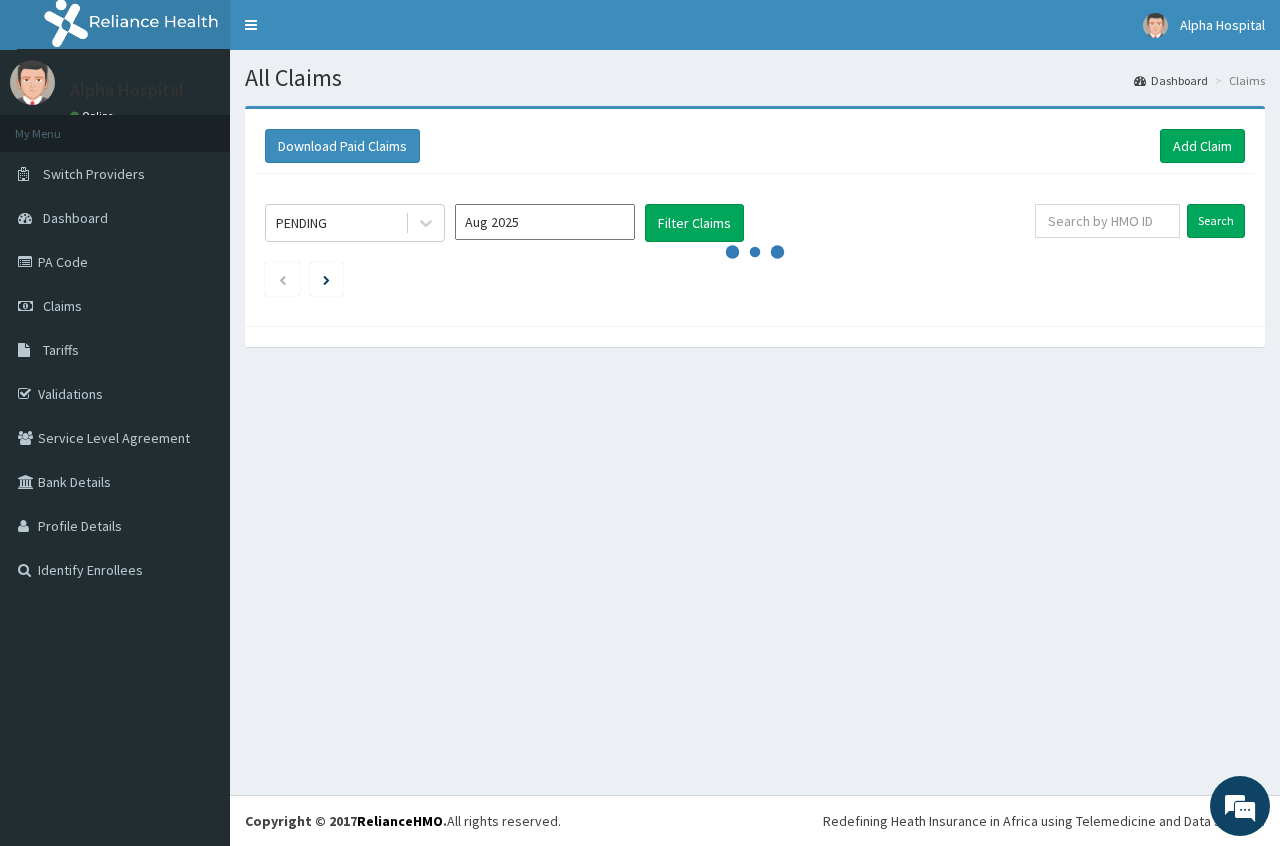 scroll, scrollTop: 0, scrollLeft: 0, axis: both 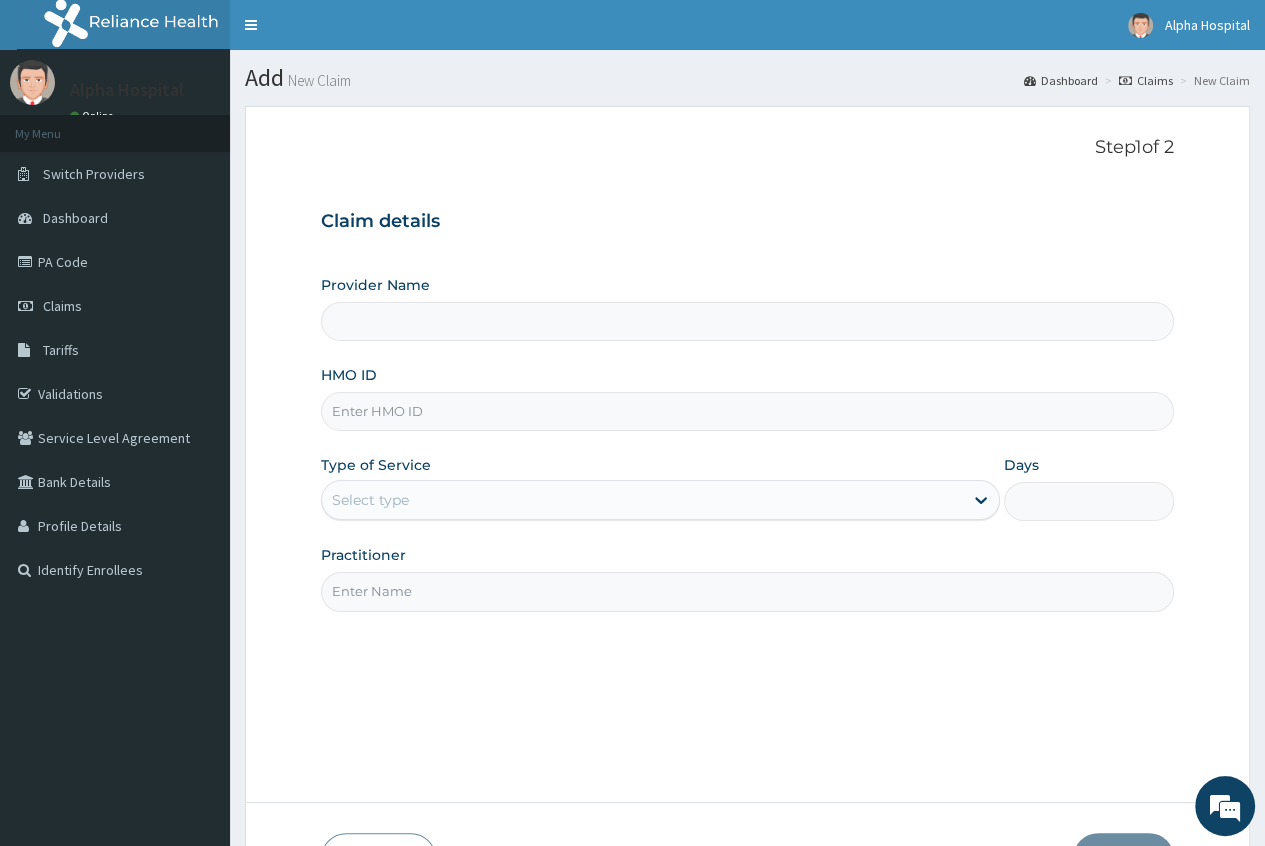 click on "Provider Name" at bounding box center [747, 321] 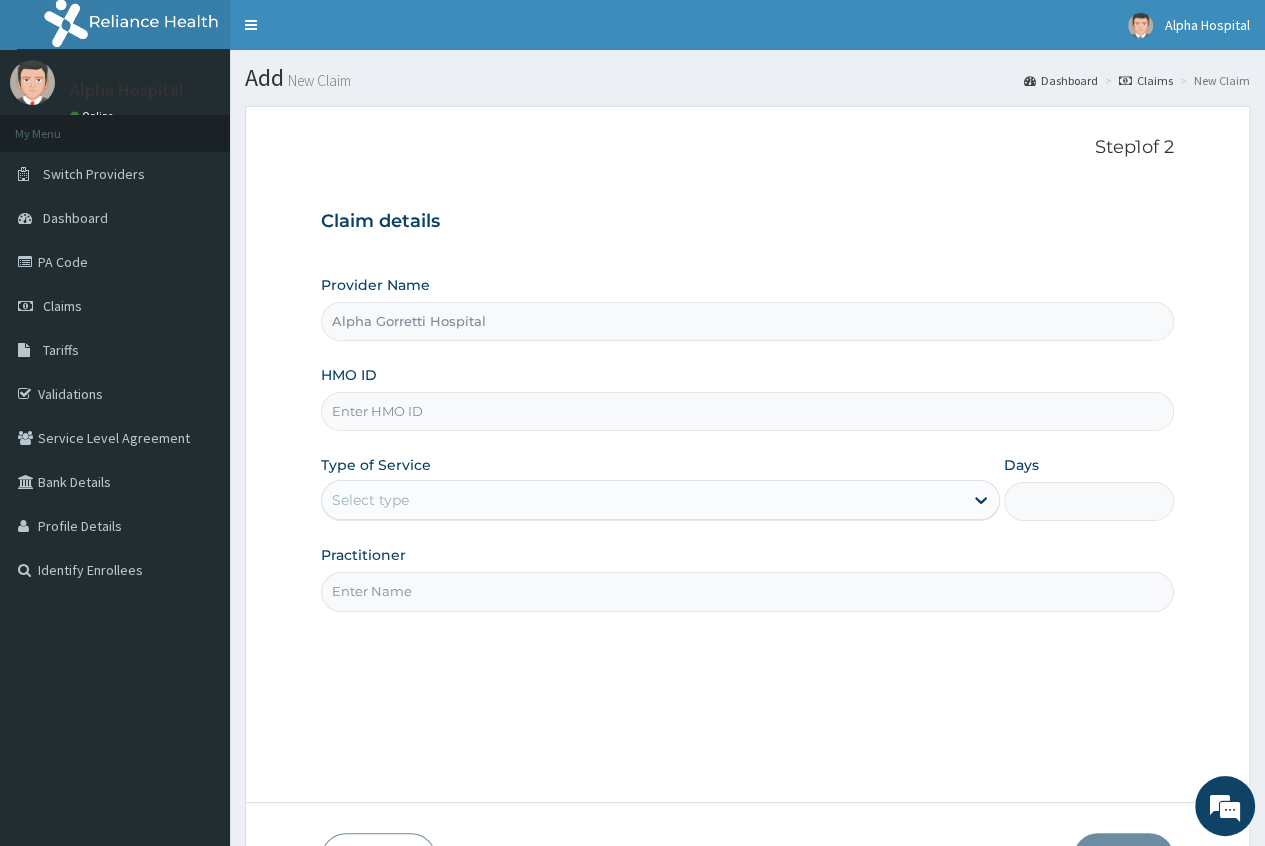click on "HMO ID" at bounding box center (747, 411) 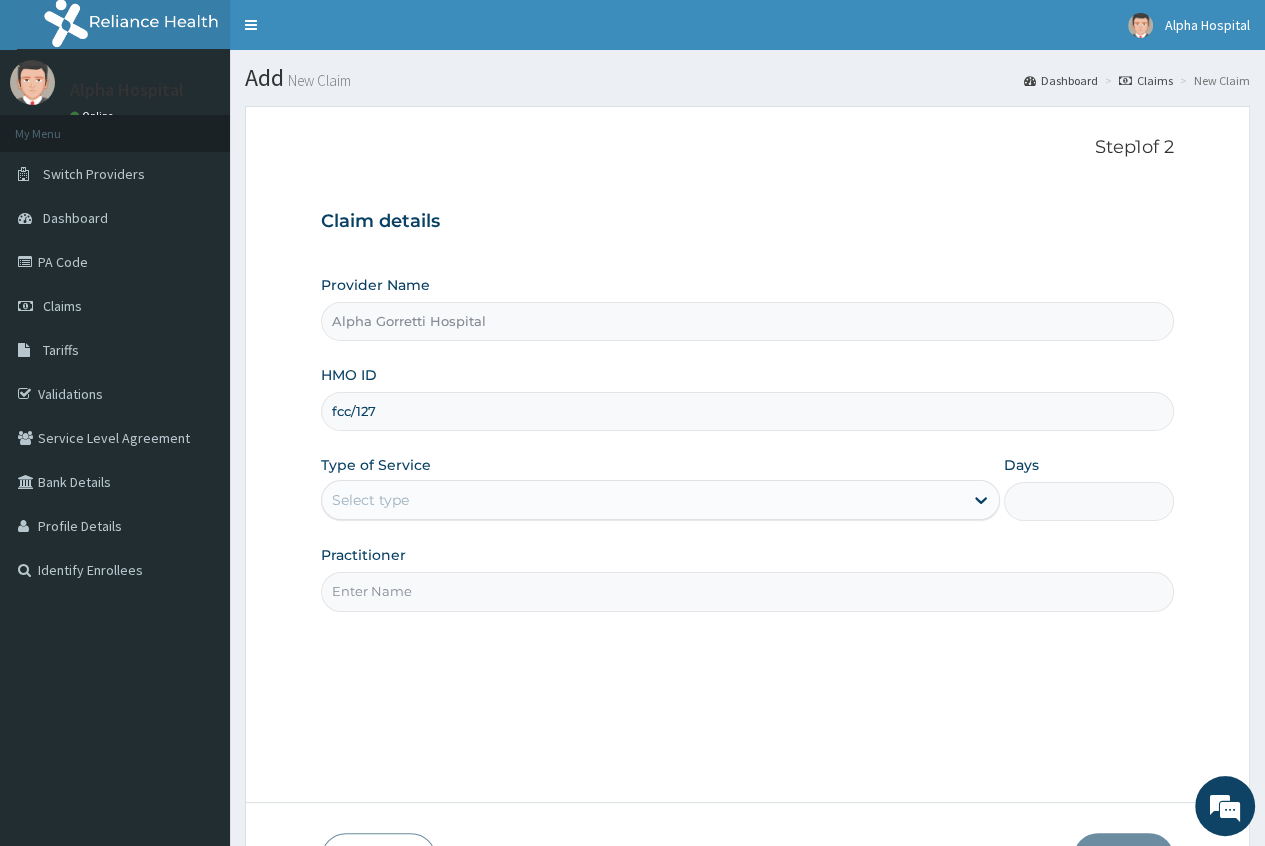 scroll, scrollTop: 0, scrollLeft: 0, axis: both 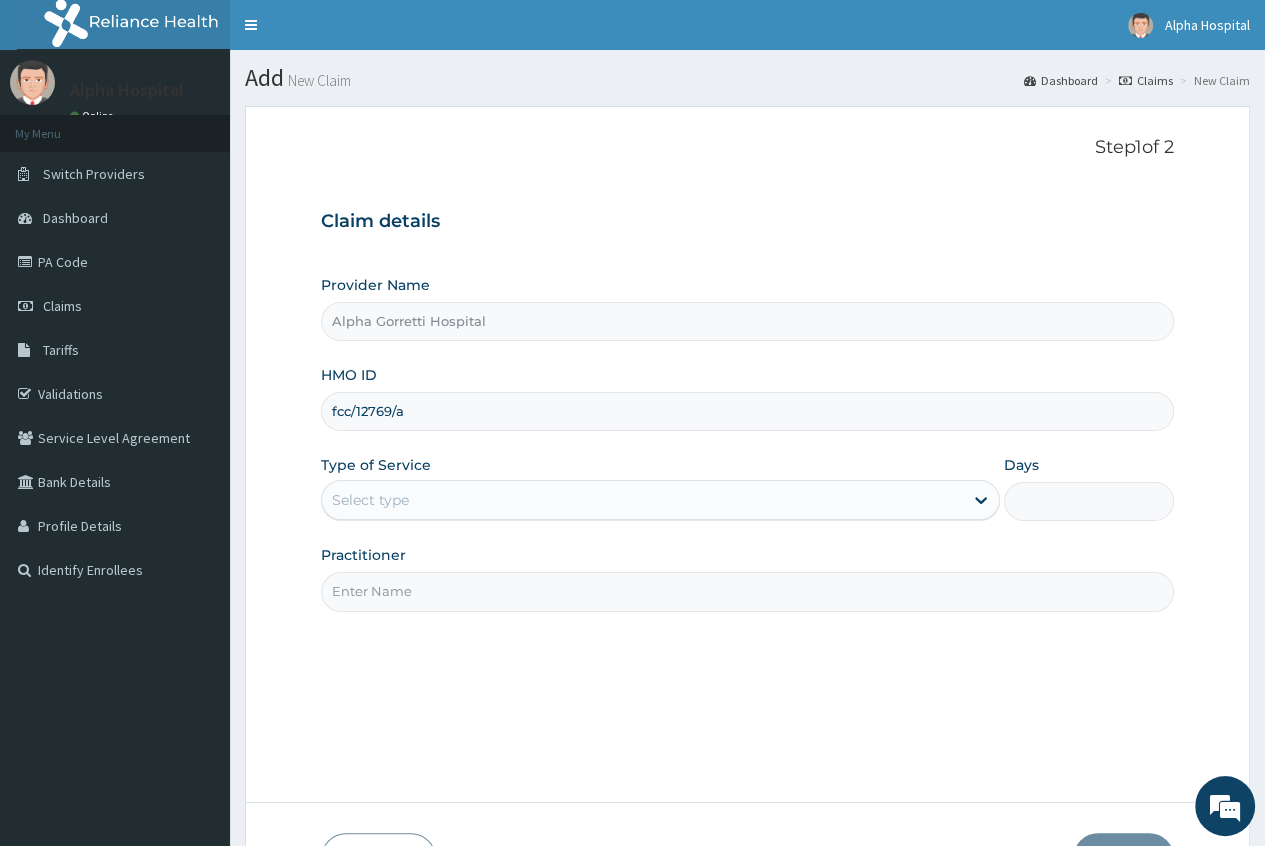 type on "FCC/12769/A" 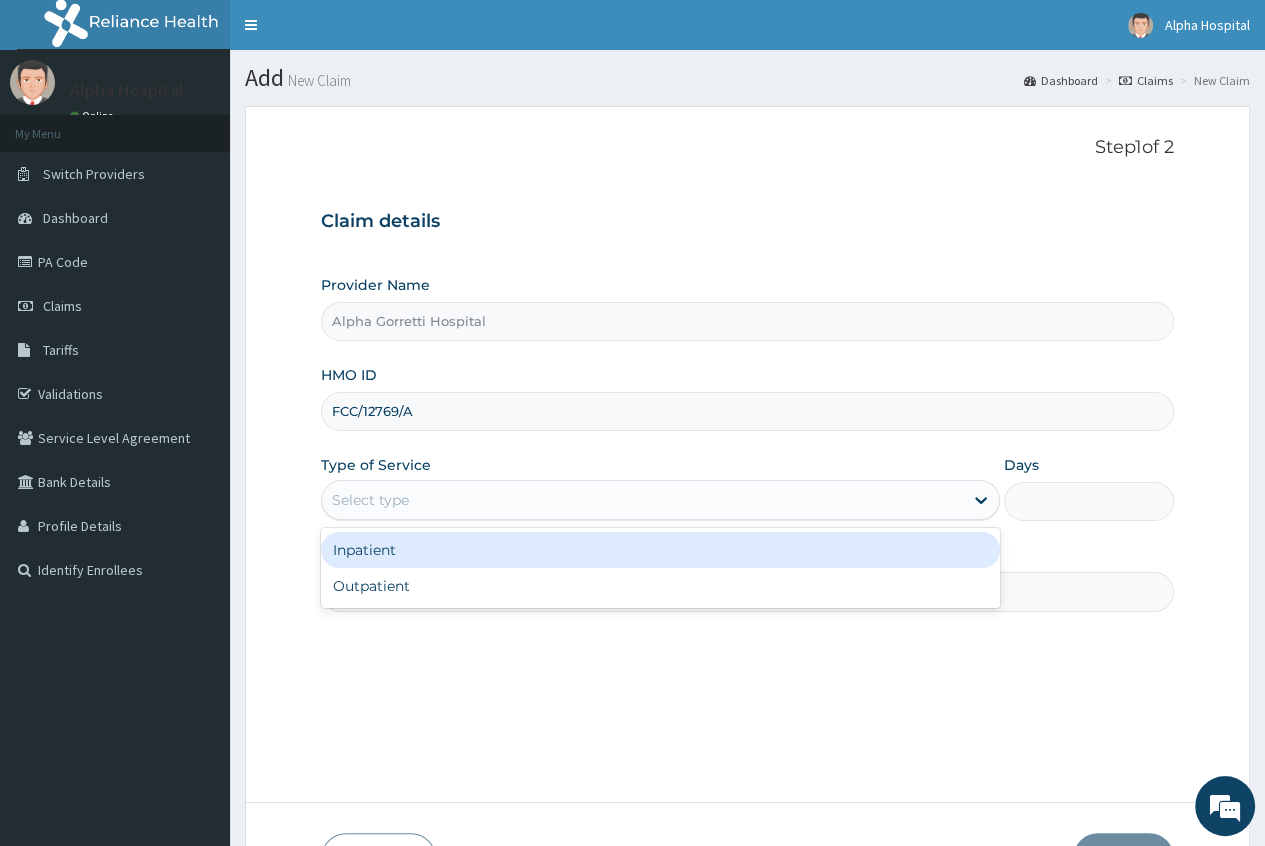 click on "Select type" at bounding box center (642, 500) 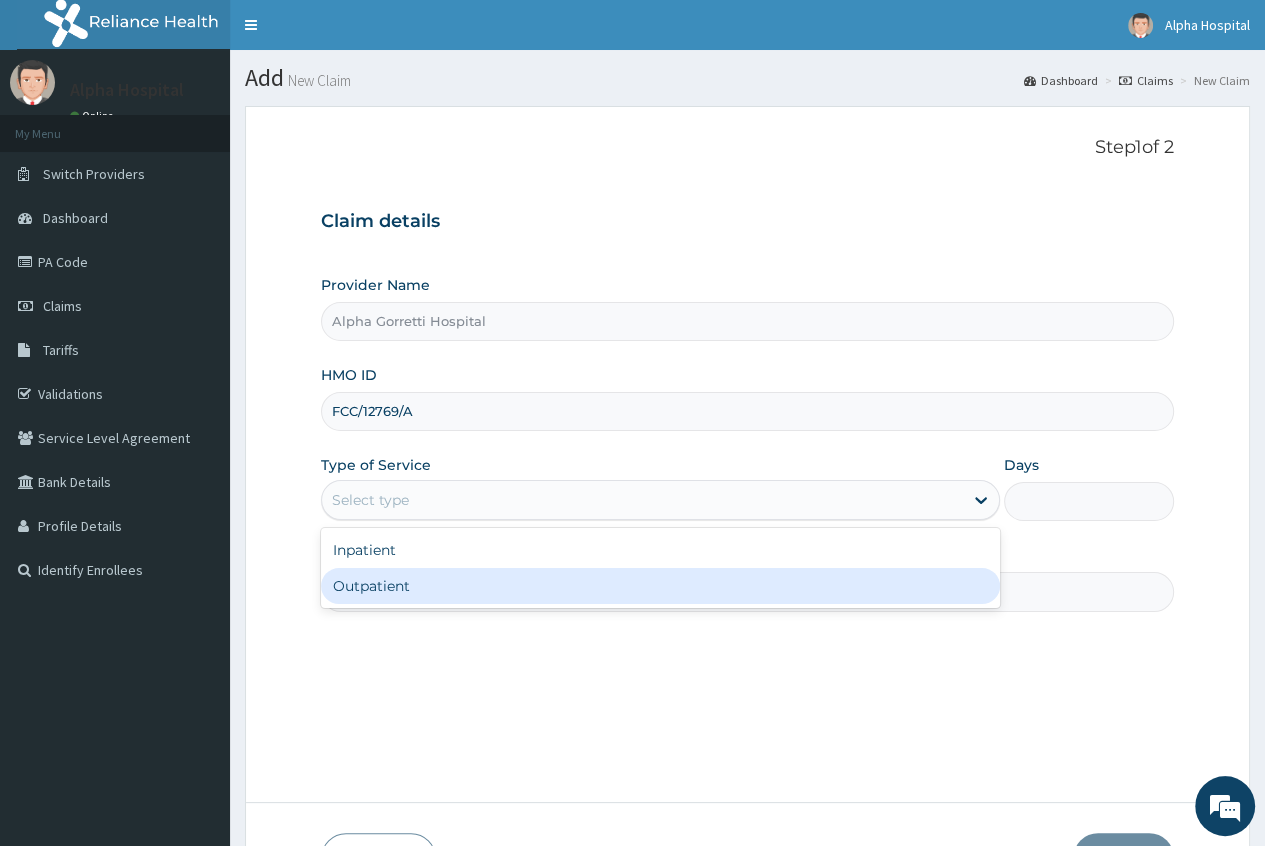 click on "Outpatient" at bounding box center [660, 586] 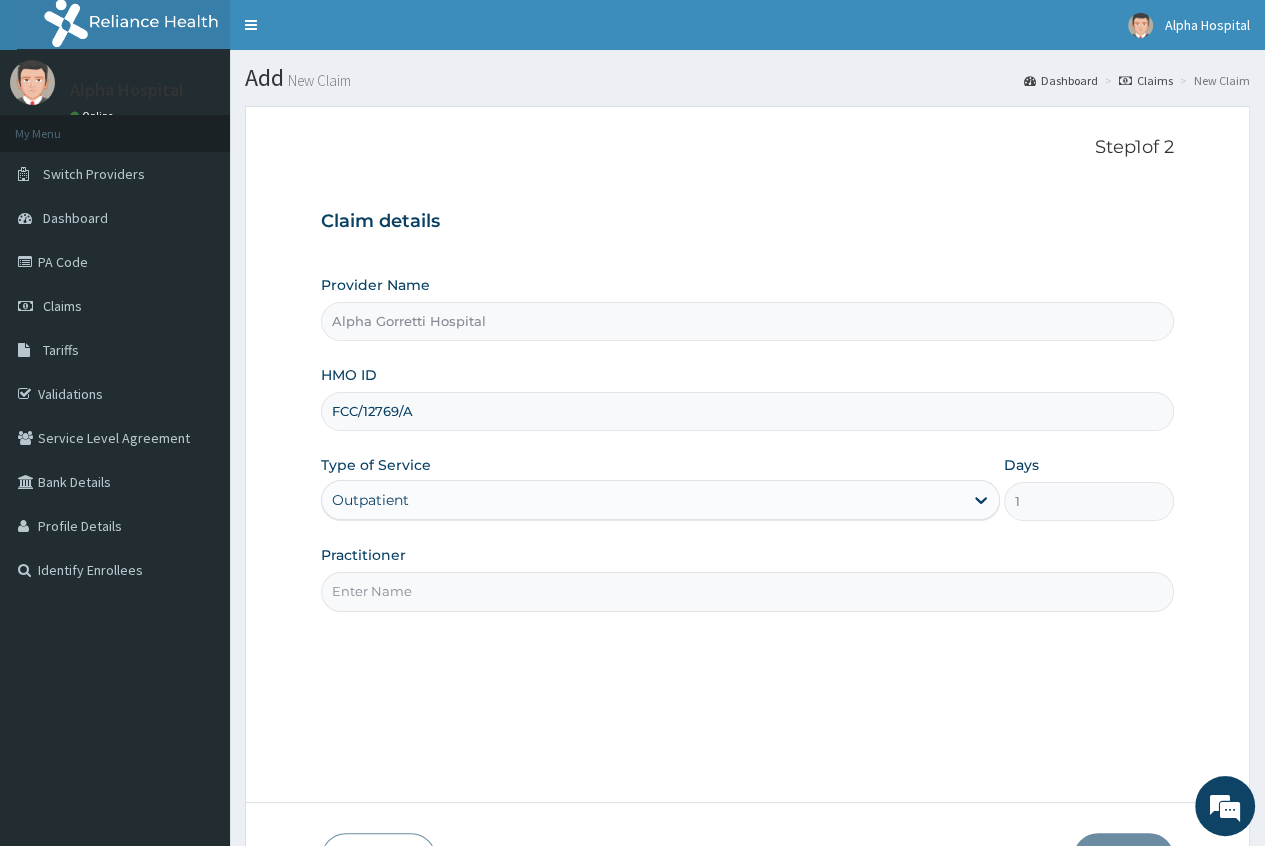 click on "Practitioner" at bounding box center [747, 591] 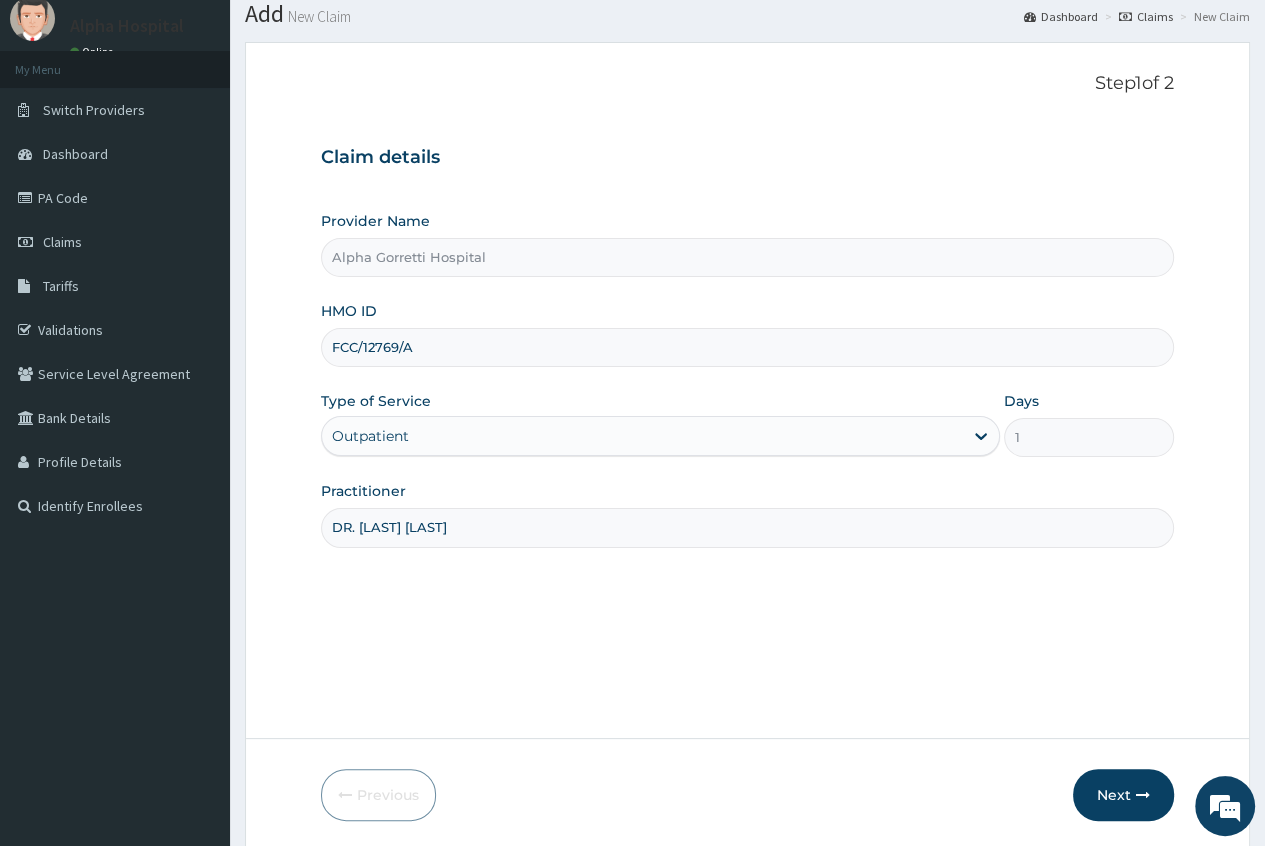 scroll, scrollTop: 135, scrollLeft: 0, axis: vertical 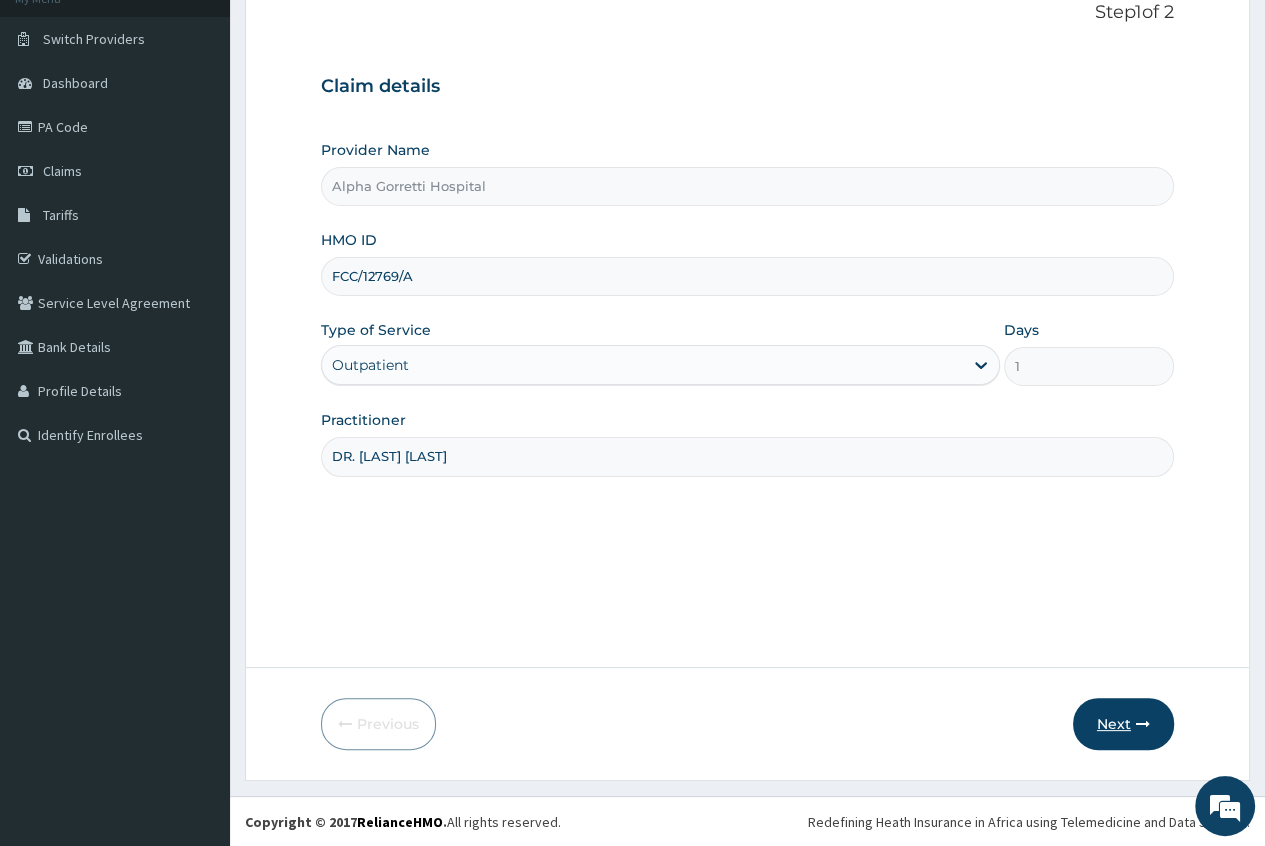 click on "Next" at bounding box center (1123, 724) 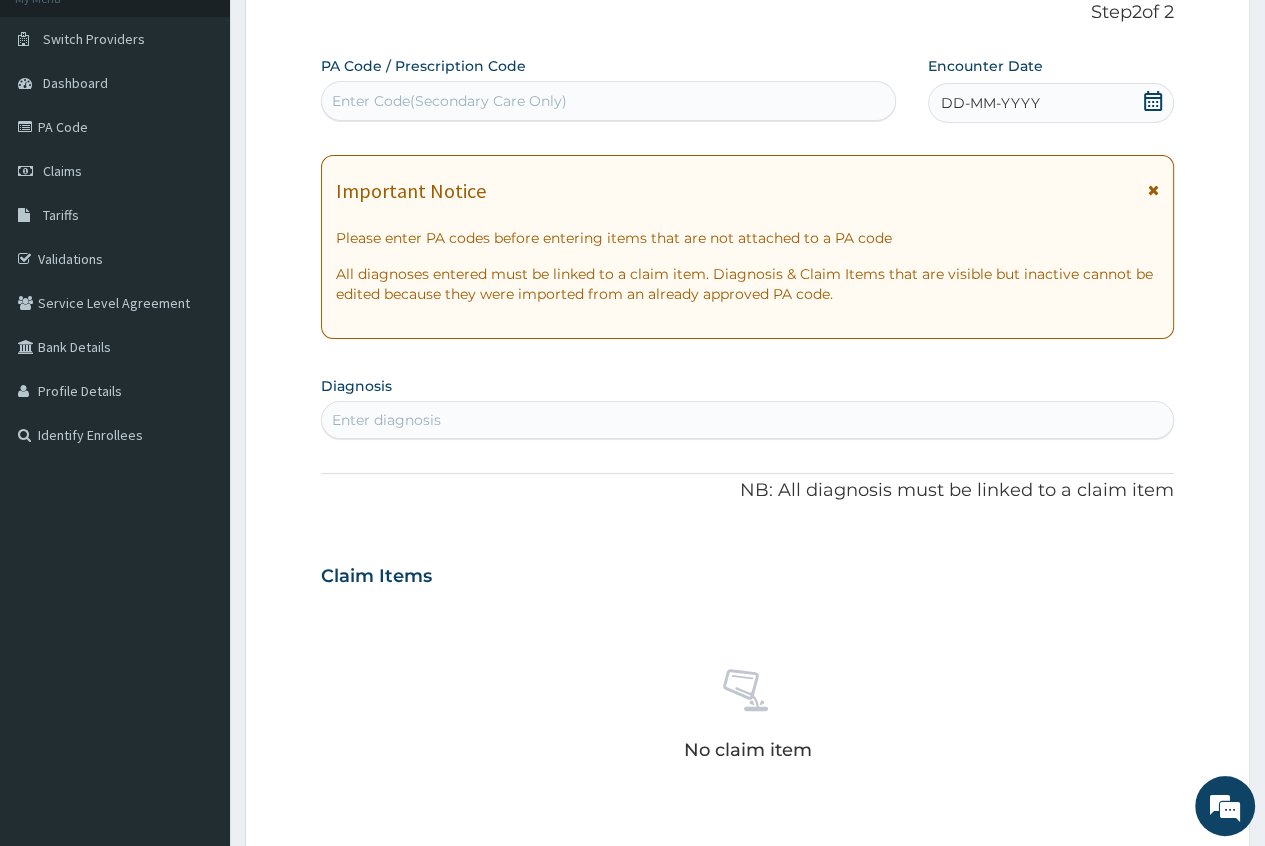 click on "Enter diagnosis" at bounding box center [386, 420] 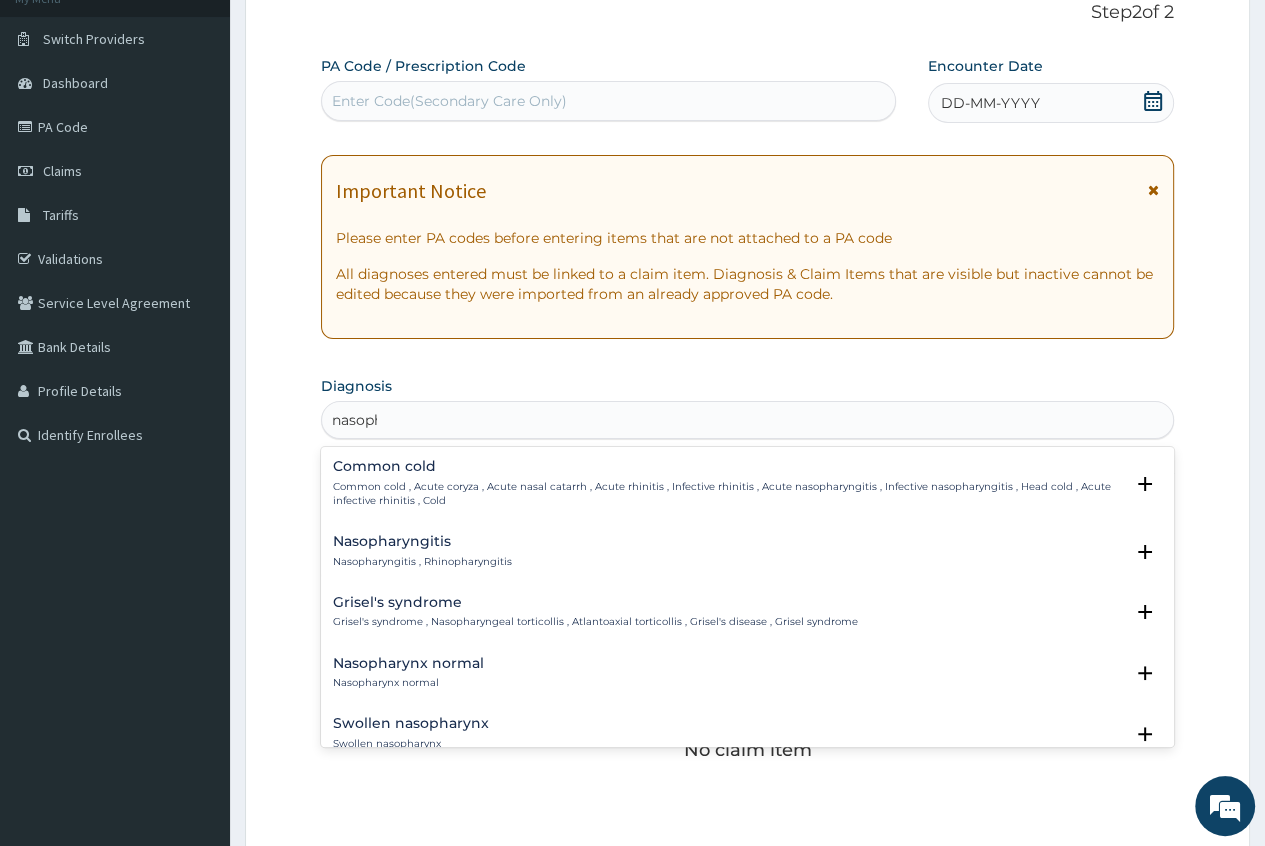 type on "nasopha" 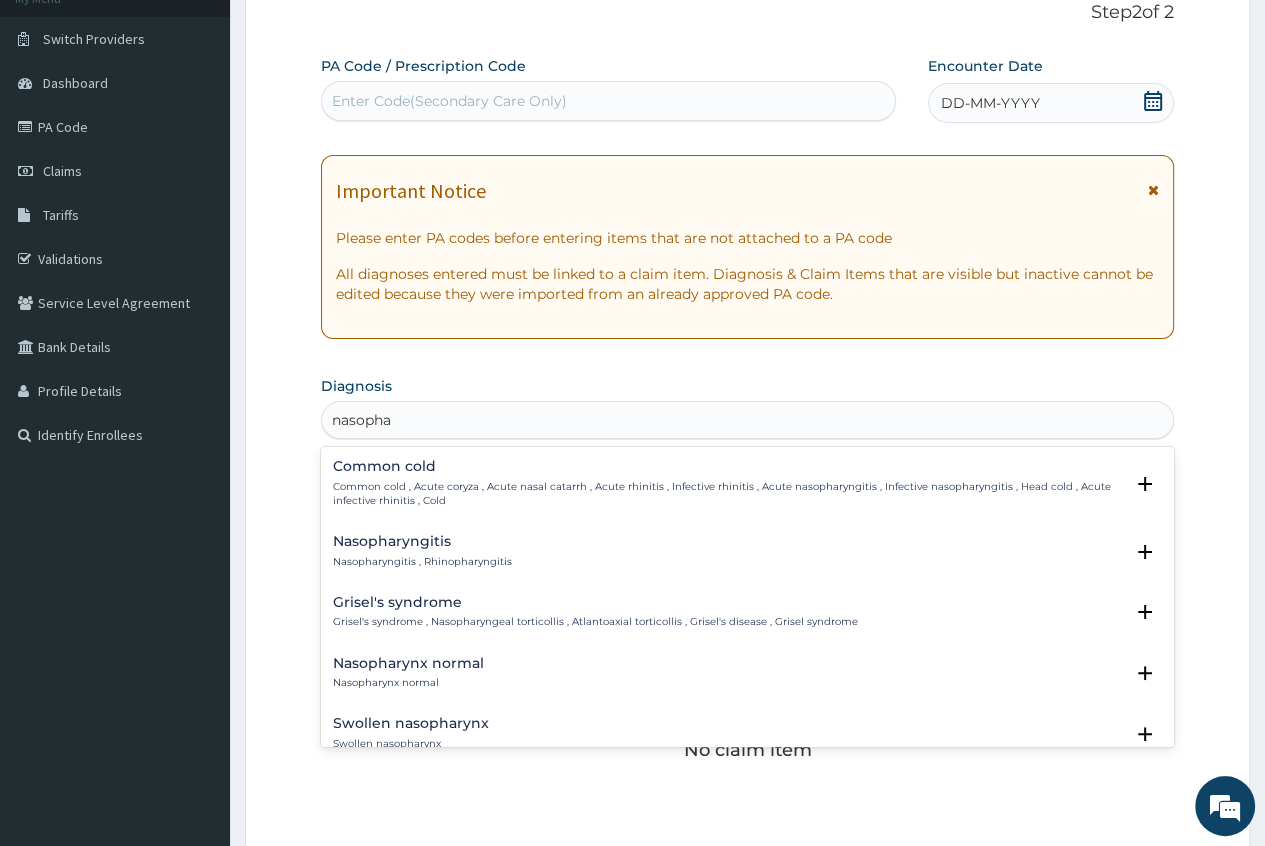 click on "Nasopharyngitis" at bounding box center [422, 541] 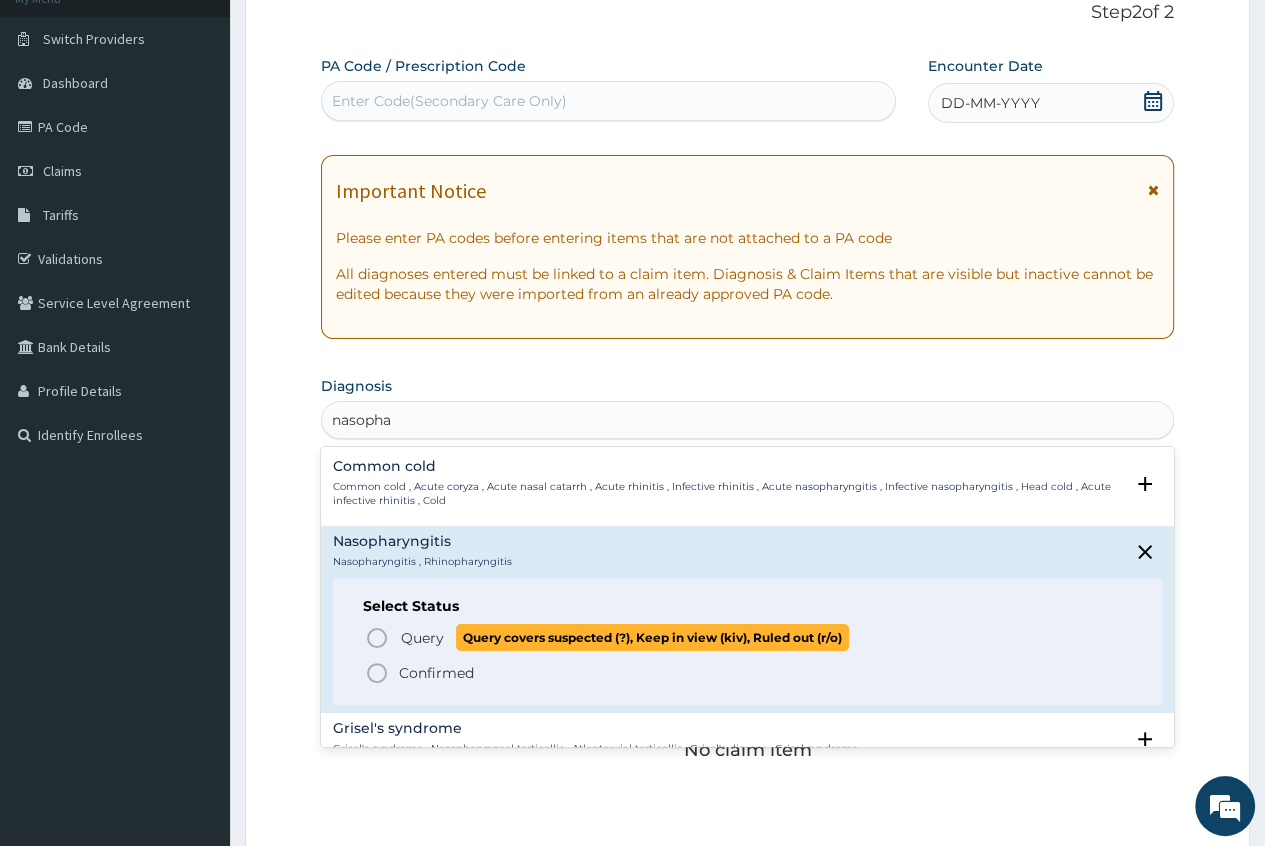 click on "Query" at bounding box center [422, 638] 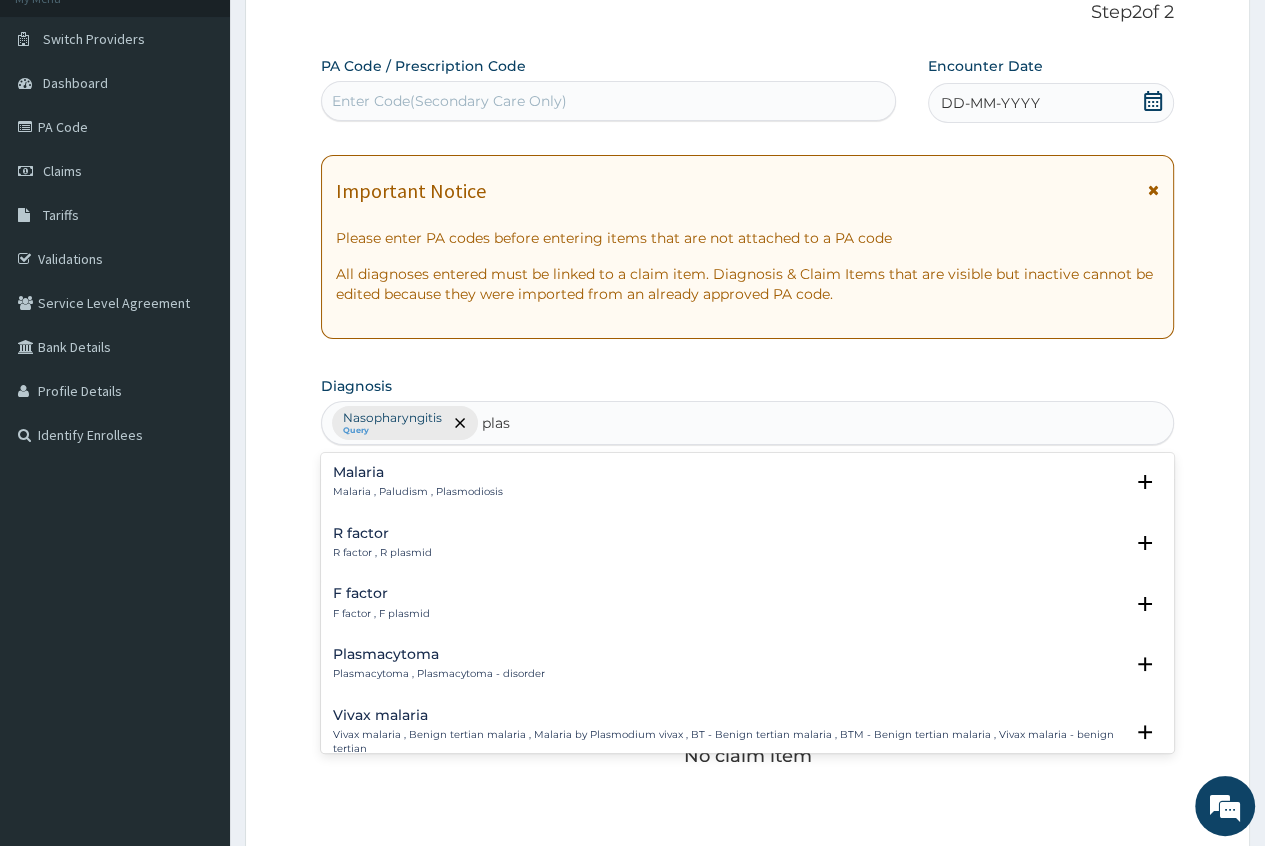 type on "plasm" 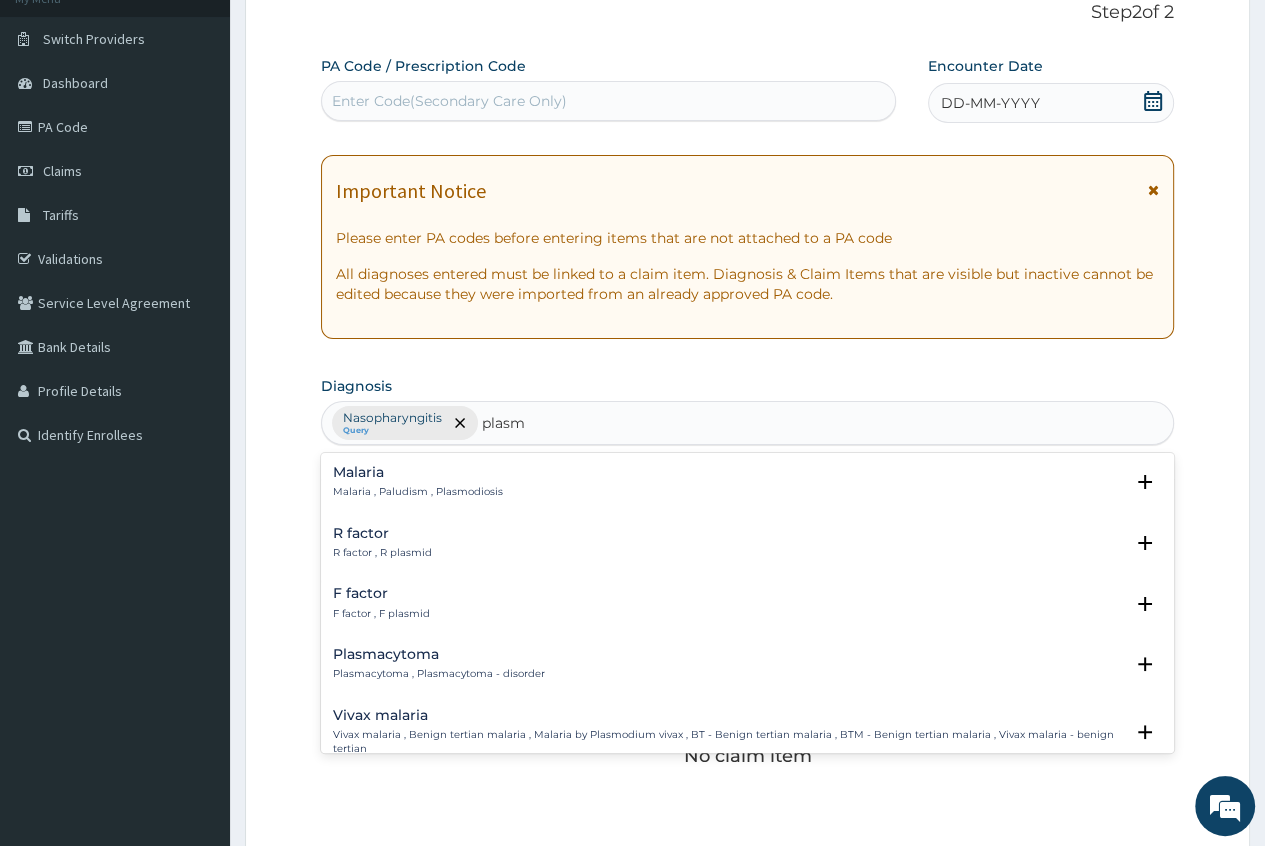 click on "Malaria , Paludism , Plasmodiosis" at bounding box center [418, 492] 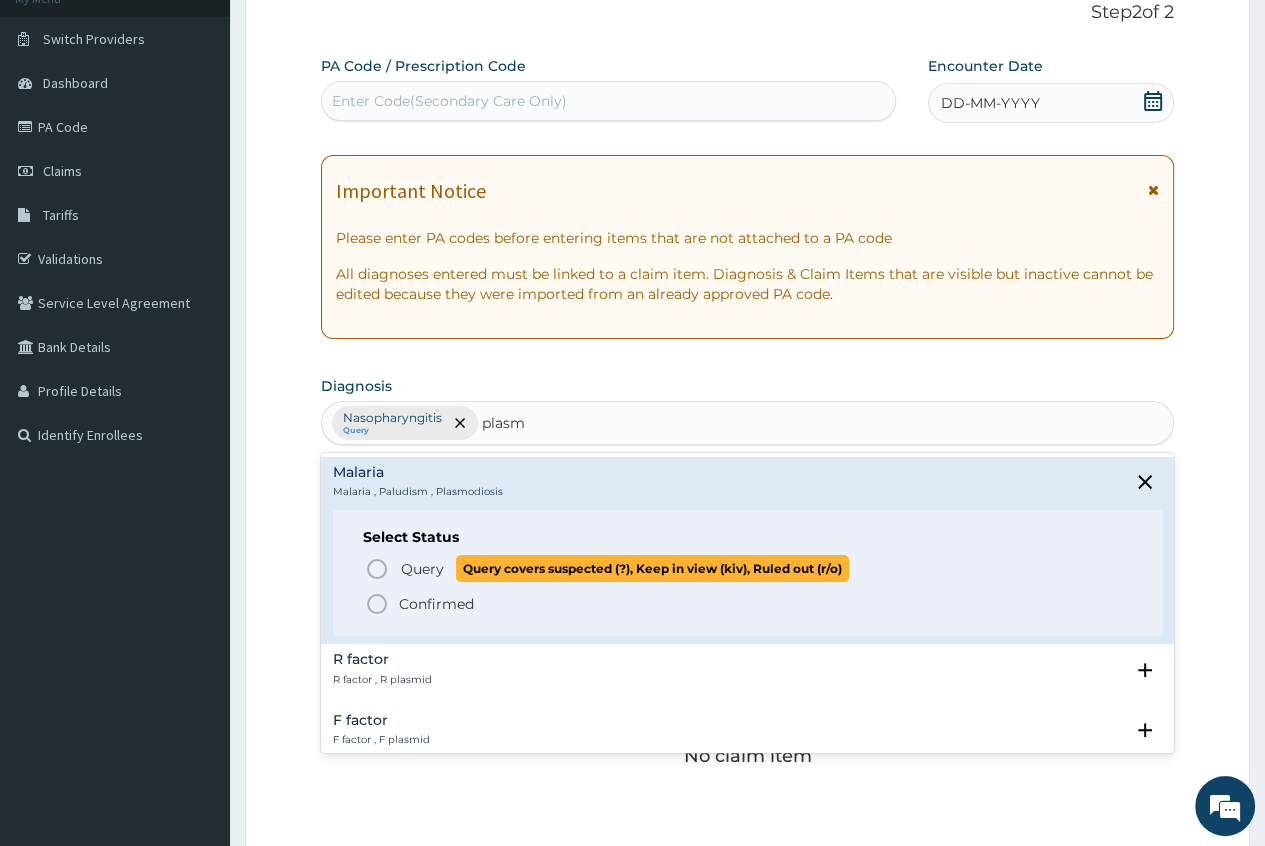 click on "Query" at bounding box center [422, 569] 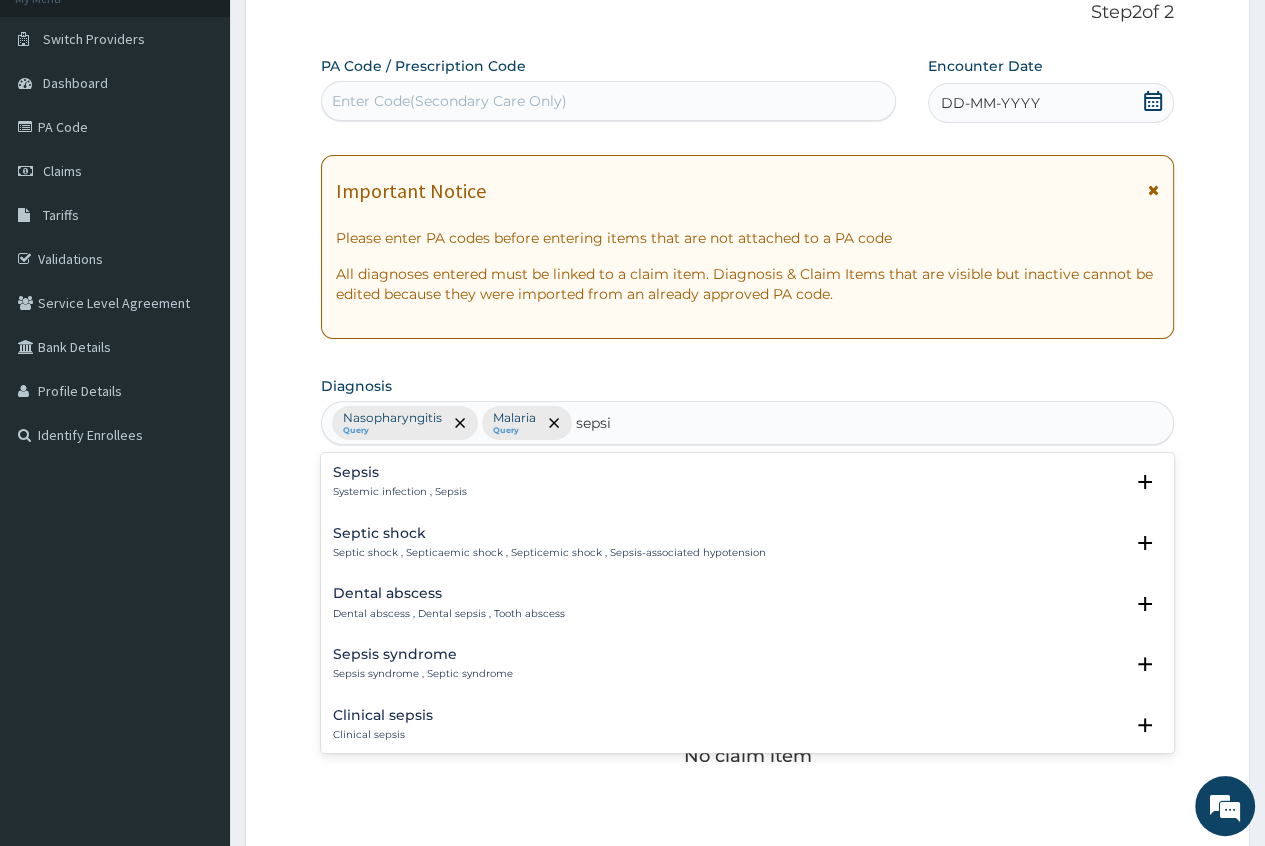 type on "sepsis" 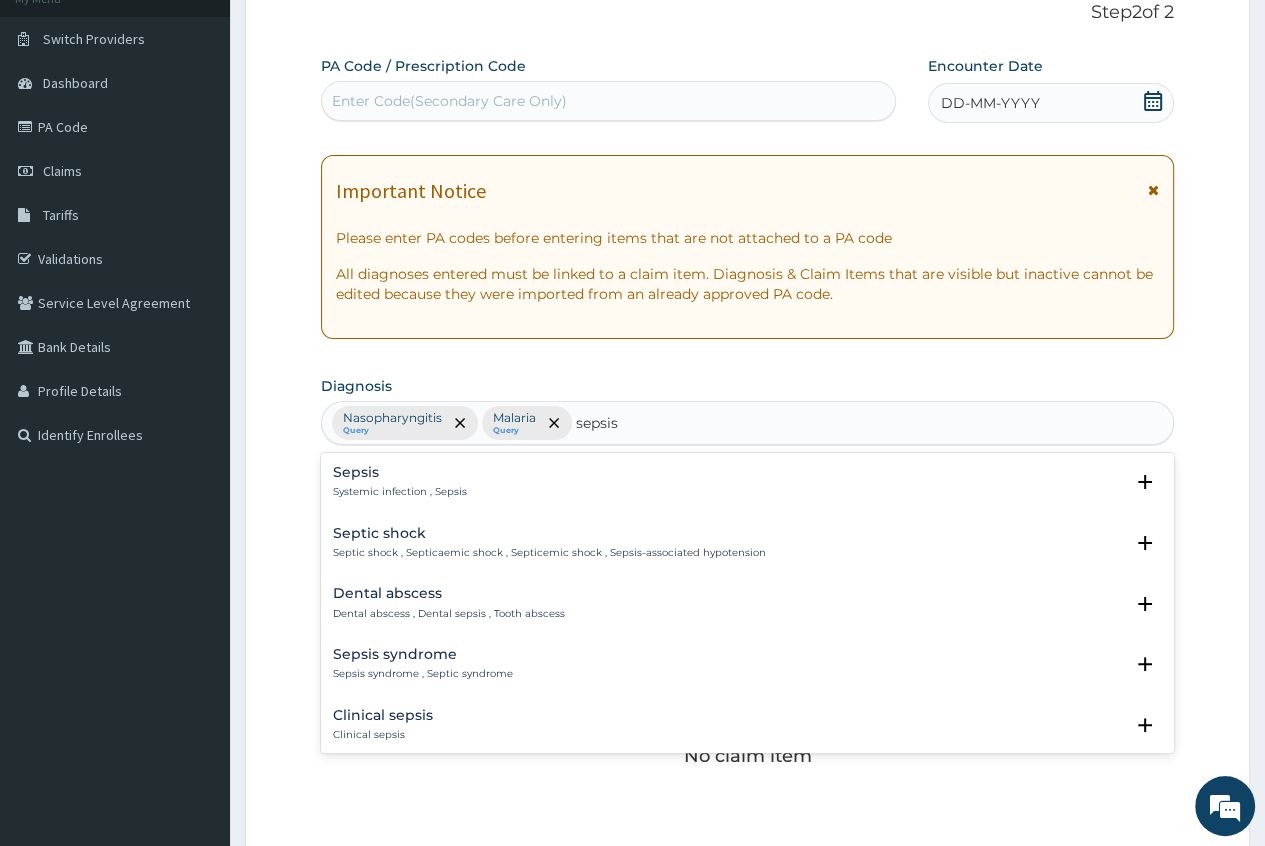 click on "Sepsis Systemic infection , Sepsis Select Status Query Query covers suspected (?), Keep in view (kiv), Ruled out (r/o) Confirmed" at bounding box center [747, 487] 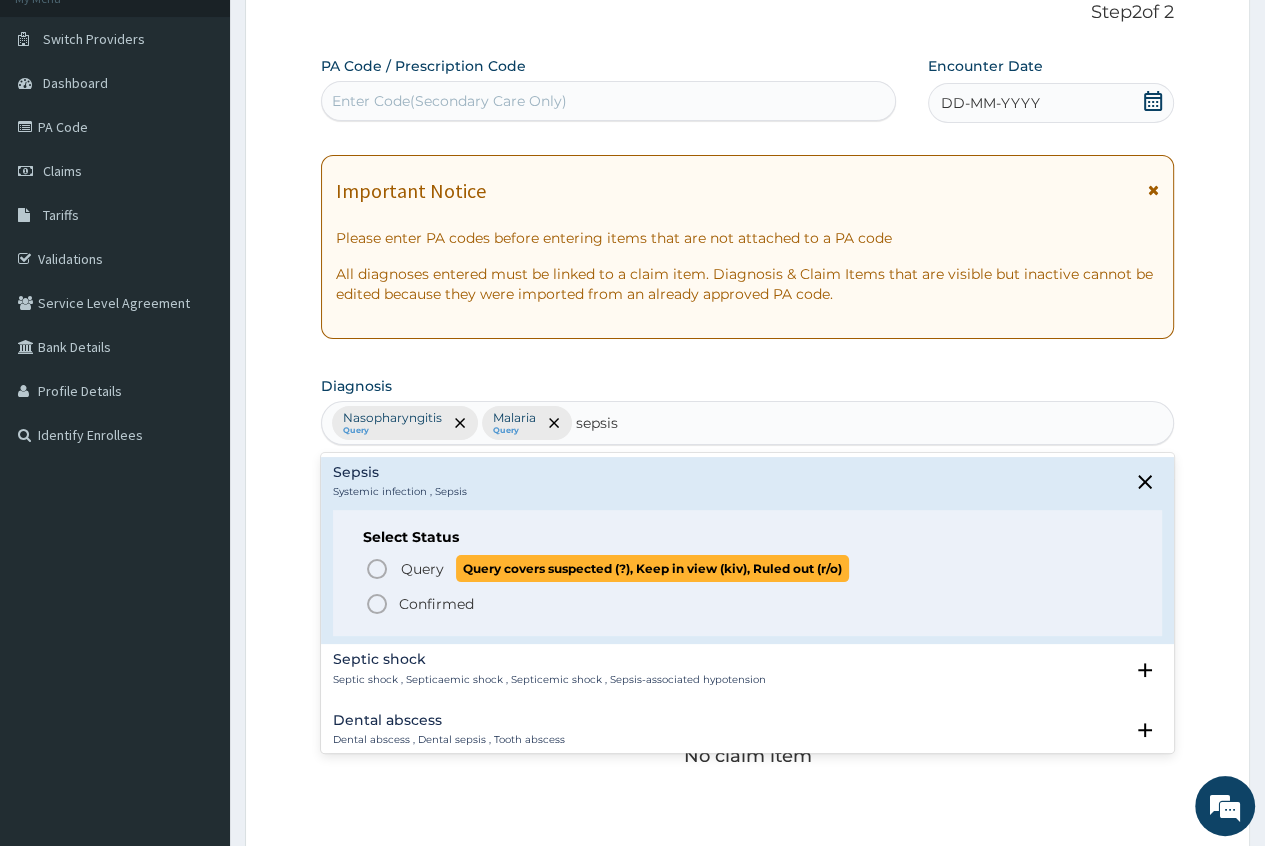 click on "Query" at bounding box center (422, 569) 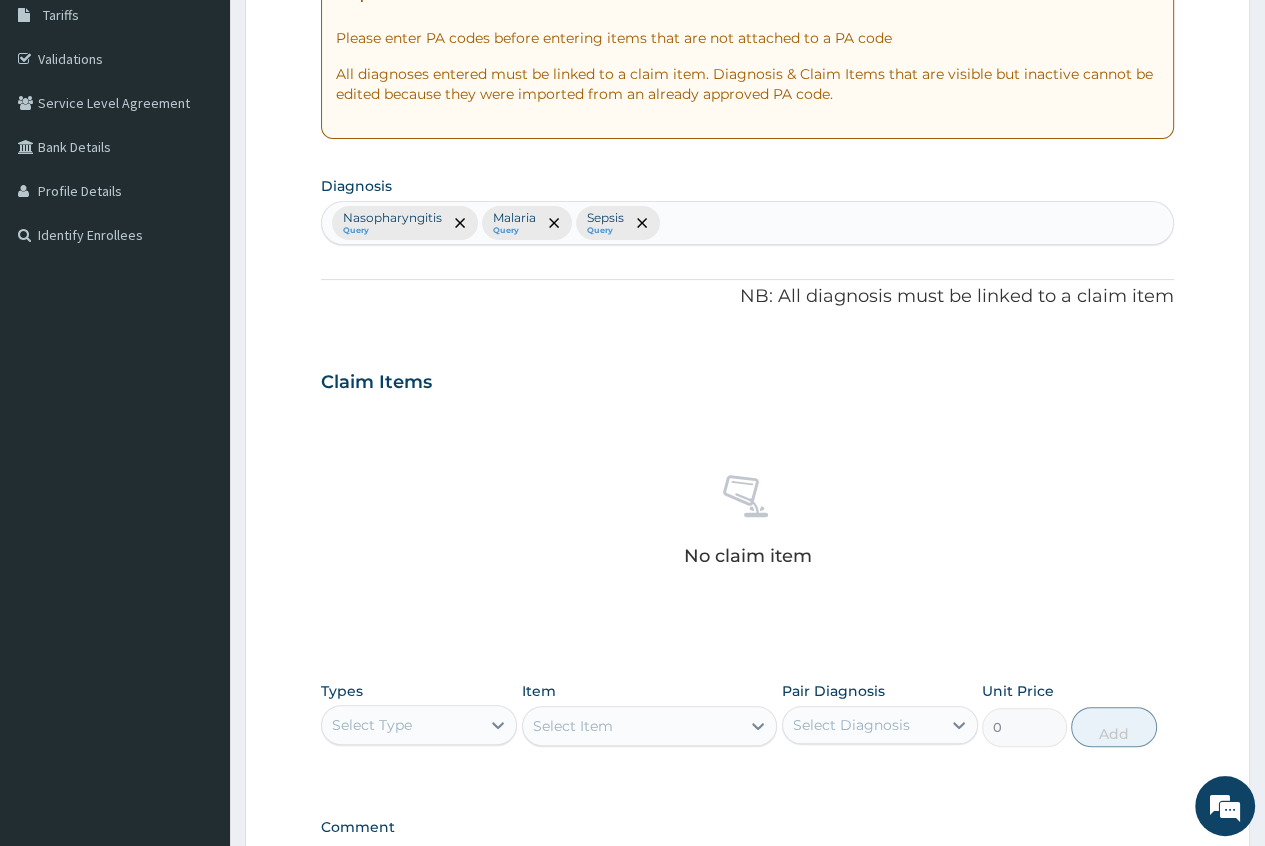 scroll, scrollTop: 435, scrollLeft: 0, axis: vertical 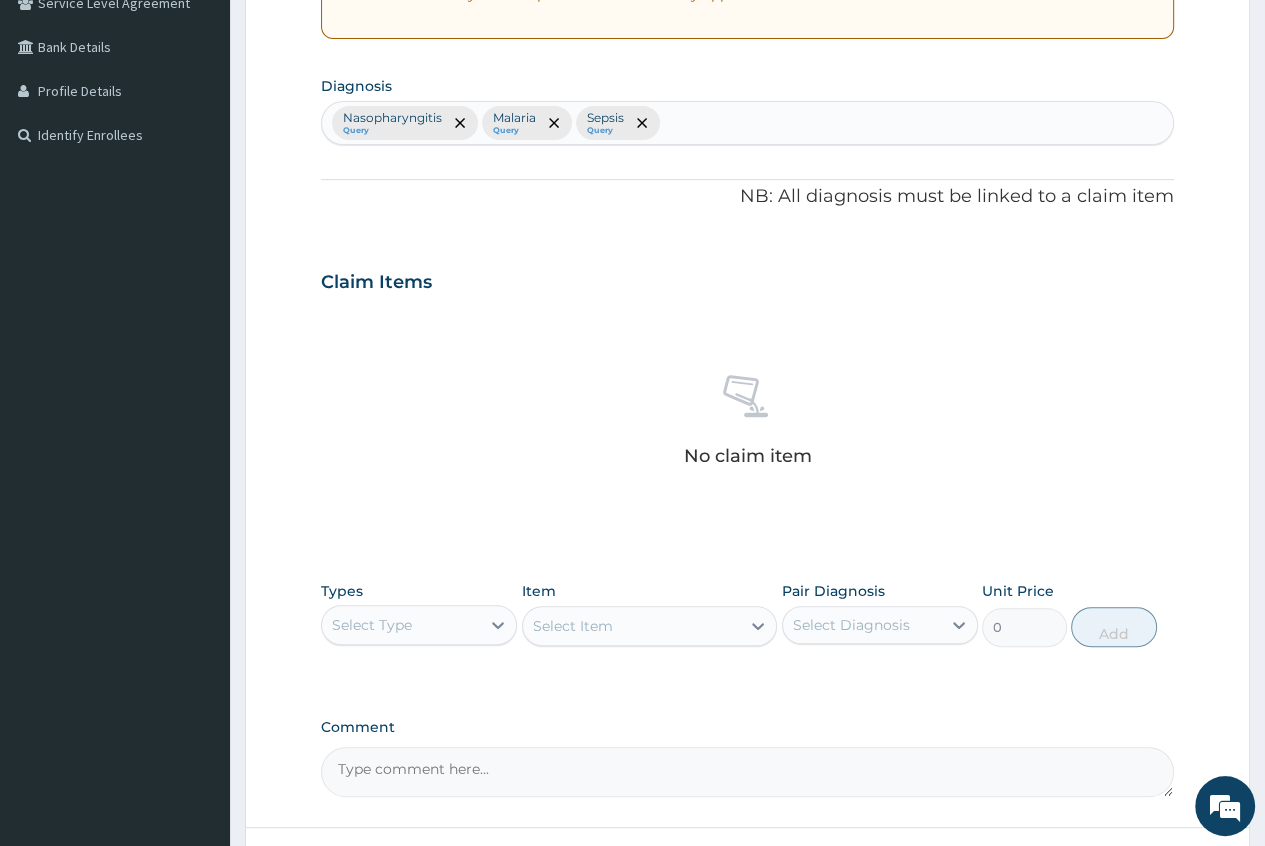 click on "Select Type" at bounding box center (372, 625) 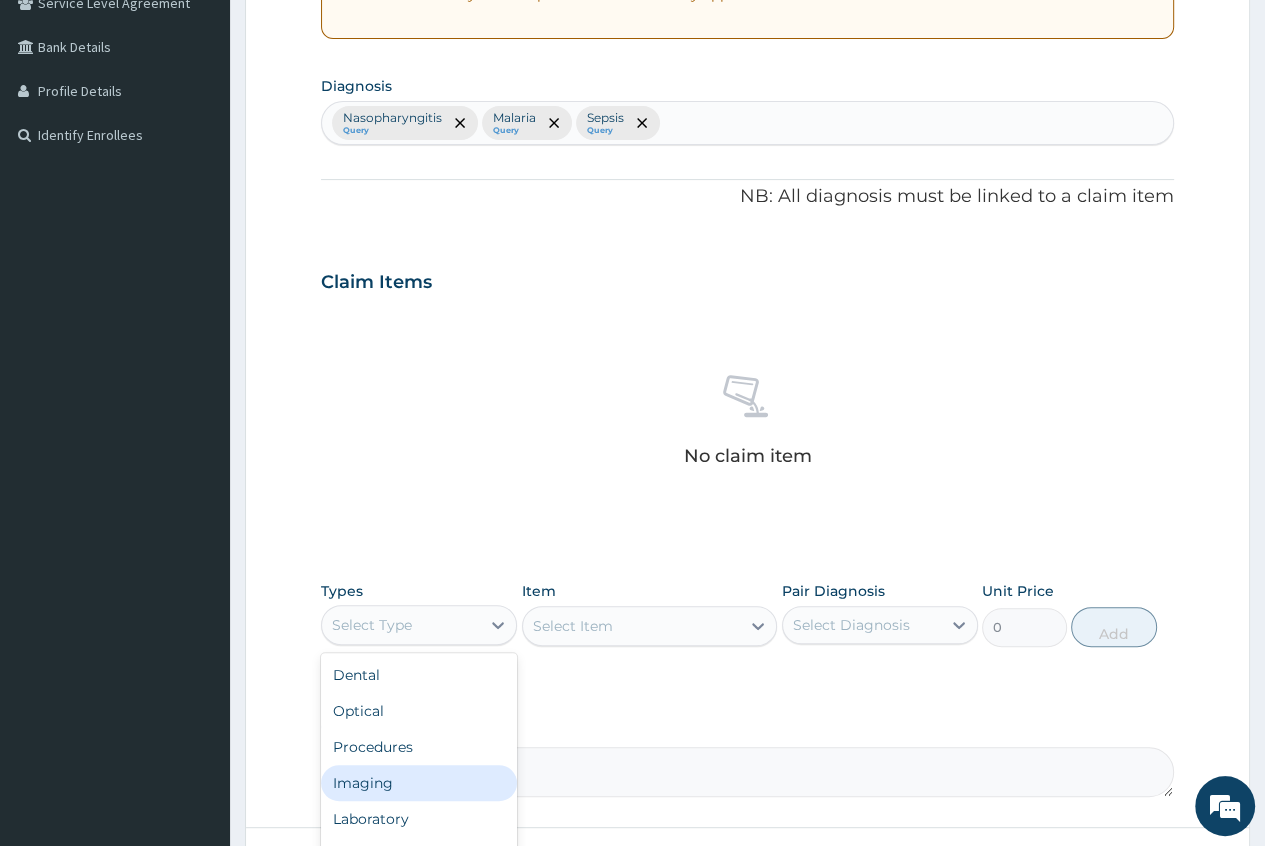 scroll, scrollTop: 68, scrollLeft: 0, axis: vertical 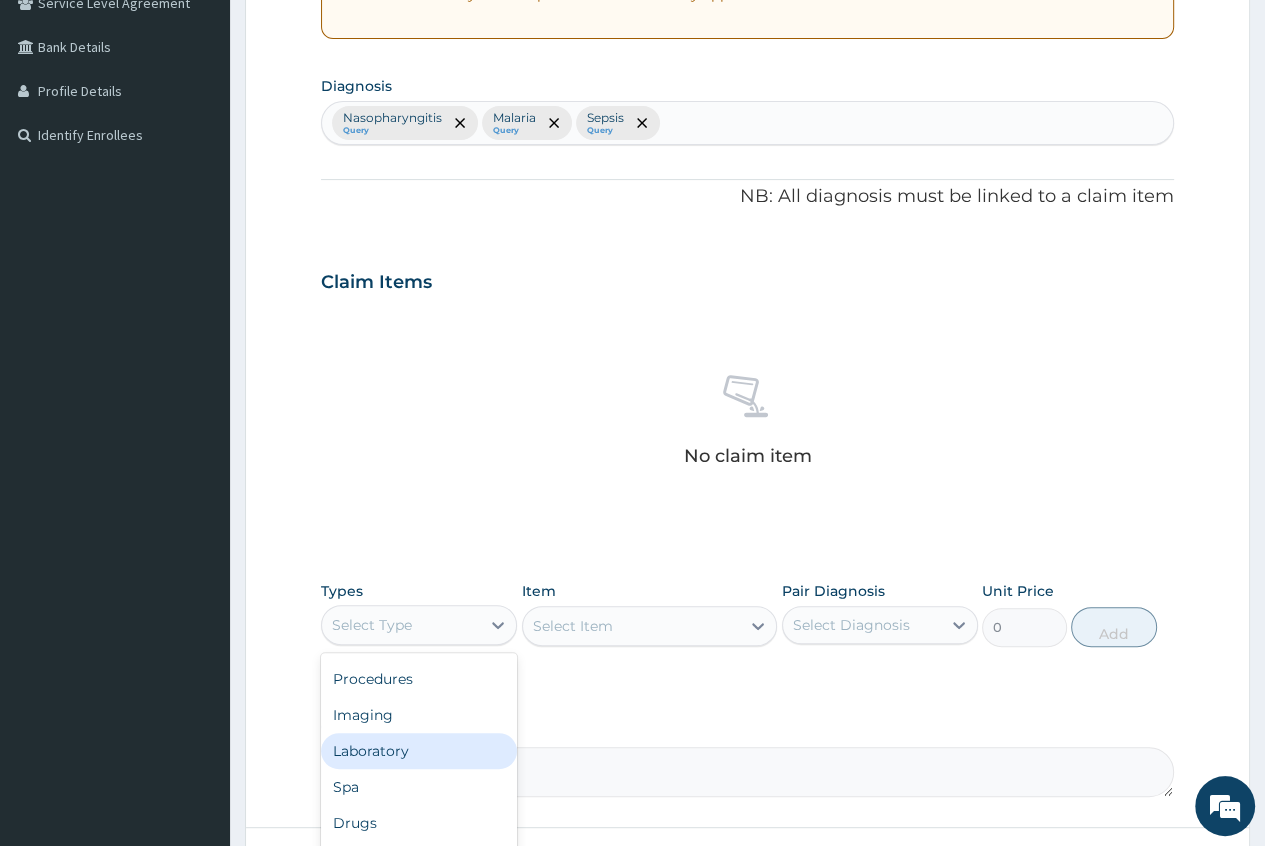 click on "Laboratory" at bounding box center (419, 751) 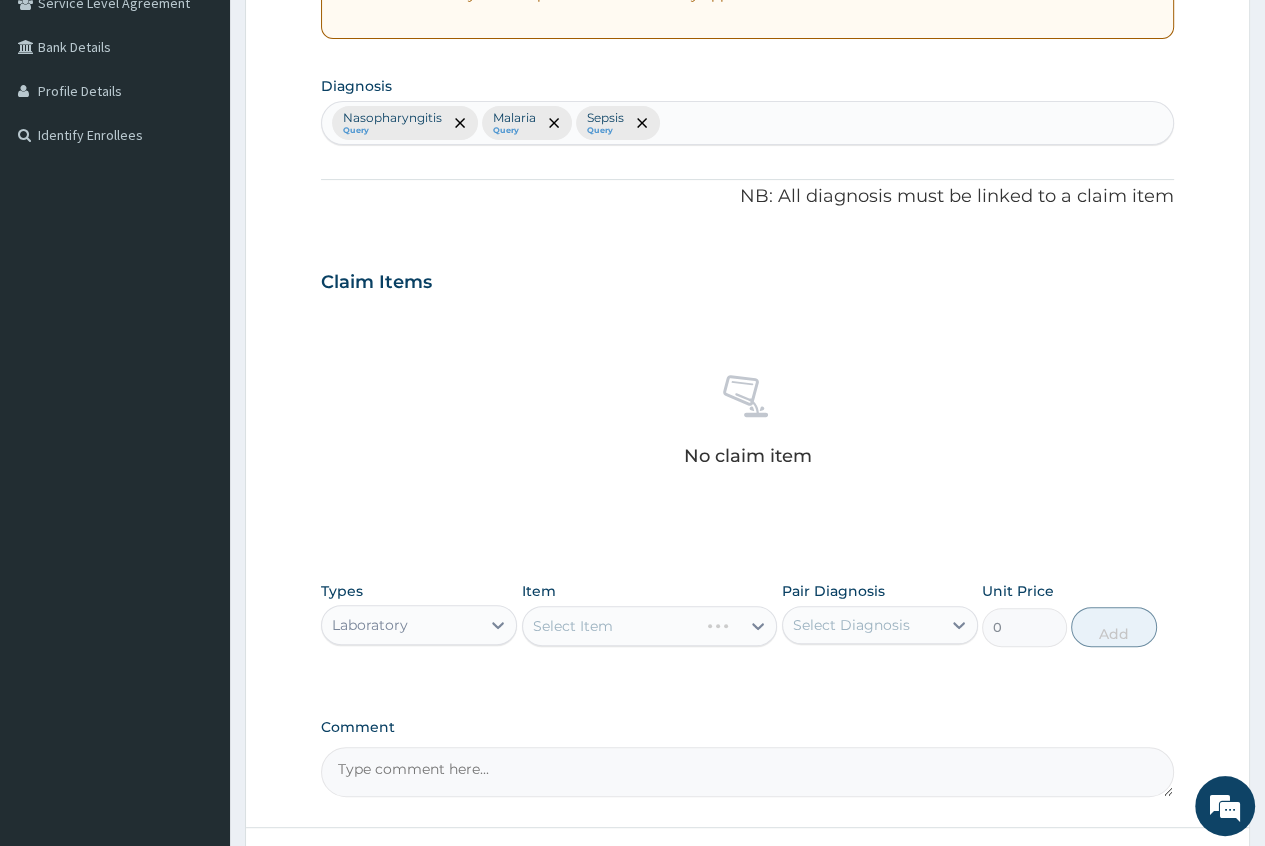 click on "Select Item" at bounding box center [650, 626] 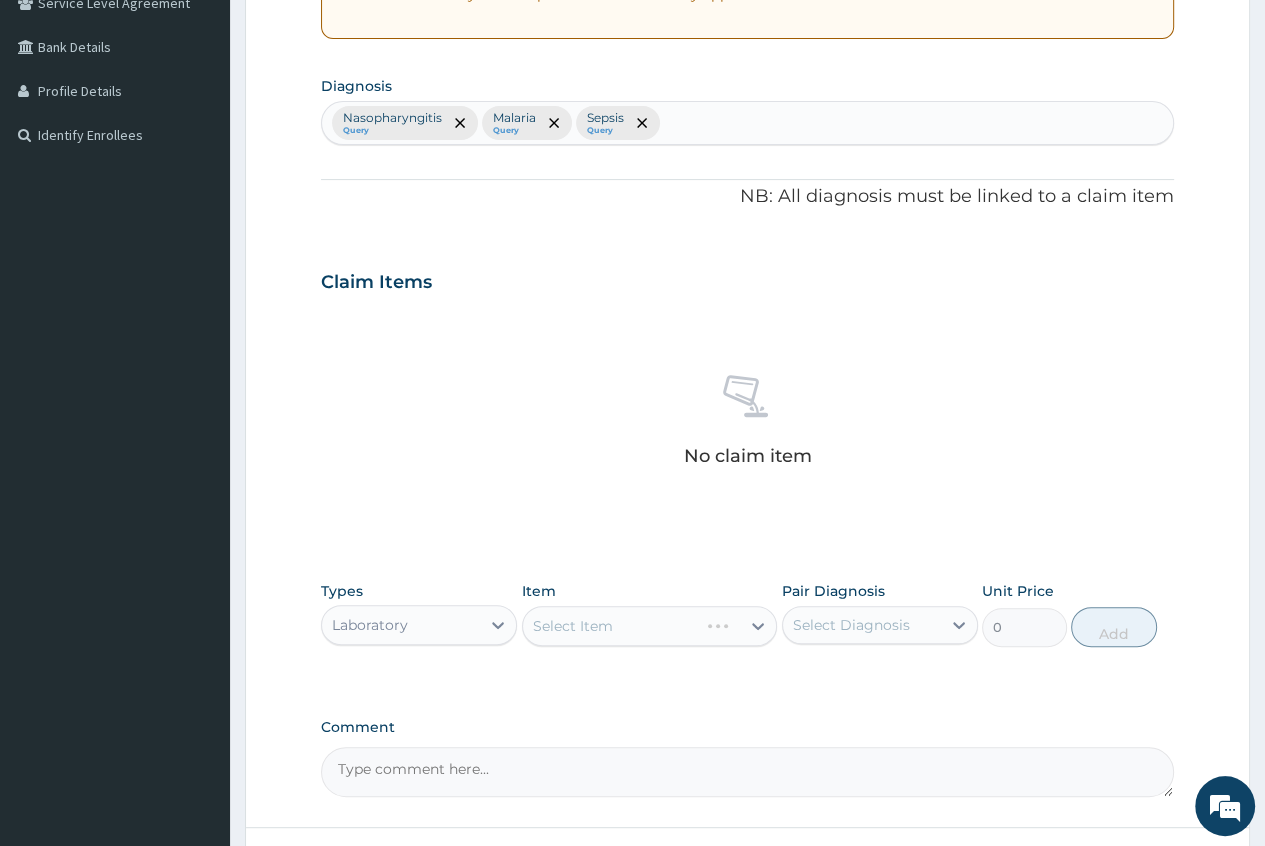 click on "Select Item" at bounding box center (650, 626) 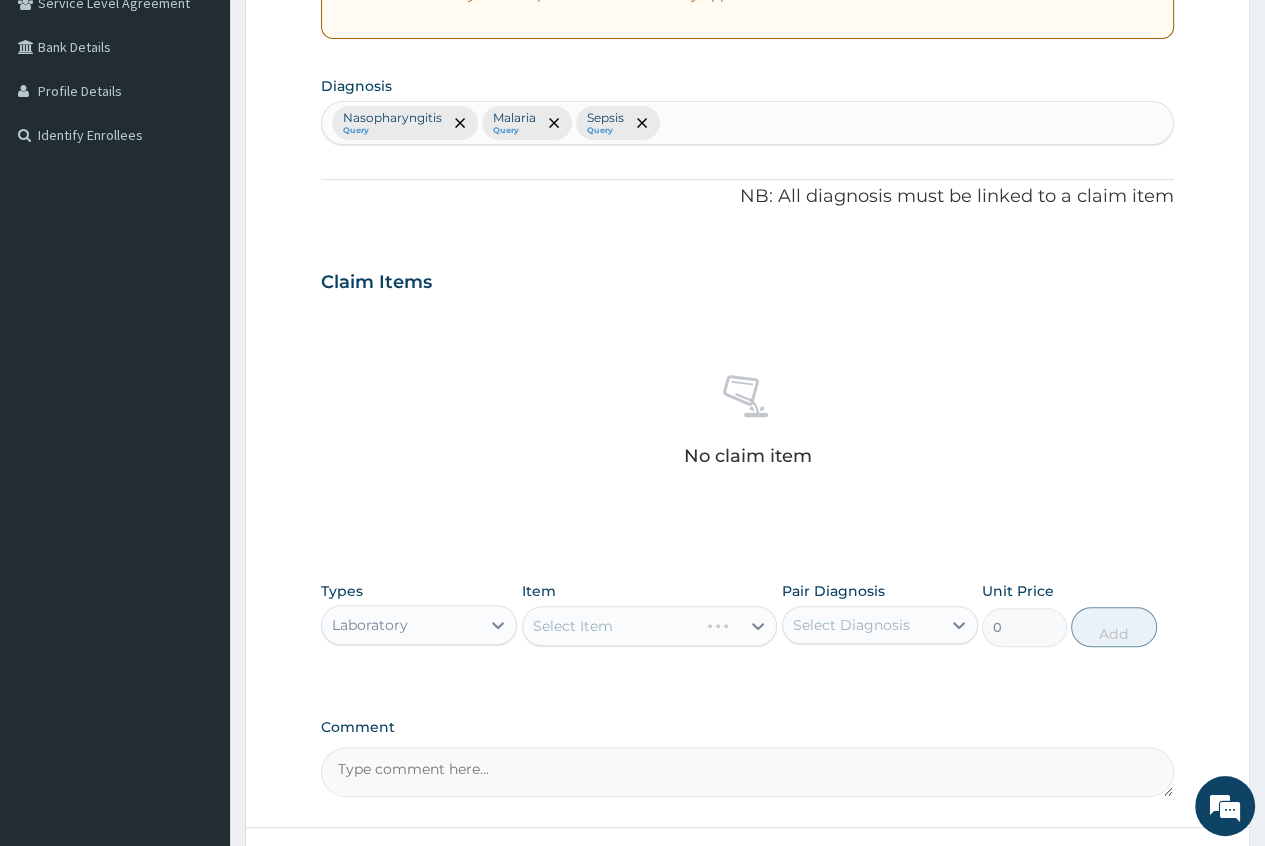 click on "Select Item" at bounding box center [650, 626] 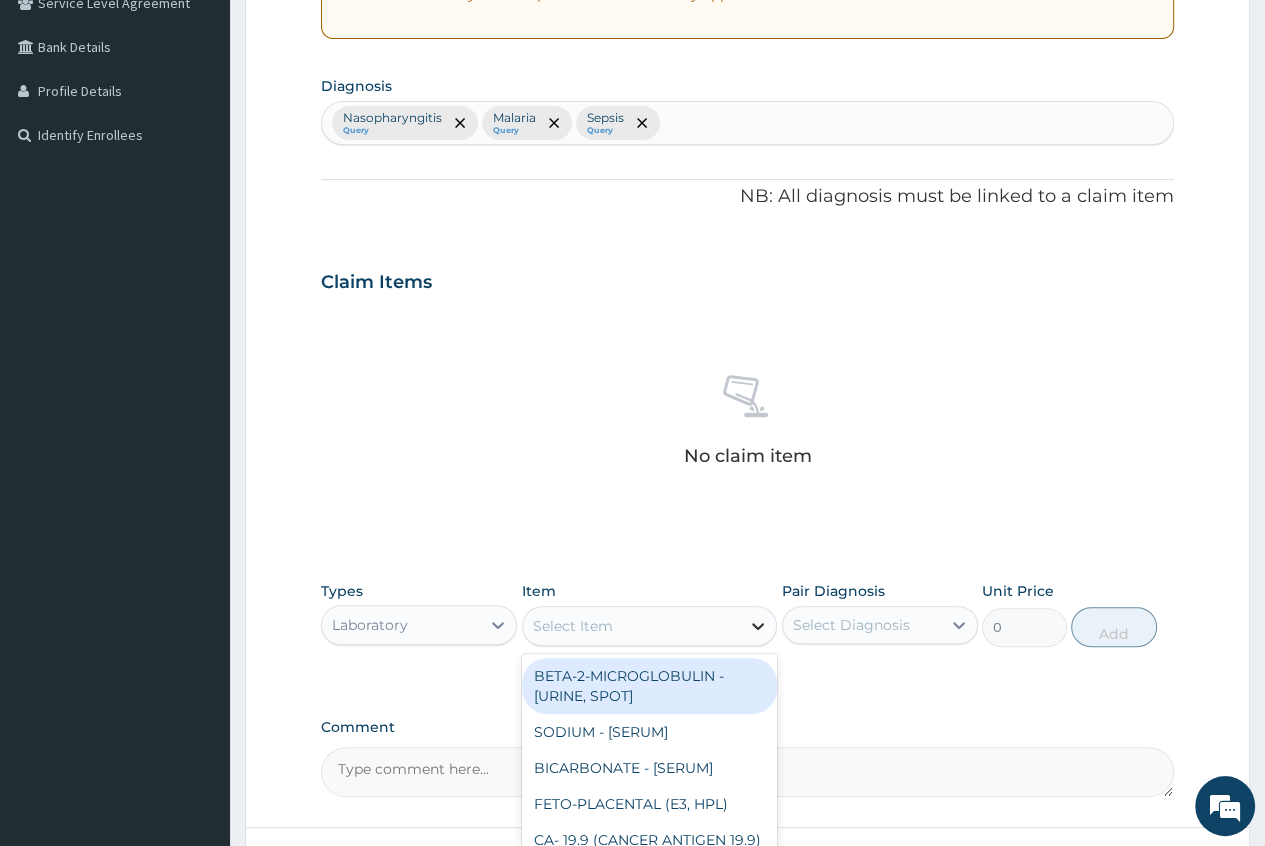 click 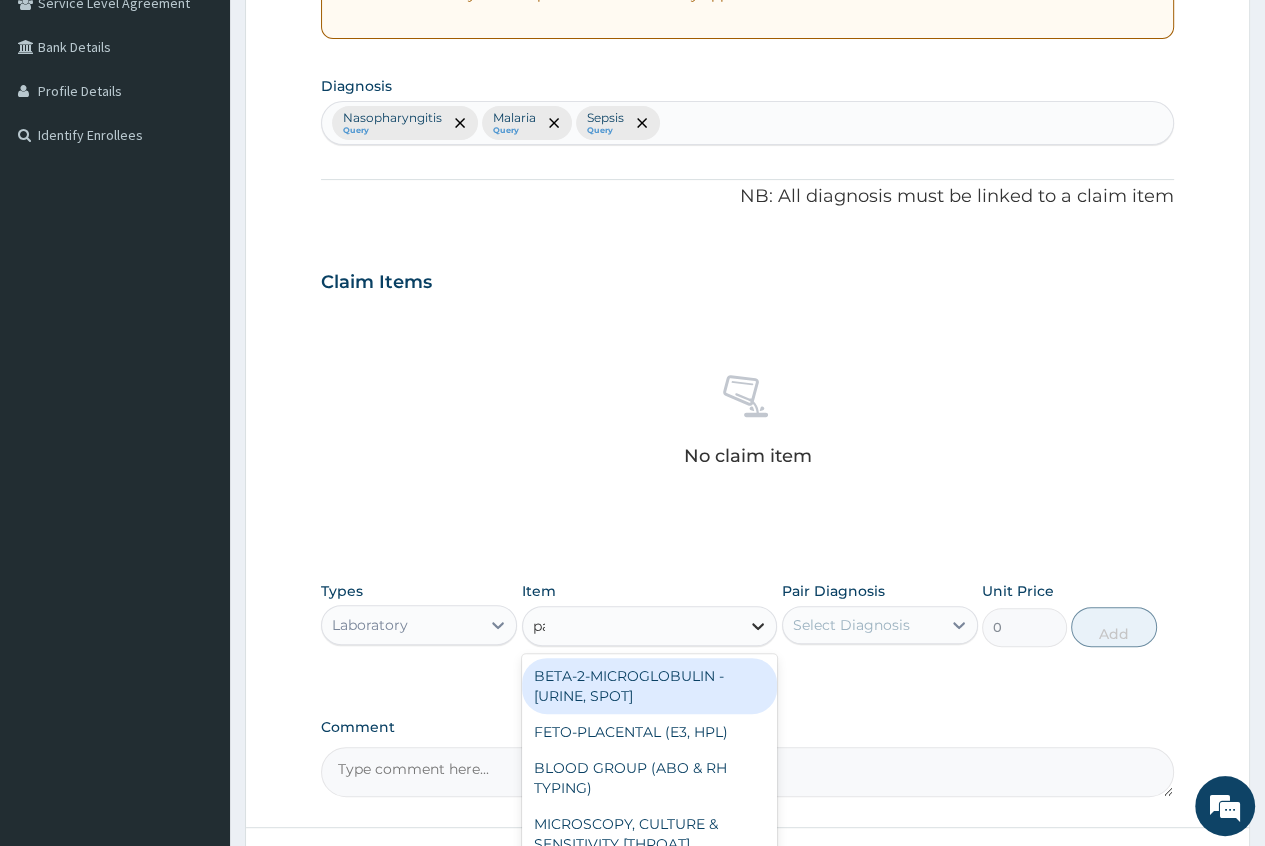 type on "para" 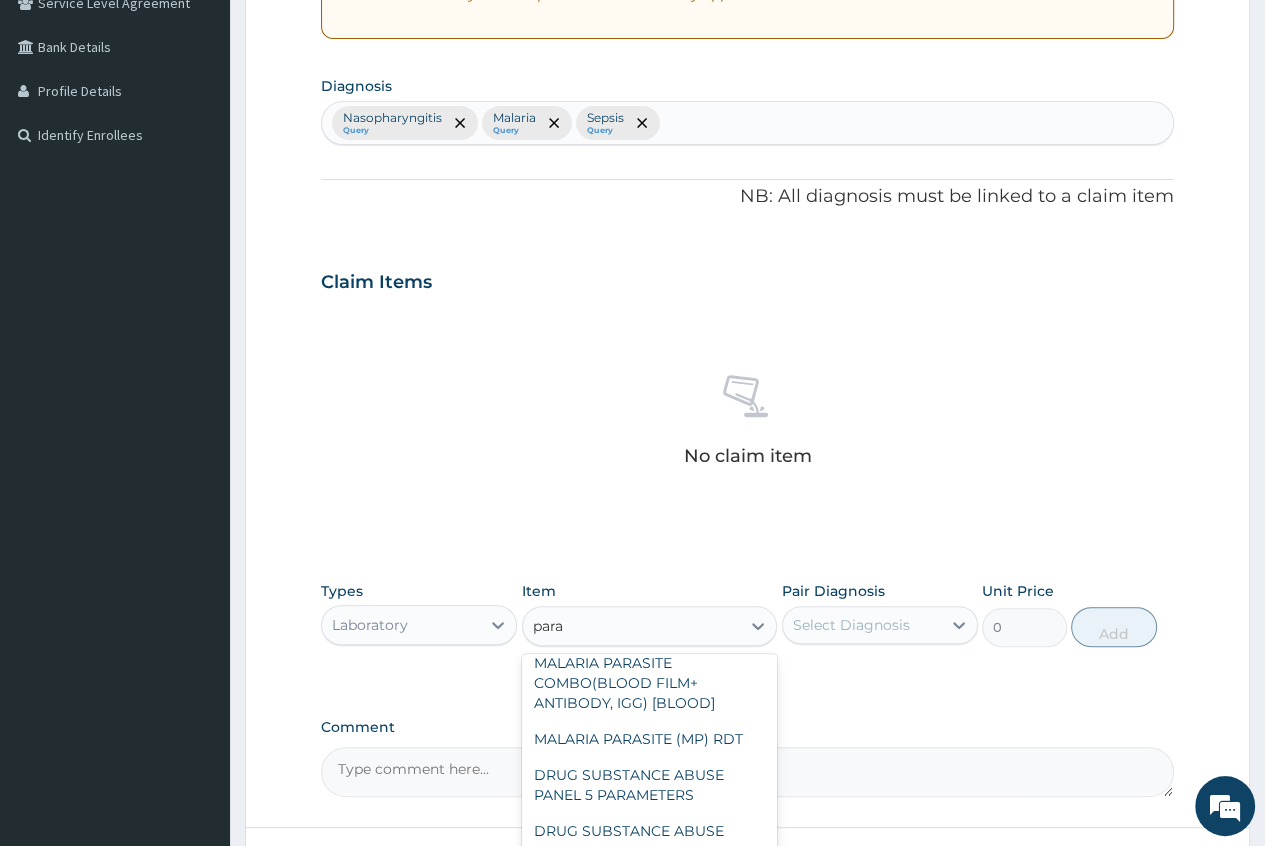 scroll, scrollTop: 36, scrollLeft: 0, axis: vertical 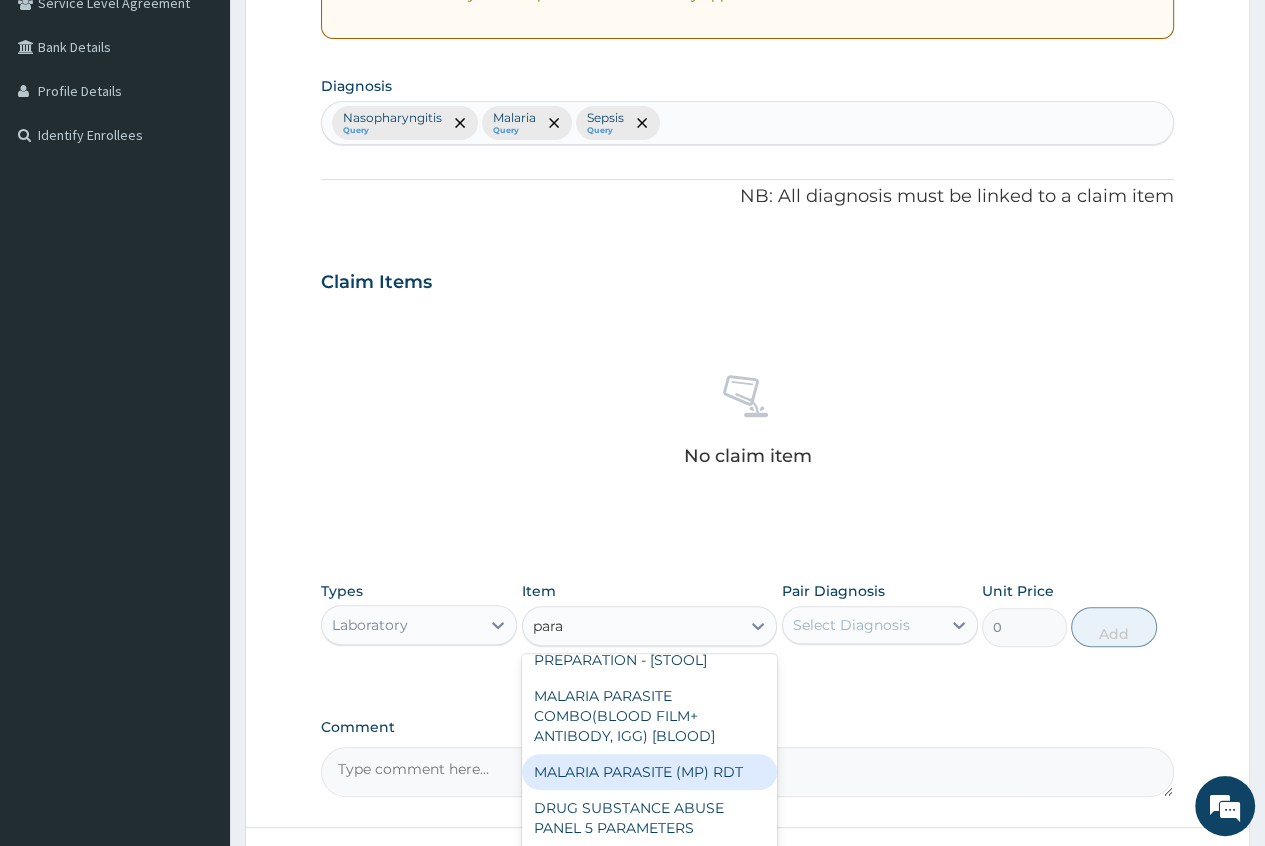 click on "MALARIA PARASITE (MP) RDT" at bounding box center [650, 772] 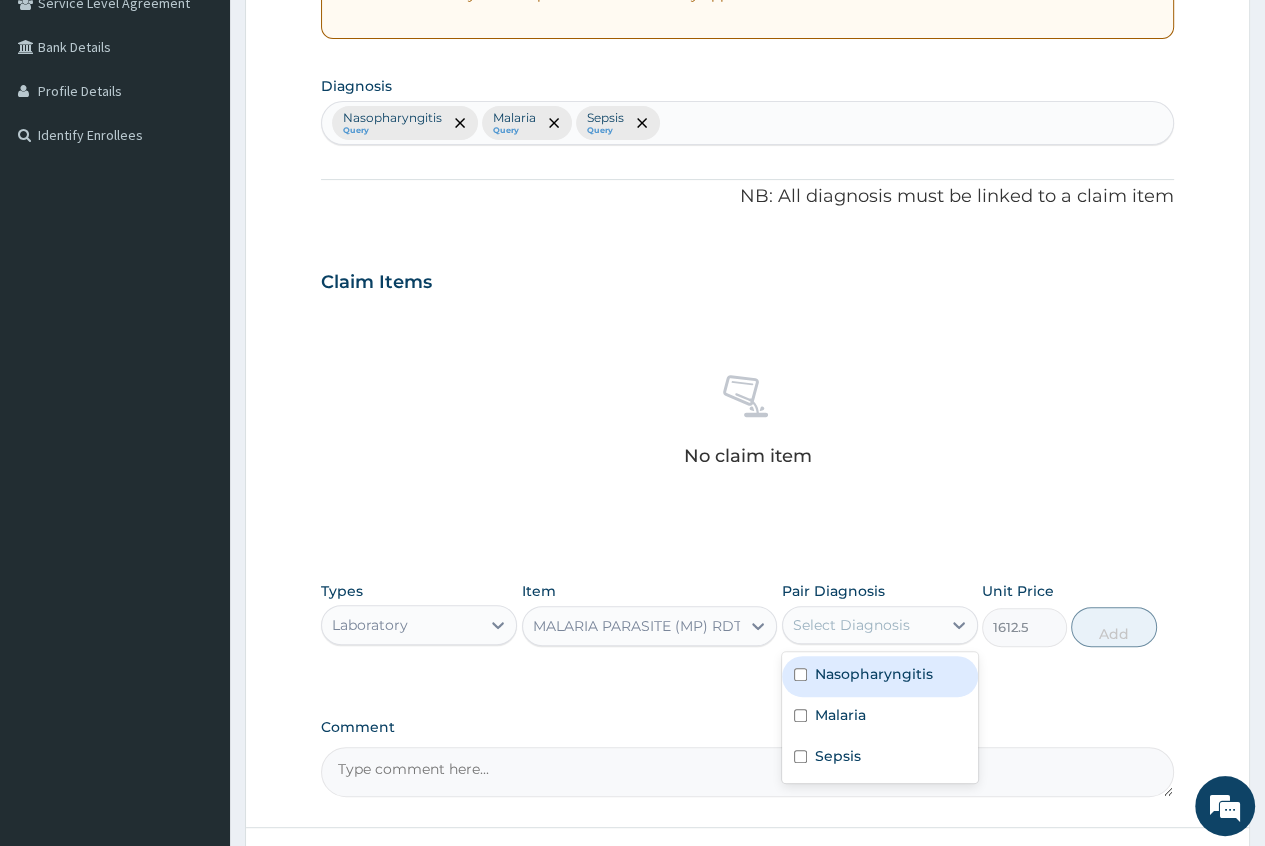 click on "Select Diagnosis" at bounding box center (851, 625) 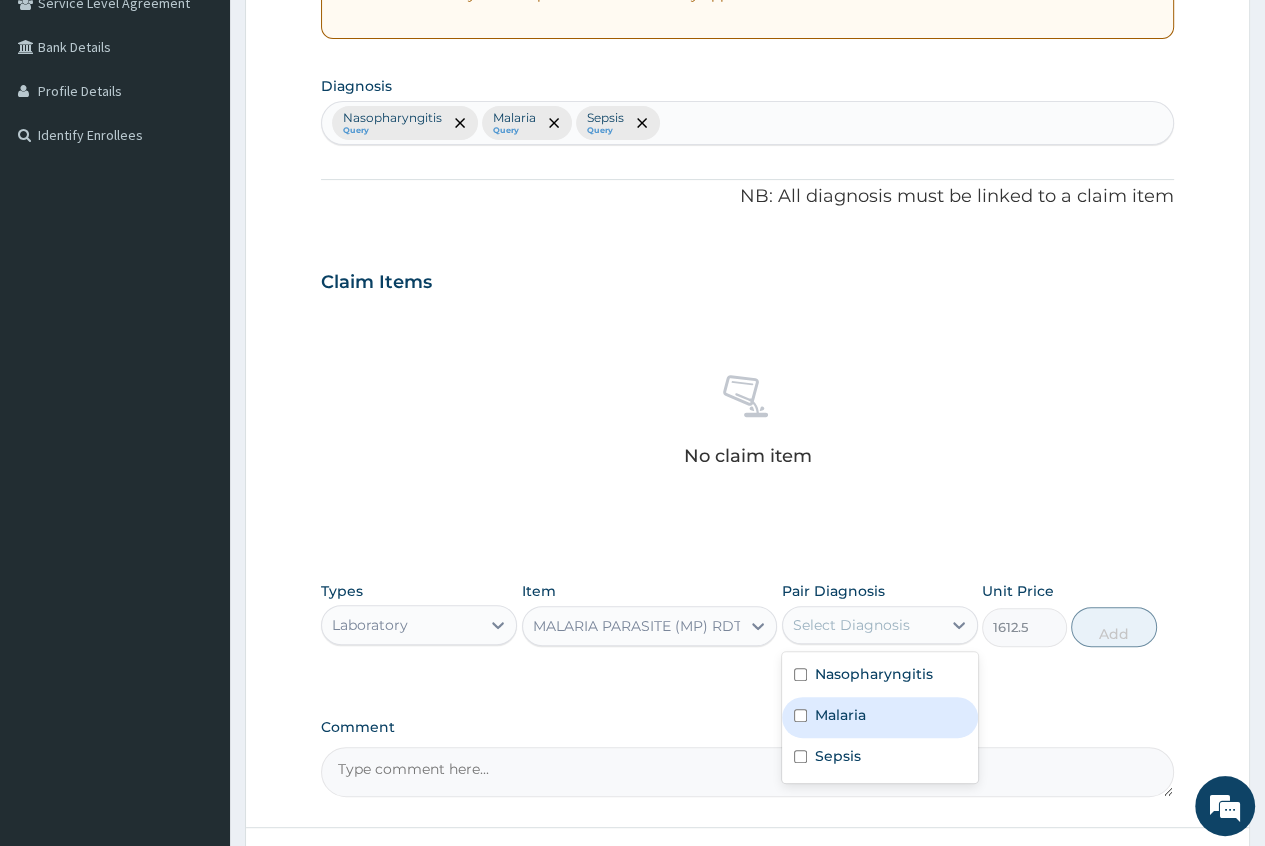 click on "Malaria" at bounding box center [840, 715] 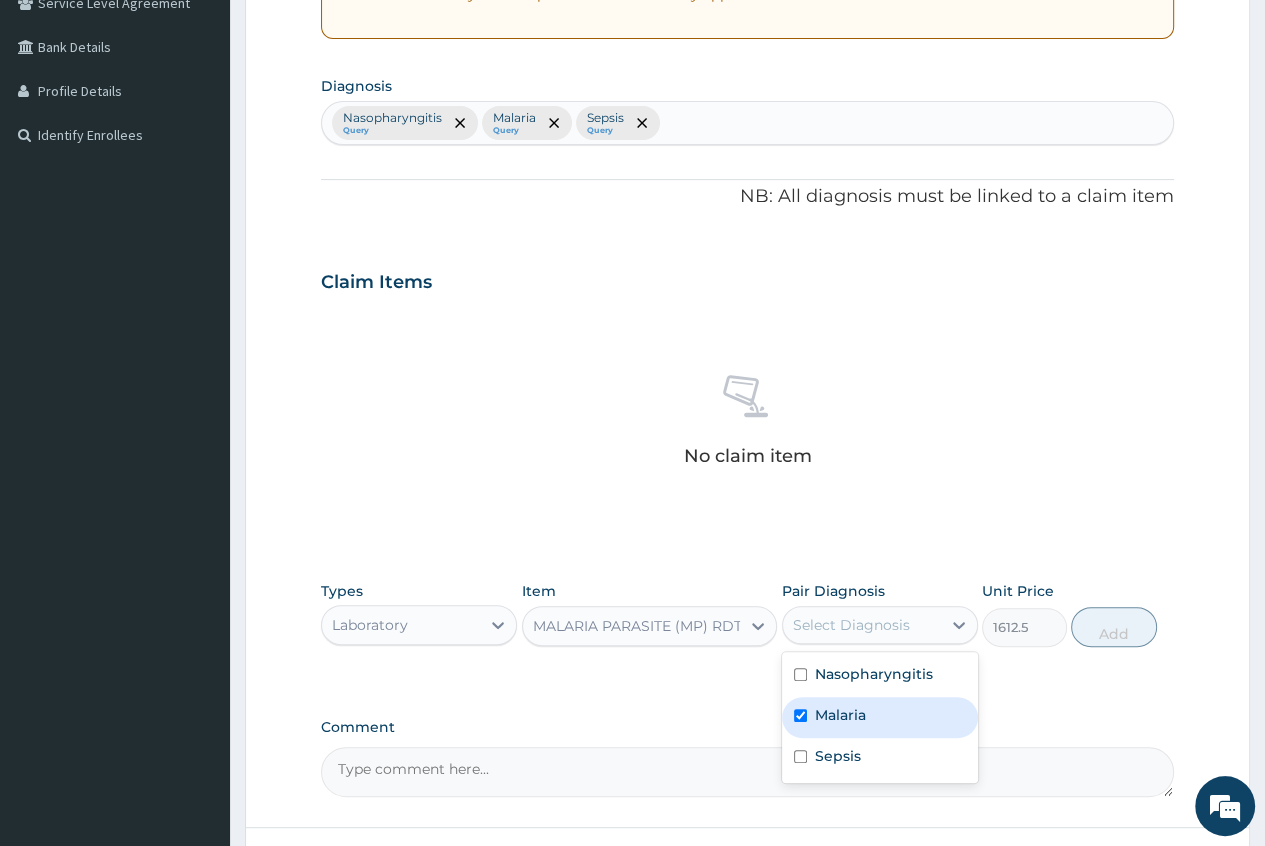 checkbox on "true" 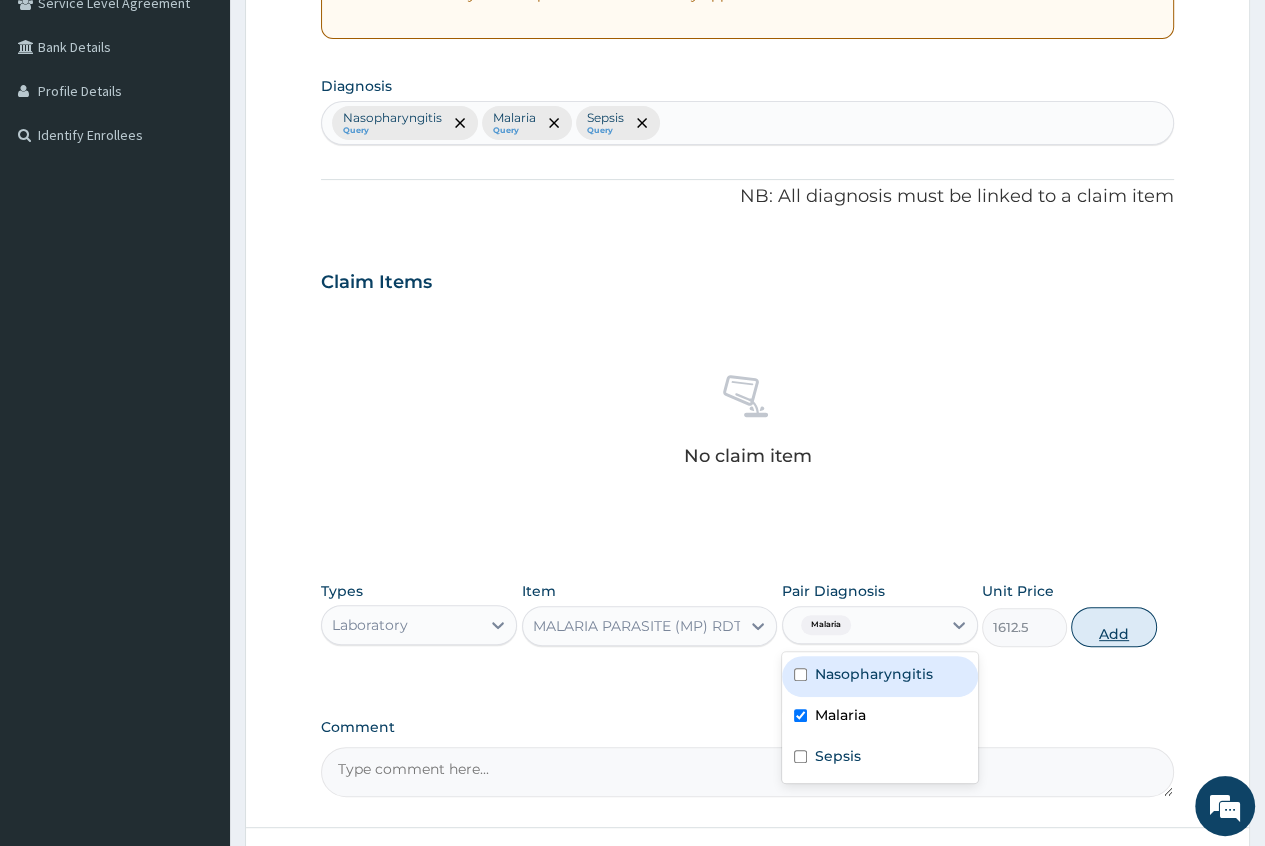 click on "Add" at bounding box center (1113, 627) 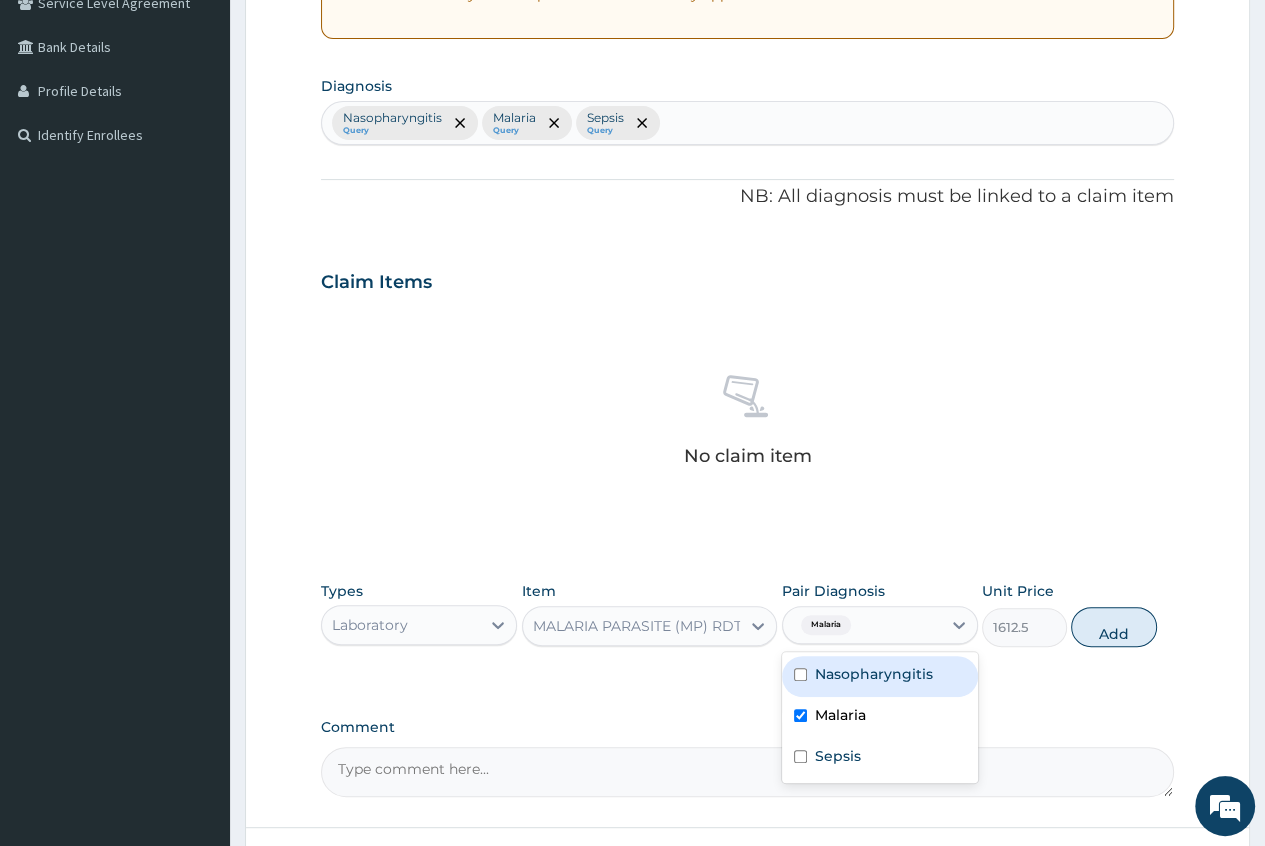 type on "0" 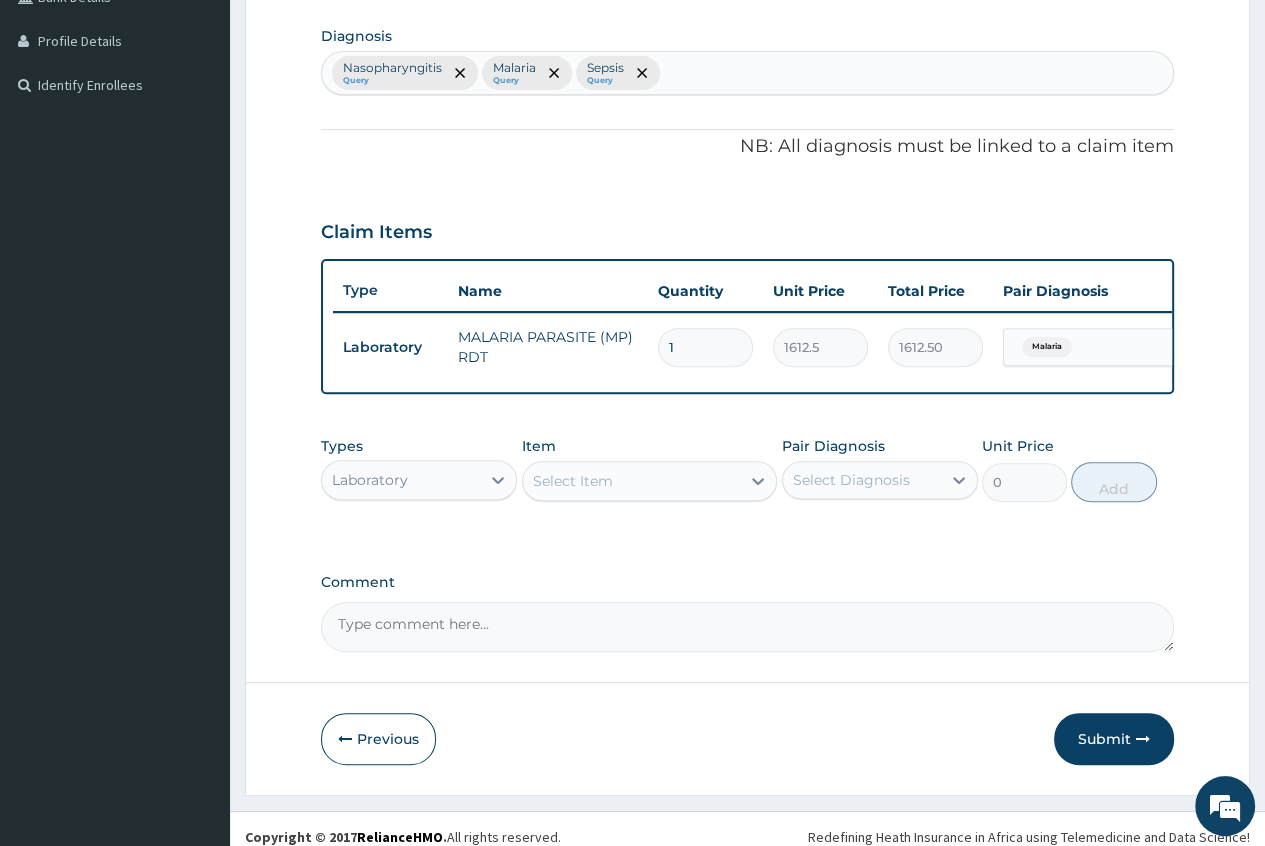 scroll, scrollTop: 513, scrollLeft: 0, axis: vertical 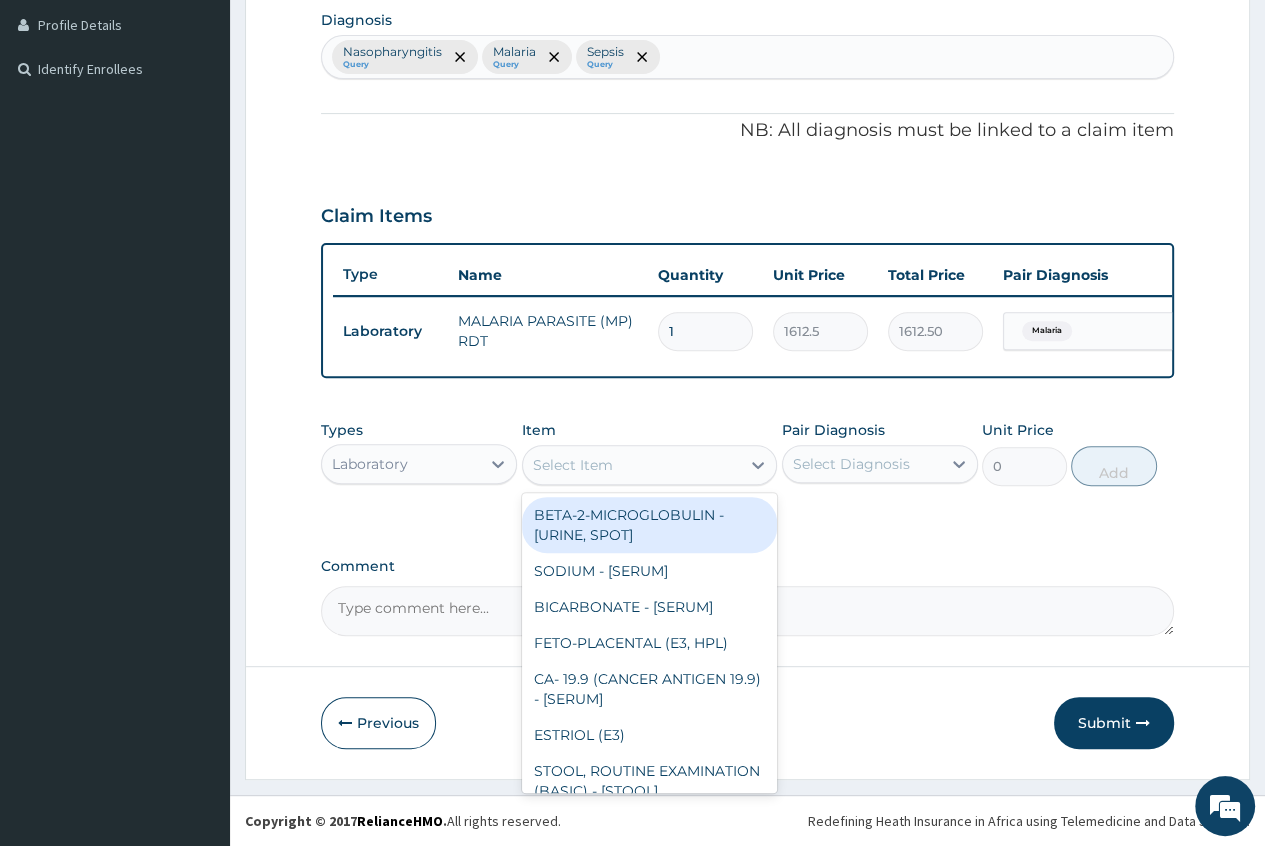 click on "Select Item" at bounding box center (573, 465) 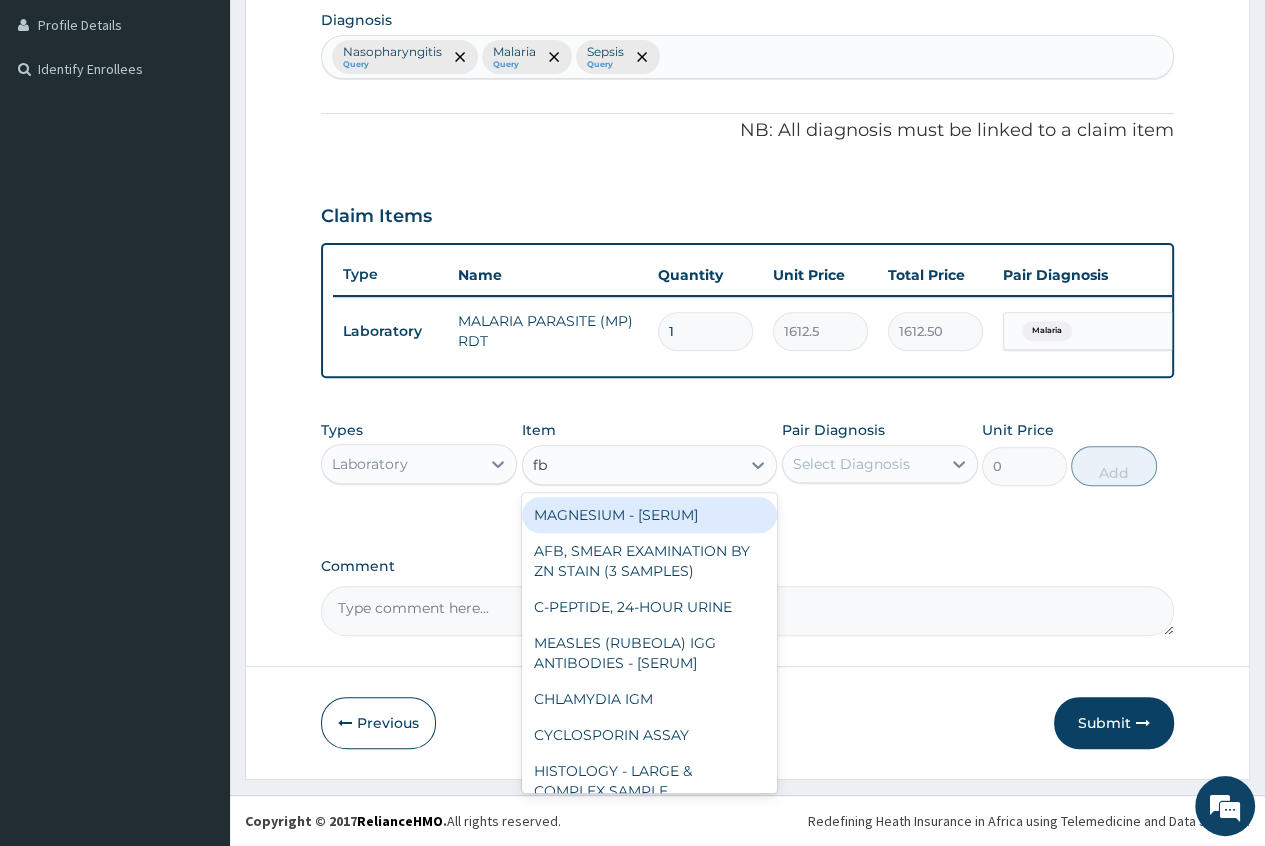 type on "fbc" 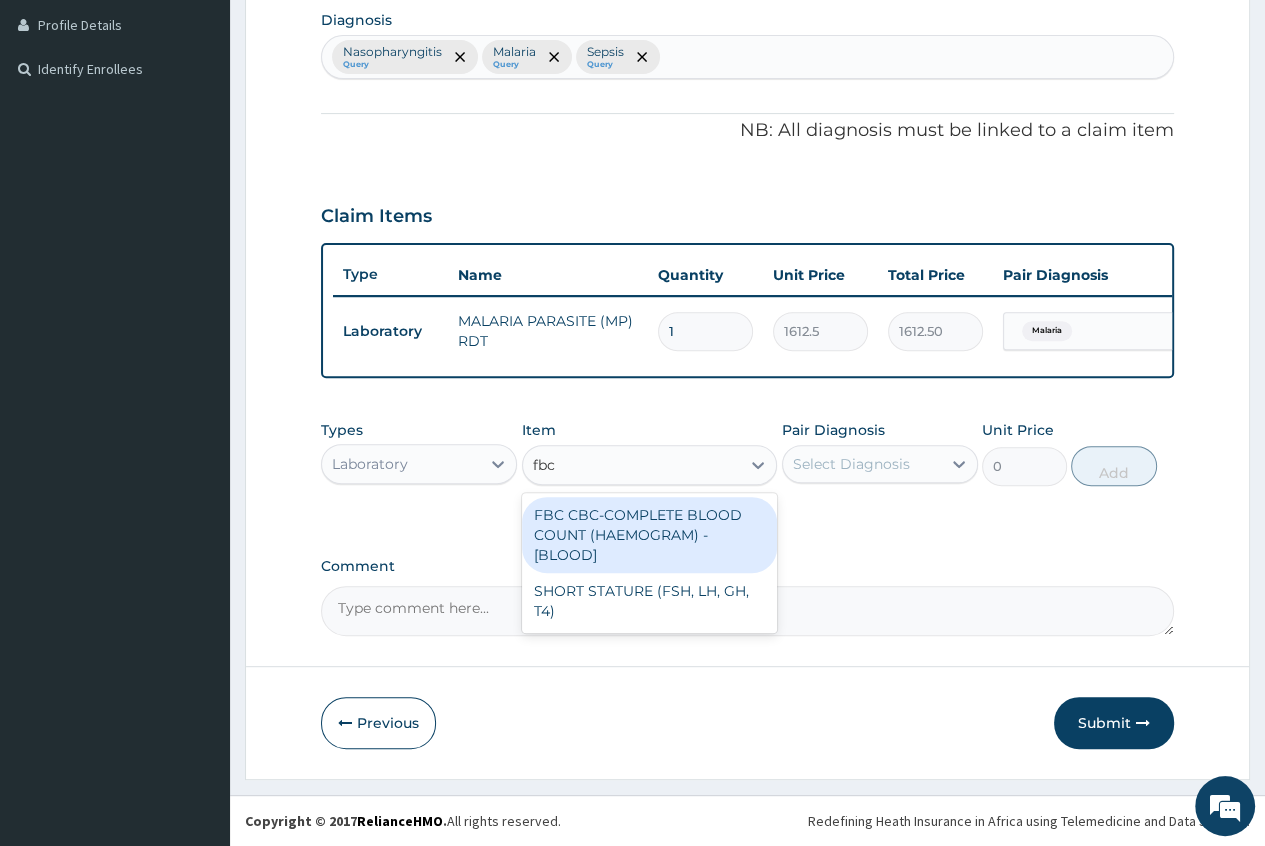 click on "FBC CBC-COMPLETE BLOOD COUNT (HAEMOGRAM) - [BLOOD]" at bounding box center (650, 535) 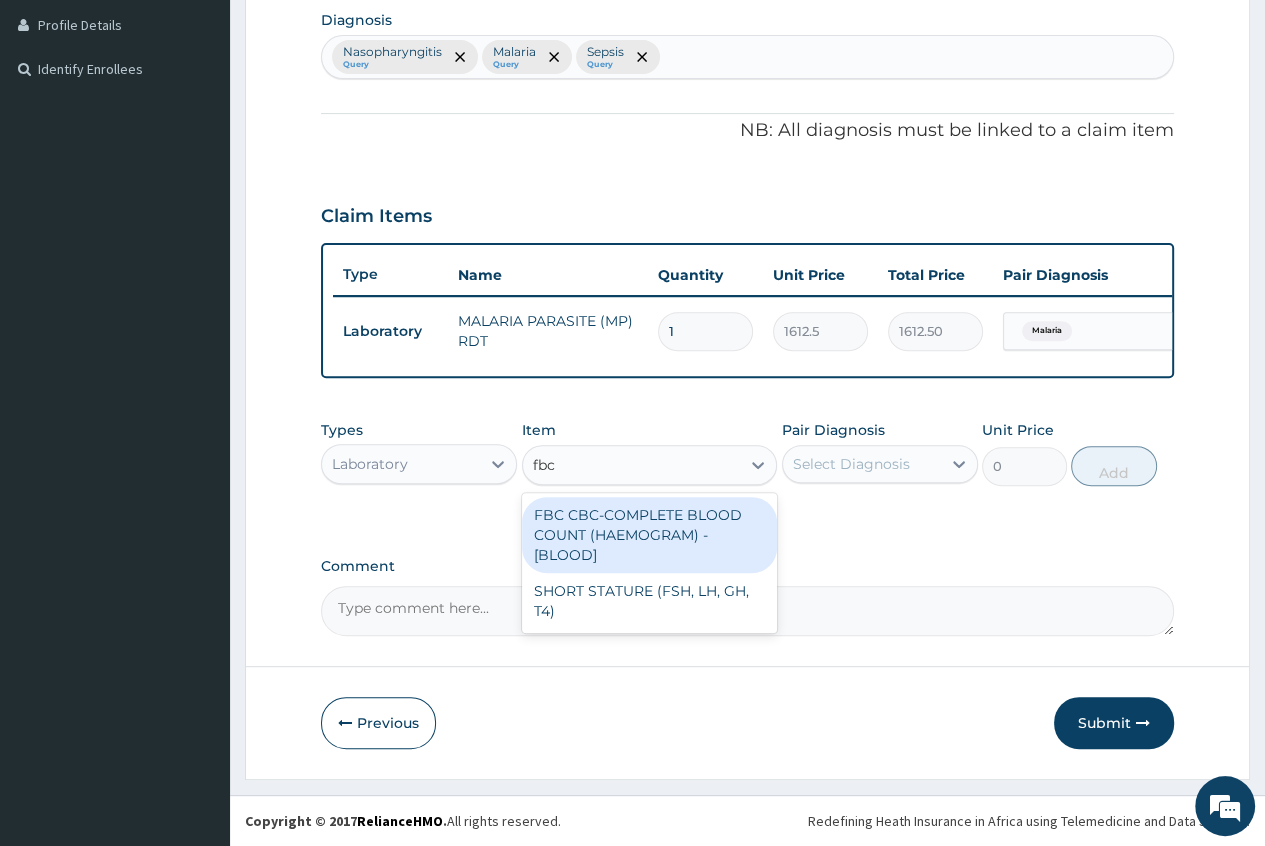 type 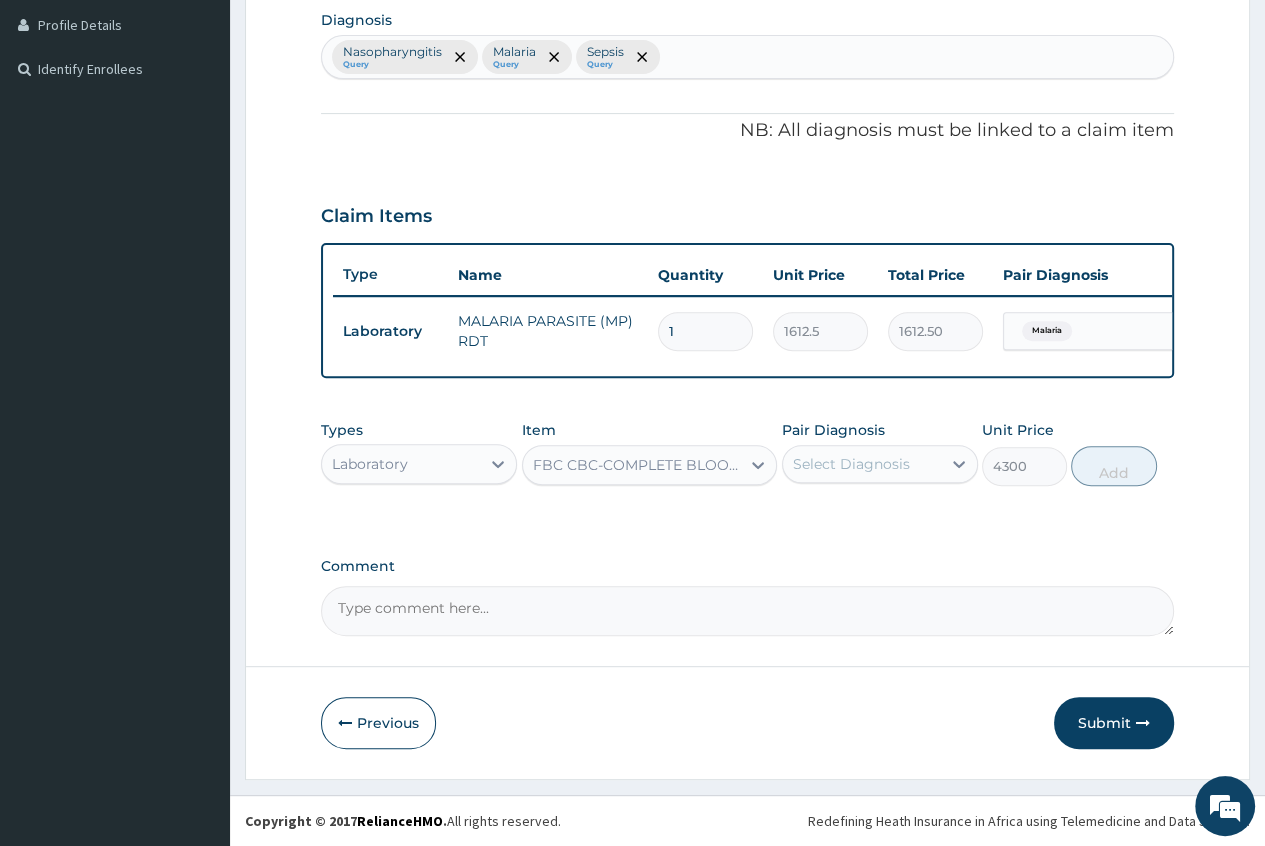 click on "Select Diagnosis" at bounding box center [851, 464] 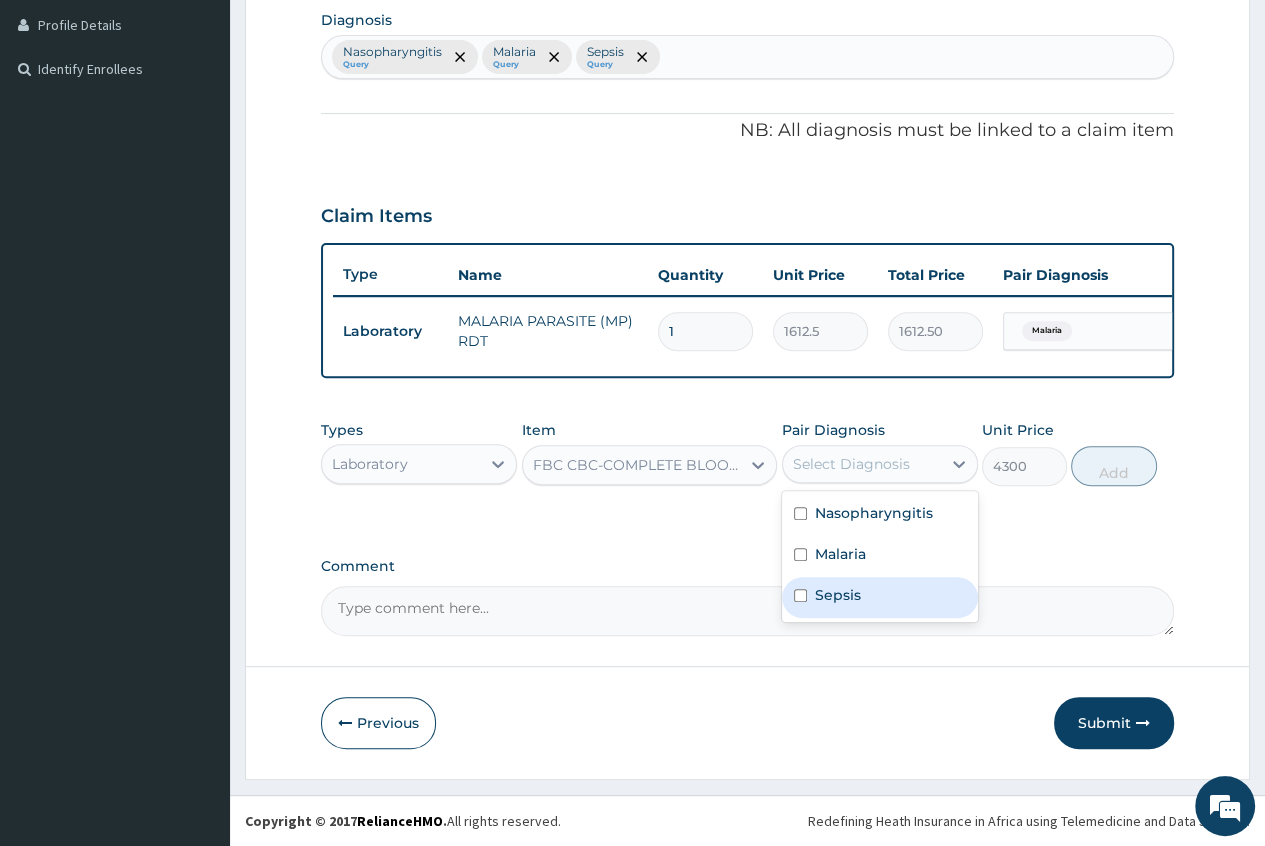 click on "Sepsis" at bounding box center (838, 595) 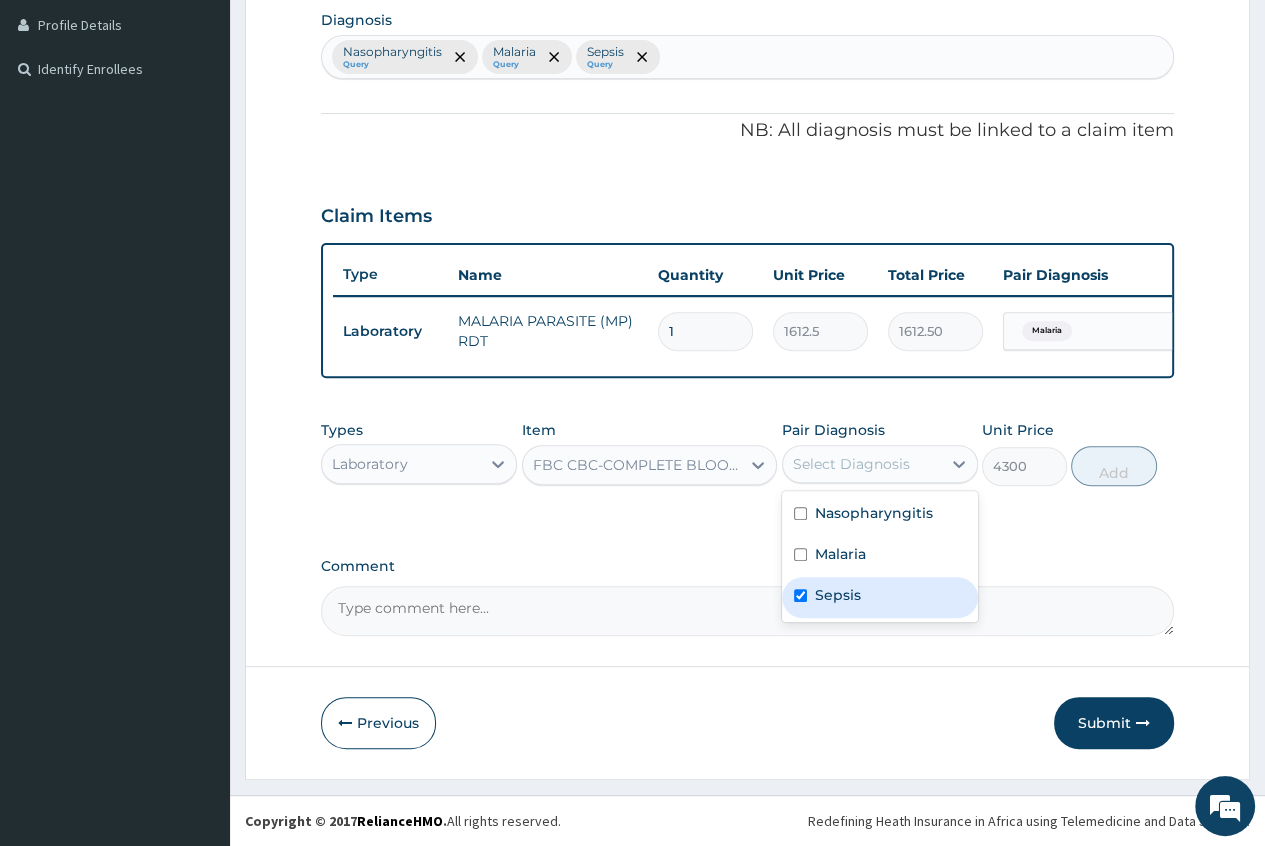 checkbox on "true" 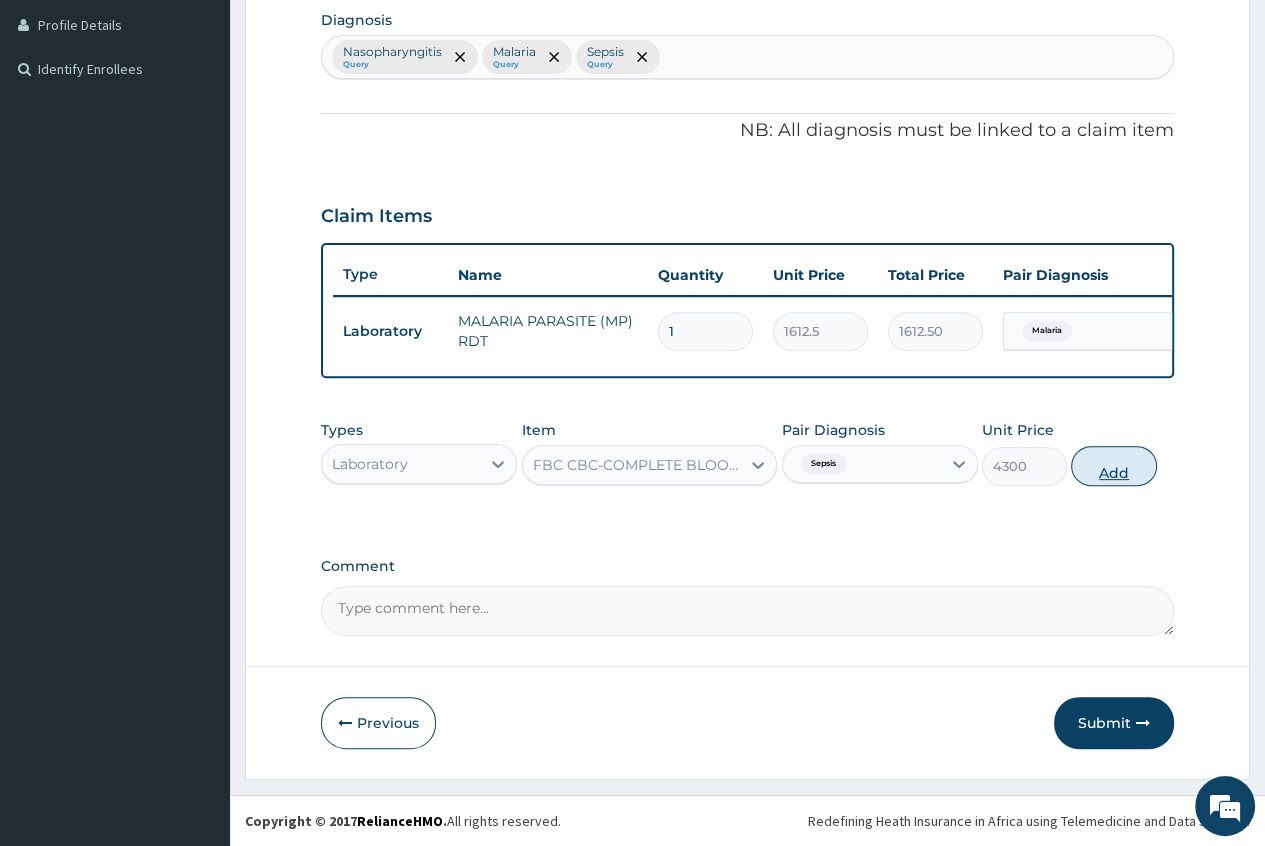 click on "Add" at bounding box center [1113, 466] 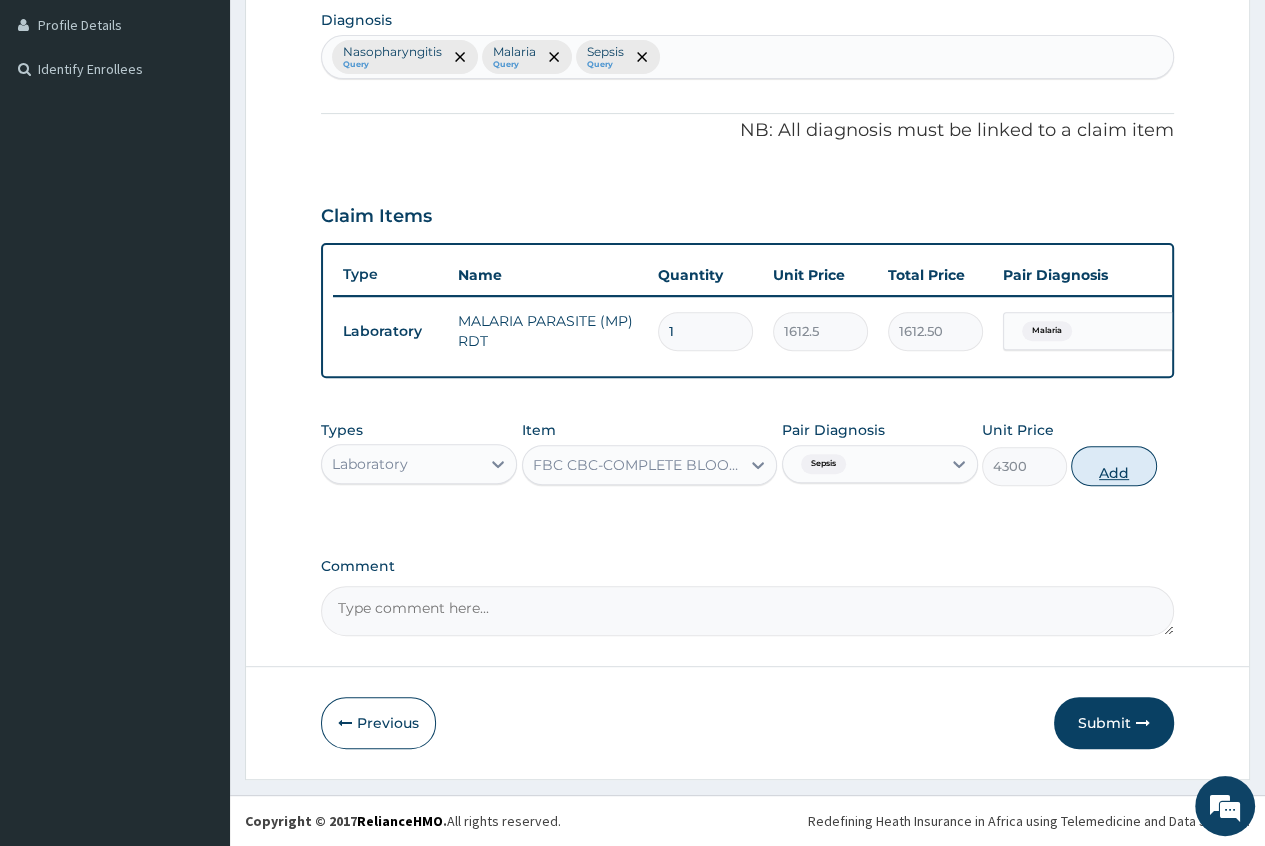 type on "0" 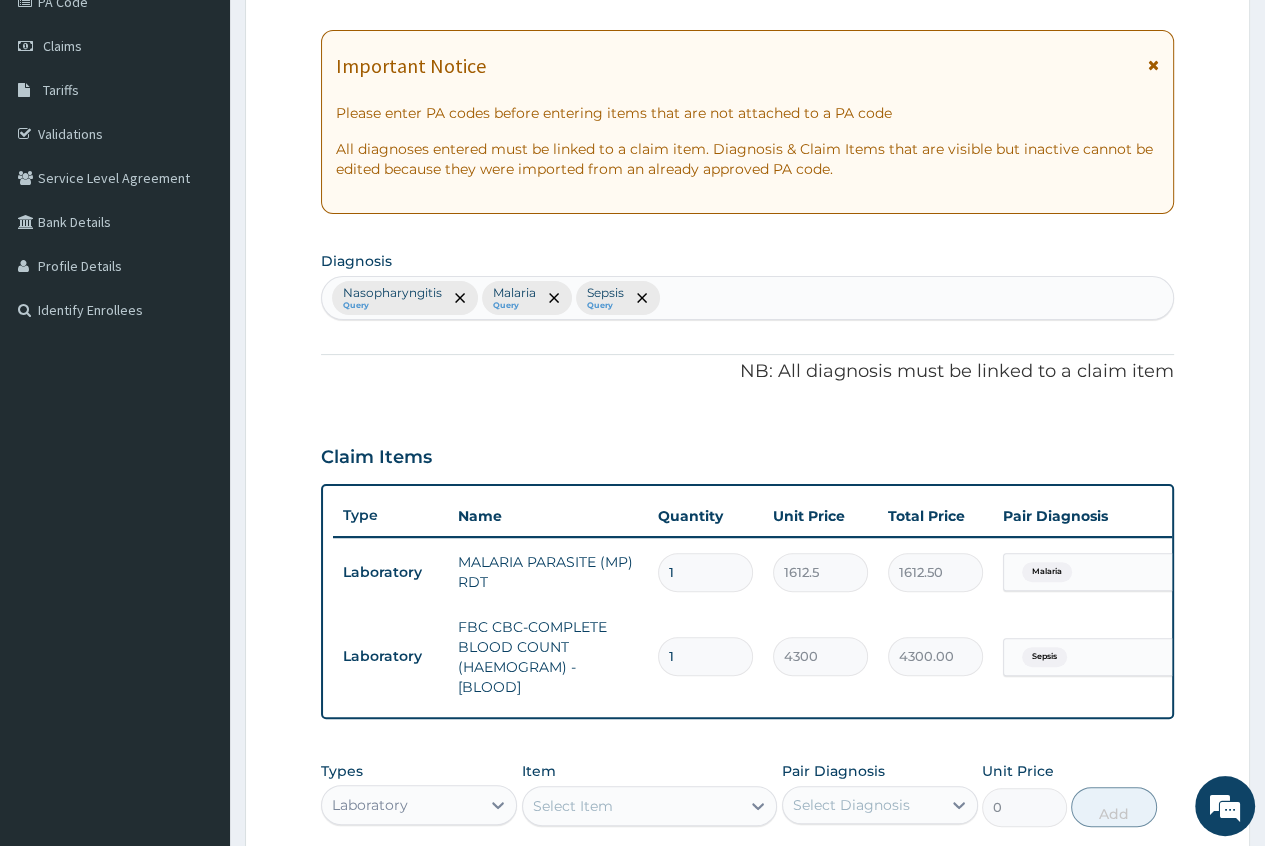 scroll, scrollTop: 213, scrollLeft: 0, axis: vertical 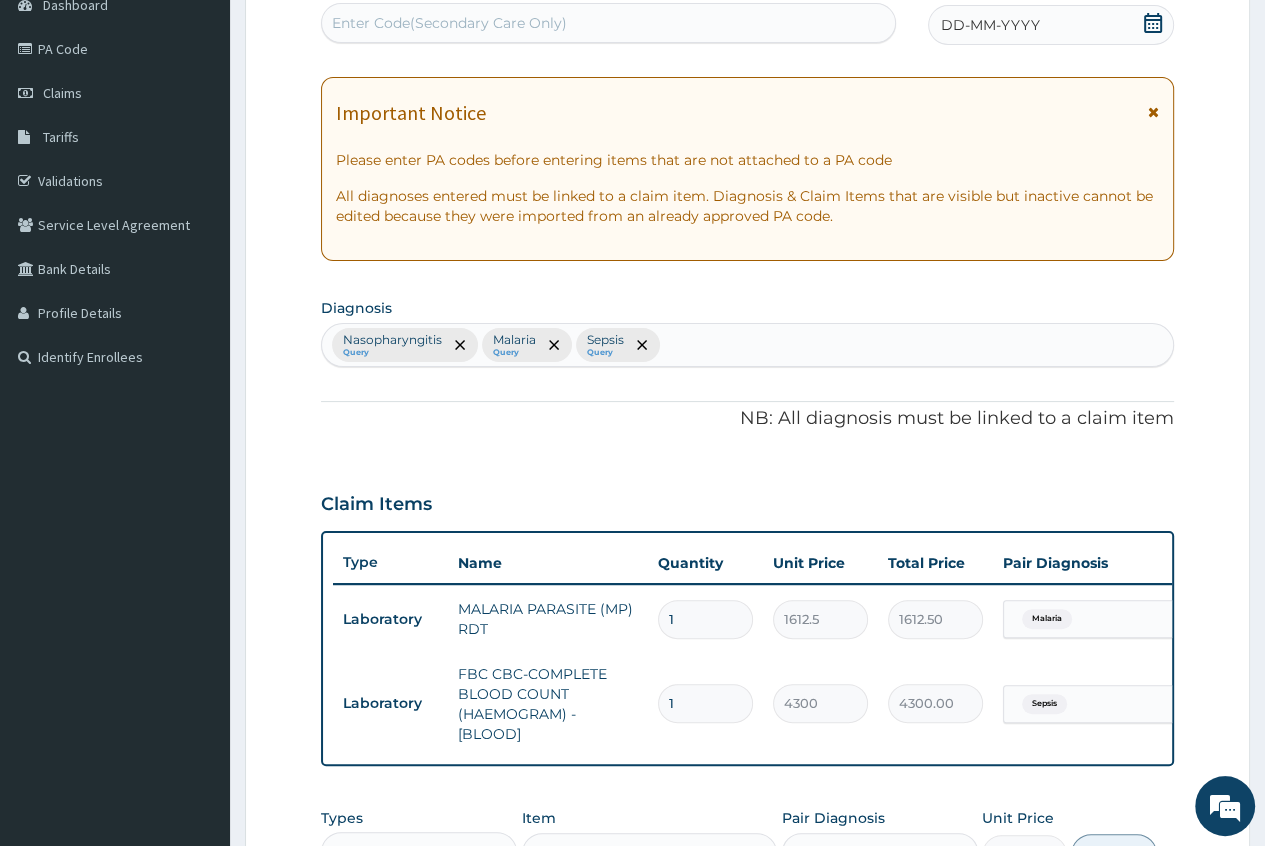 click on "Nasopharyngitis Query Malaria Query Sepsis Query" at bounding box center (747, 345) 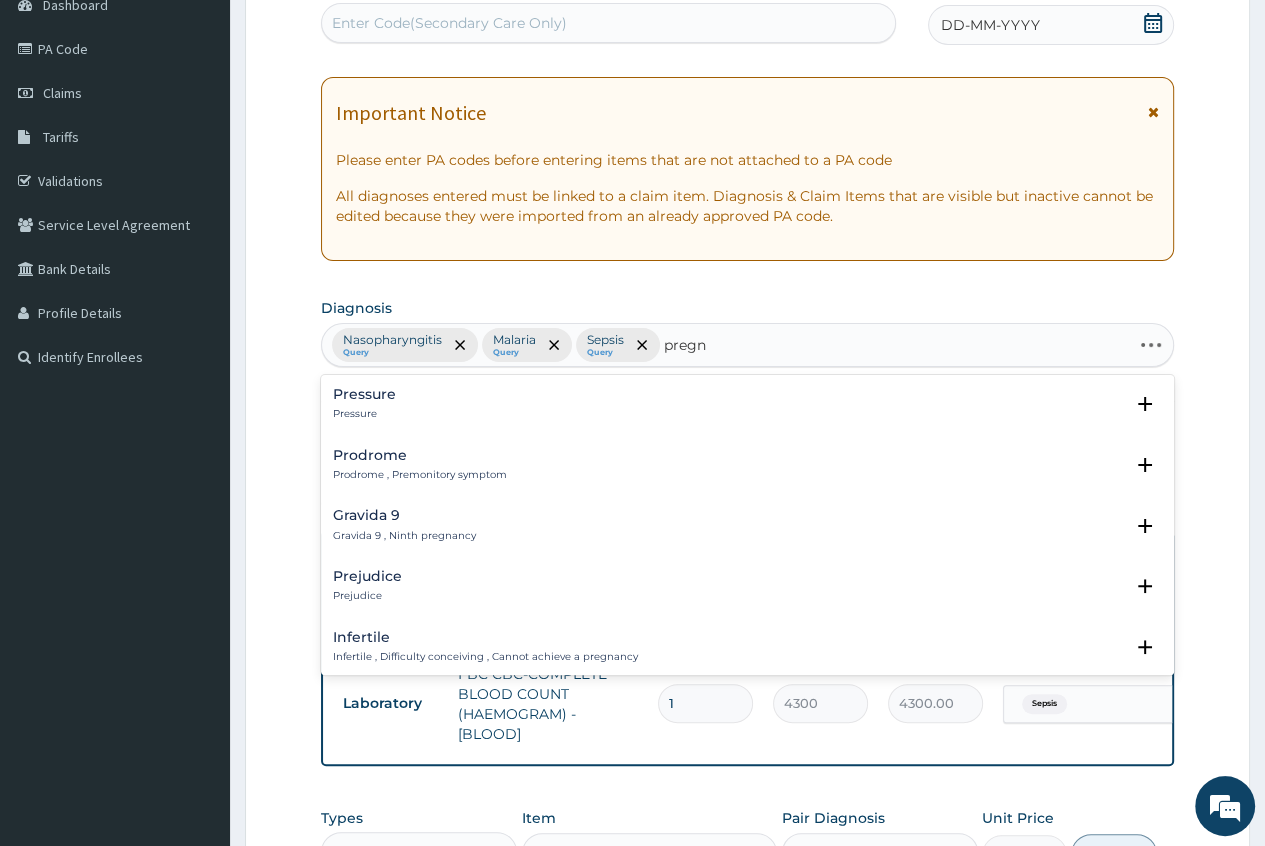 type on "pregna" 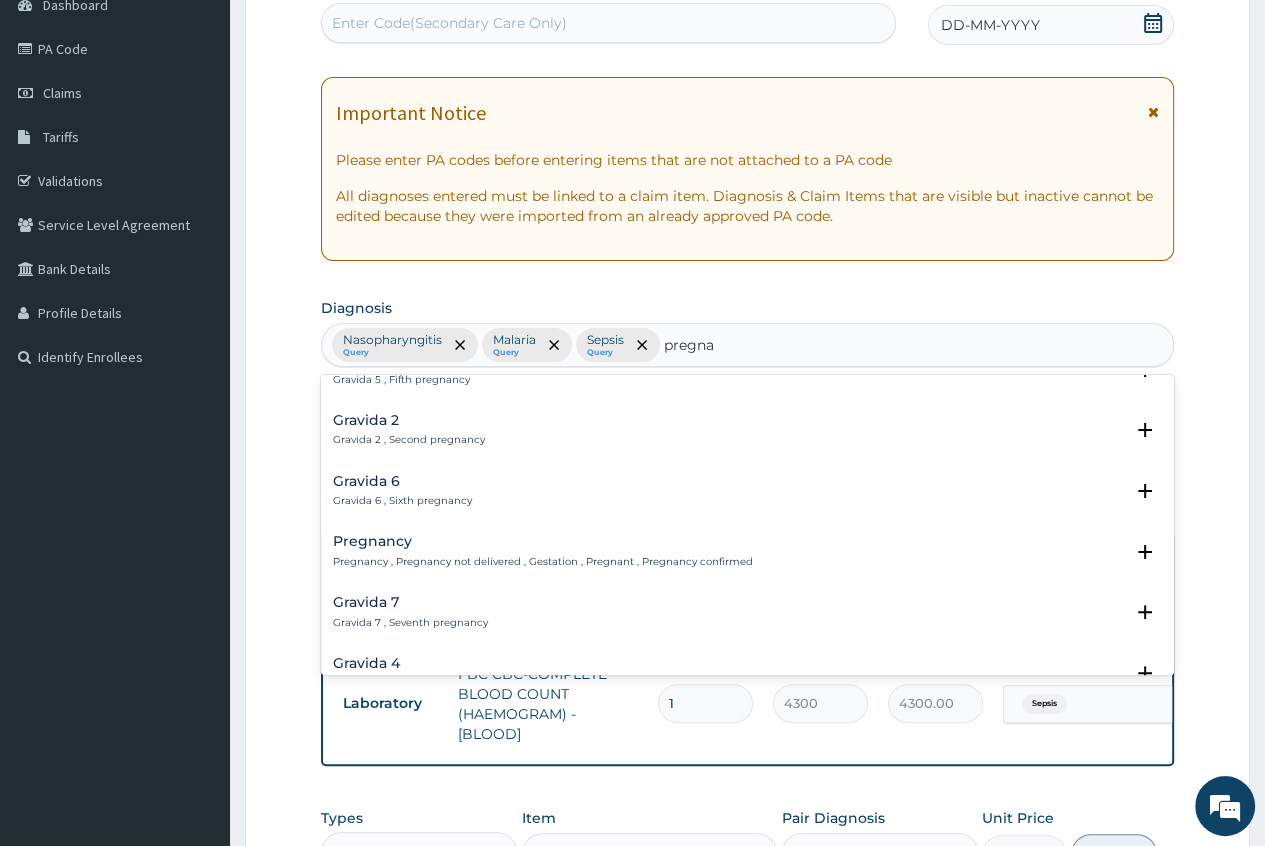 scroll, scrollTop: 200, scrollLeft: 0, axis: vertical 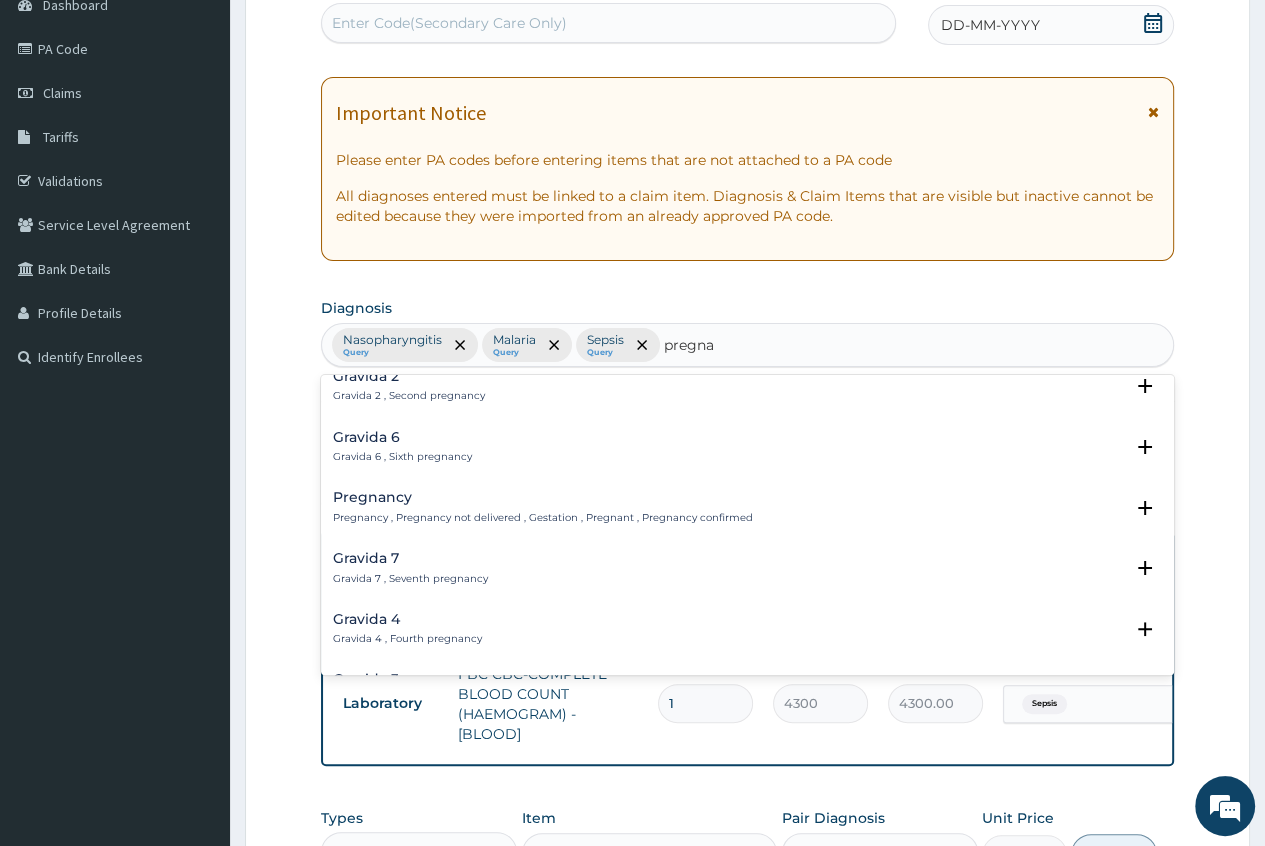 click on "Pregnancy , Pregnancy not delivered , Gestation , Pregnant , Pregnancy confirmed" at bounding box center [543, 518] 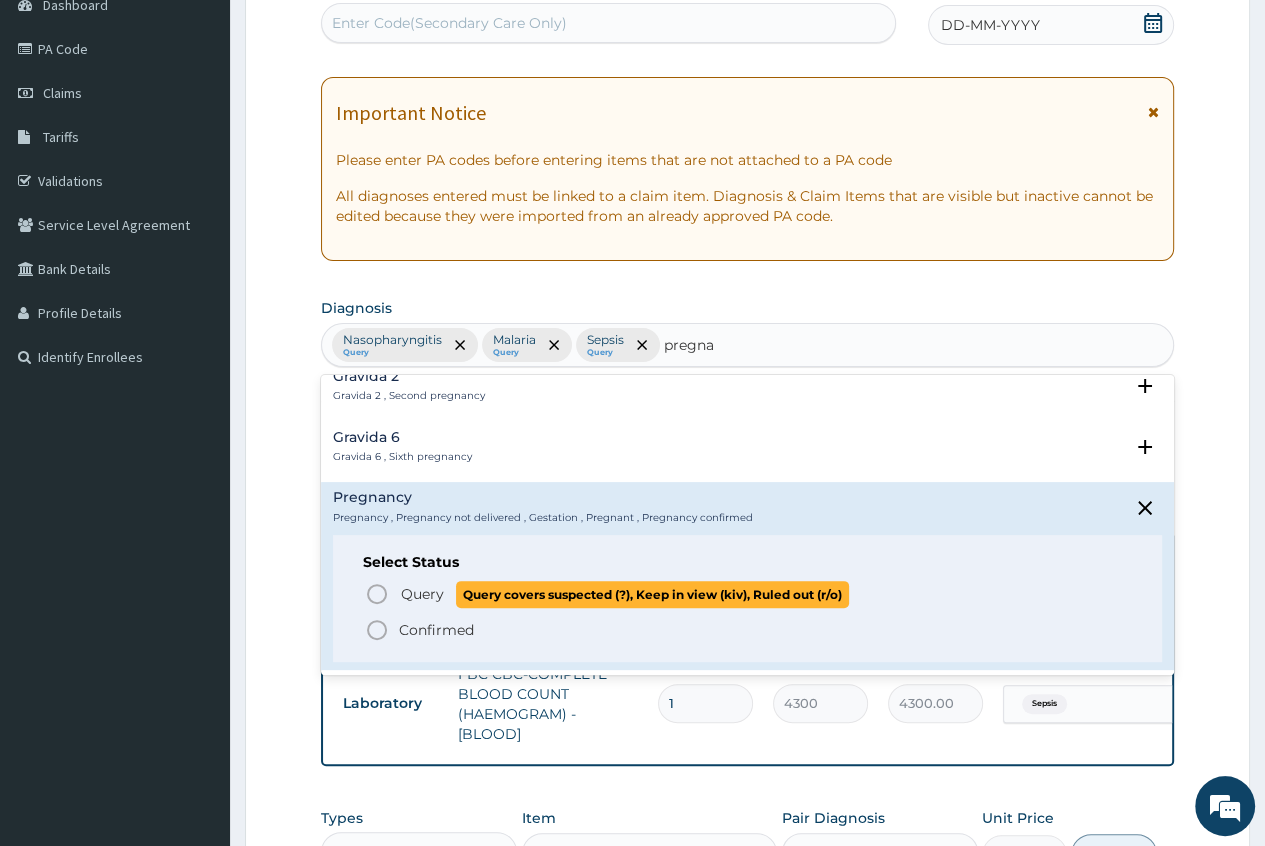 click on "Query" at bounding box center [422, 594] 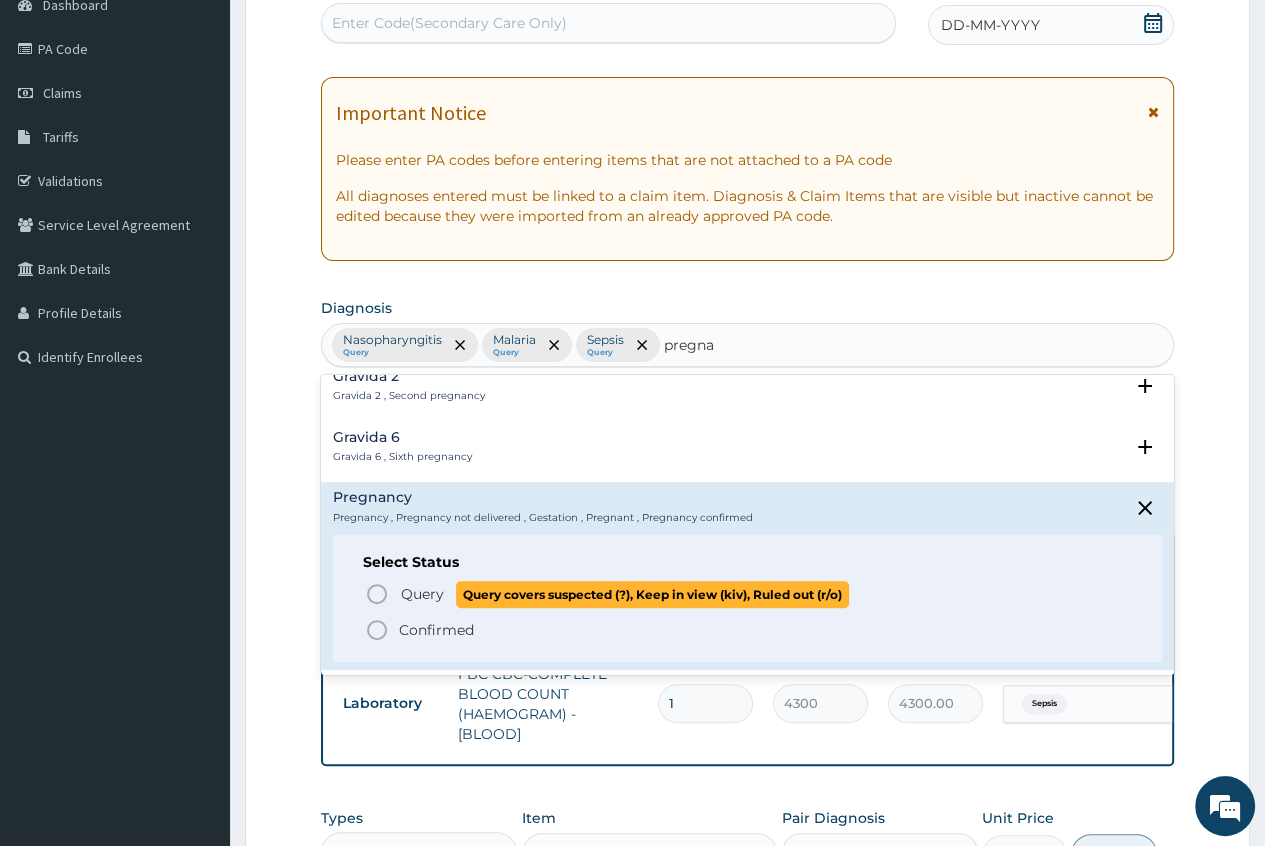type 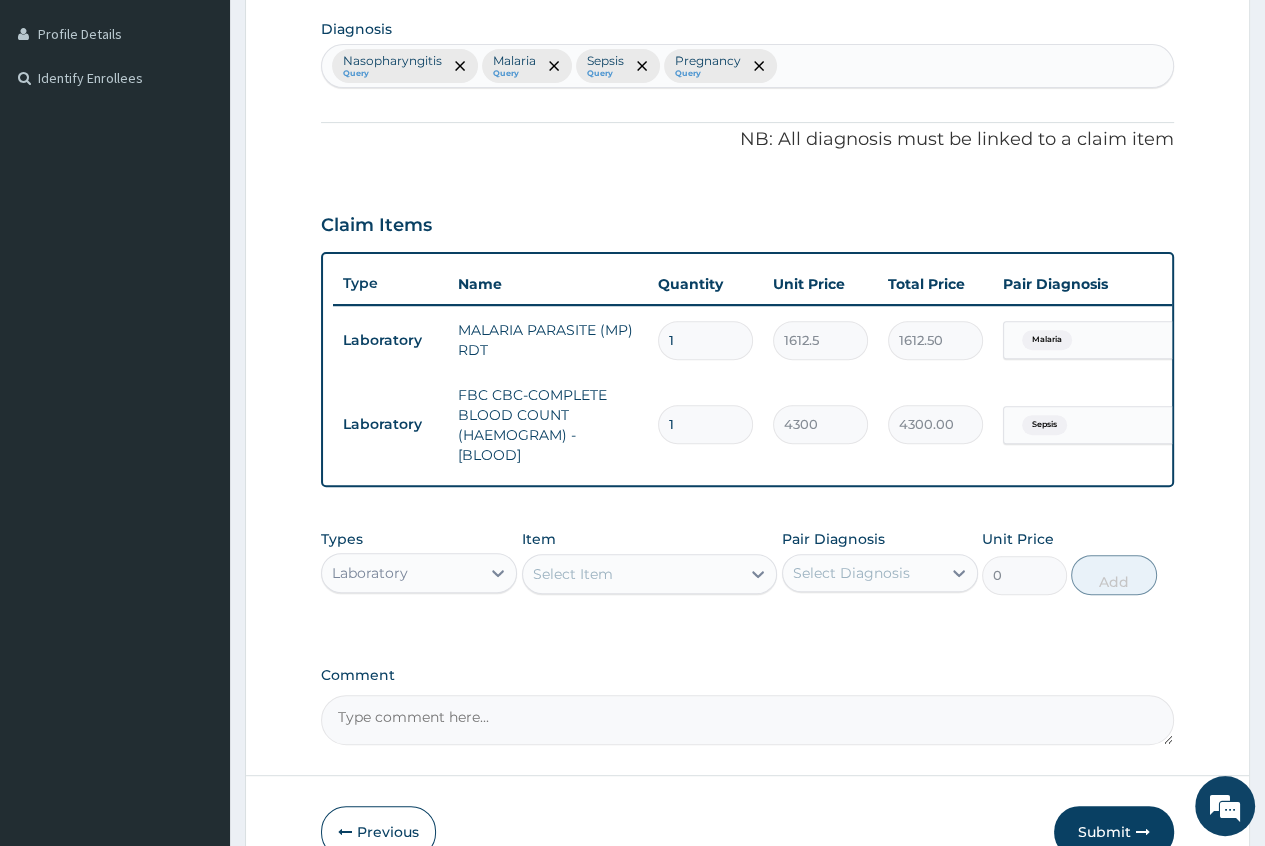 scroll, scrollTop: 613, scrollLeft: 0, axis: vertical 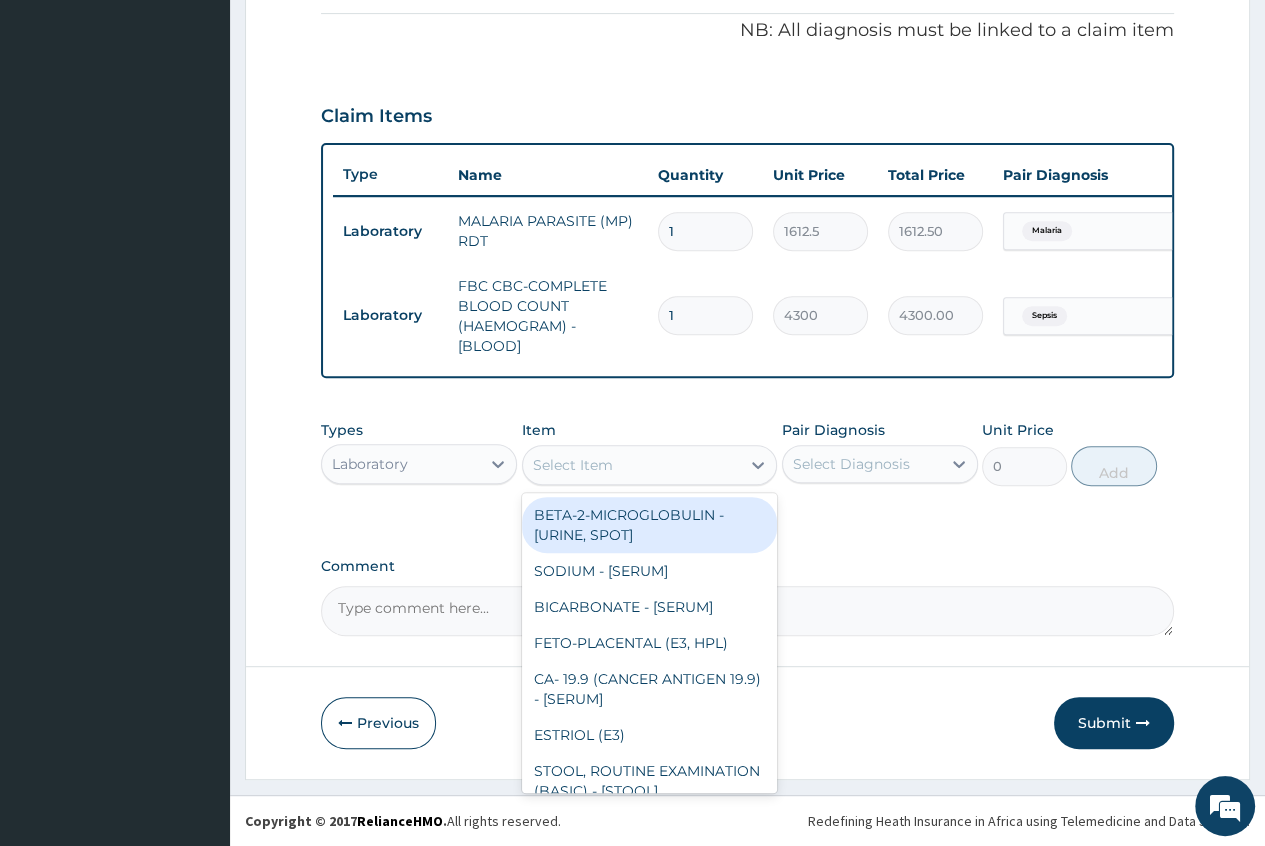 click on "Select Item" at bounding box center (632, 465) 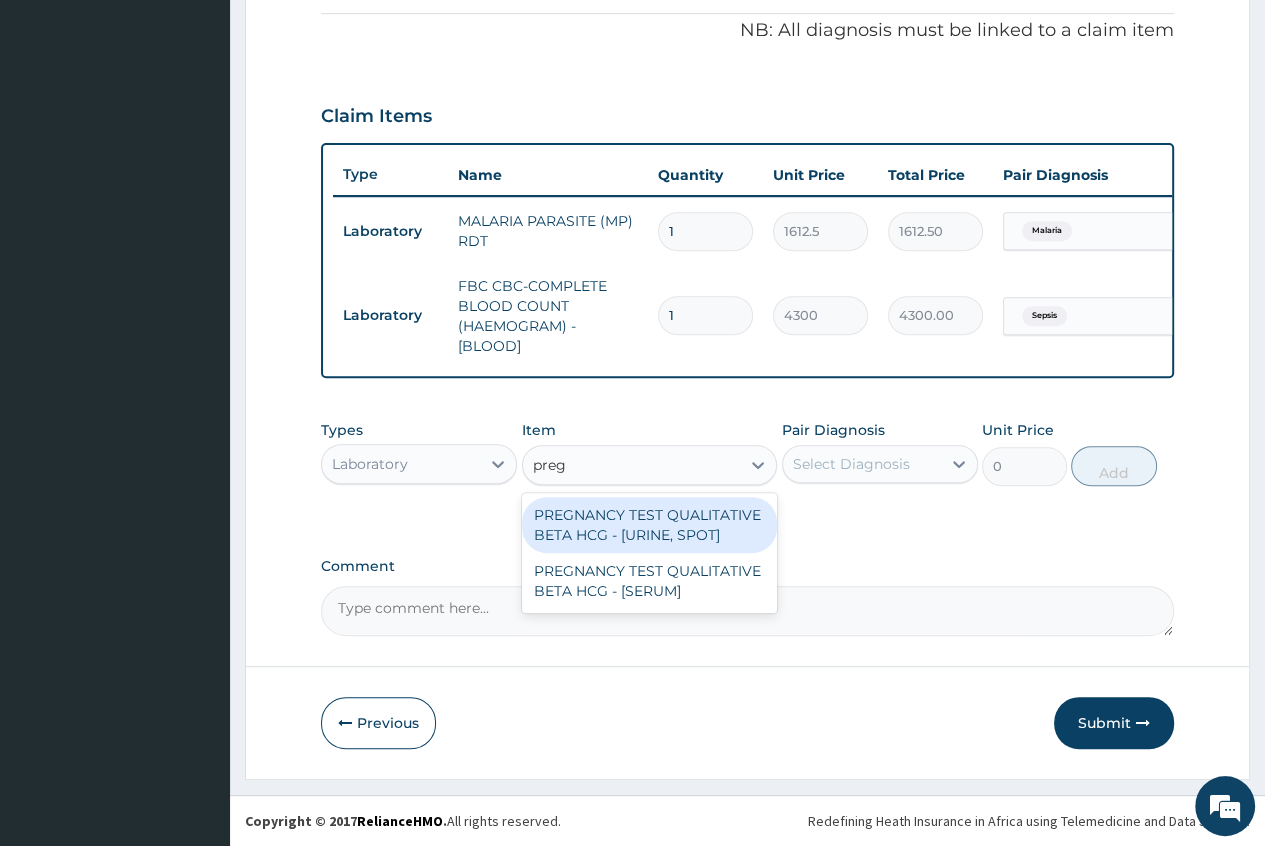 type on "pregn" 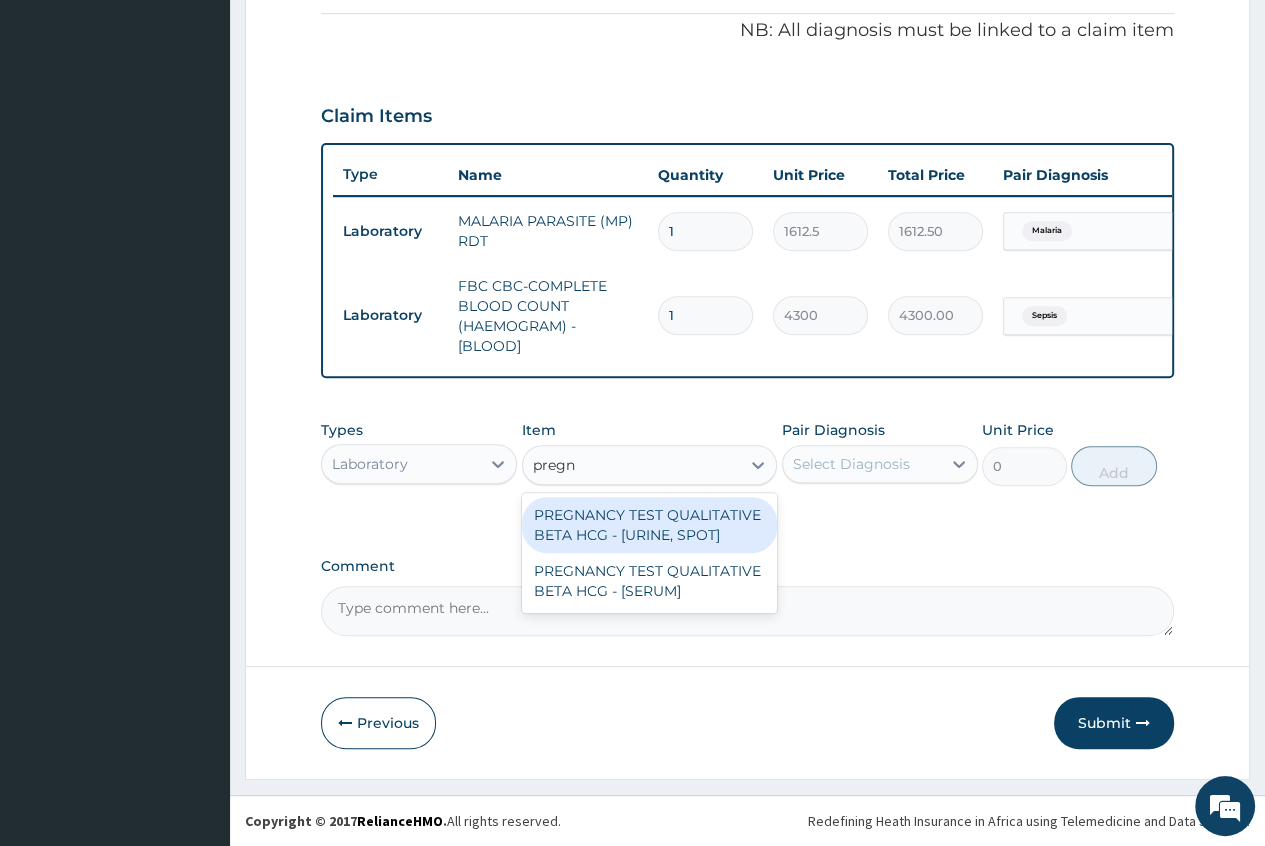 click on "PREGNANCY TEST QUALITATIVE BETA HCG - [URINE, SPOT]" at bounding box center [650, 525] 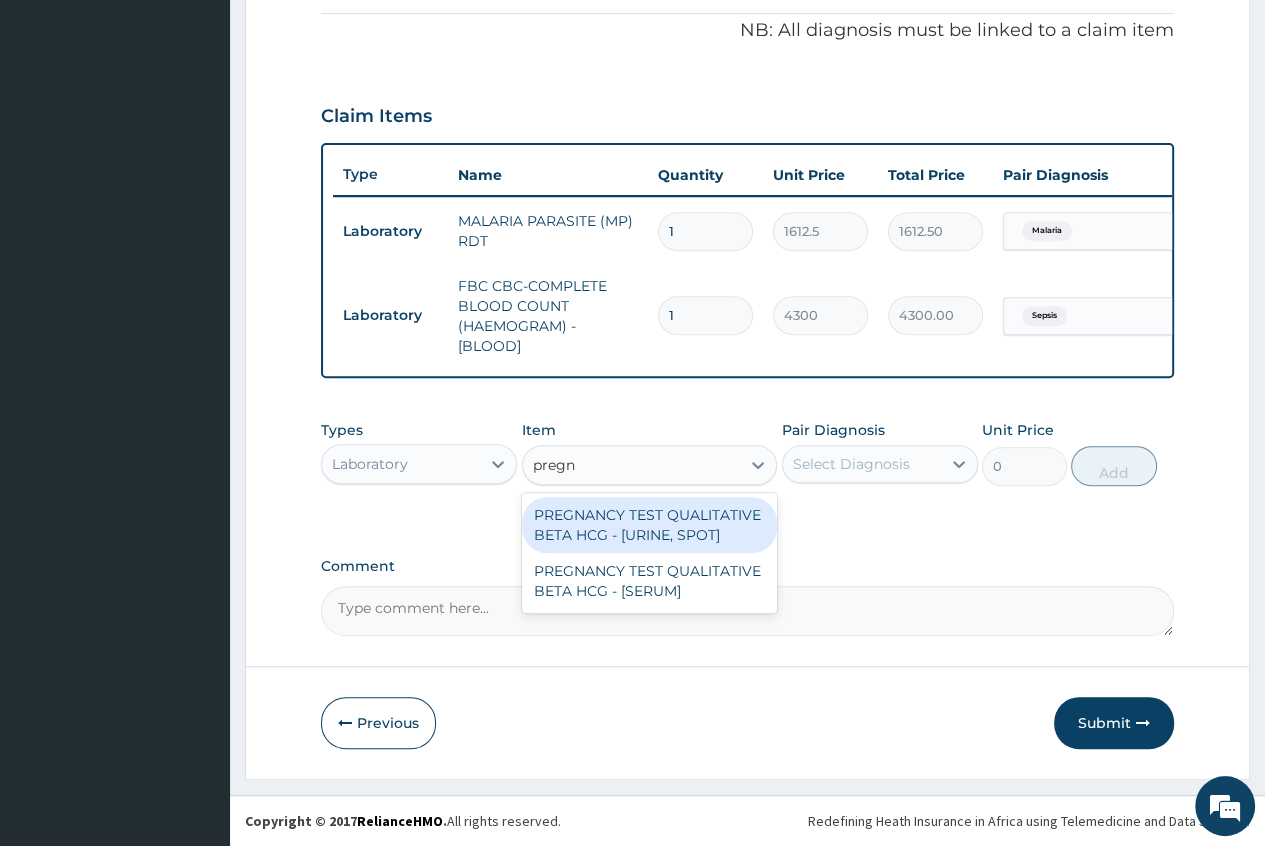 type 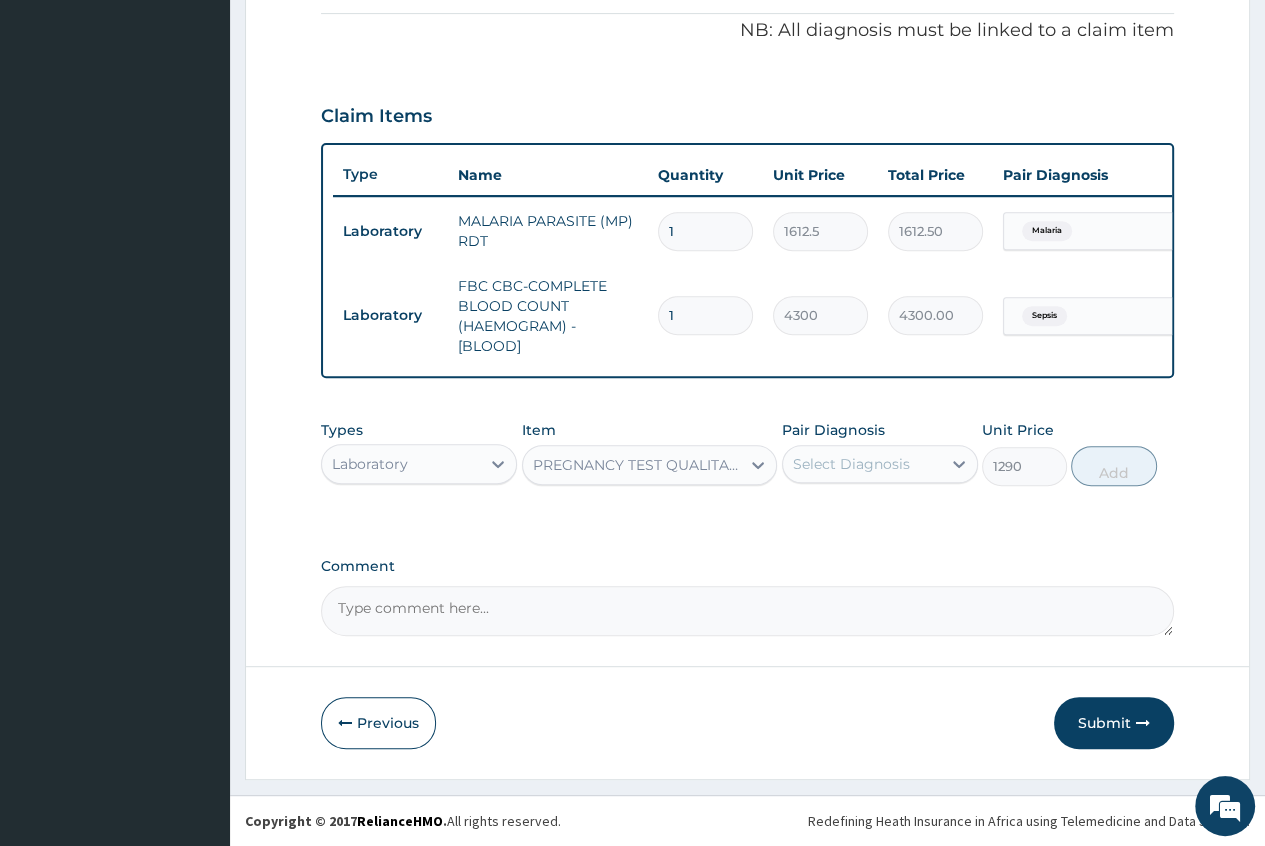 click on "Select Diagnosis" at bounding box center (851, 464) 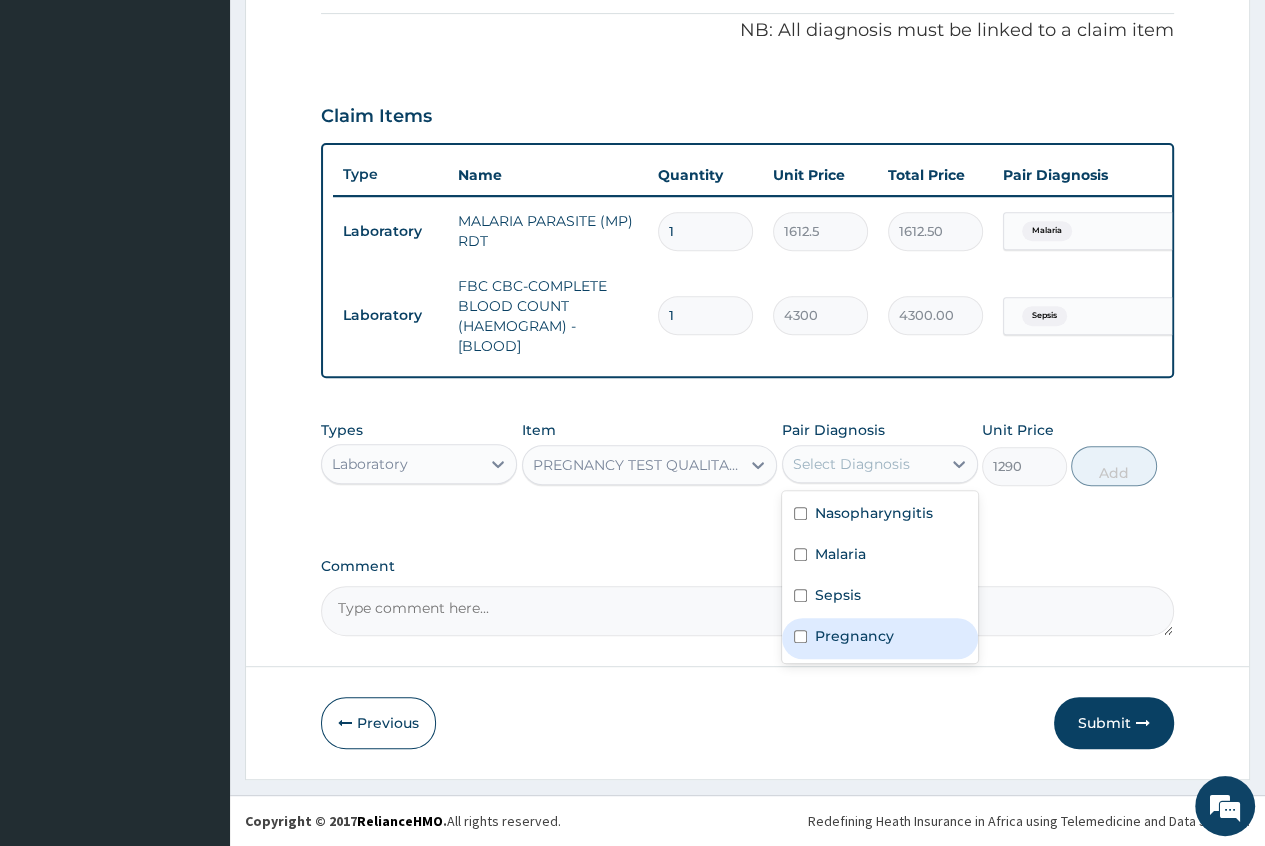 click on "Pregnancy" at bounding box center (854, 636) 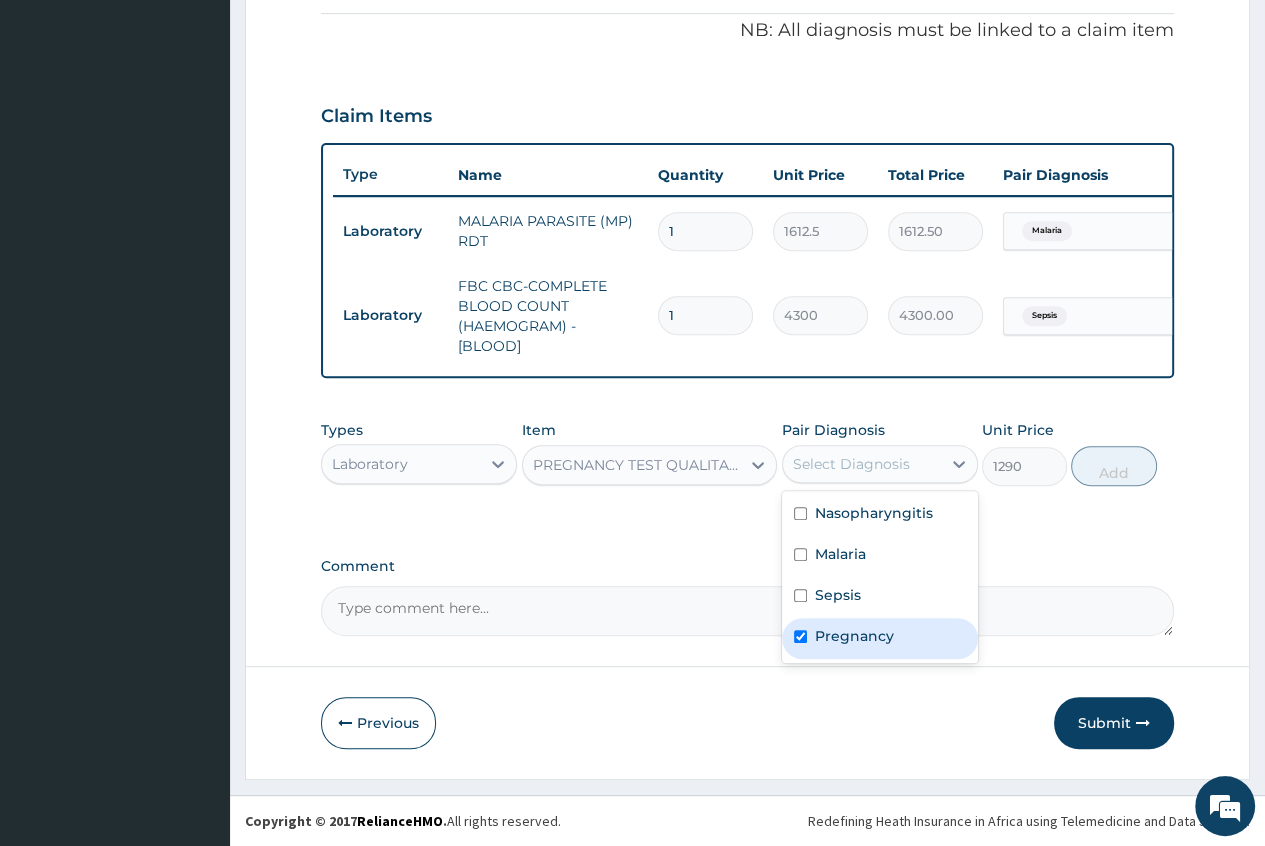 checkbox on "true" 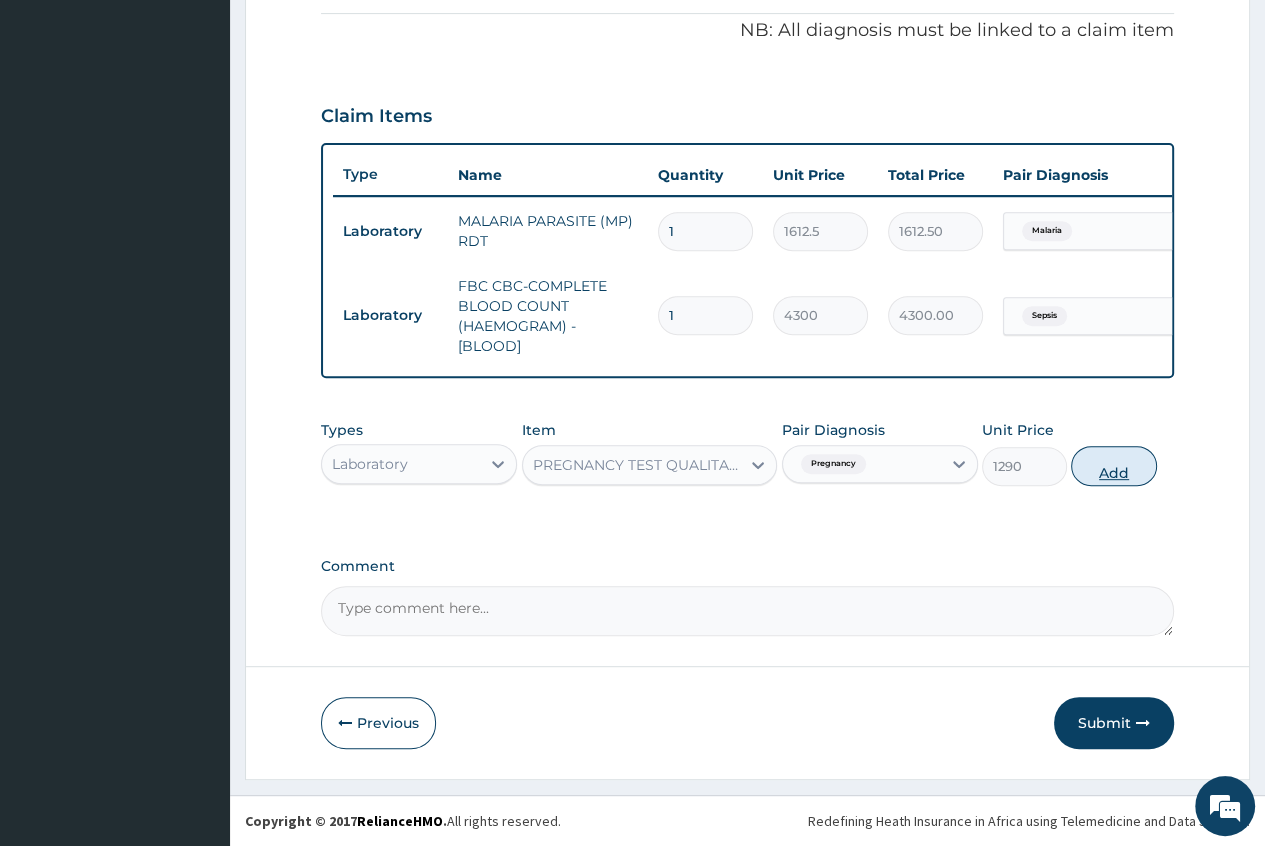 click on "Add" at bounding box center (1113, 466) 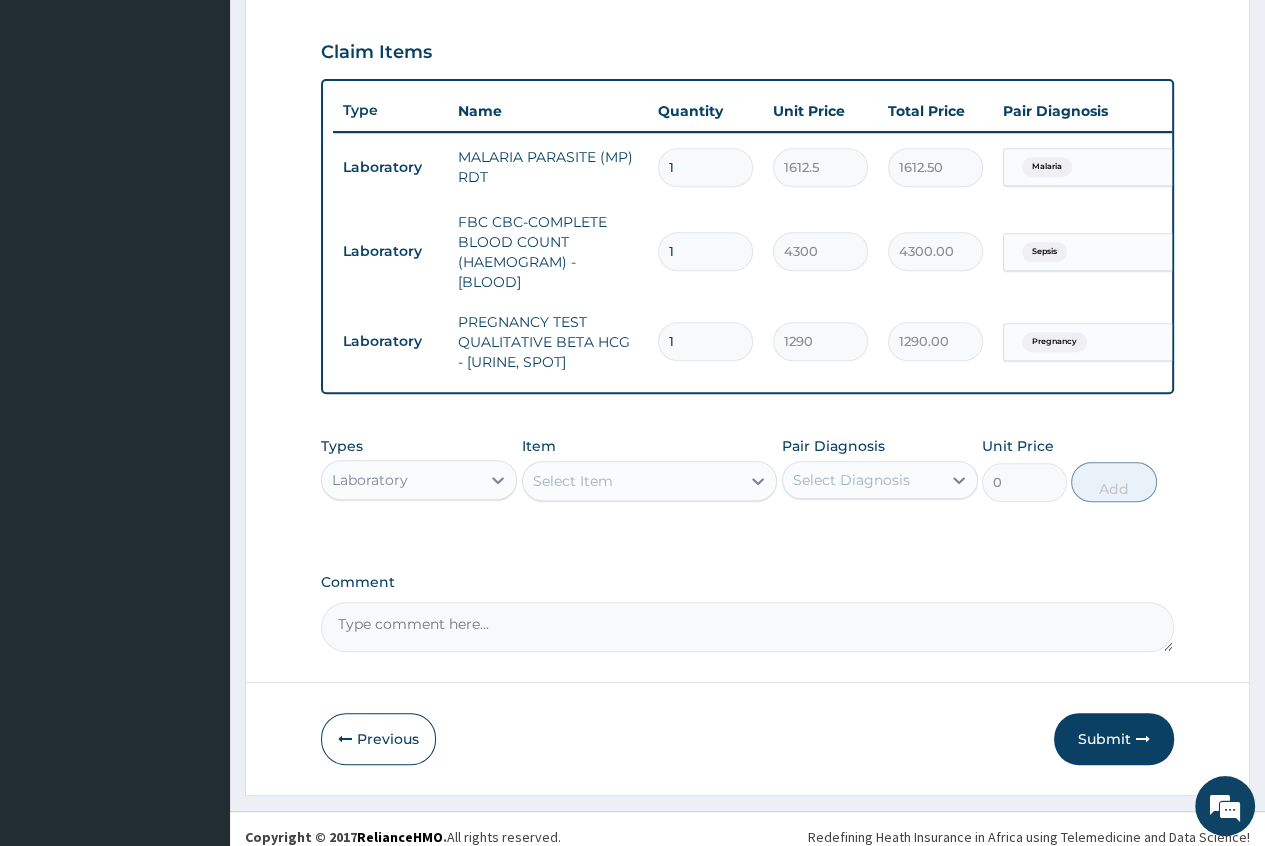 scroll, scrollTop: 693, scrollLeft: 0, axis: vertical 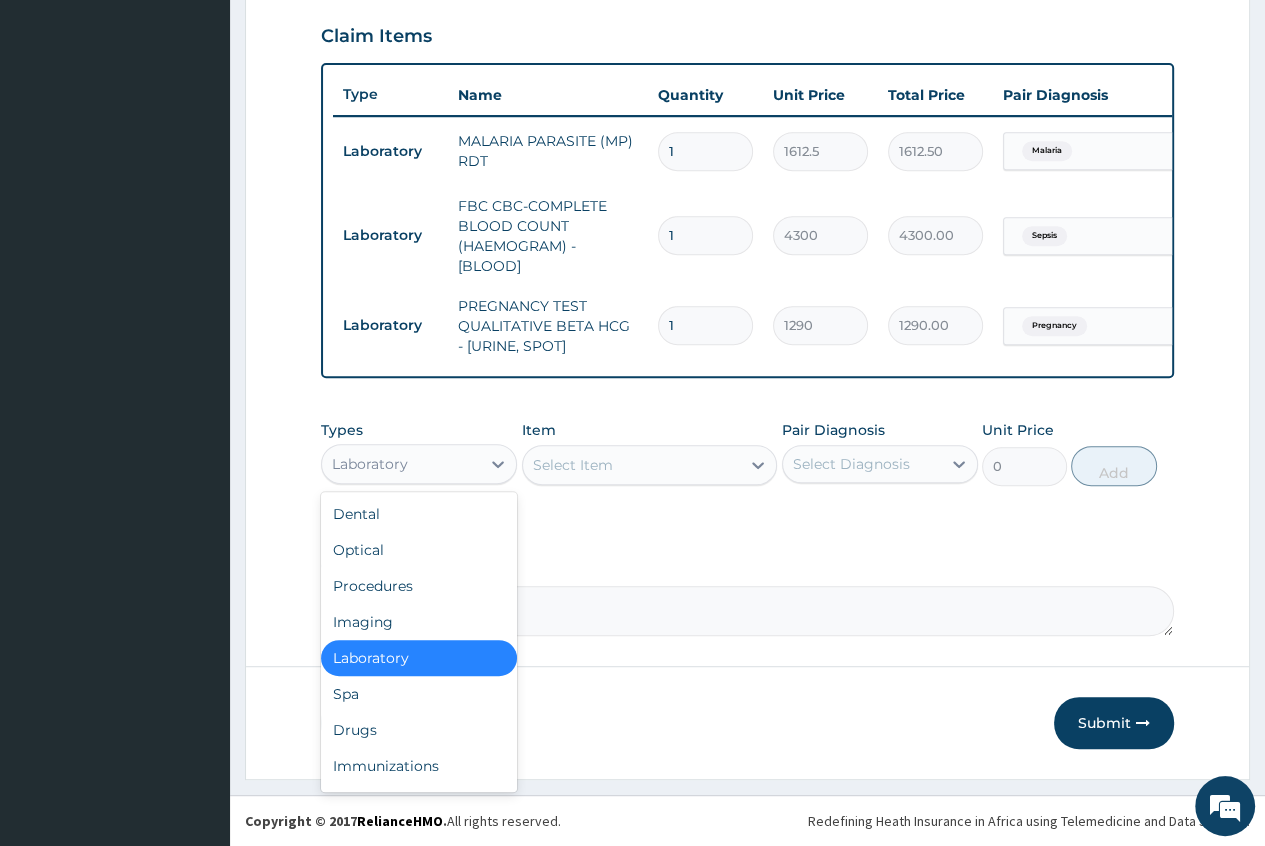 click on "Laboratory" at bounding box center (401, 464) 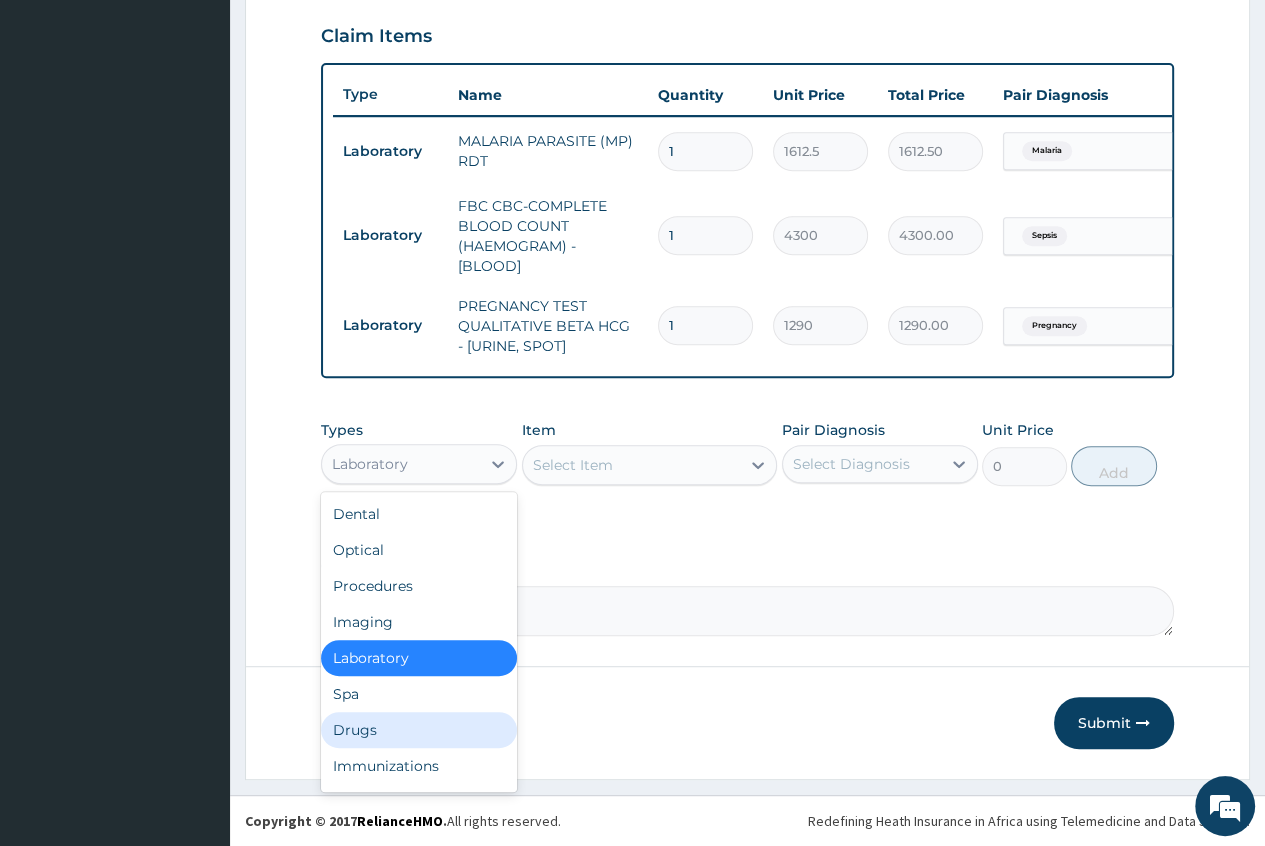 click on "Drugs" at bounding box center (419, 730) 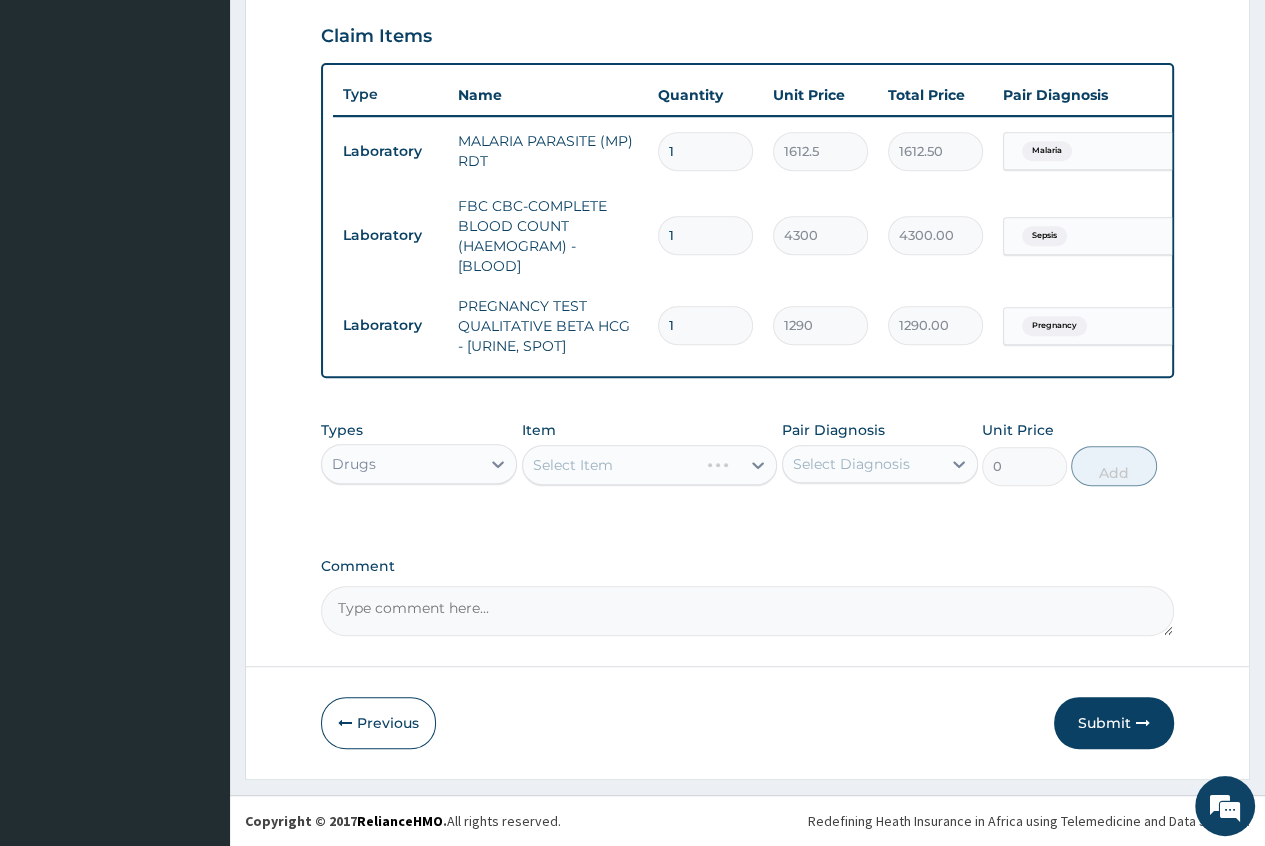 click on "Select Item" at bounding box center (650, 465) 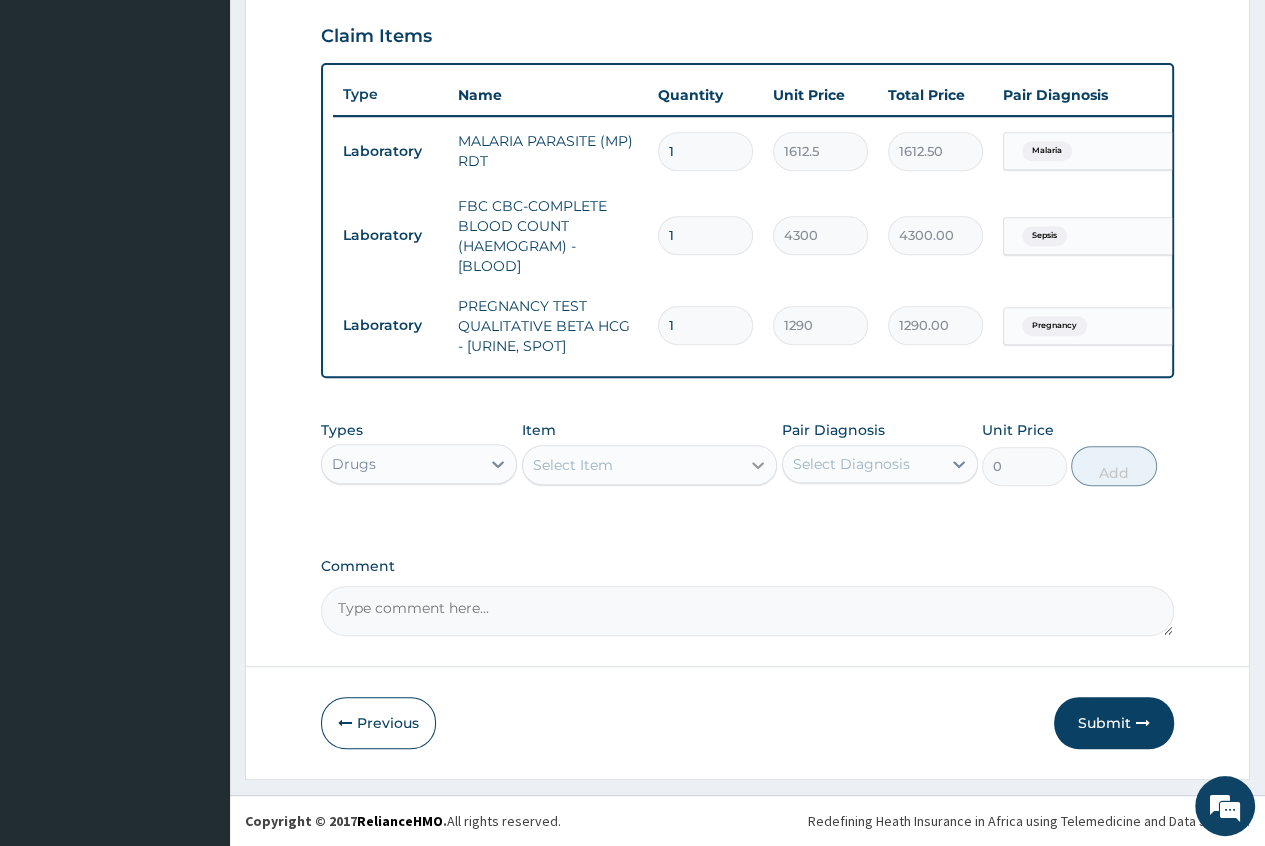 click 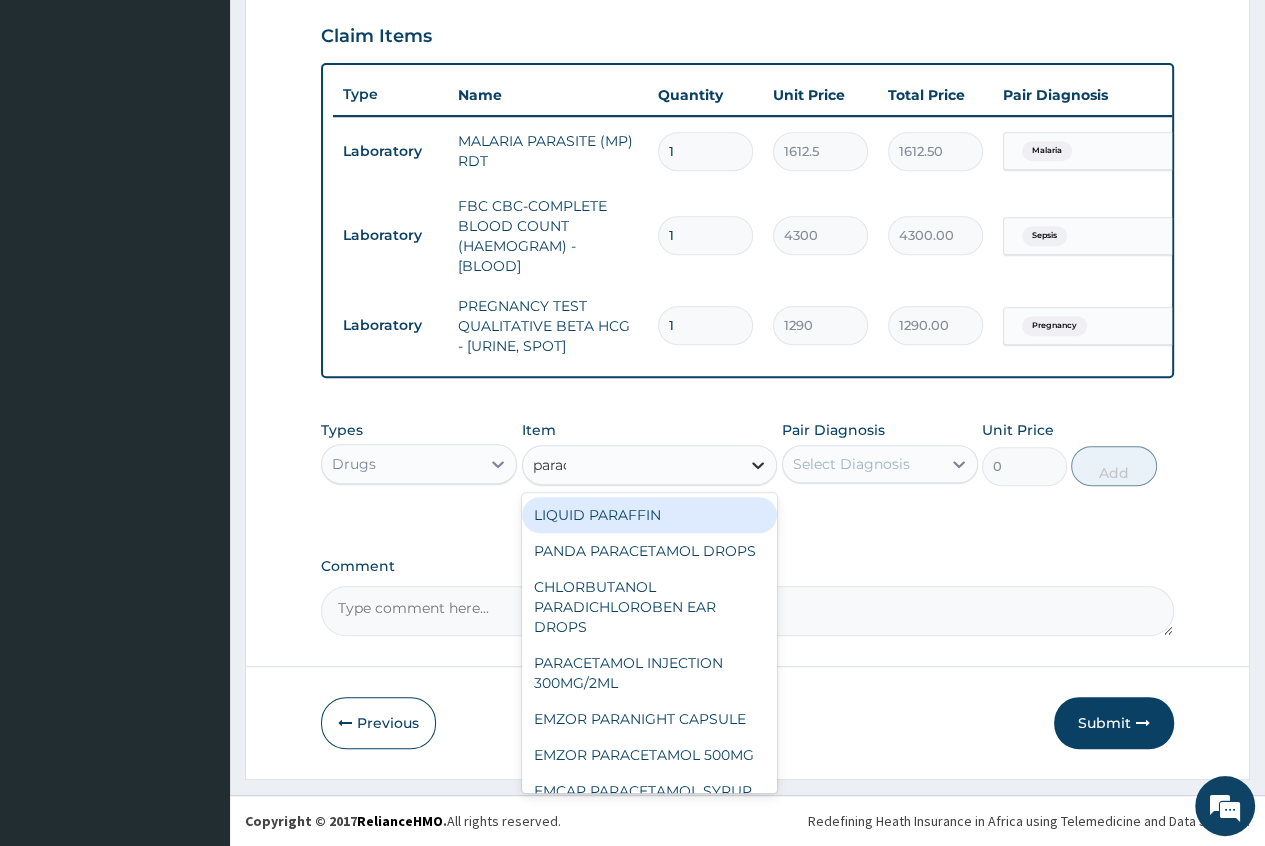 type on "parace" 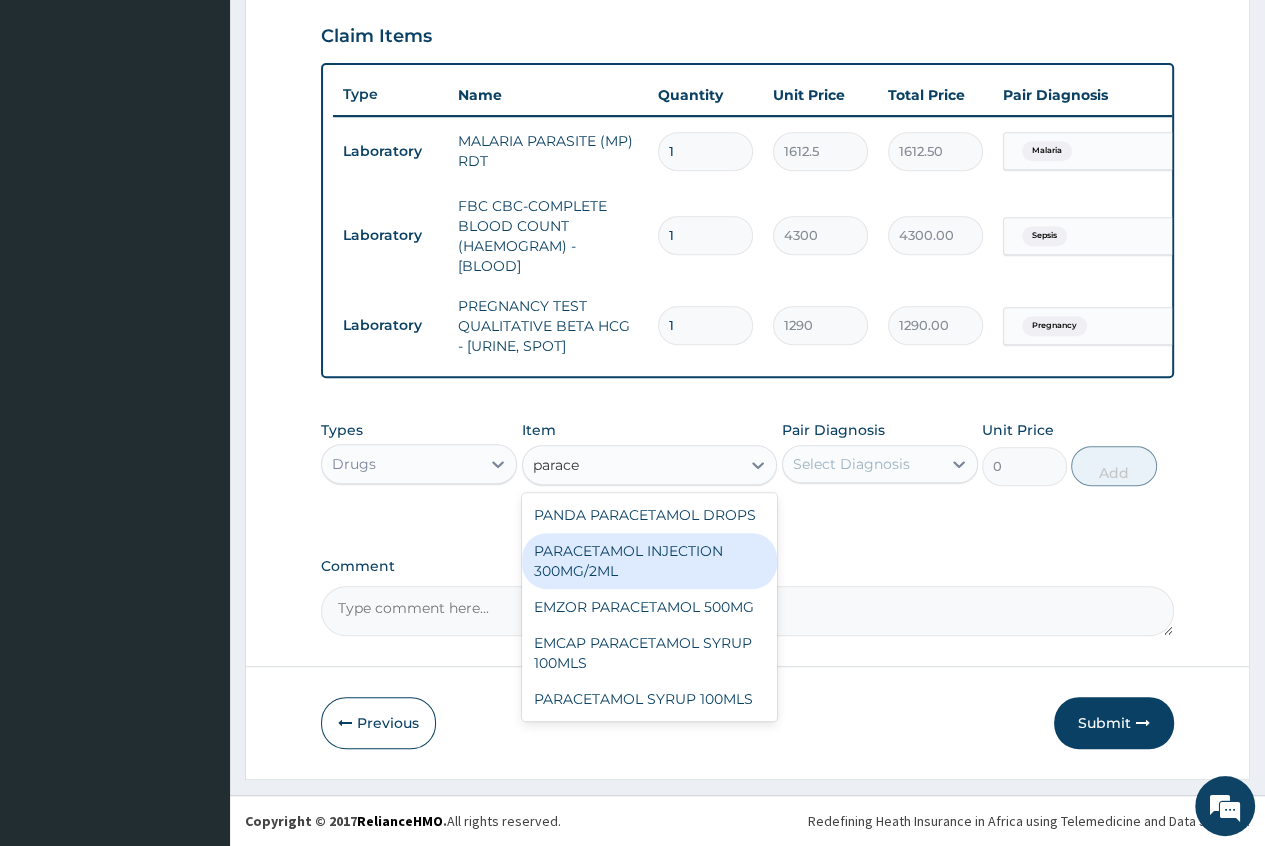 click on "PARACETAMOL INJECTION 300MG/2ML" at bounding box center (650, 561) 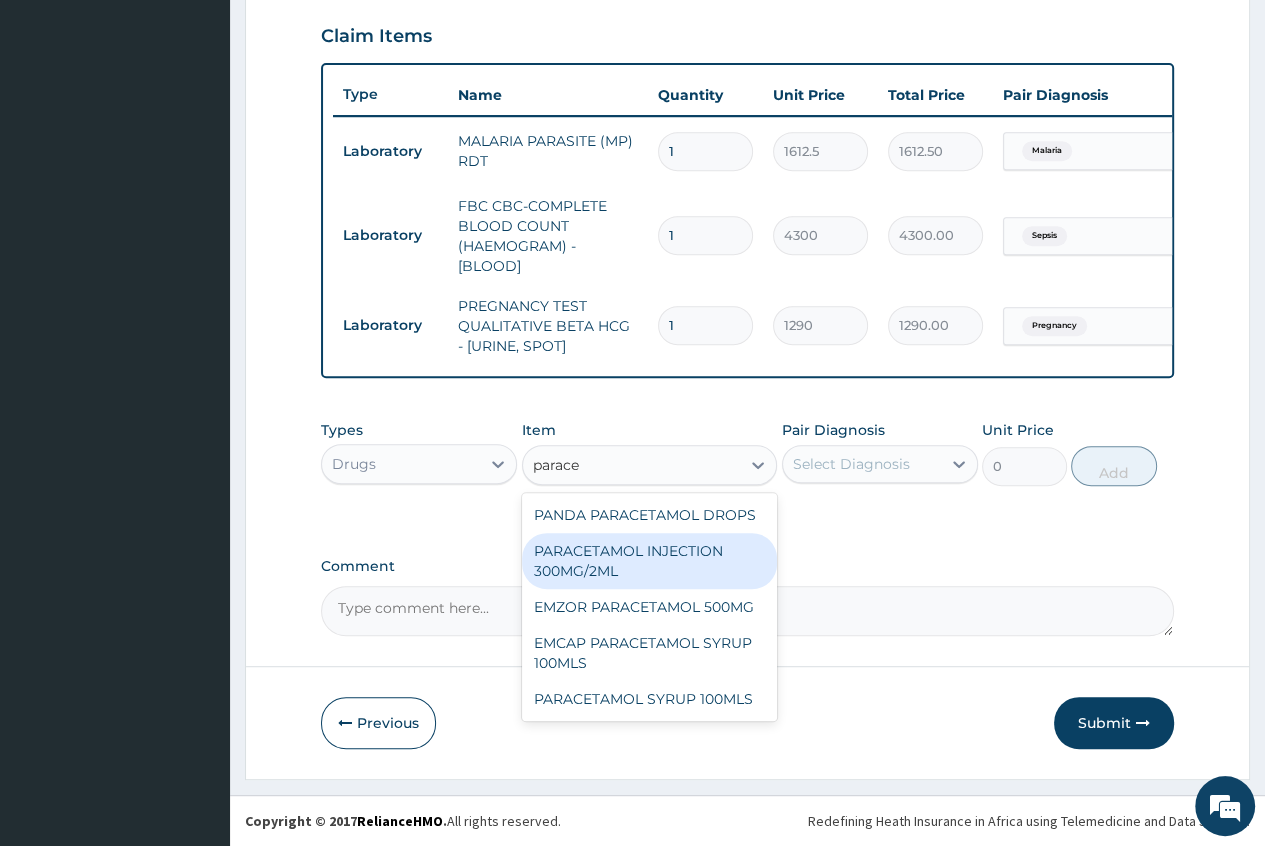 type on "260.15000000000003" 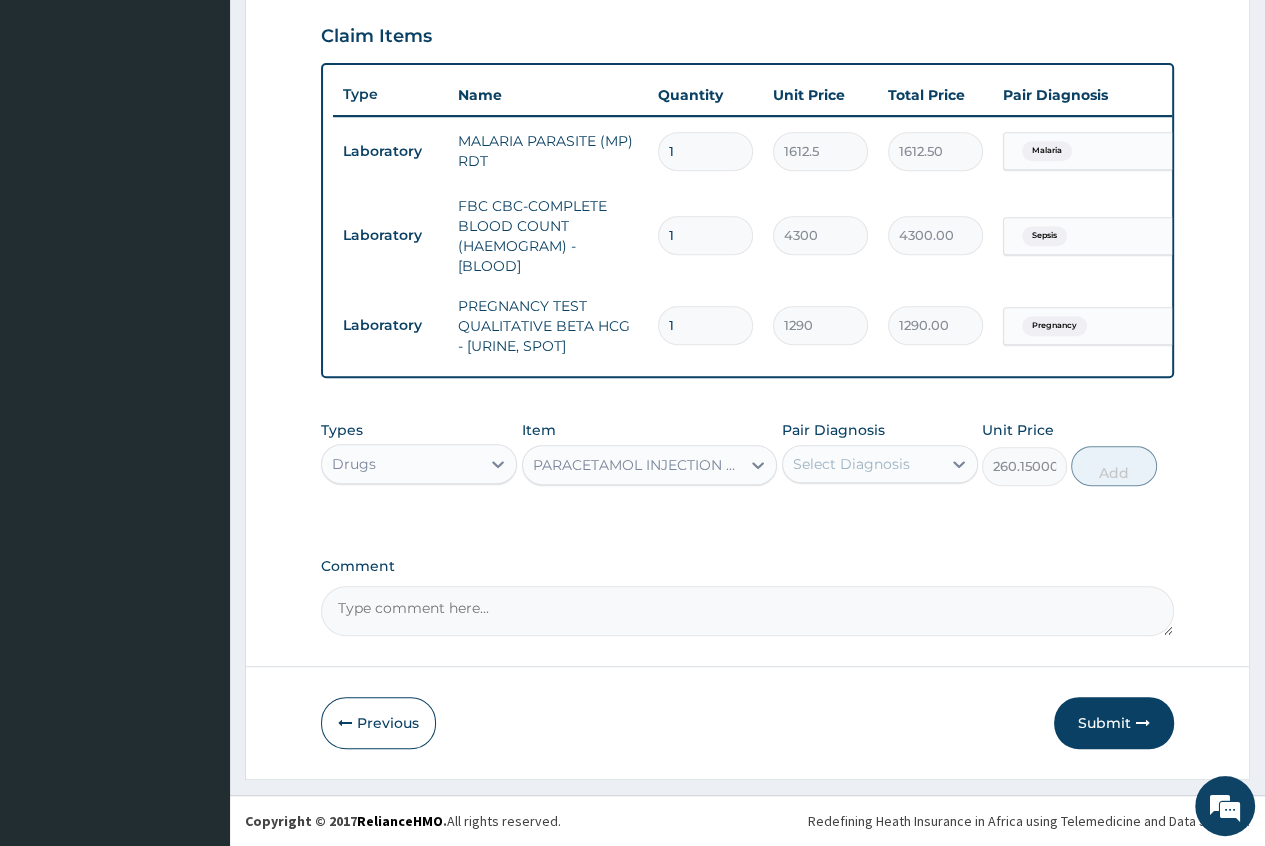 click on "Select Diagnosis" at bounding box center [851, 464] 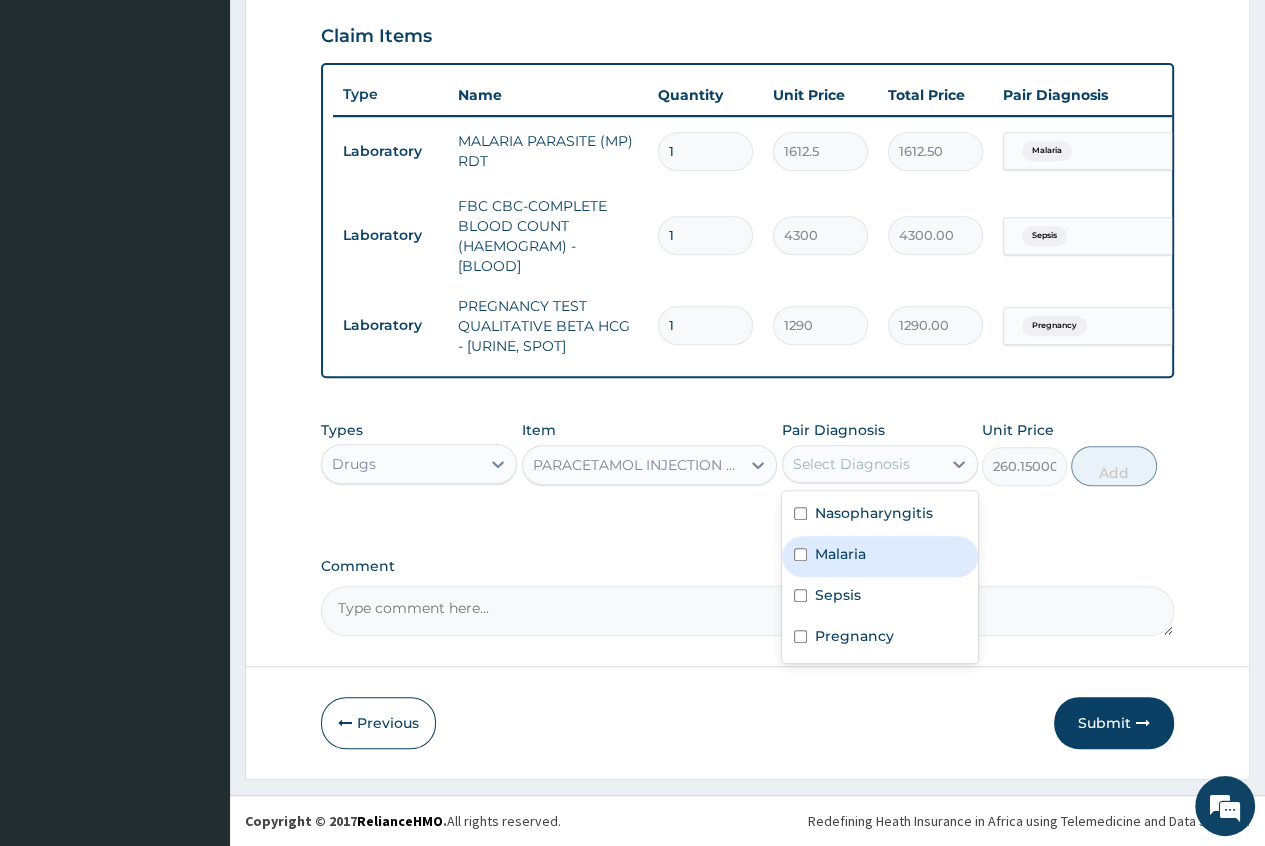 click on "Malaria" at bounding box center (840, 554) 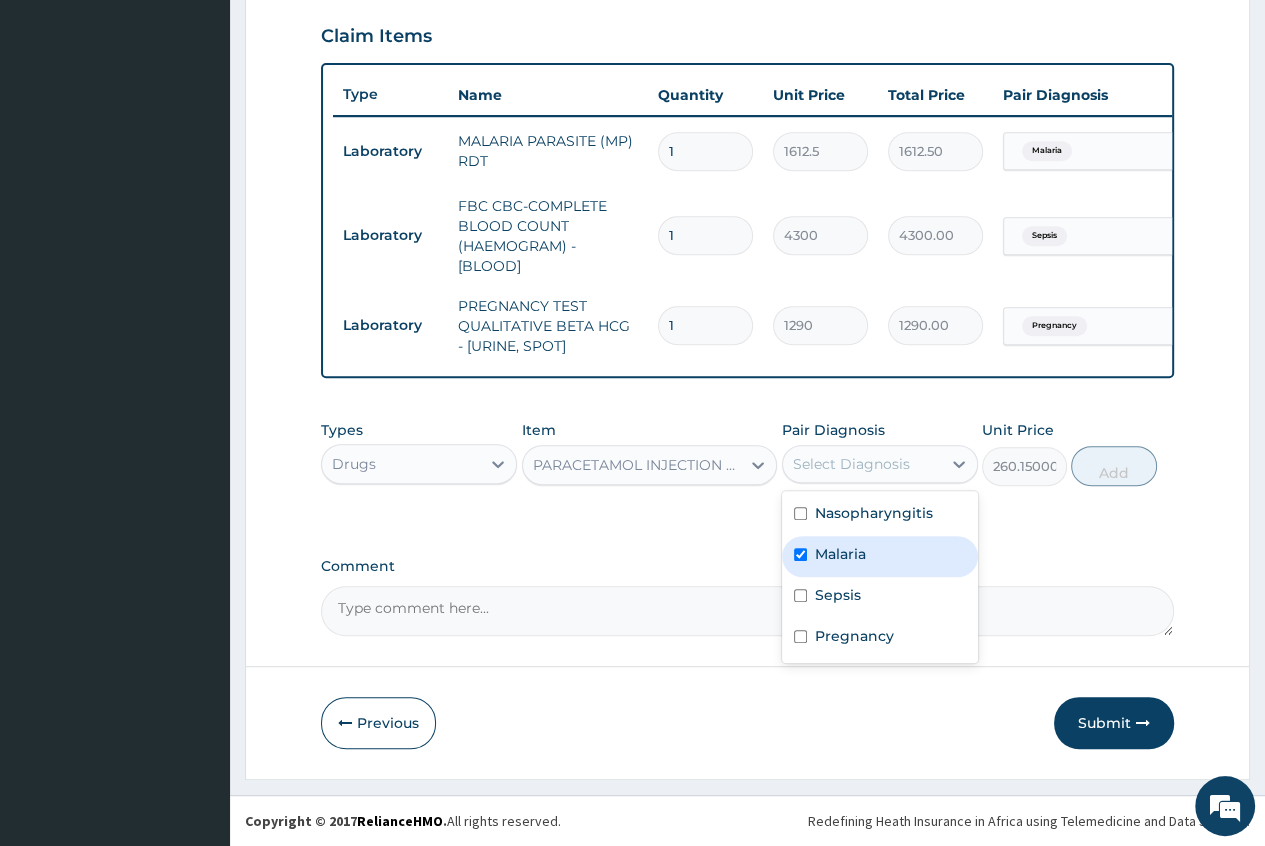 checkbox on "true" 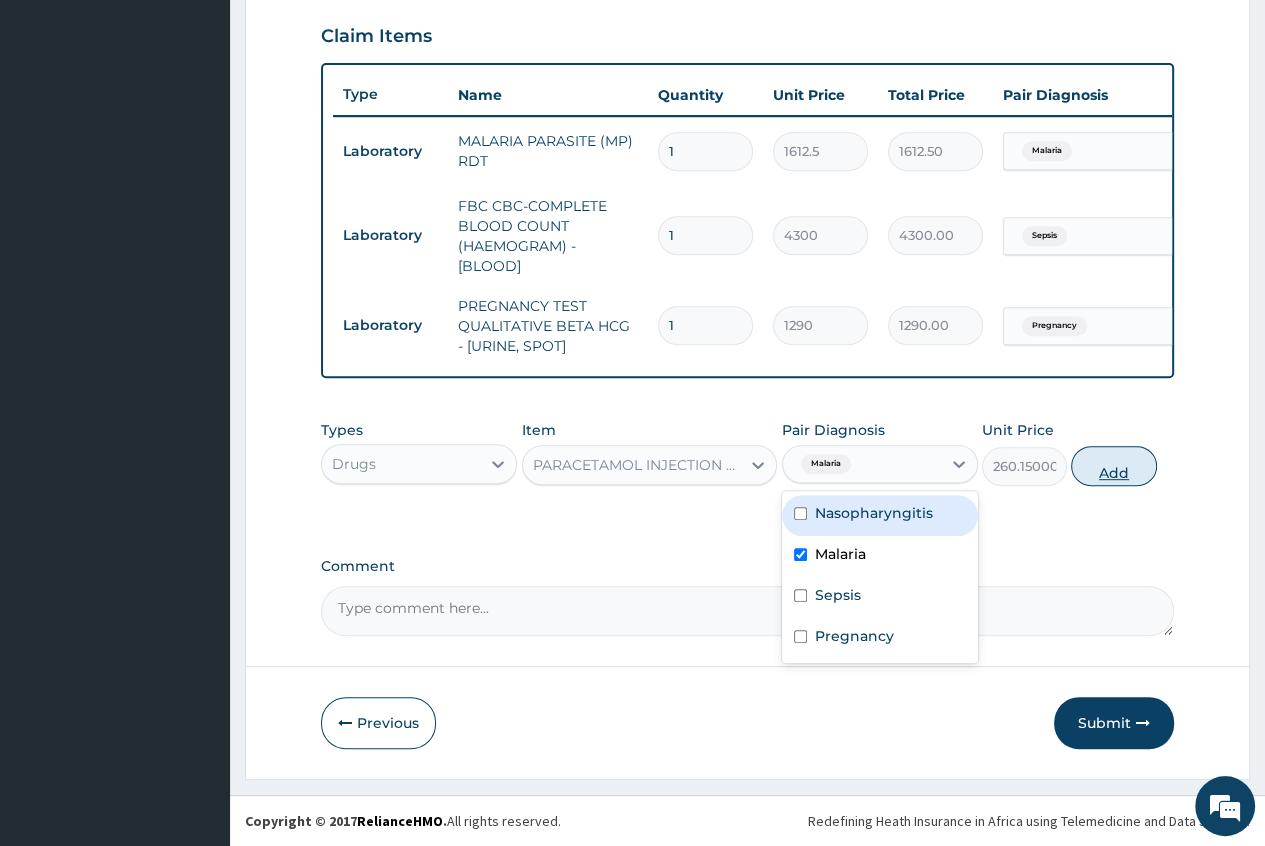 click on "Add" at bounding box center (1113, 466) 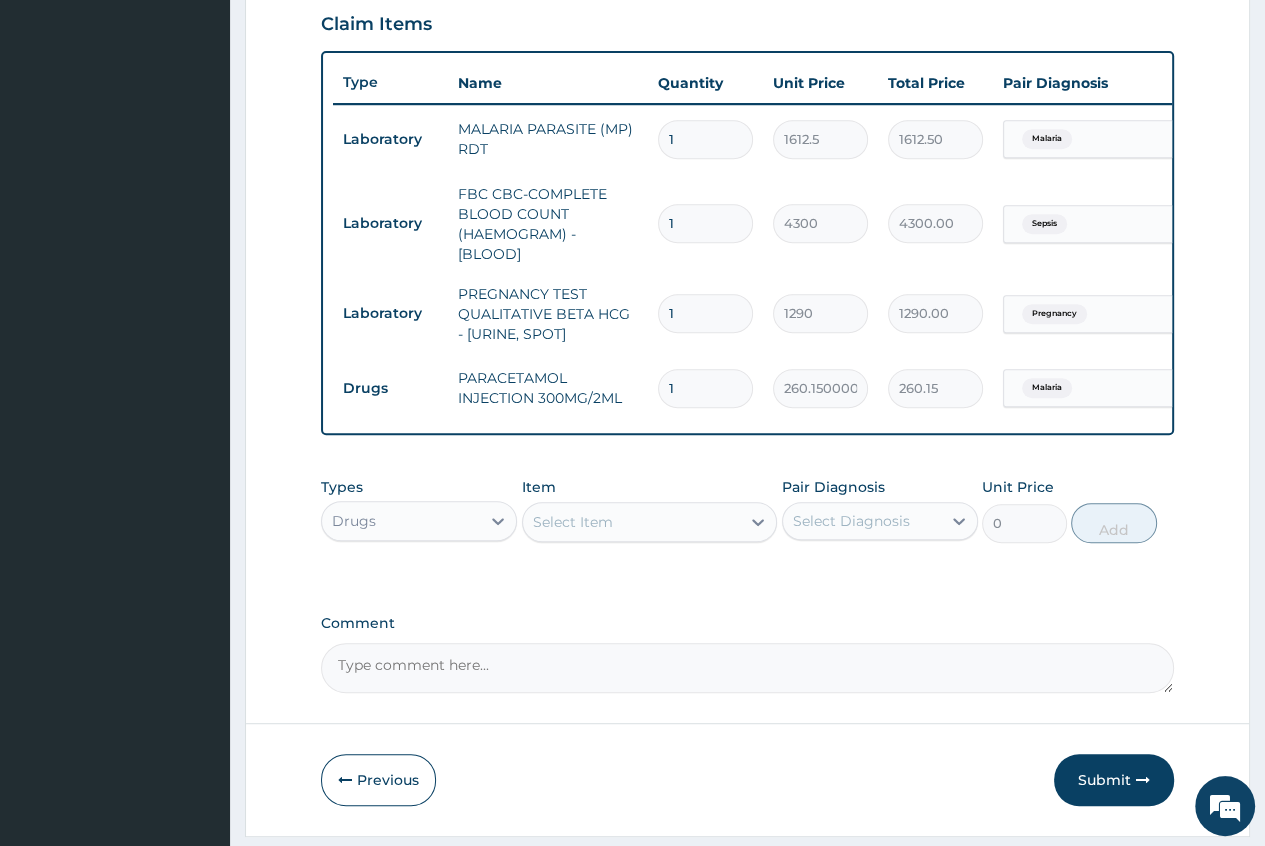type 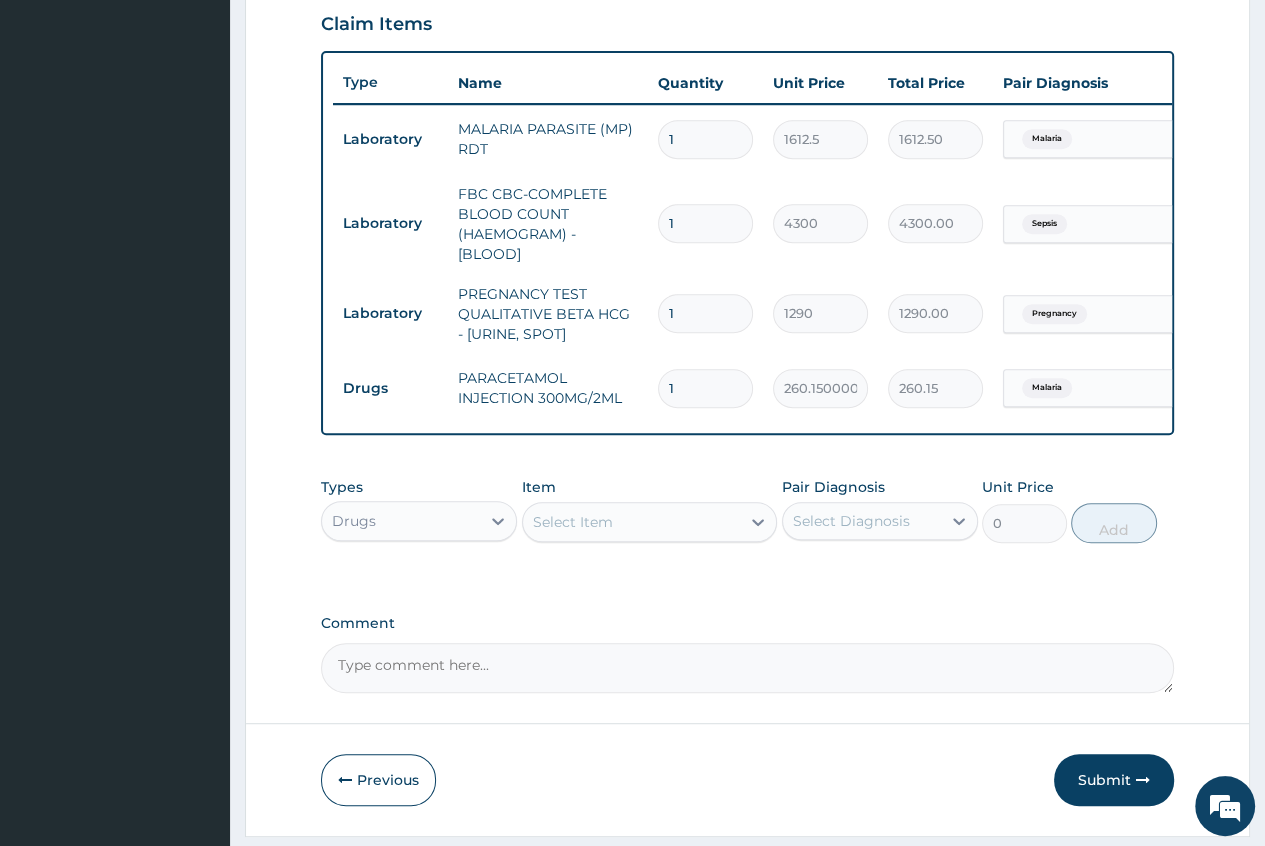 type on "0.00" 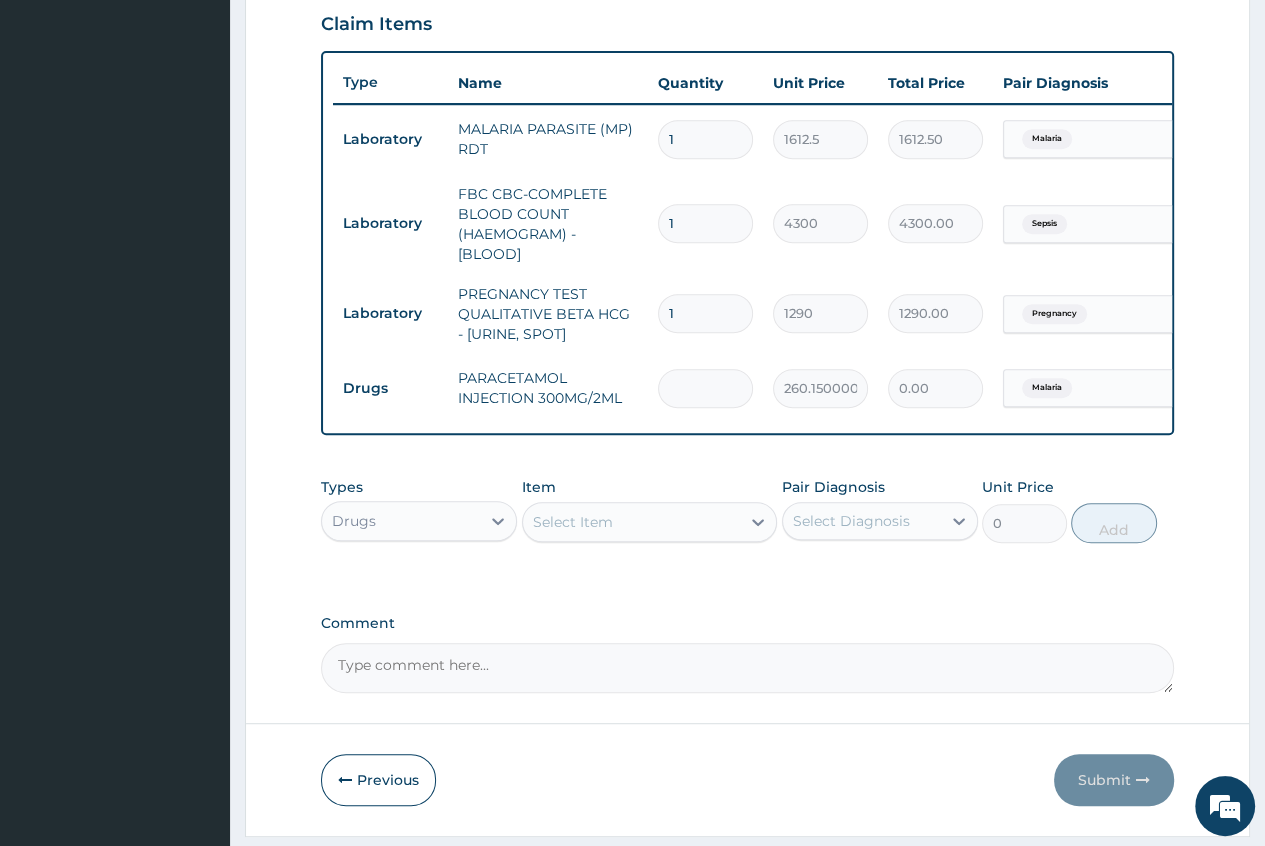 type on "3" 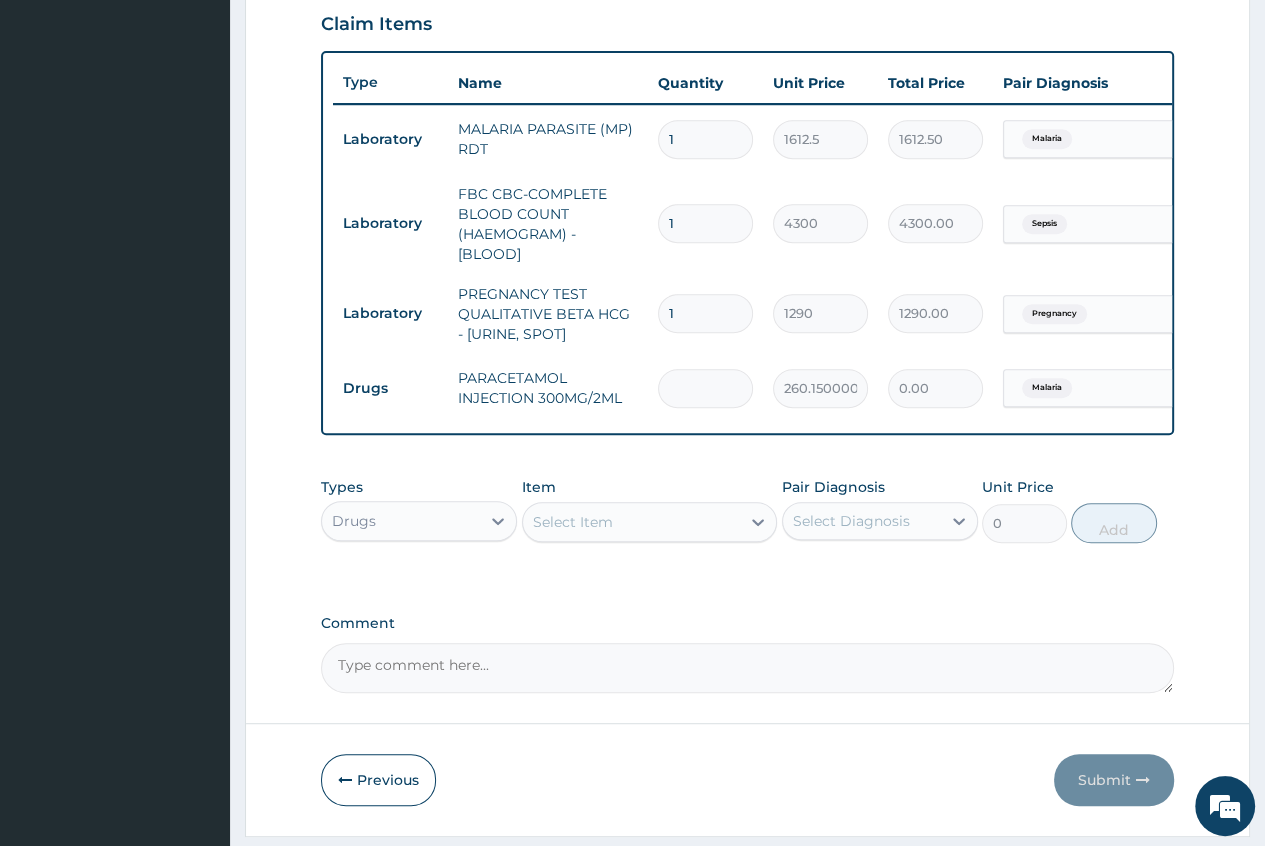 type on "780.45" 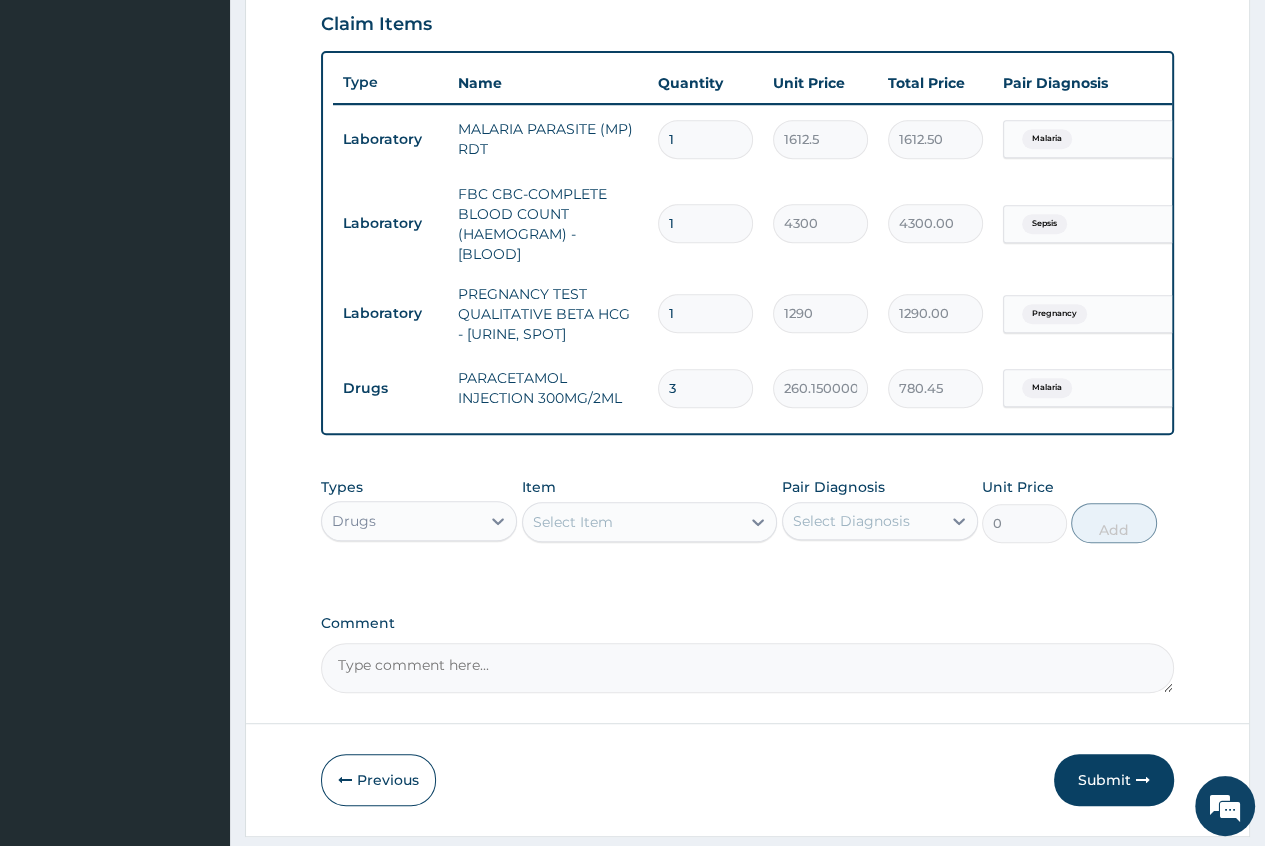 type on "3" 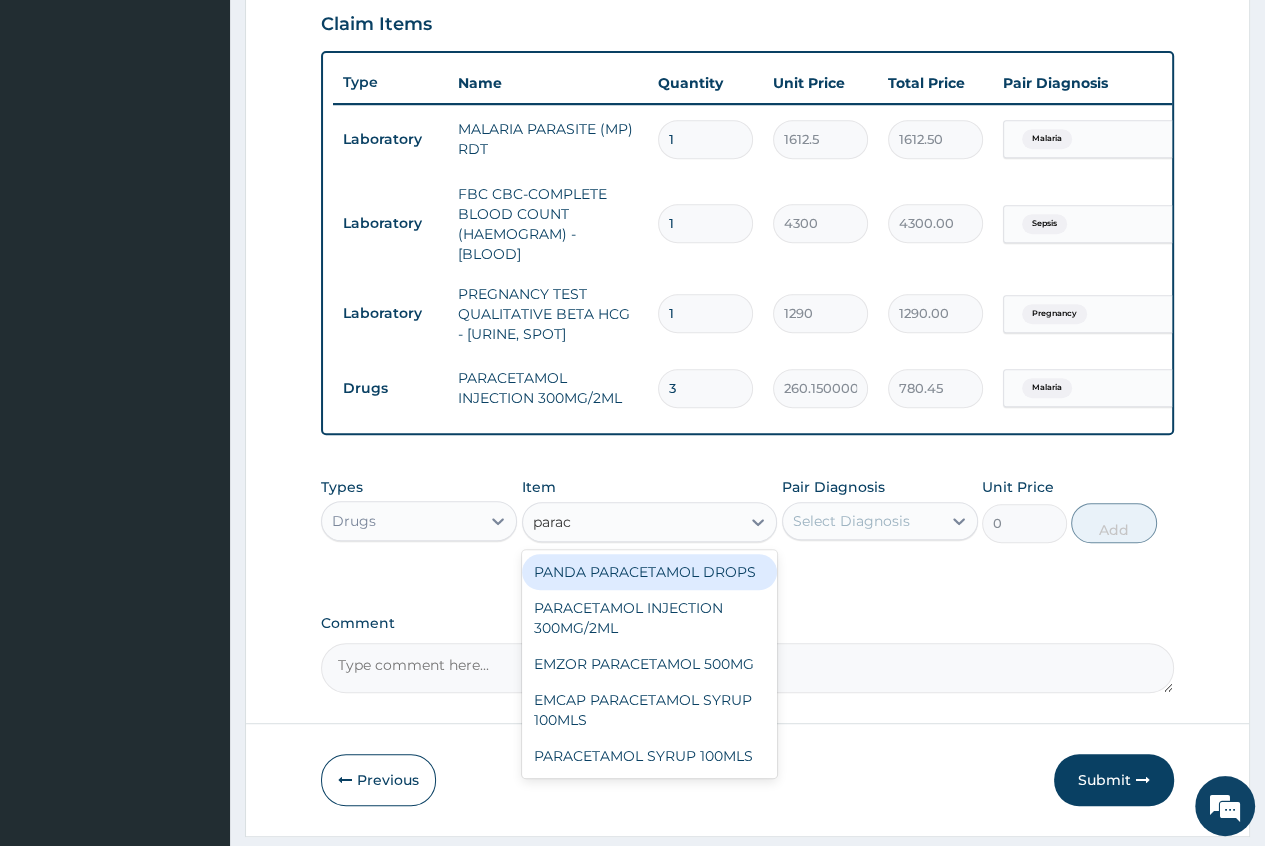 type on "parace" 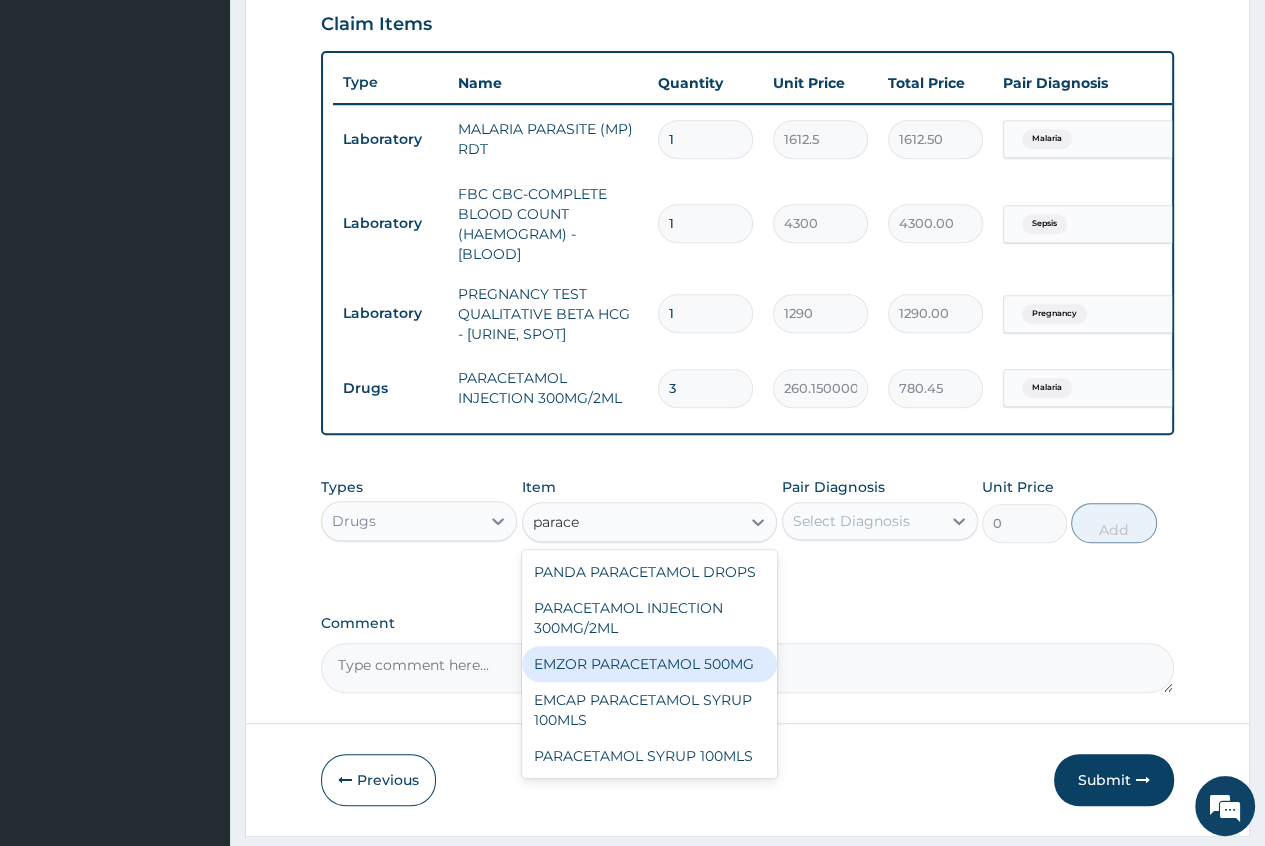 drag, startPoint x: 619, startPoint y: 676, endPoint x: 654, endPoint y: 641, distance: 49.497475 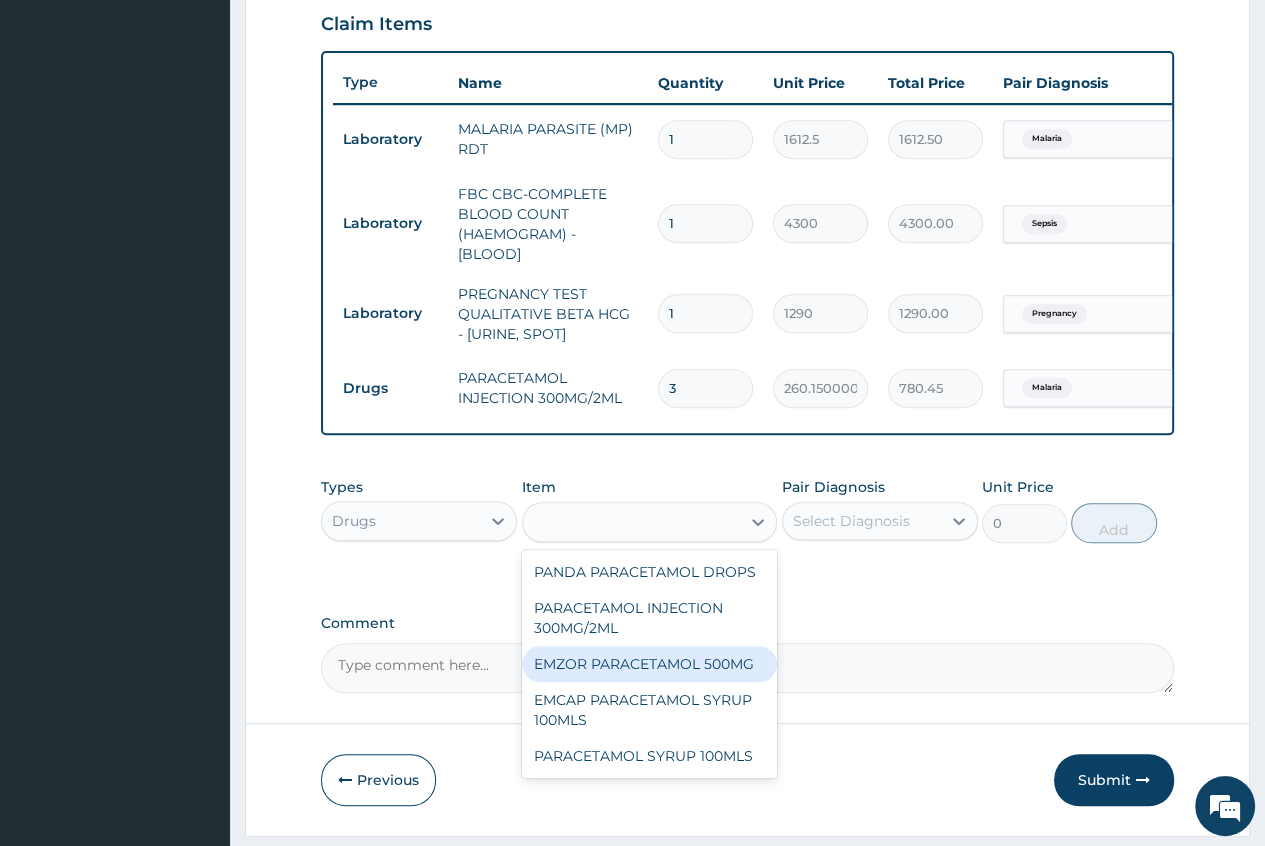 type on "23.65" 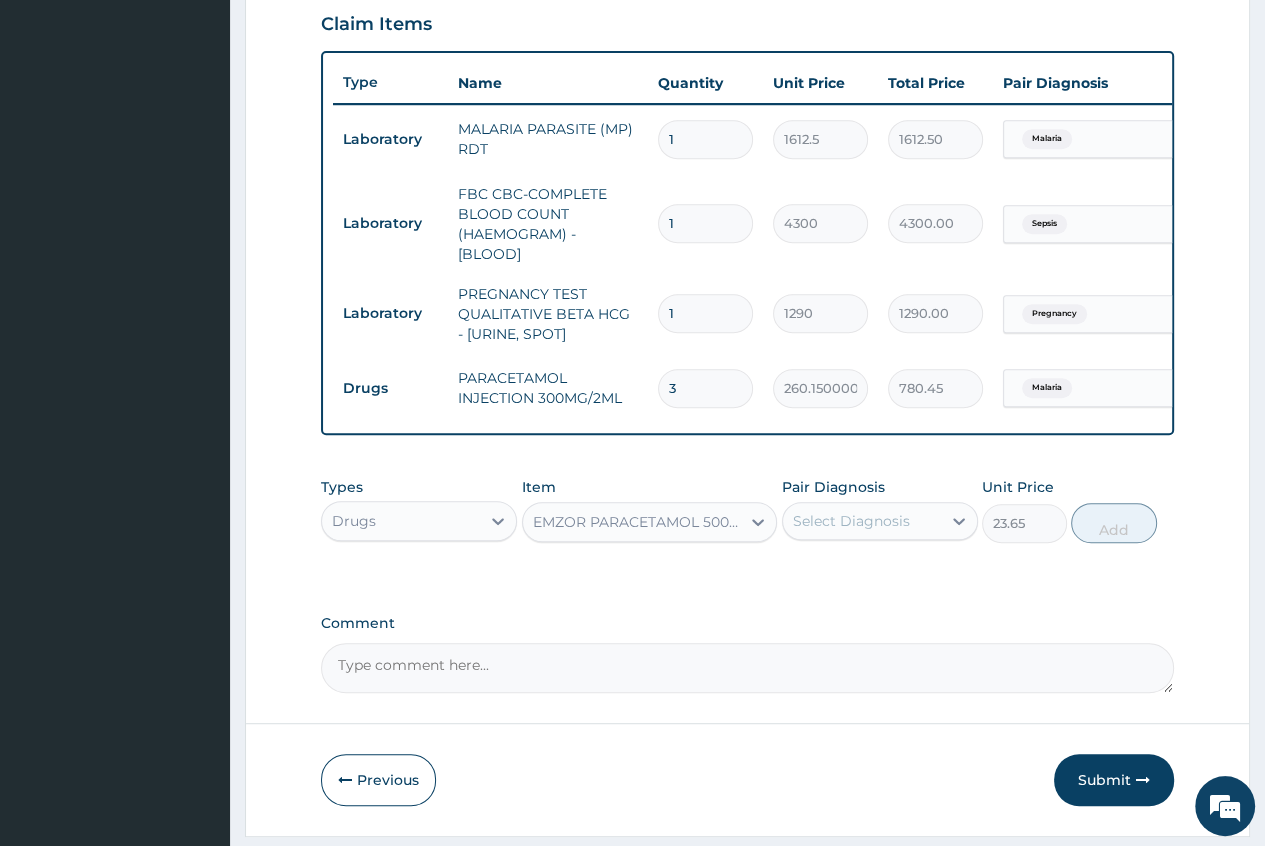 click on "Select Diagnosis" at bounding box center (851, 521) 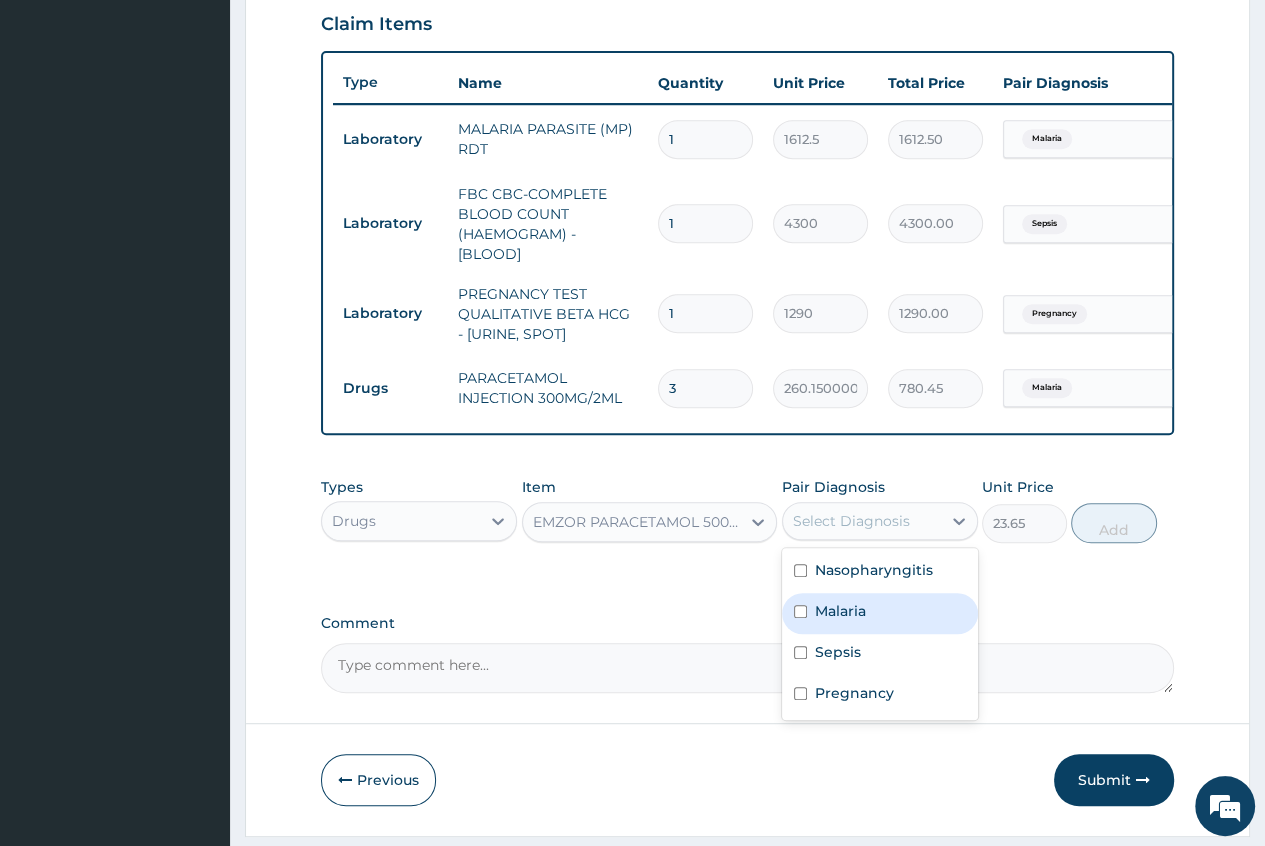 click on "Malaria" at bounding box center (880, 613) 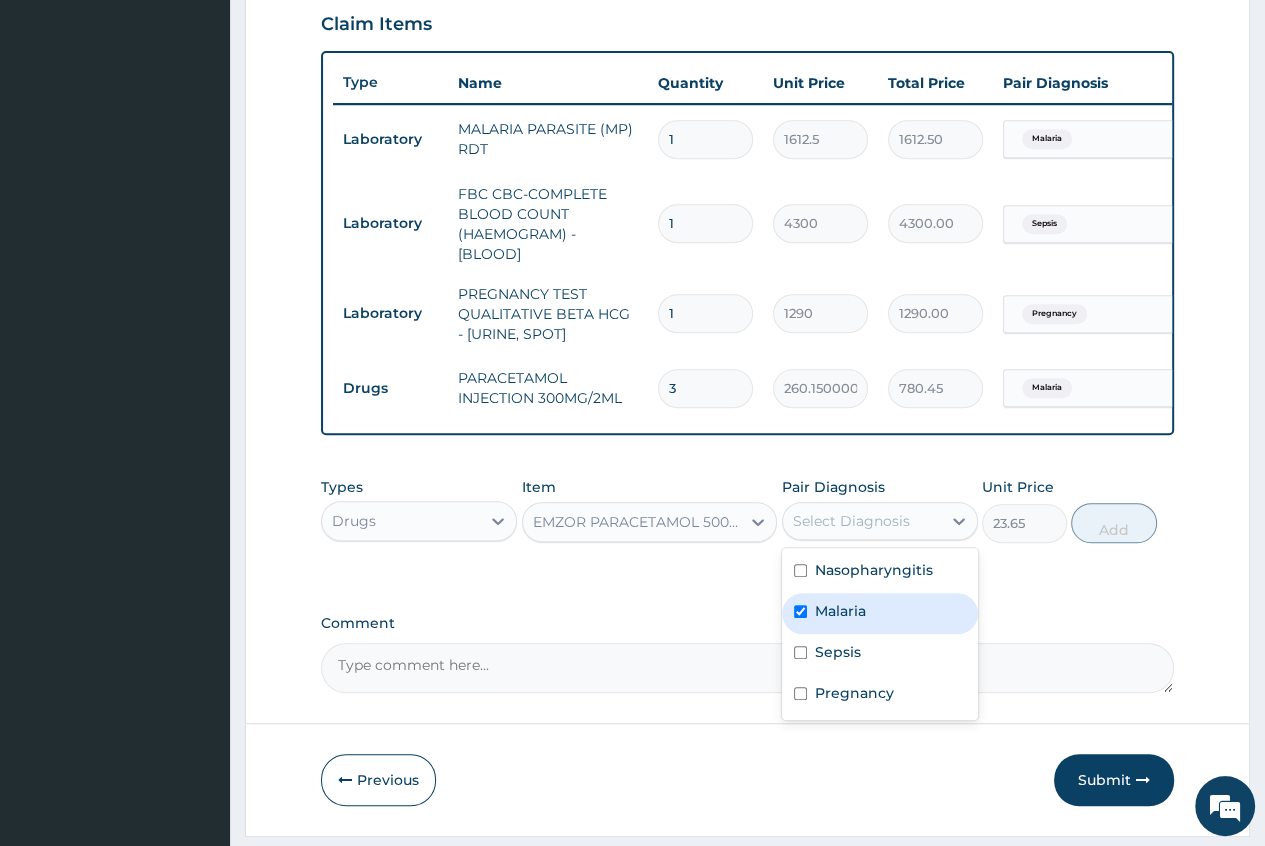 checkbox on "true" 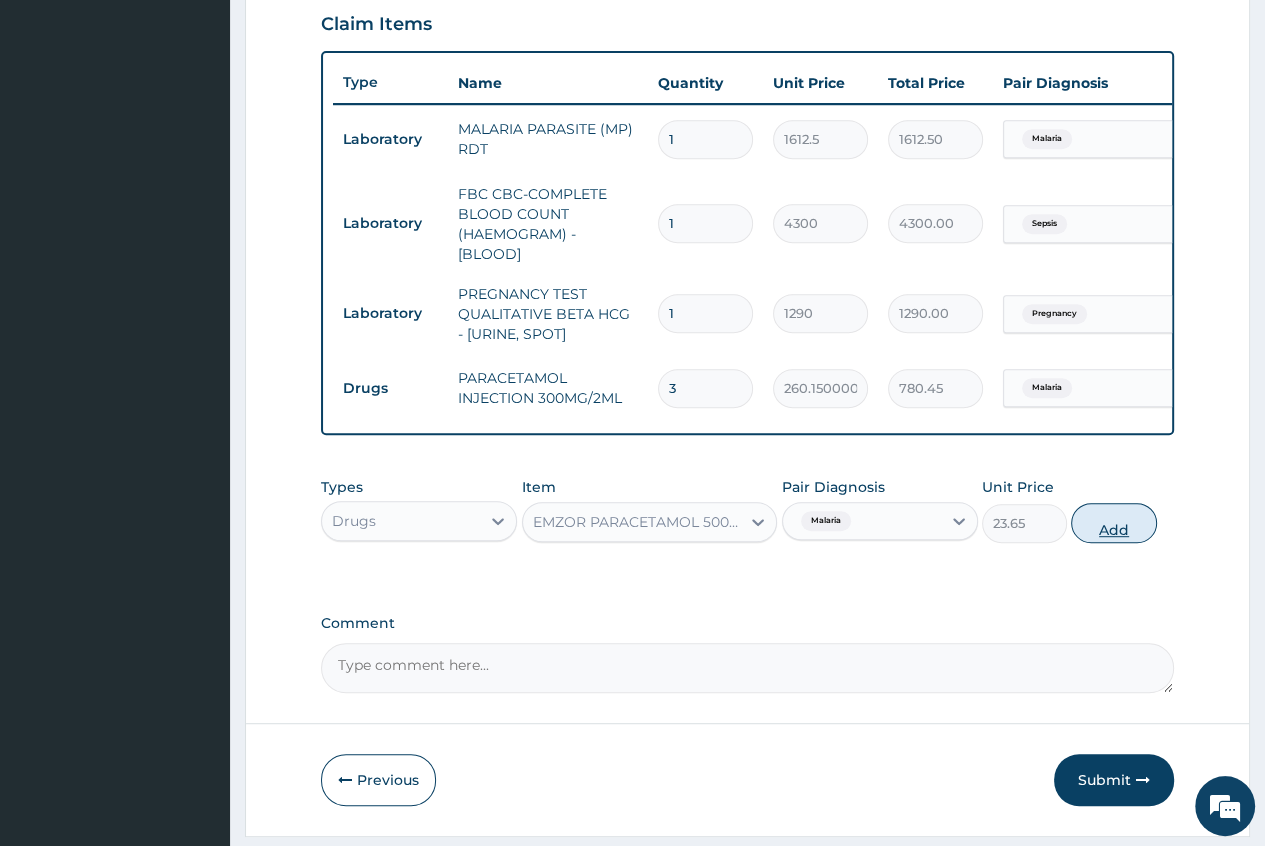 click on "Add" at bounding box center (1113, 523) 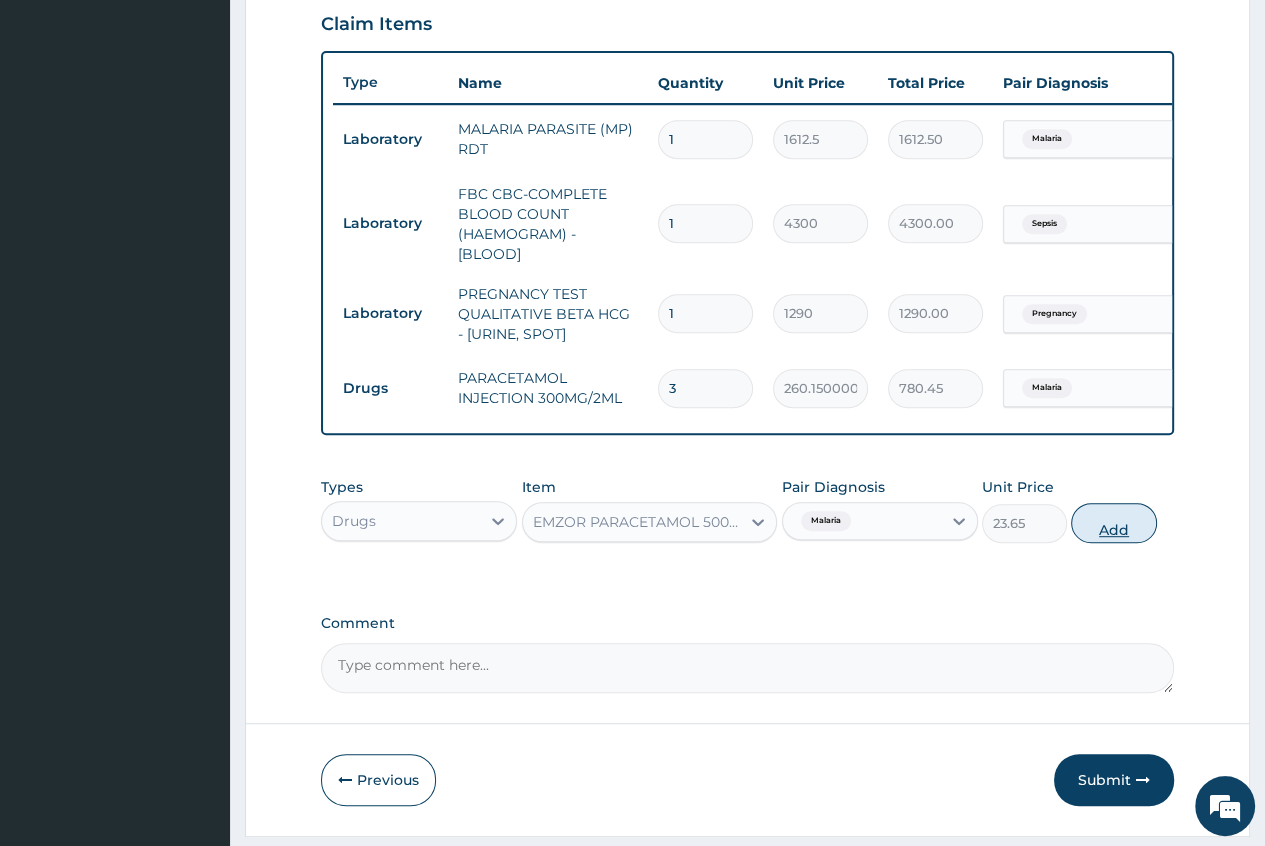 type on "0" 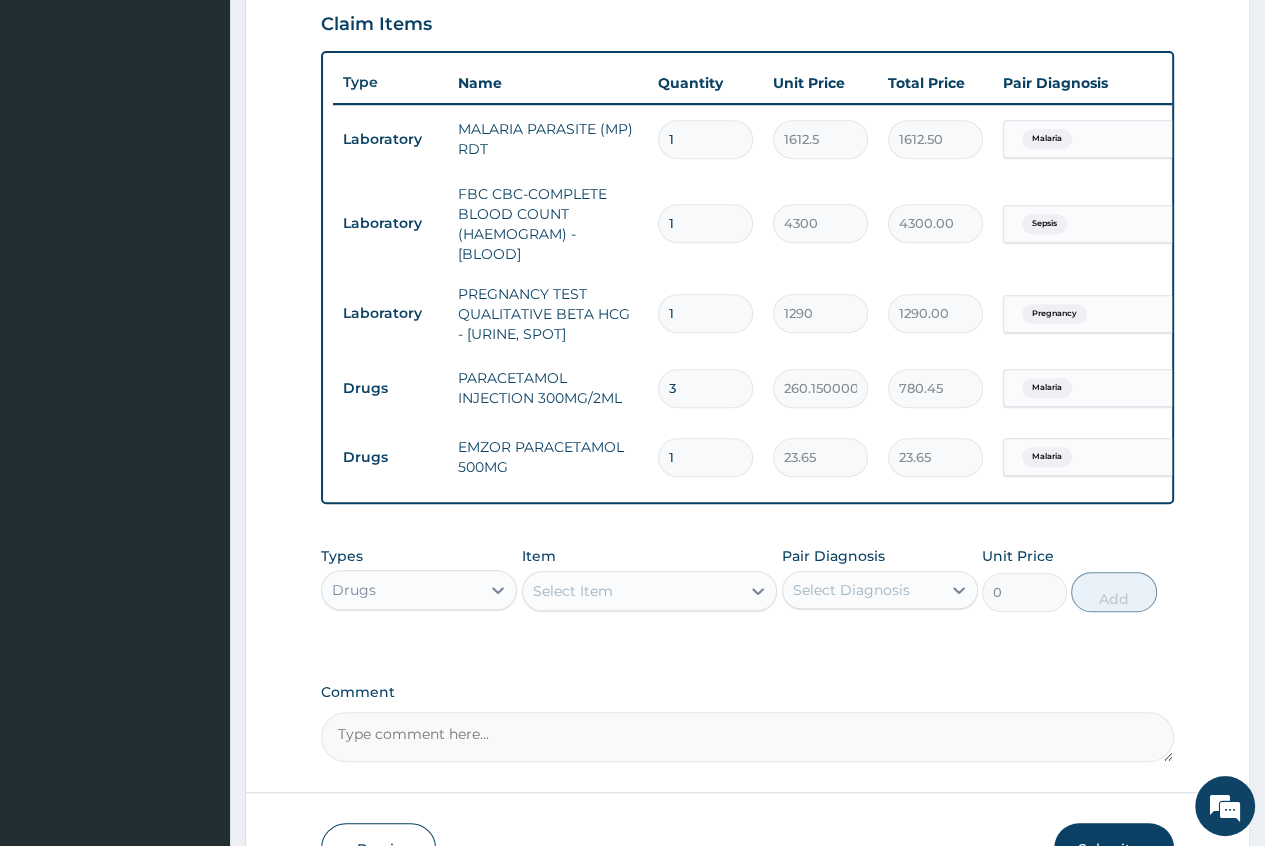 type on "18" 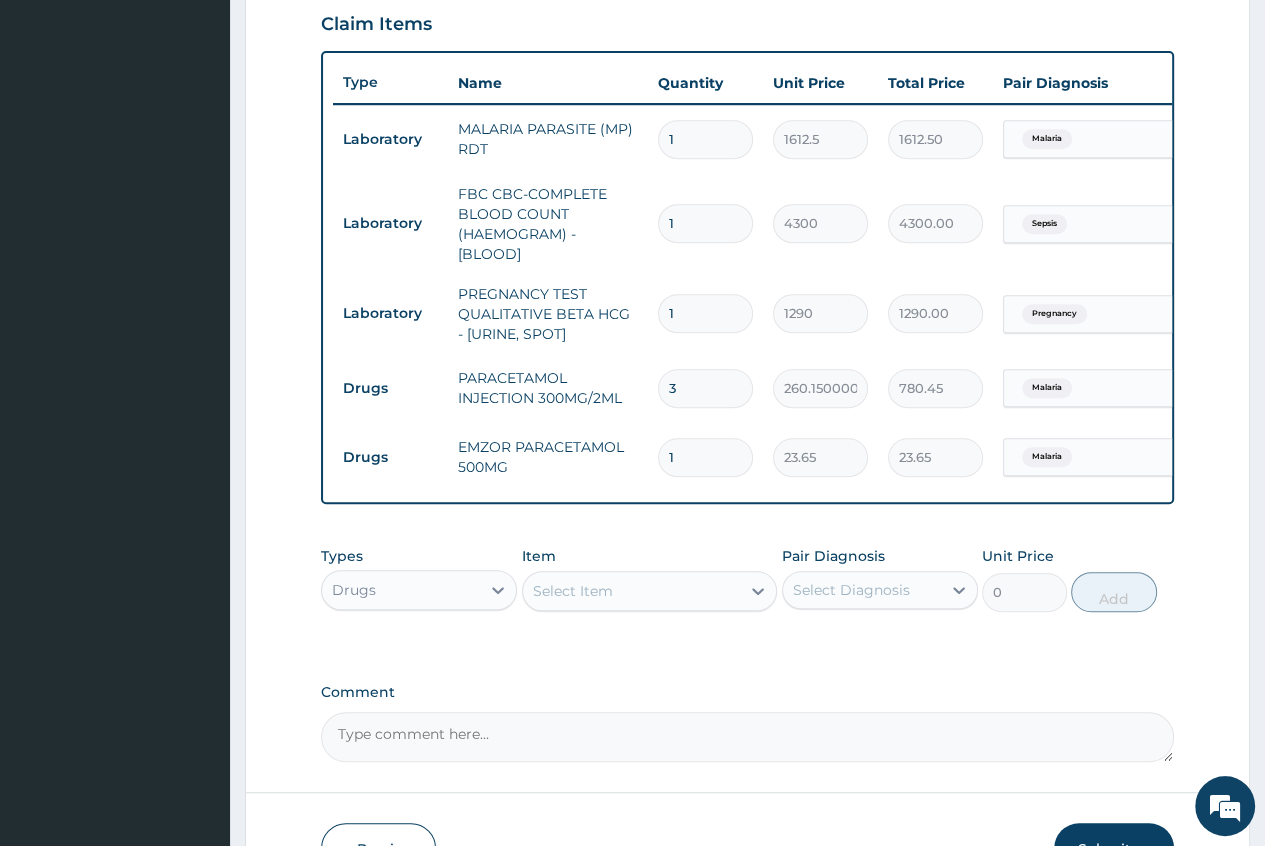 type on "425.70" 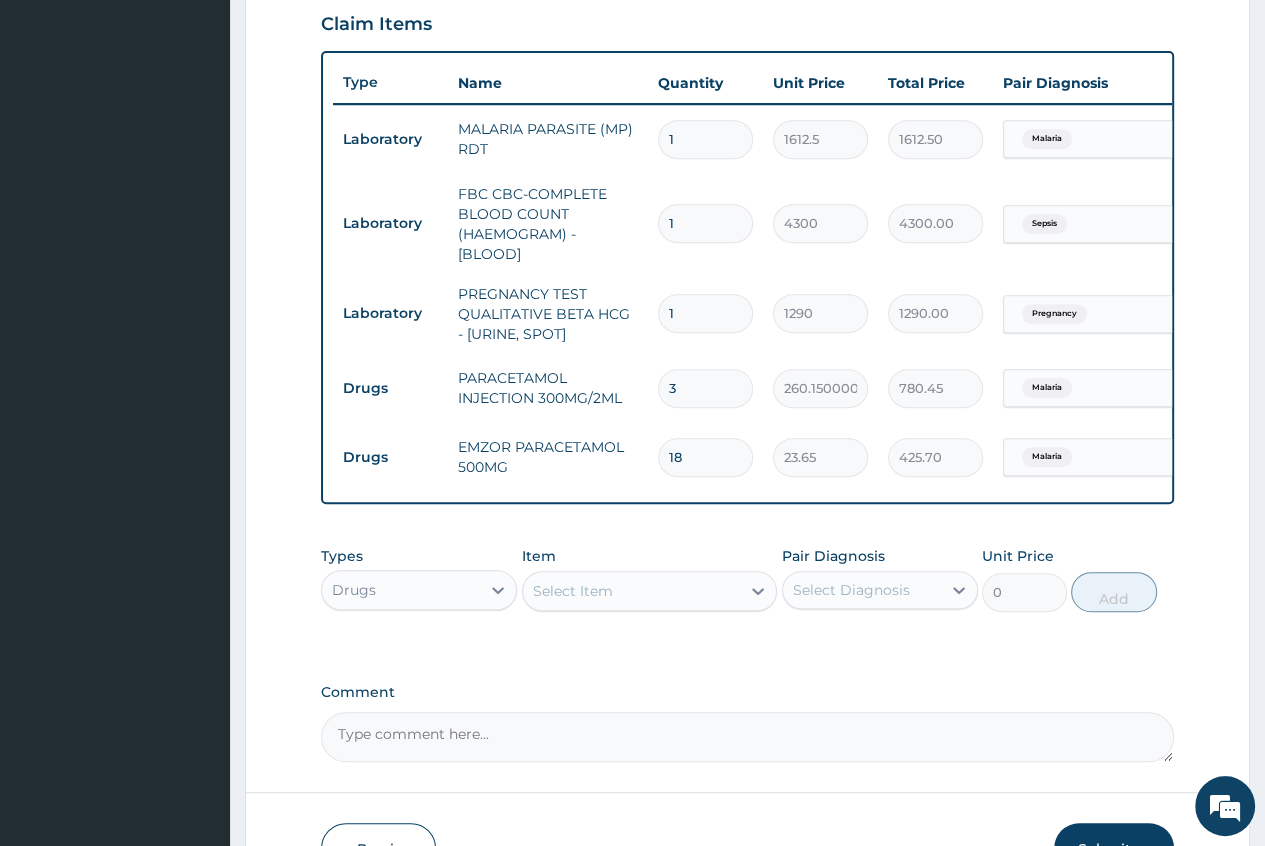 type on "18" 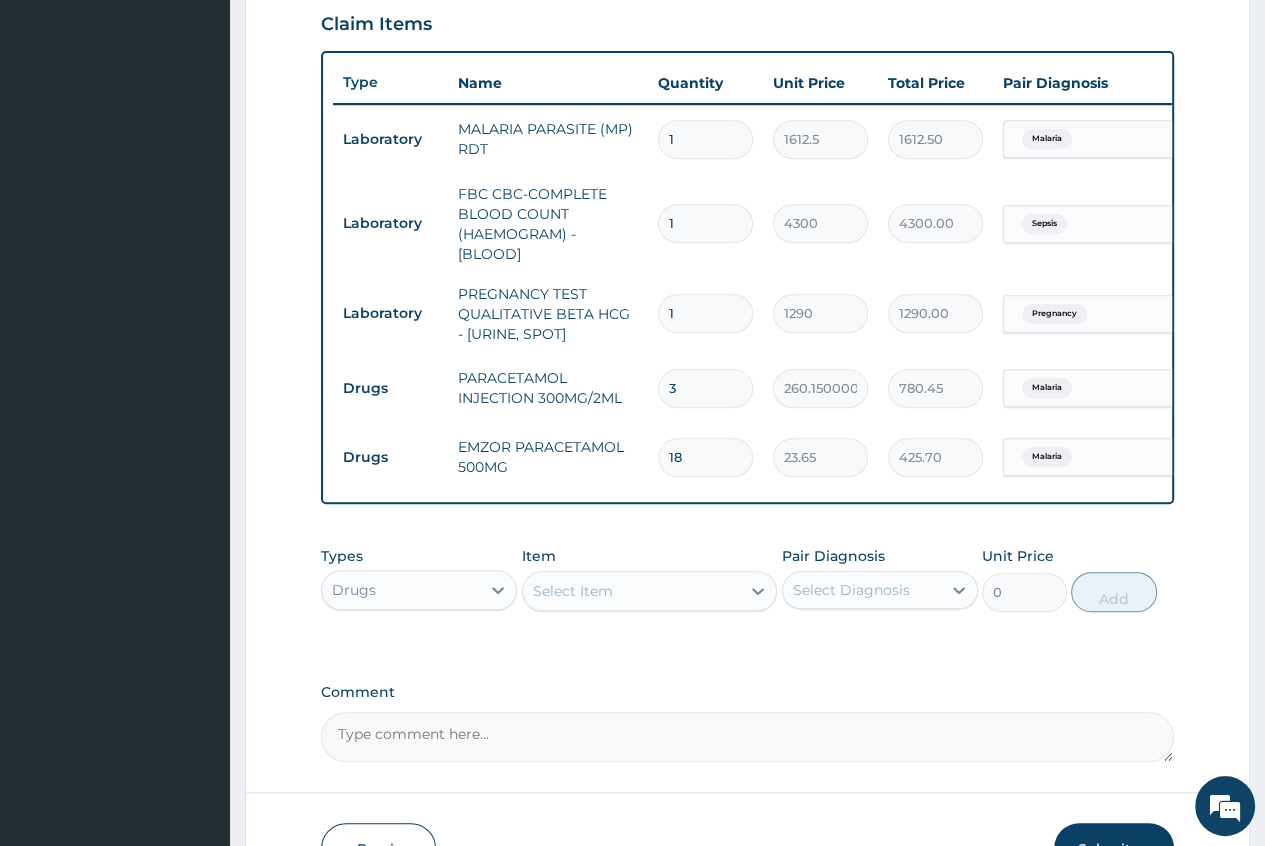 click on "Select Item" at bounding box center [573, 591] 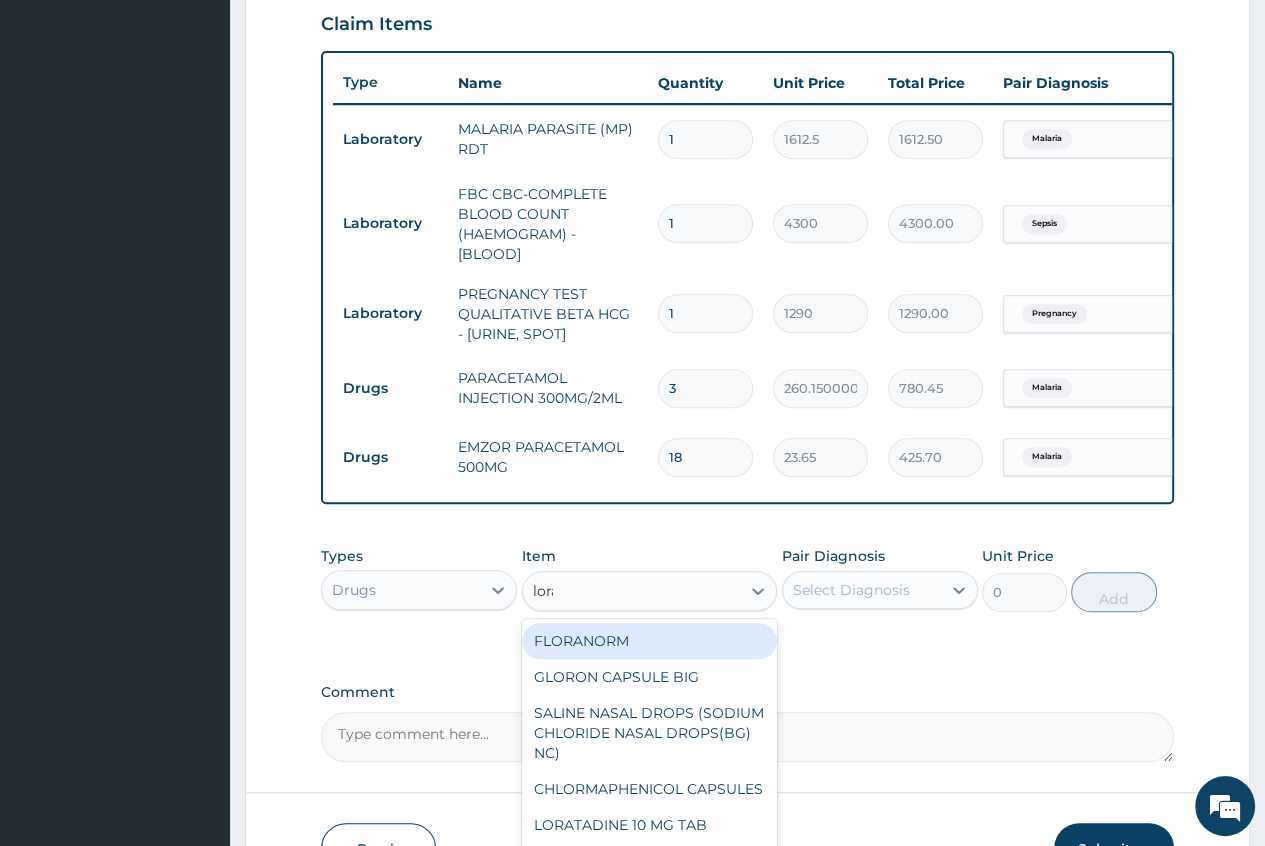 type on "lorat" 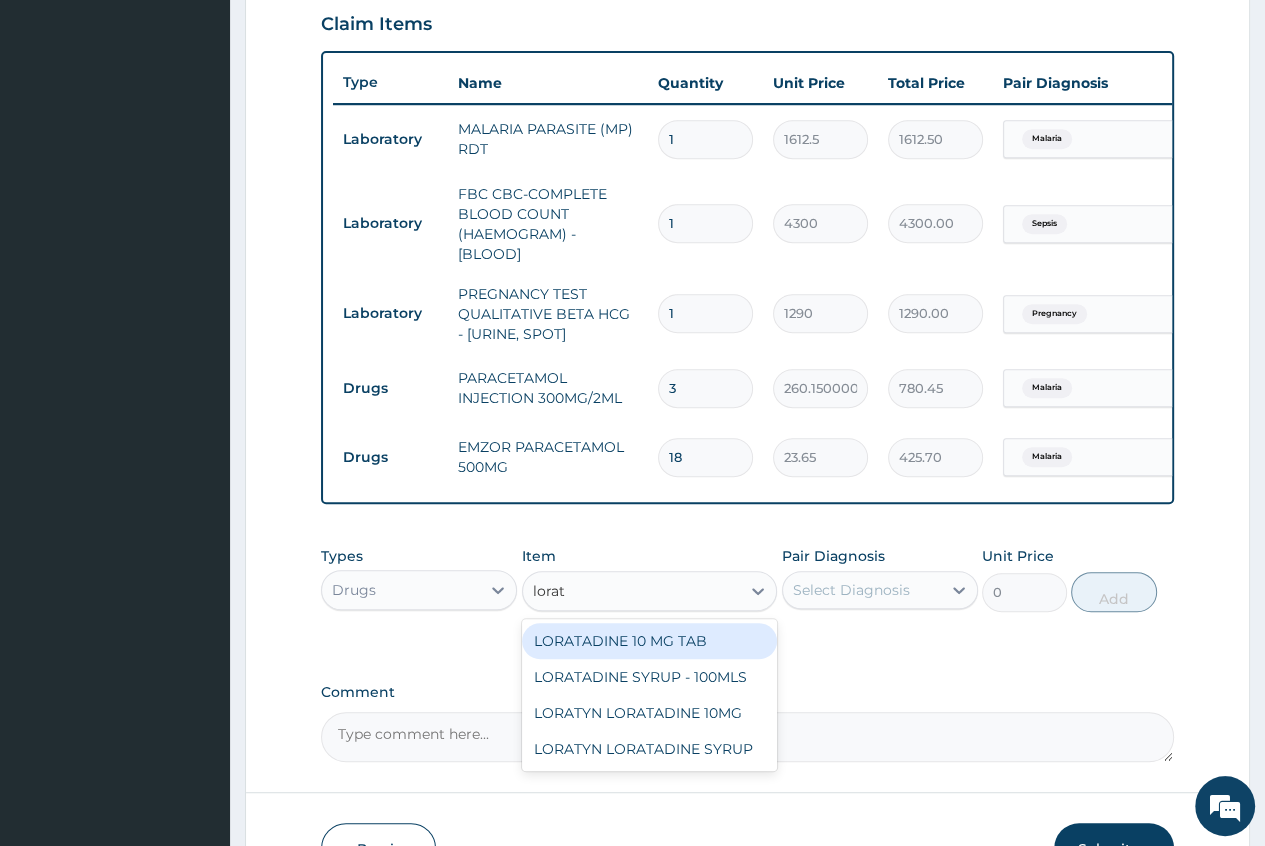 click on "LORATADINE 10 MG TAB" at bounding box center (650, 641) 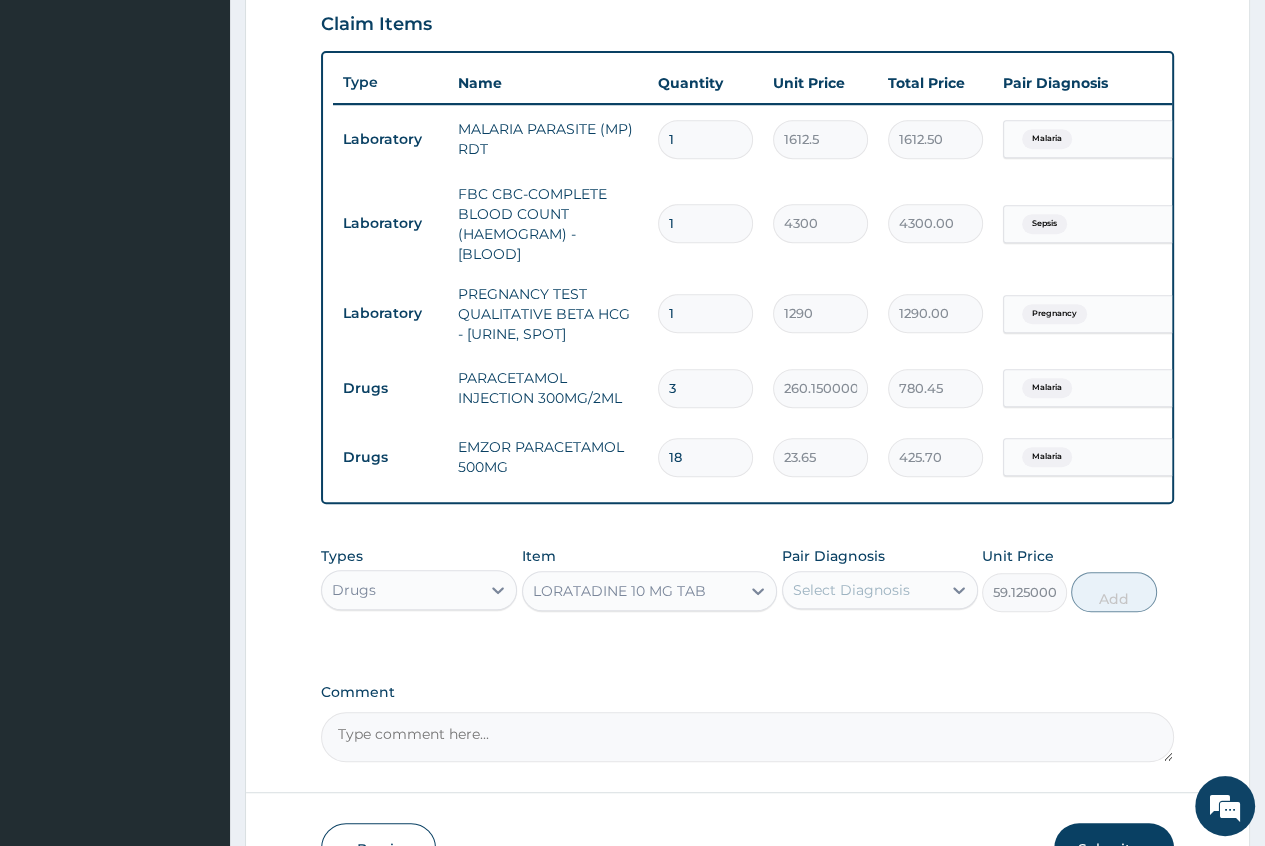 click on "Select Diagnosis" at bounding box center (851, 590) 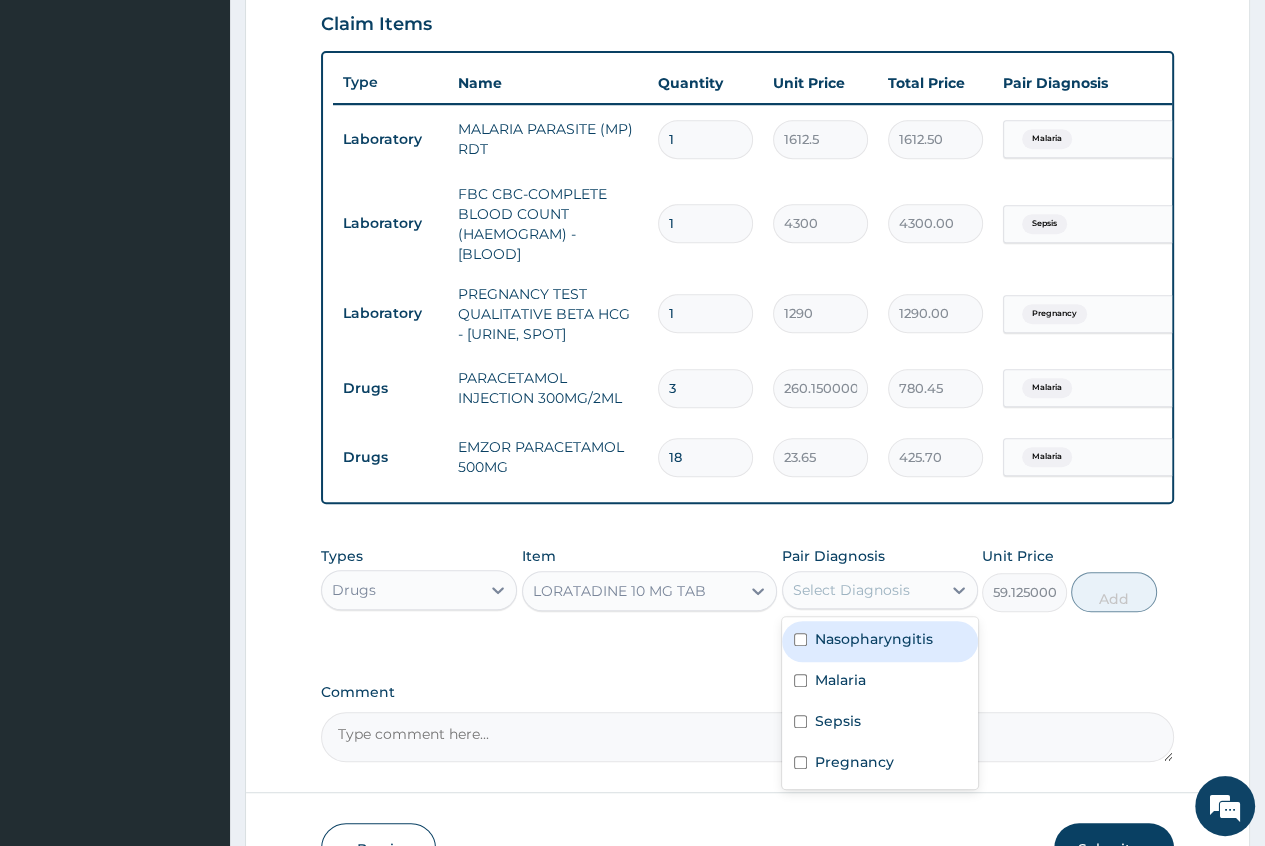 click on "Nasopharyngitis" at bounding box center (874, 639) 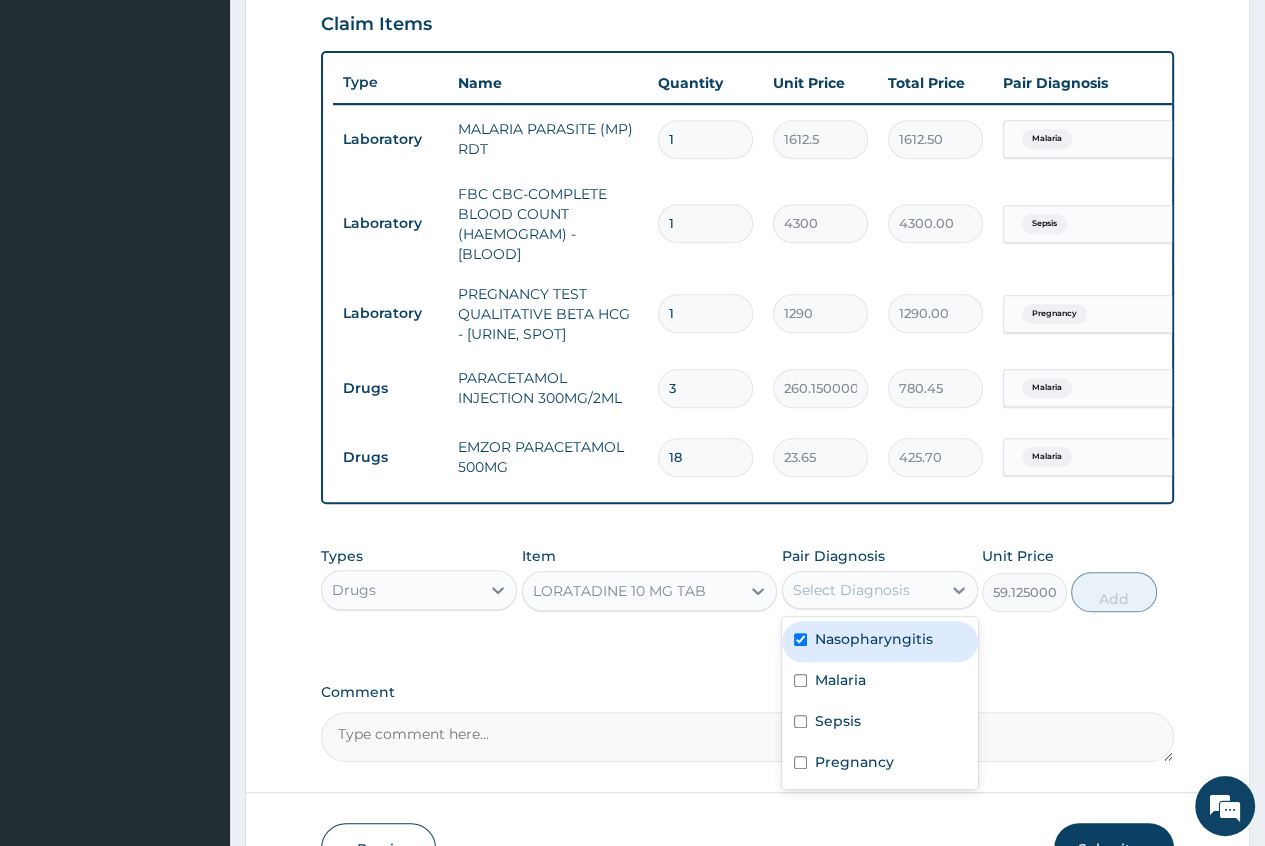 checkbox on "true" 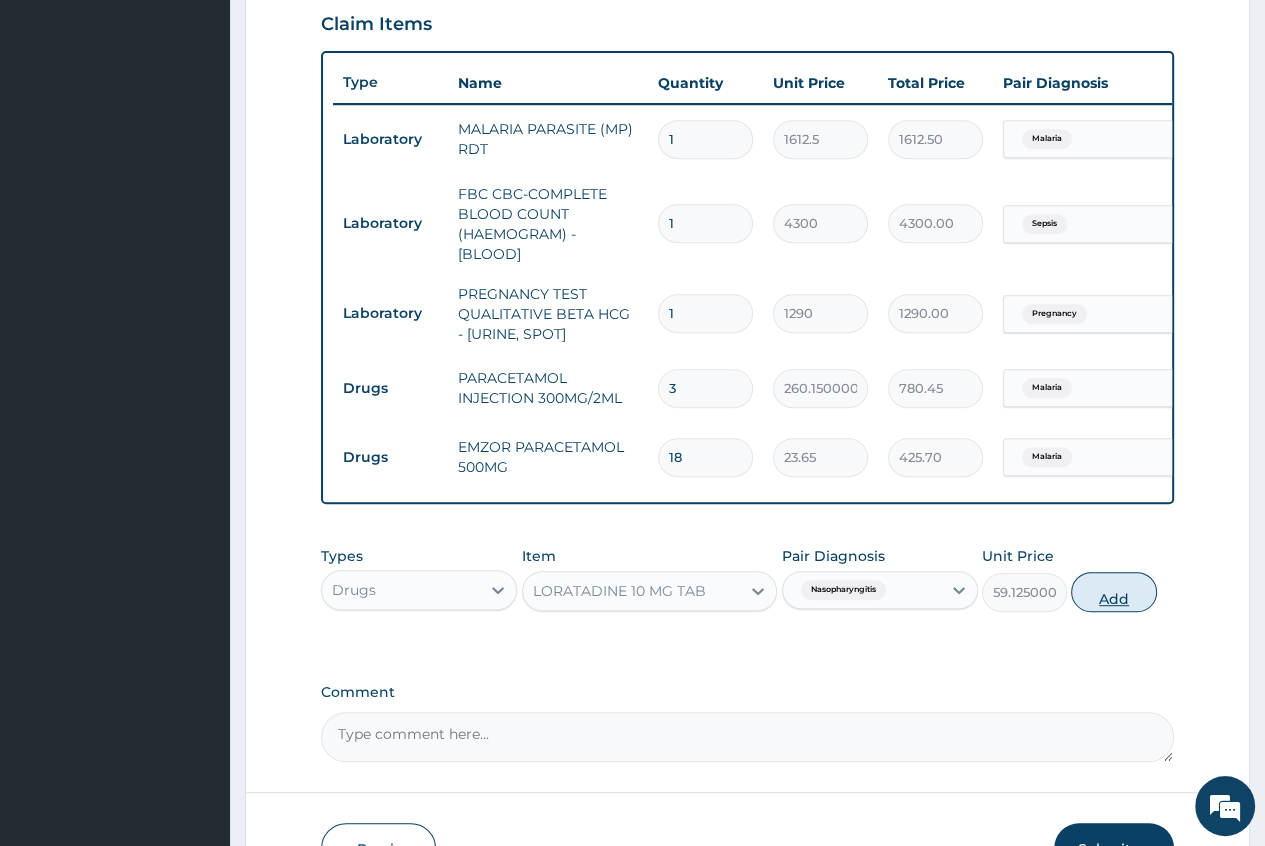 click on "Add" at bounding box center (1113, 592) 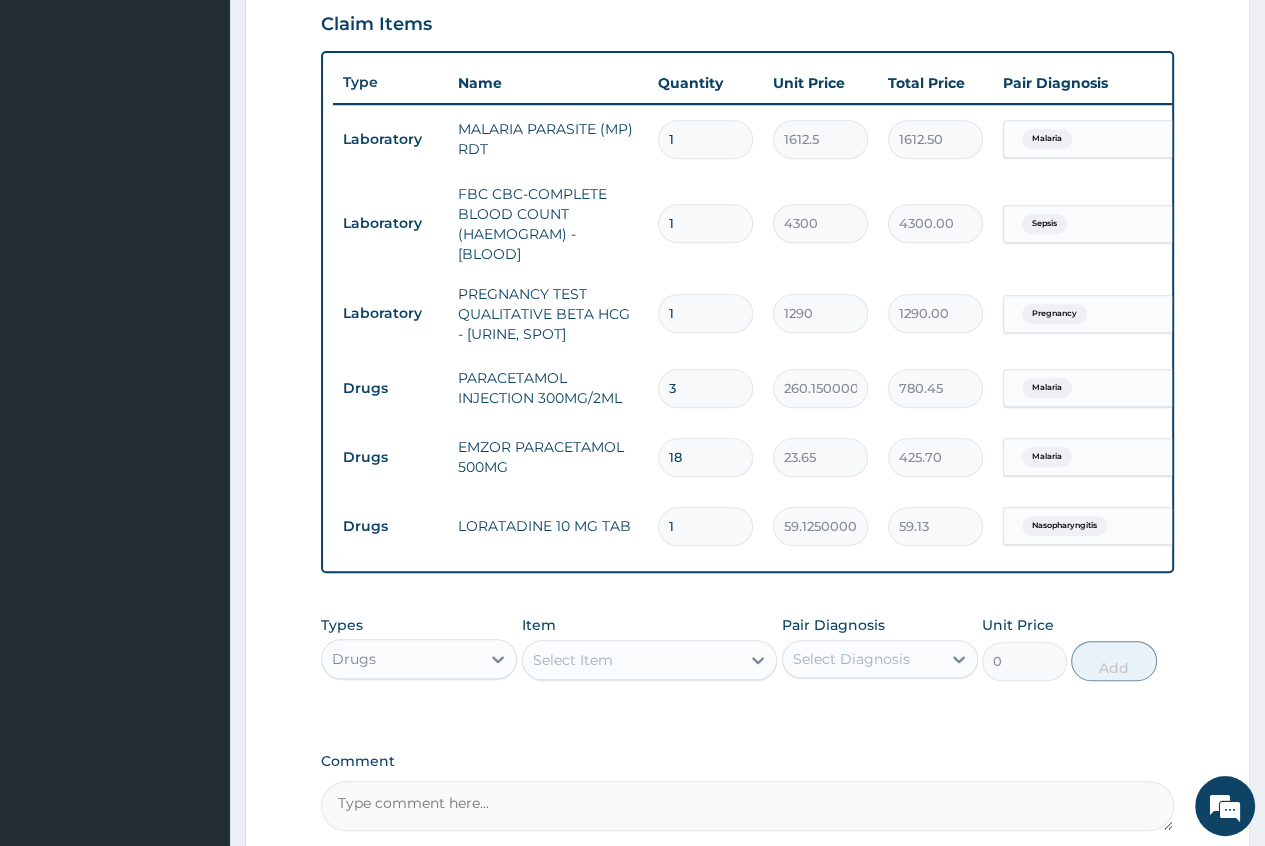 type 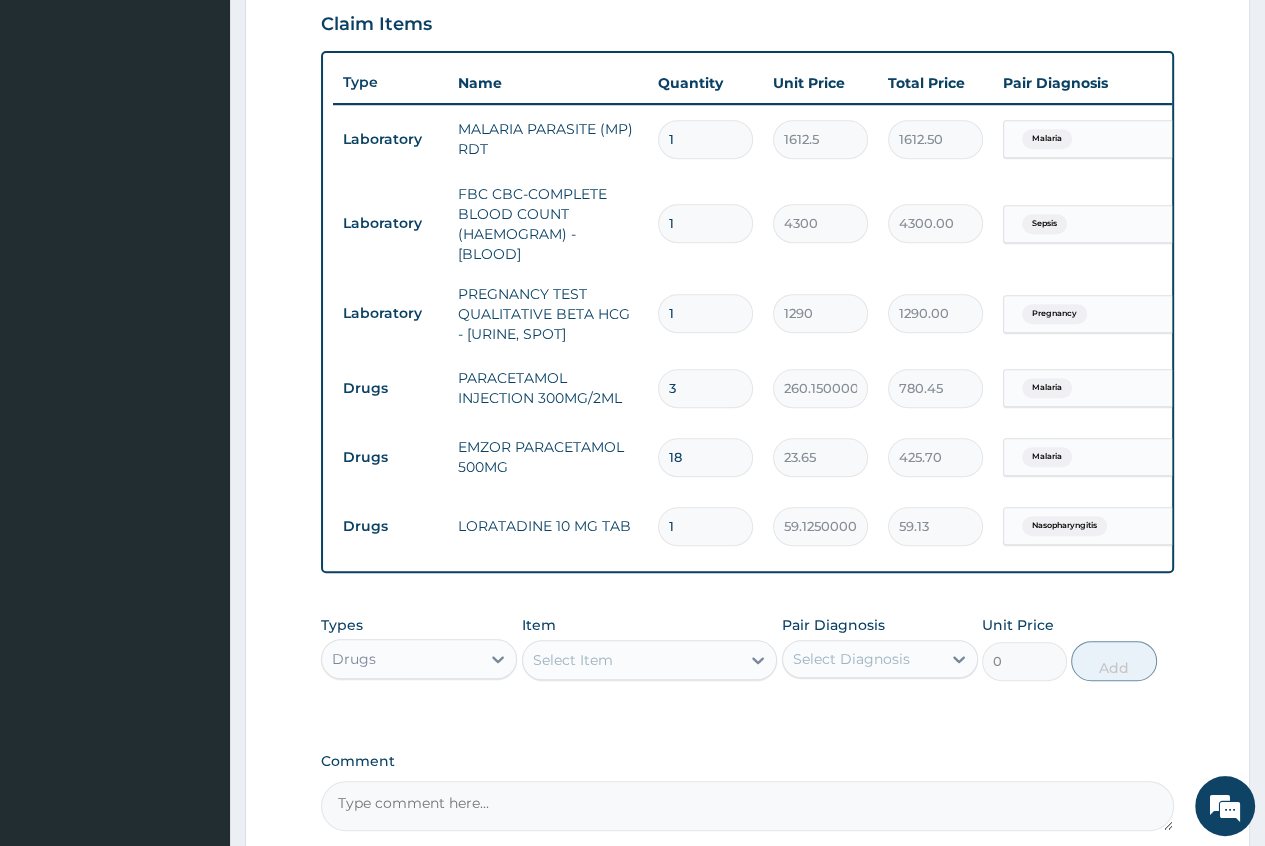 type on "0.00" 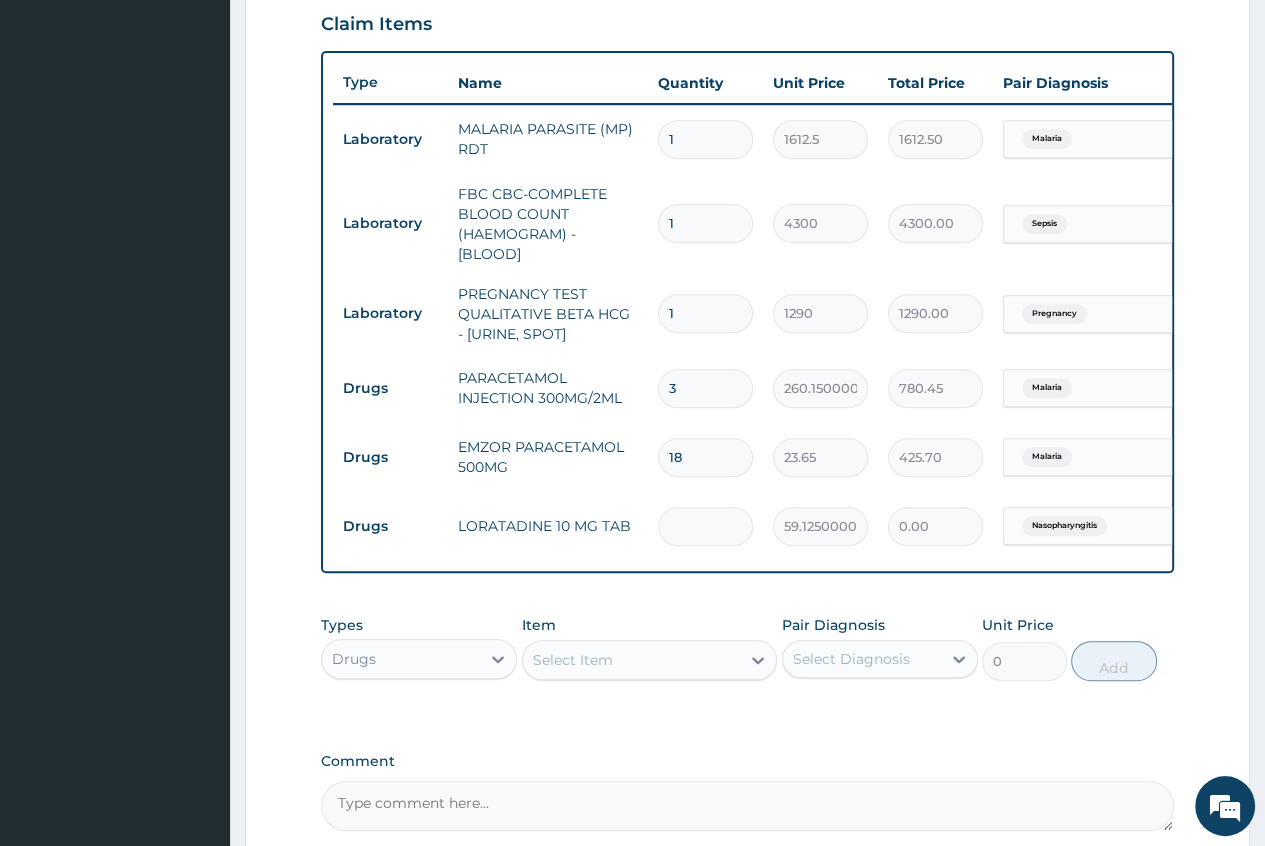 type on "5" 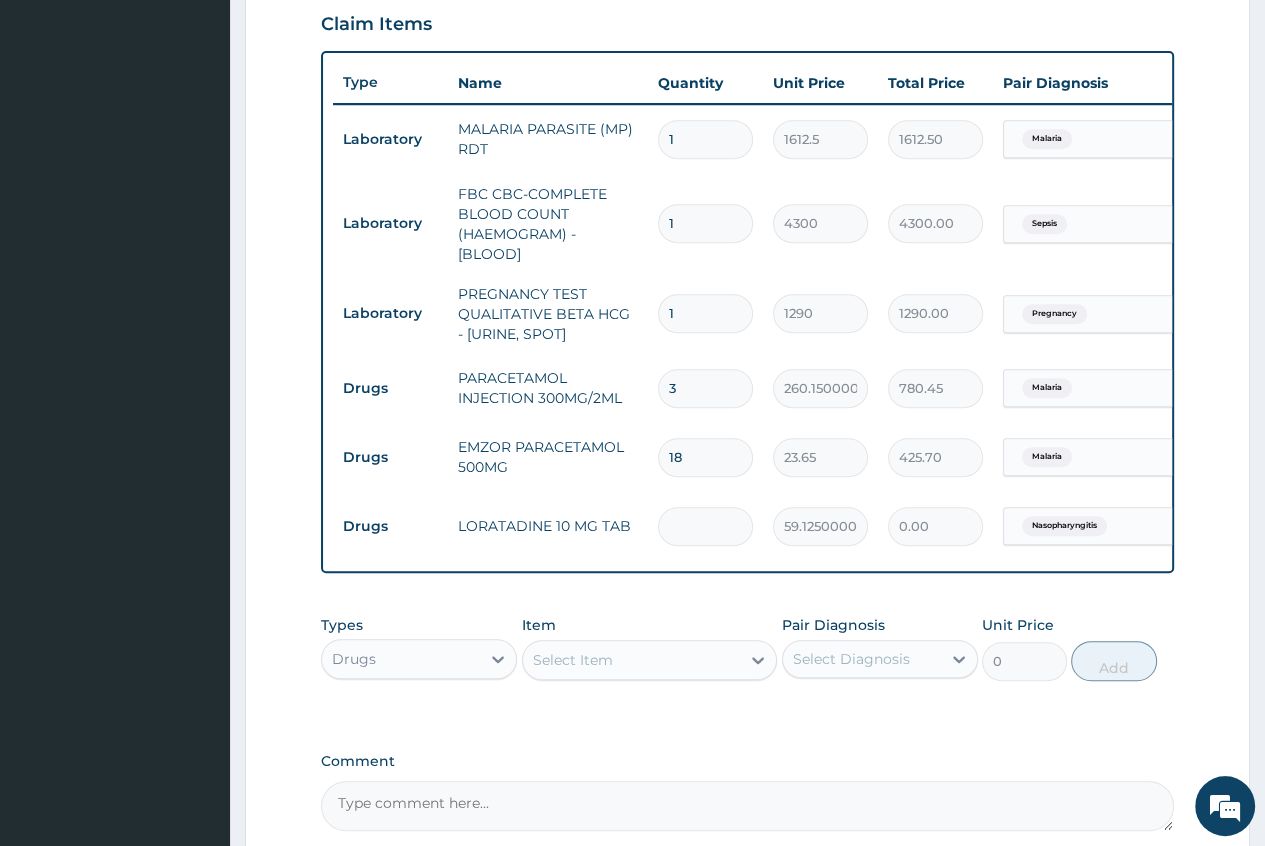 type on "295.63" 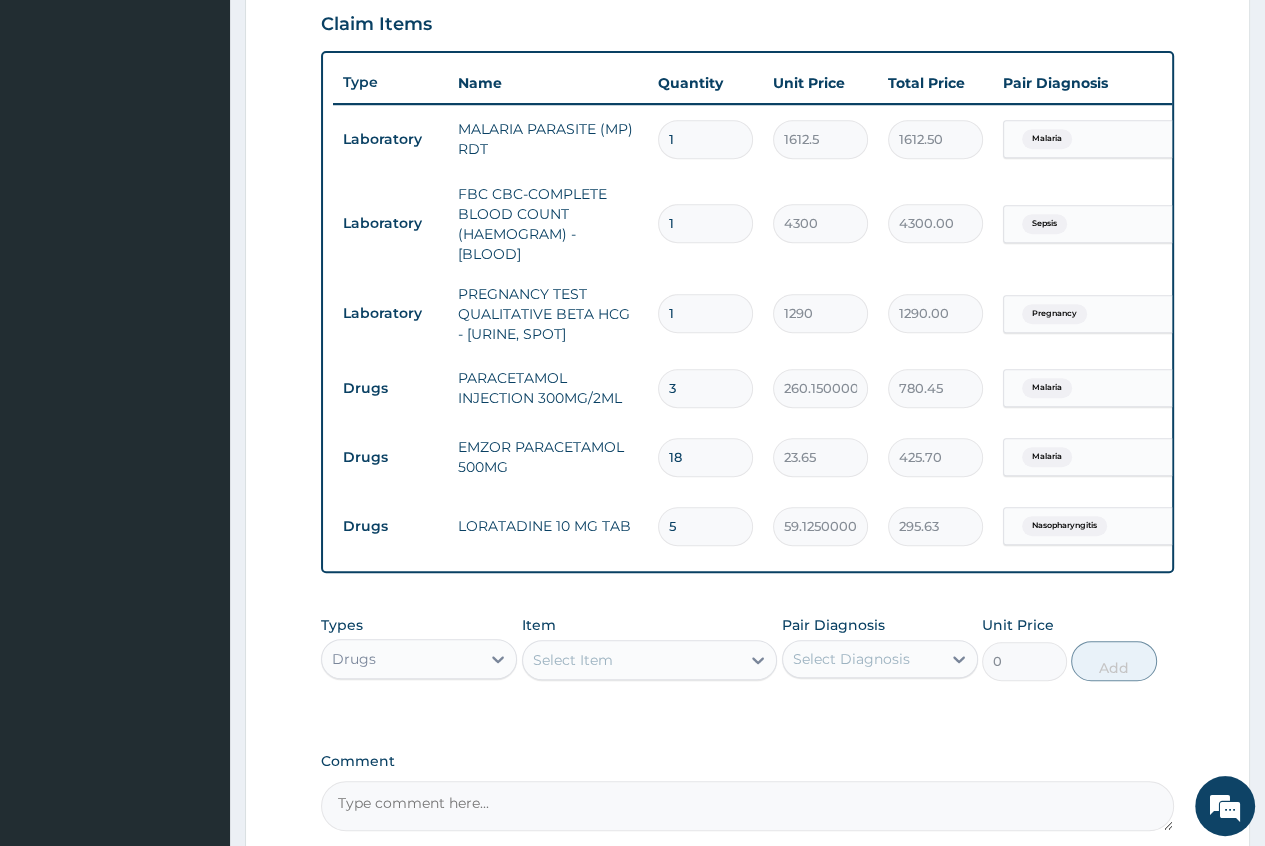type on "5" 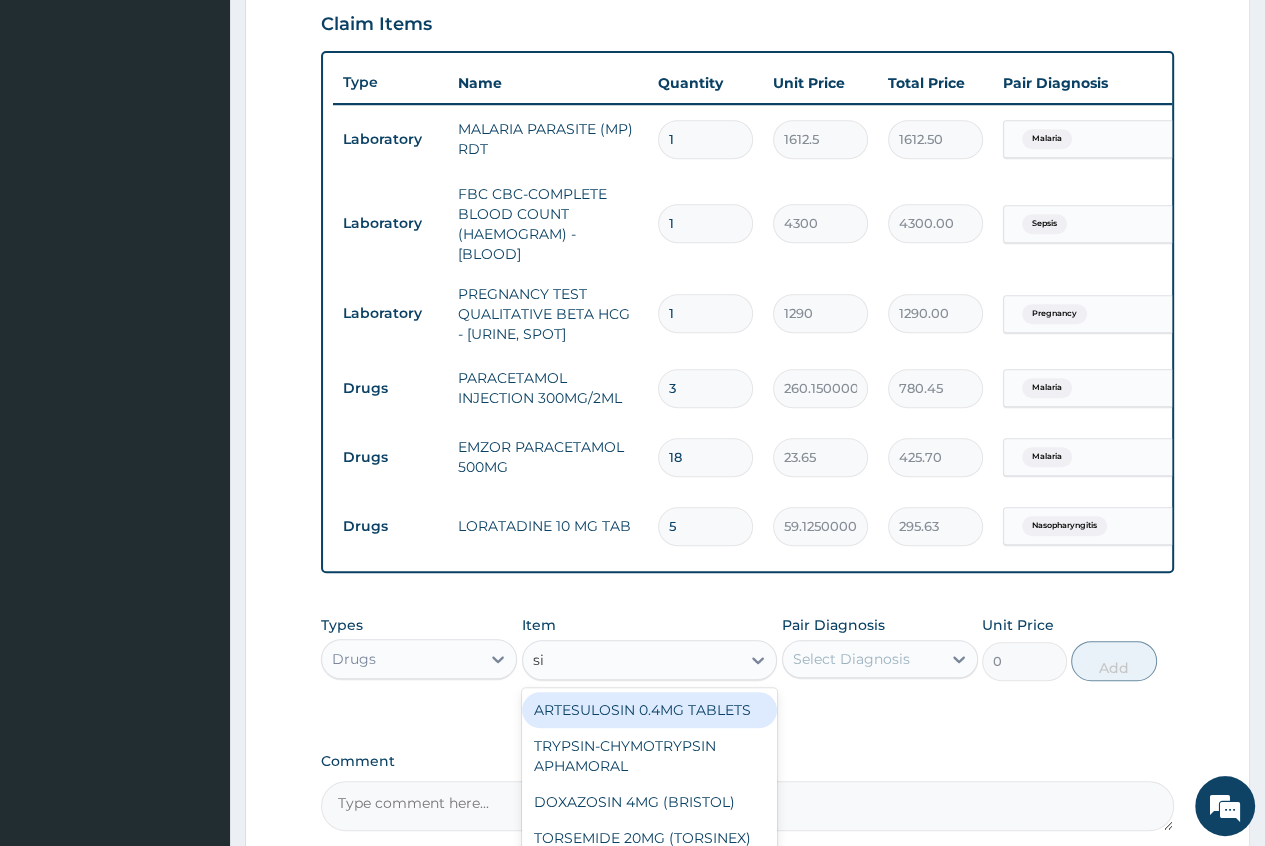 type on "s" 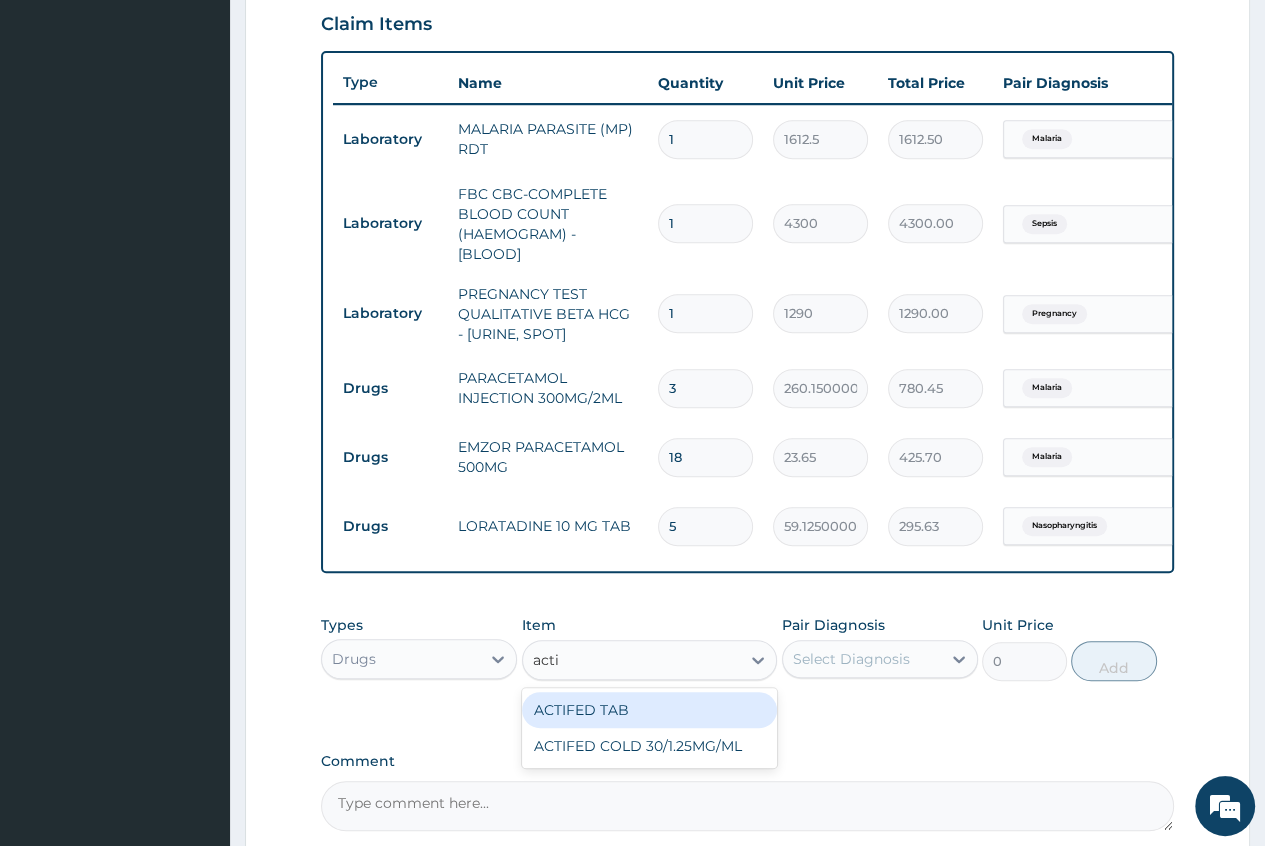 type on "actif" 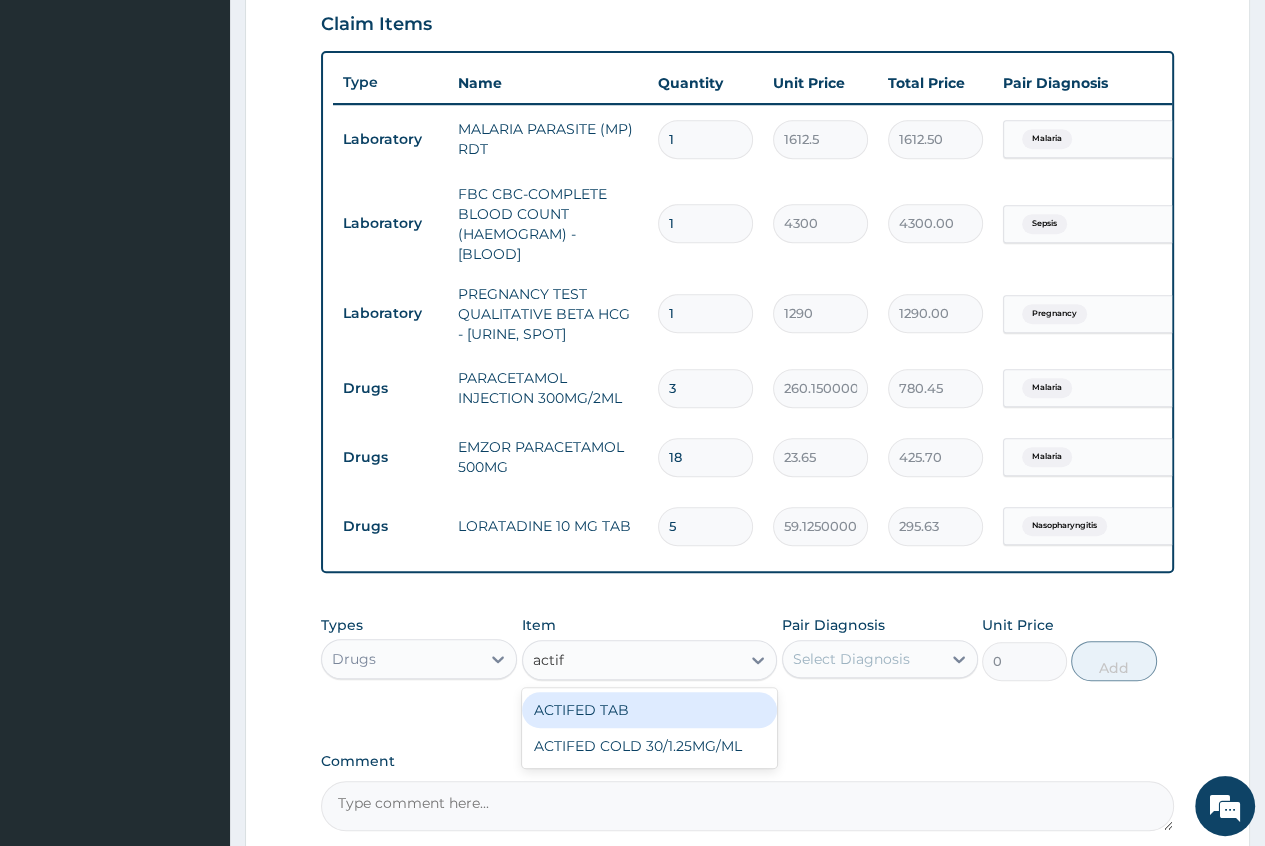 click on "ACTIFED TAB" at bounding box center [650, 710] 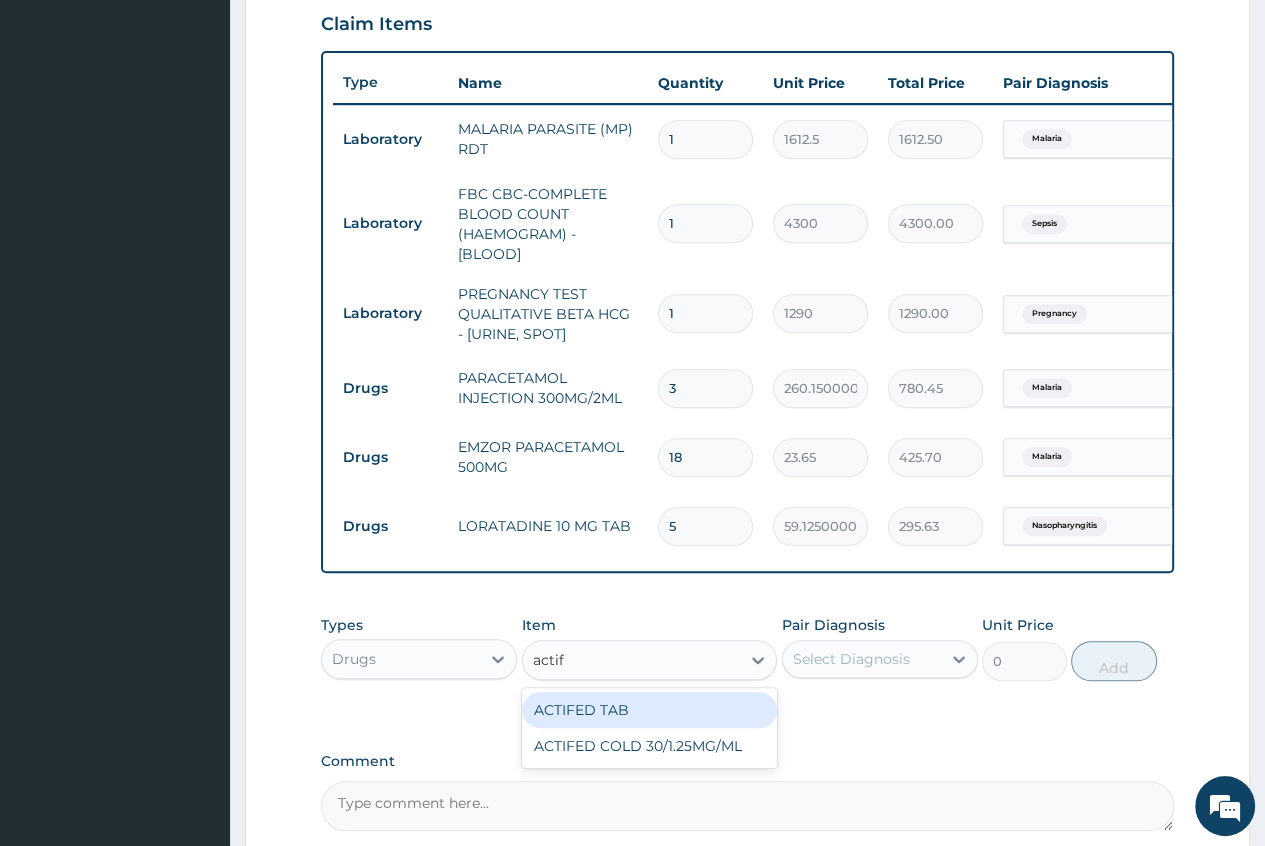 type 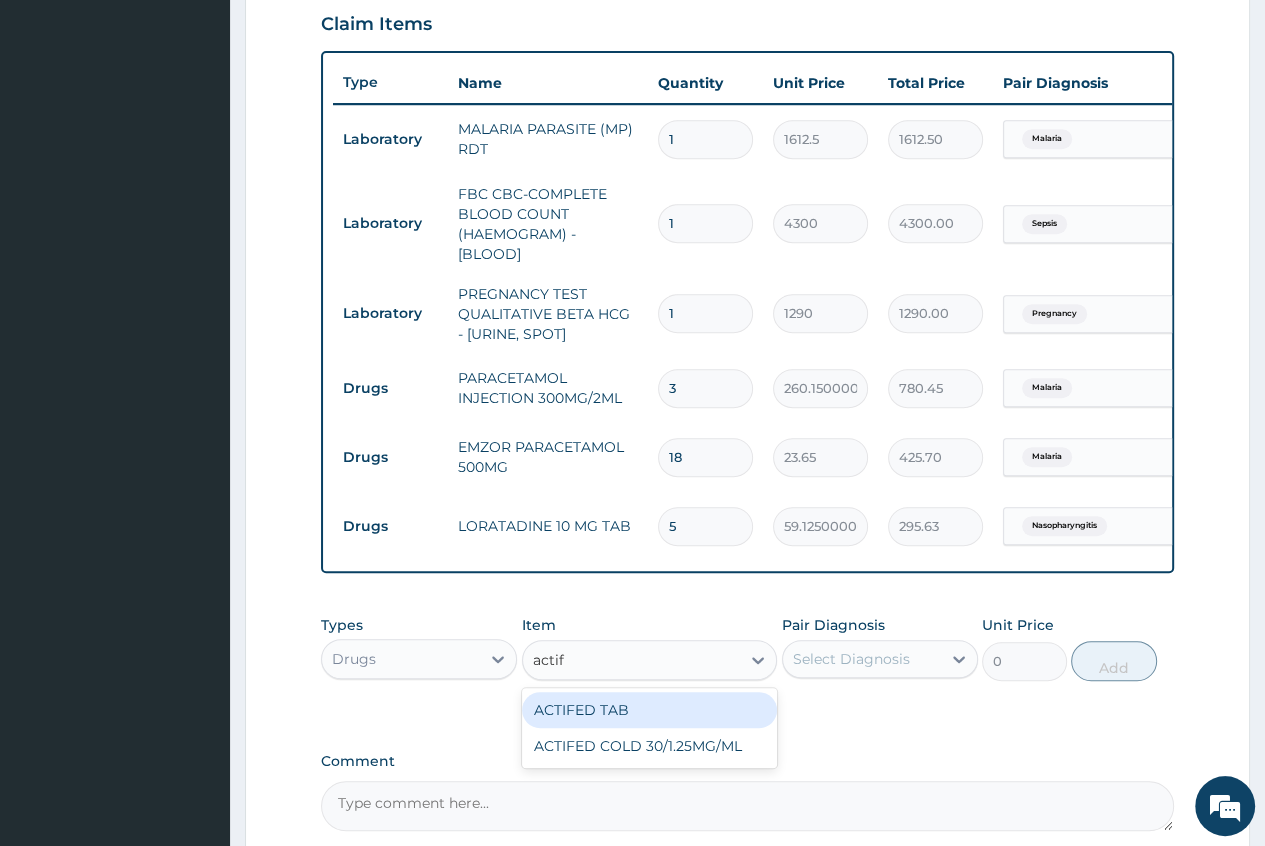 type on "400" 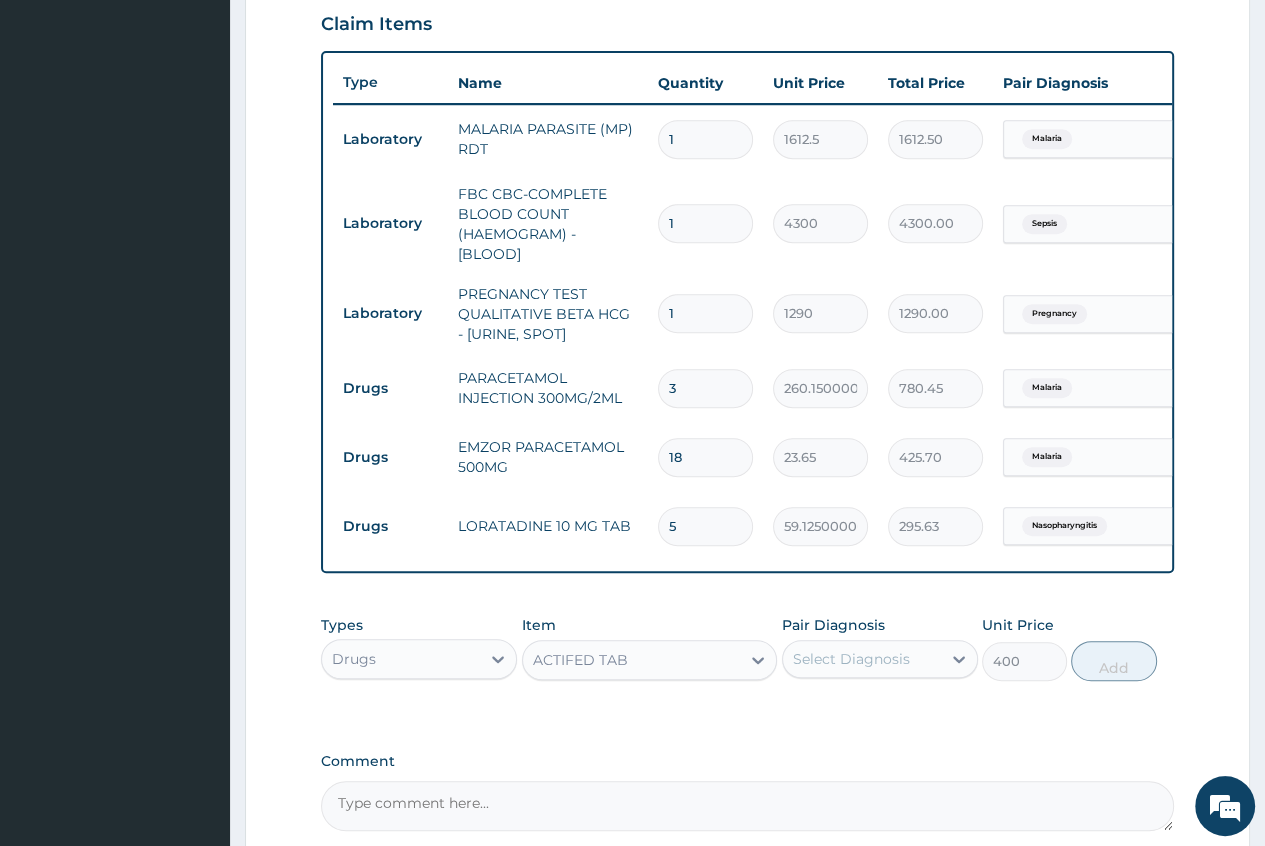 click on "Select Diagnosis" at bounding box center (851, 659) 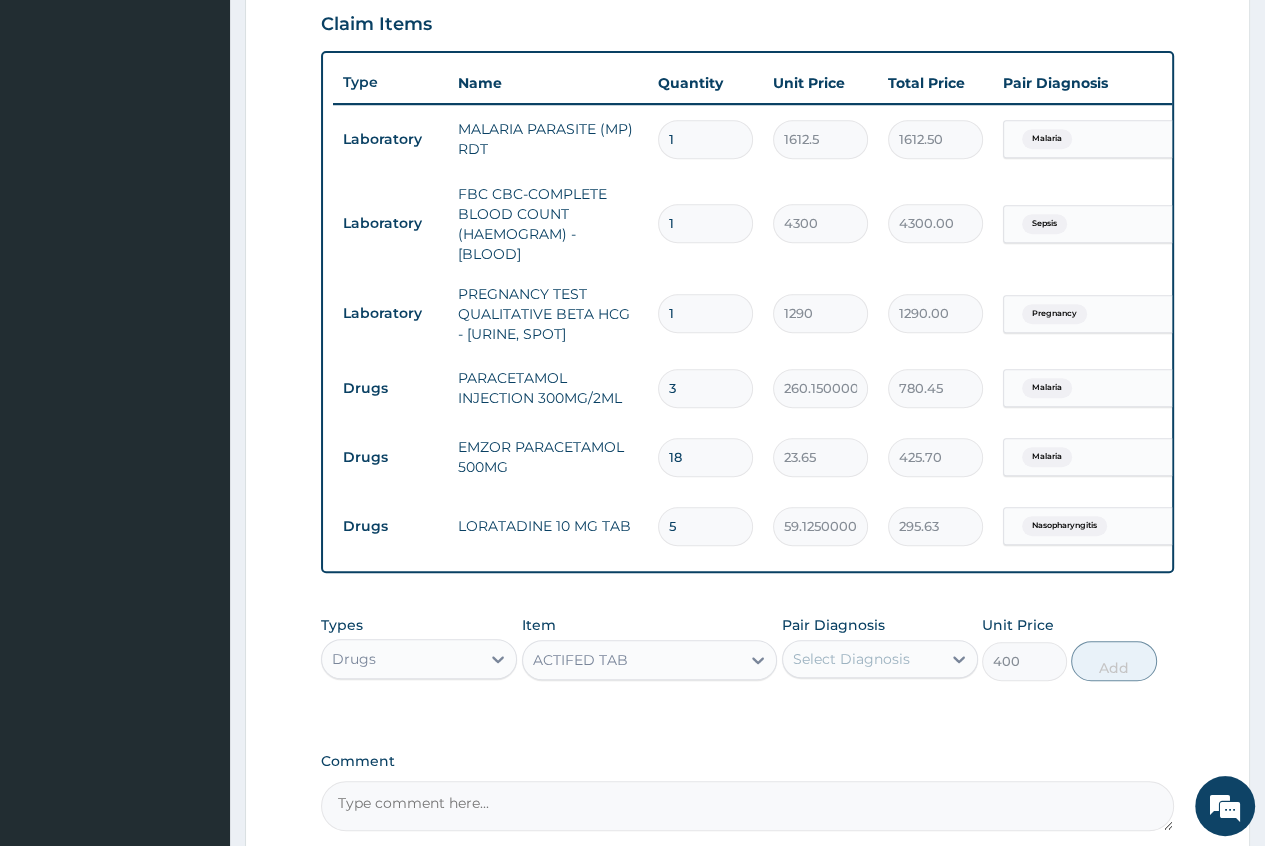 click on "Select Diagnosis" at bounding box center [851, 659] 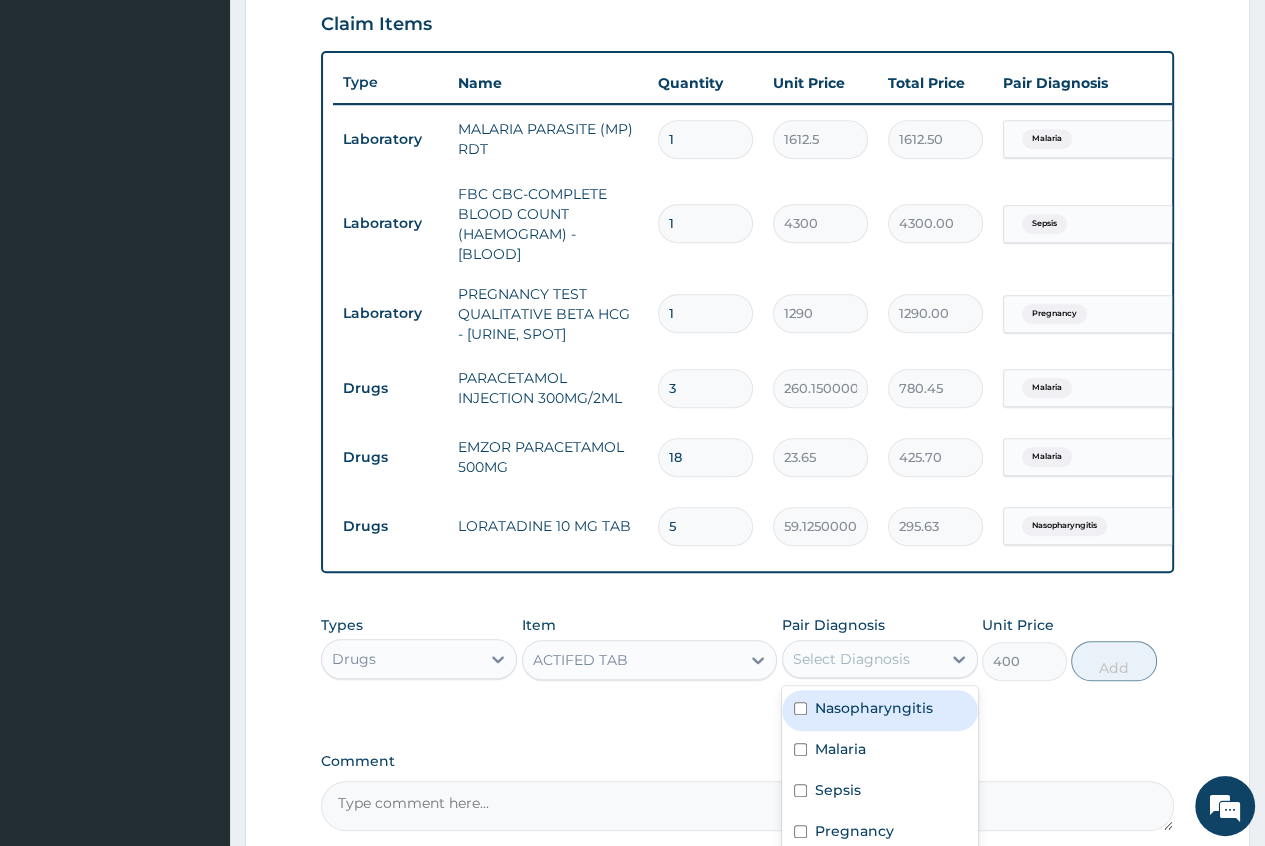 click on "Select Diagnosis" at bounding box center (851, 659) 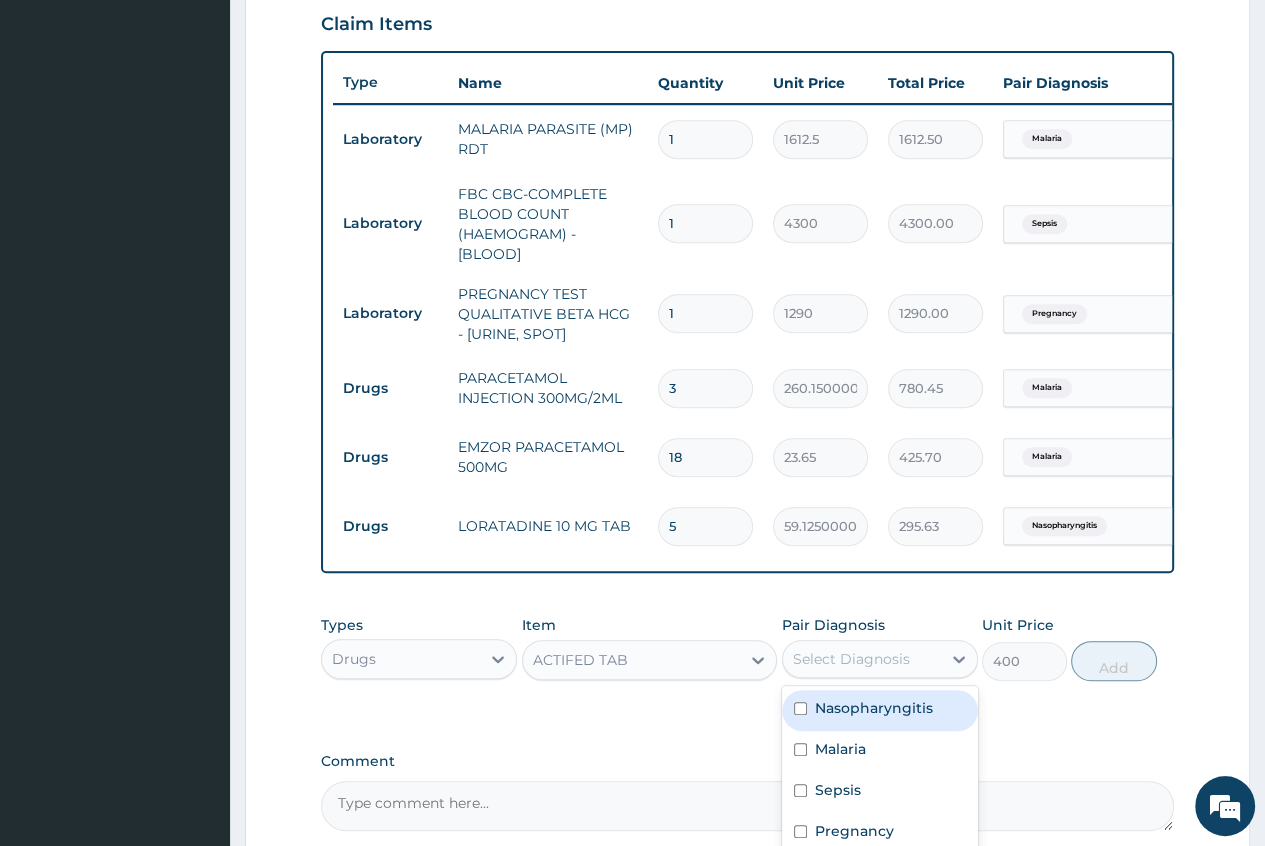 click on "Select Diagnosis" at bounding box center [851, 659] 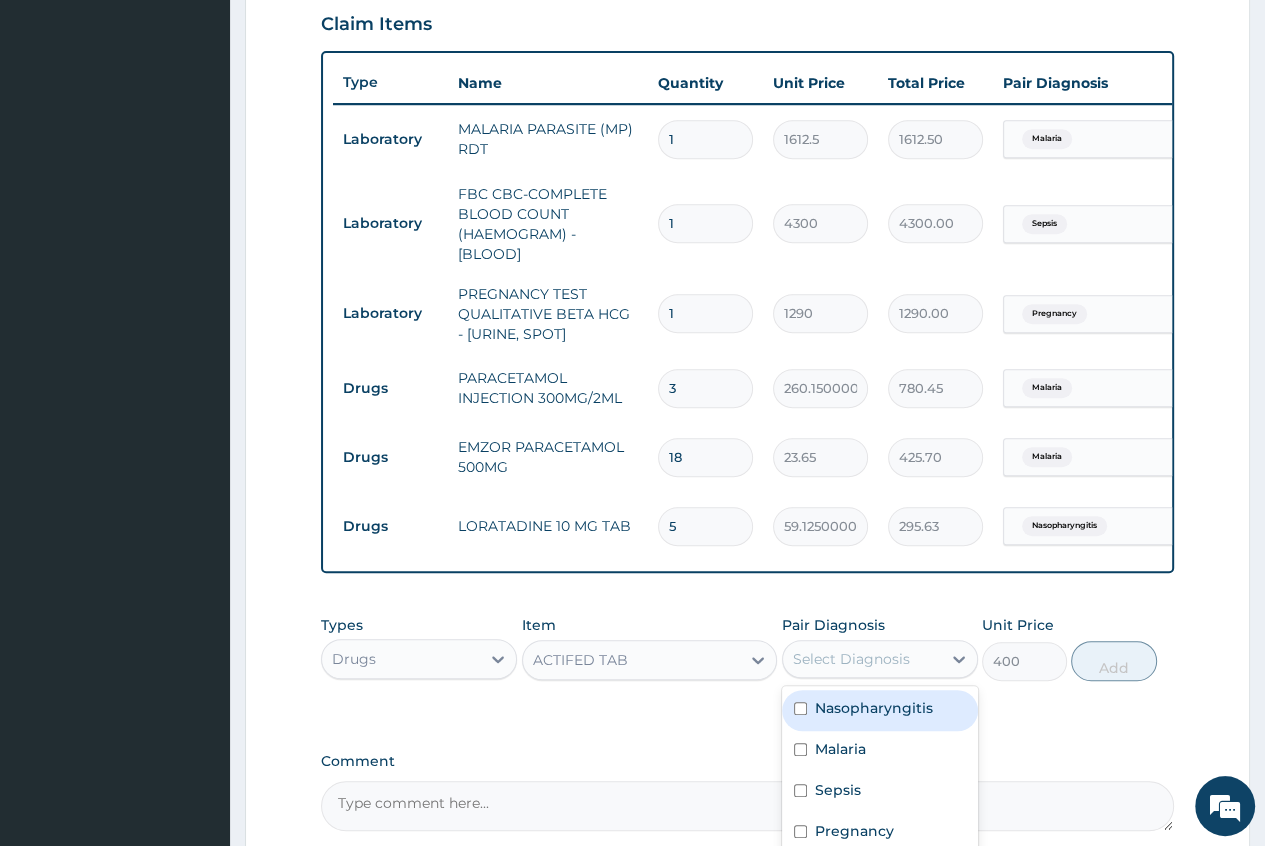 click on "Nasopharyngitis" at bounding box center [874, 708] 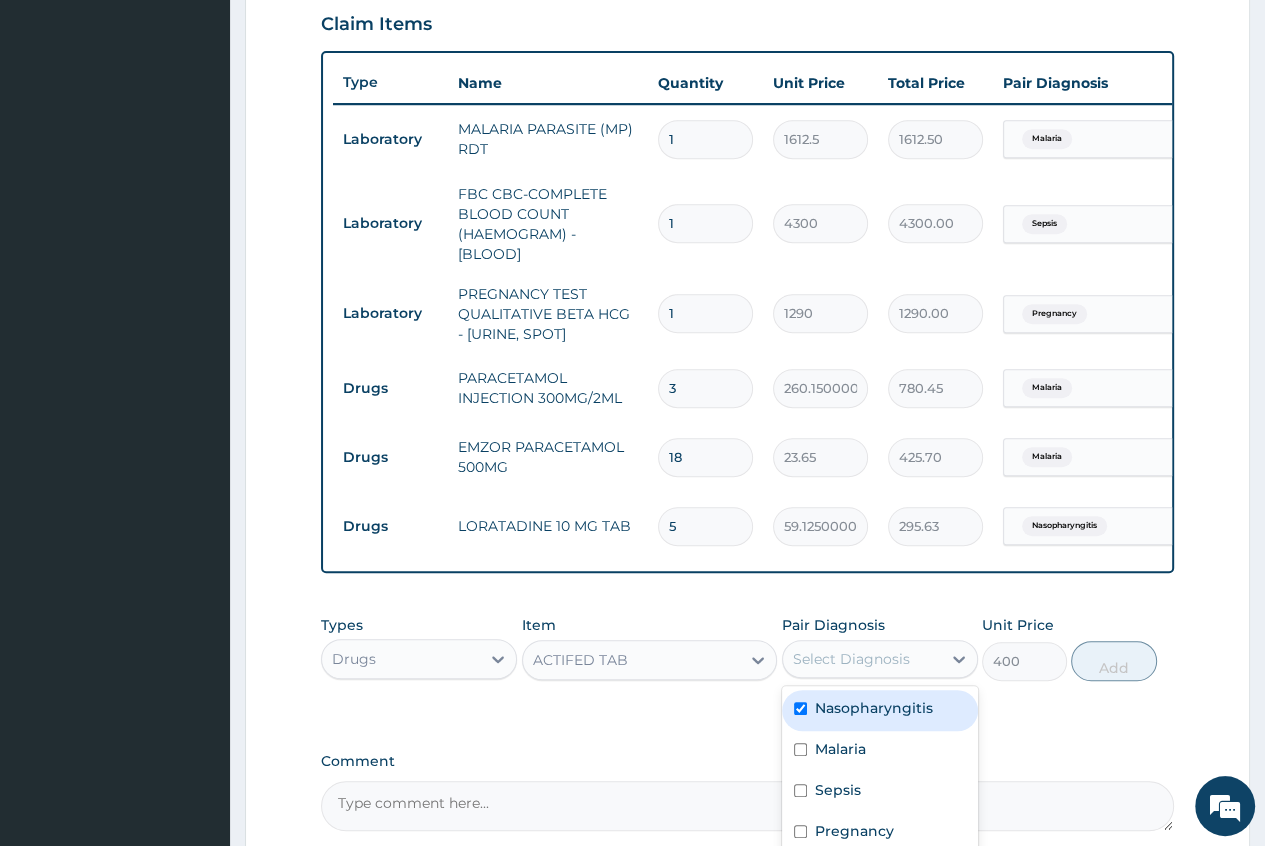 checkbox on "true" 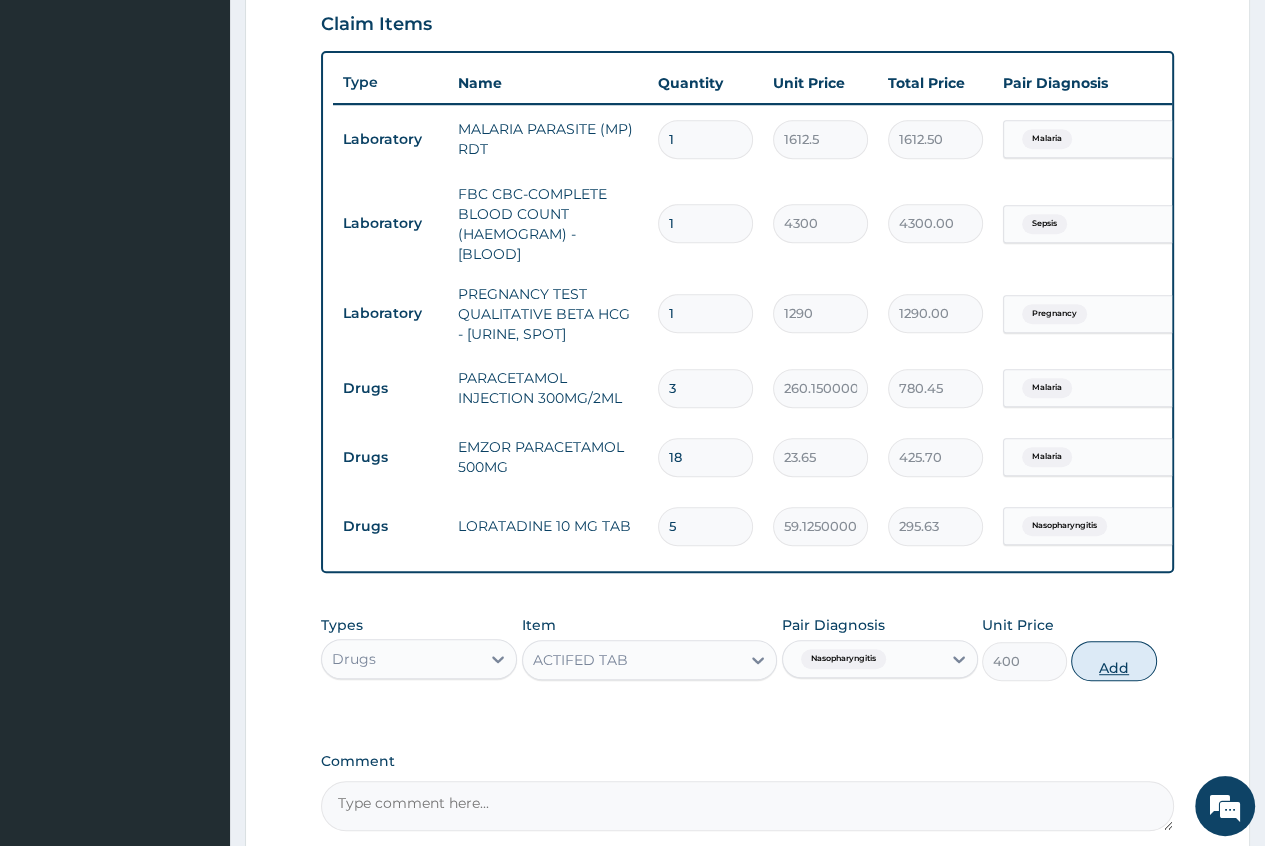 click on "Add" at bounding box center [1113, 661] 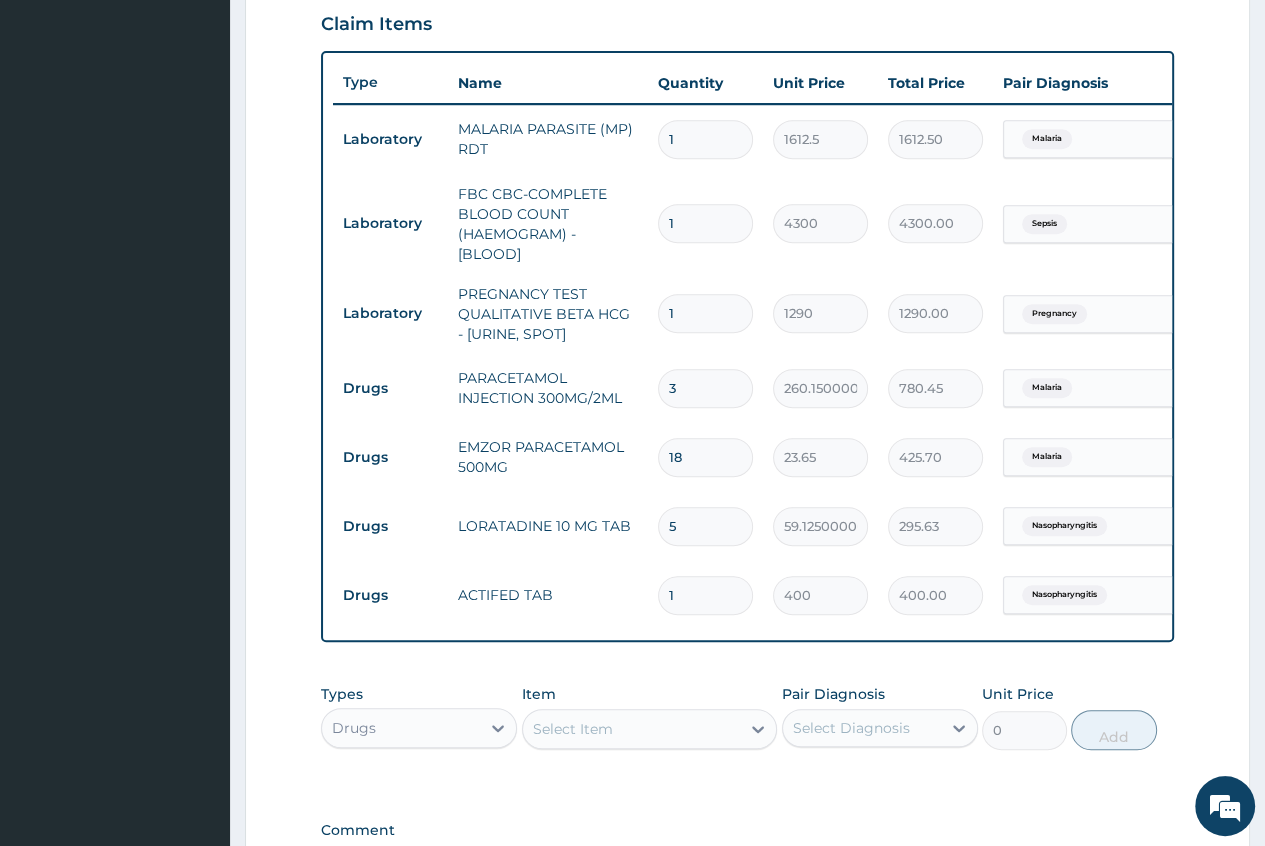 type 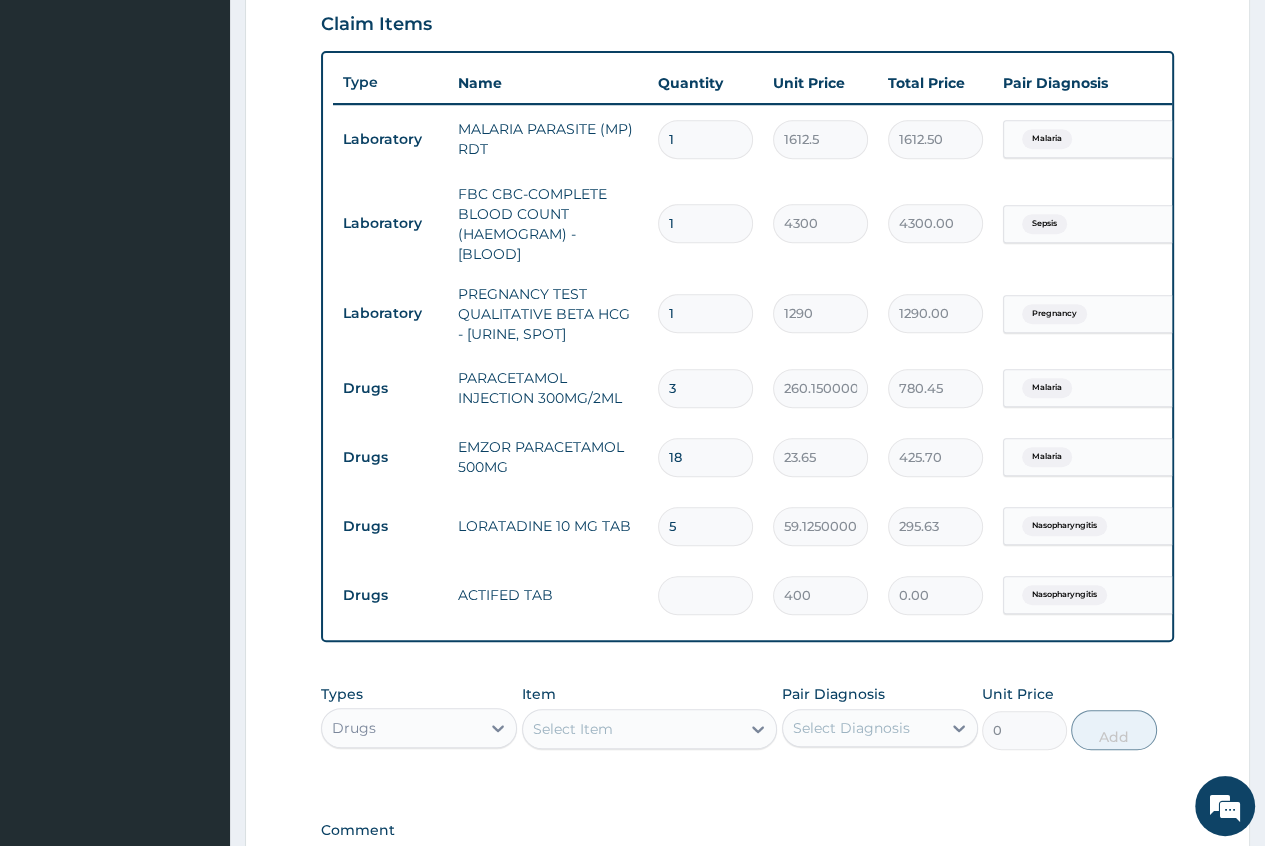 type on "5" 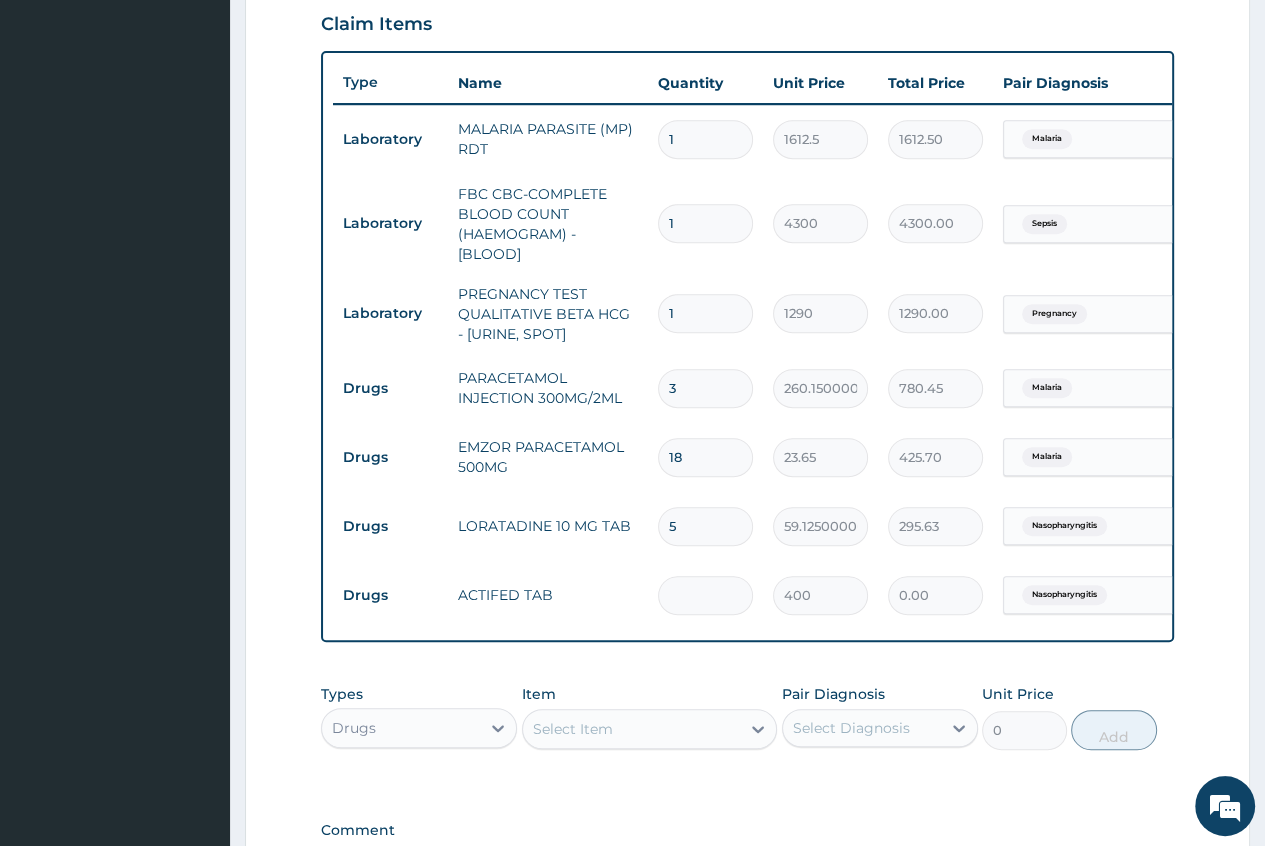 type on "2000.00" 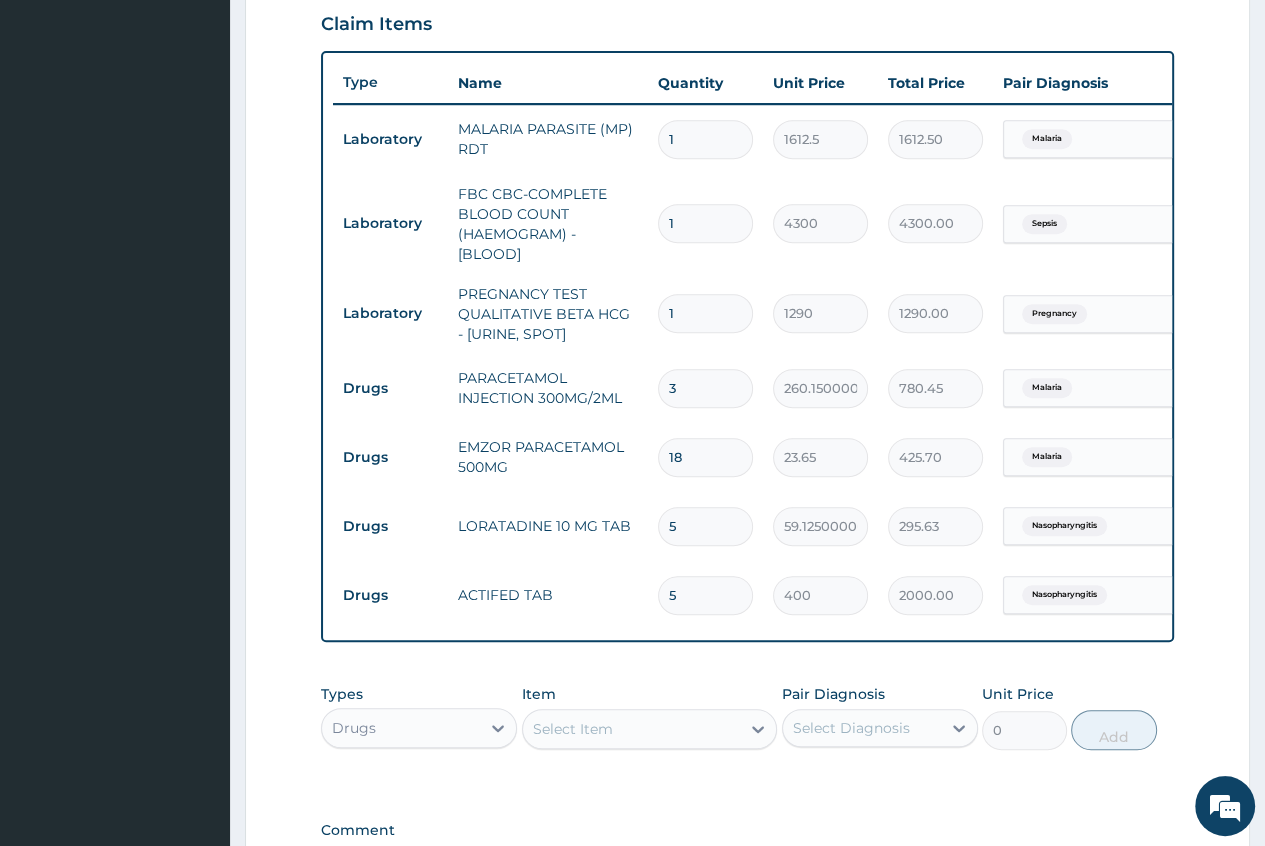type on "5" 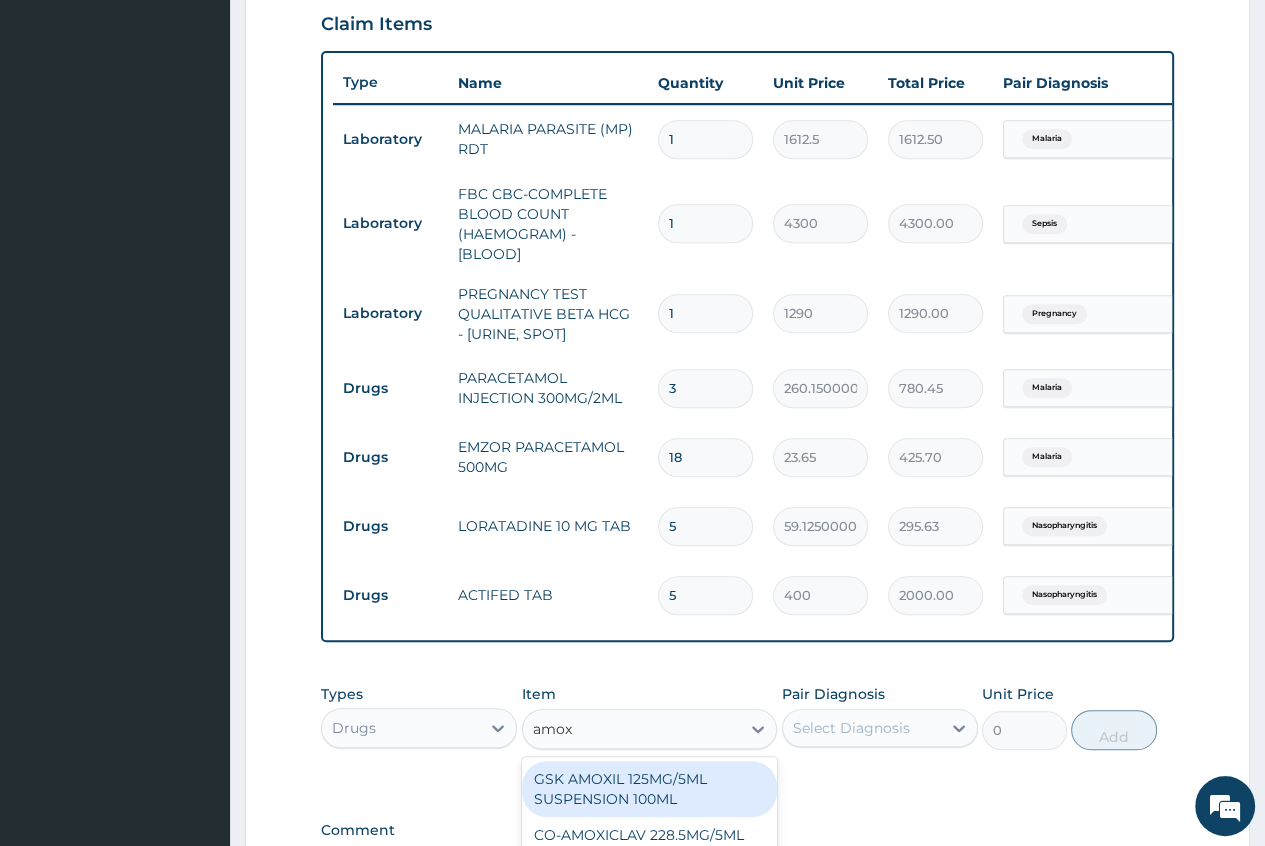 type on "amoxi" 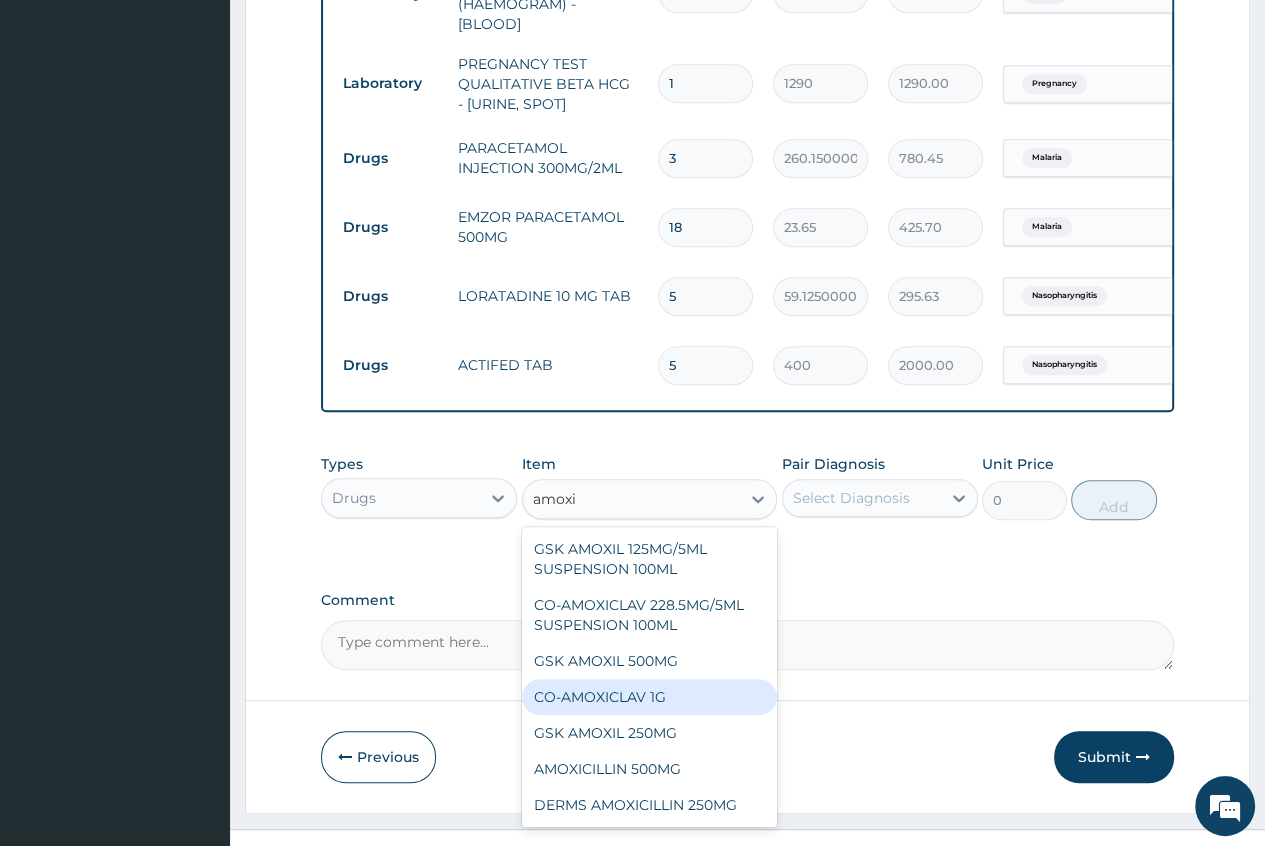 scroll, scrollTop: 968, scrollLeft: 0, axis: vertical 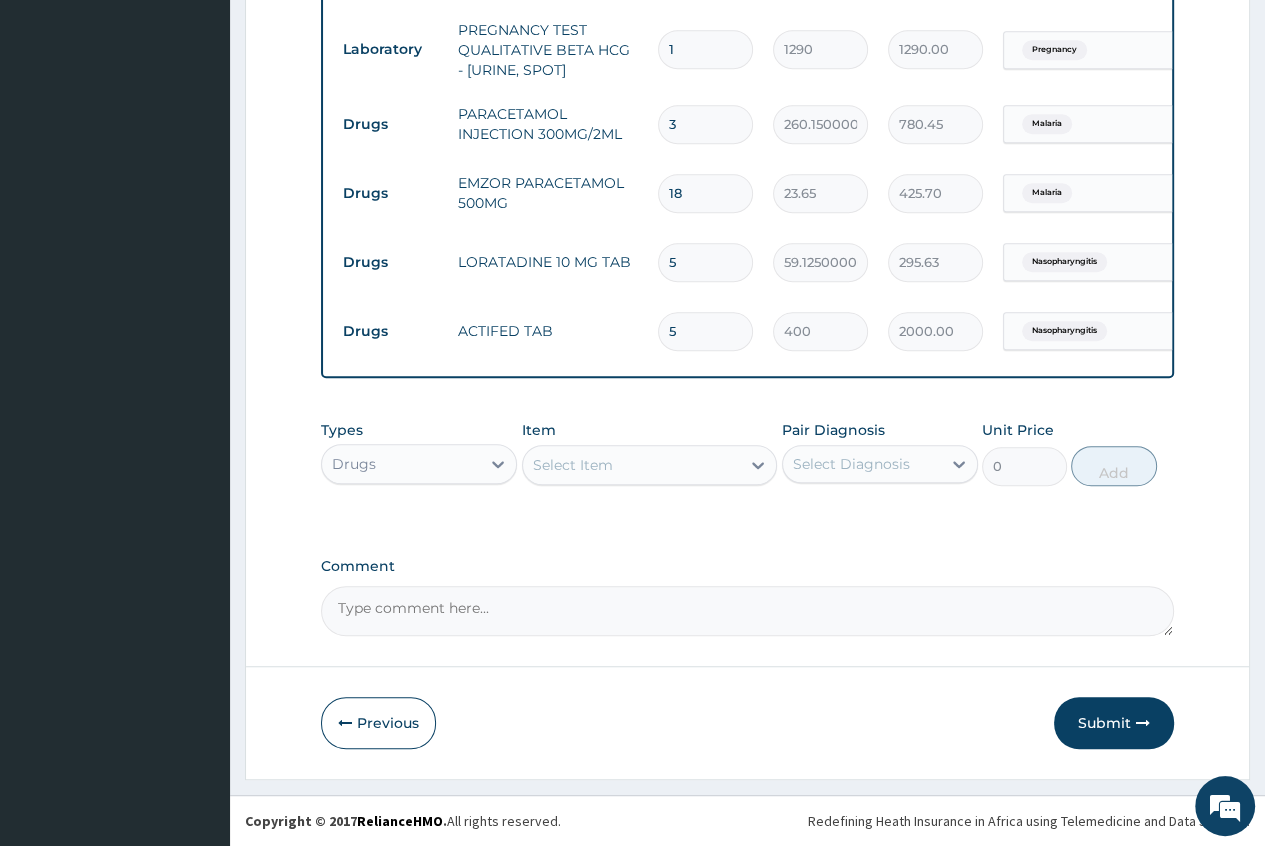 drag, startPoint x: 618, startPoint y: 466, endPoint x: 526, endPoint y: 466, distance: 92 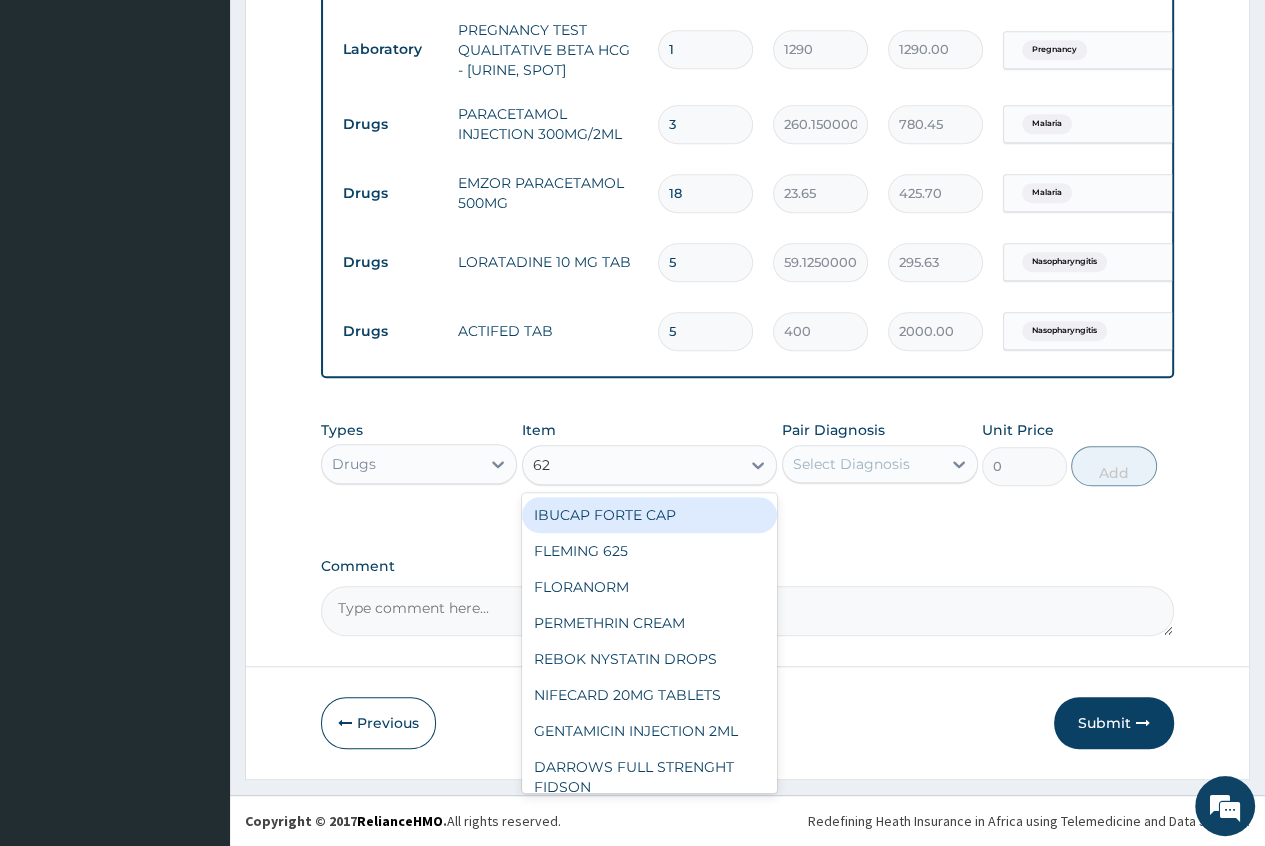 type on "625" 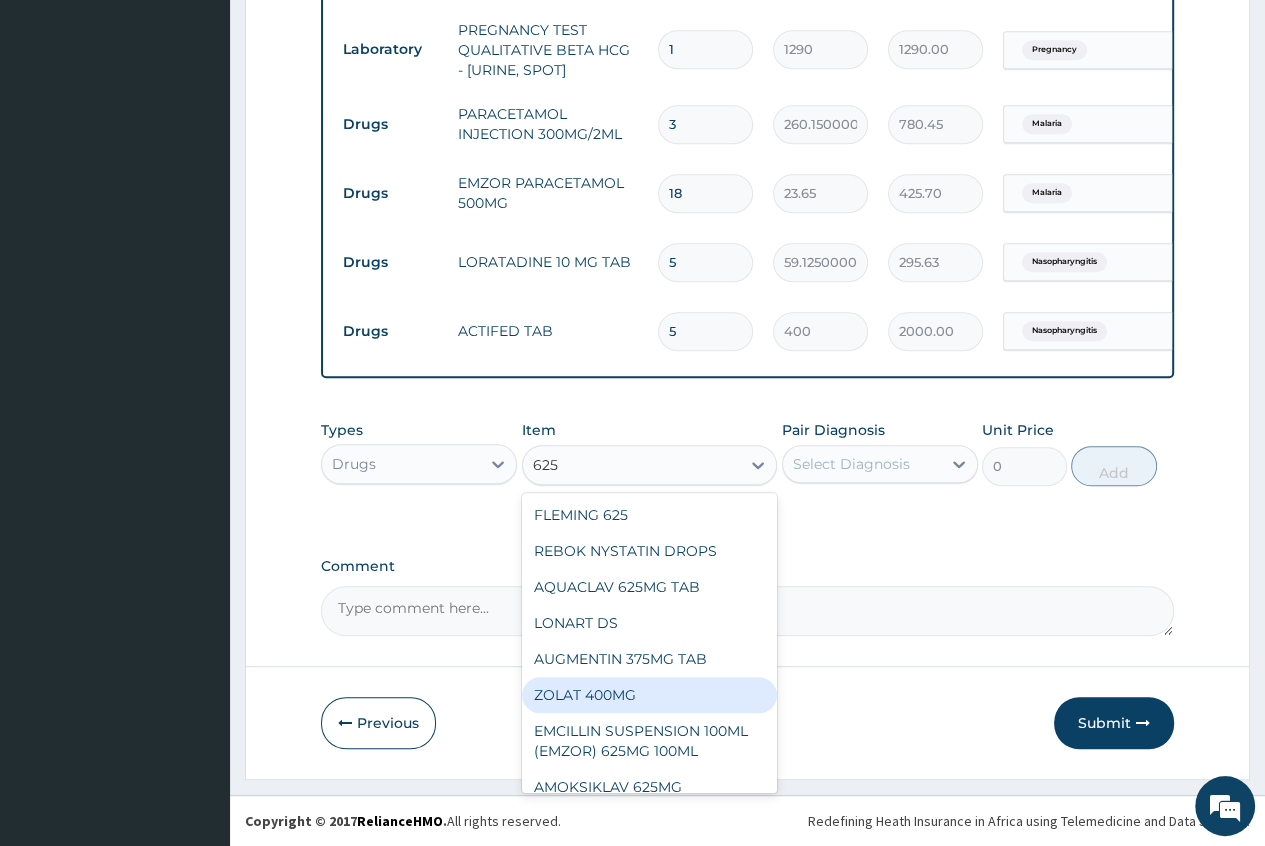 scroll, scrollTop: 88, scrollLeft: 0, axis: vertical 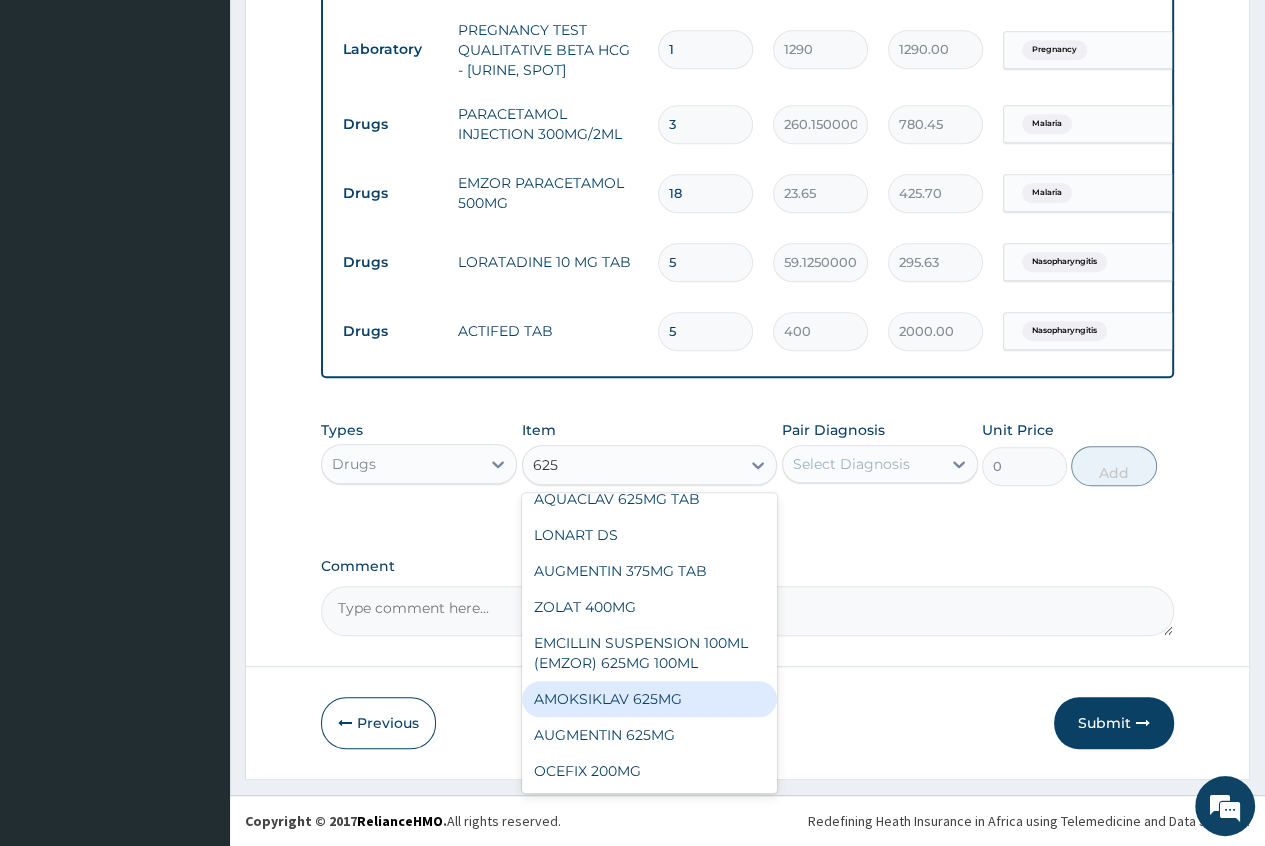 click on "AMOKSIKLAV 625MG" at bounding box center [650, 699] 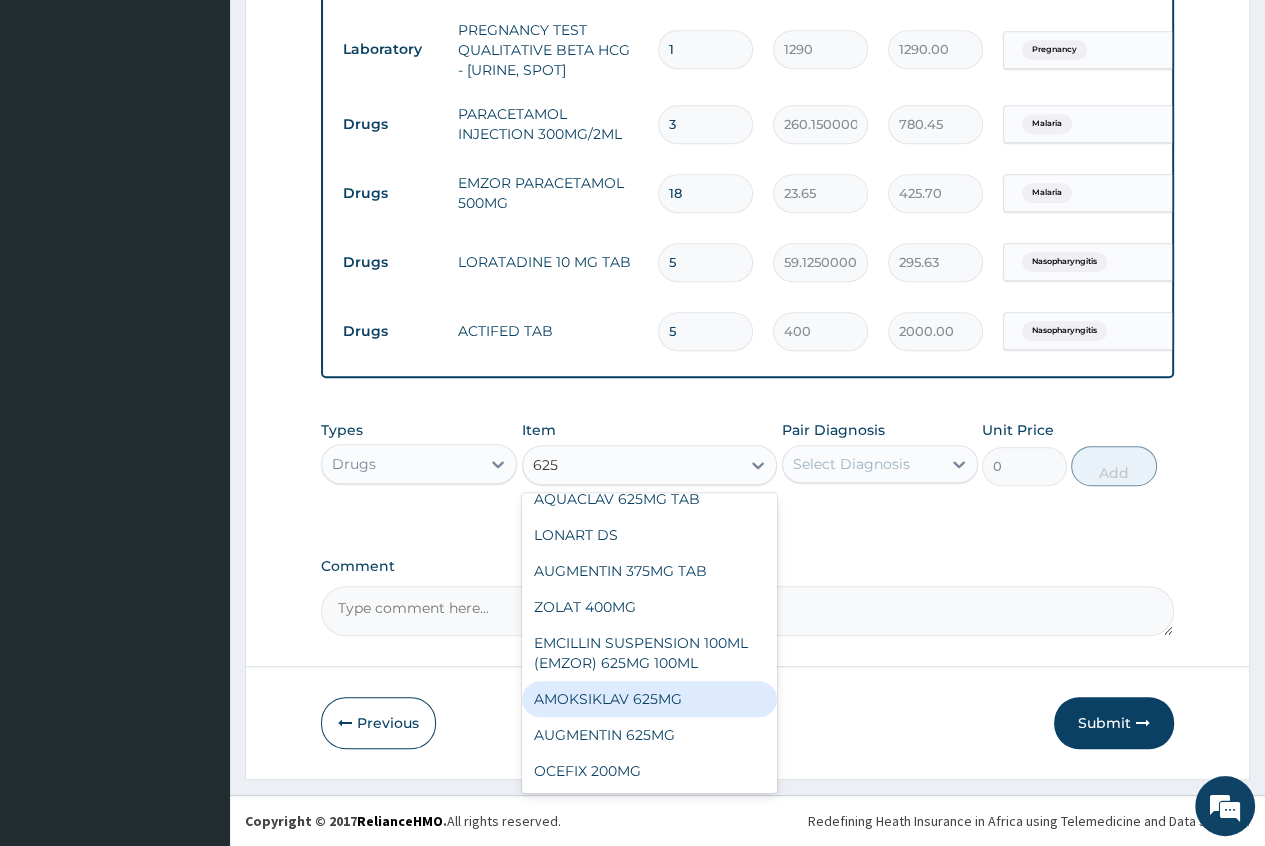type 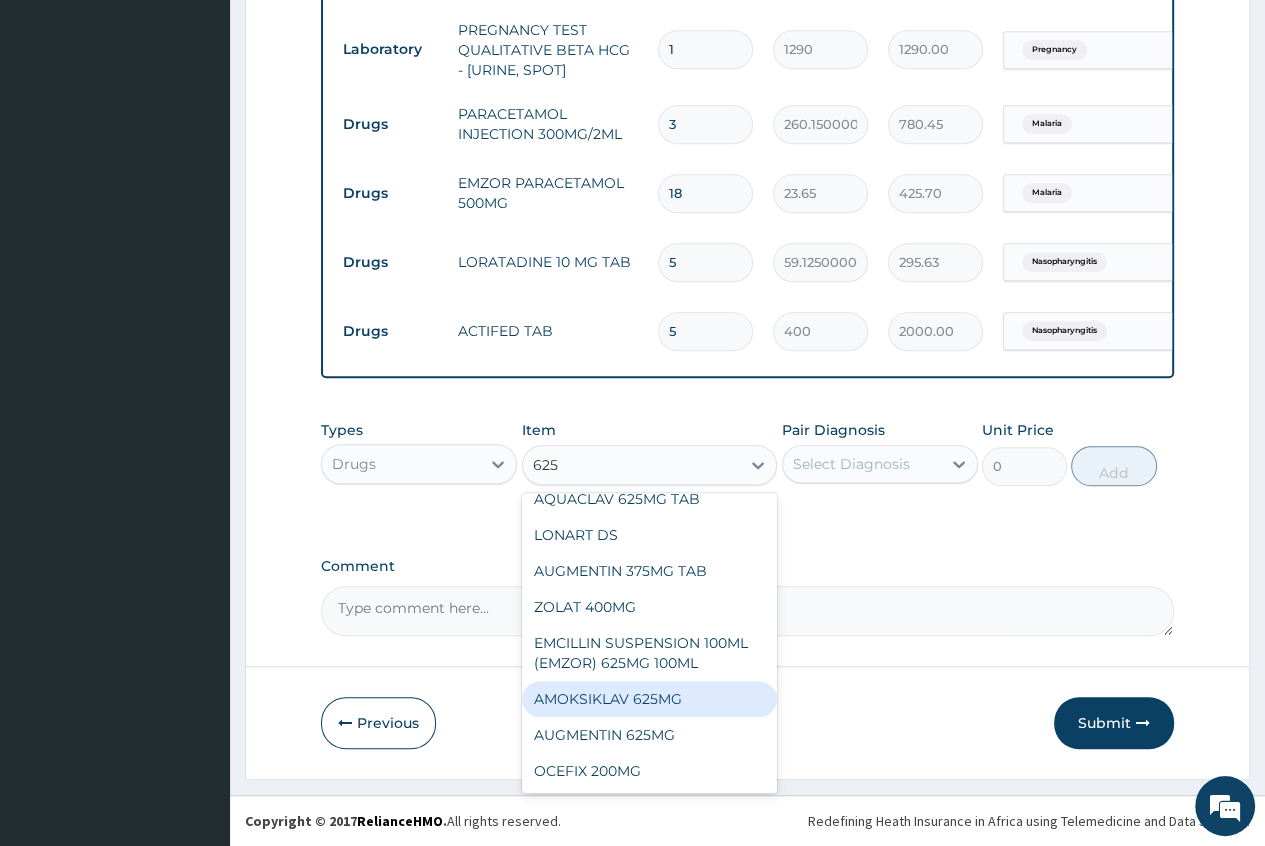 type on "650.375" 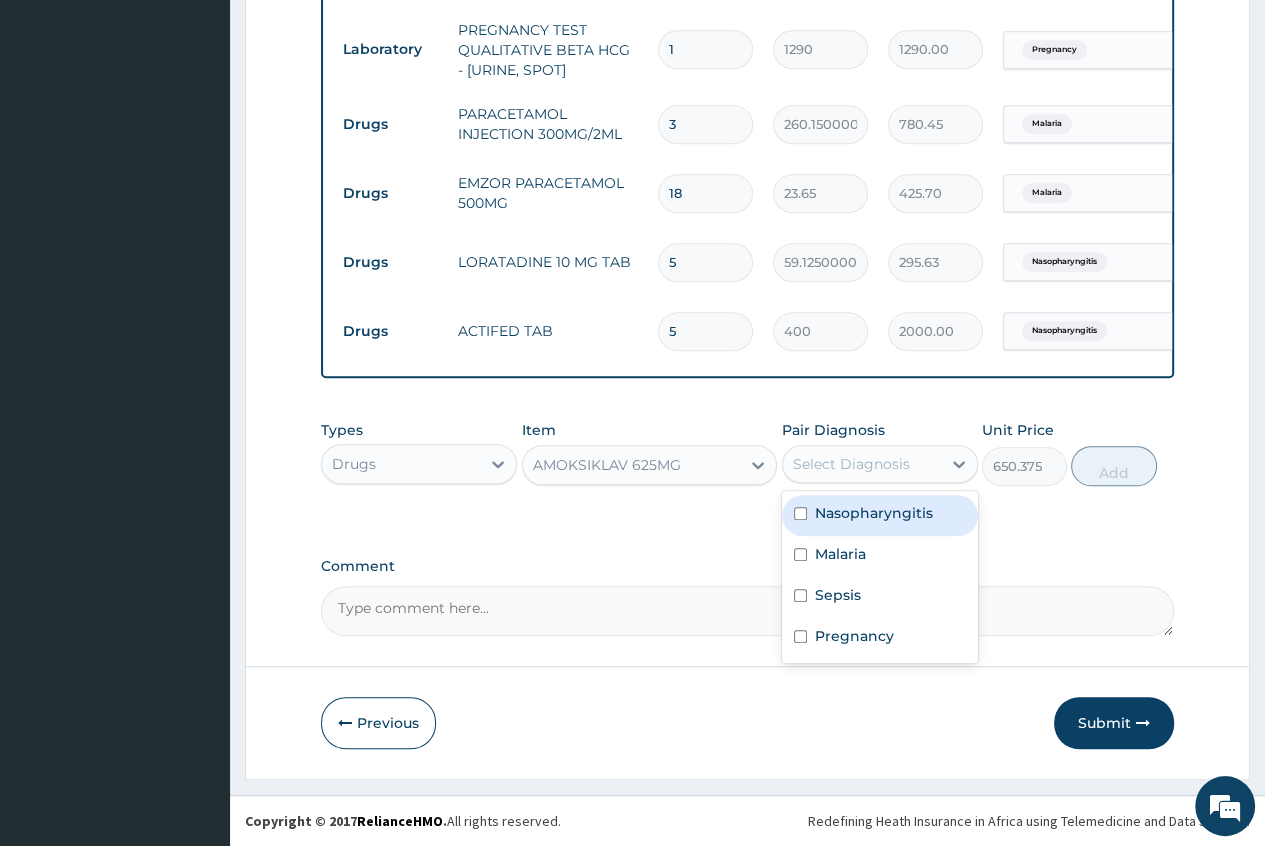 click on "Select Diagnosis" at bounding box center (851, 464) 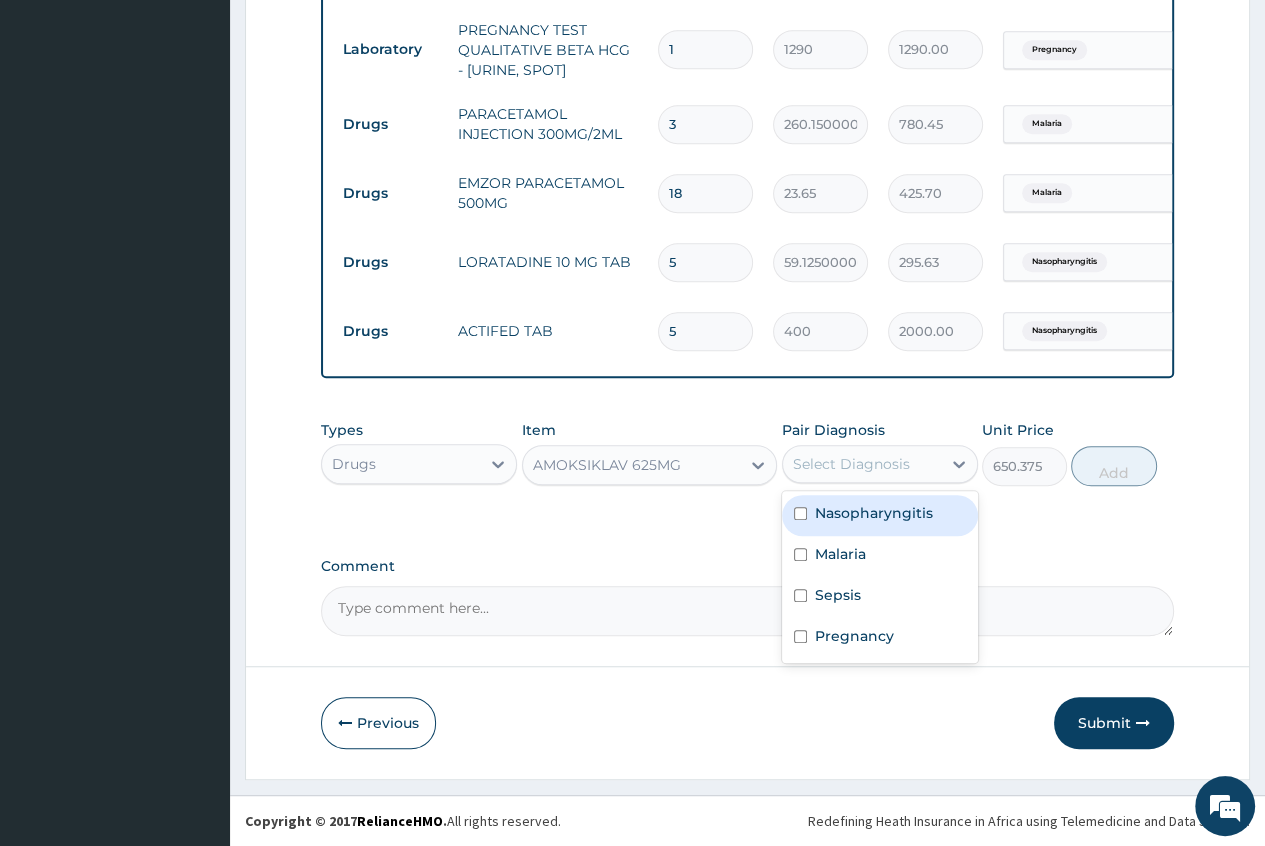 click on "Select Diagnosis" at bounding box center (851, 464) 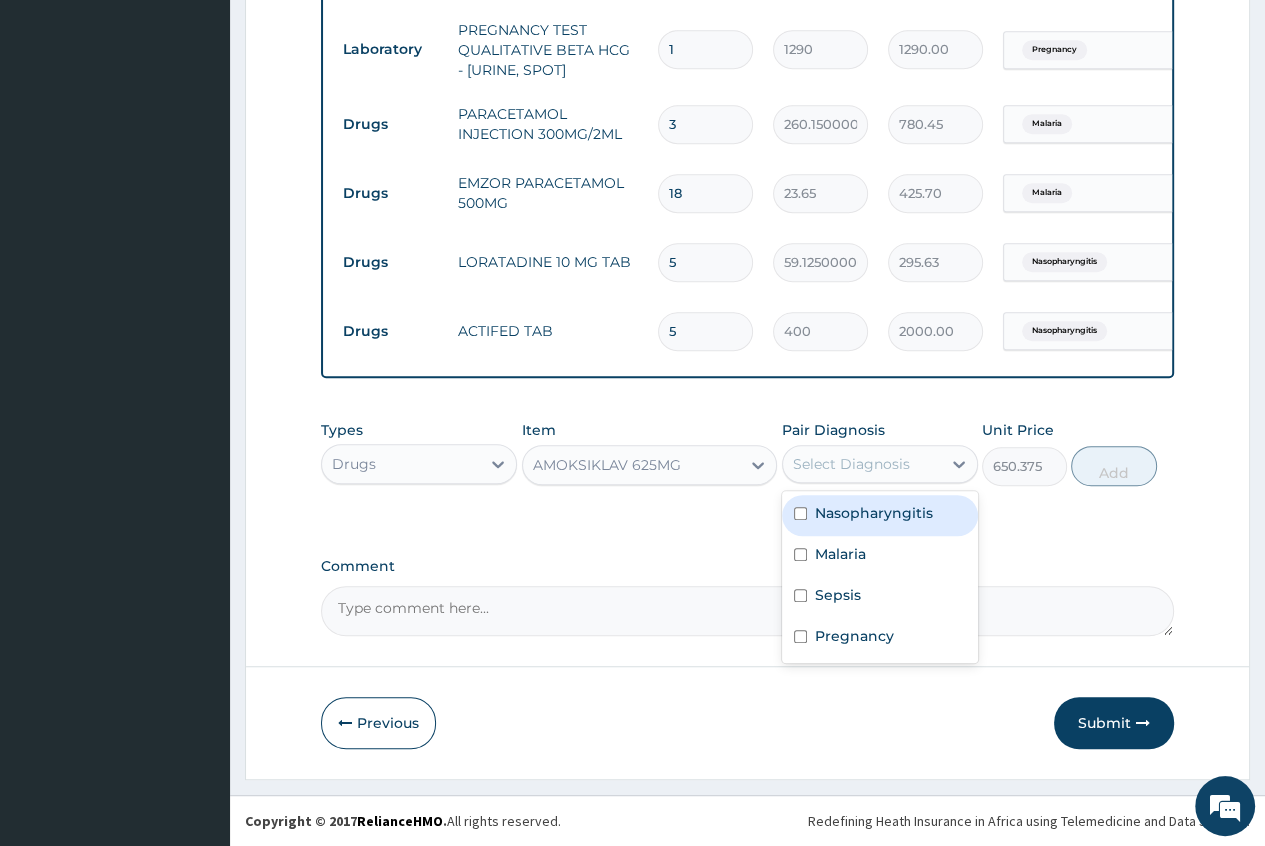 click on "Select Diagnosis" at bounding box center [851, 464] 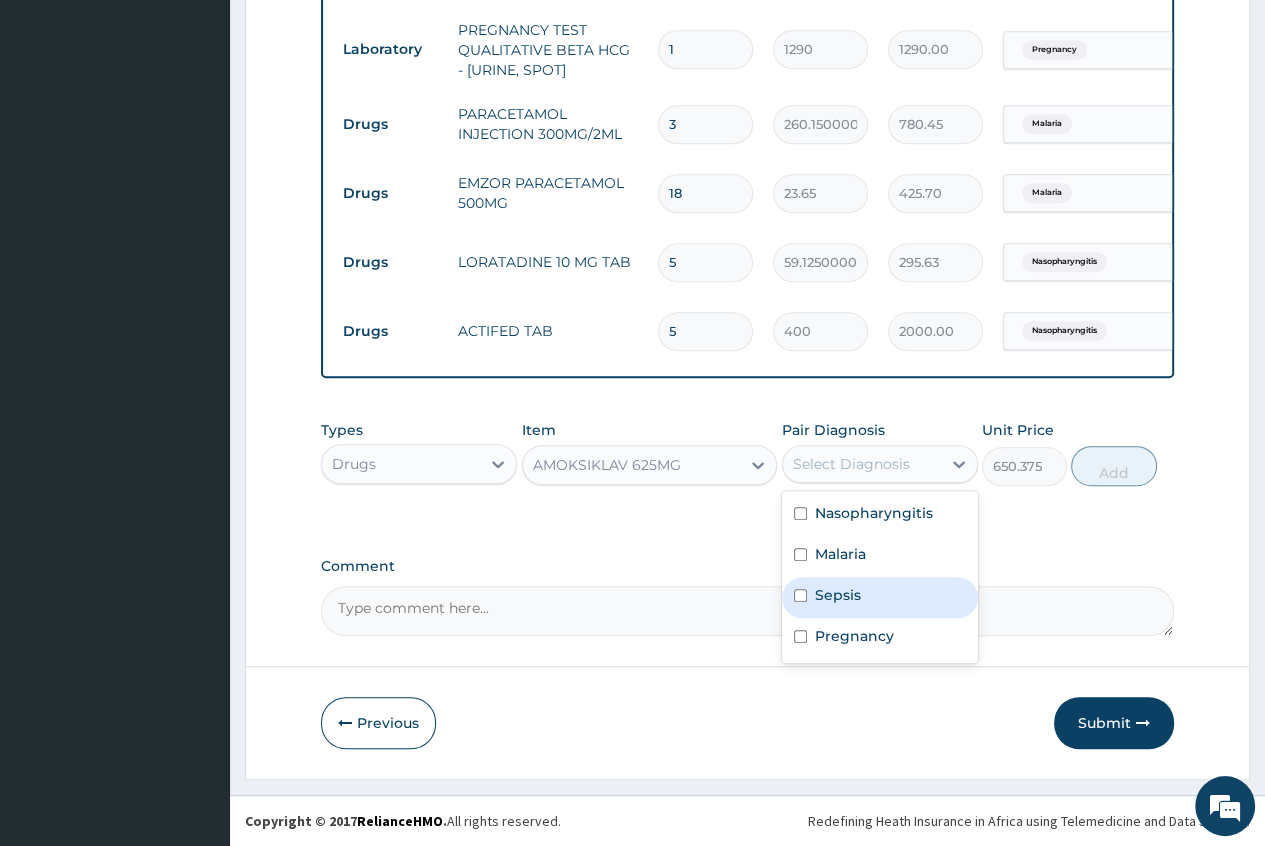 click on "Sepsis" at bounding box center (880, 597) 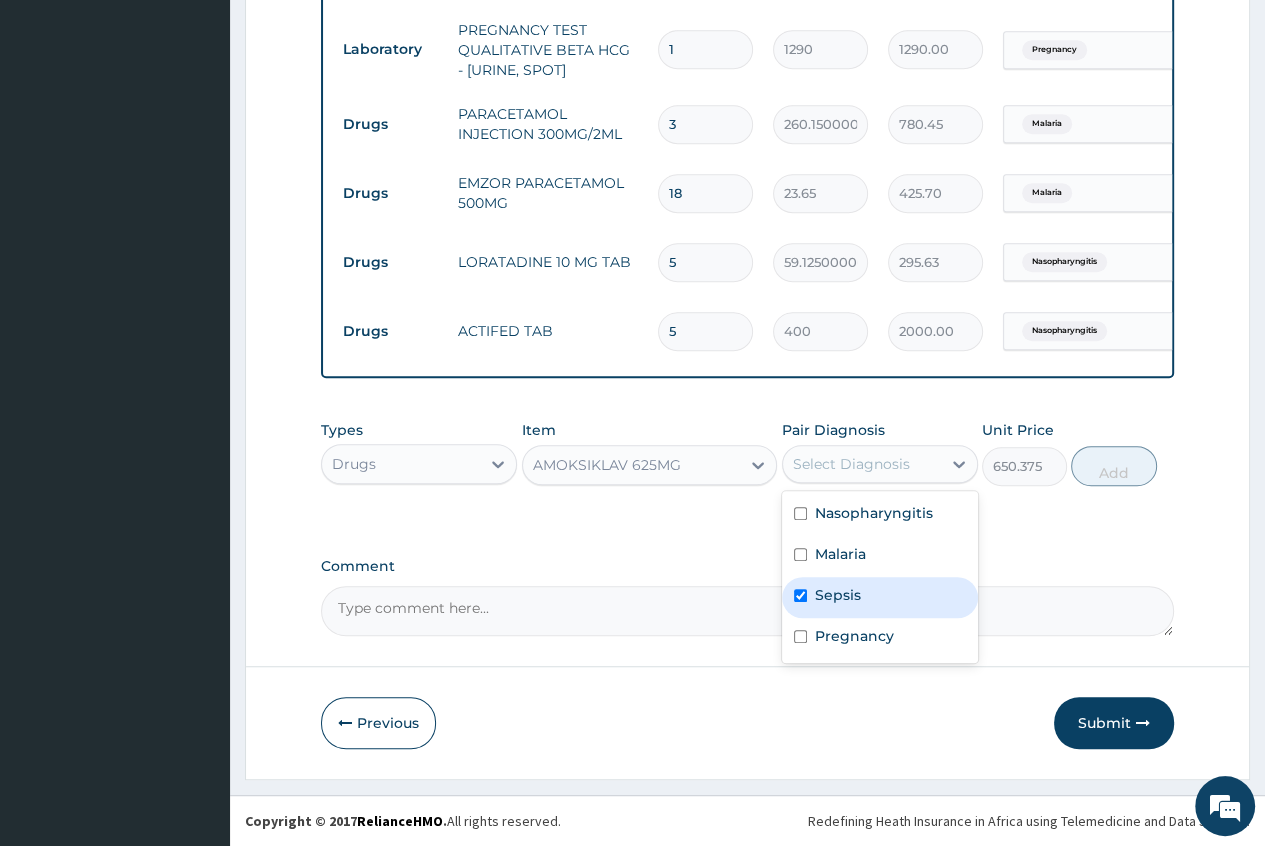 checkbox on "true" 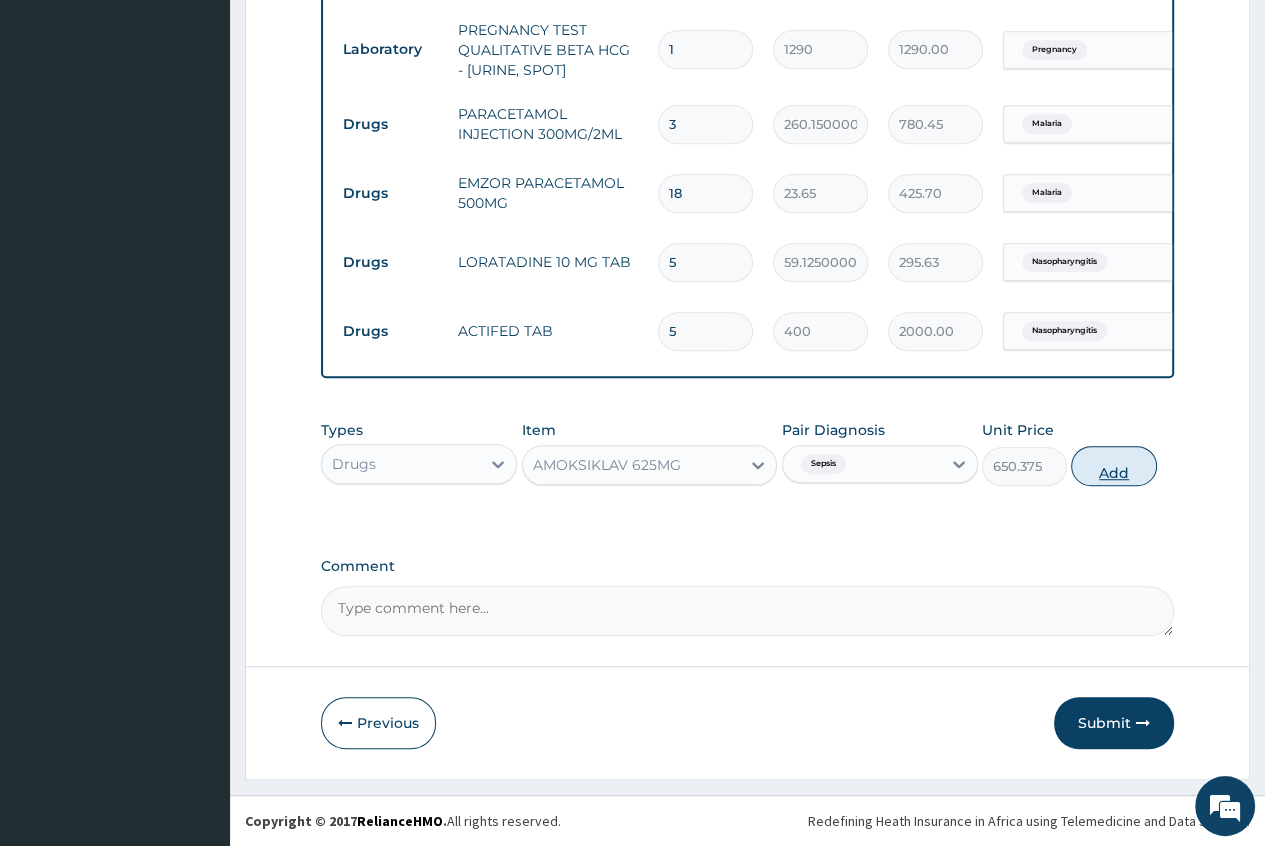 click on "Add" at bounding box center (1113, 466) 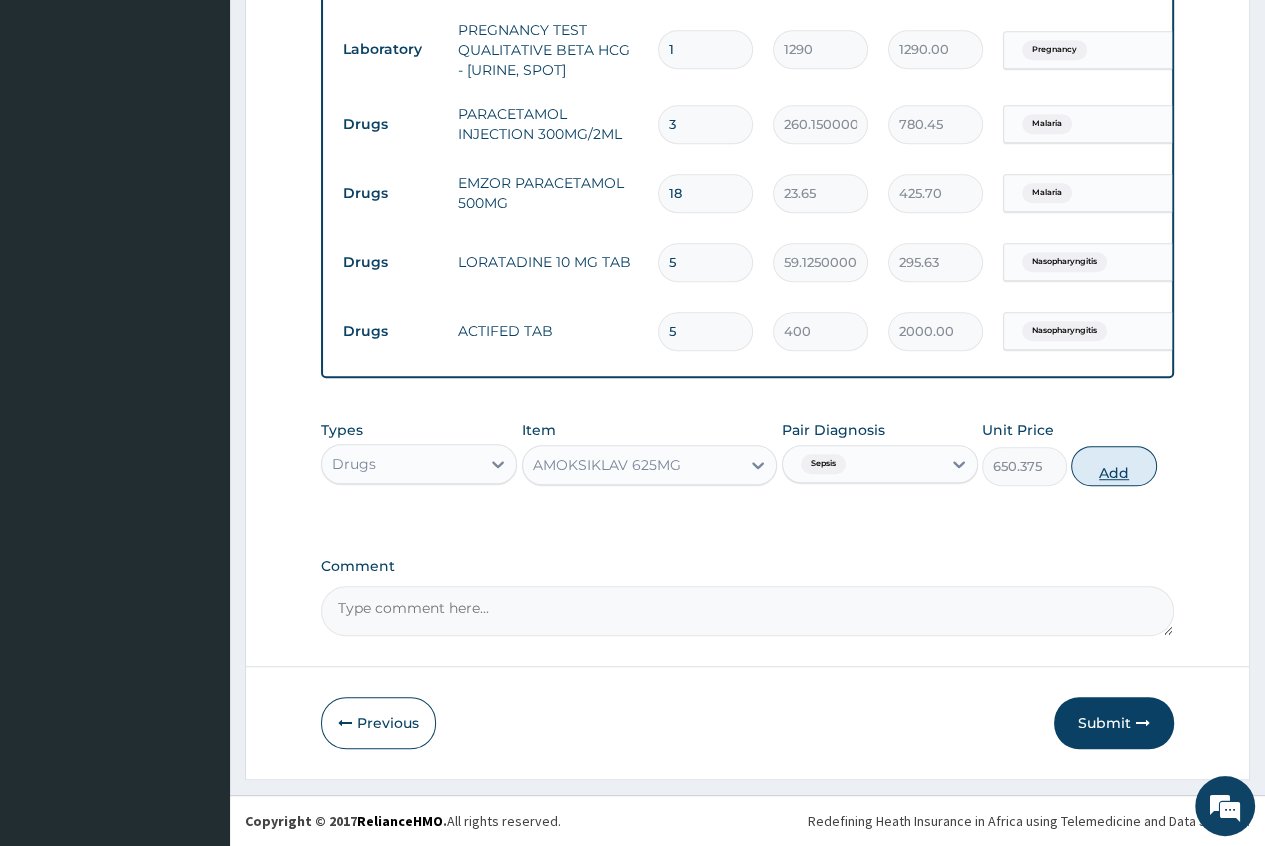 type on "0" 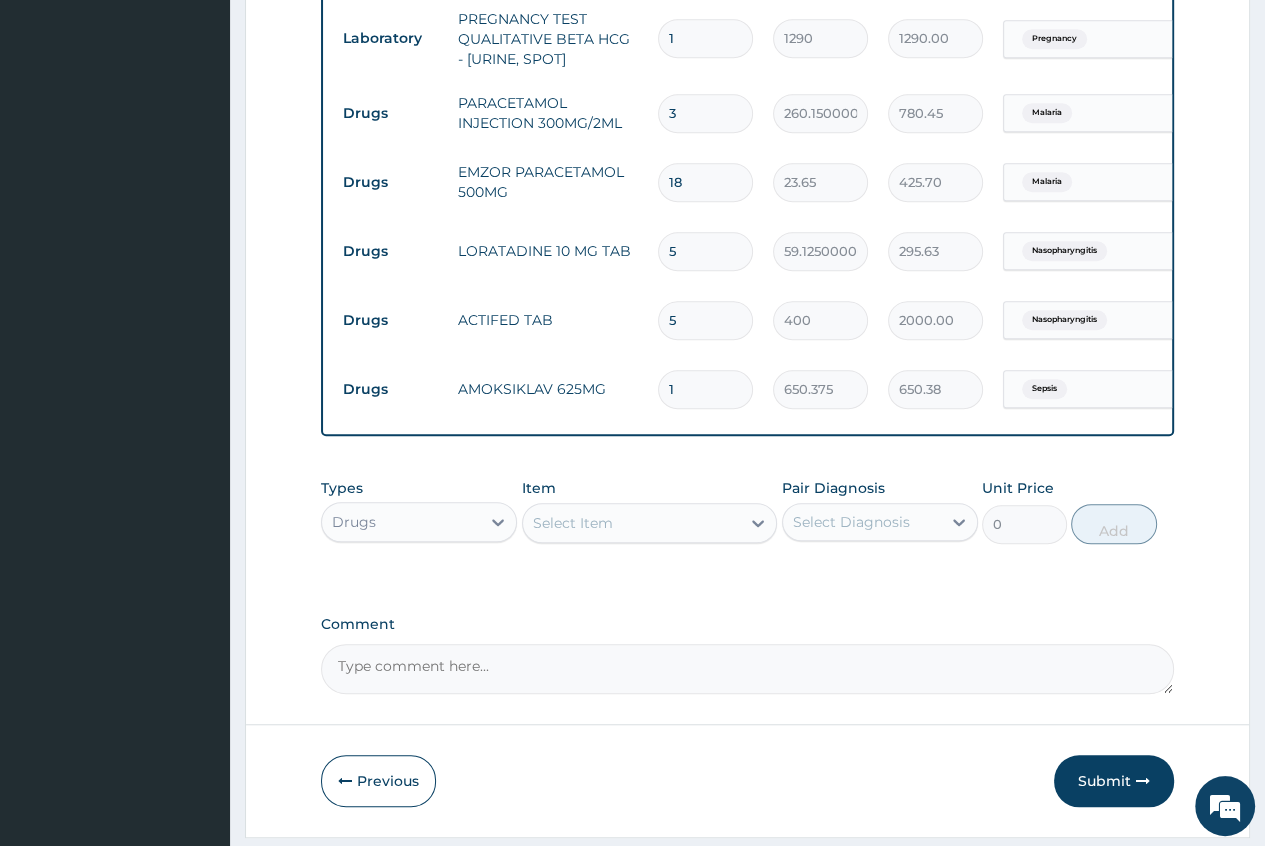 type on "10" 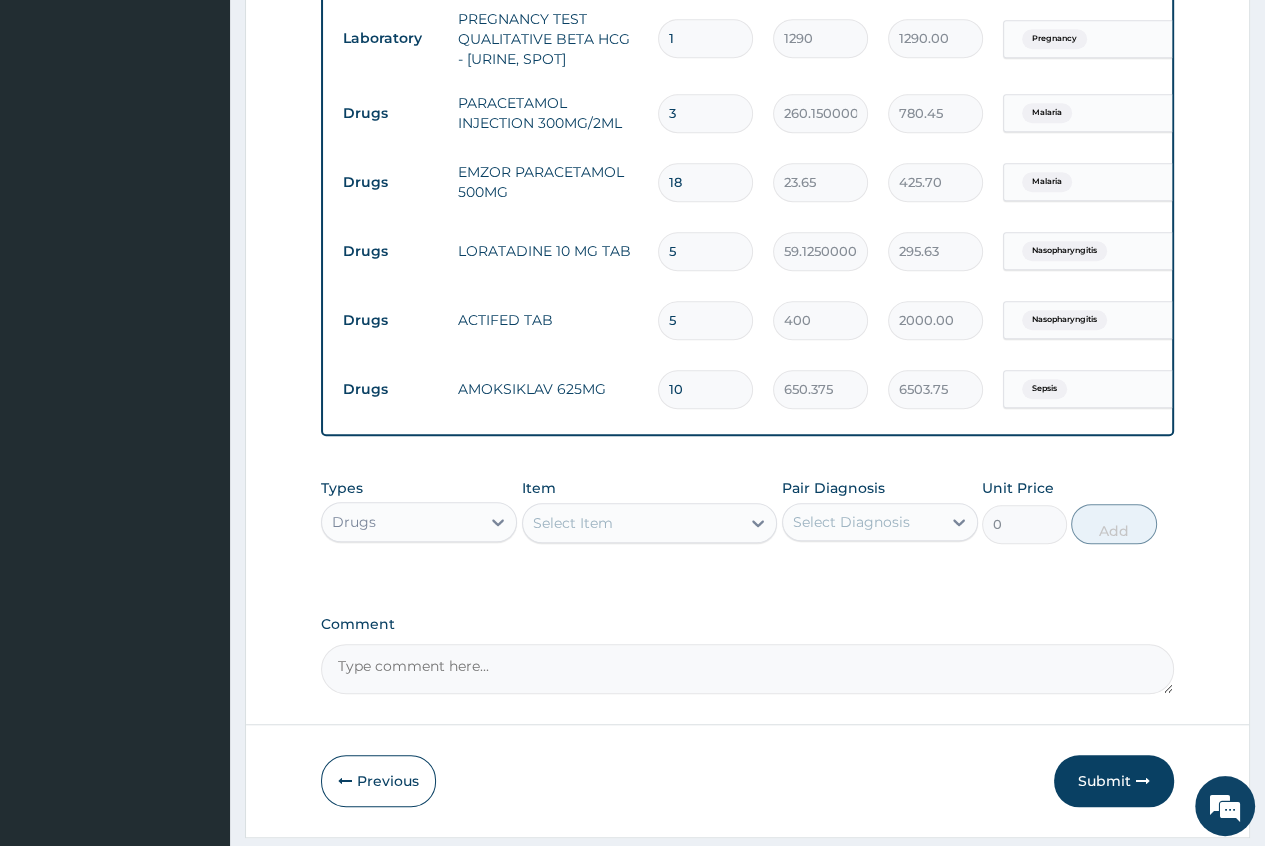 type on "10" 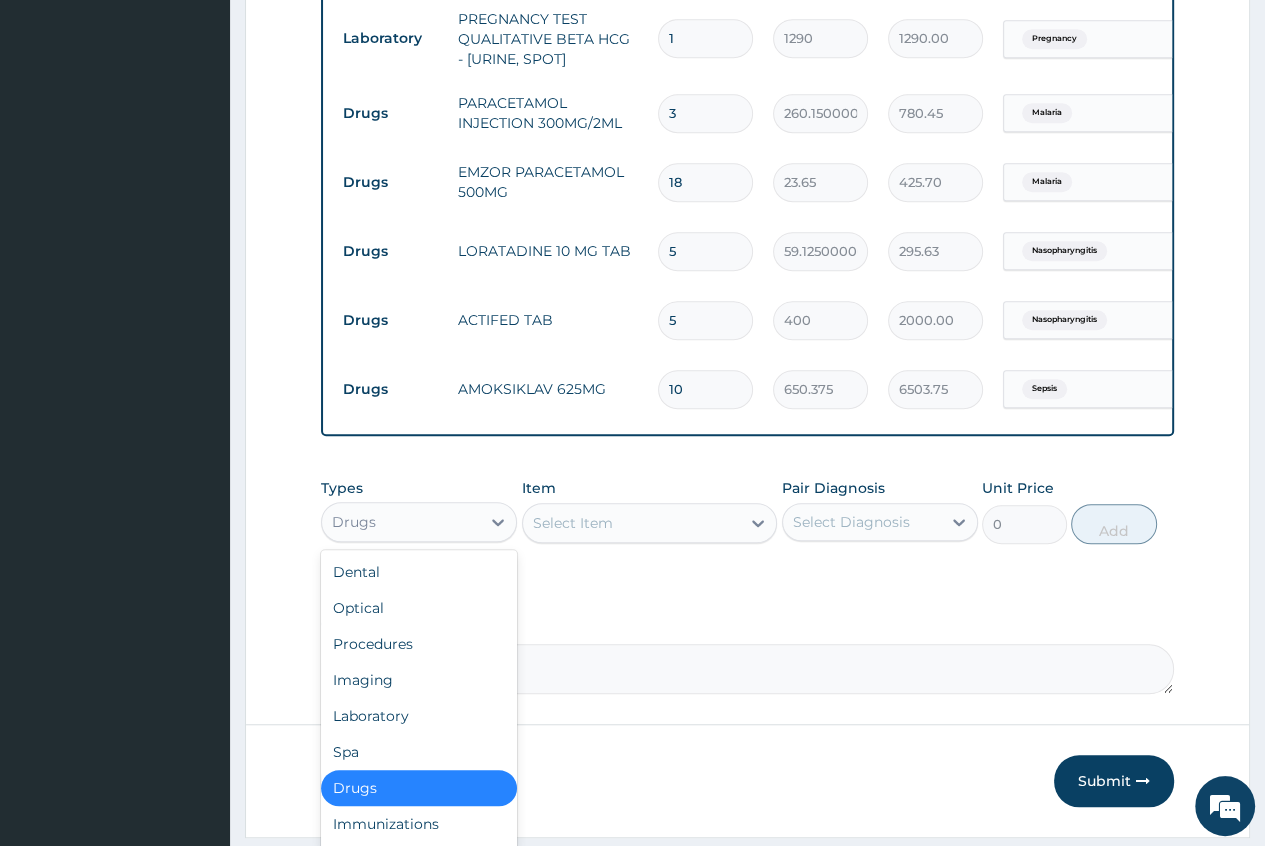 click on "Drugs" at bounding box center [401, 522] 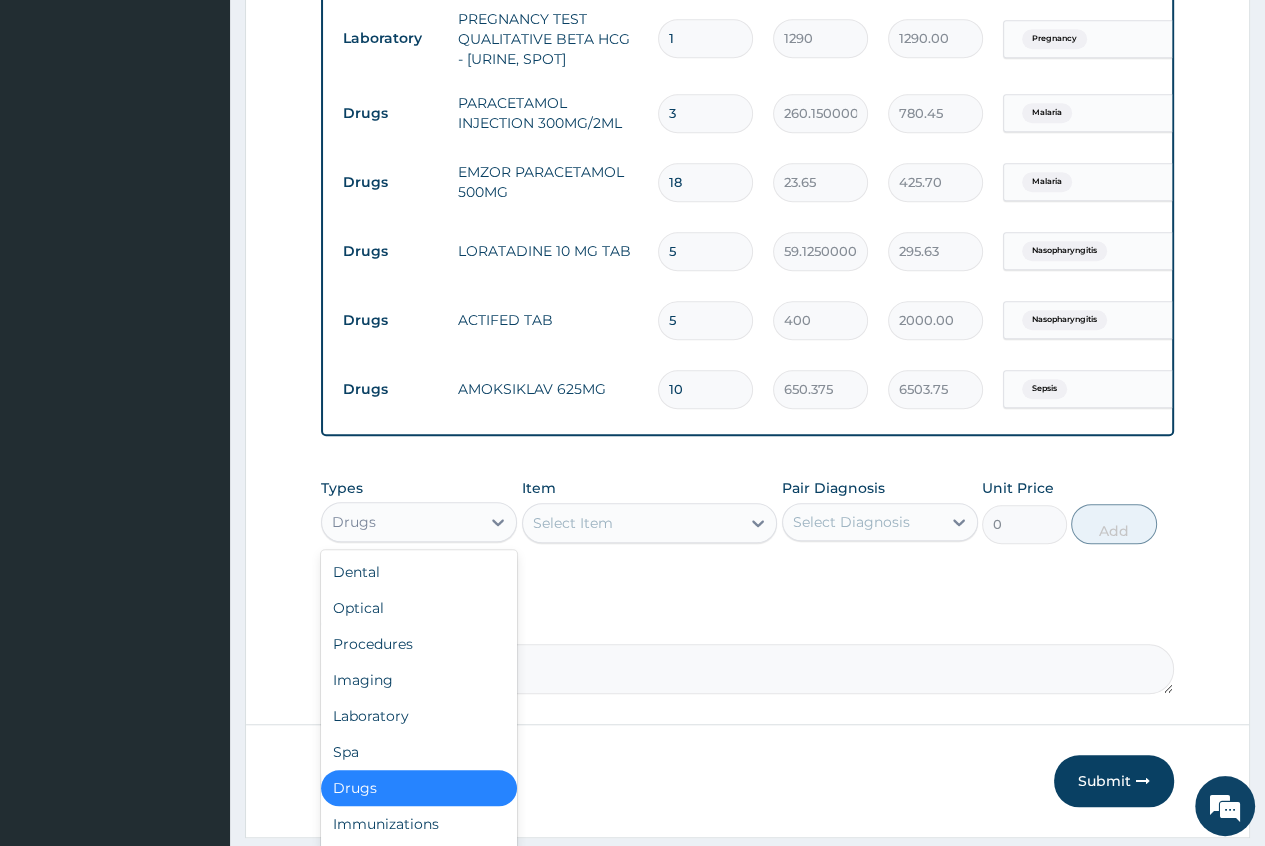 click on "Drugs" at bounding box center [419, 788] 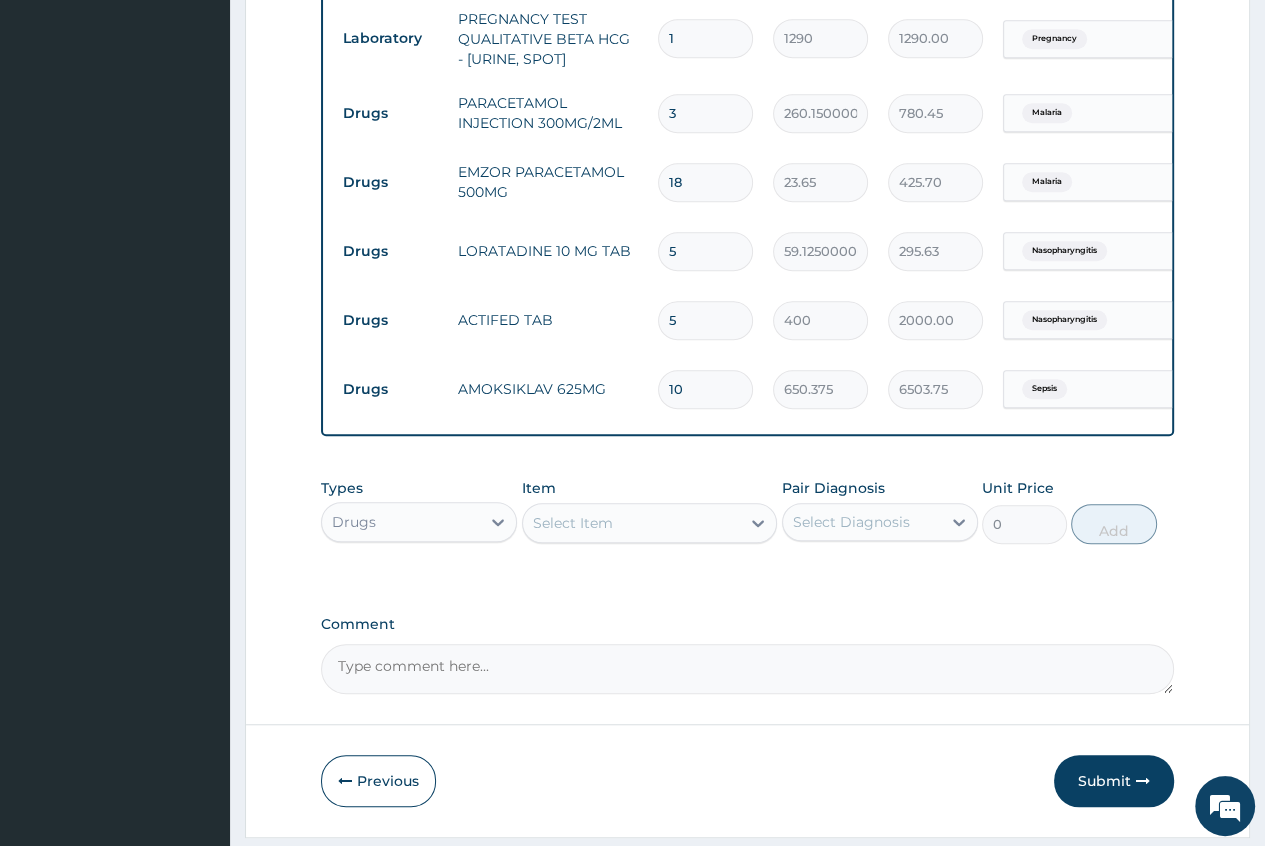click on "Select Item" at bounding box center (632, 523) 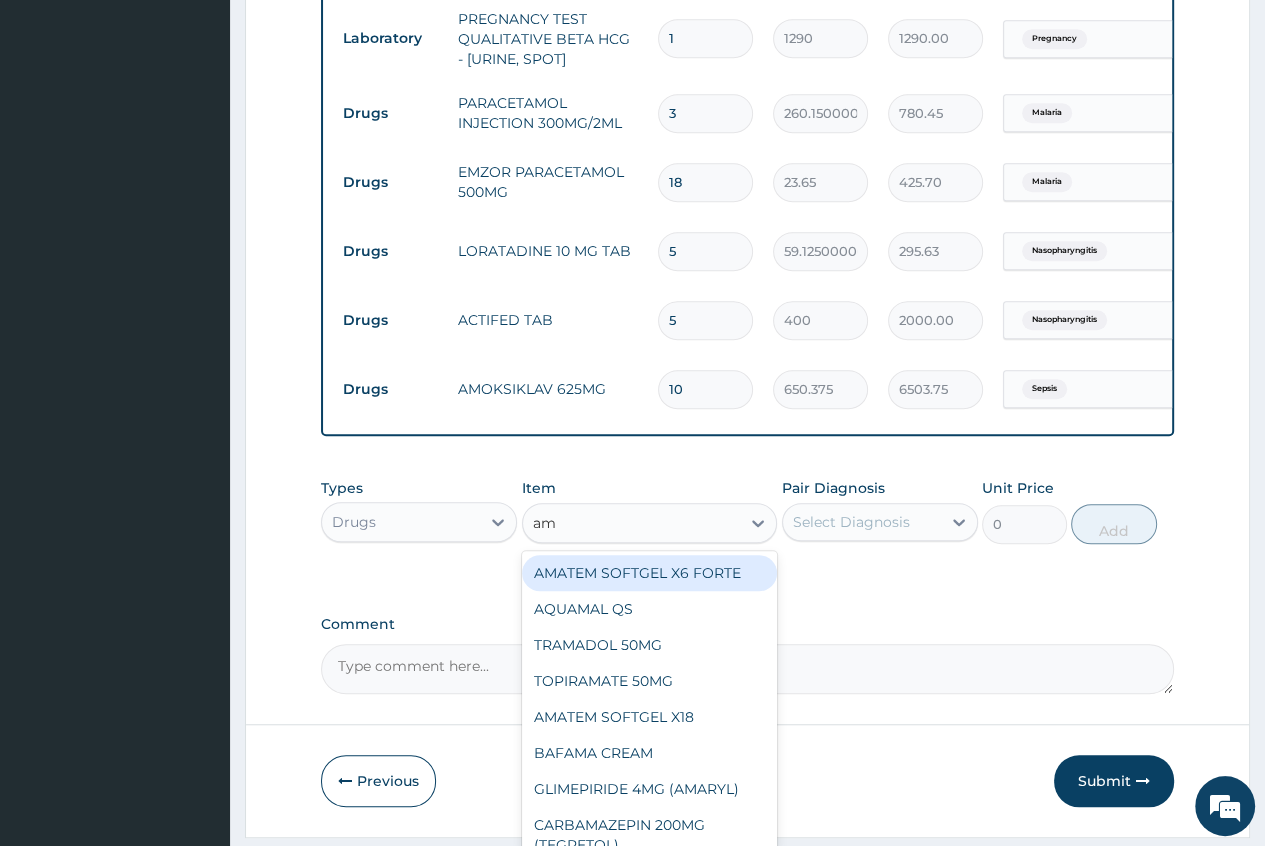 type on "a" 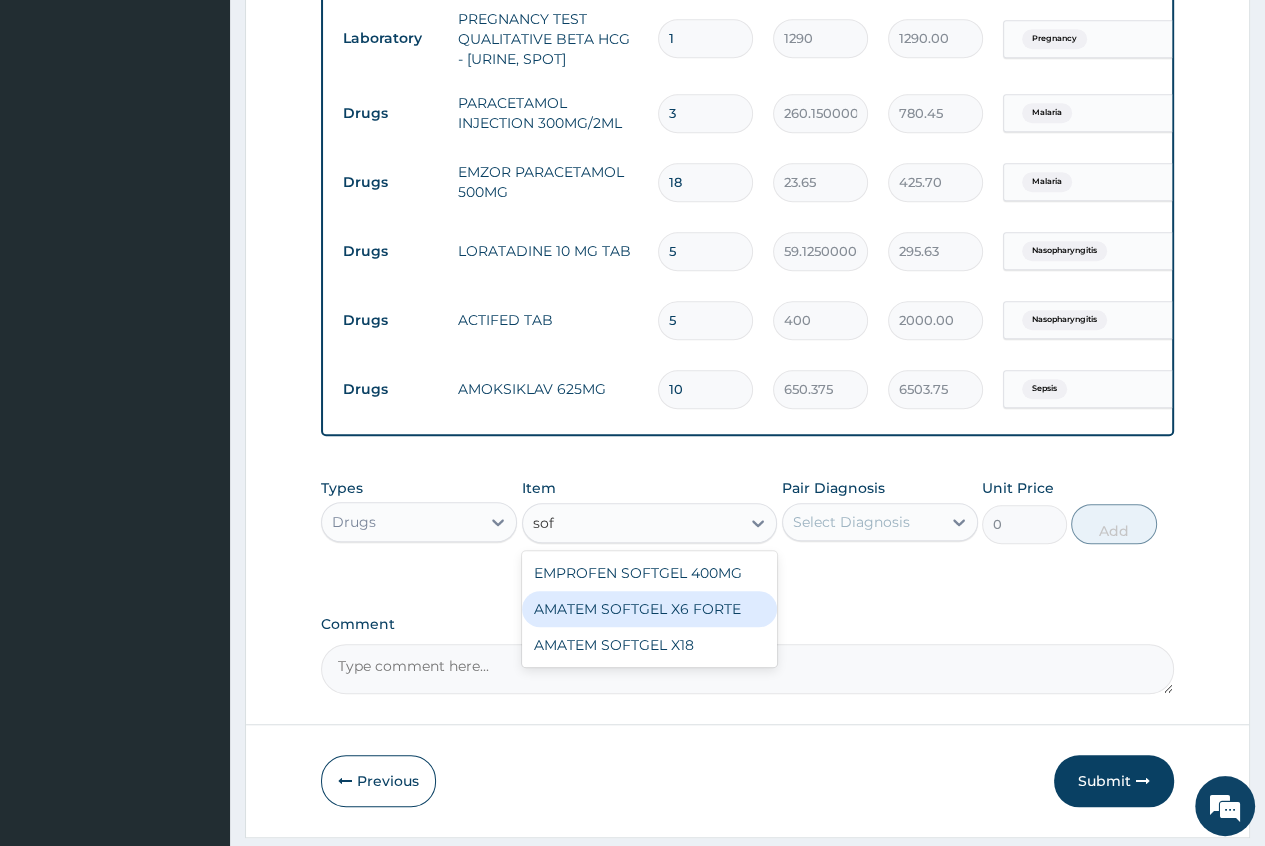 type on "soft" 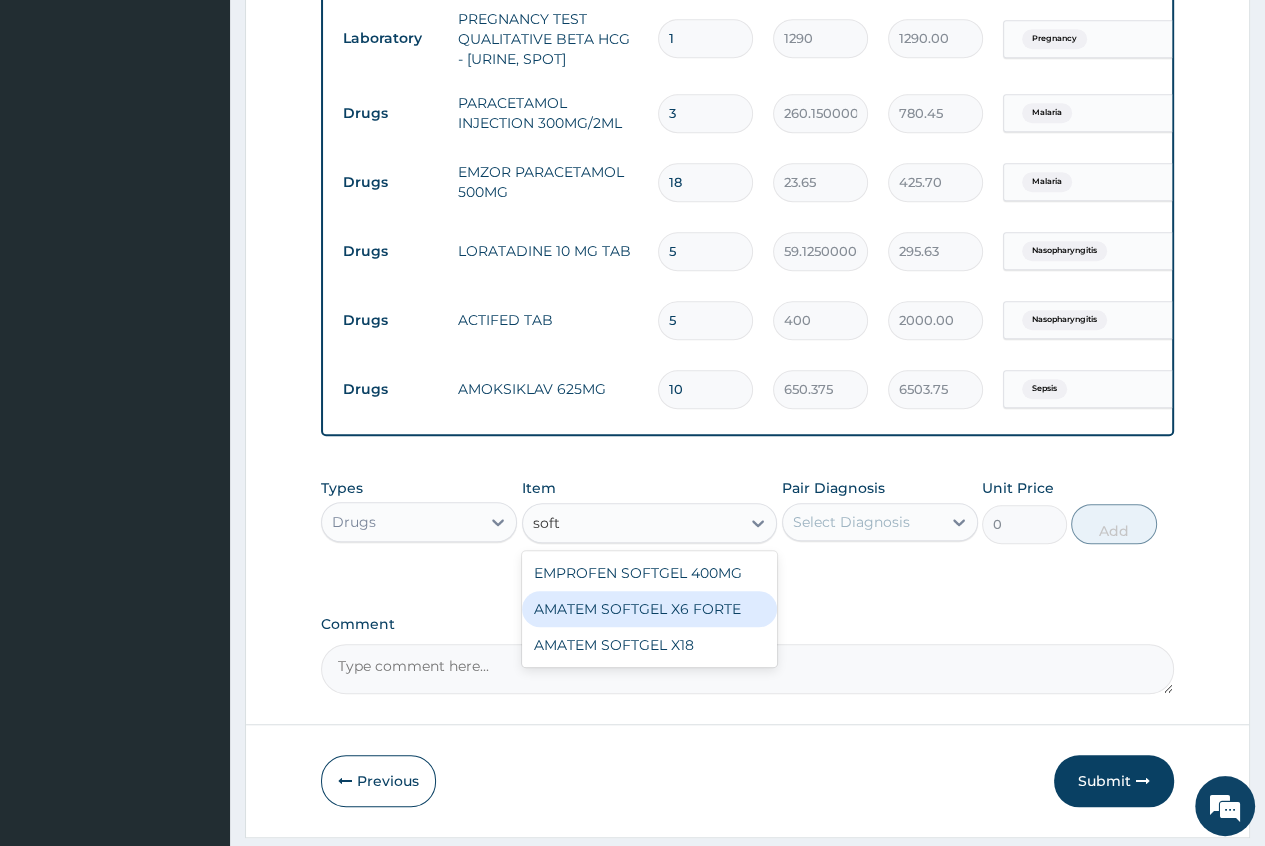 click on "AMATEM SOFTGEL X6 FORTE" at bounding box center [650, 609] 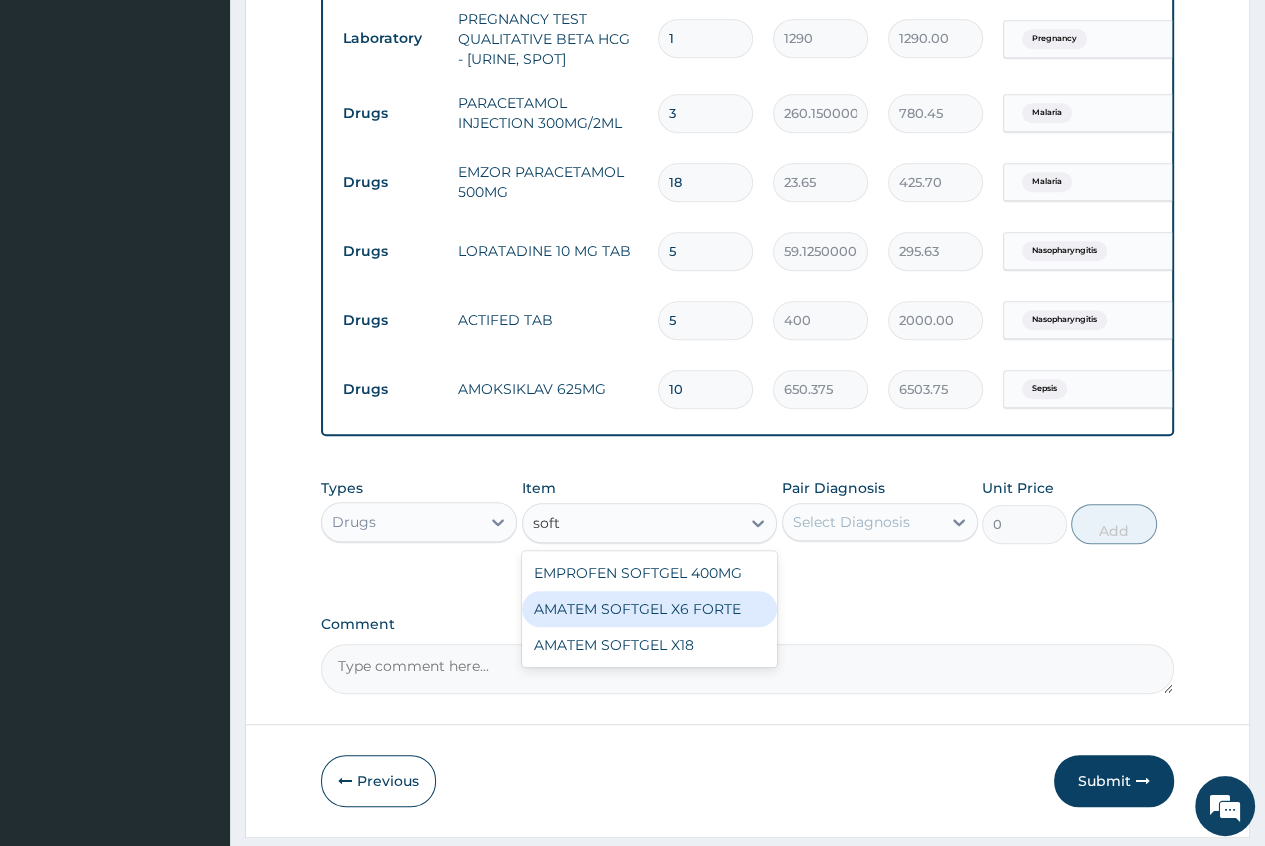 type 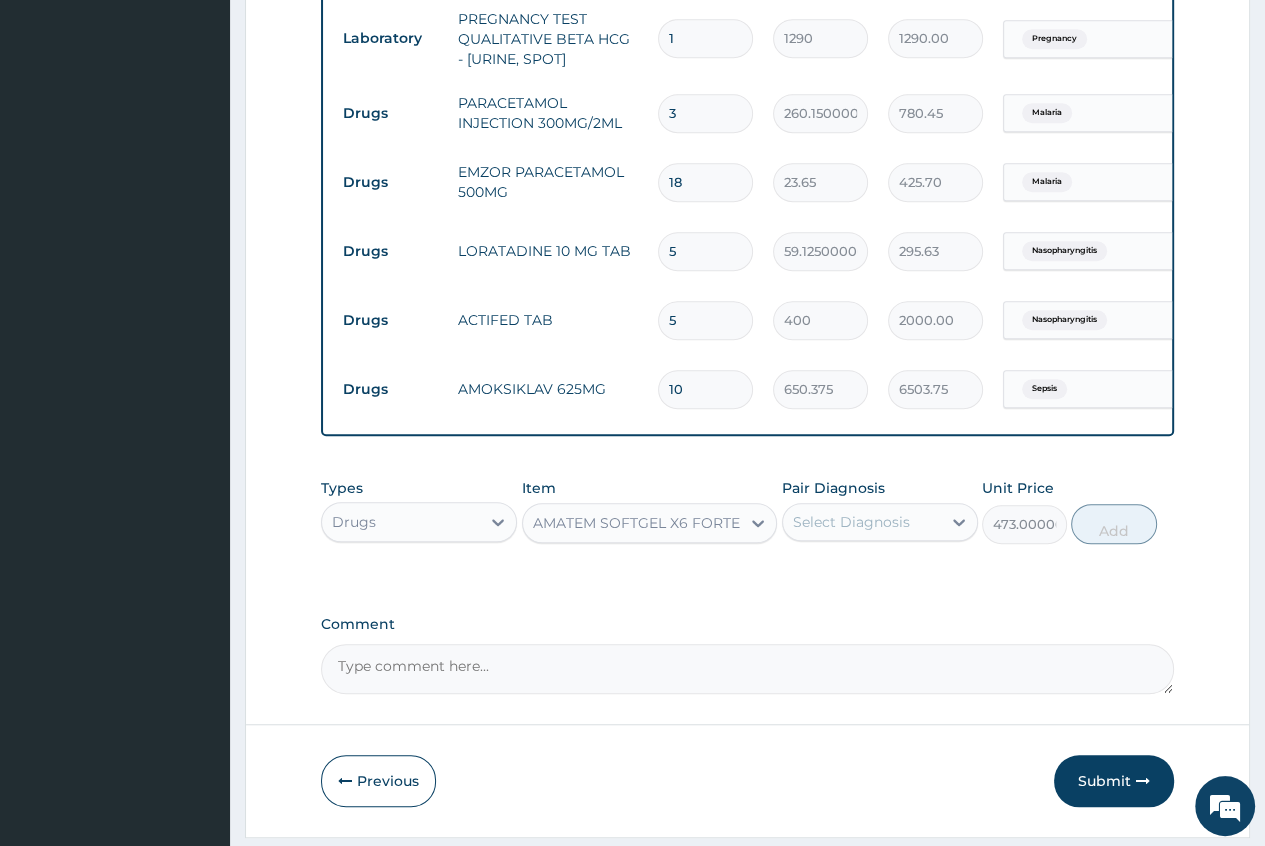 click on "Select Diagnosis" at bounding box center (851, 522) 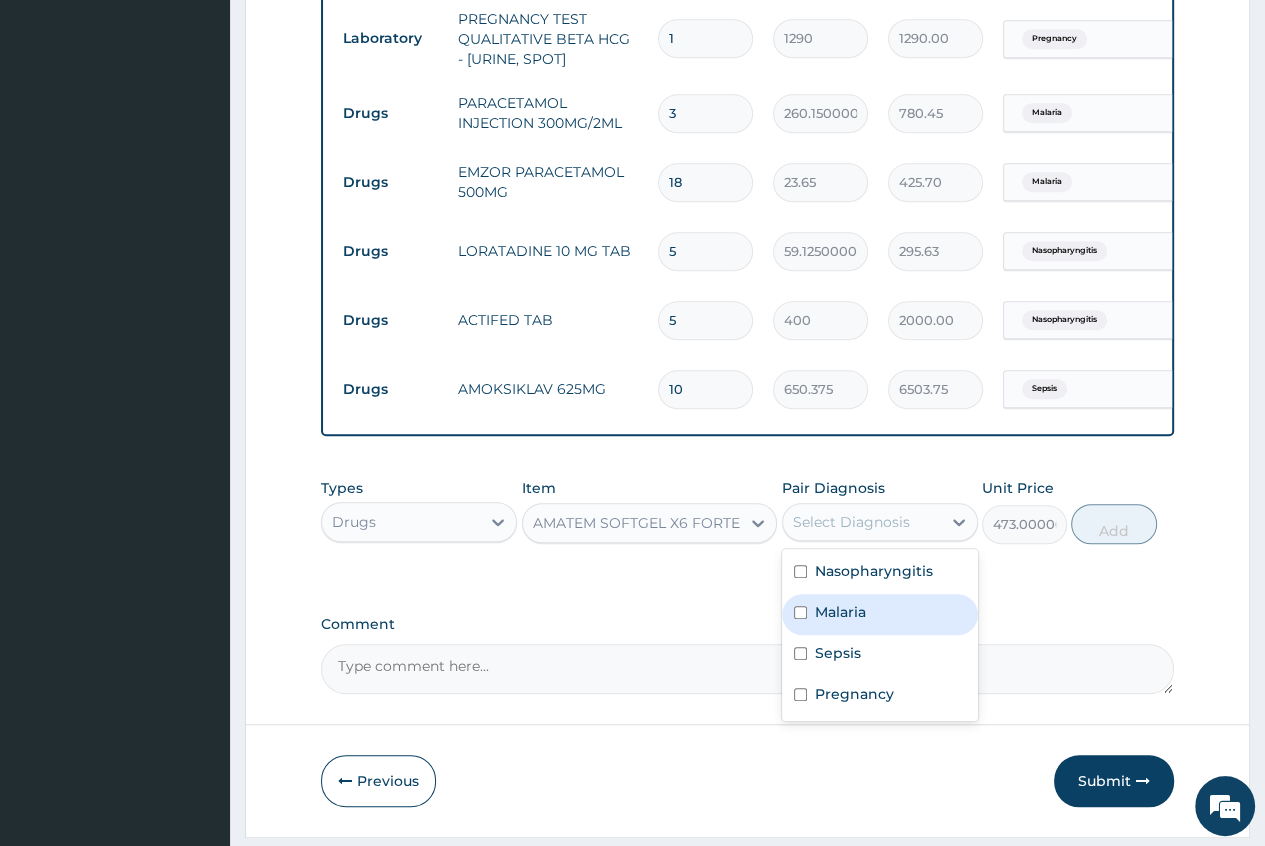 click on "Malaria" at bounding box center [840, 612] 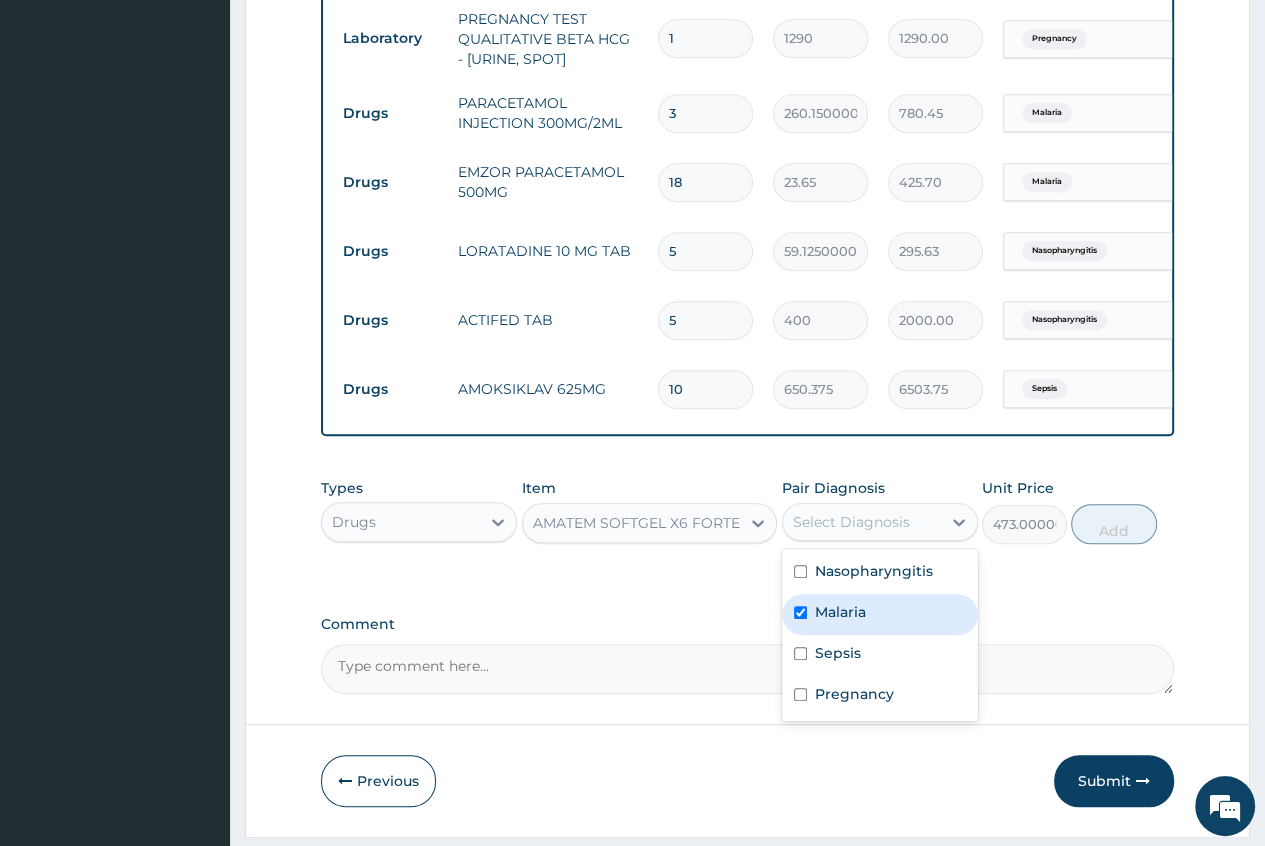 checkbox on "true" 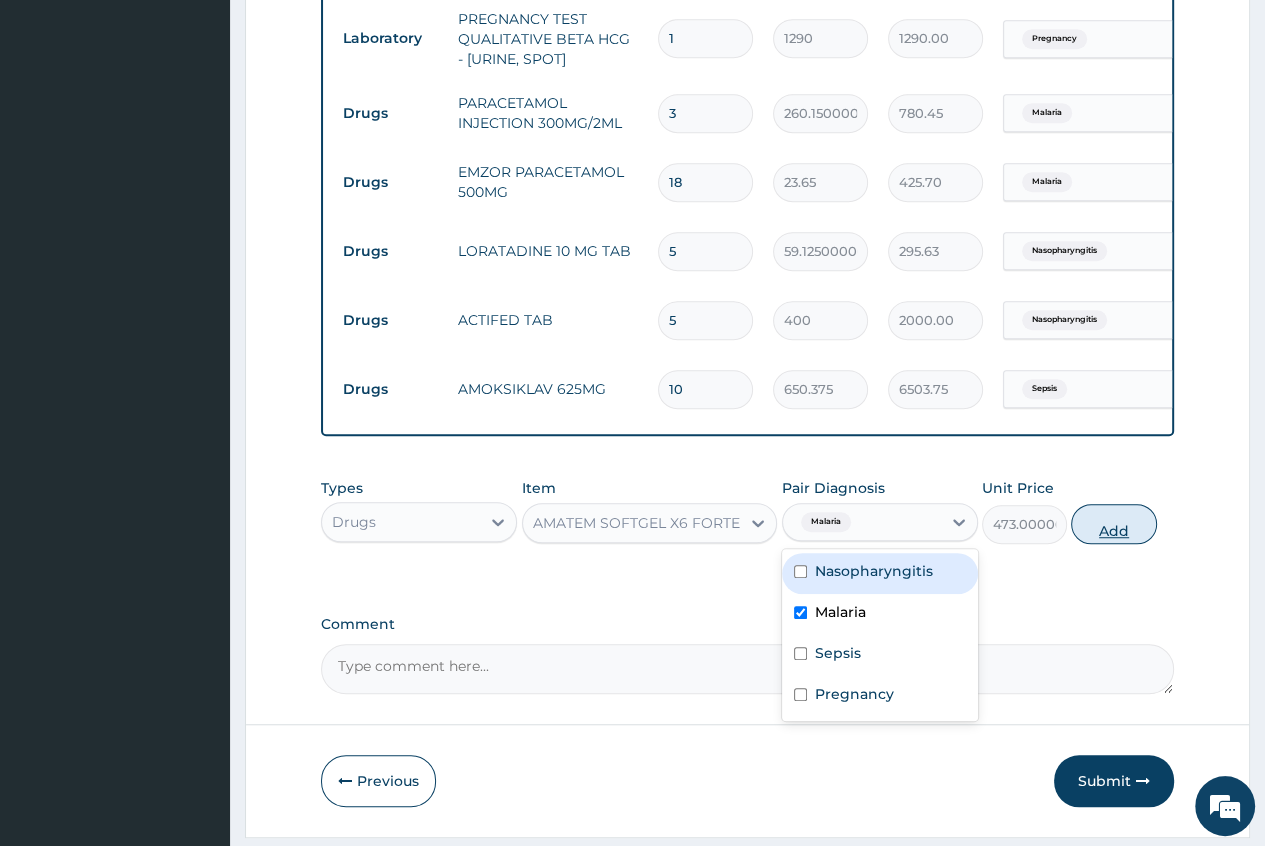 click on "Add" at bounding box center [1113, 524] 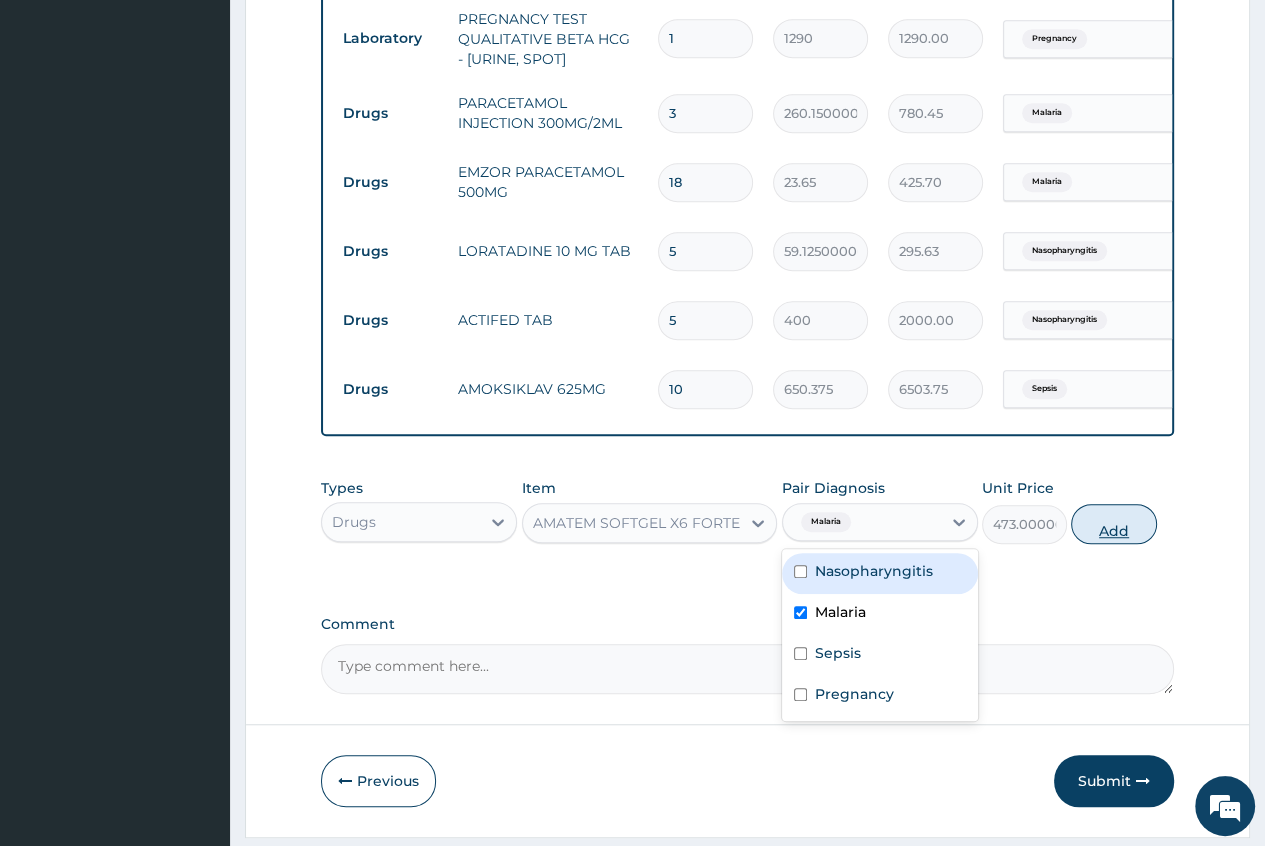type on "0" 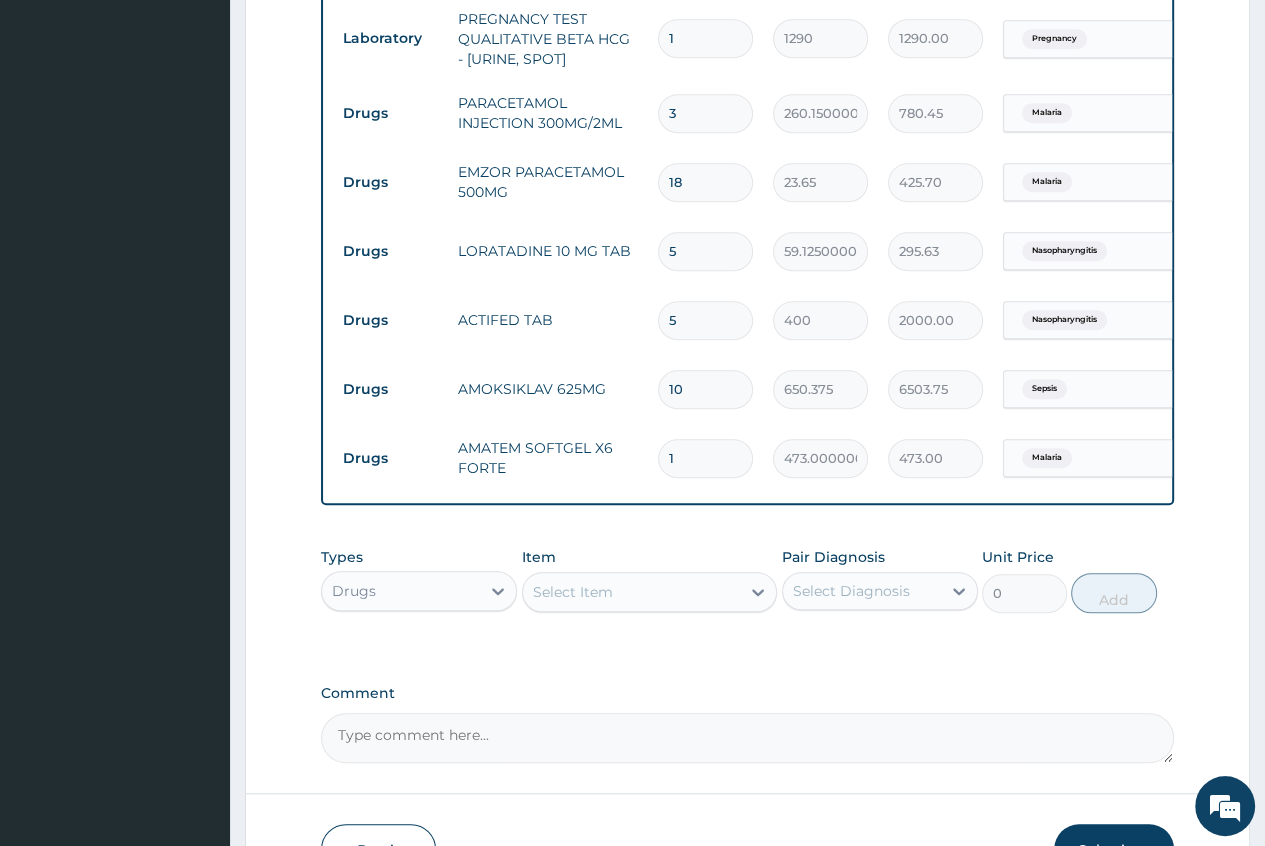 type 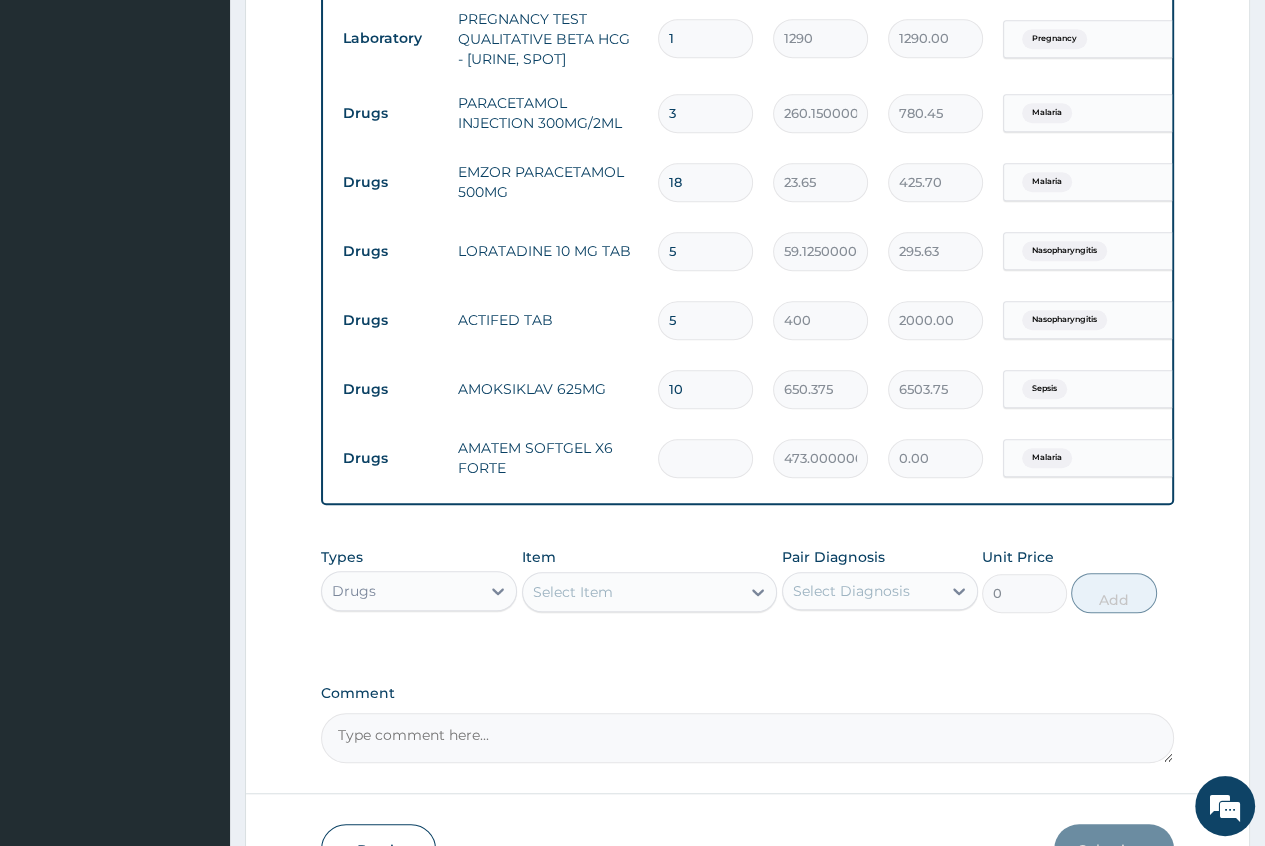 type on "6" 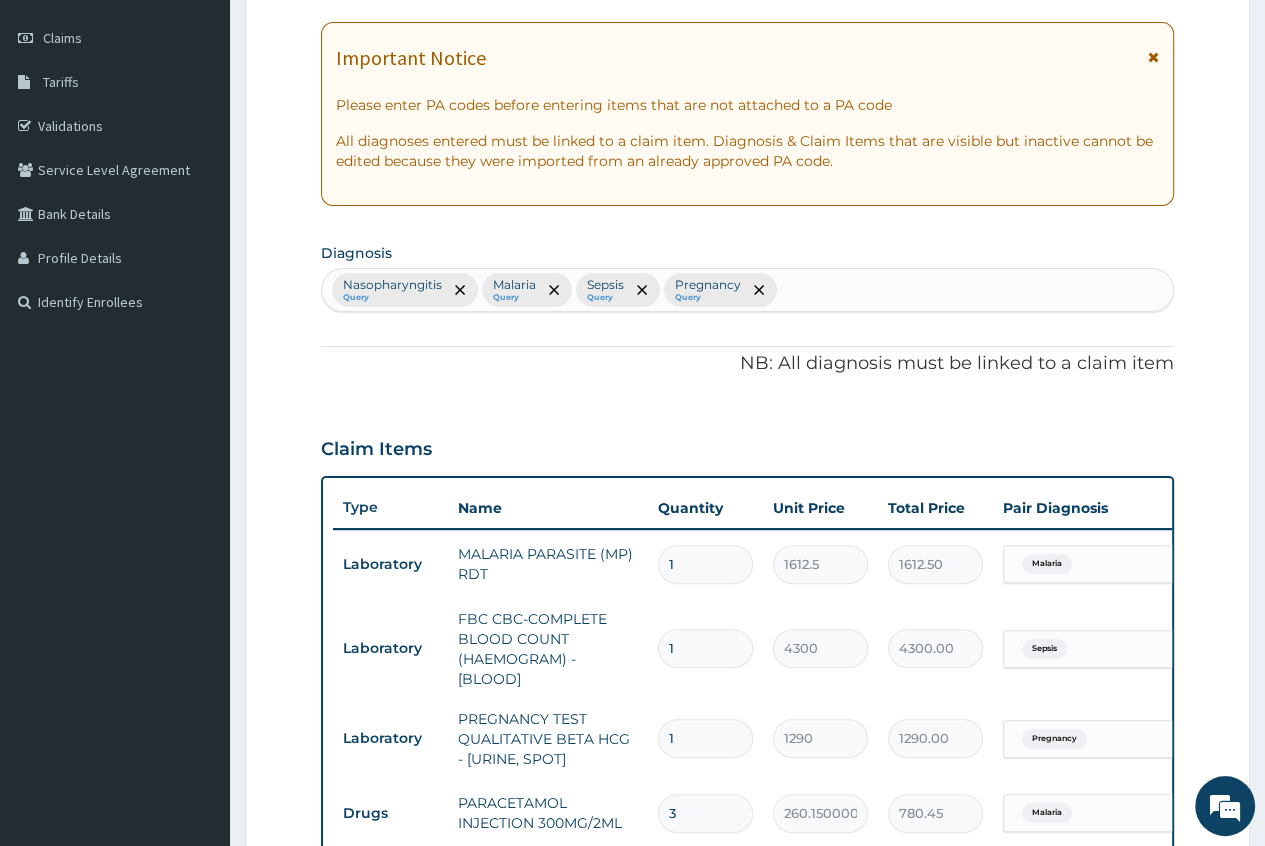 scroll, scrollTop: 0, scrollLeft: 0, axis: both 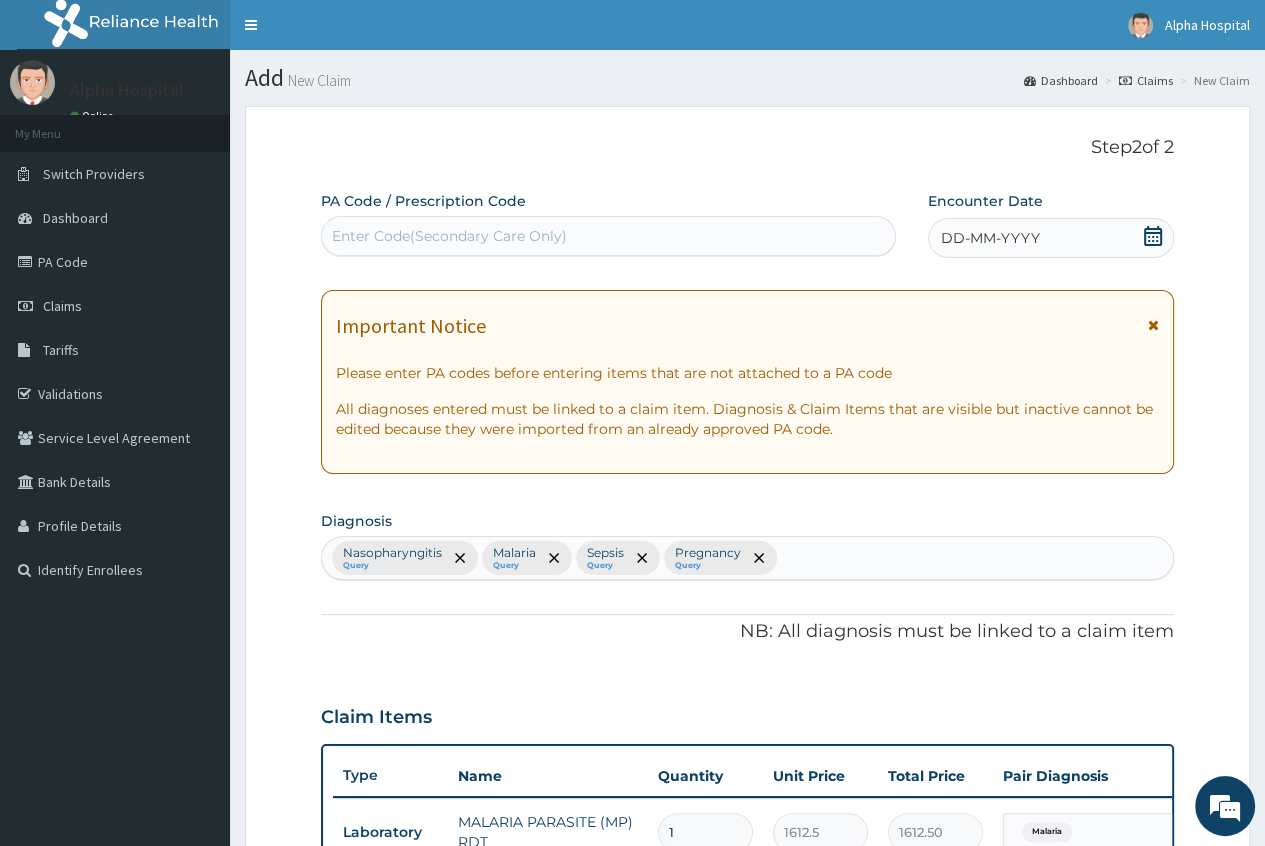 type on "6" 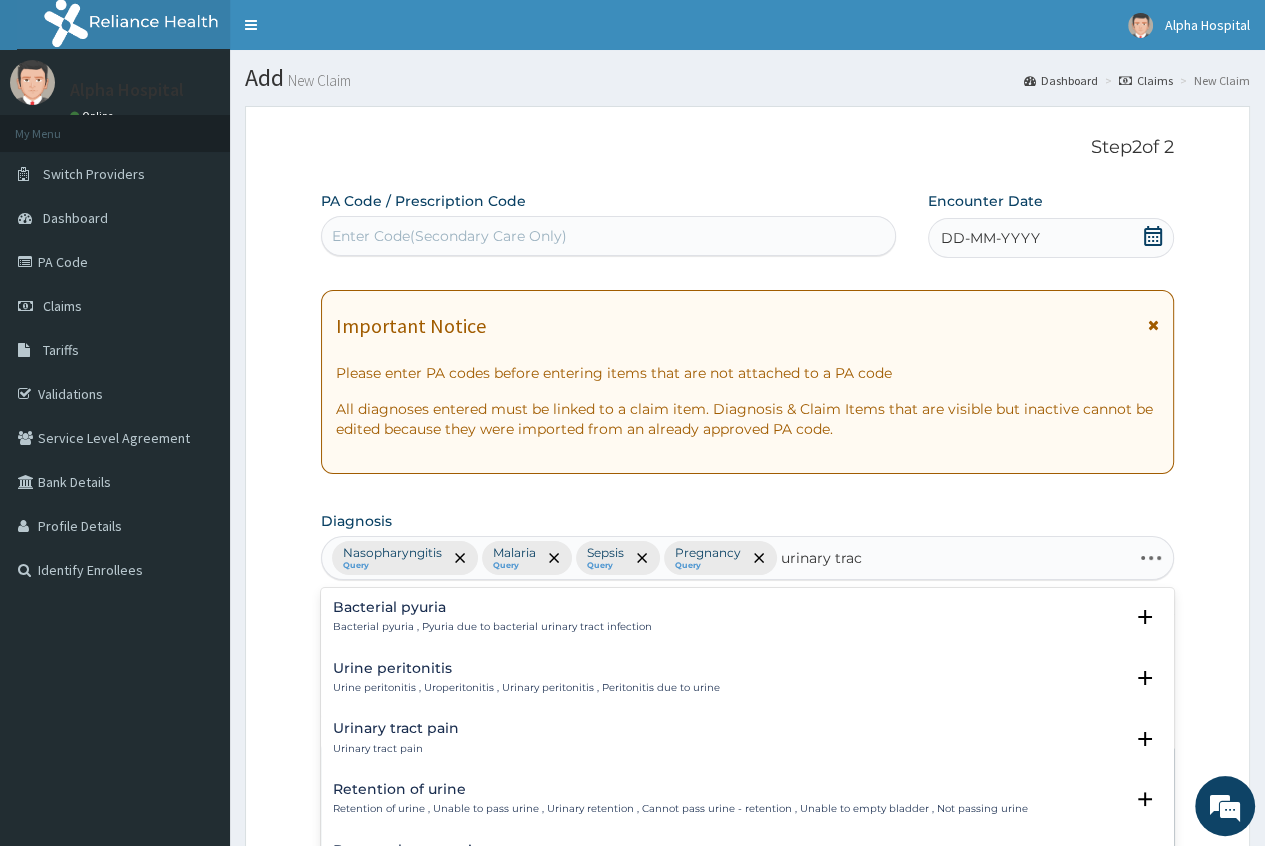 type on "urinary tract" 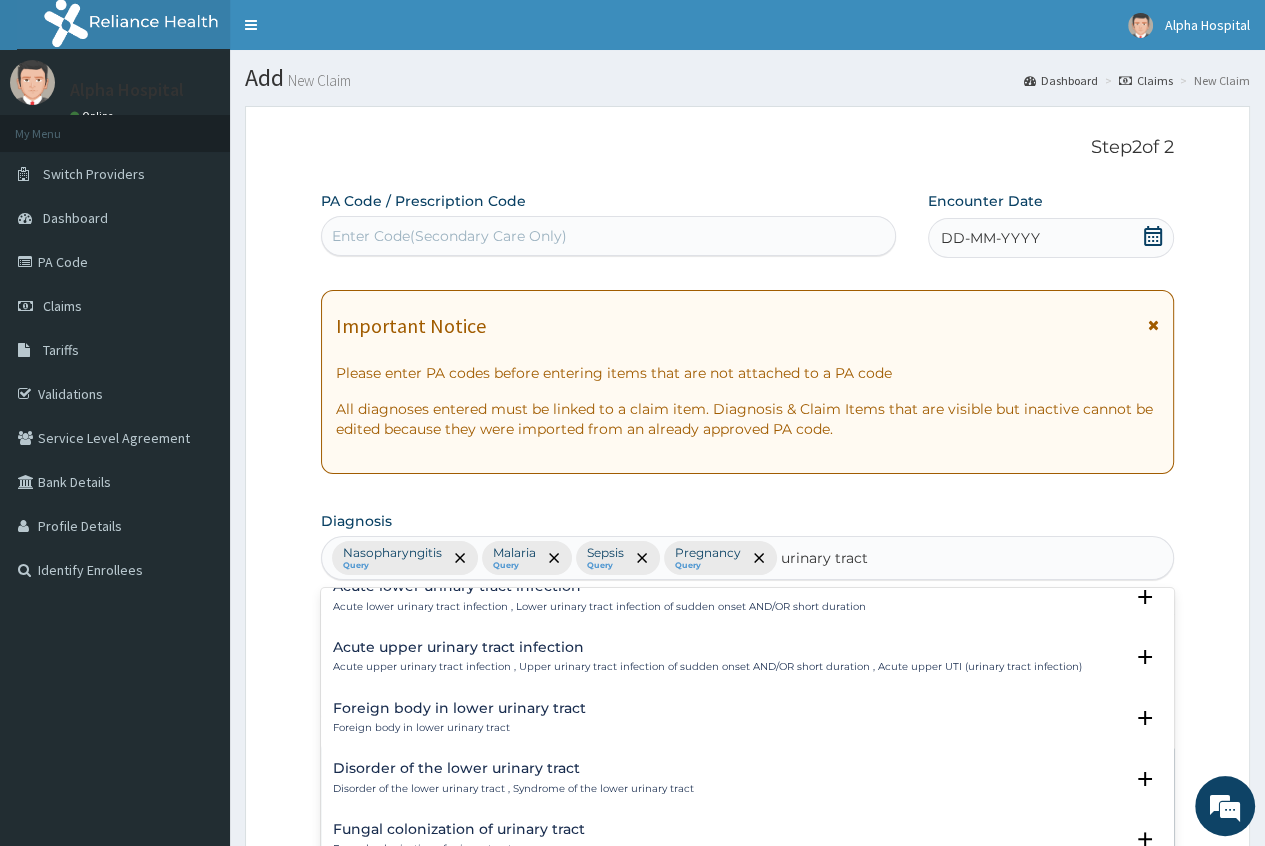 scroll, scrollTop: 1741, scrollLeft: 0, axis: vertical 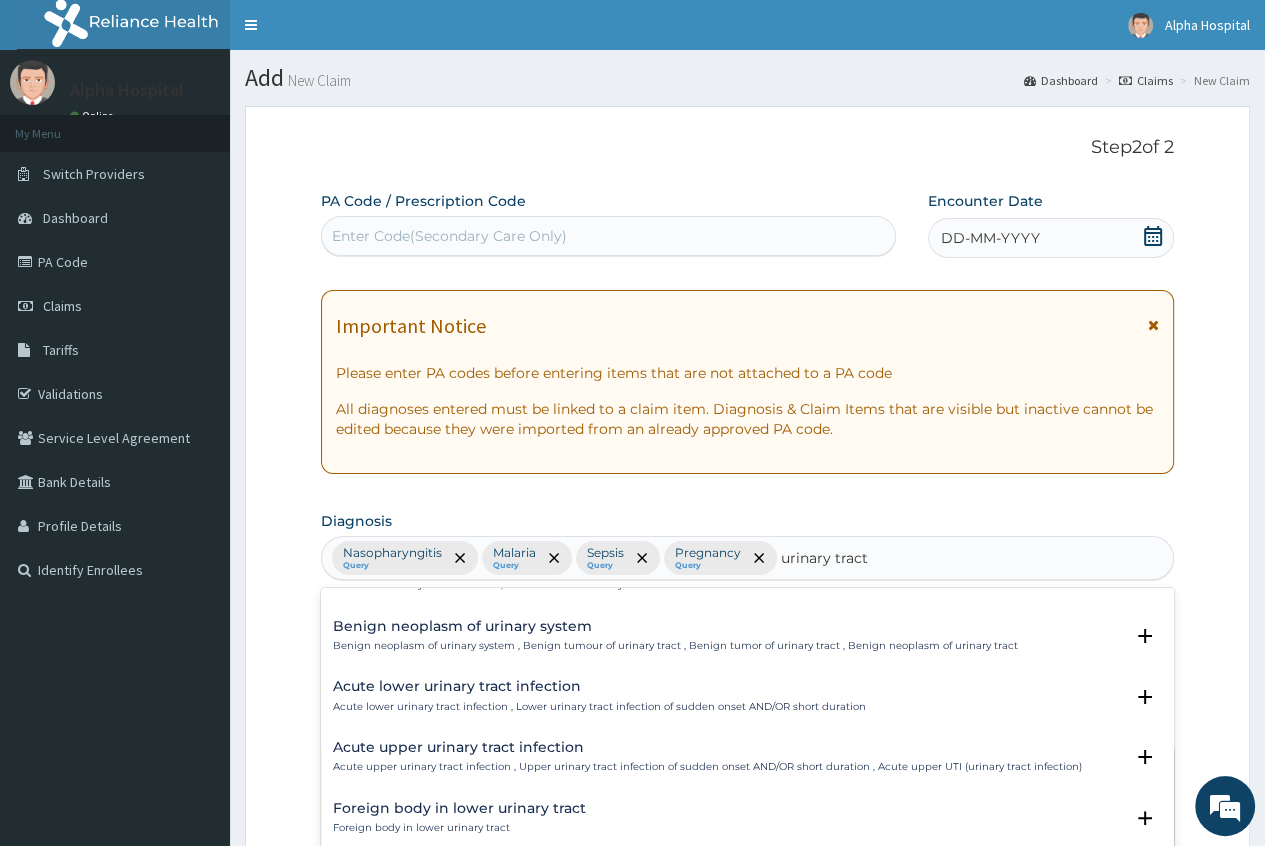 click on "Acute lower urinary tract infection Acute lower urinary tract infection , Lower urinary tract infection of sudden onset AND/OR short duration" at bounding box center (599, 696) 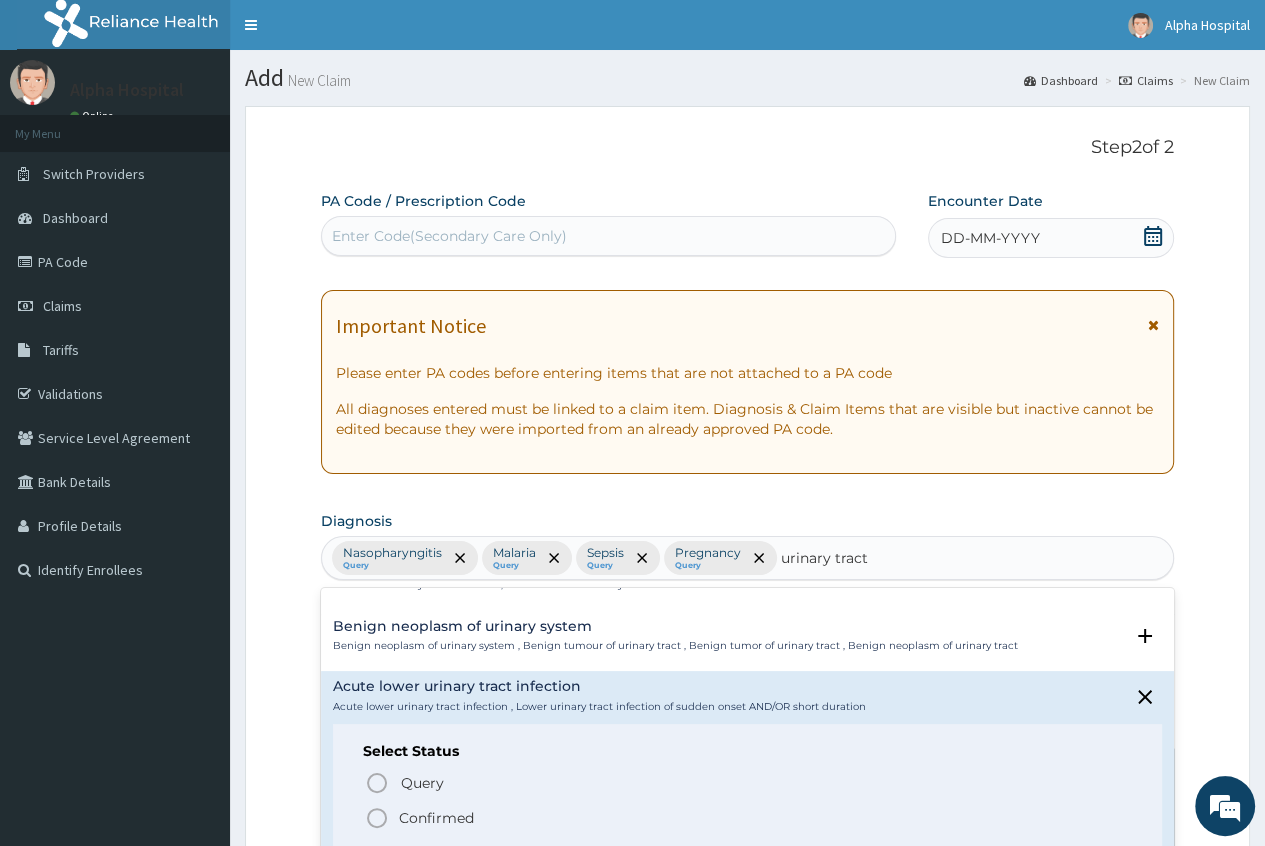 drag, startPoint x: 428, startPoint y: 812, endPoint x: 520, endPoint y: 792, distance: 94.14882 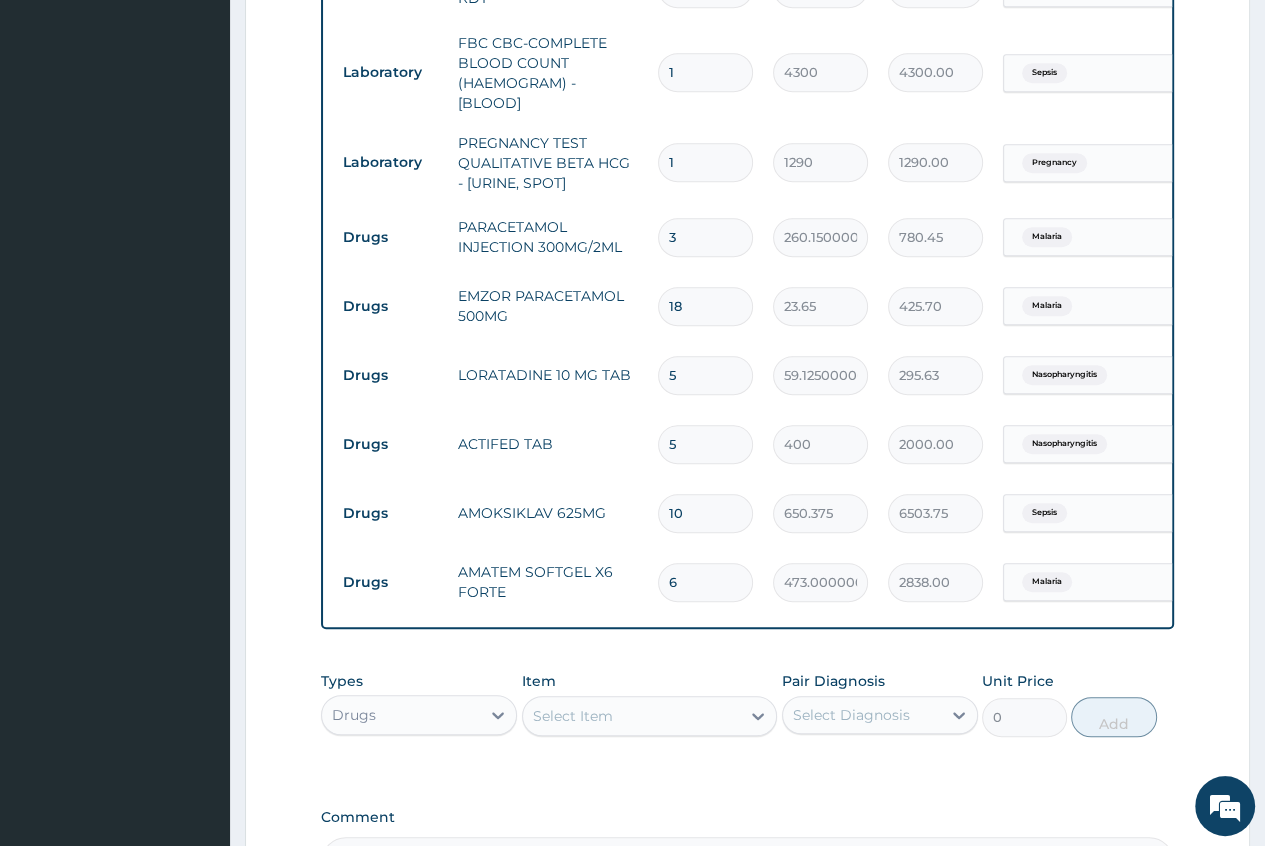 scroll, scrollTop: 900, scrollLeft: 0, axis: vertical 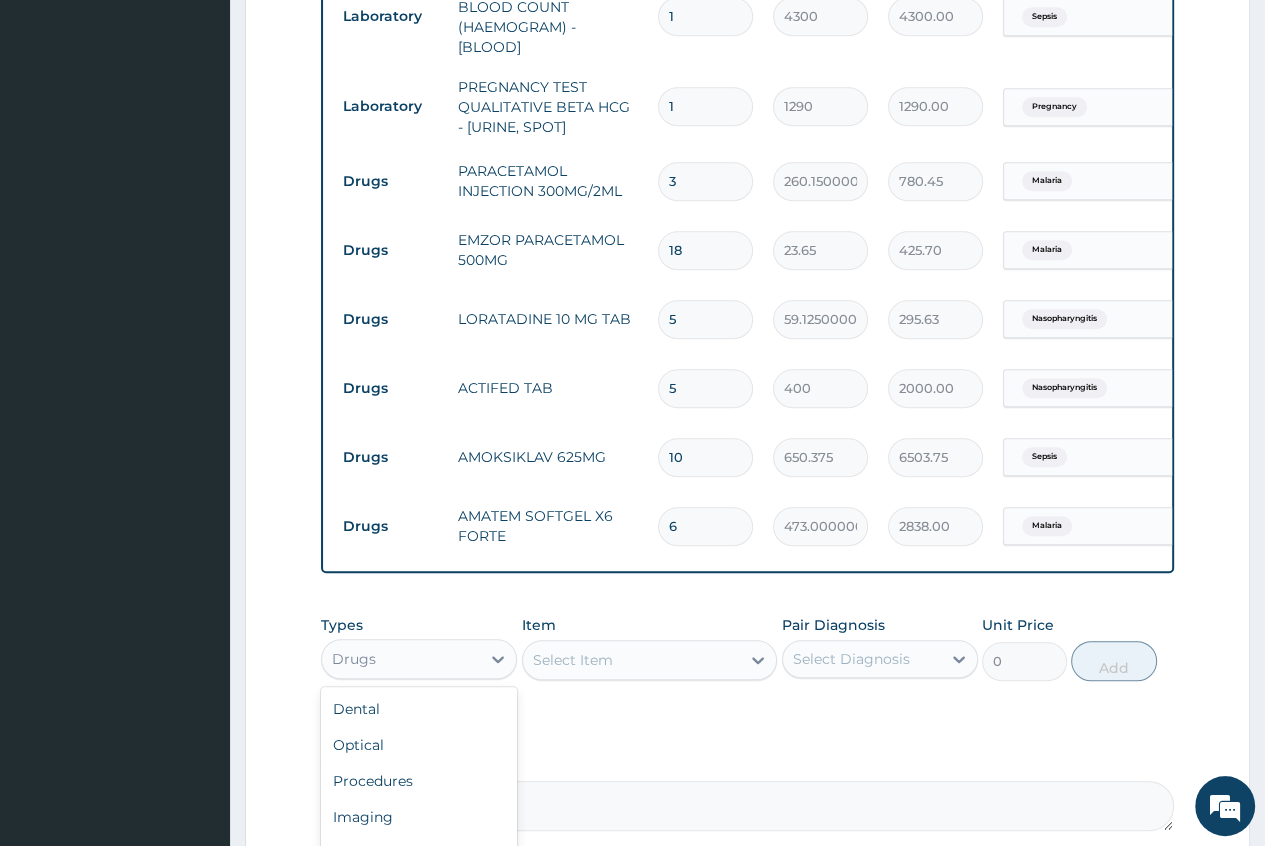 click on "Drugs" at bounding box center (401, 659) 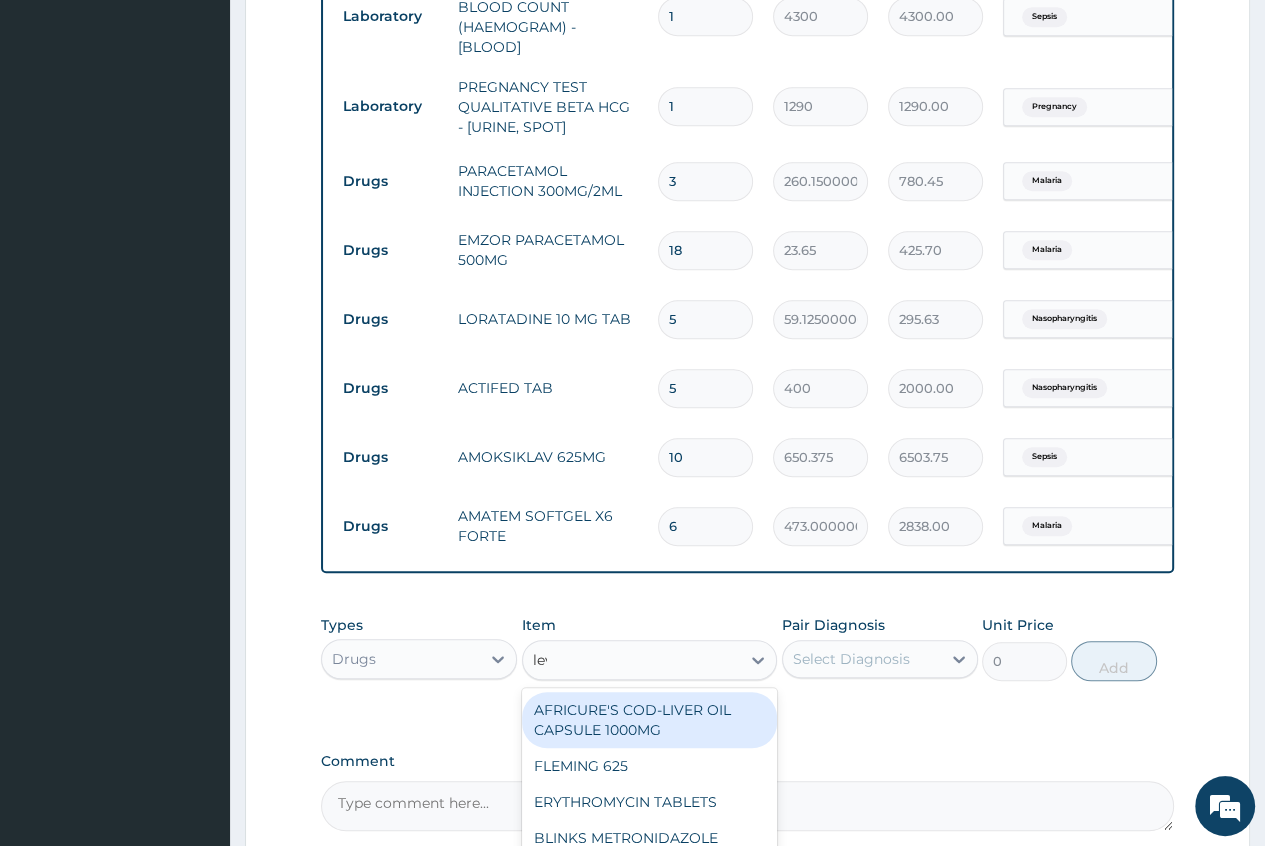 type on "levo" 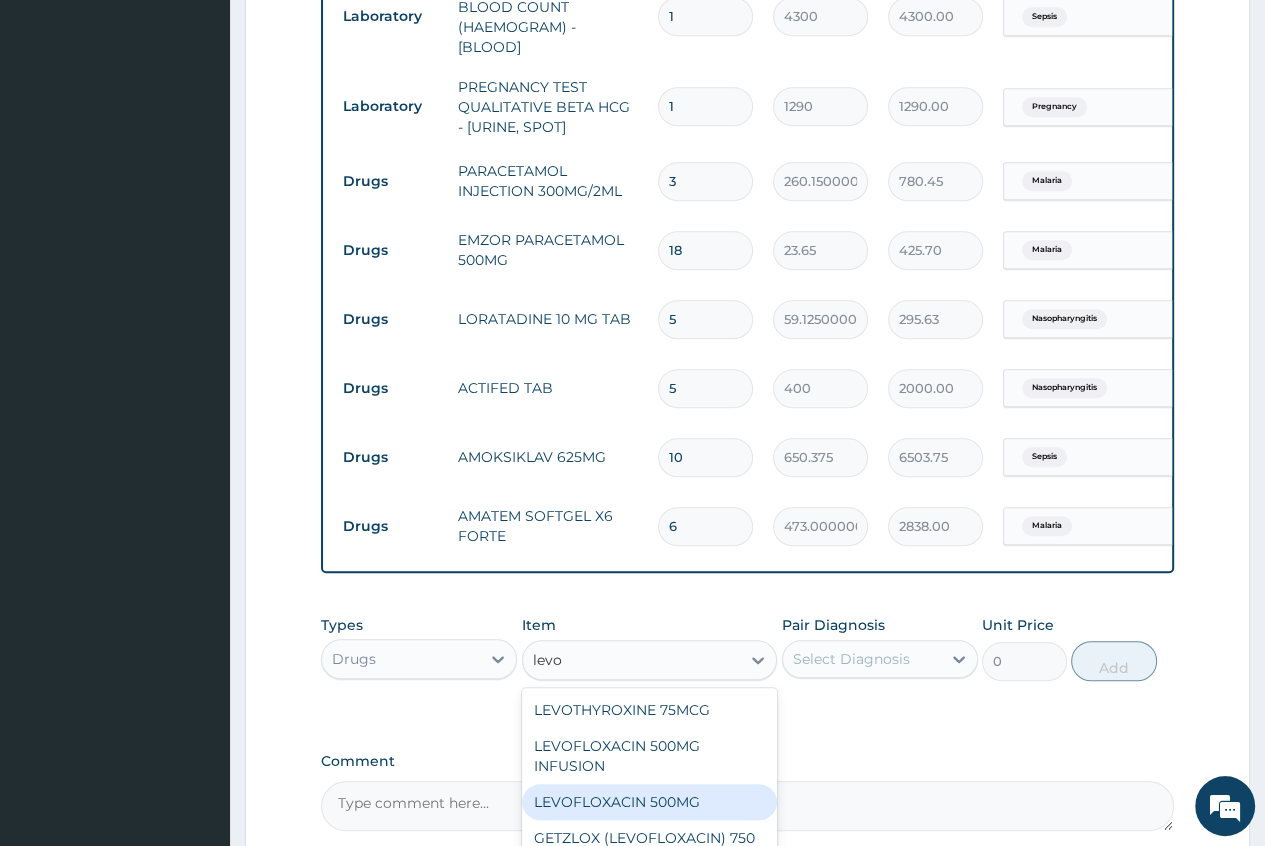 click on "LEVOFLOXACIN 500MG" at bounding box center [650, 802] 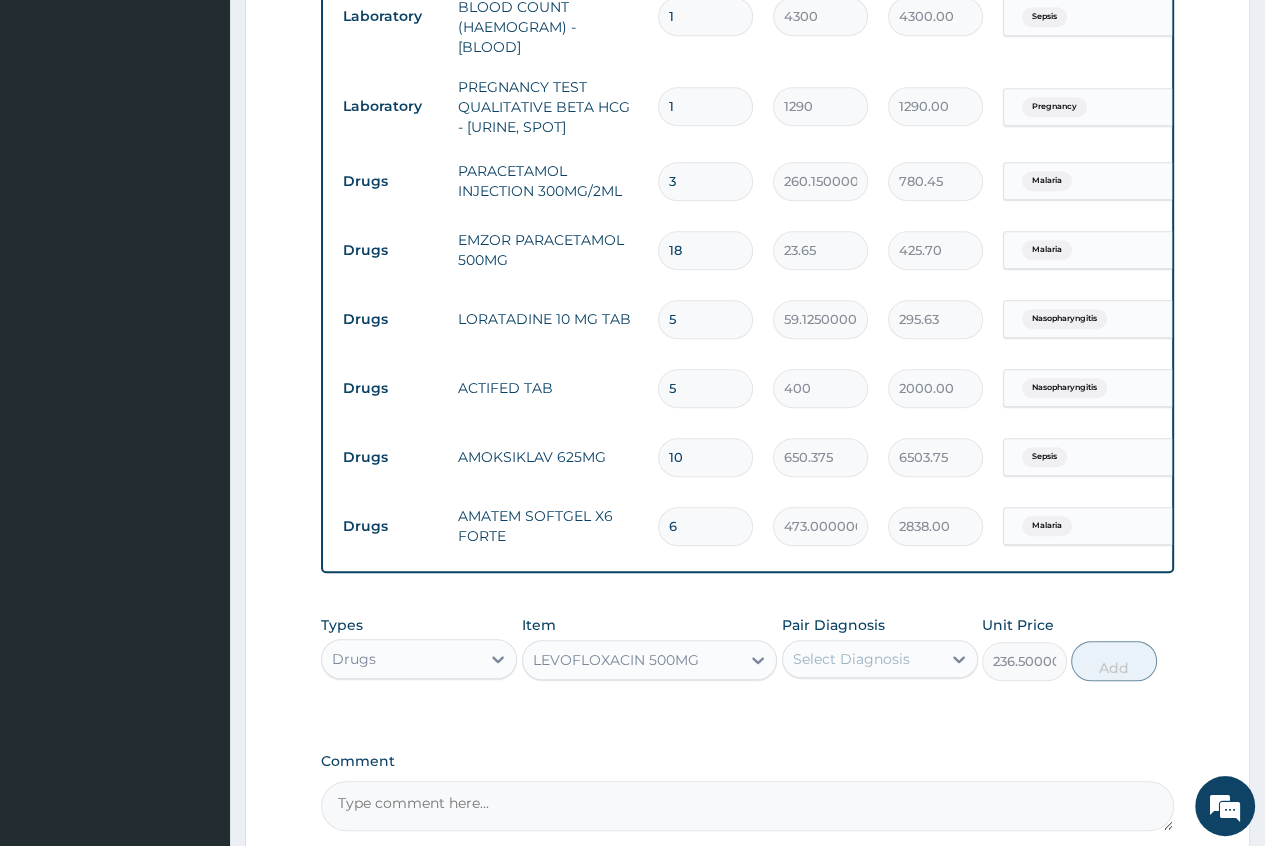 click on "Select Diagnosis" at bounding box center (862, 659) 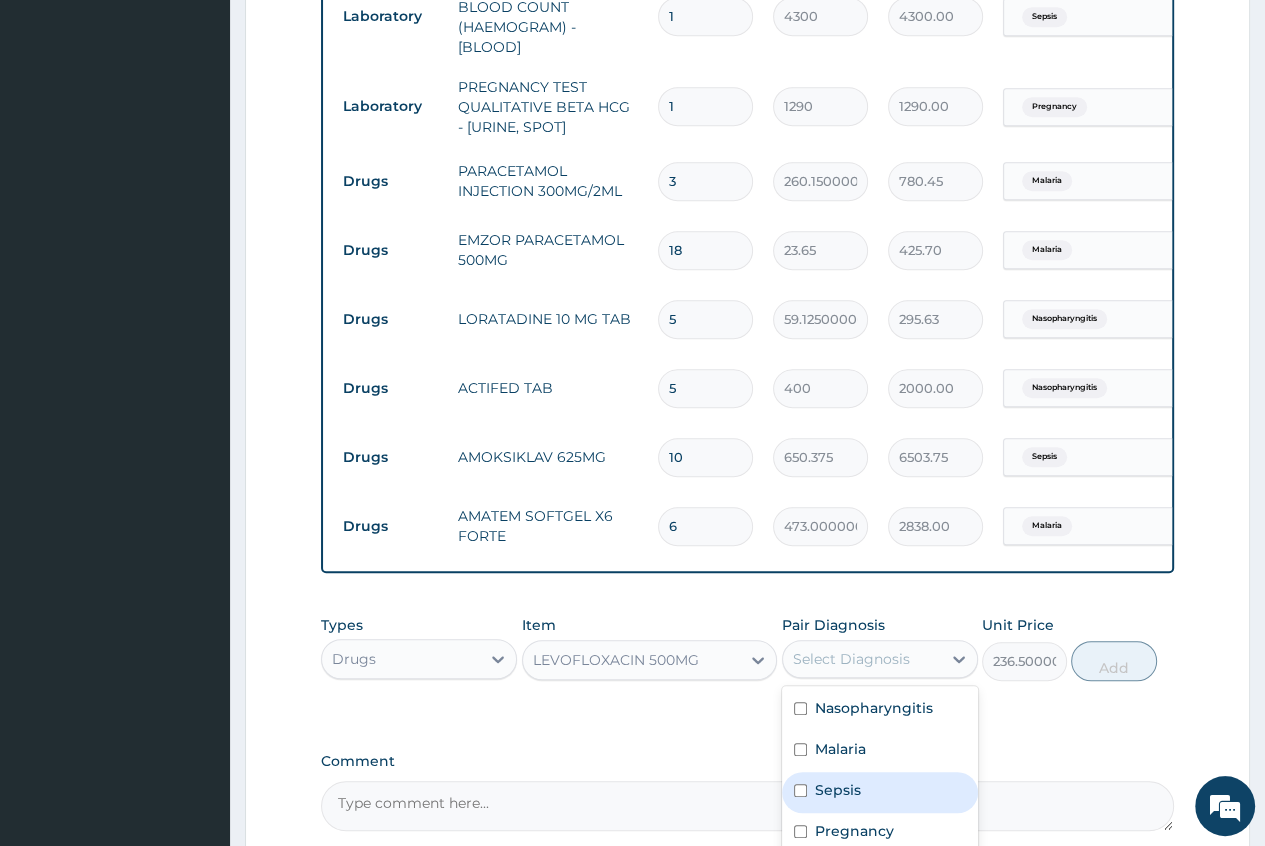 scroll, scrollTop: 1100, scrollLeft: 0, axis: vertical 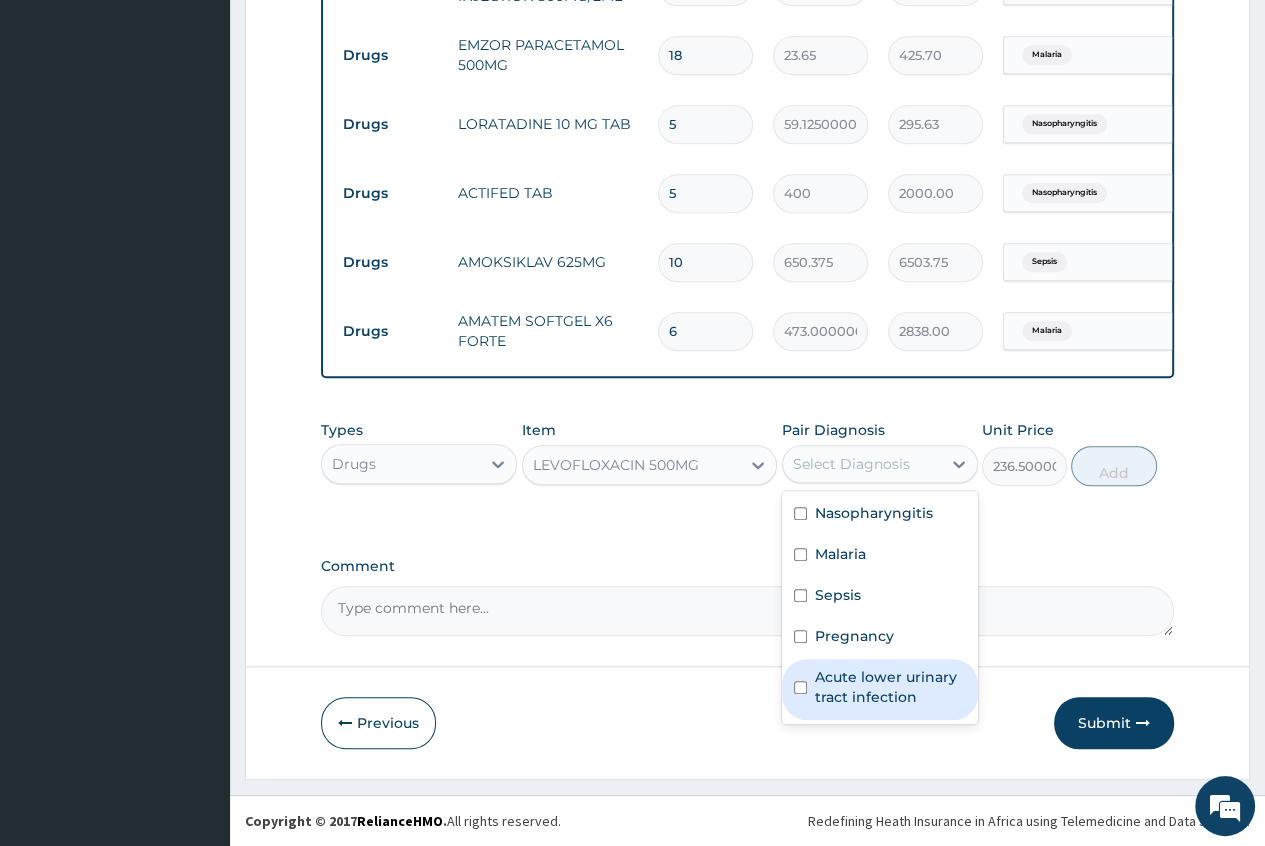 click on "Acute lower urinary tract infection" at bounding box center (890, 687) 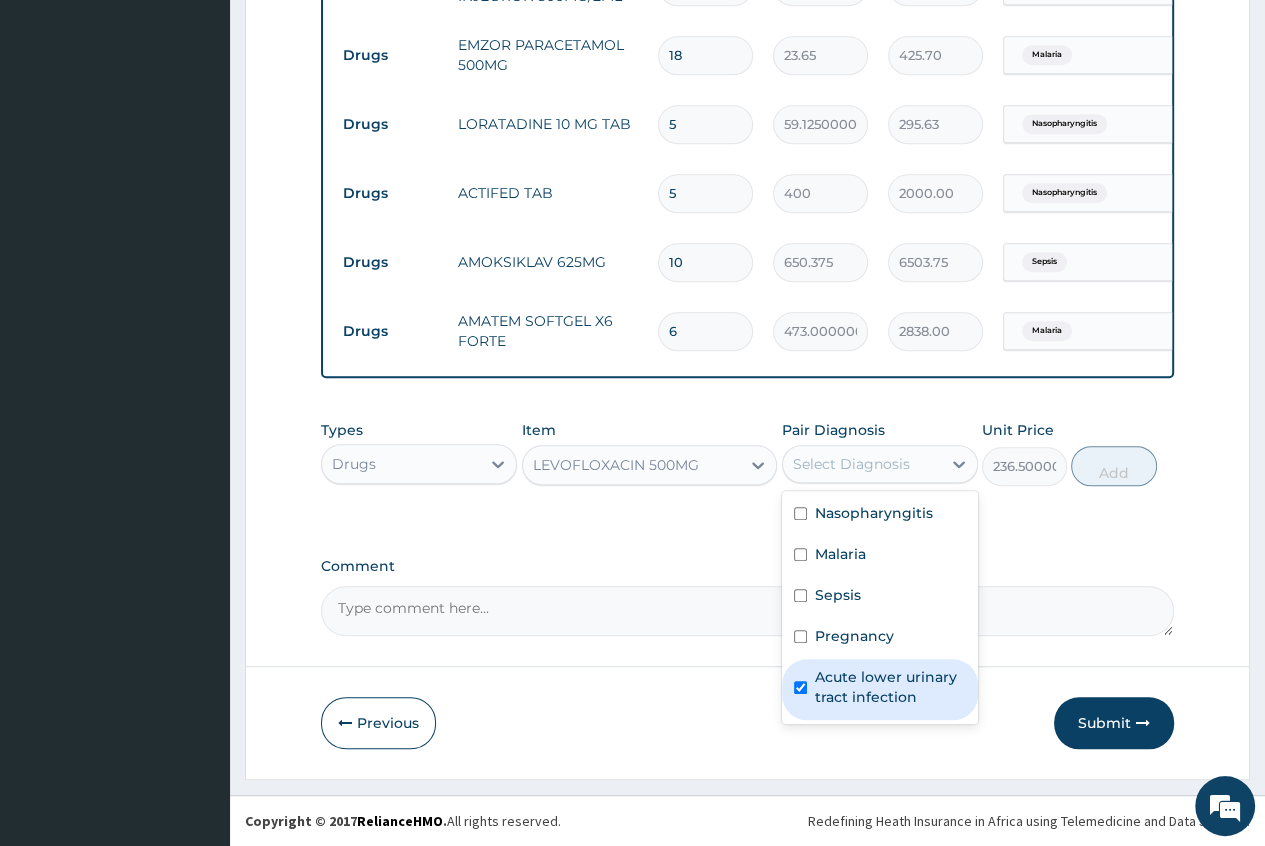 checkbox on "true" 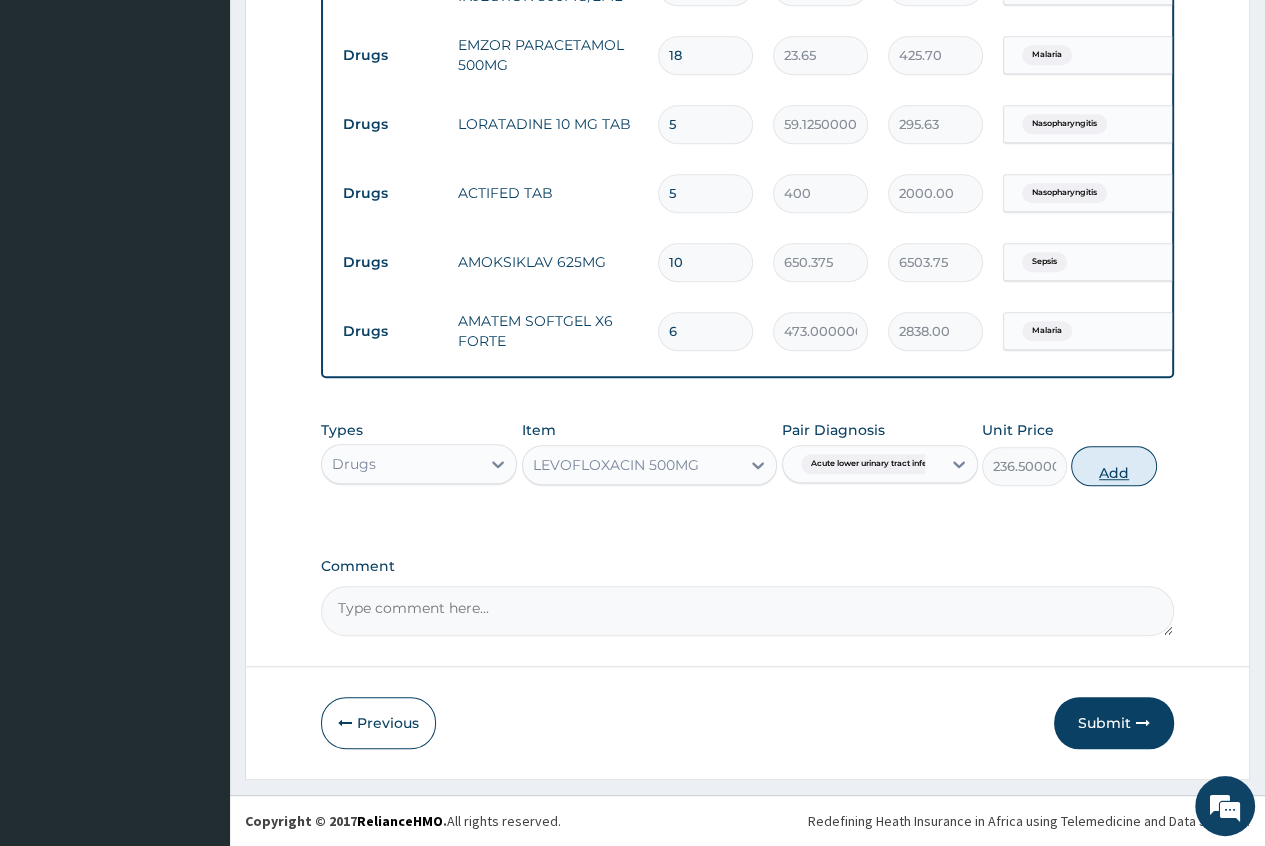 click on "Add" at bounding box center (1113, 466) 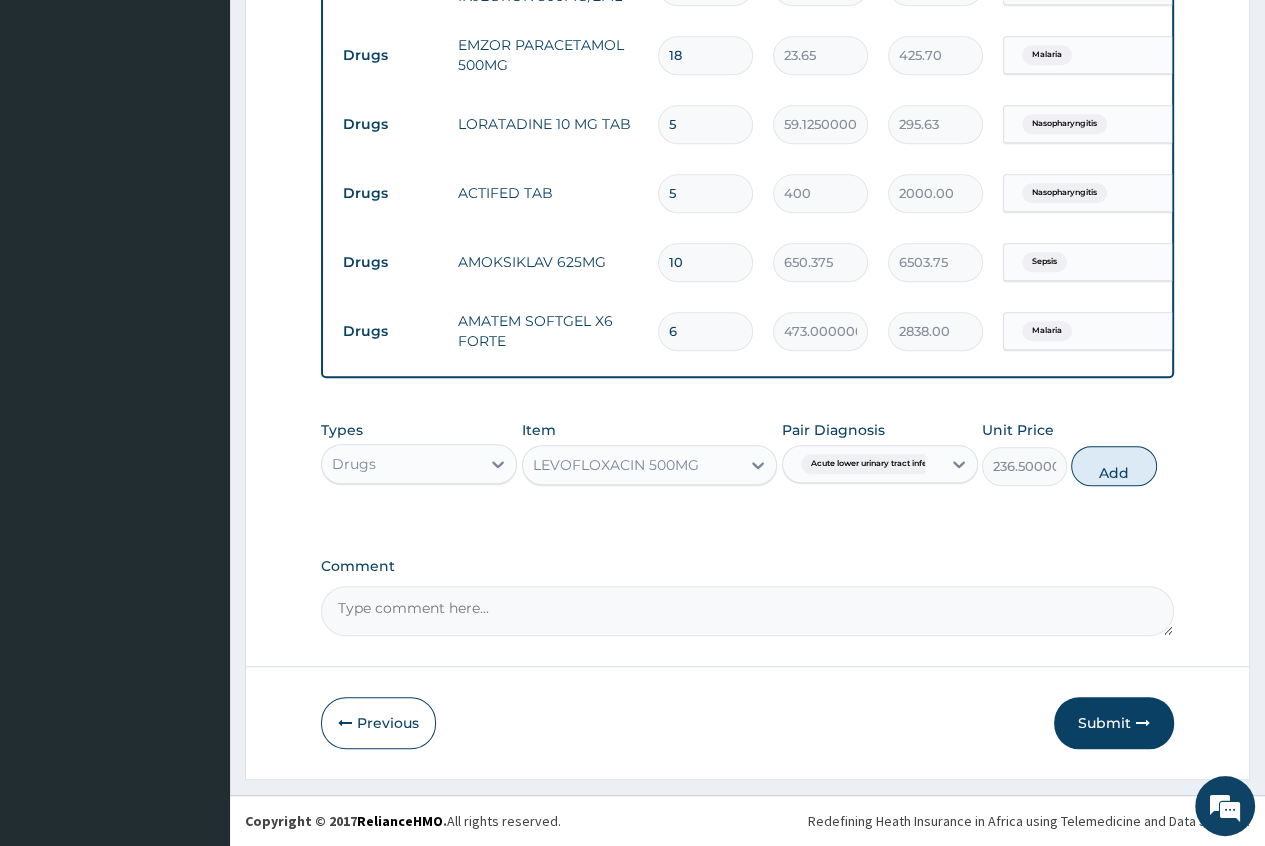type on "0" 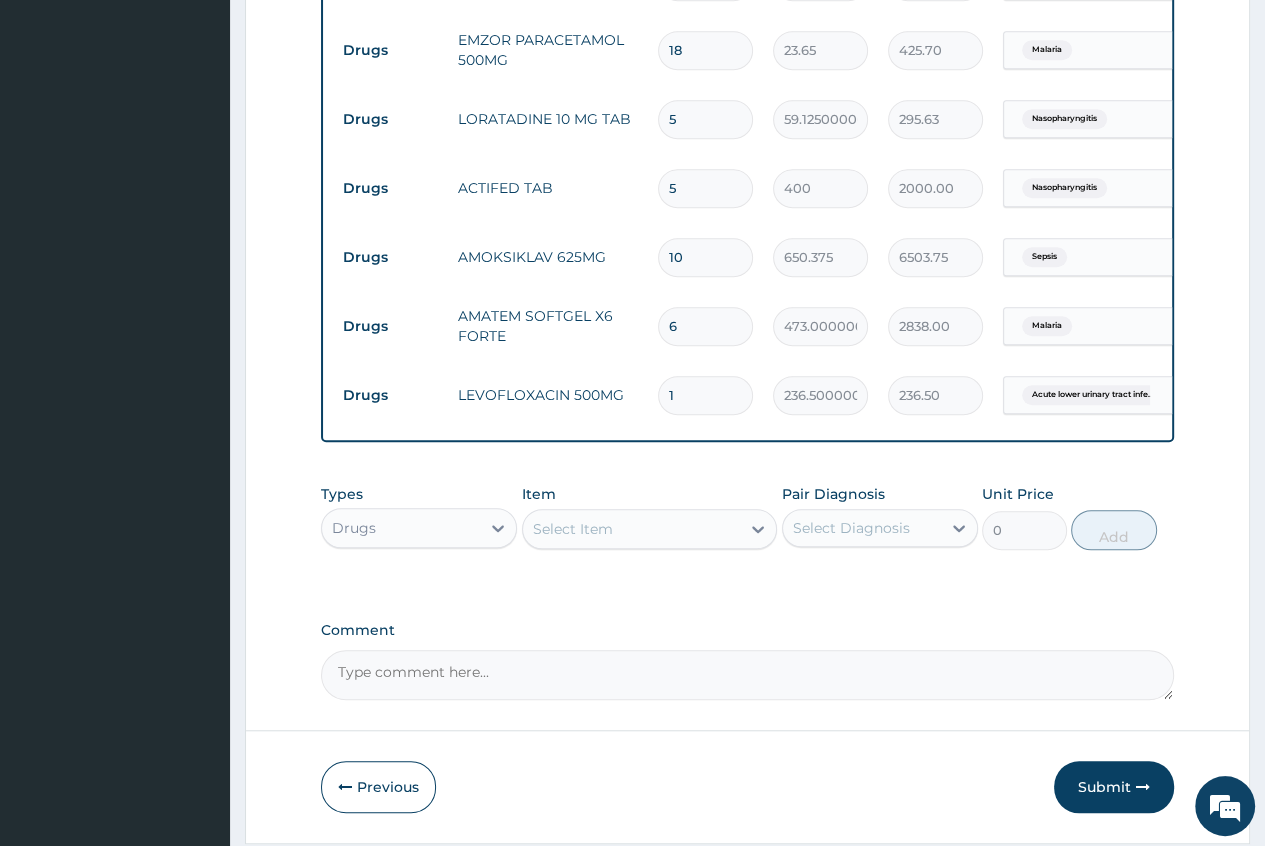 type 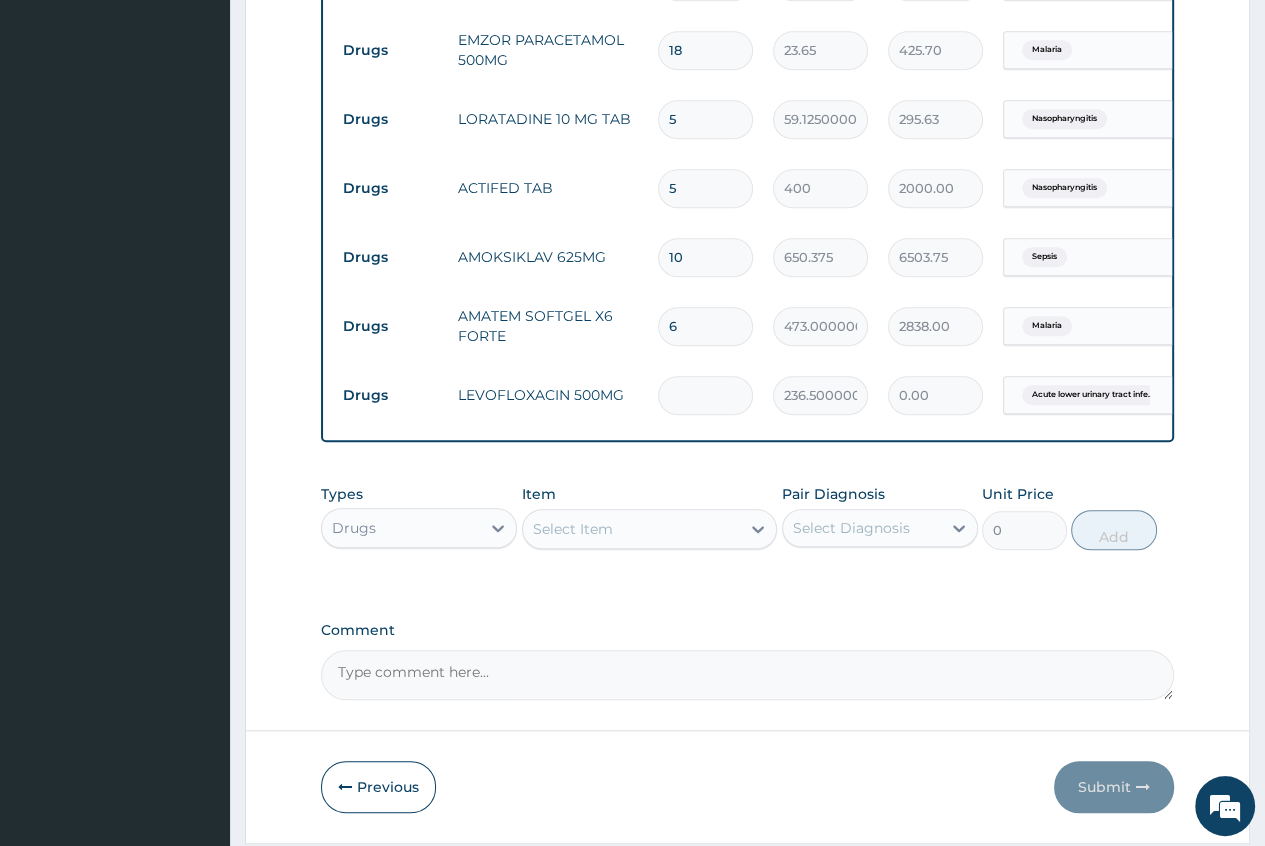 type on "7" 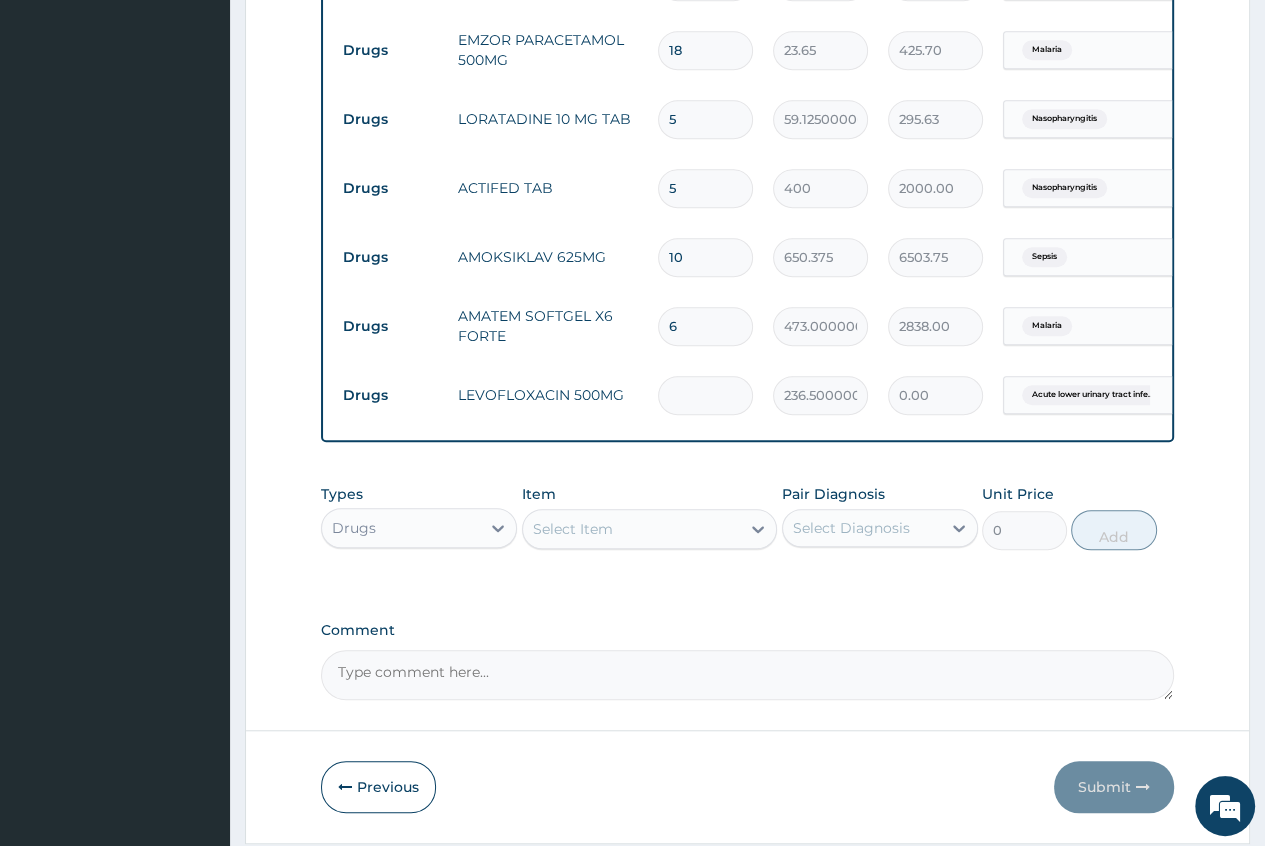 type on "1655.50" 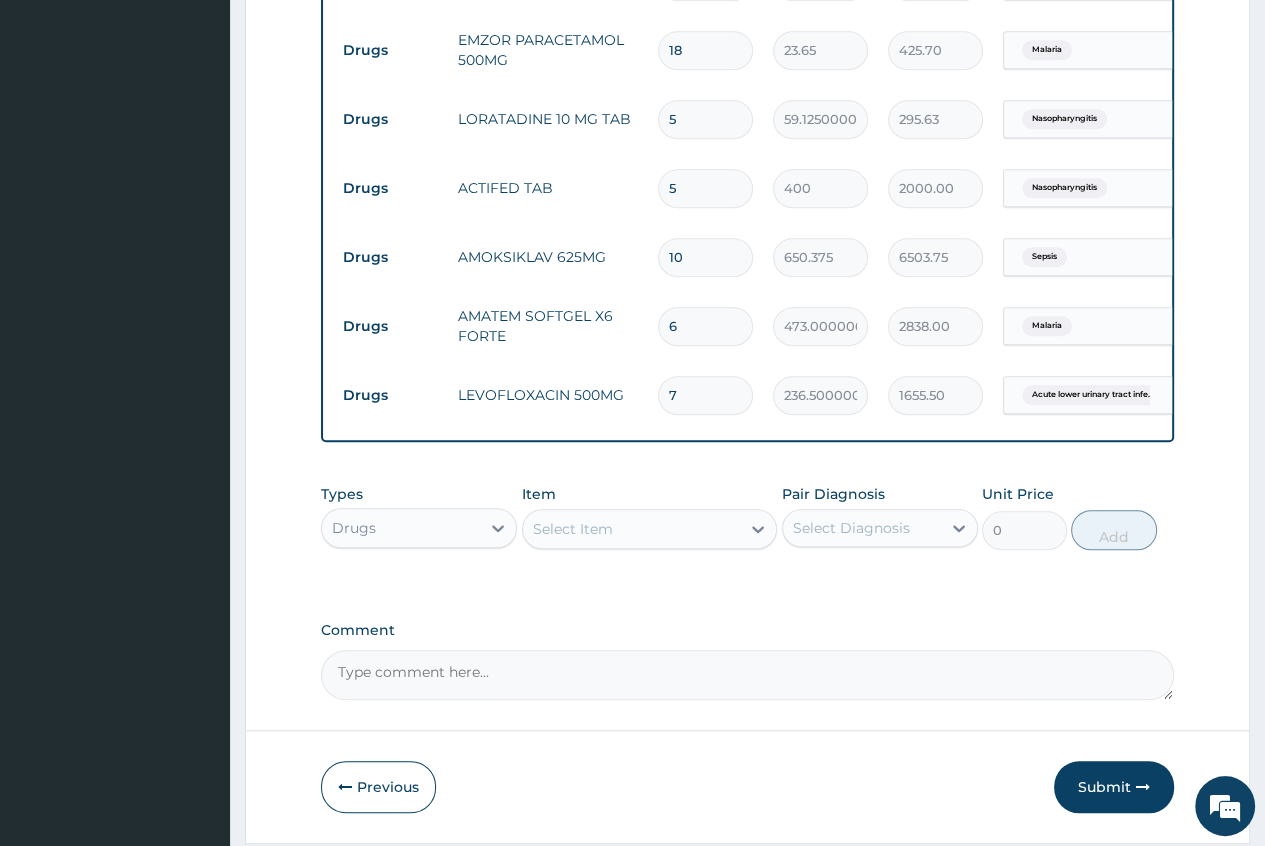 type on "7" 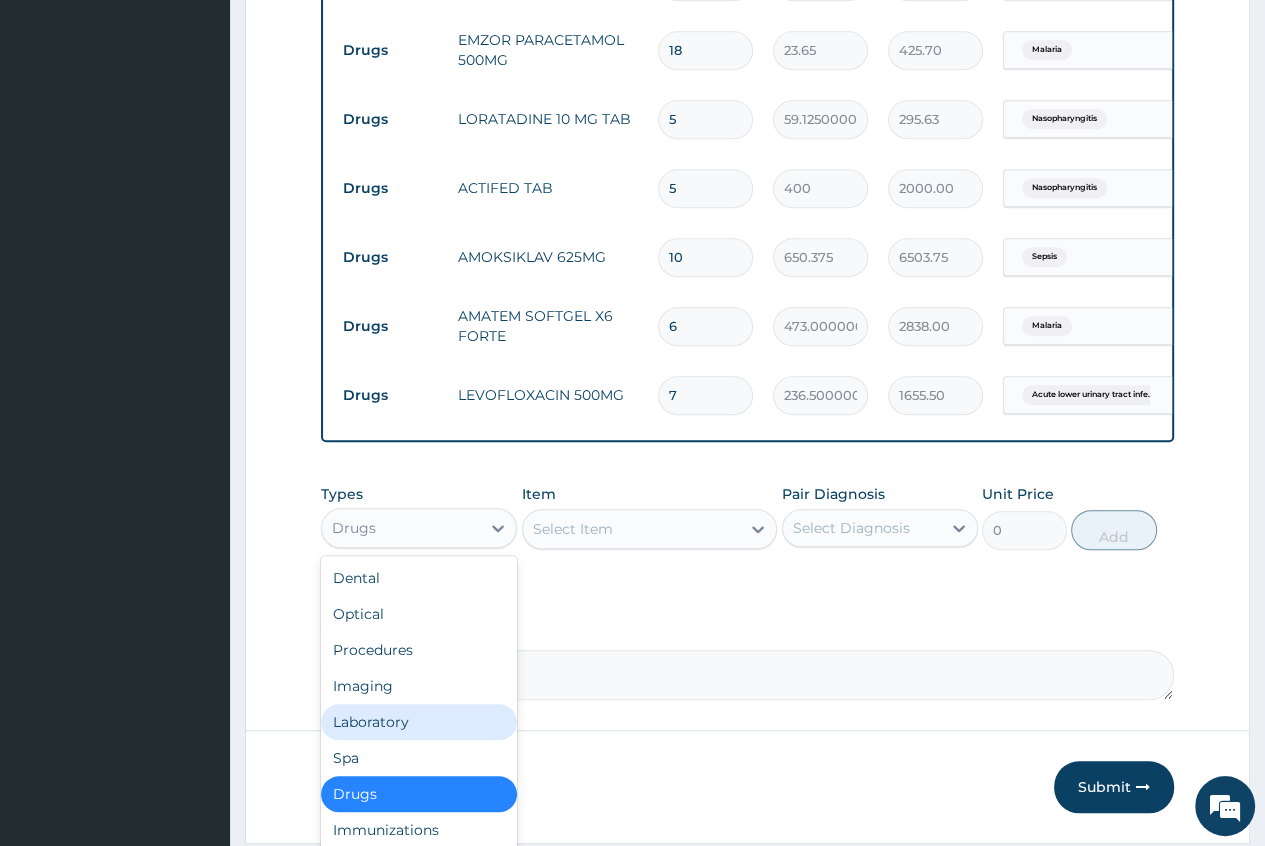 scroll, scrollTop: 68, scrollLeft: 0, axis: vertical 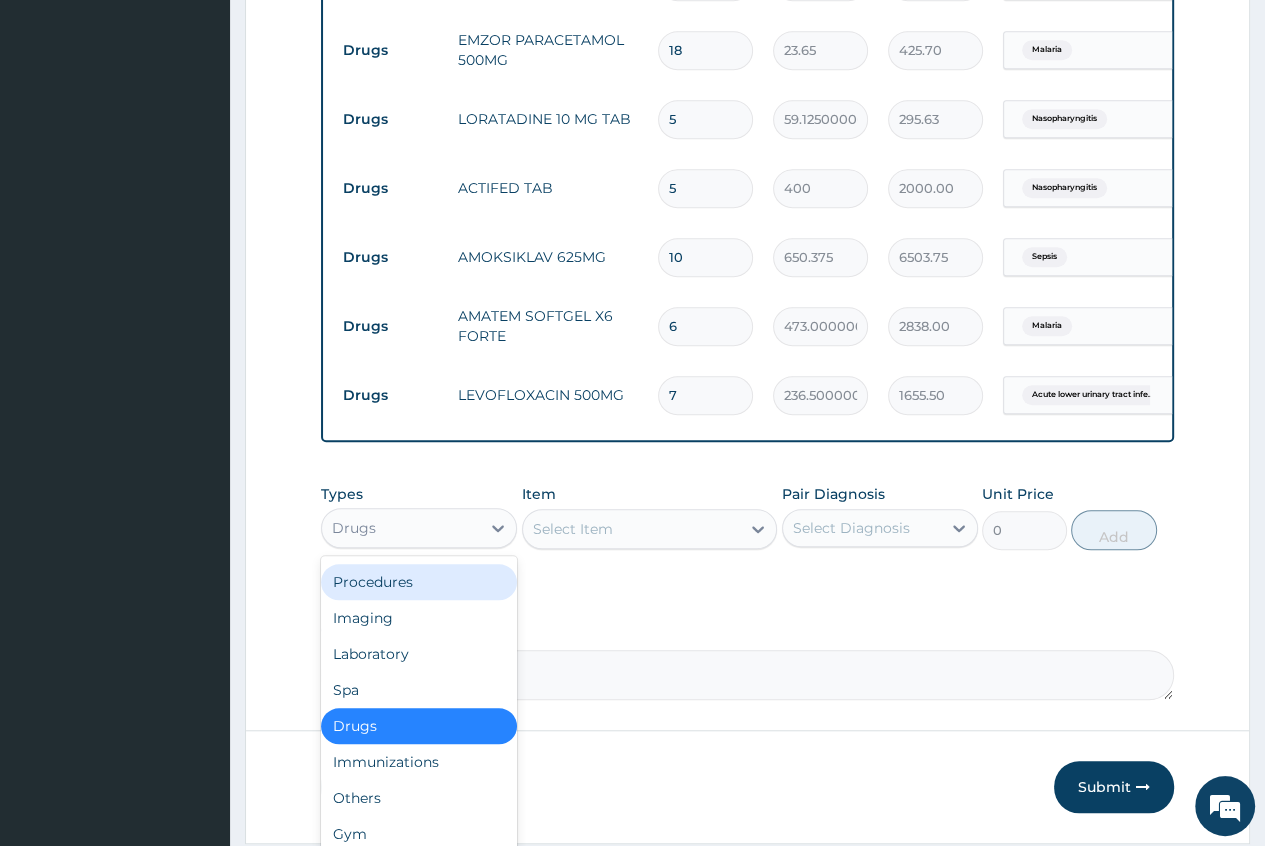 click on "Procedures" at bounding box center (419, 582) 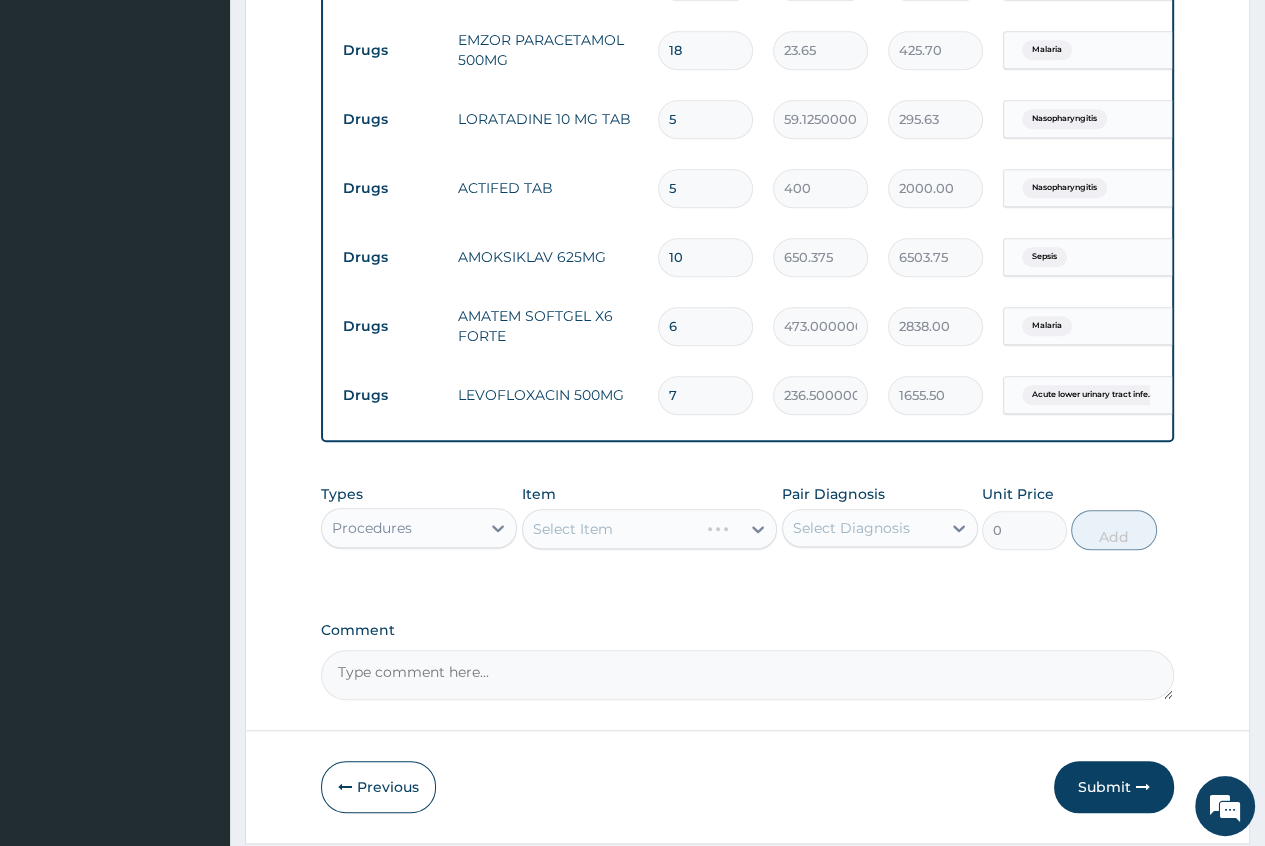 click on "Select Item" at bounding box center [650, 529] 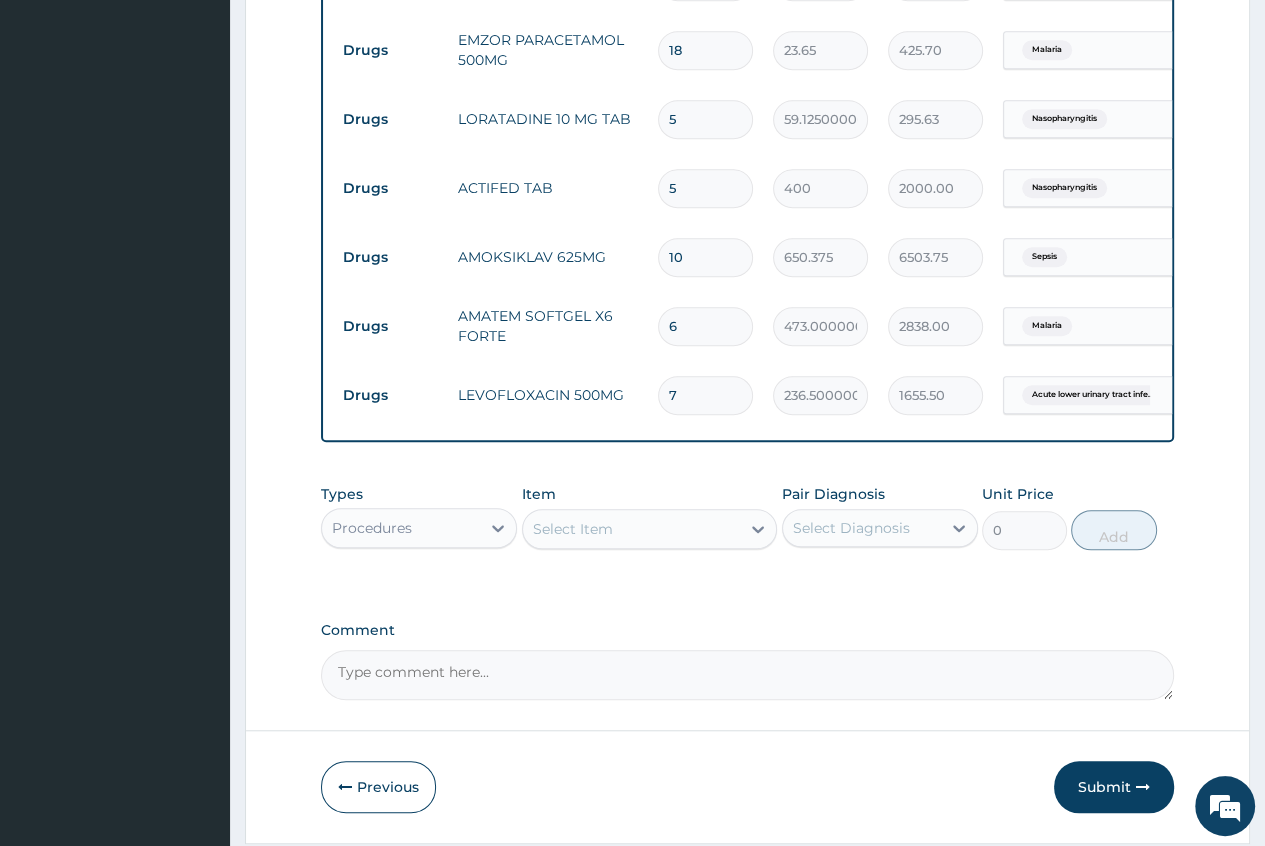 click on "Select Item" at bounding box center [632, 529] 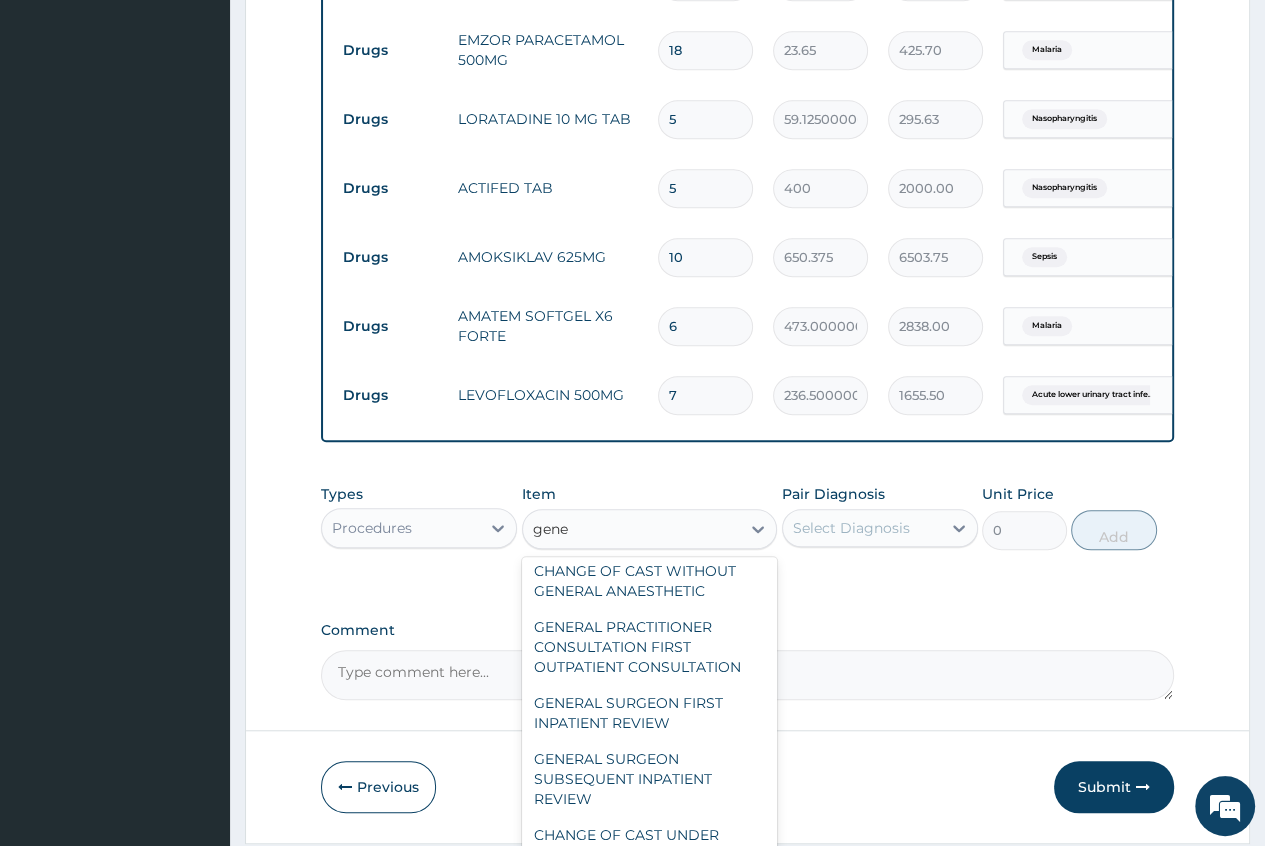 scroll, scrollTop: 44, scrollLeft: 0, axis: vertical 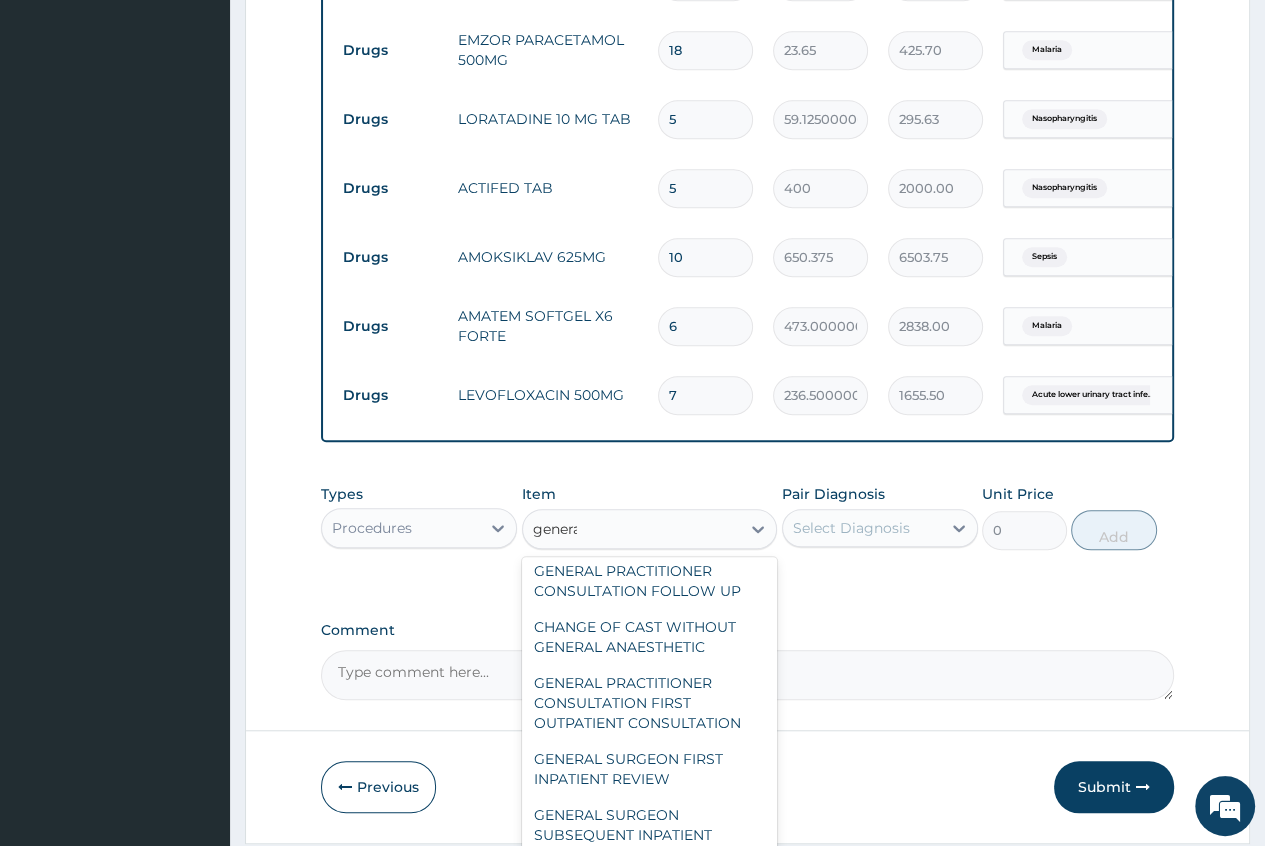 type on "general" 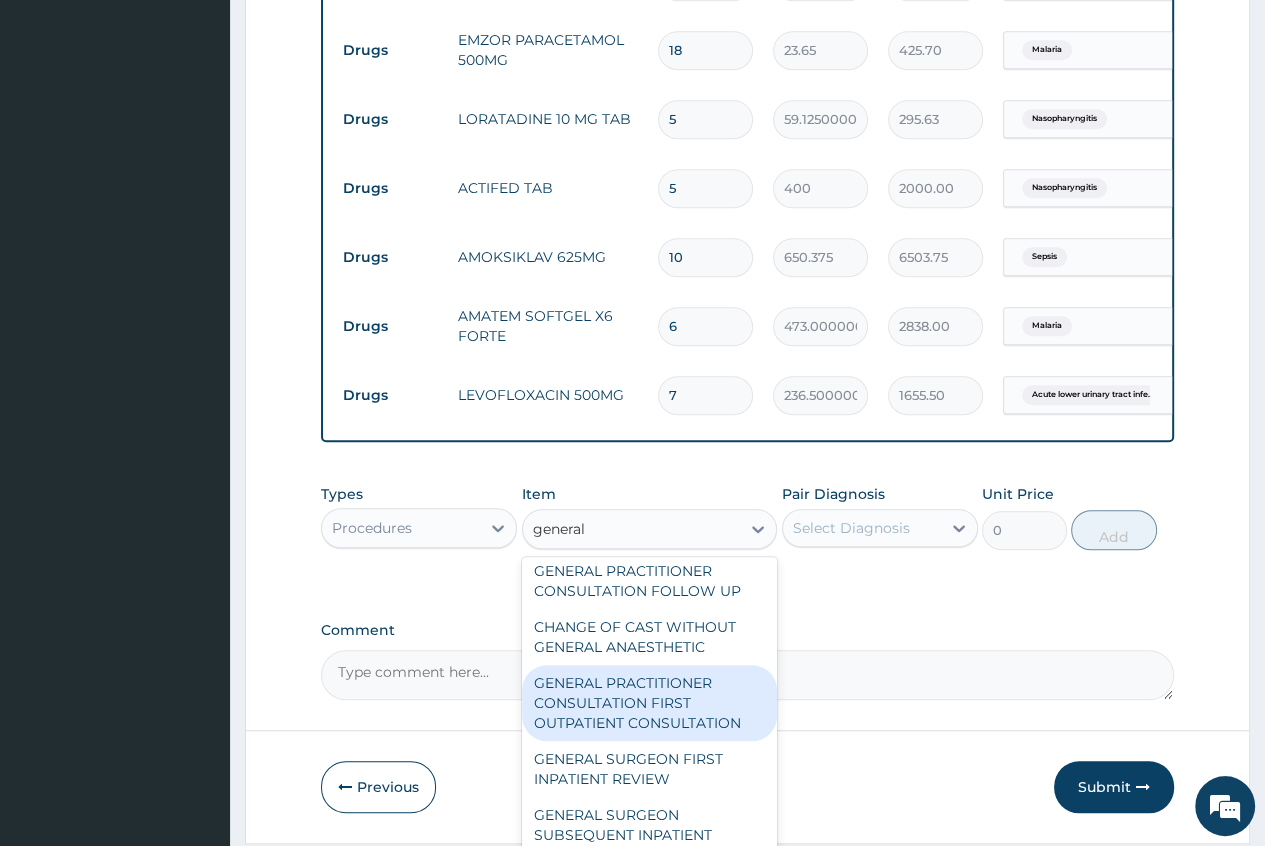 click on "GENERAL PRACTITIONER CONSULTATION FIRST OUTPATIENT CONSULTATION" at bounding box center (650, 703) 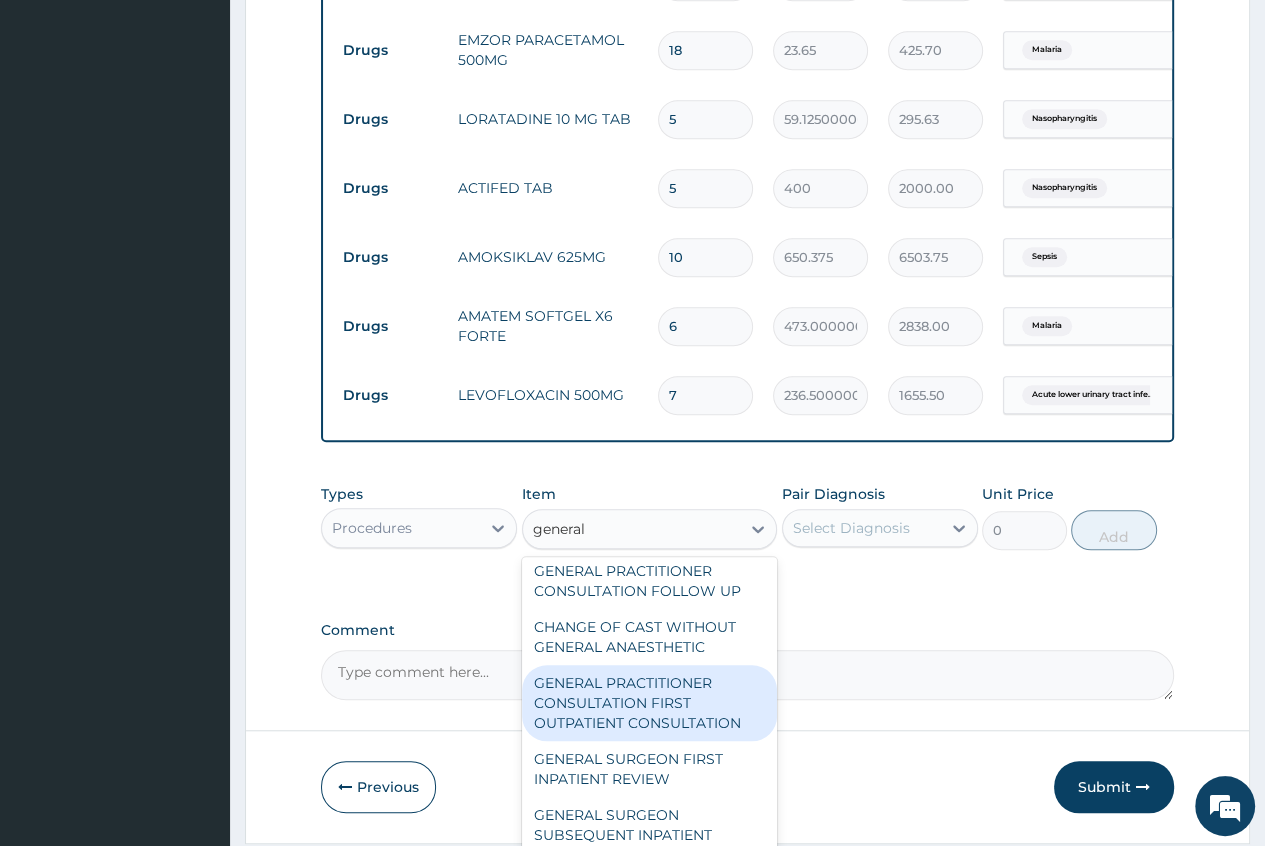 type 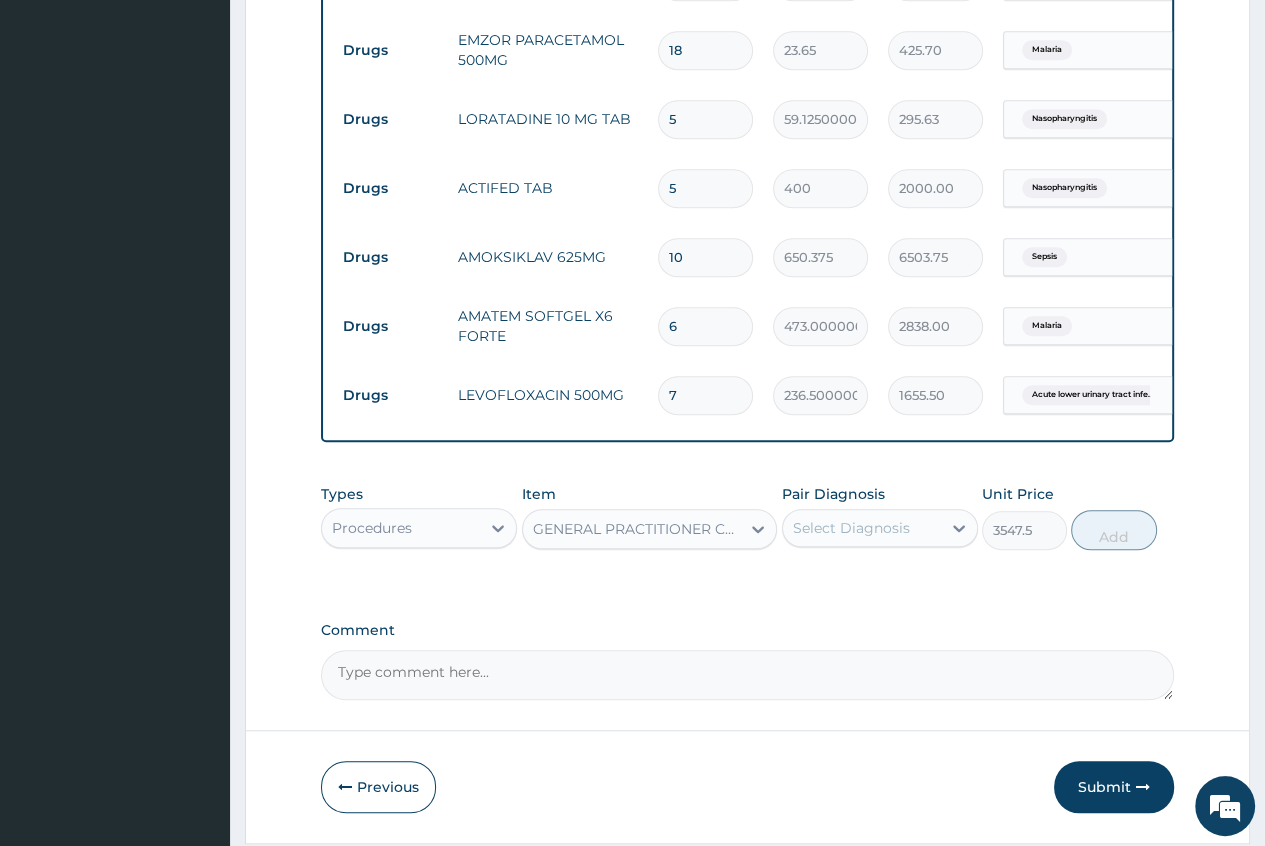 click on "Select Diagnosis" at bounding box center (862, 528) 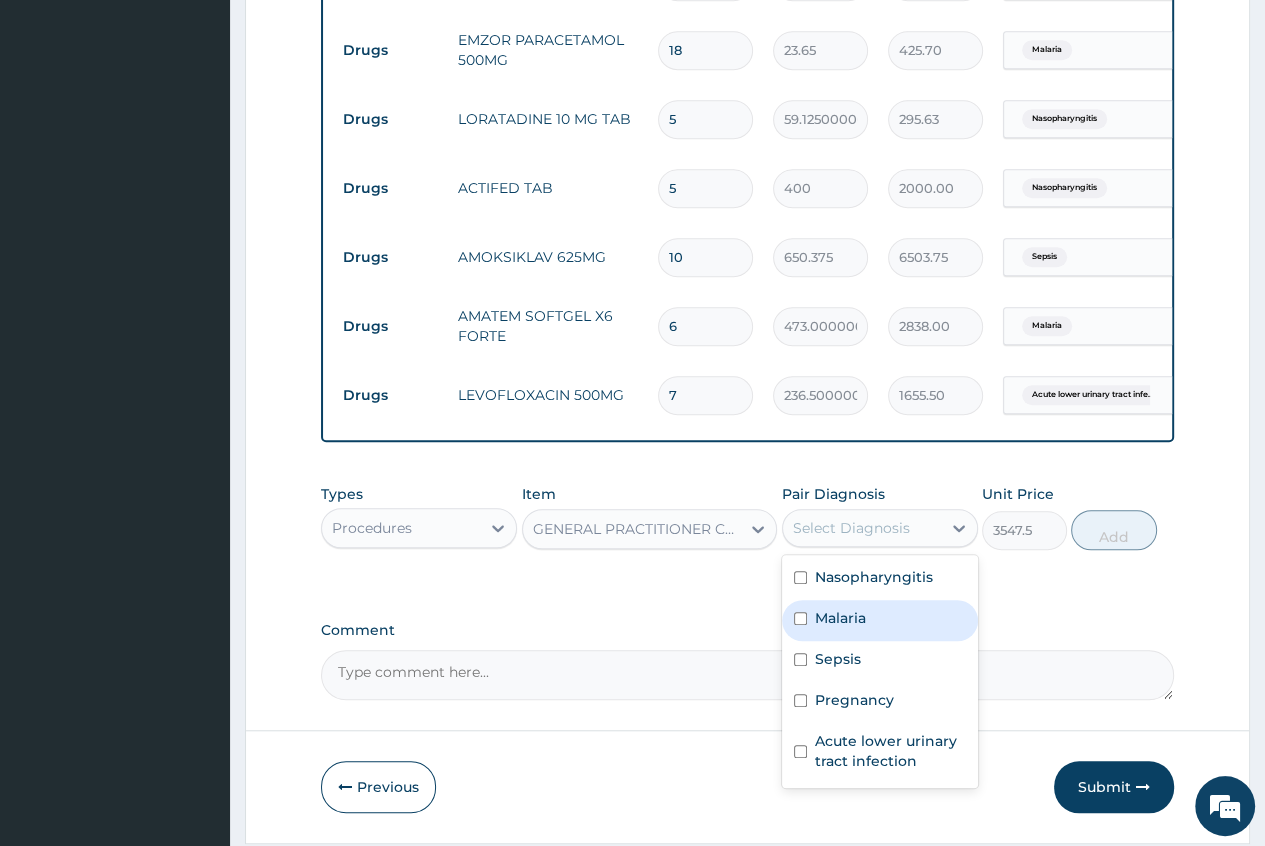 click on "Malaria" at bounding box center [880, 620] 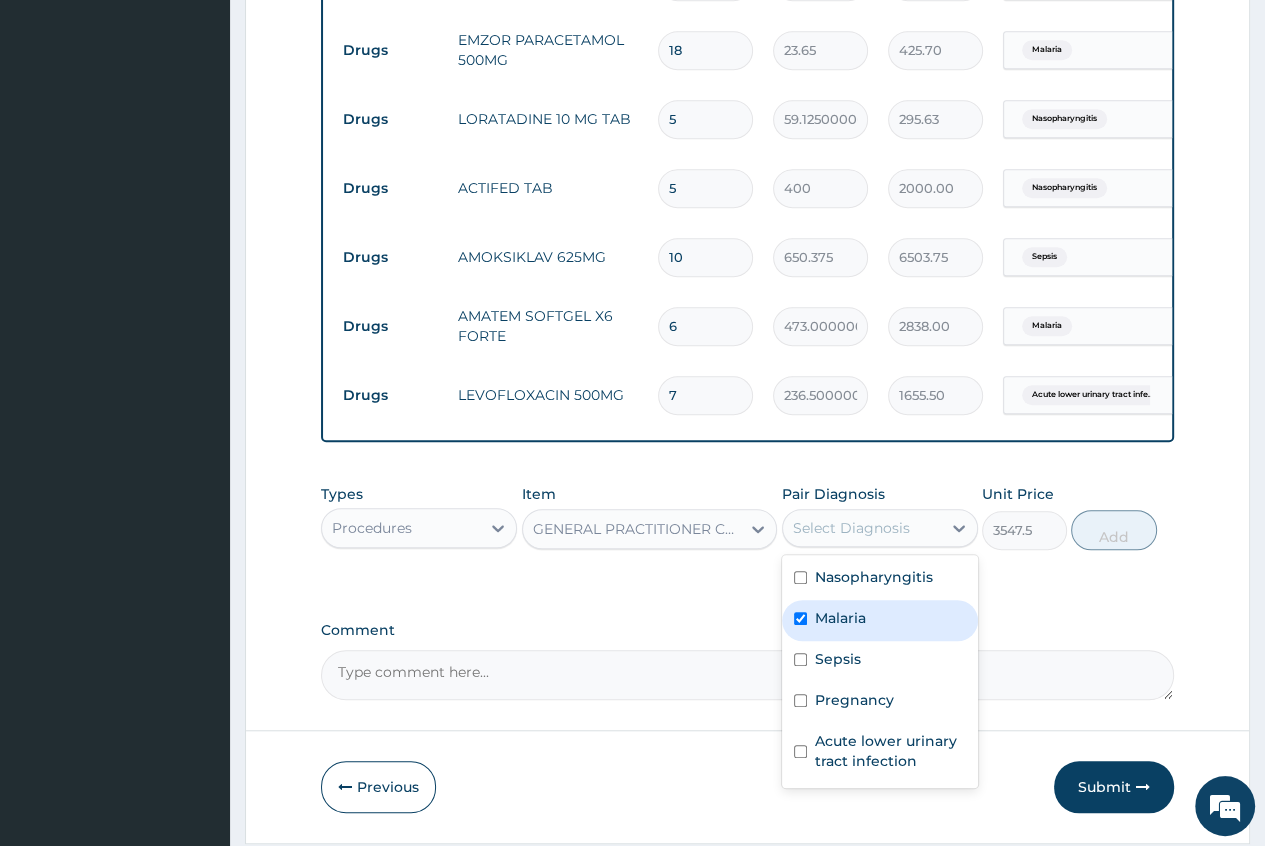 checkbox on "true" 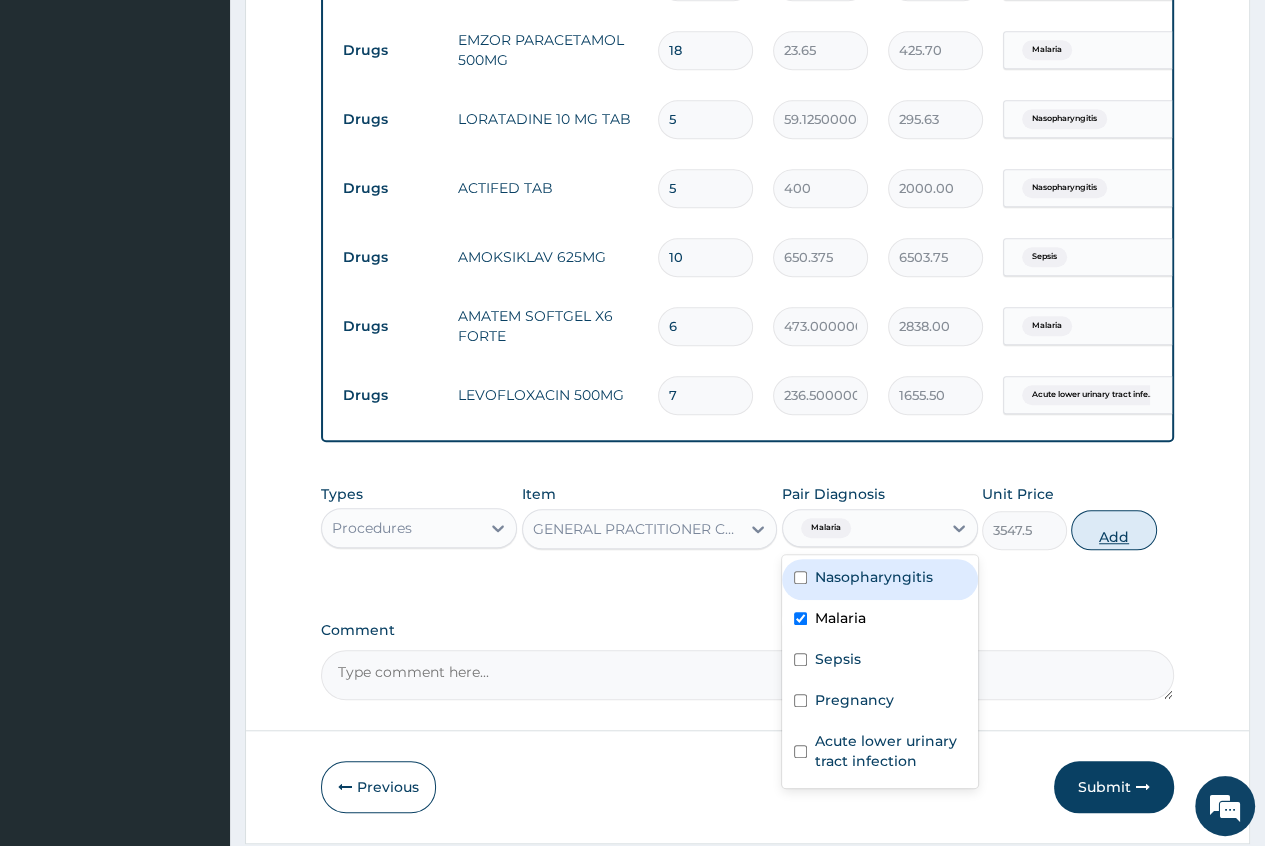 click on "Add" at bounding box center [1113, 530] 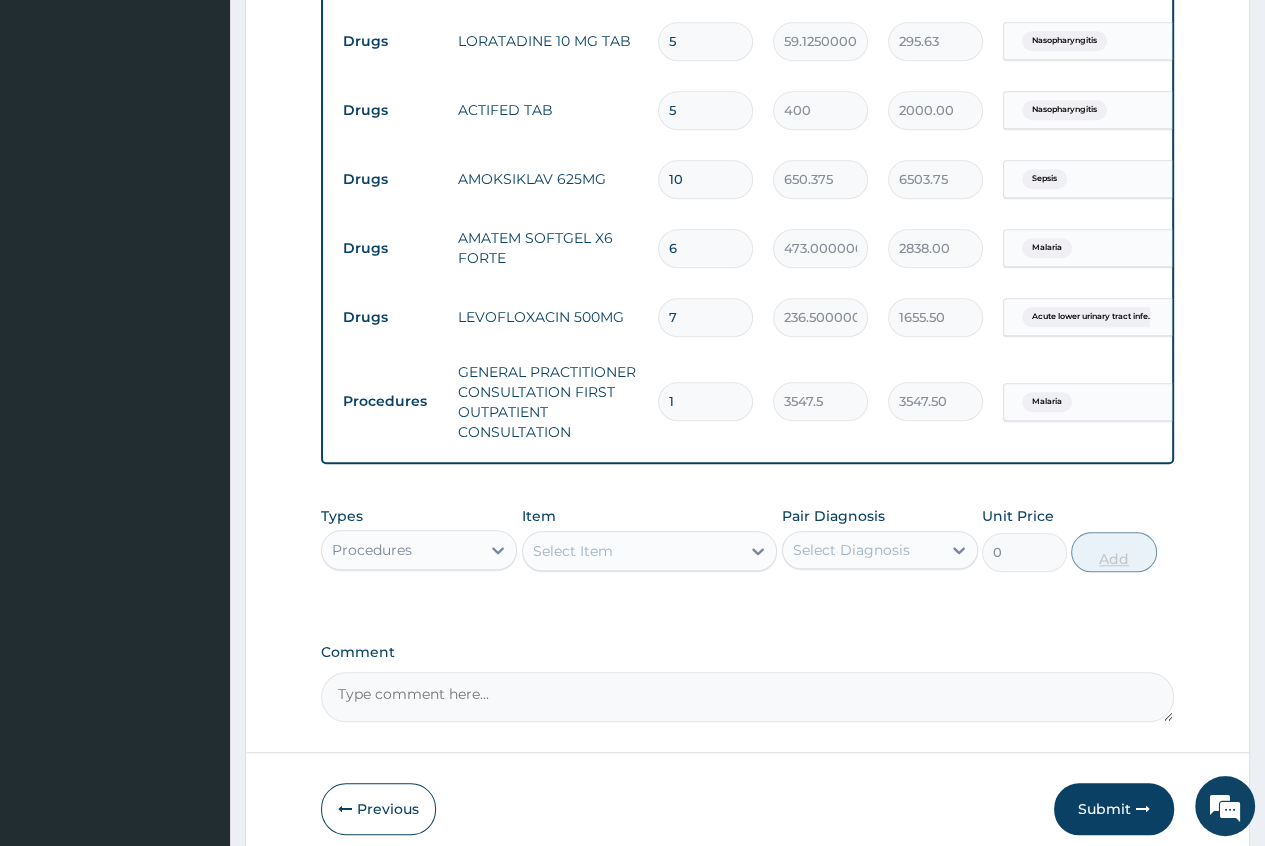 scroll, scrollTop: 1275, scrollLeft: 0, axis: vertical 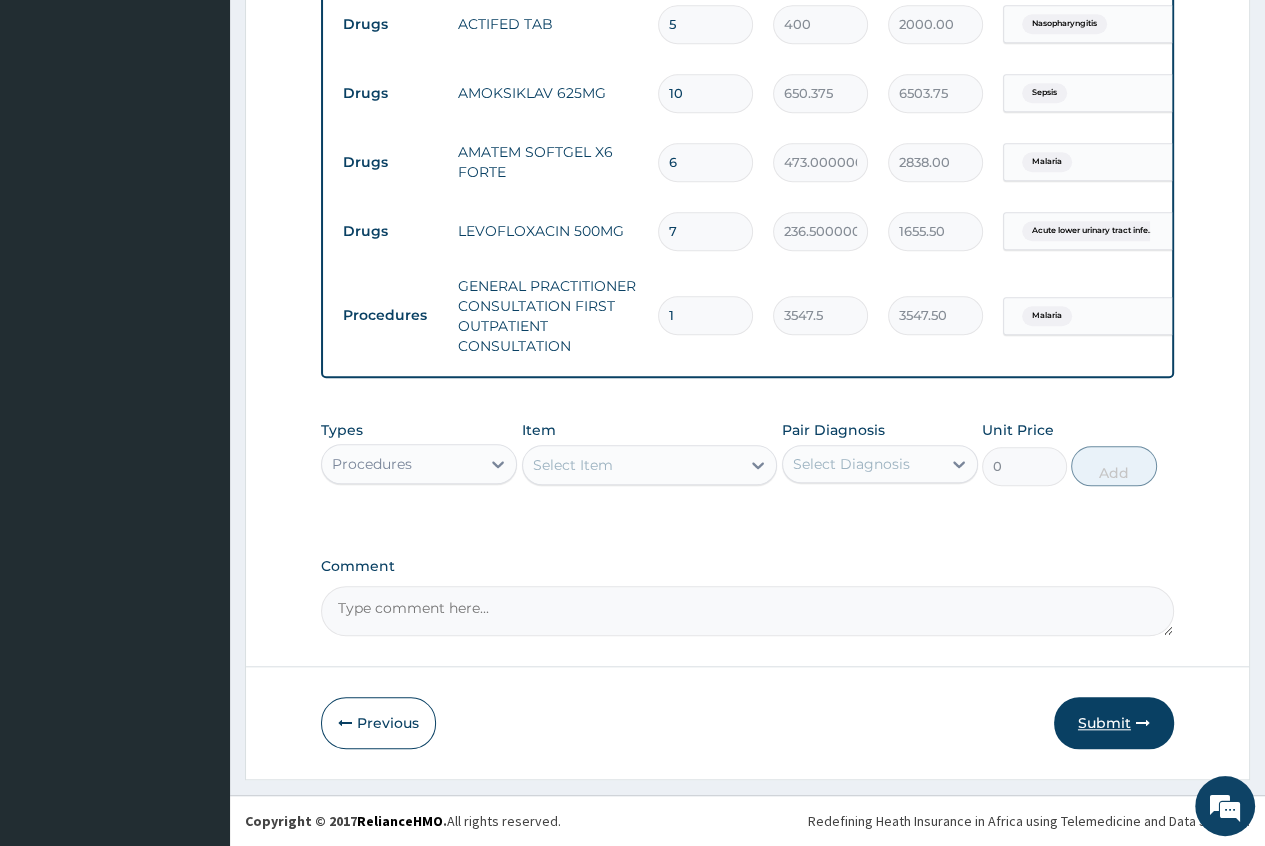 click on "Submit" at bounding box center [1114, 723] 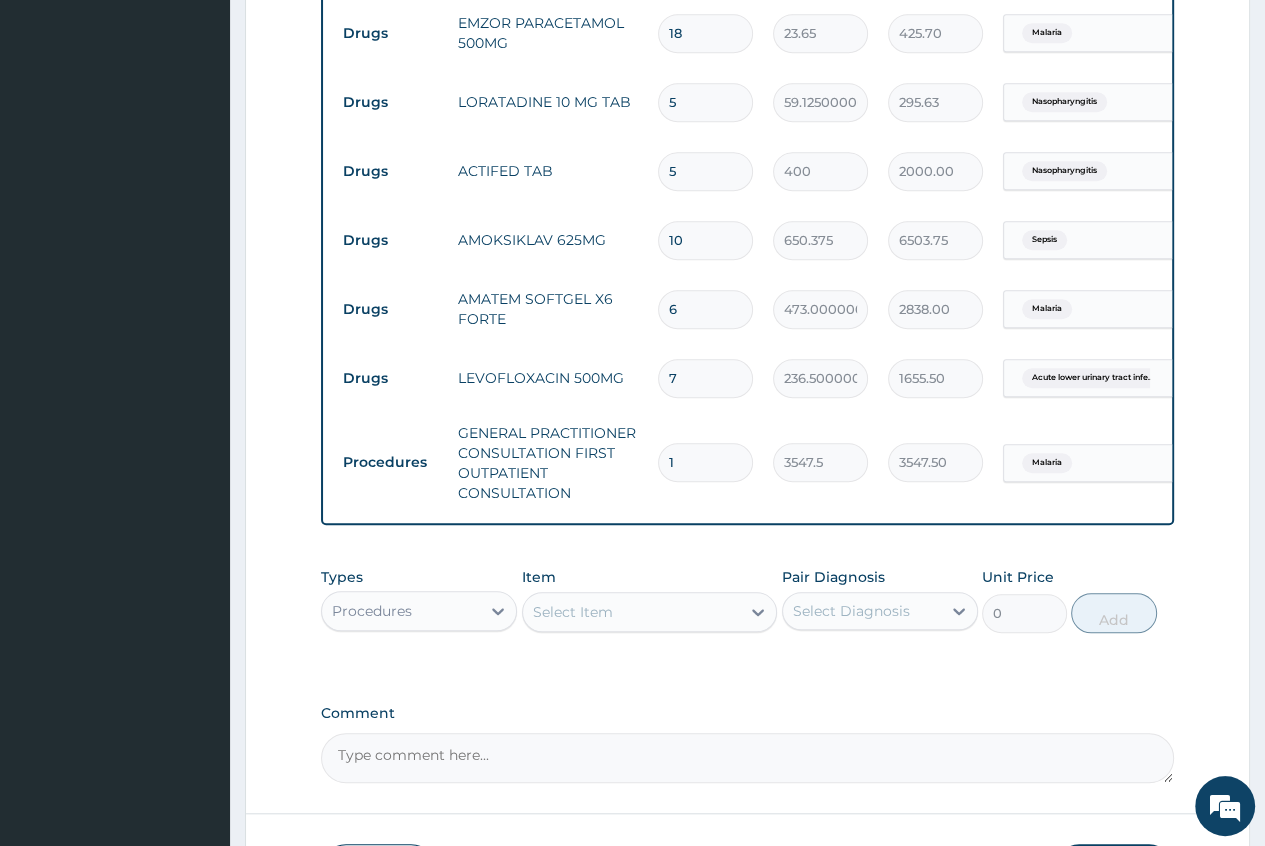 scroll, scrollTop: 1275, scrollLeft: 0, axis: vertical 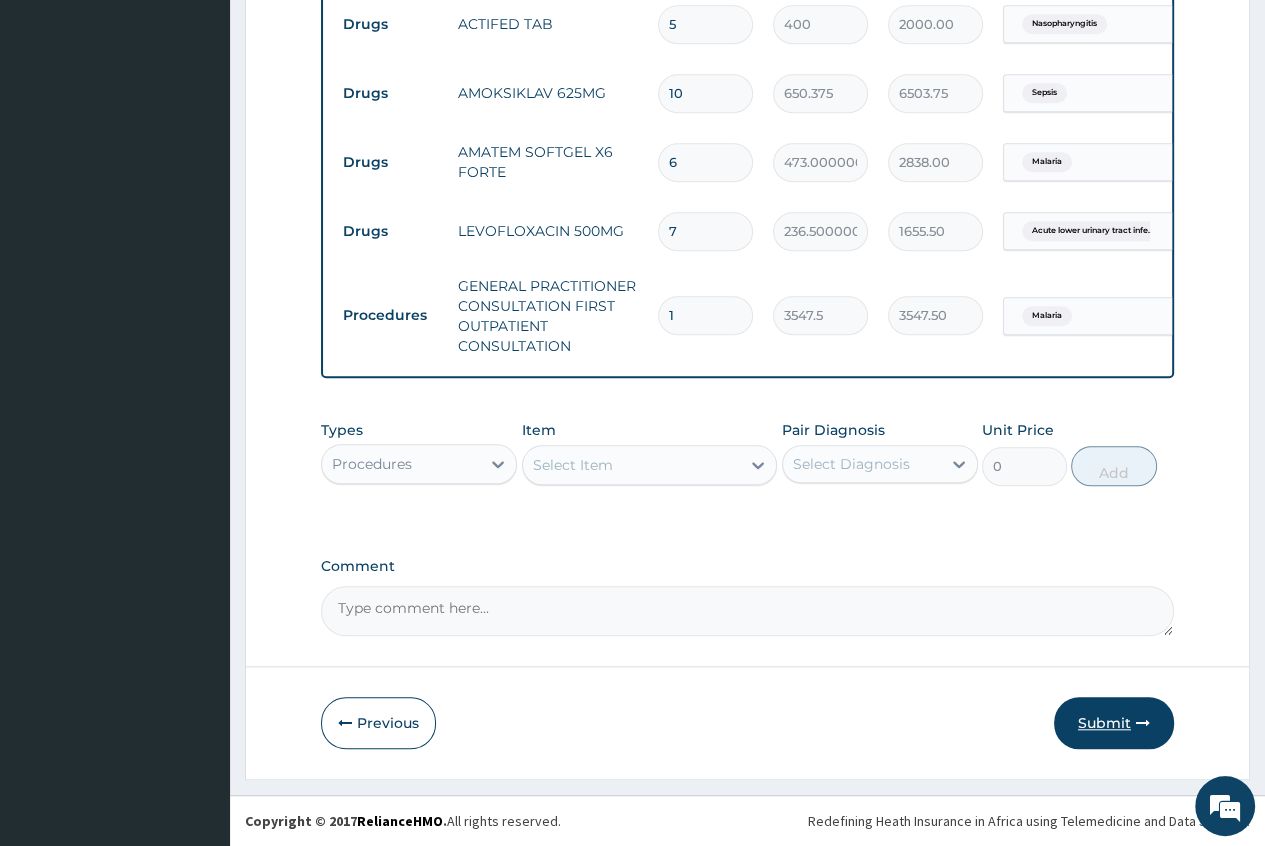 click on "Submit" at bounding box center [1114, 723] 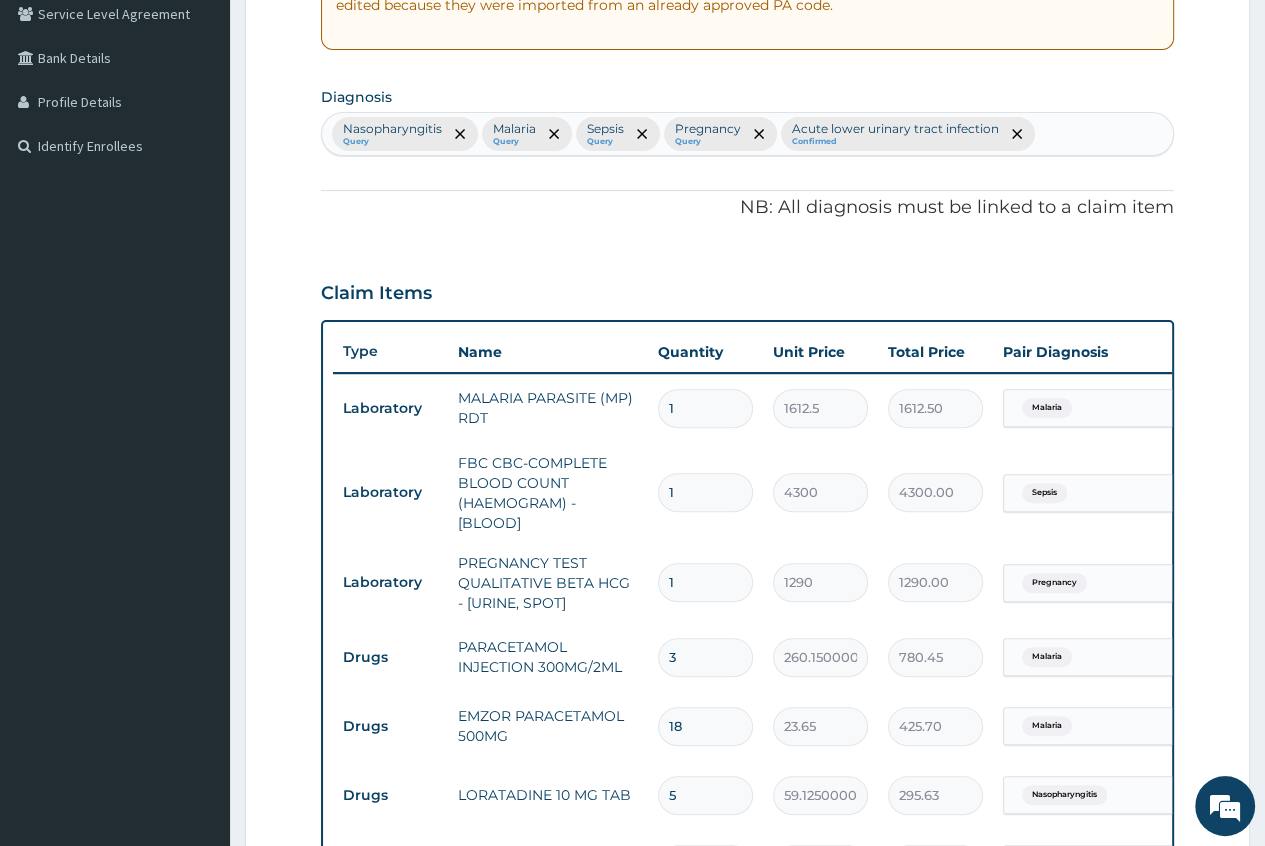 scroll, scrollTop: 175, scrollLeft: 0, axis: vertical 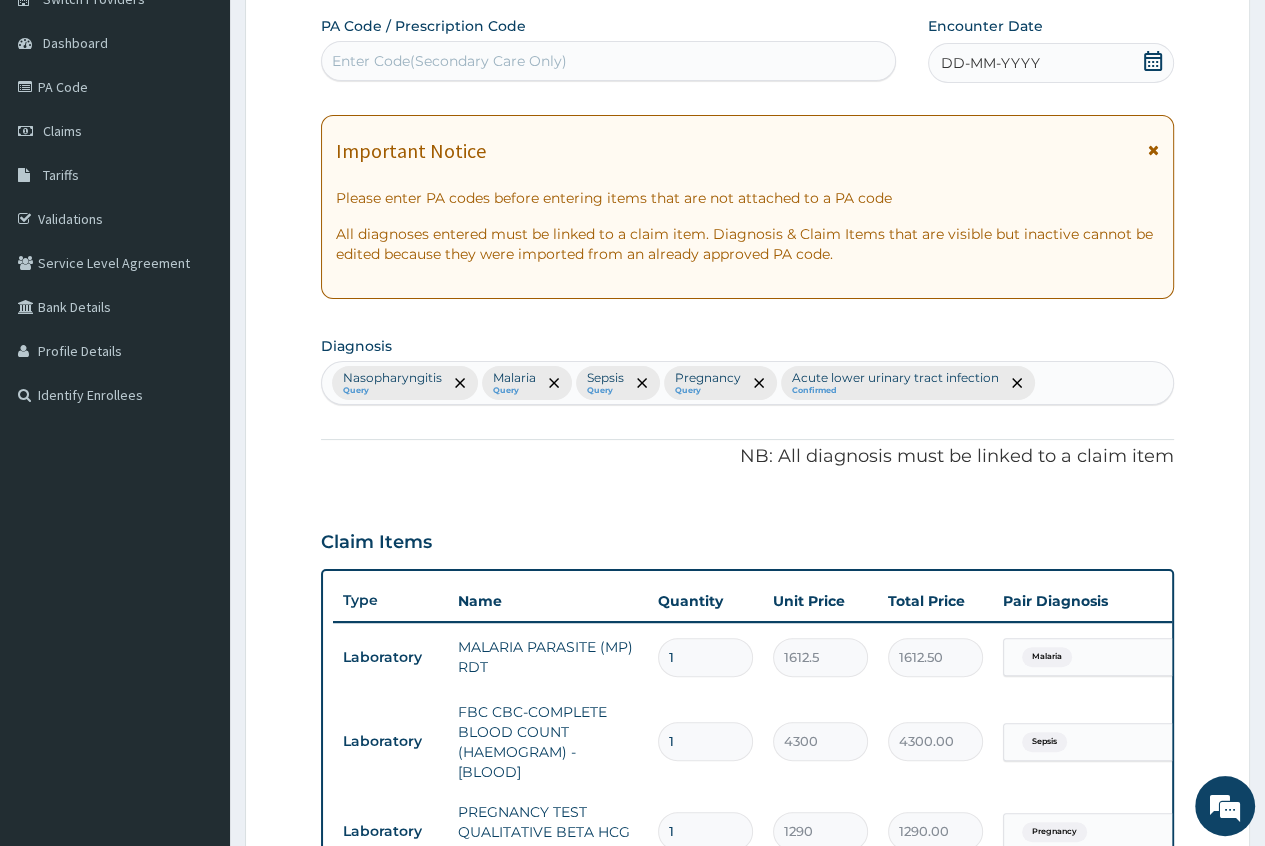 click 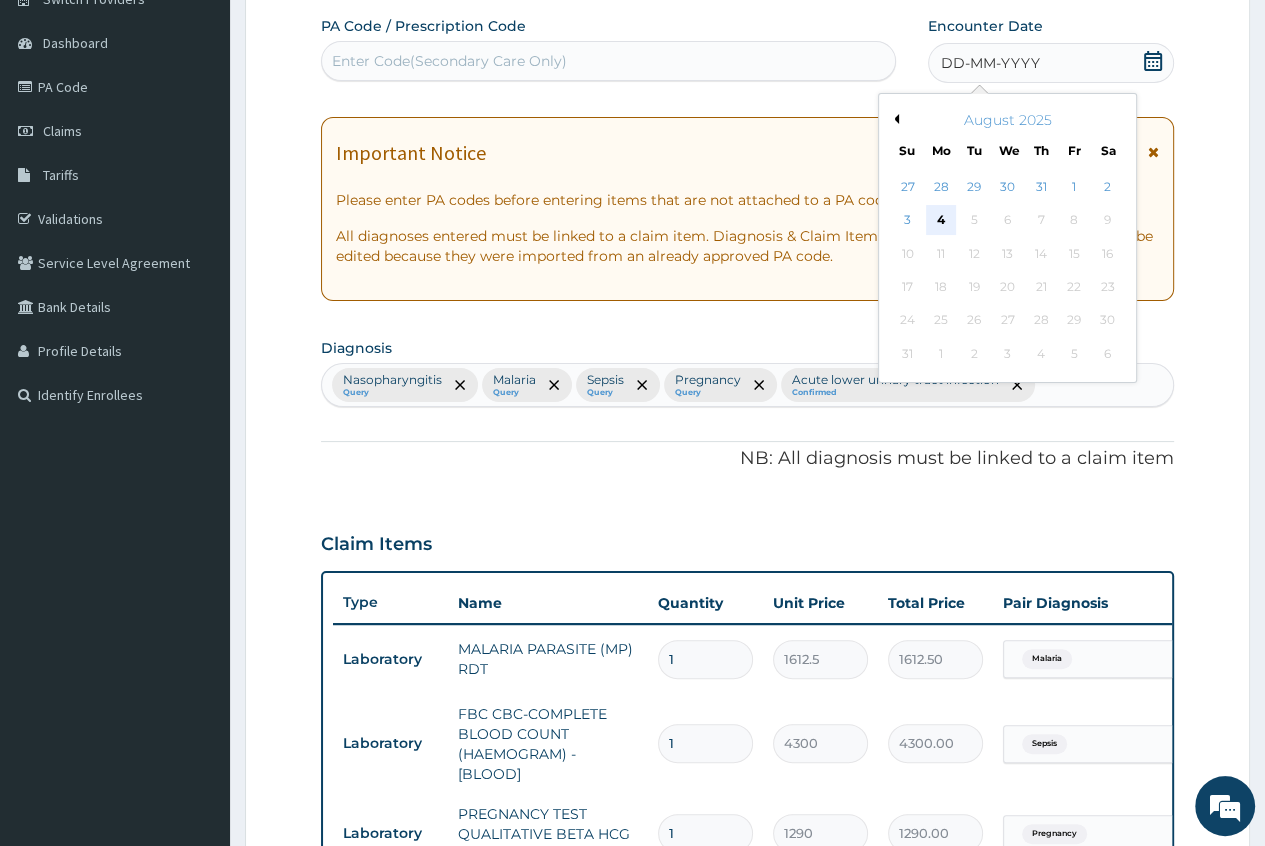click on "4" at bounding box center [941, 221] 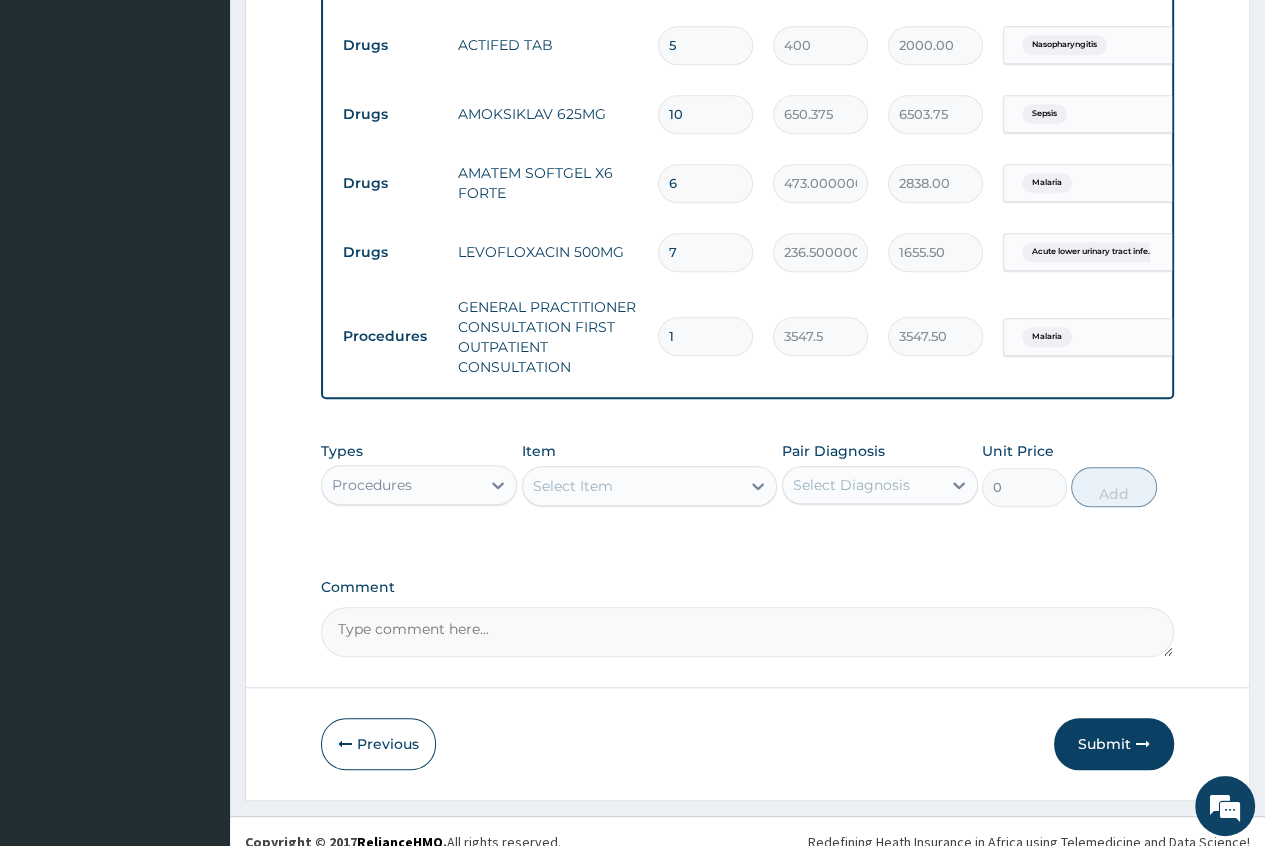 scroll, scrollTop: 1275, scrollLeft: 0, axis: vertical 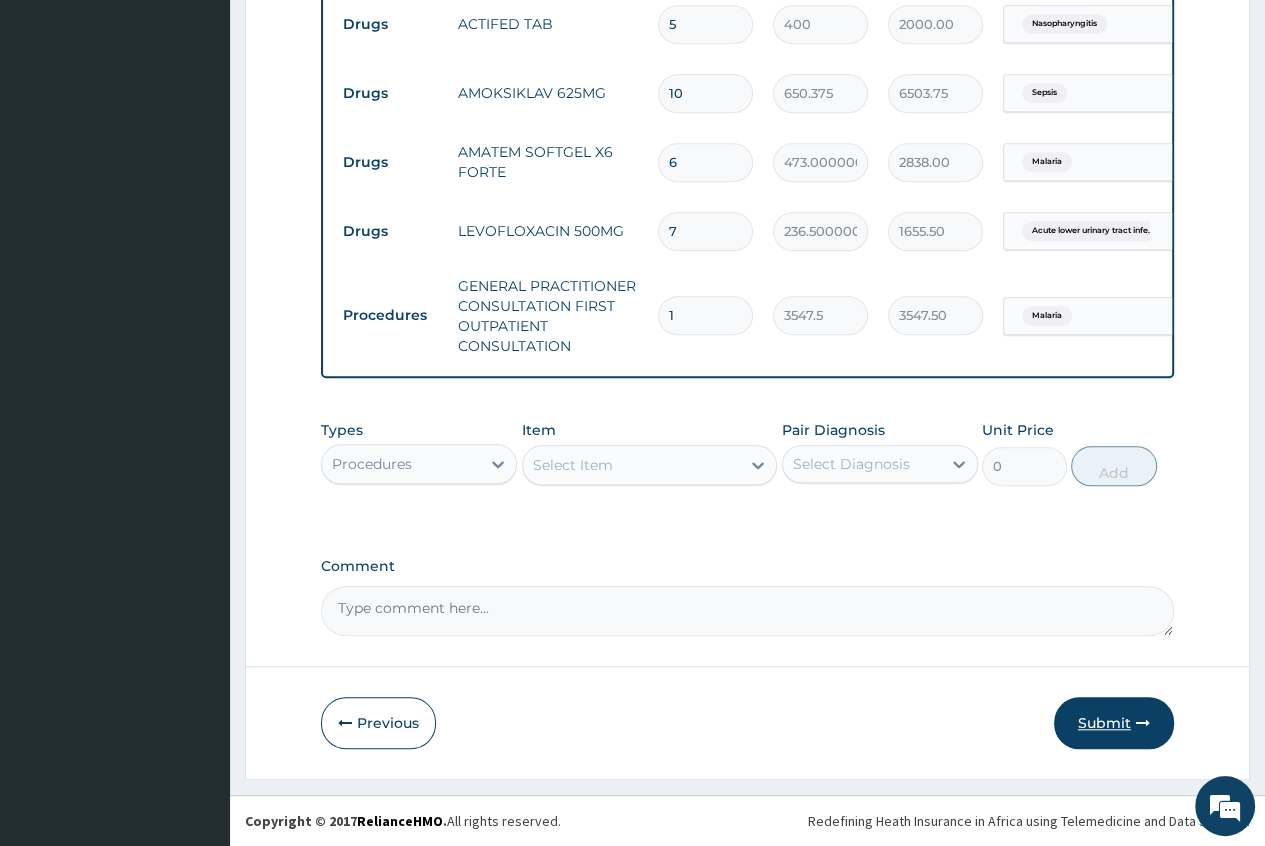 click on "Submit" at bounding box center (1114, 723) 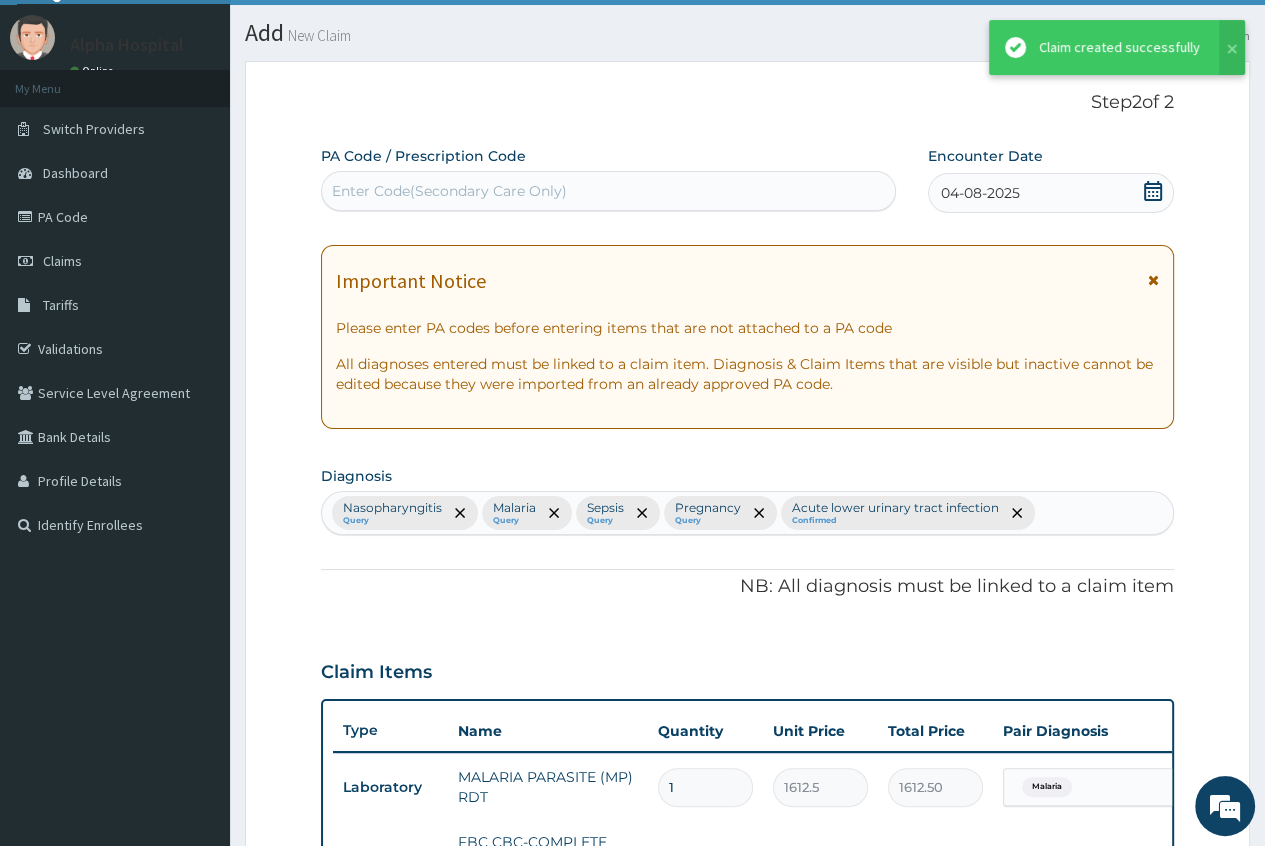 scroll, scrollTop: 1275, scrollLeft: 0, axis: vertical 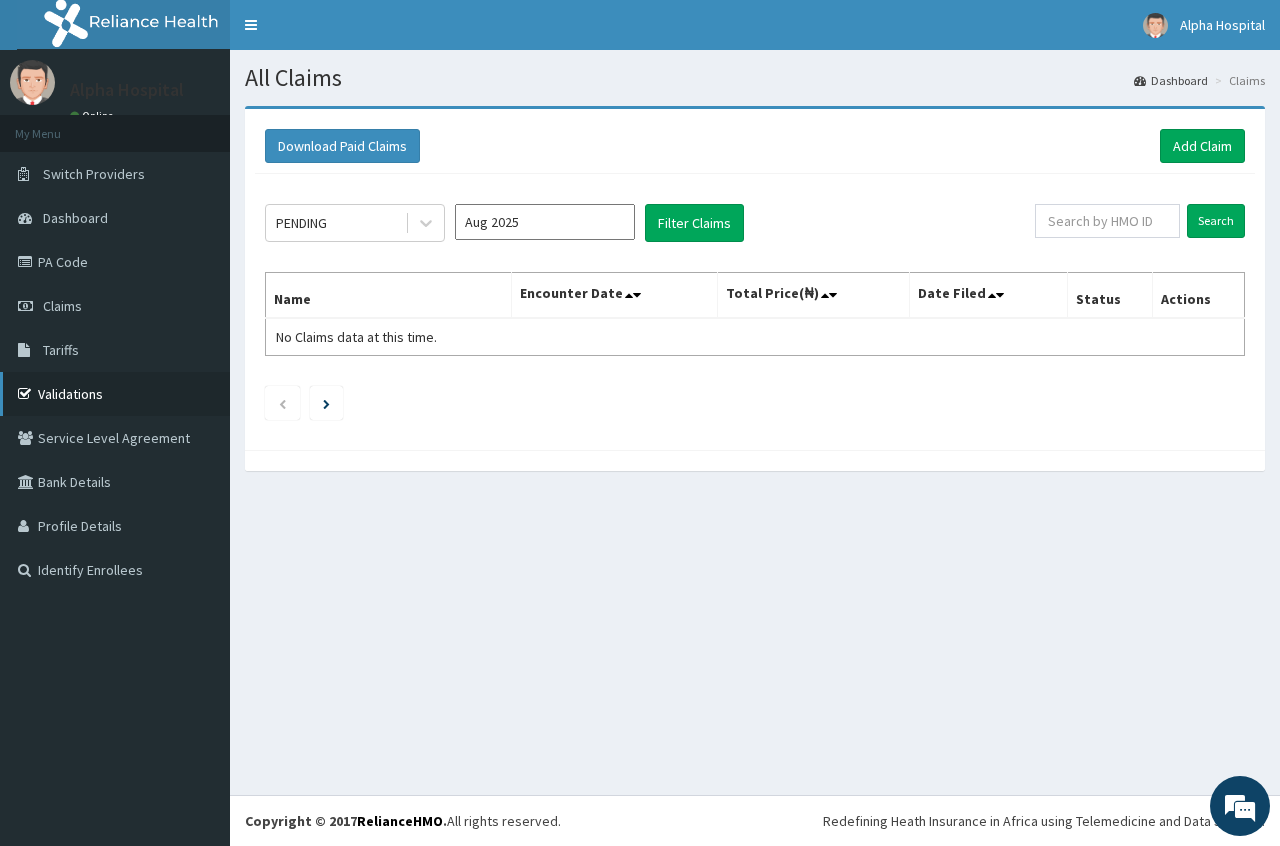 click on "Validations" at bounding box center [115, 394] 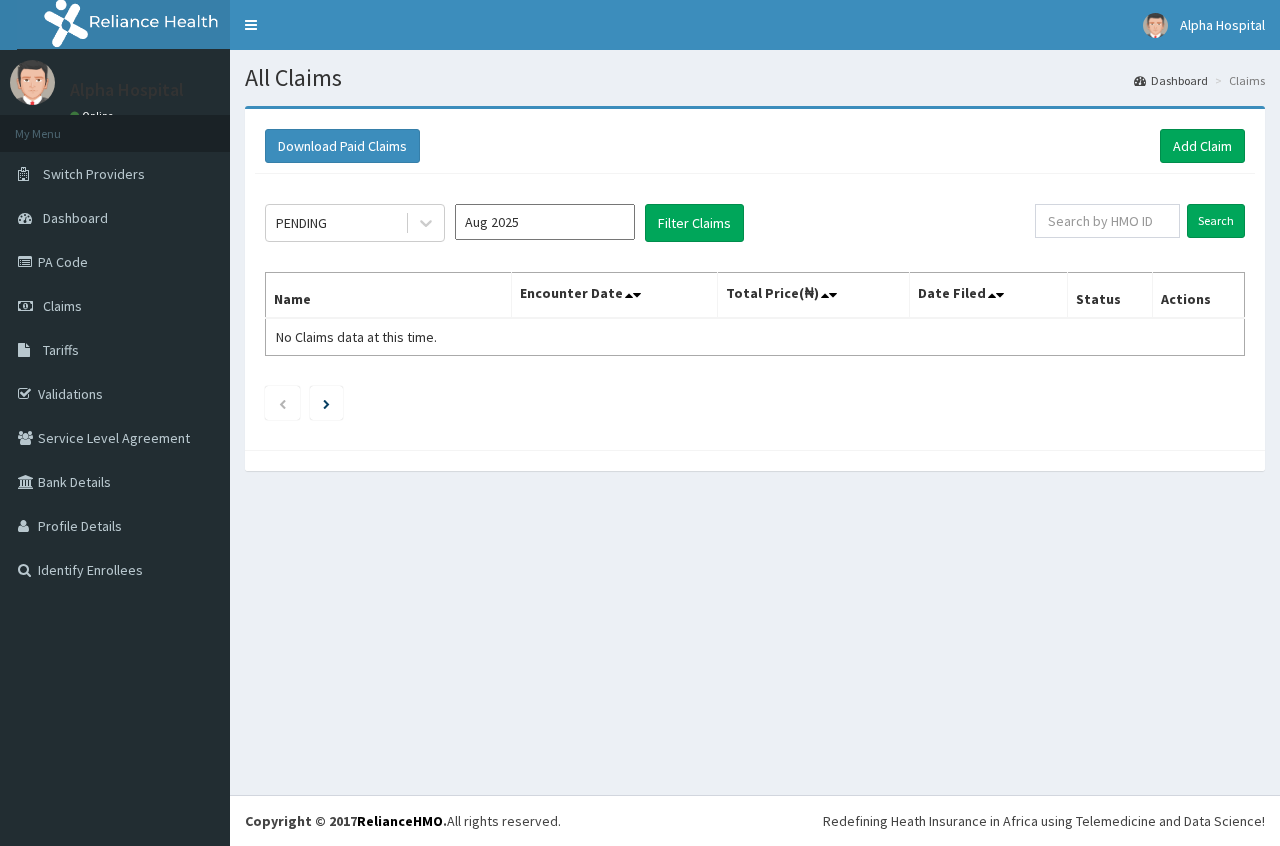 scroll, scrollTop: 0, scrollLeft: 0, axis: both 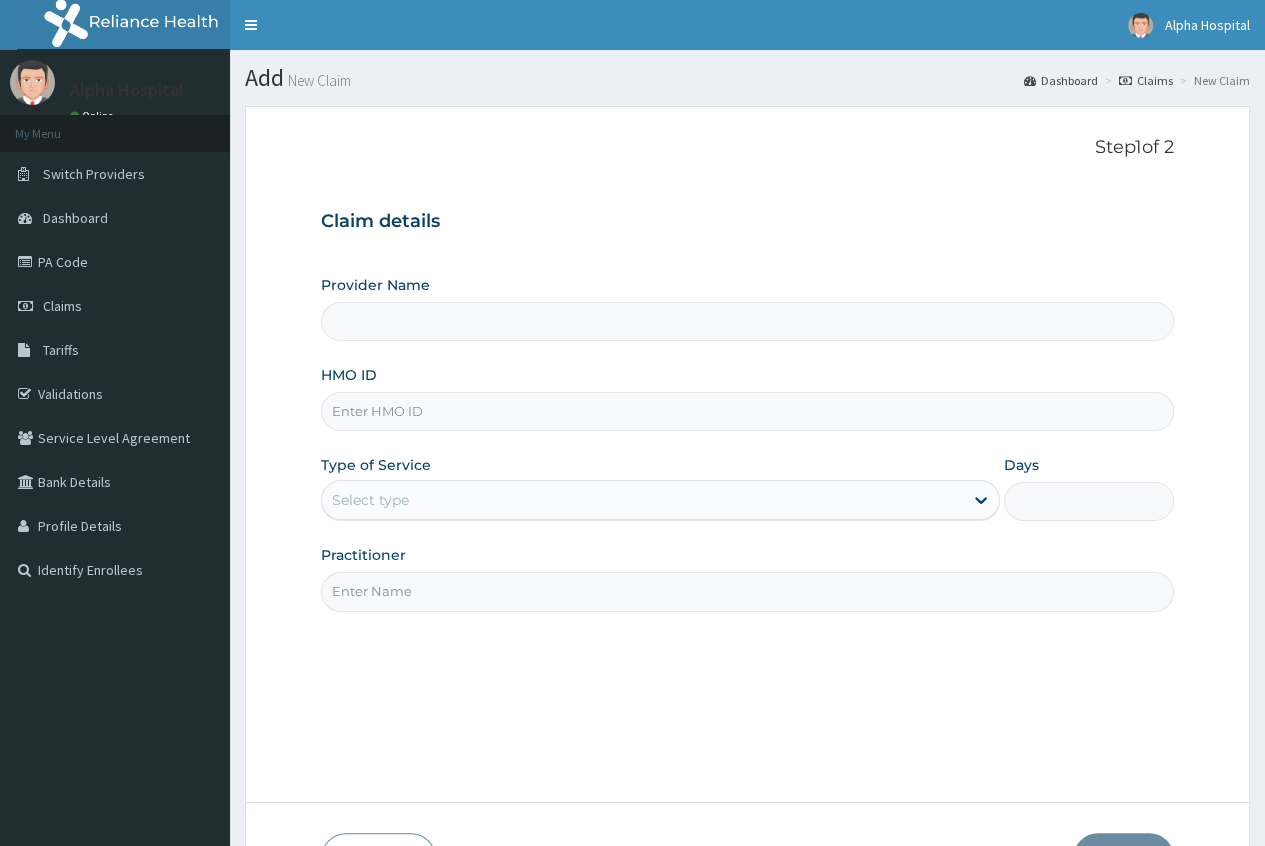 type on "Alpha Gorretti Hospital" 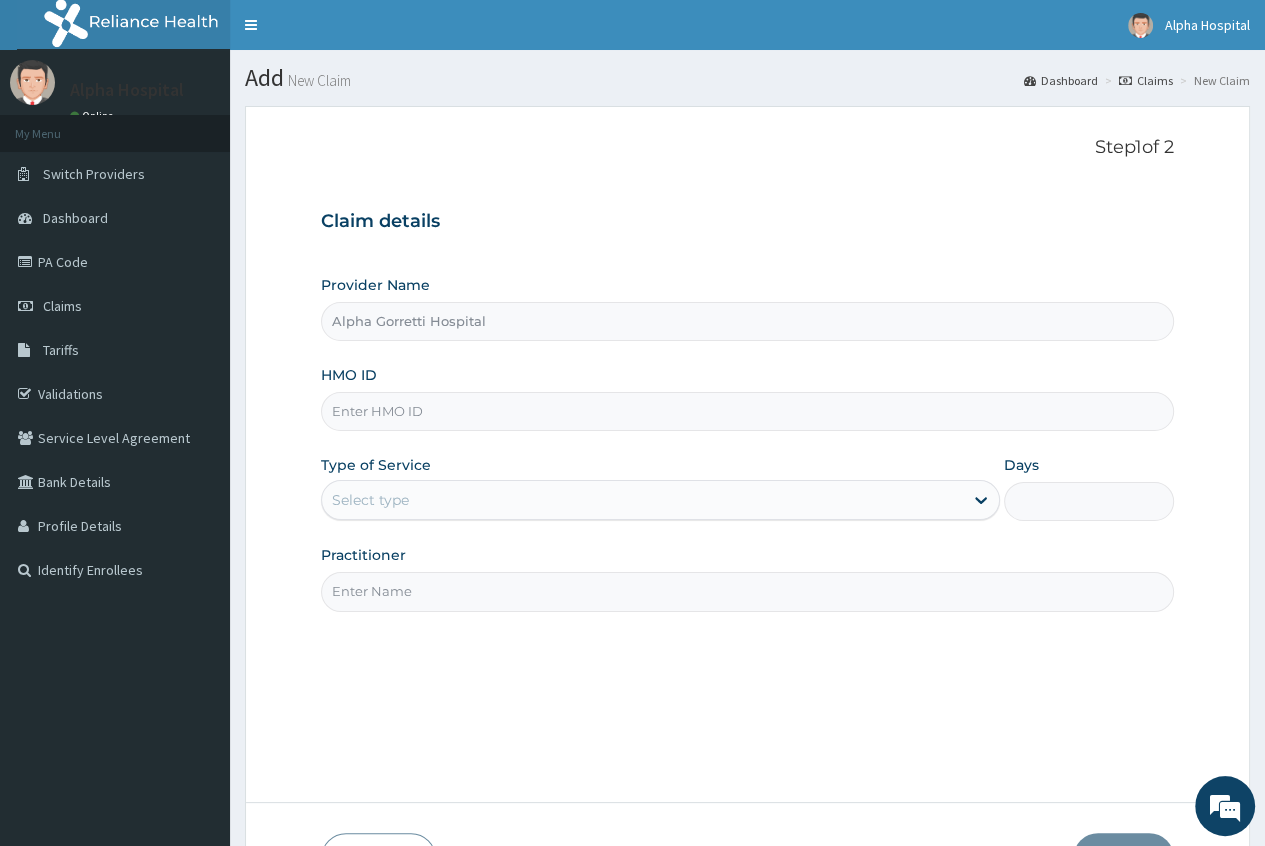 scroll, scrollTop: 0, scrollLeft: 0, axis: both 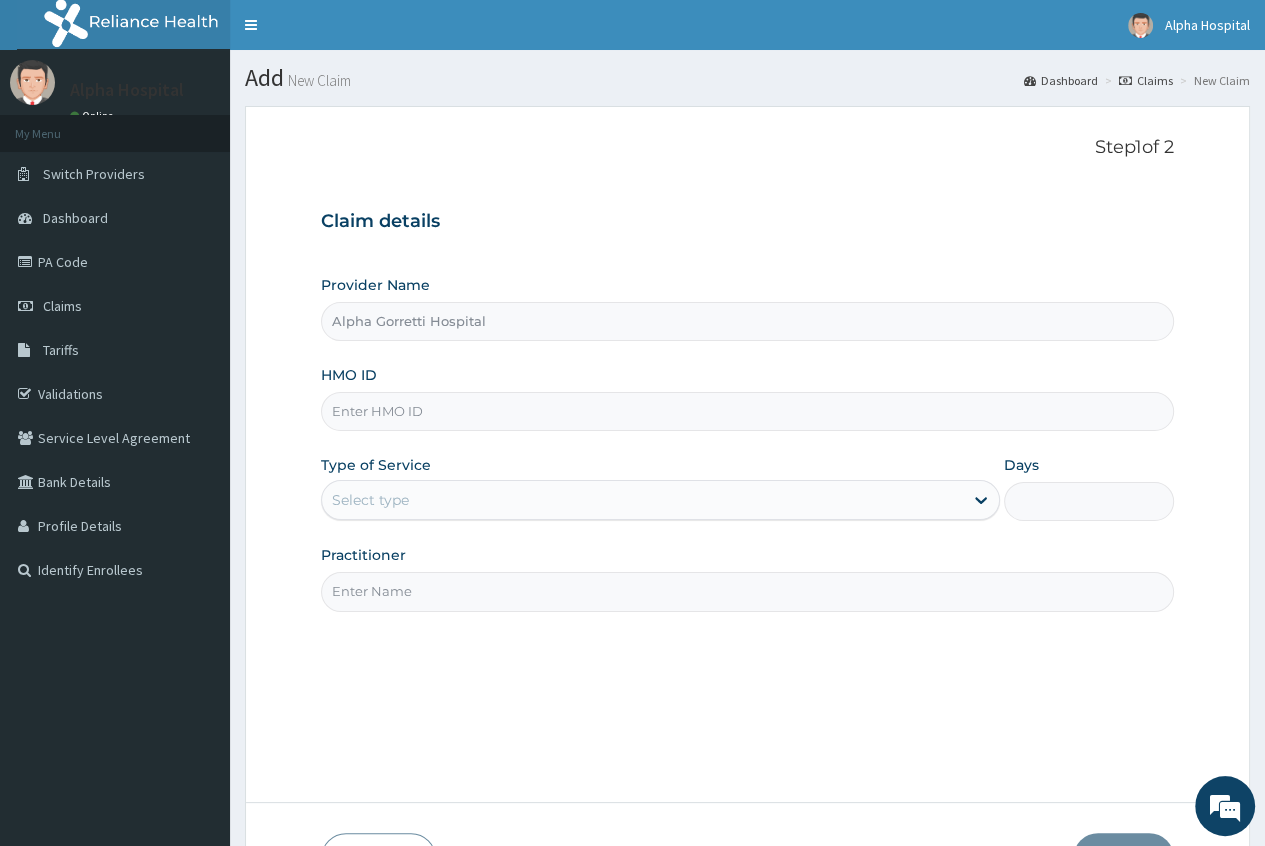 click on "HMO ID" at bounding box center (747, 411) 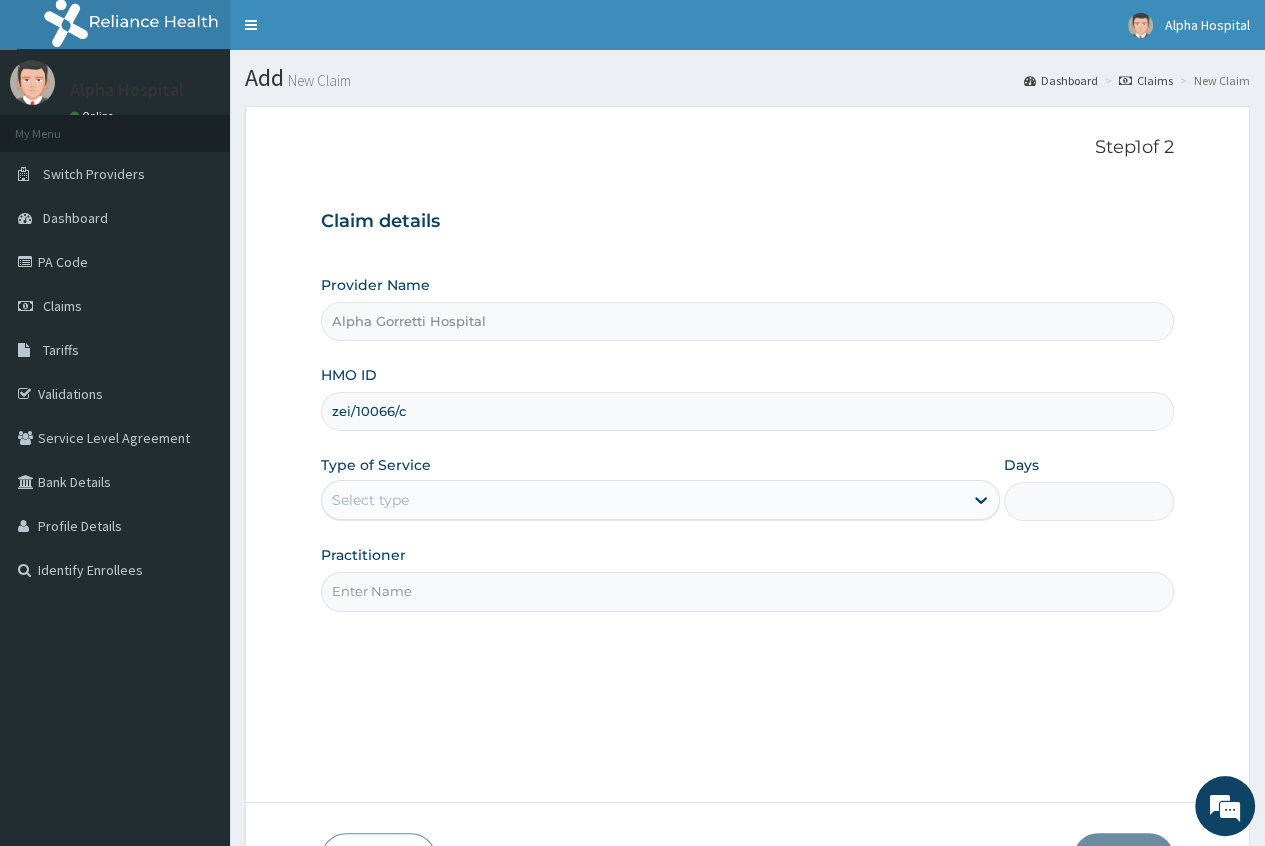 type on "zei/10066/c" 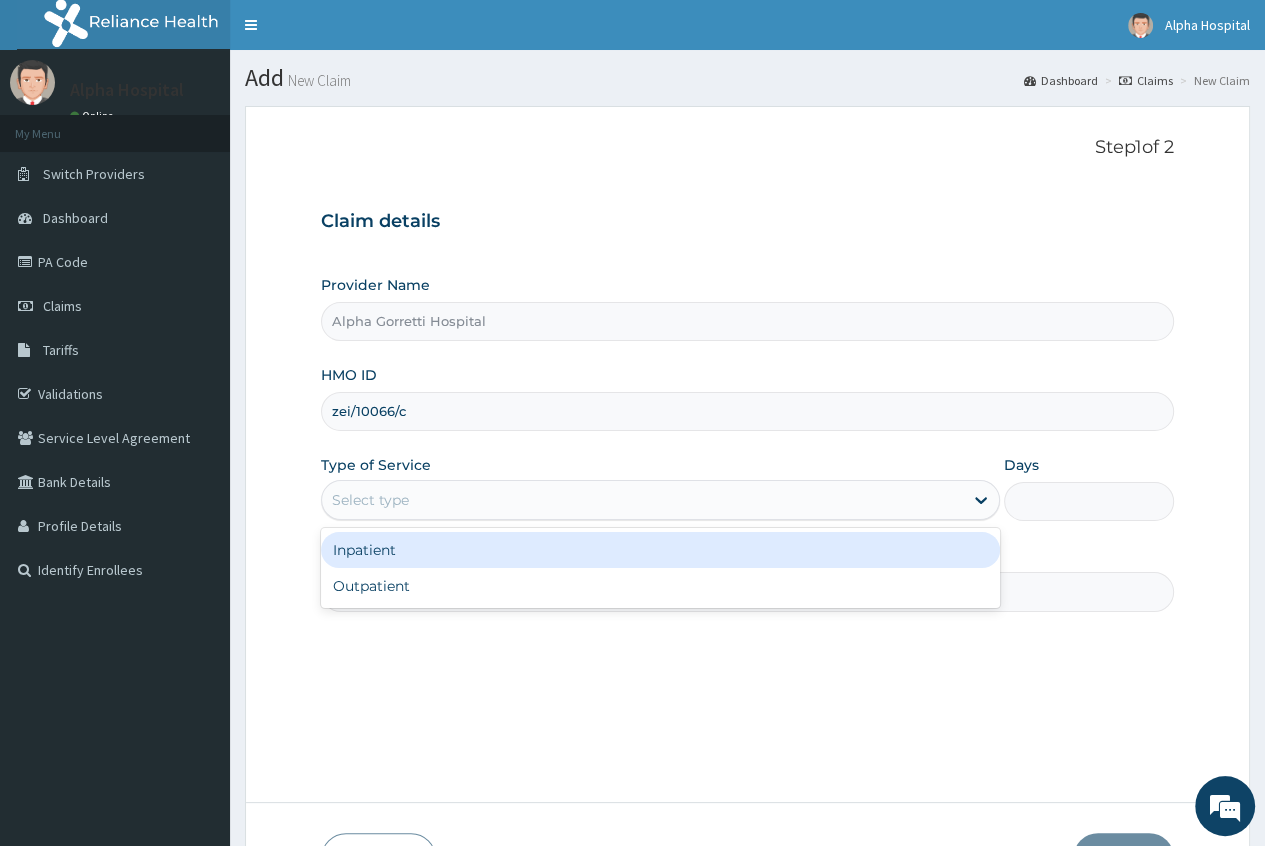 click on "Select type" at bounding box center [642, 500] 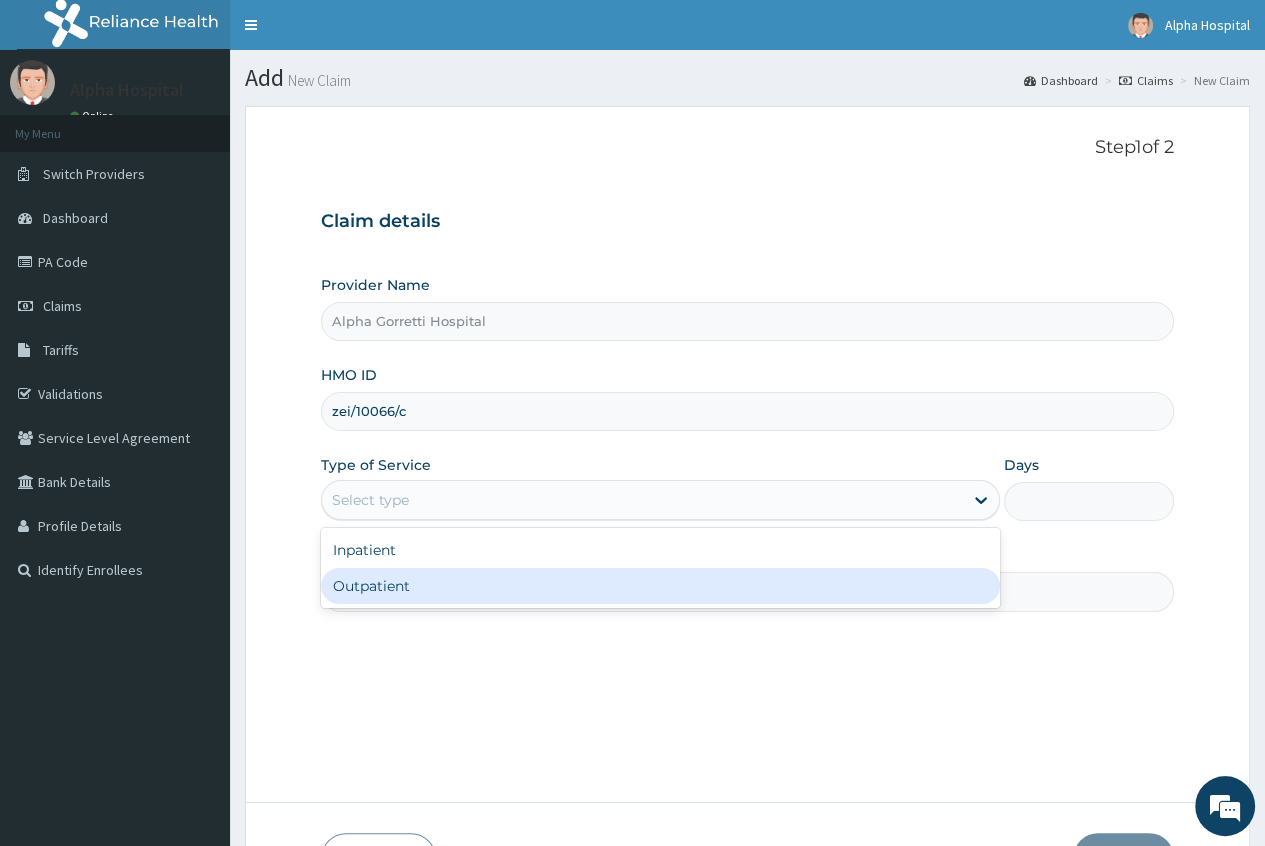 click on "Outpatient" at bounding box center [660, 586] 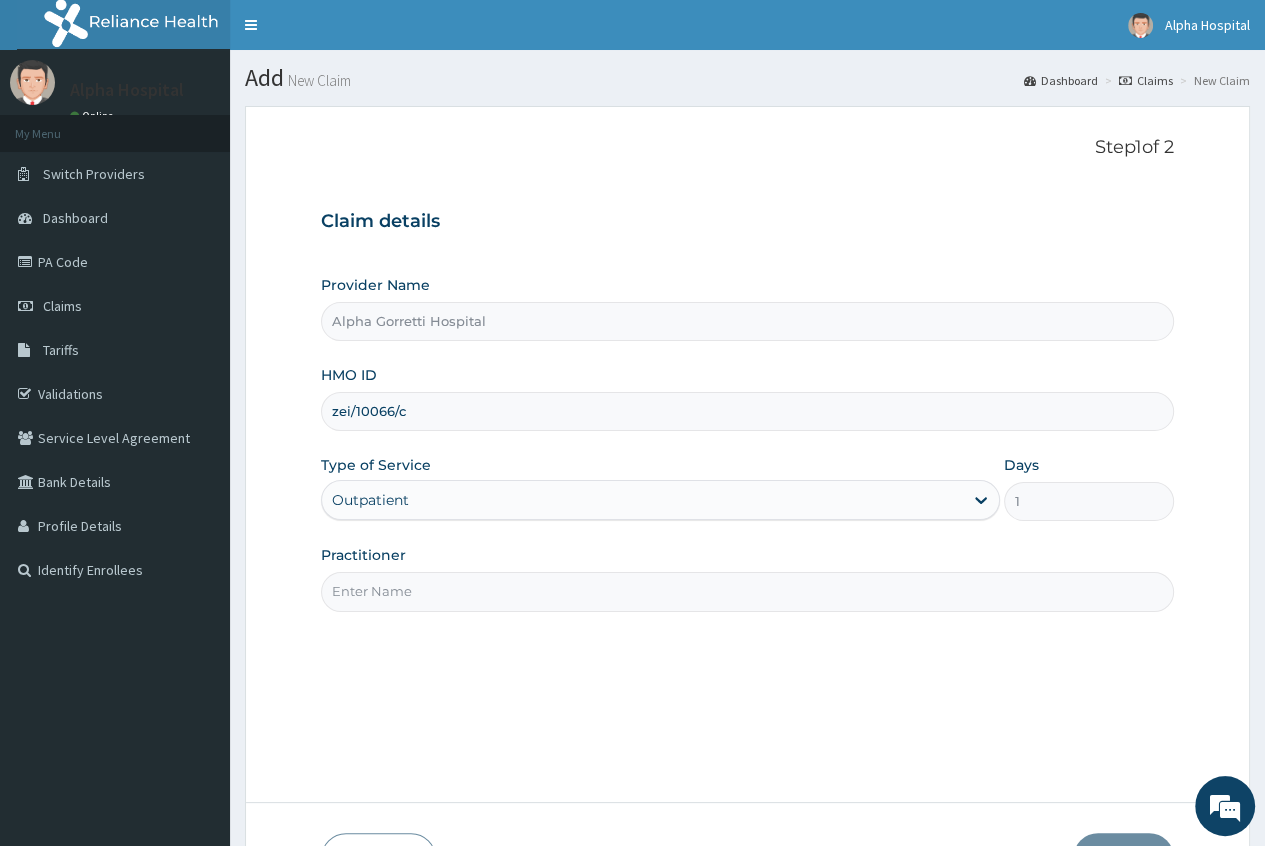 click on "Practitioner" at bounding box center [747, 591] 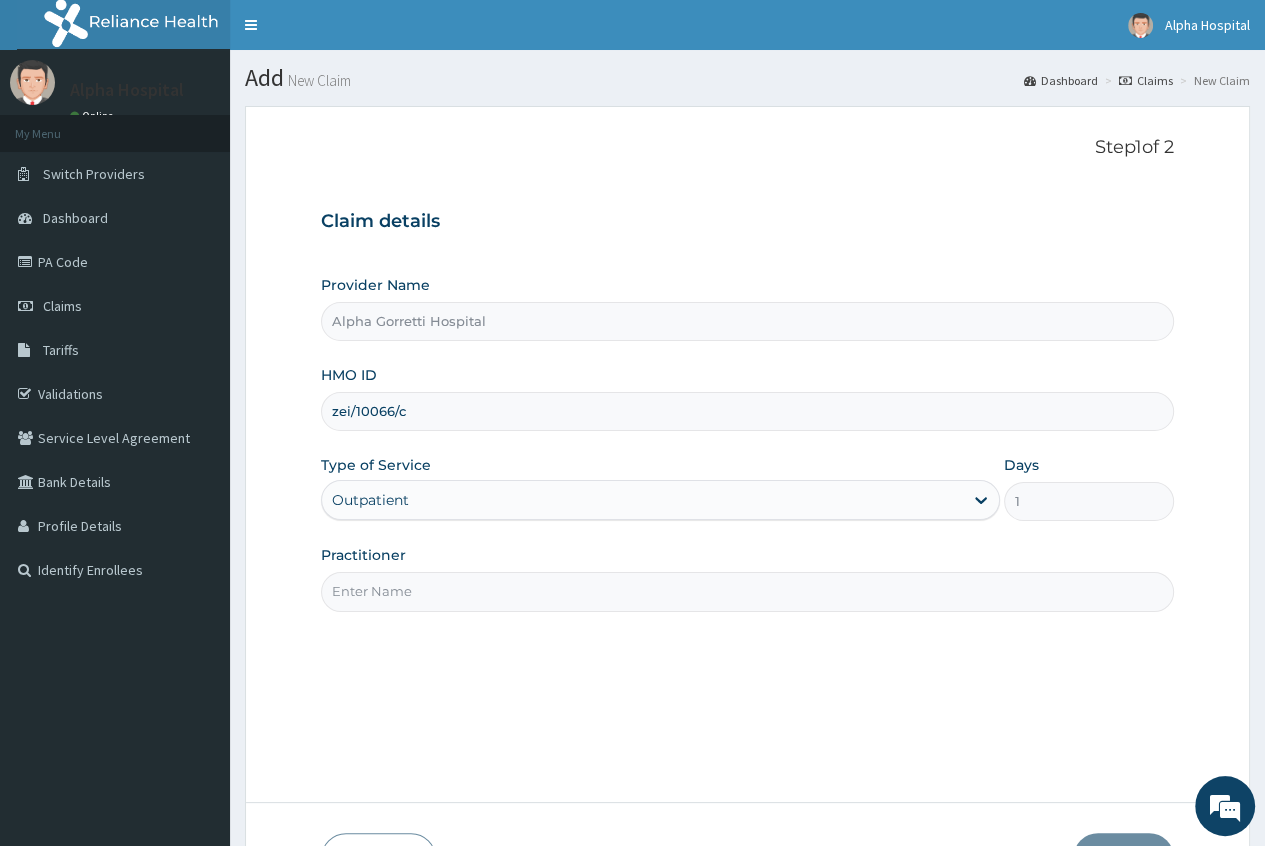 type on "DR. ADAOBI UKWU" 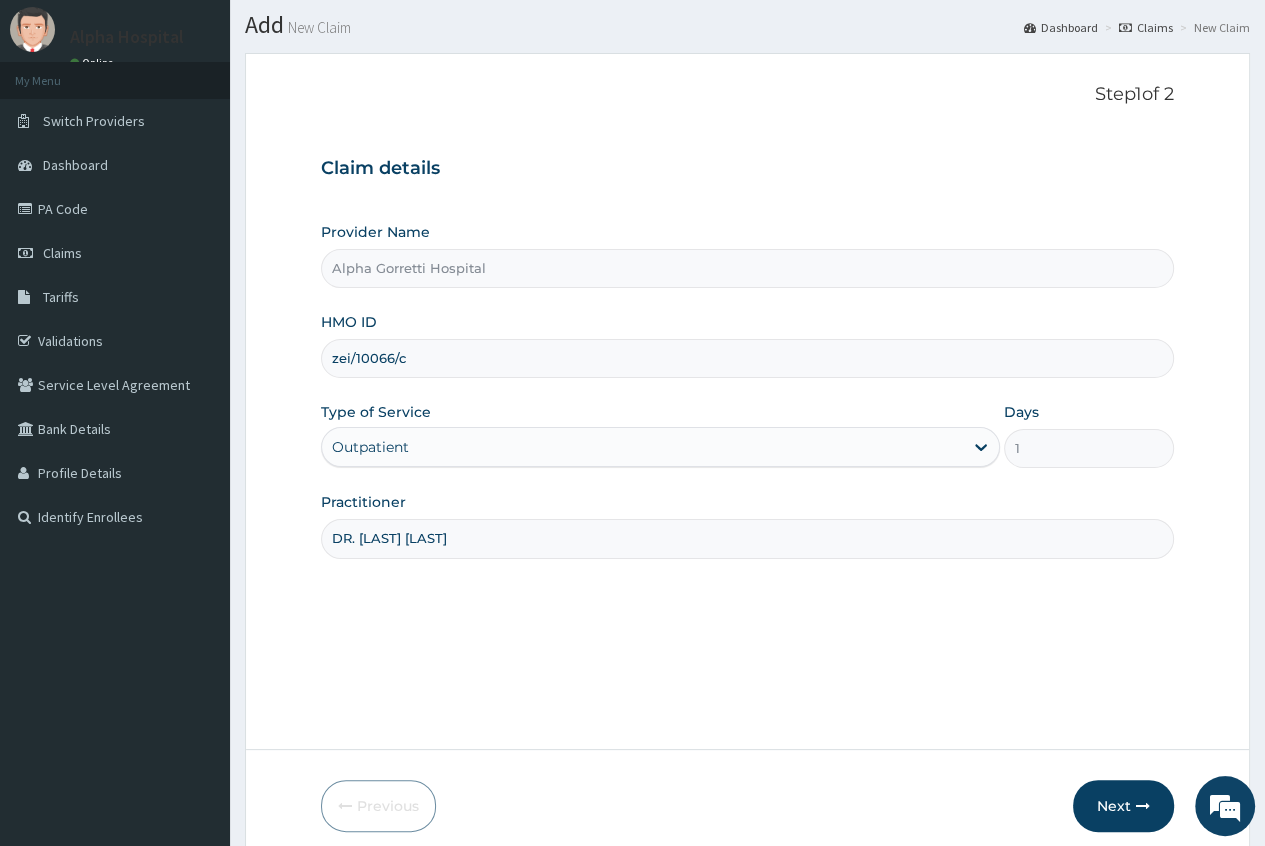 scroll, scrollTop: 100, scrollLeft: 0, axis: vertical 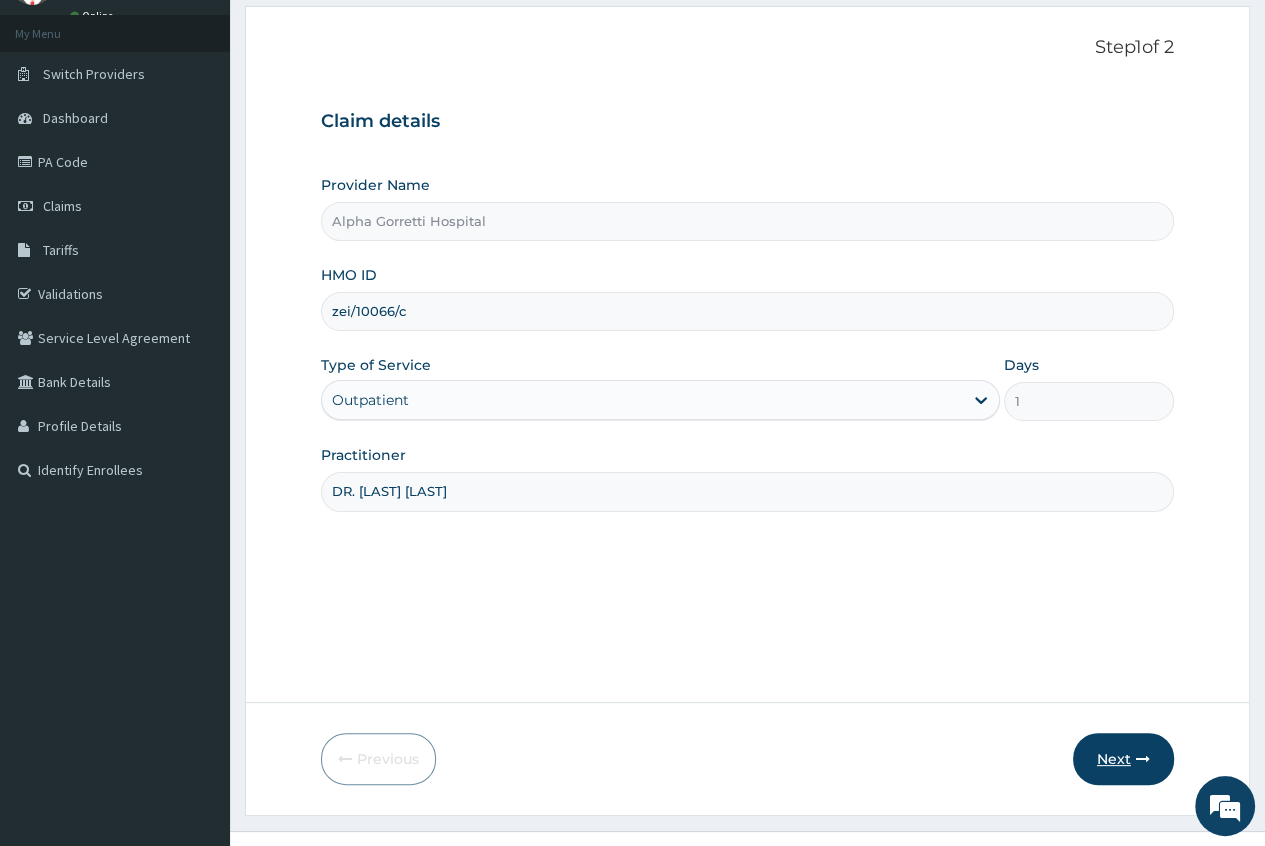 click on "Next" at bounding box center (1123, 759) 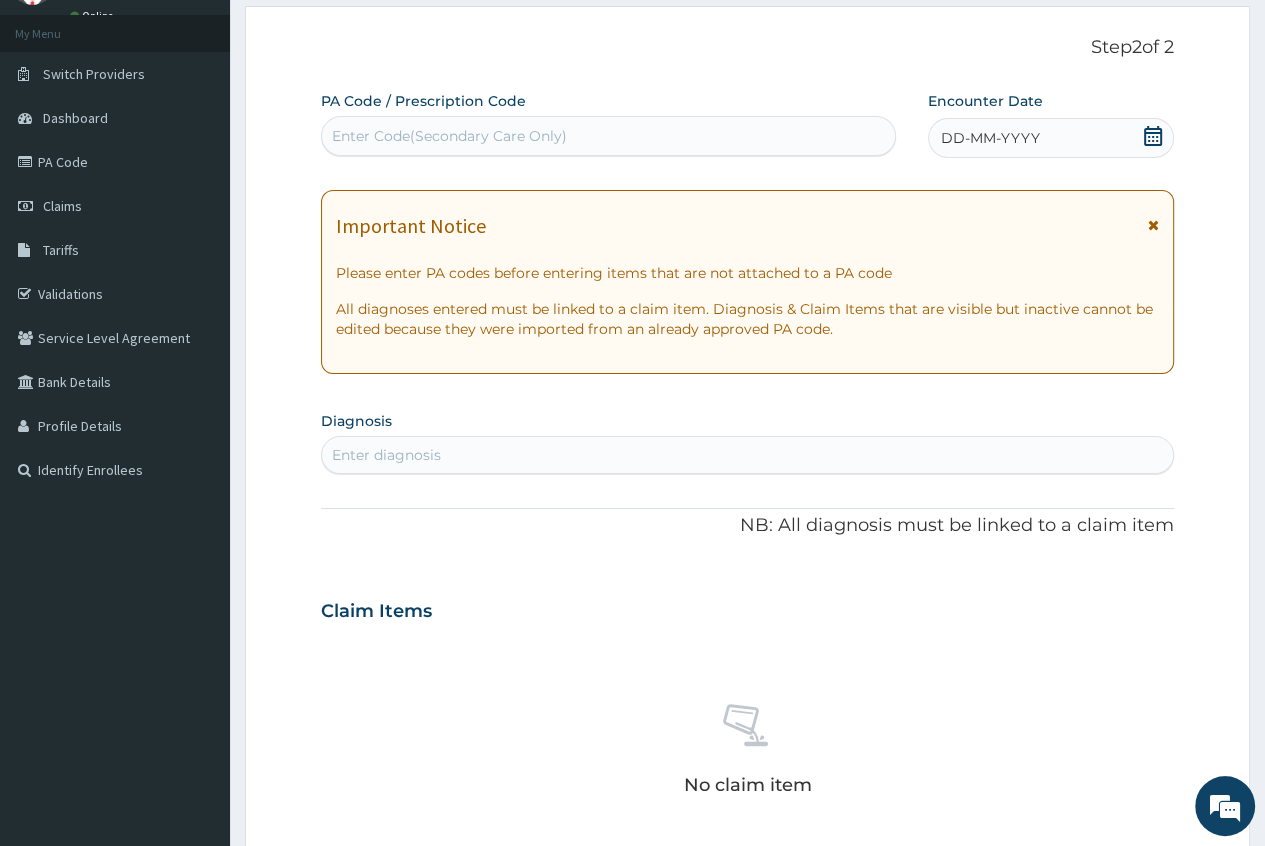 click 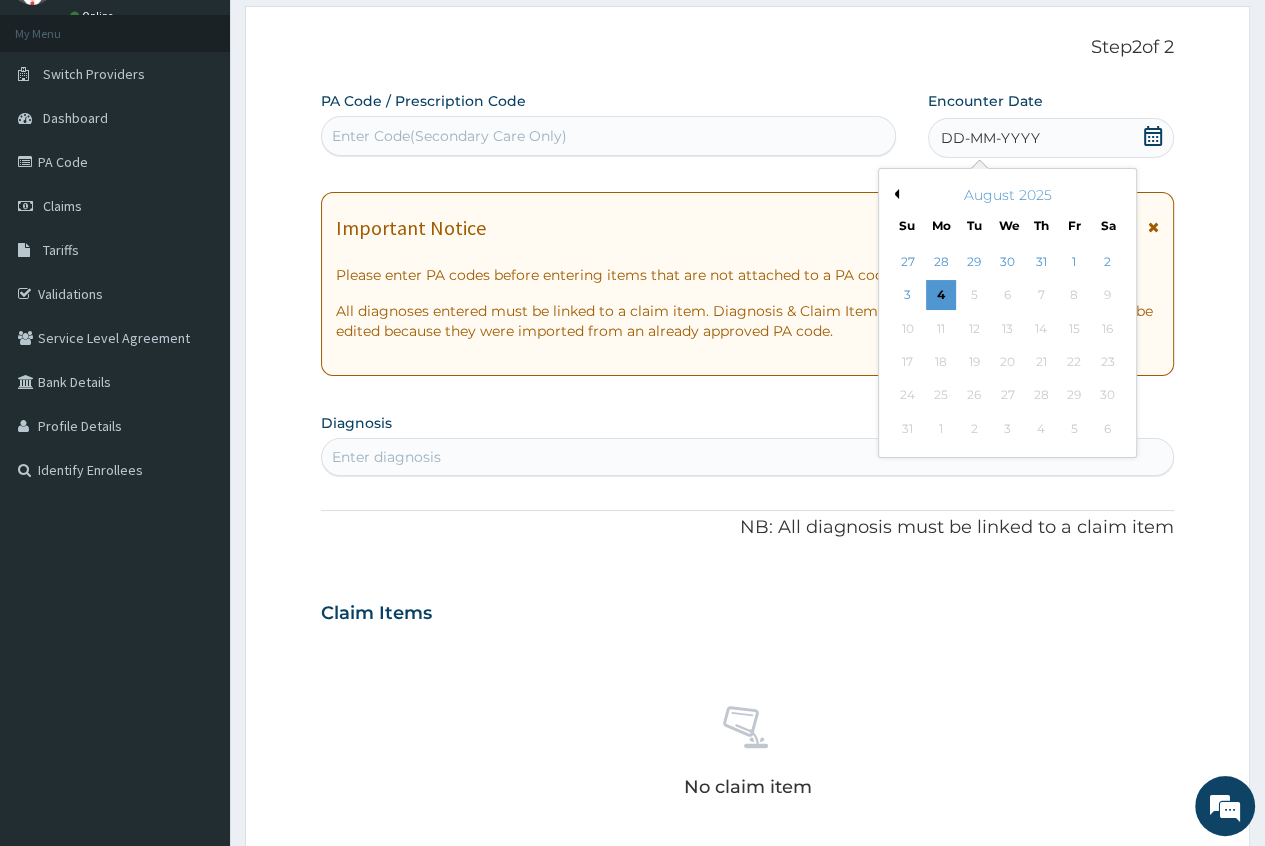 drag, startPoint x: 939, startPoint y: 297, endPoint x: 928, endPoint y: 299, distance: 11.18034 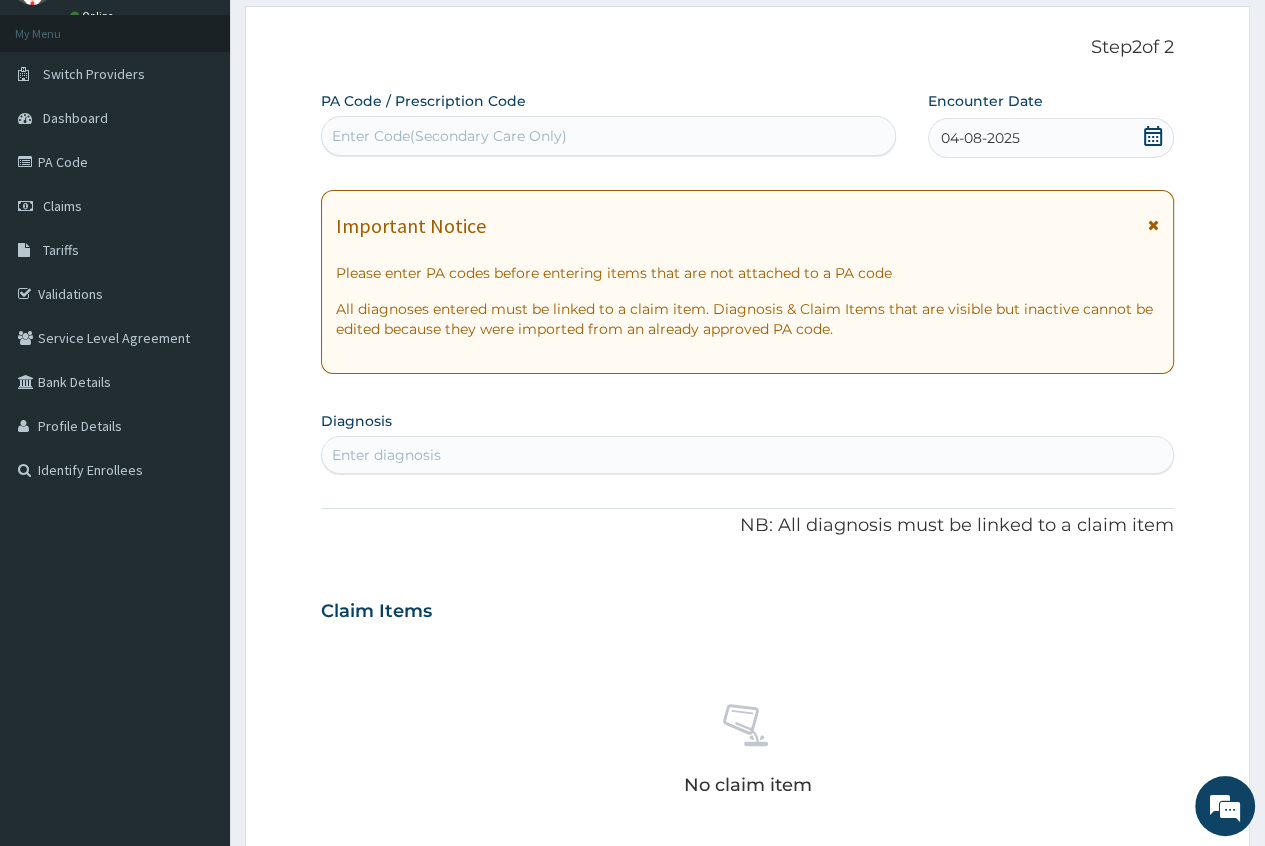 click on "Enter diagnosis" at bounding box center [386, 455] 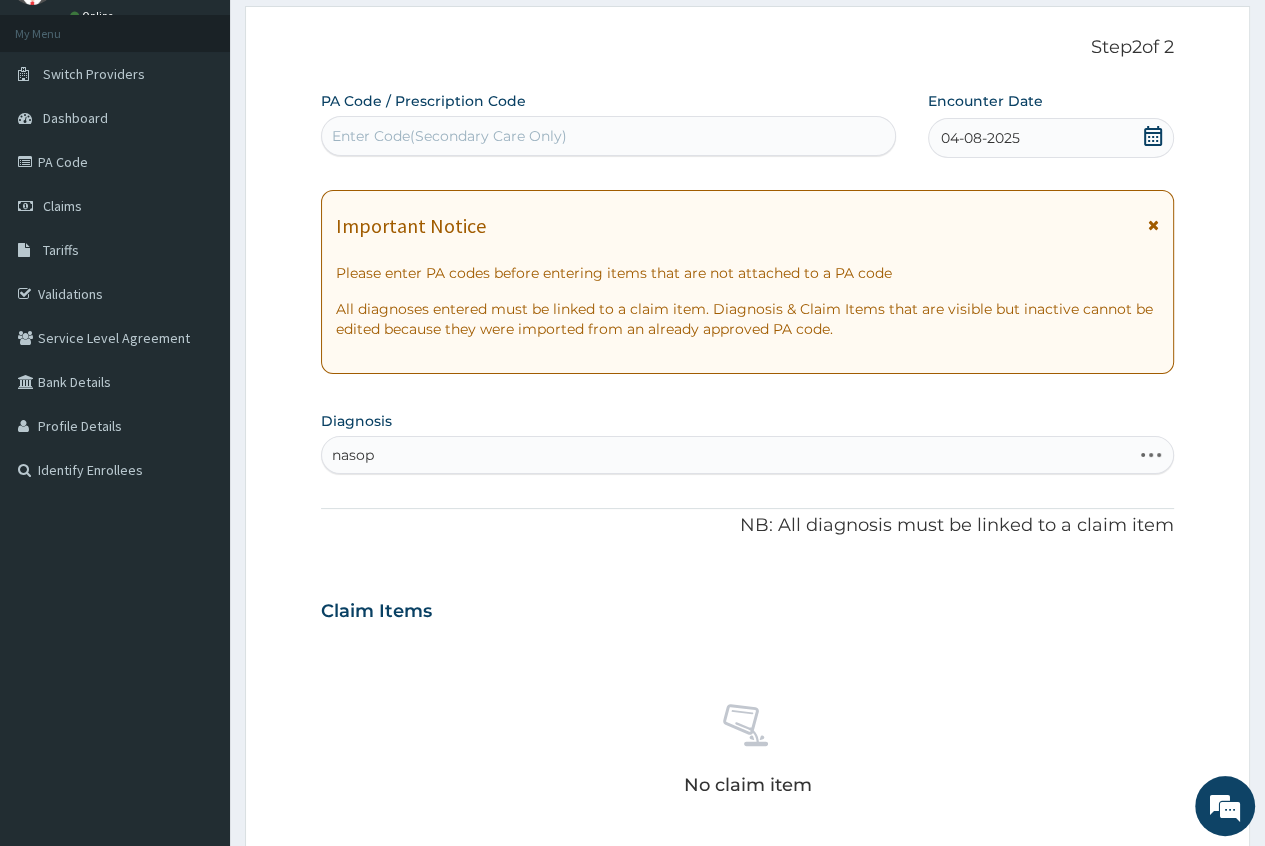 type on "nasoph" 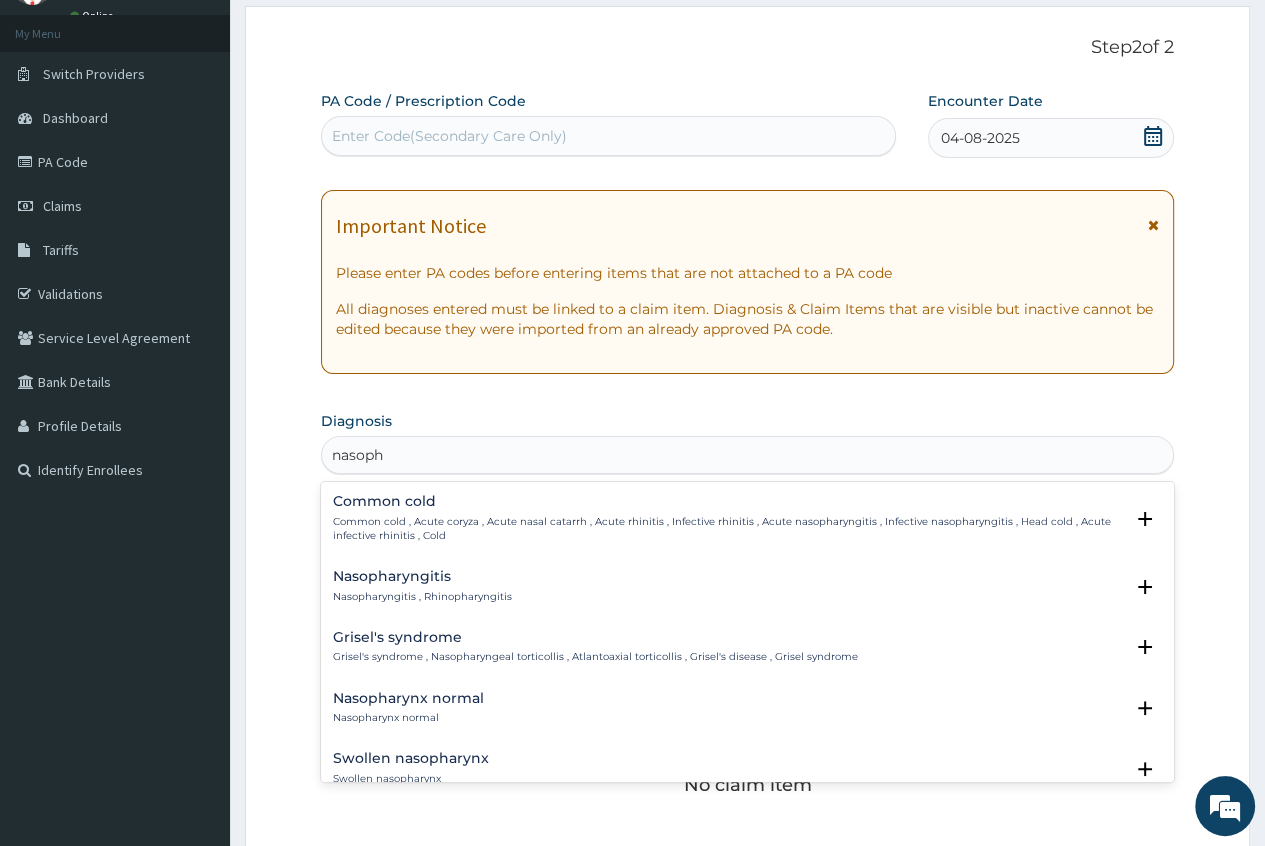 click on "Common cold , Acute coryza , Acute nasal catarrh , Acute rhinitis , Infective rhinitis , Acute nasopharyngitis , Infective nasopharyngitis , Head cold , Acute infective rhinitis , Cold" at bounding box center (728, 529) 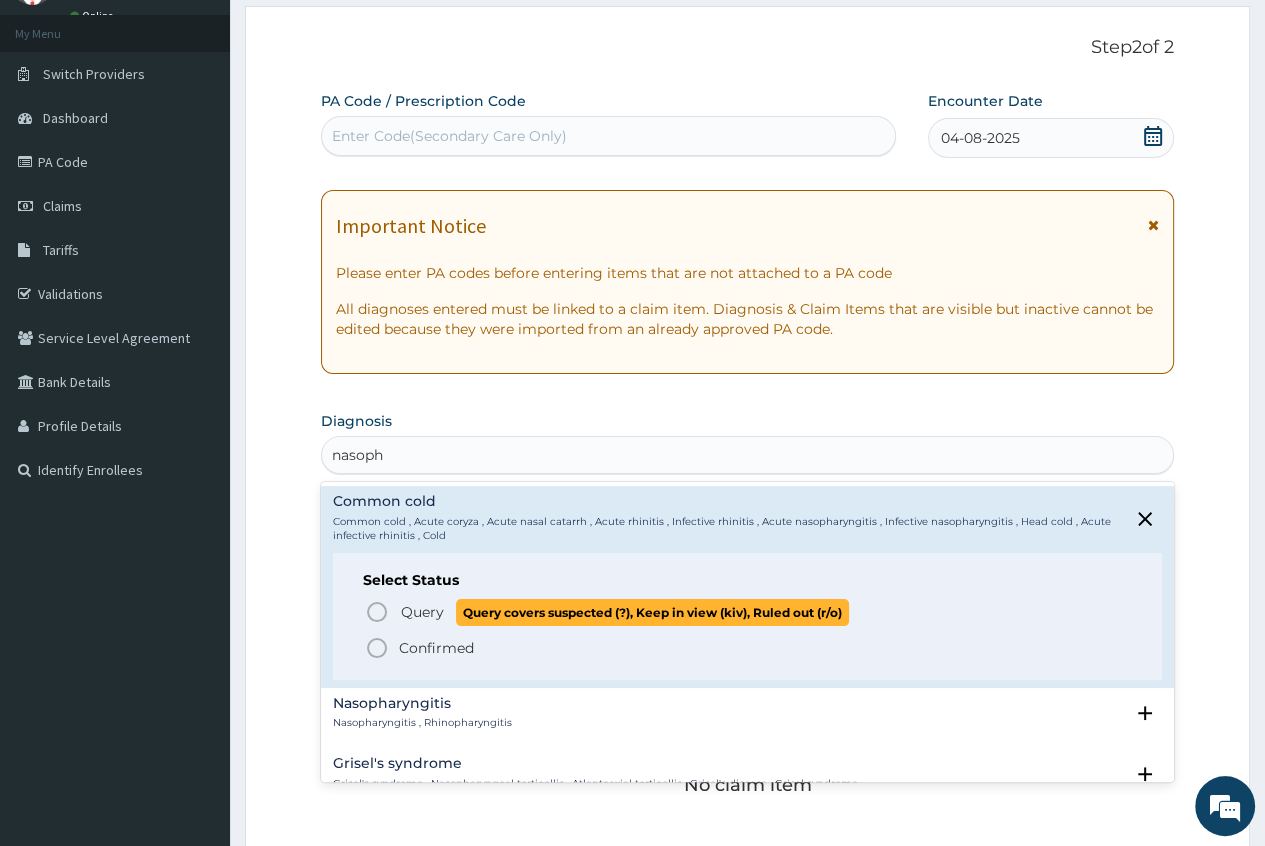 click on "Query" at bounding box center (422, 612) 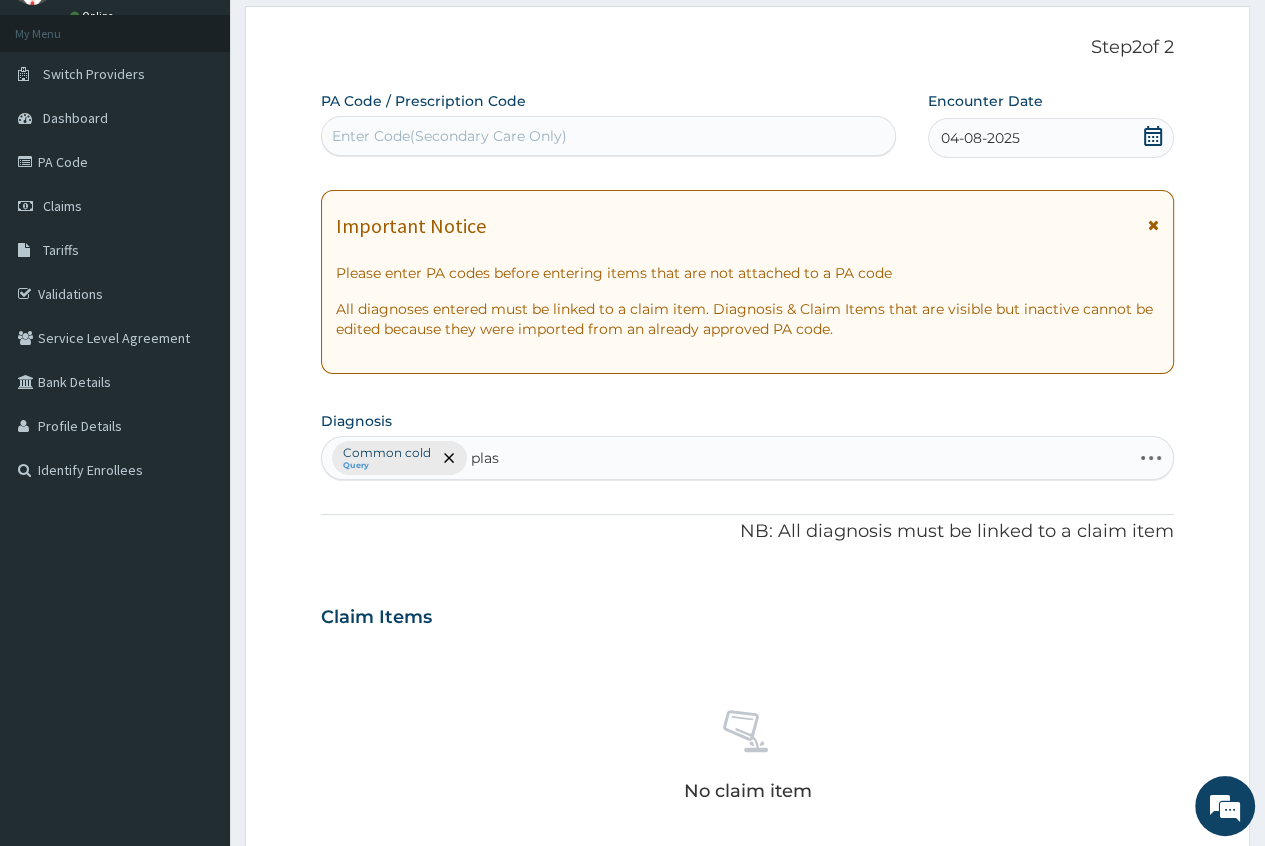 type on "plasm" 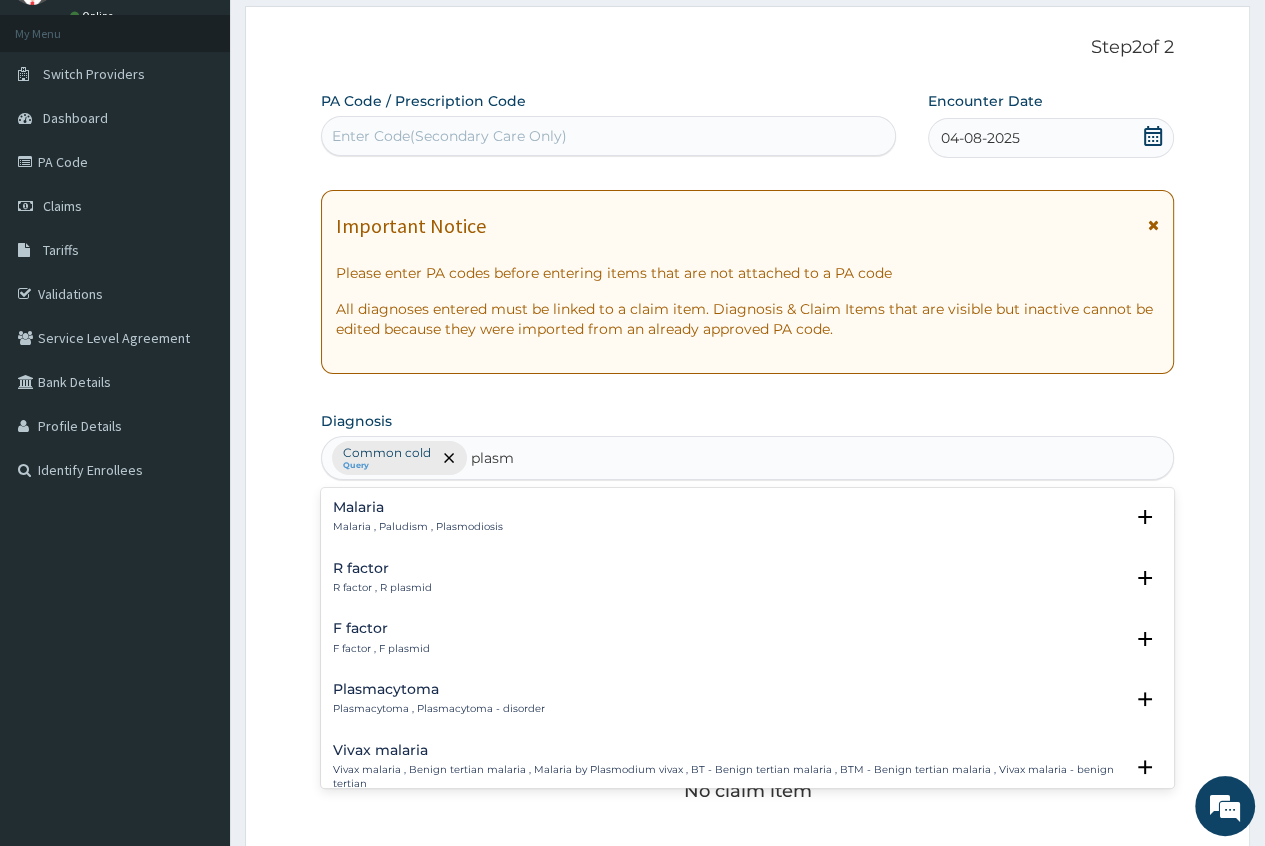 click on "Malaria , Paludism , Plasmodiosis" at bounding box center [418, 527] 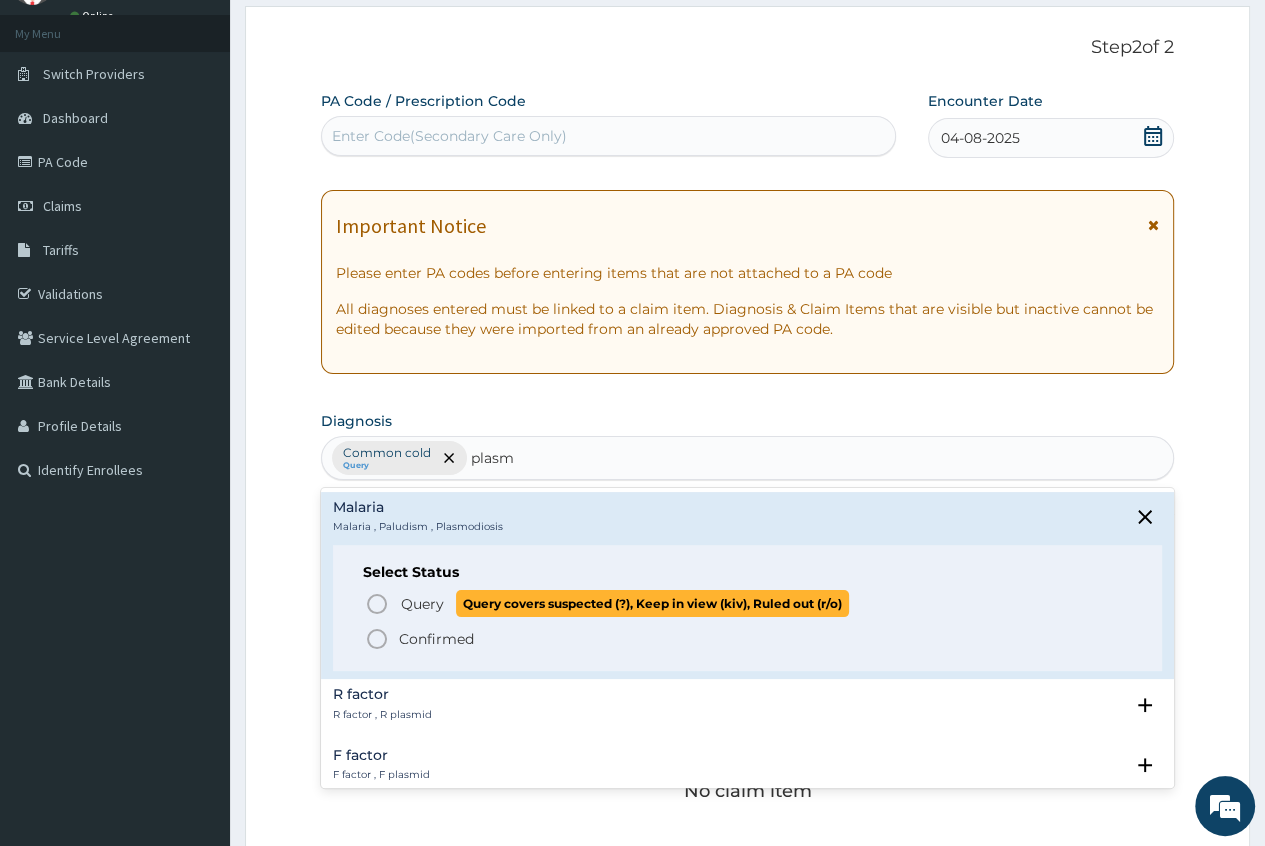 click on "Query" at bounding box center [422, 604] 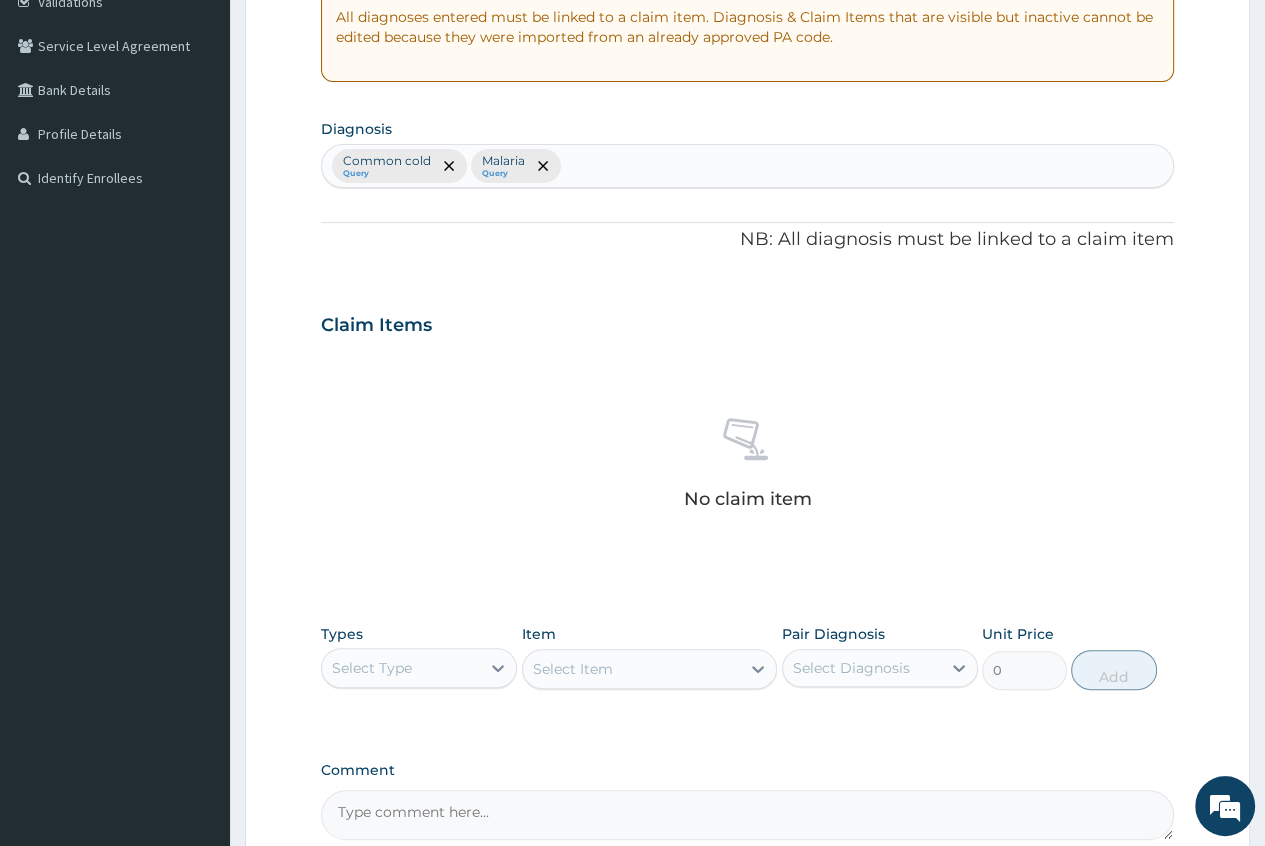 scroll, scrollTop: 400, scrollLeft: 0, axis: vertical 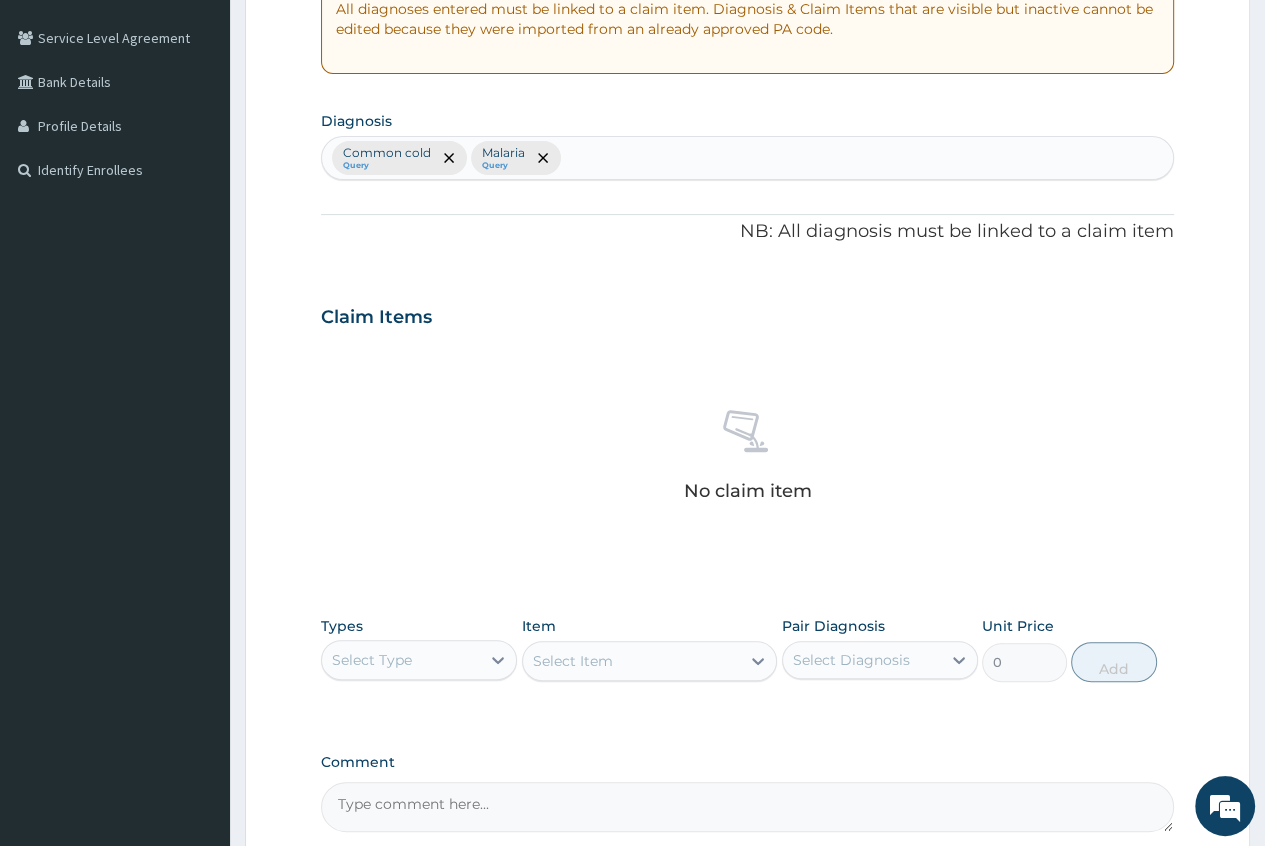 click on "Select Type" at bounding box center [372, 660] 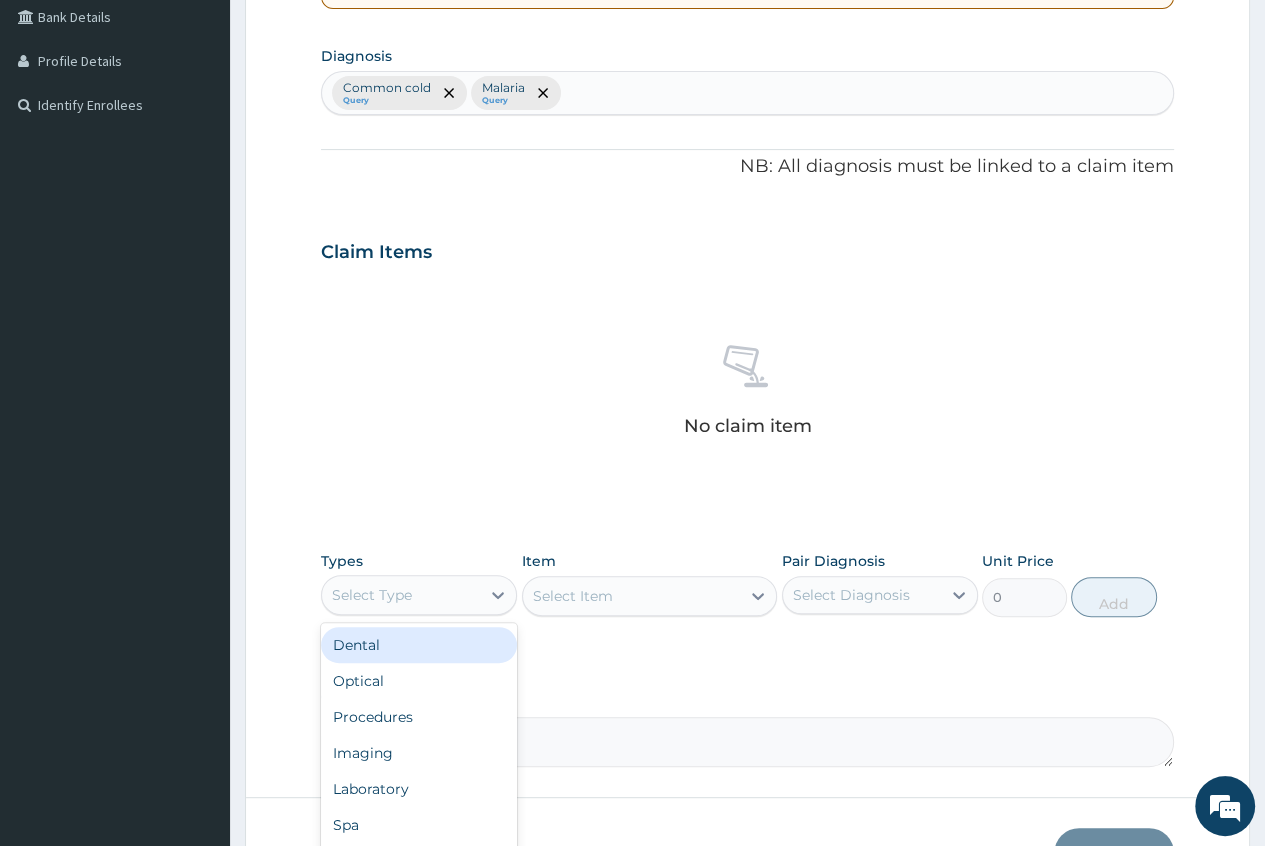 scroll, scrollTop: 500, scrollLeft: 0, axis: vertical 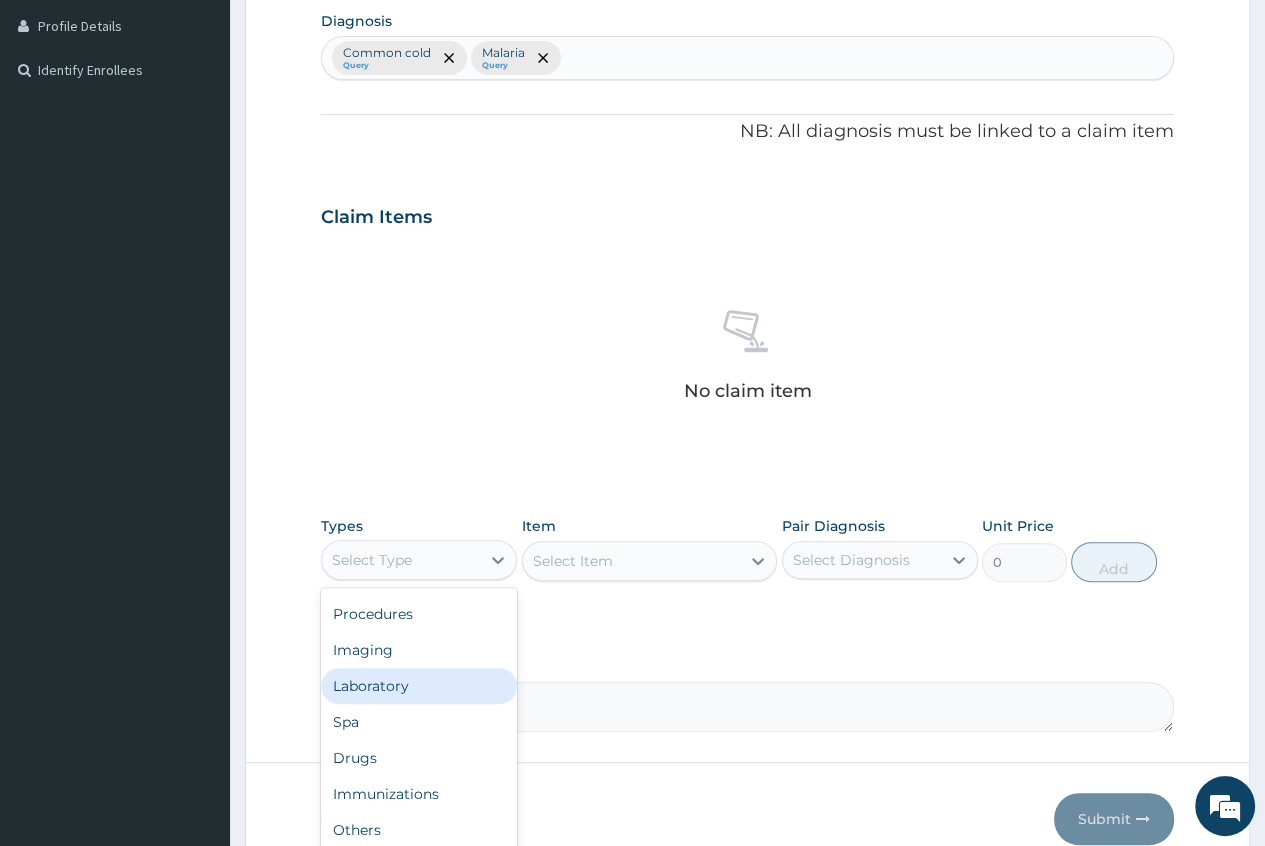 click on "Laboratory" at bounding box center [419, 686] 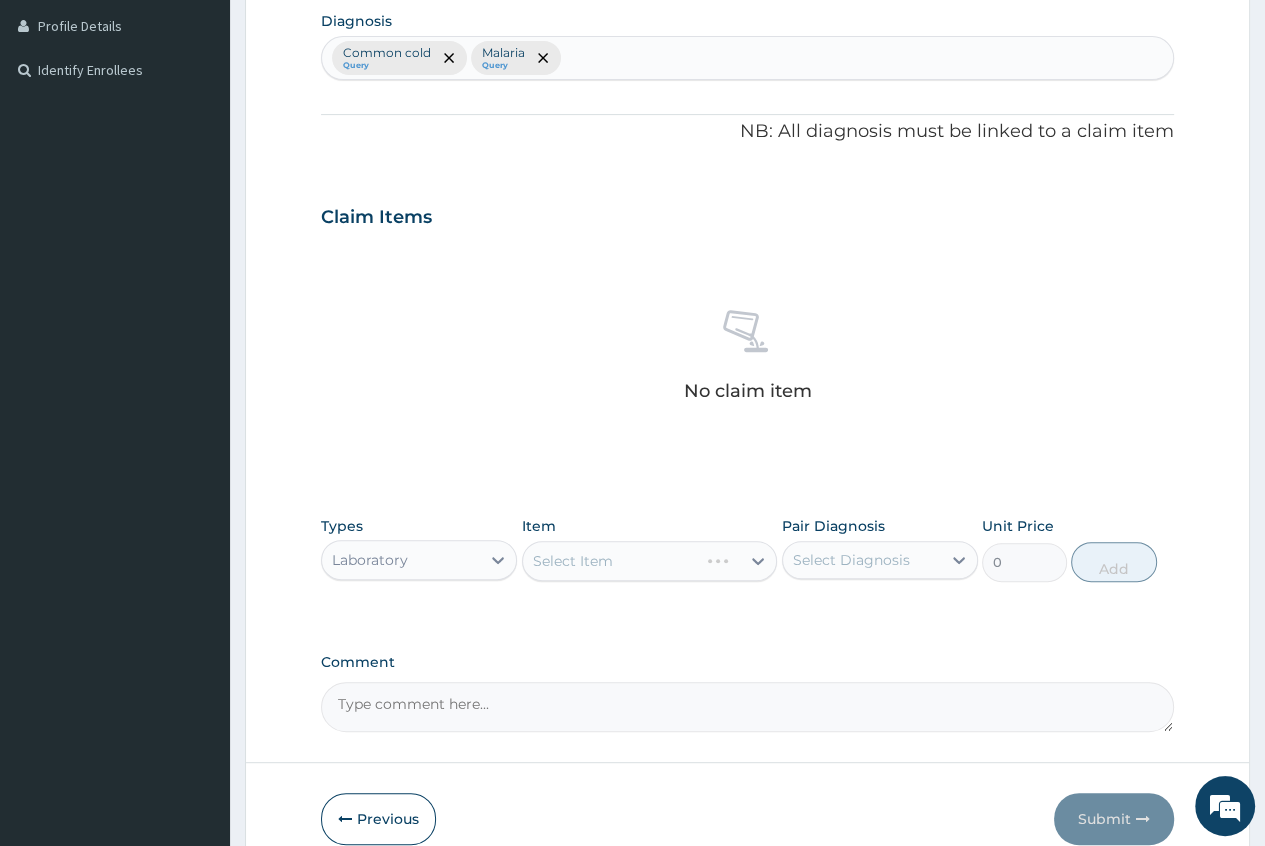 click on "Select Item" at bounding box center [650, 561] 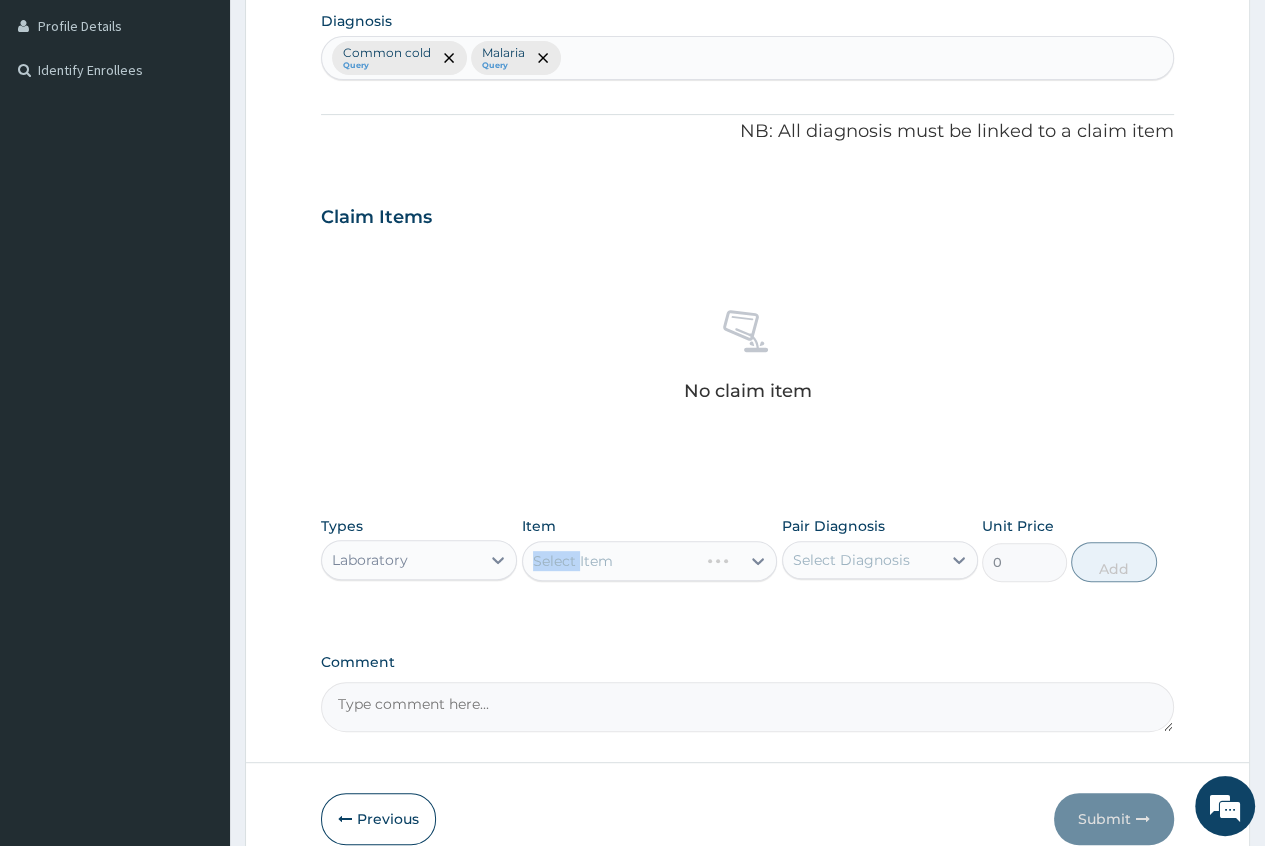 click on "Select Item" at bounding box center [650, 561] 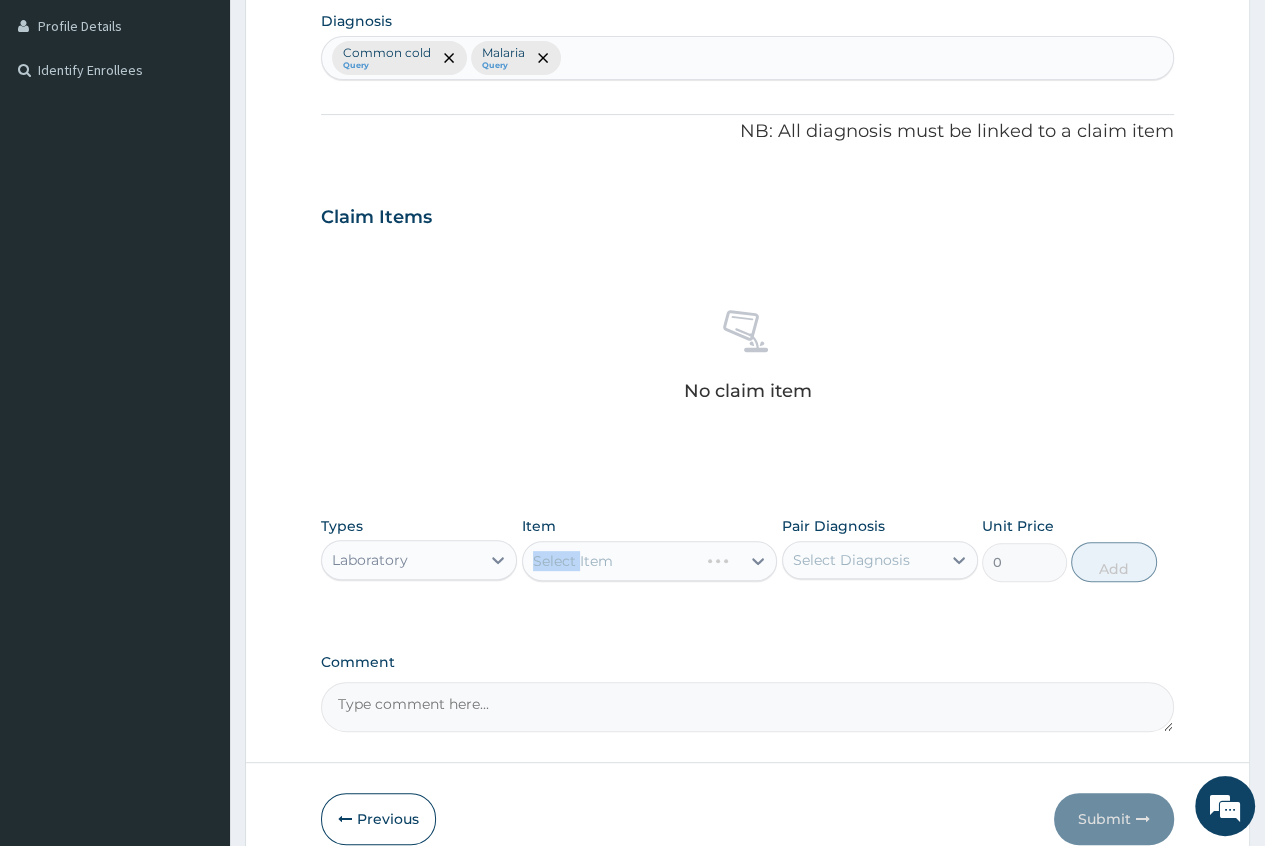 click on "Select Item" at bounding box center (650, 561) 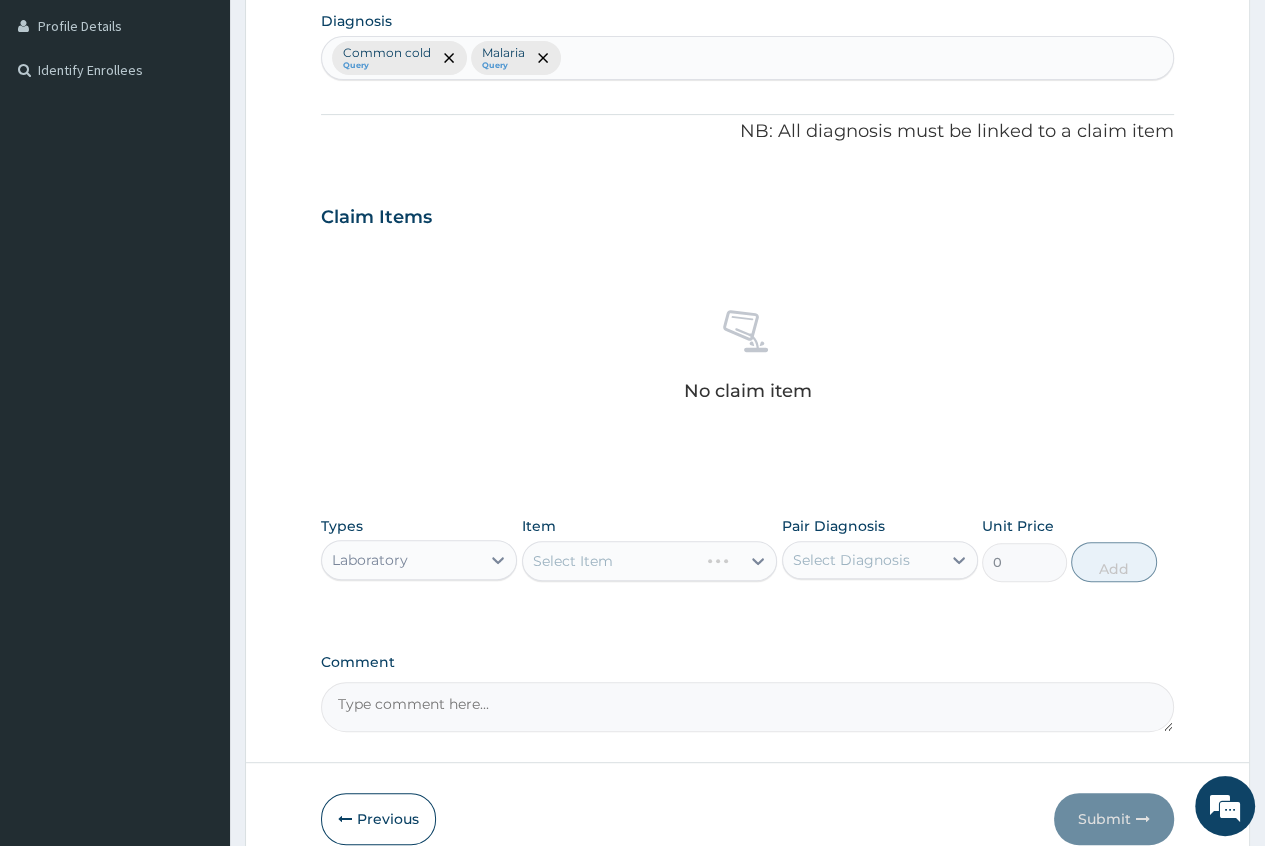 click on "Select Item" at bounding box center (650, 561) 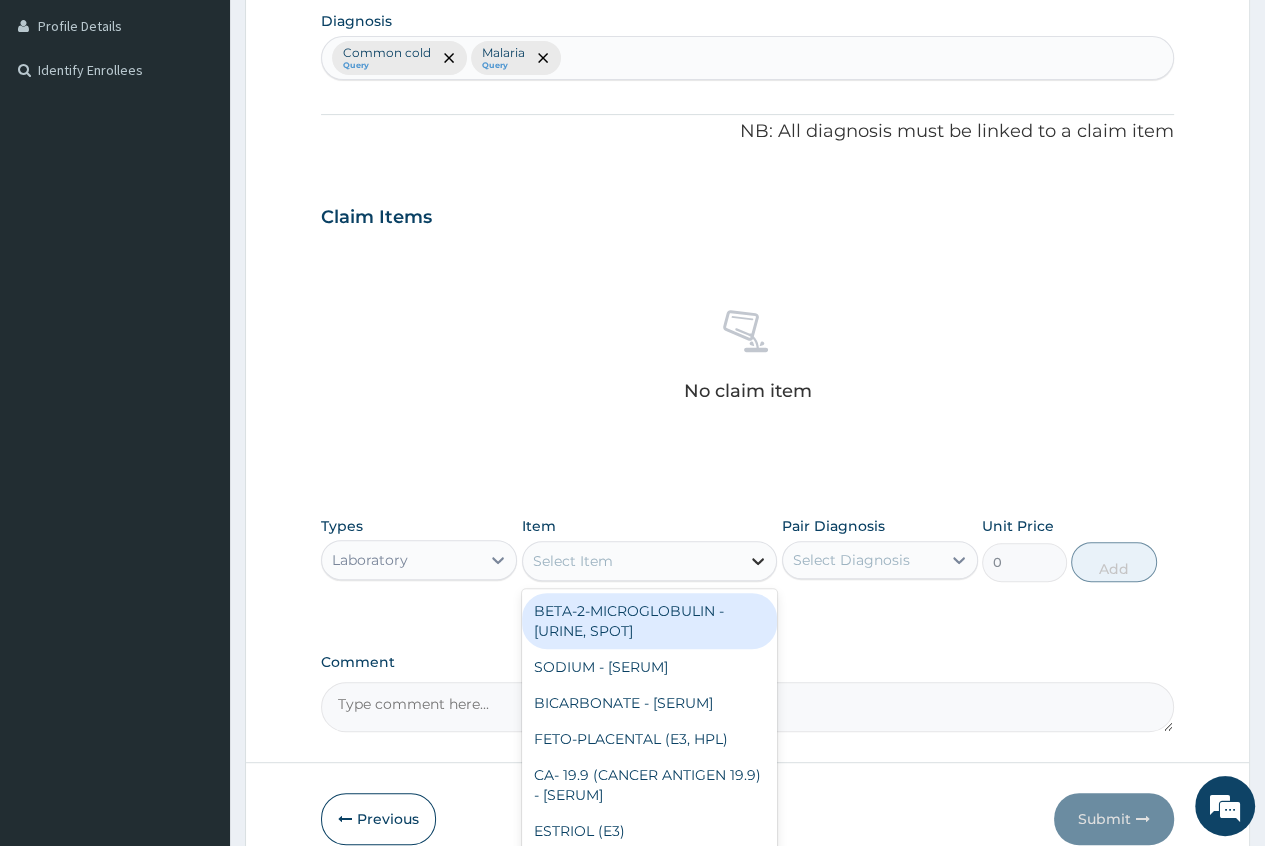 click 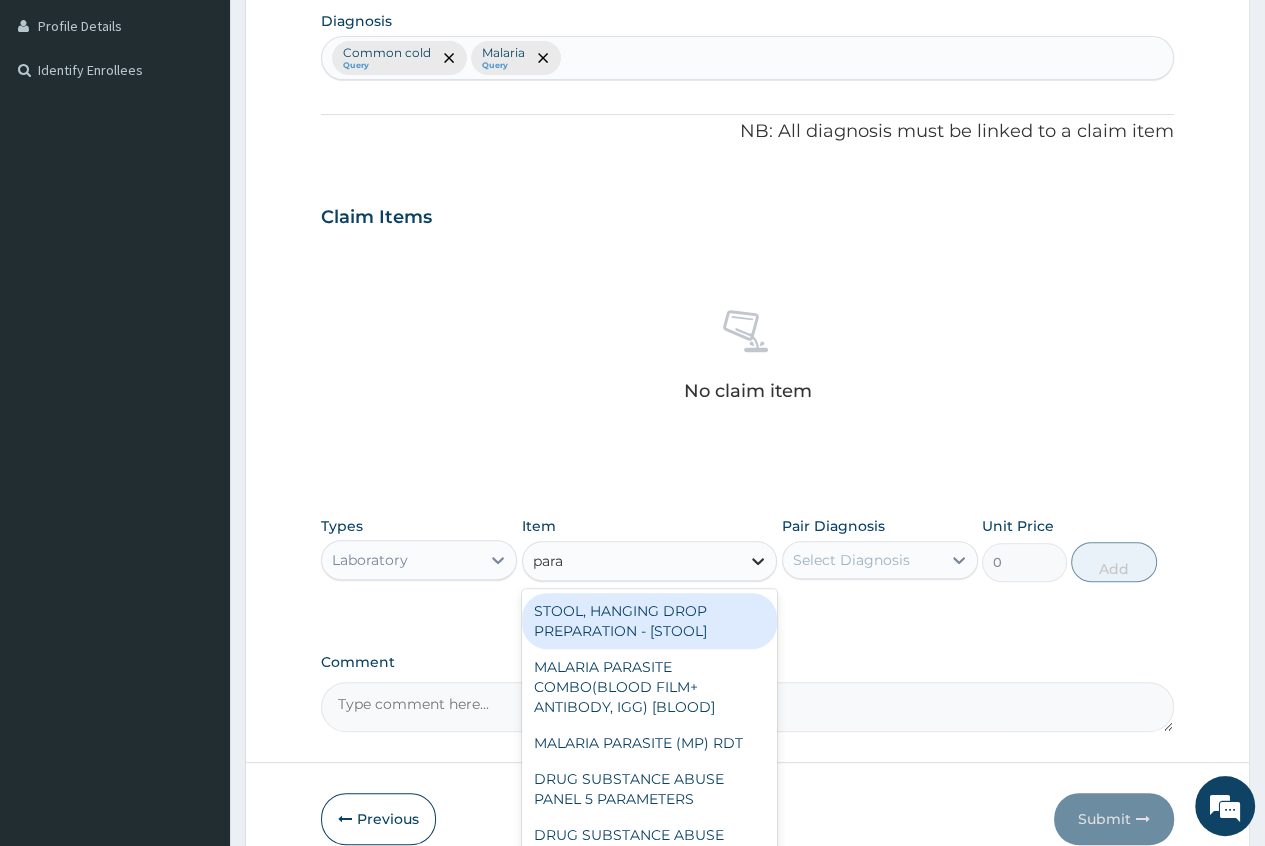 type on "paras" 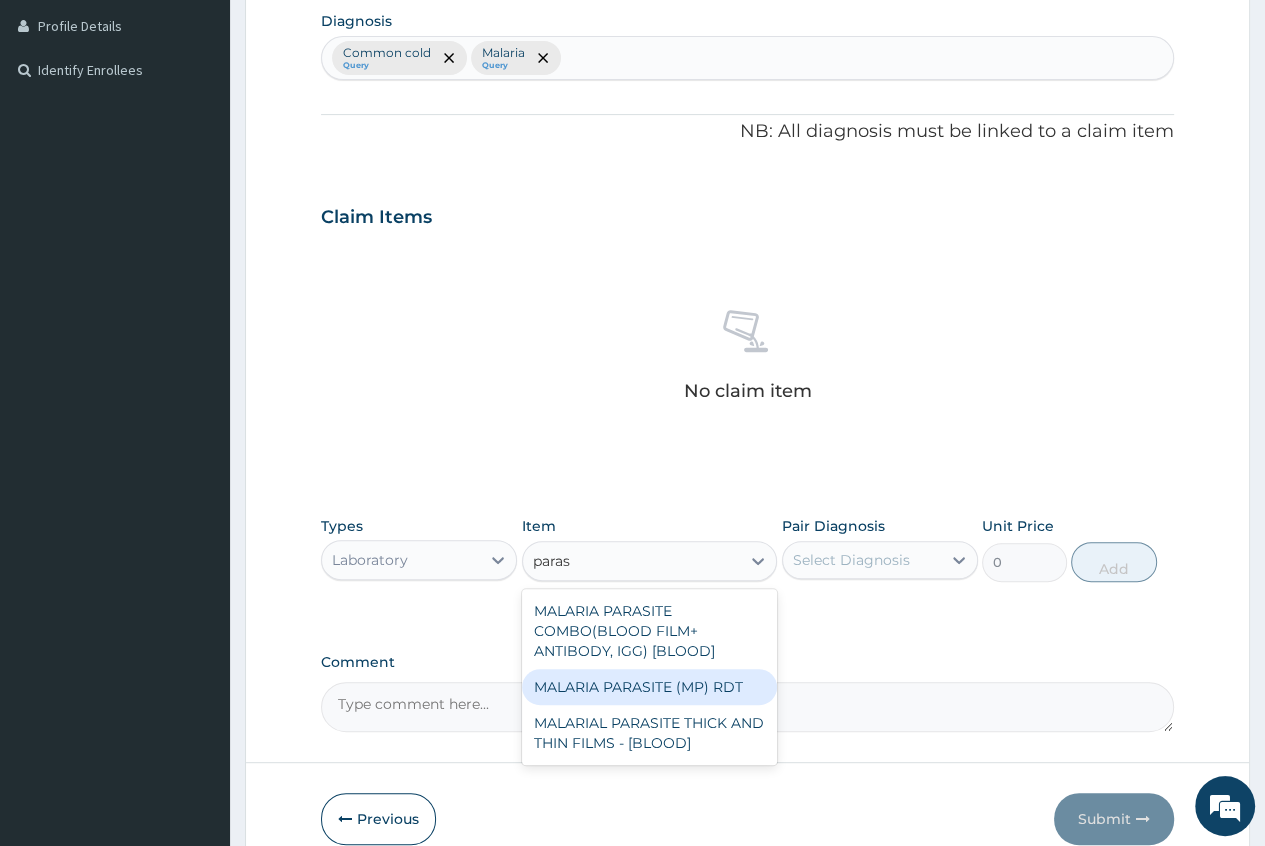 click on "MALARIA PARASITE (MP) RDT" at bounding box center [650, 687] 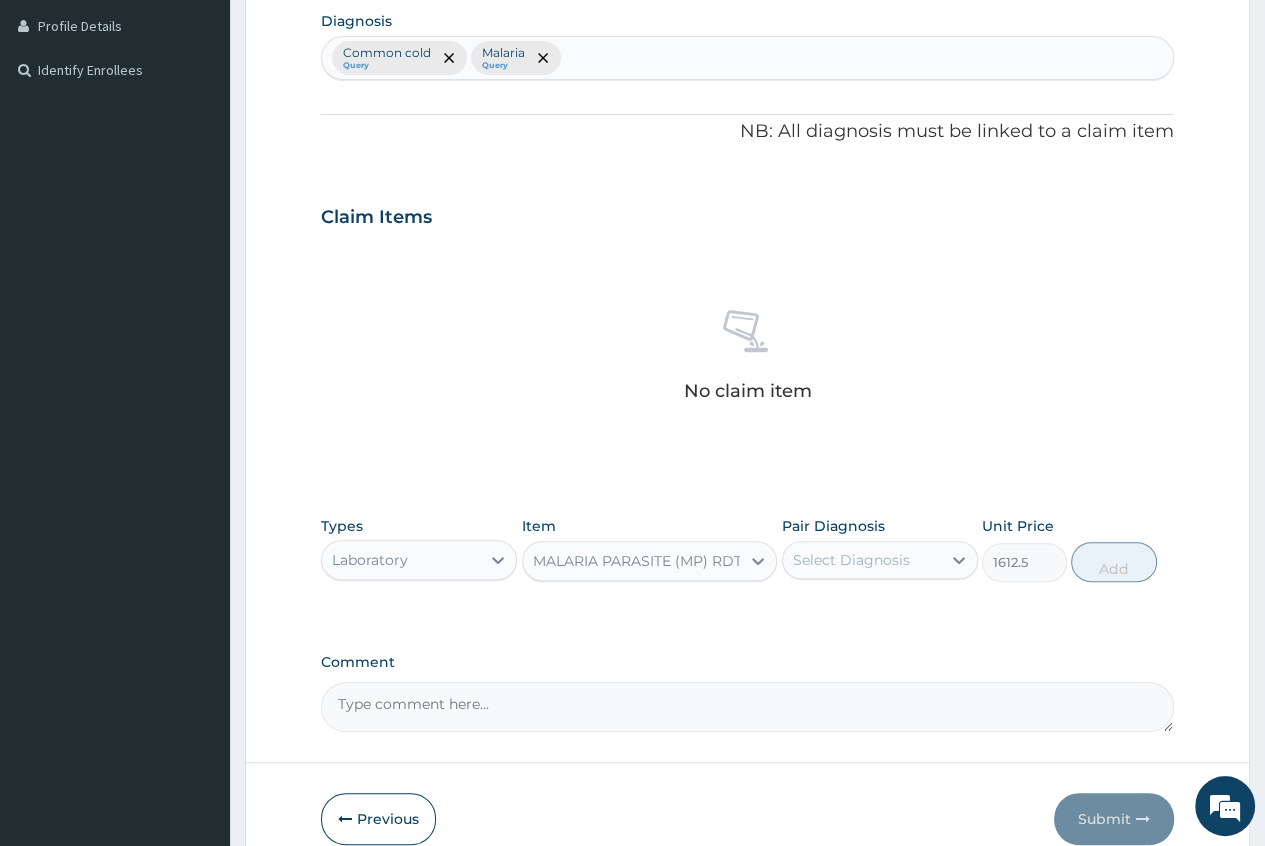 click on "Select Diagnosis" at bounding box center (862, 560) 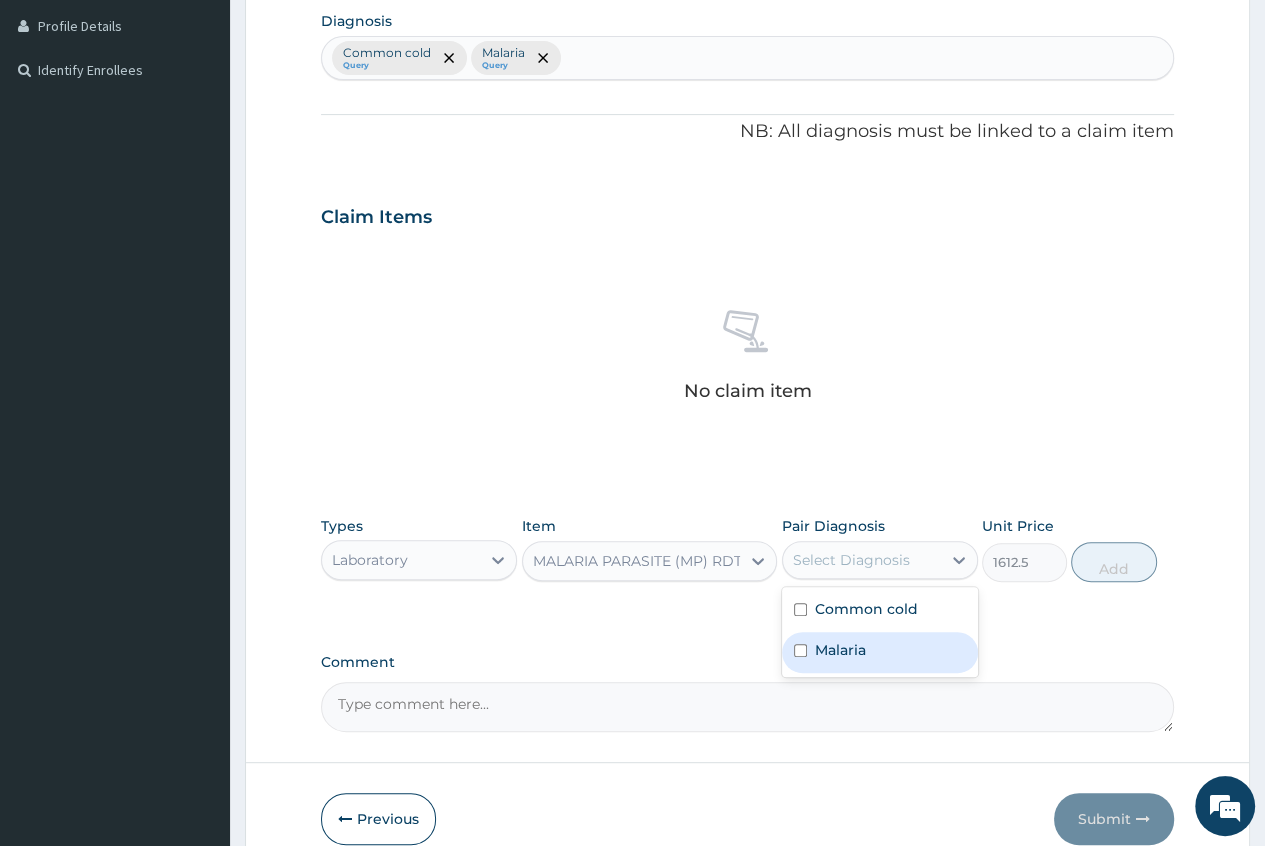 click on "Malaria" at bounding box center (840, 650) 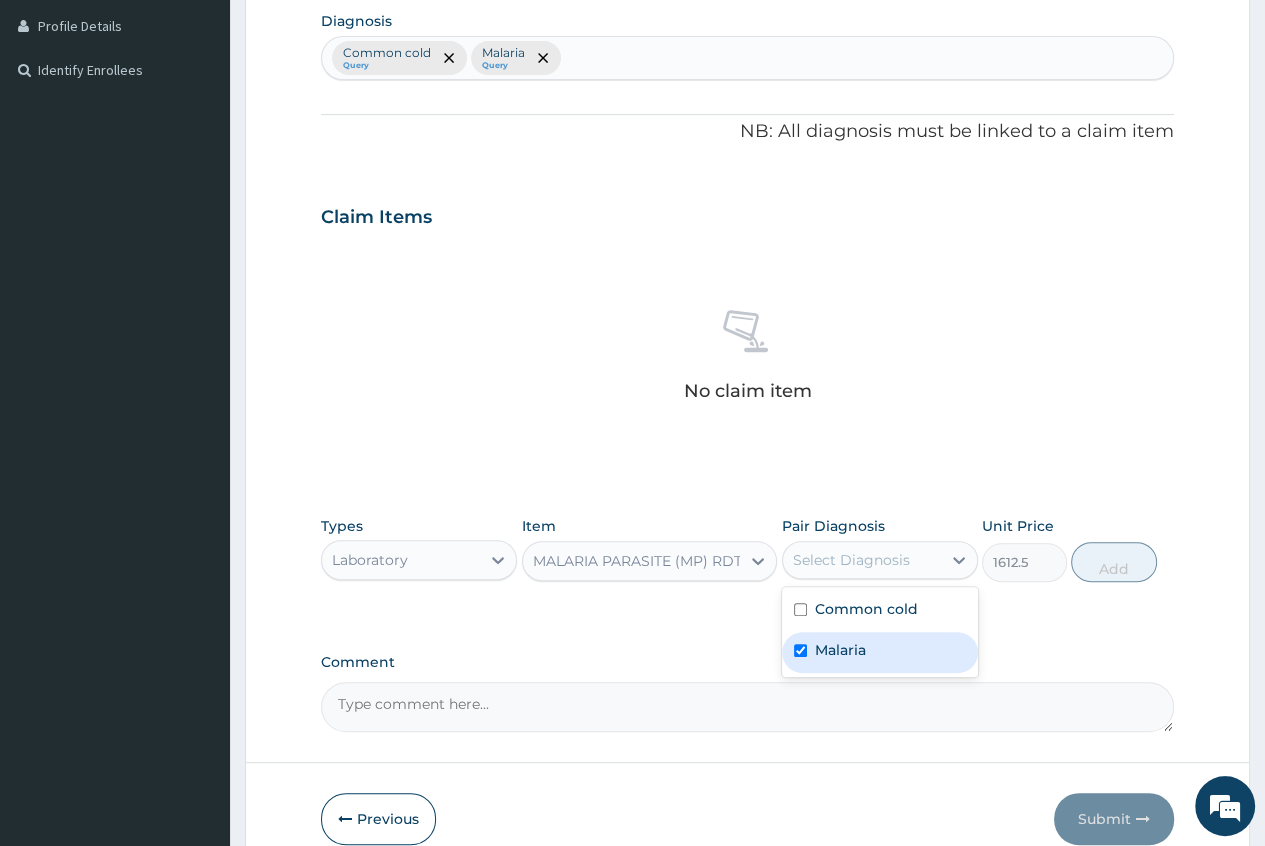checkbox on "true" 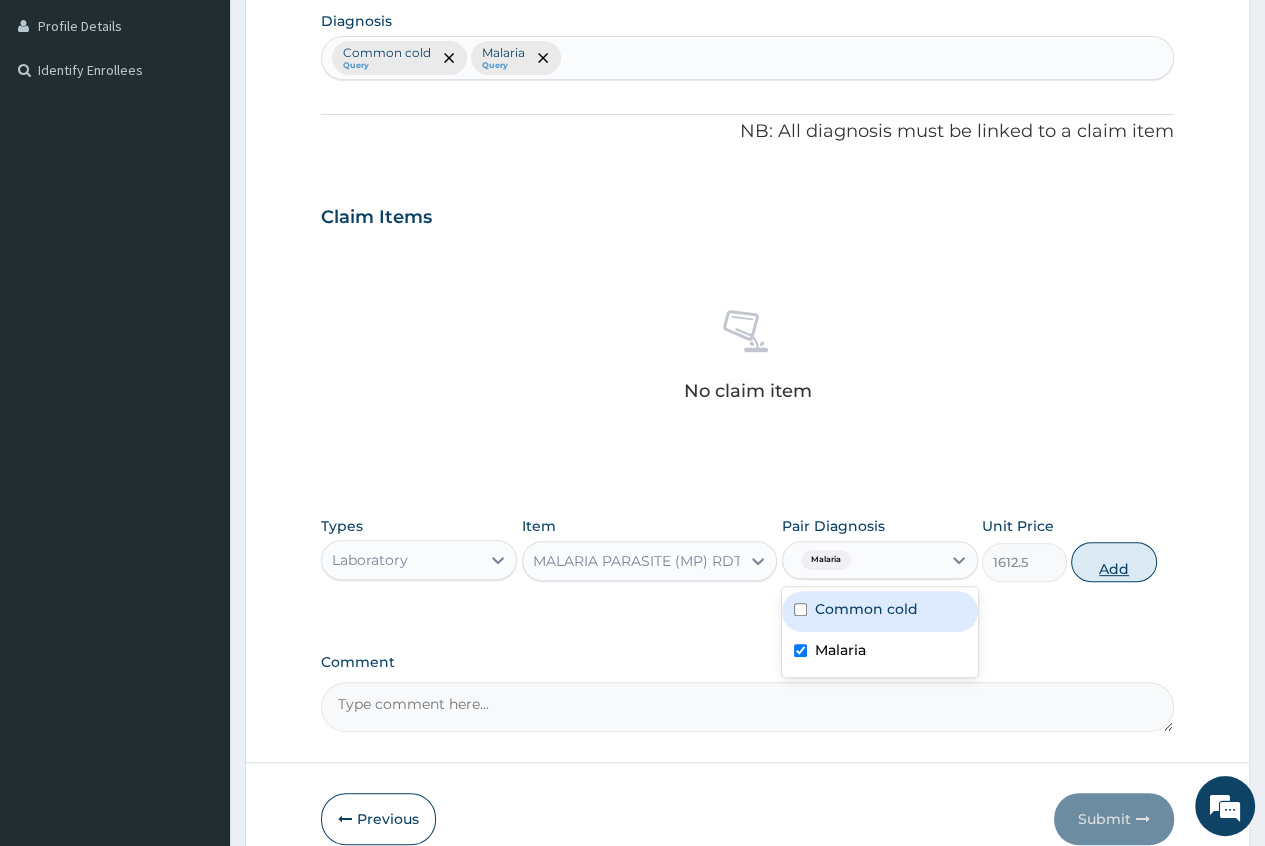 click on "Add" at bounding box center [1113, 562] 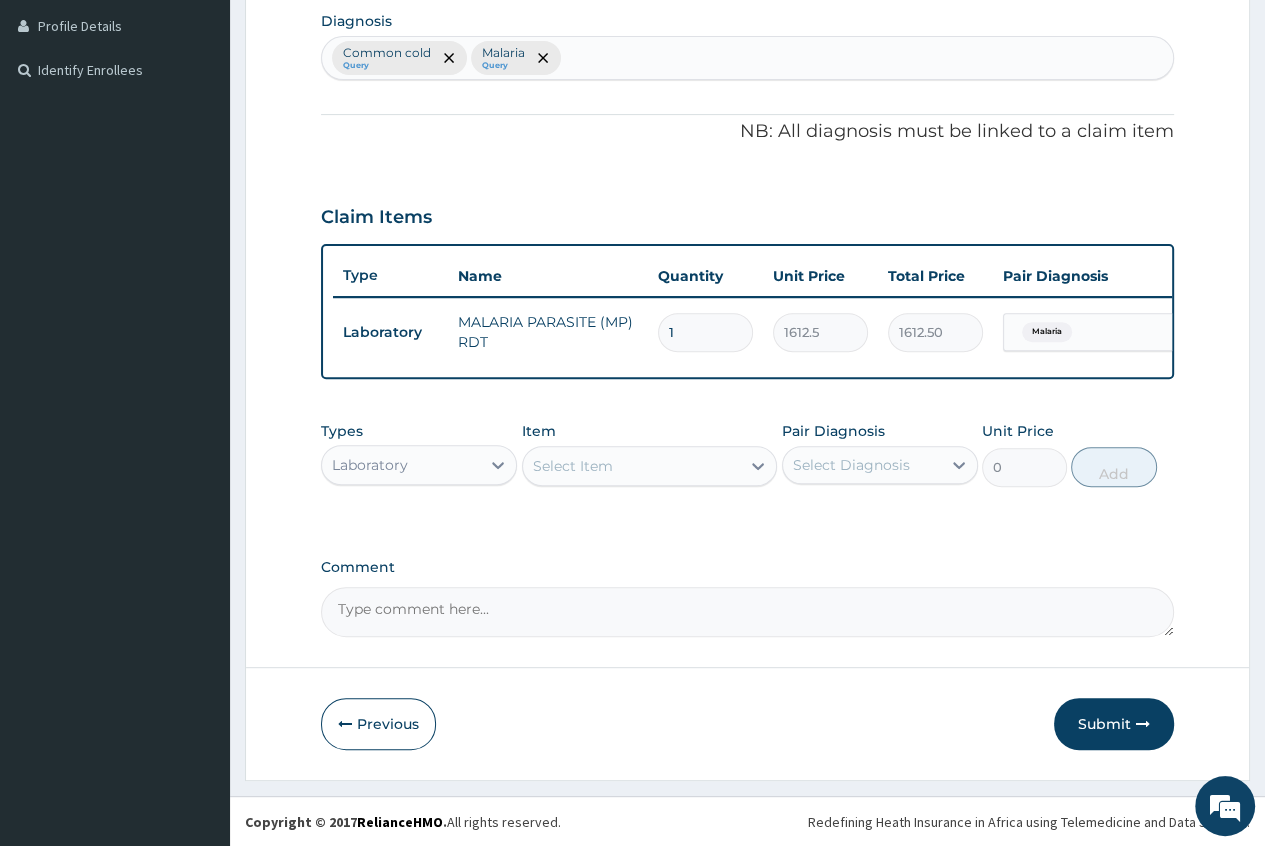 click on "Laboratory" at bounding box center [370, 465] 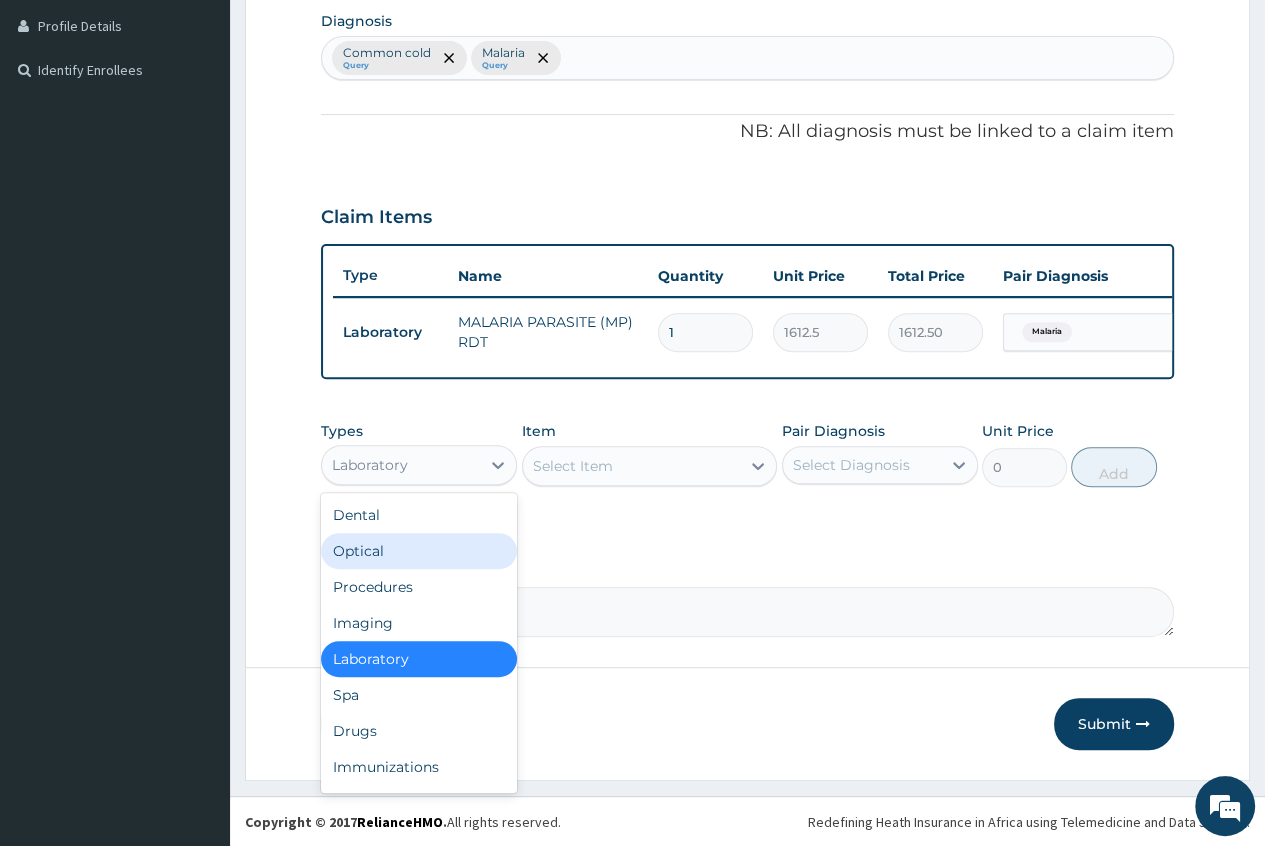 click on "Select Item" at bounding box center [573, 466] 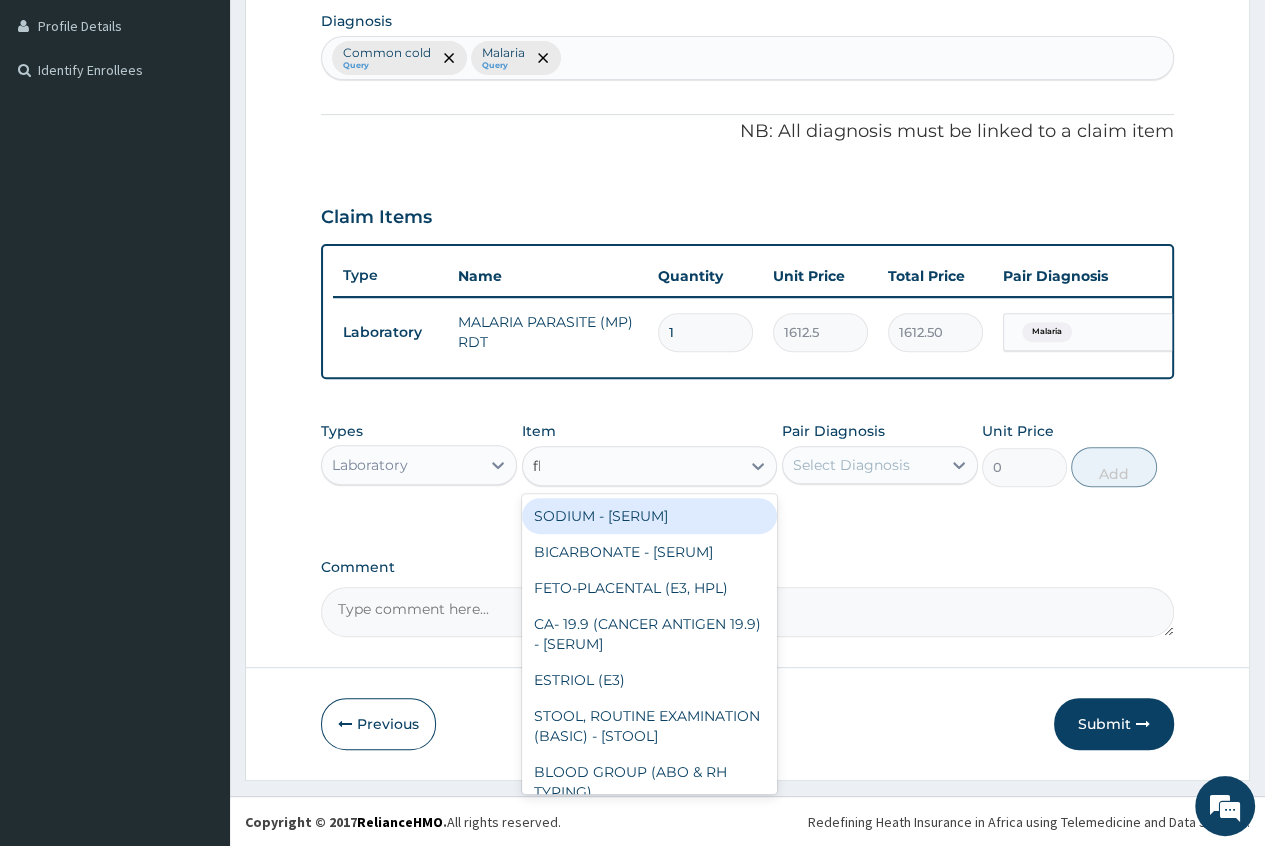 type on "fbc" 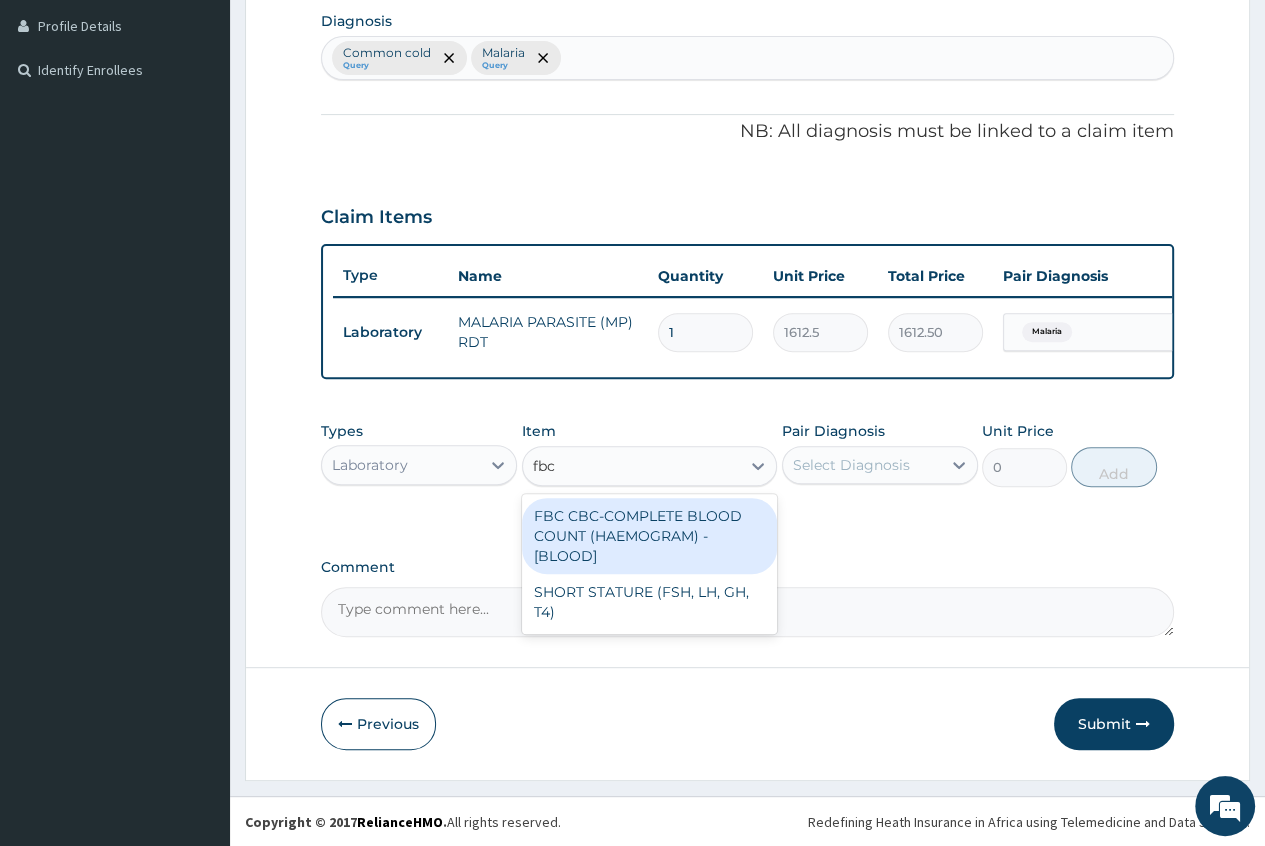 click on "FBC CBC-COMPLETE BLOOD COUNT (HAEMOGRAM) - [BLOOD]" at bounding box center (650, 536) 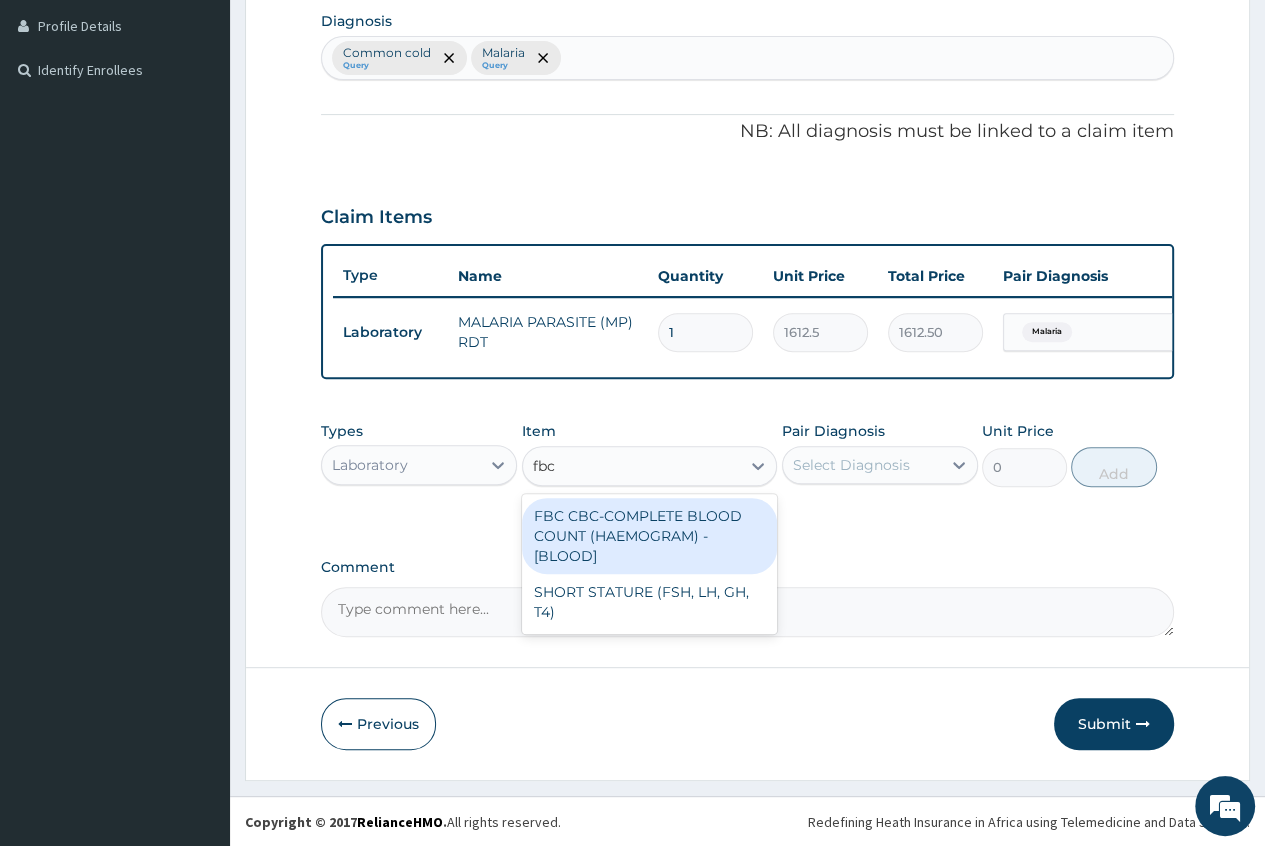 type 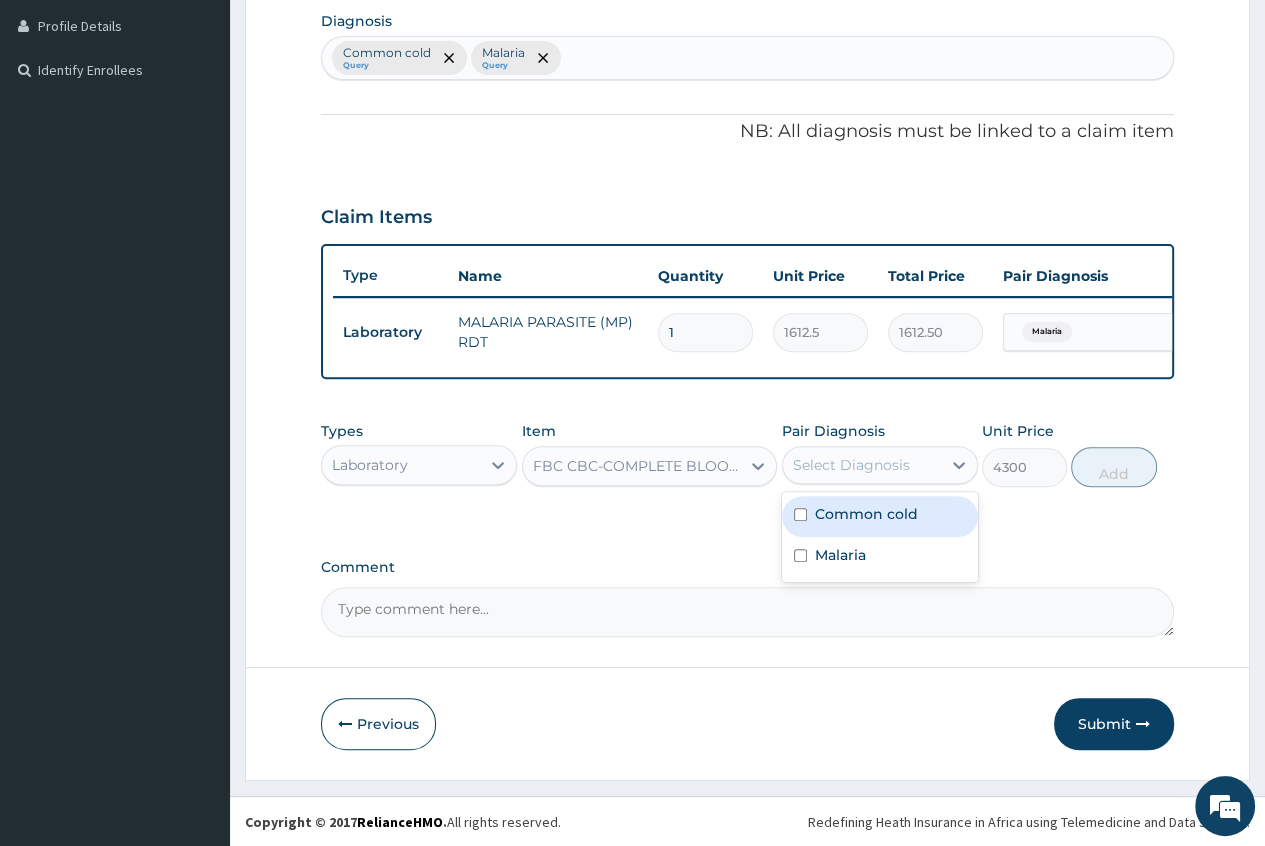 click on "Select Diagnosis" at bounding box center (851, 465) 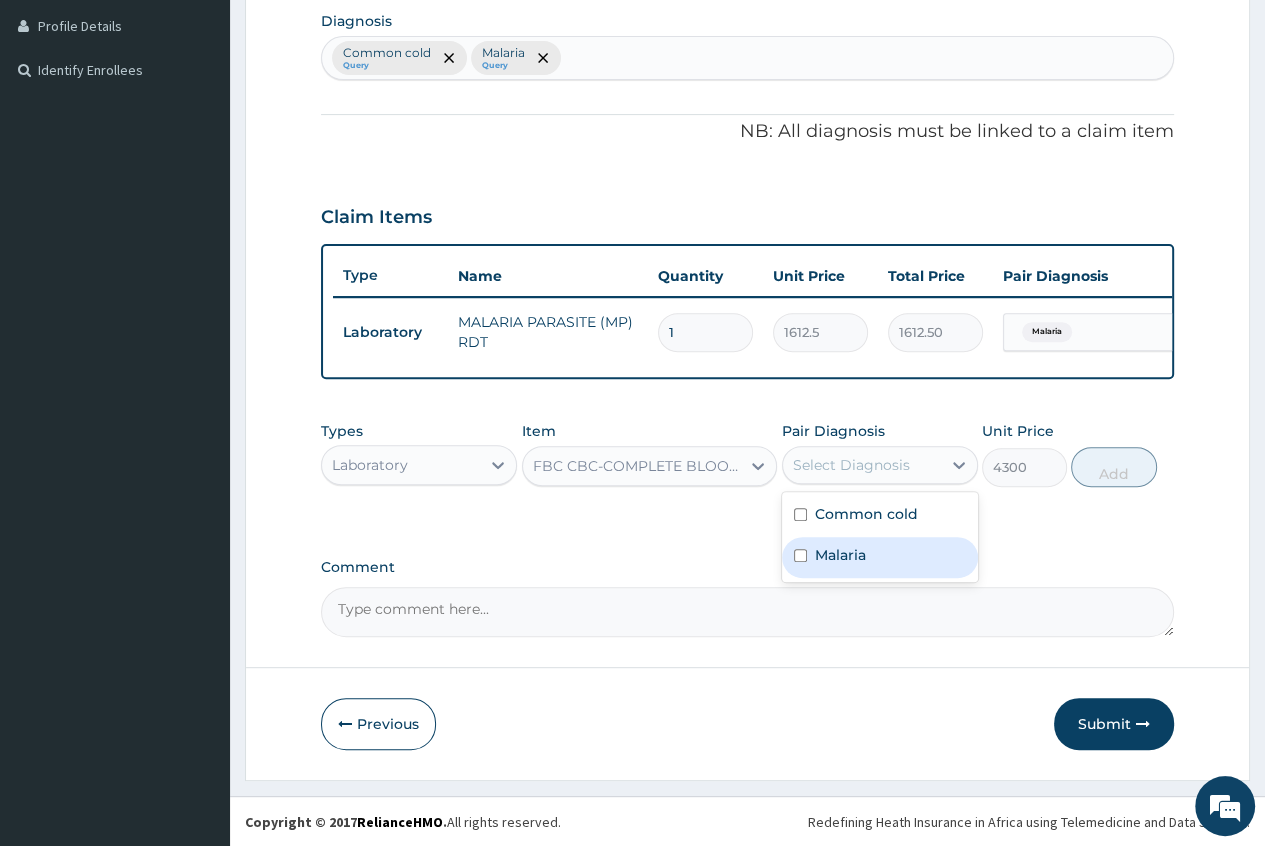click on "Malaria" at bounding box center [840, 555] 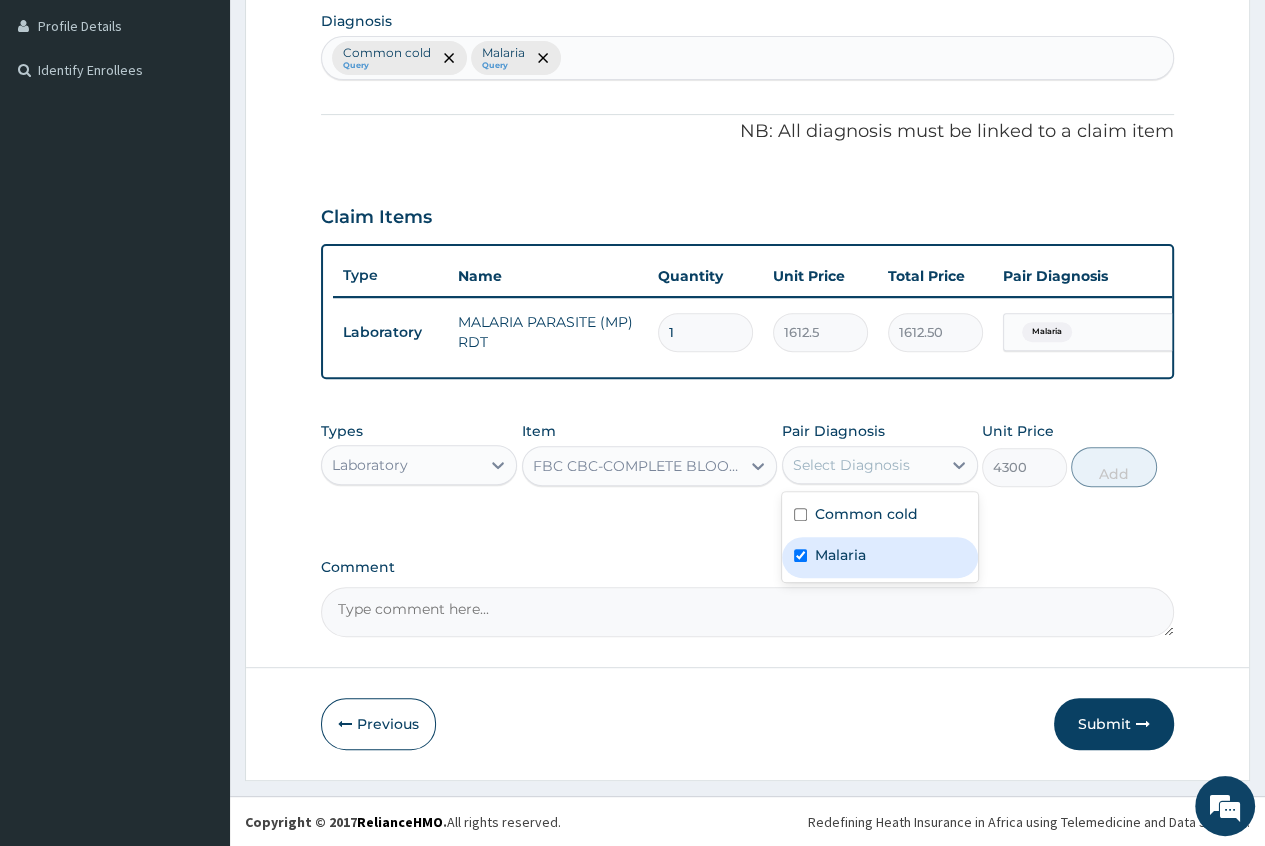 checkbox on "true" 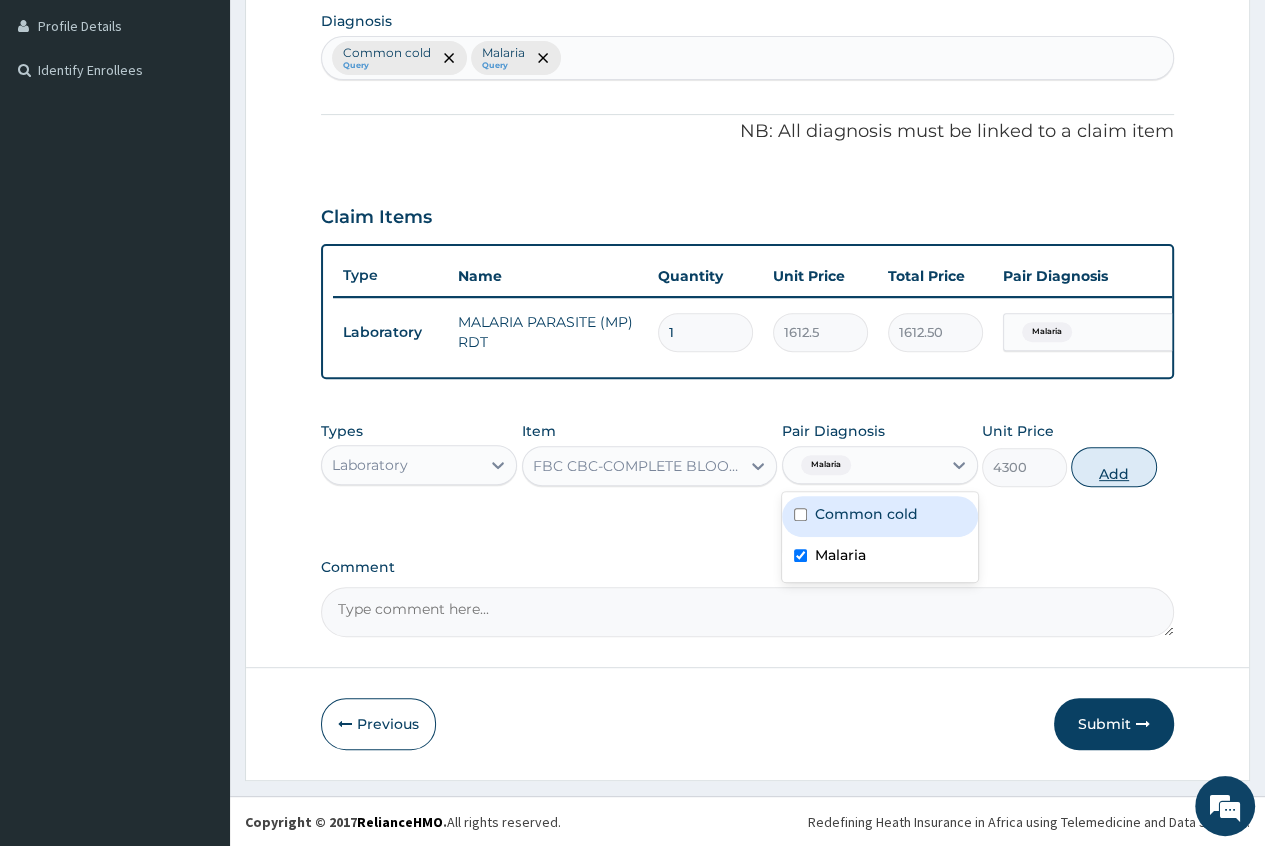 click on "Add" at bounding box center [1113, 467] 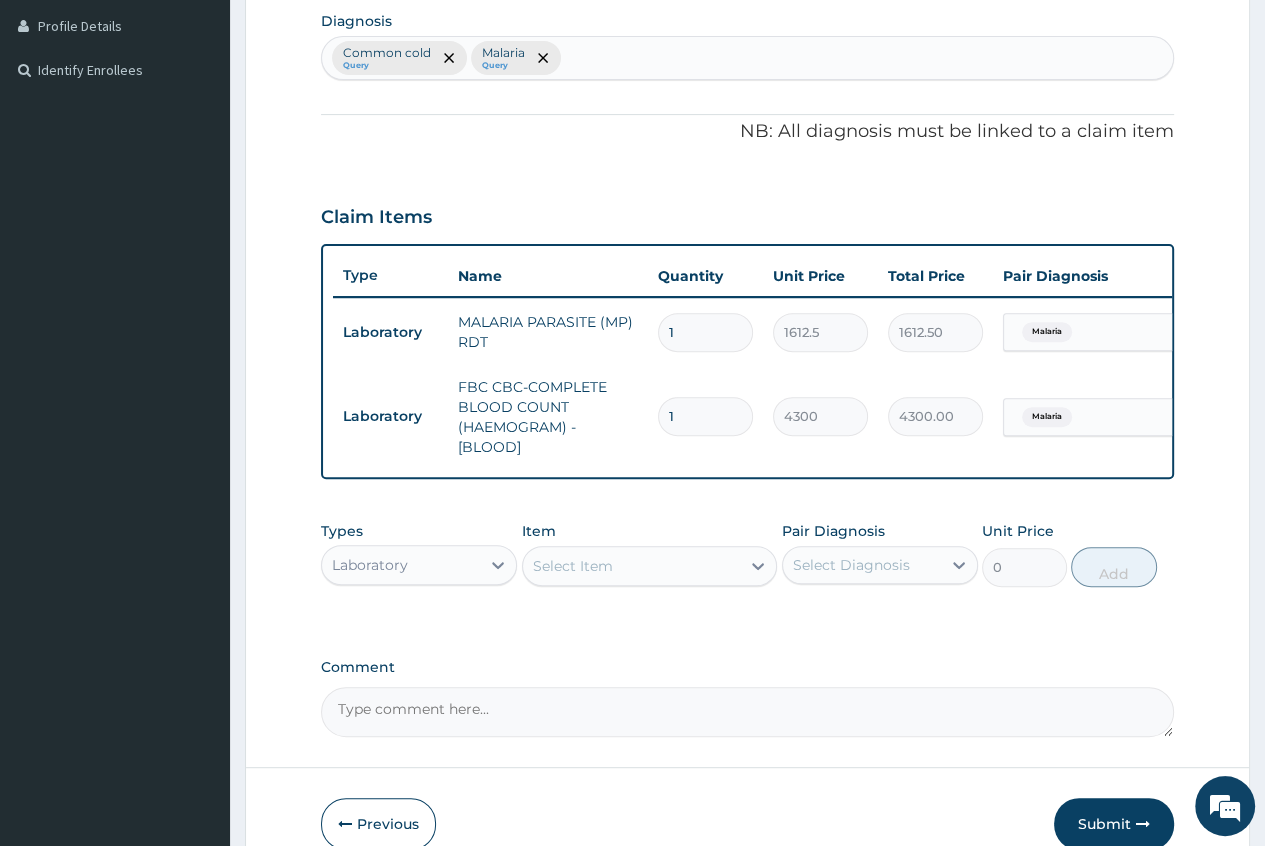 click on "Laboratory" at bounding box center [401, 565] 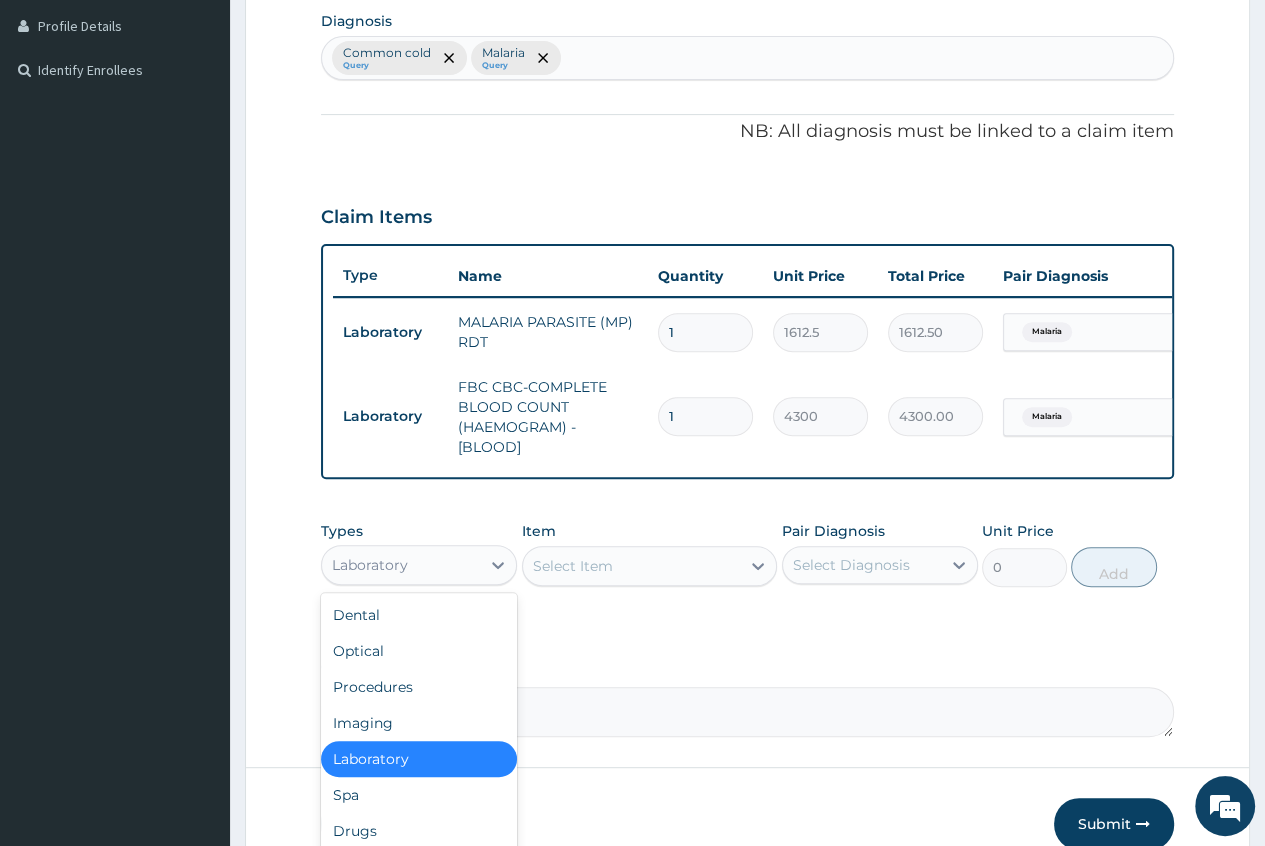click on "PA Code / Prescription Code Enter Code(Secondary Care Only) Encounter Date 04-08-2025 Important Notice Please enter PA codes before entering items that are not attached to a PA code   All diagnoses entered must be linked to a claim item. Diagnosis & Claim Items that are visible but inactive cannot be edited because they were imported from an already approved PA code. Diagnosis Common cold Query Malaria Query NB: All diagnosis must be linked to a claim item Claim Items Type Name Quantity Unit Price Total Price Pair Diagnosis Actions Laboratory MALARIA PARASITE (MP) RDT 1 1612.5 1612.50 Malaria Delete Laboratory FBC CBC-COMPLETE BLOOD COUNT (HAEMOGRAM) - [BLOOD] 1 4300 4300.00 Malaria Delete Types option Laboratory, selected. option Laboratory selected, 5 of 10. 10 results available. Use Up and Down to choose options, press Enter to select the currently focused option, press Escape to exit the menu, press Tab to select the option and exit the menu. Laboratory Dental Optical Procedures Imaging Laboratory Spa Gym" at bounding box center (747, 214) 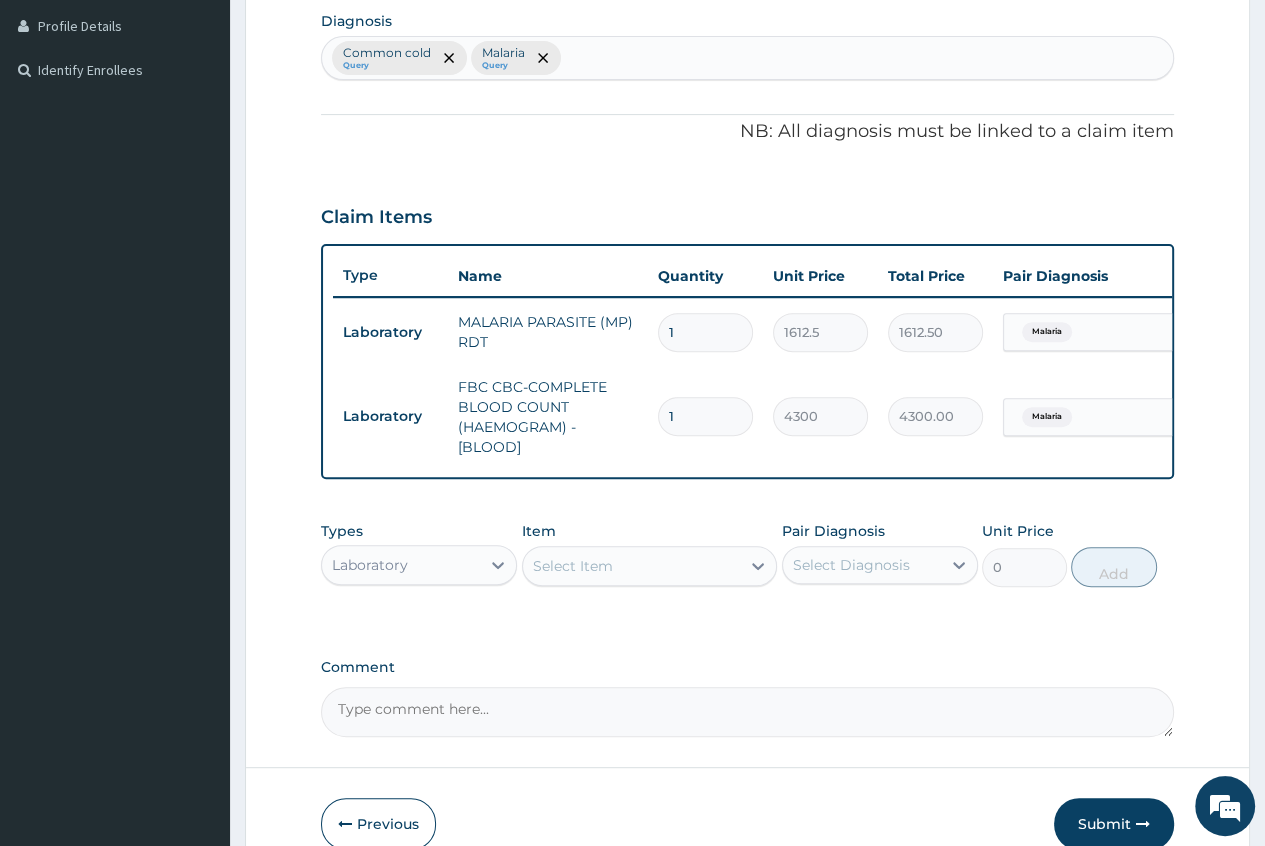 click on "Select Item" at bounding box center (632, 566) 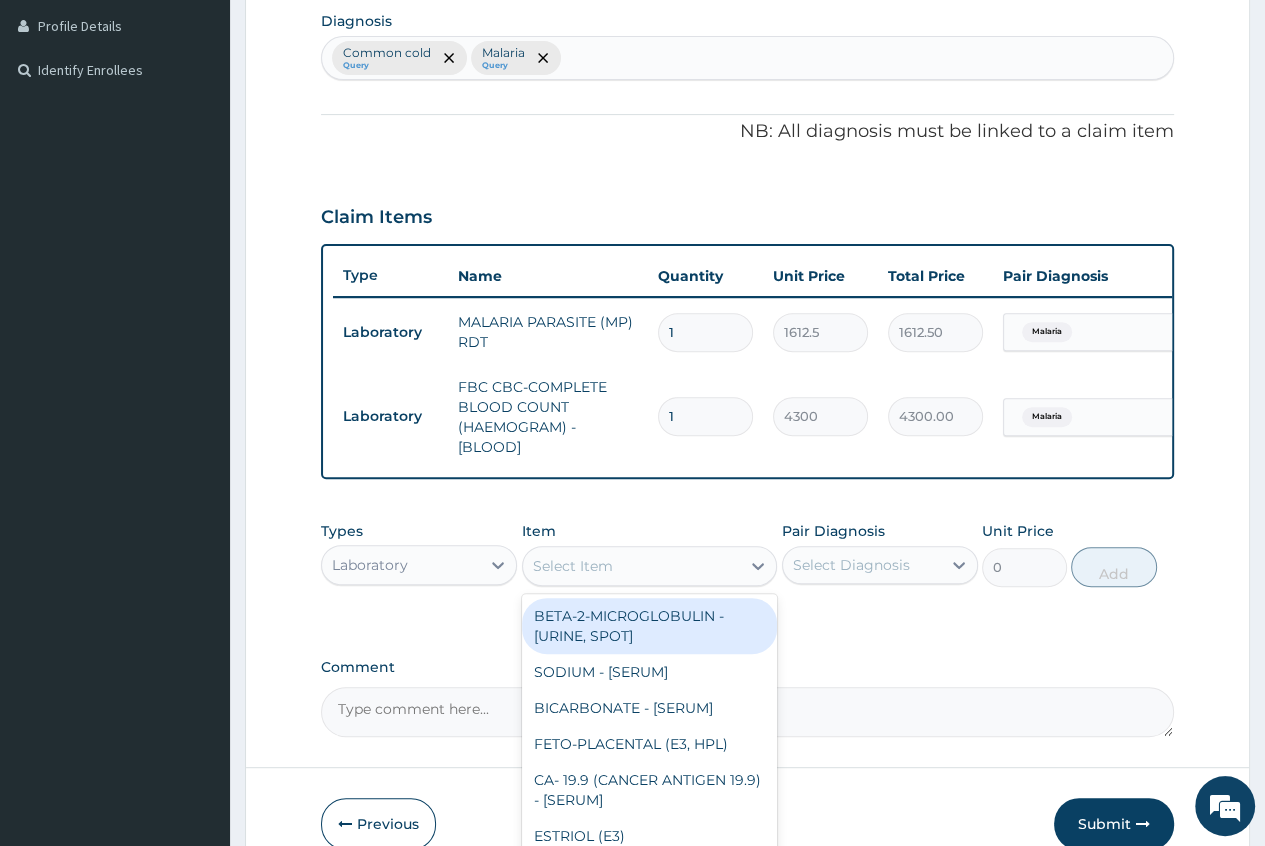 click on "Select Item" at bounding box center (632, 566) 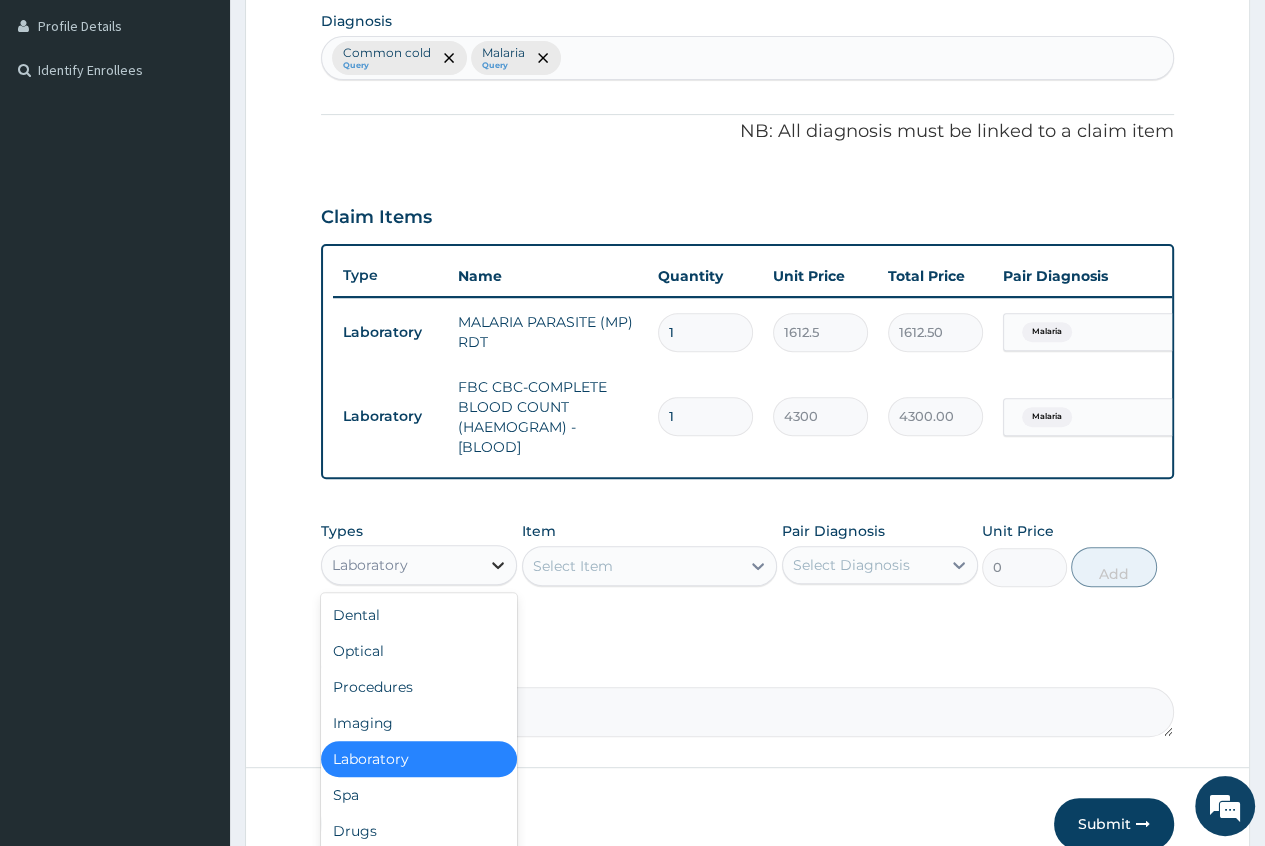 click at bounding box center (498, 565) 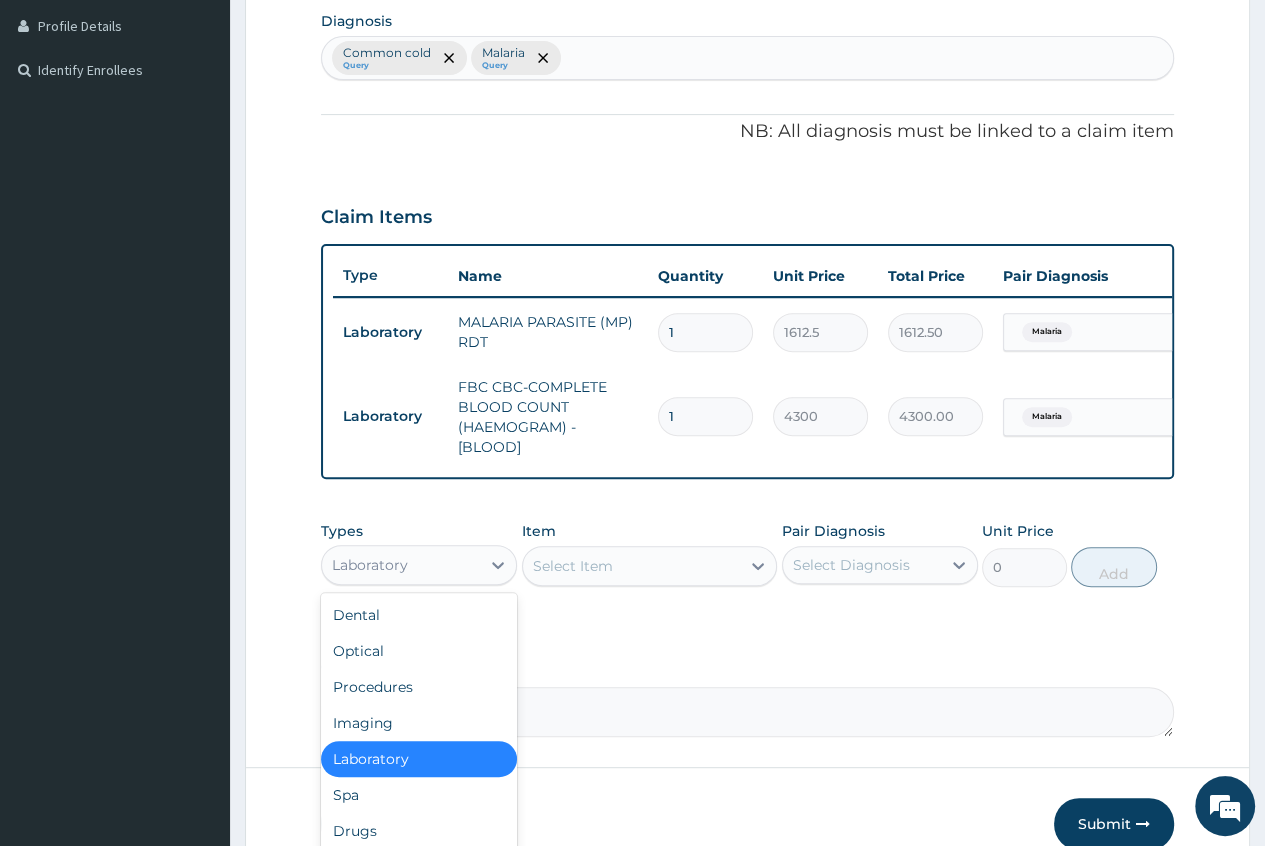 scroll, scrollTop: 68, scrollLeft: 0, axis: vertical 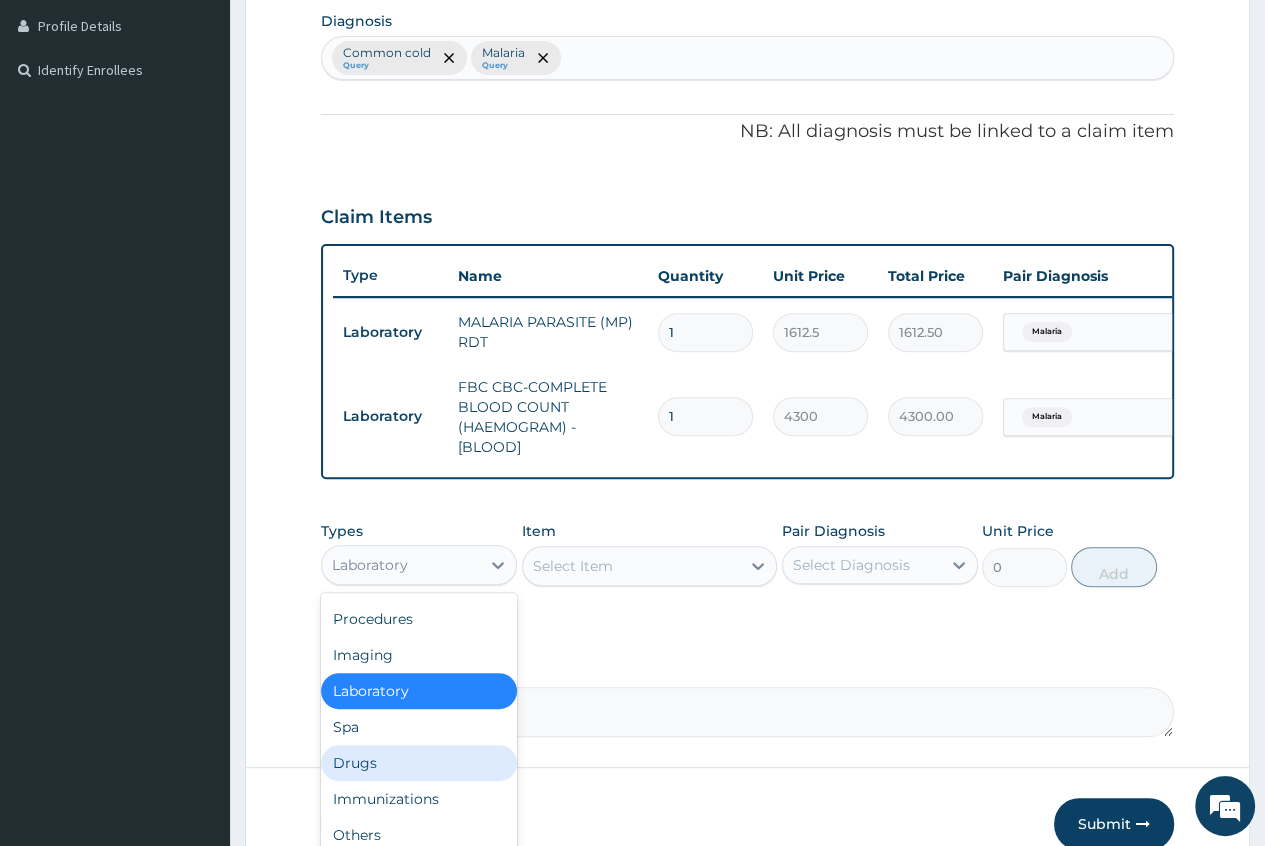 click on "Drugs" at bounding box center (419, 763) 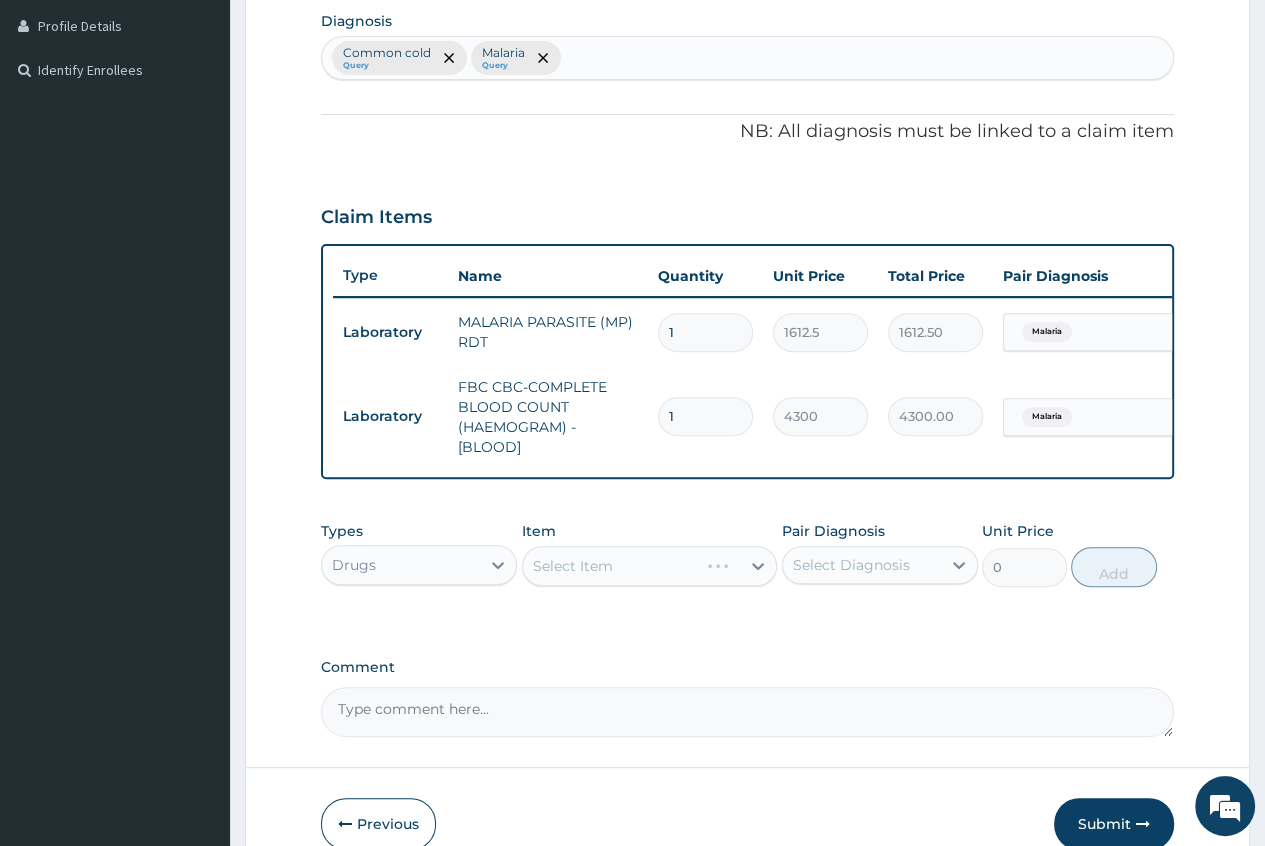 click on "Select Item" at bounding box center (650, 566) 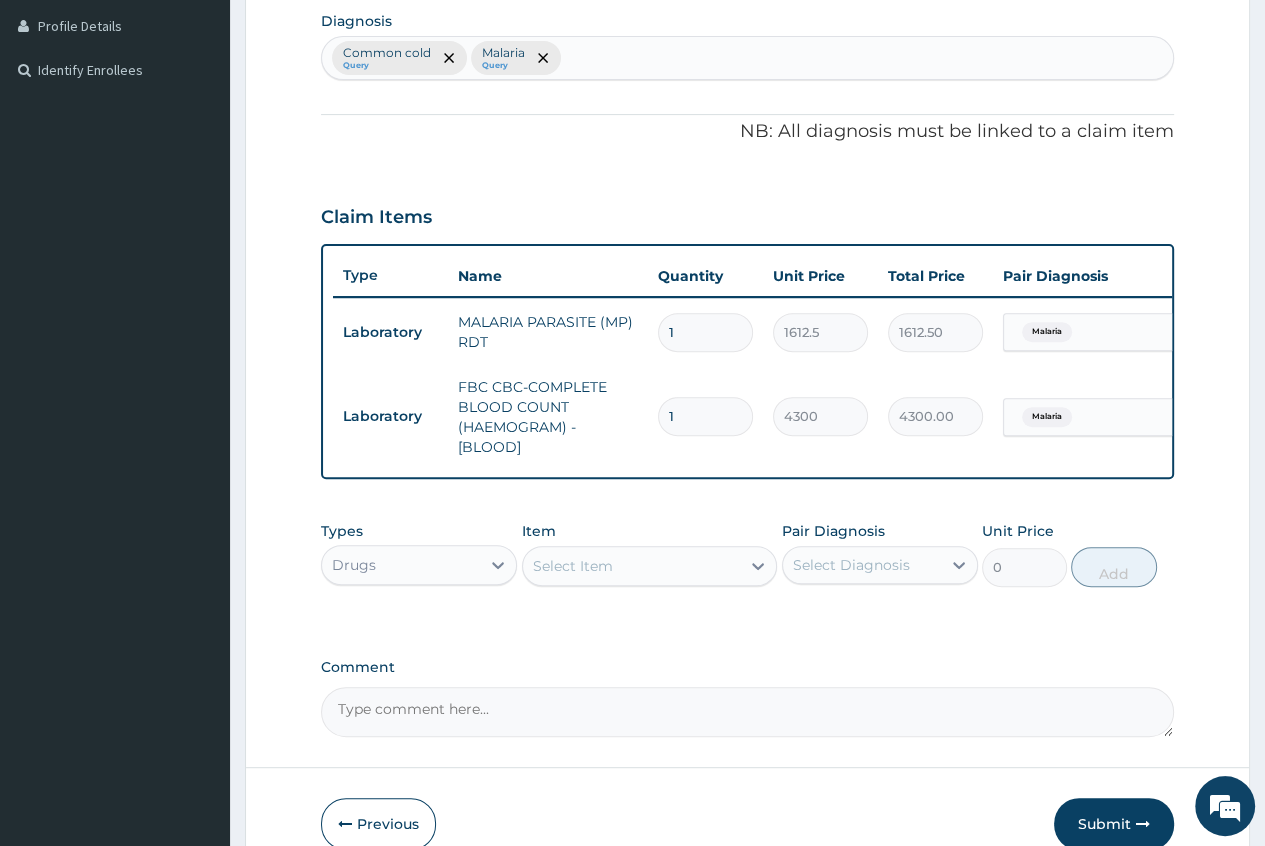 click on "Select Item" at bounding box center [573, 566] 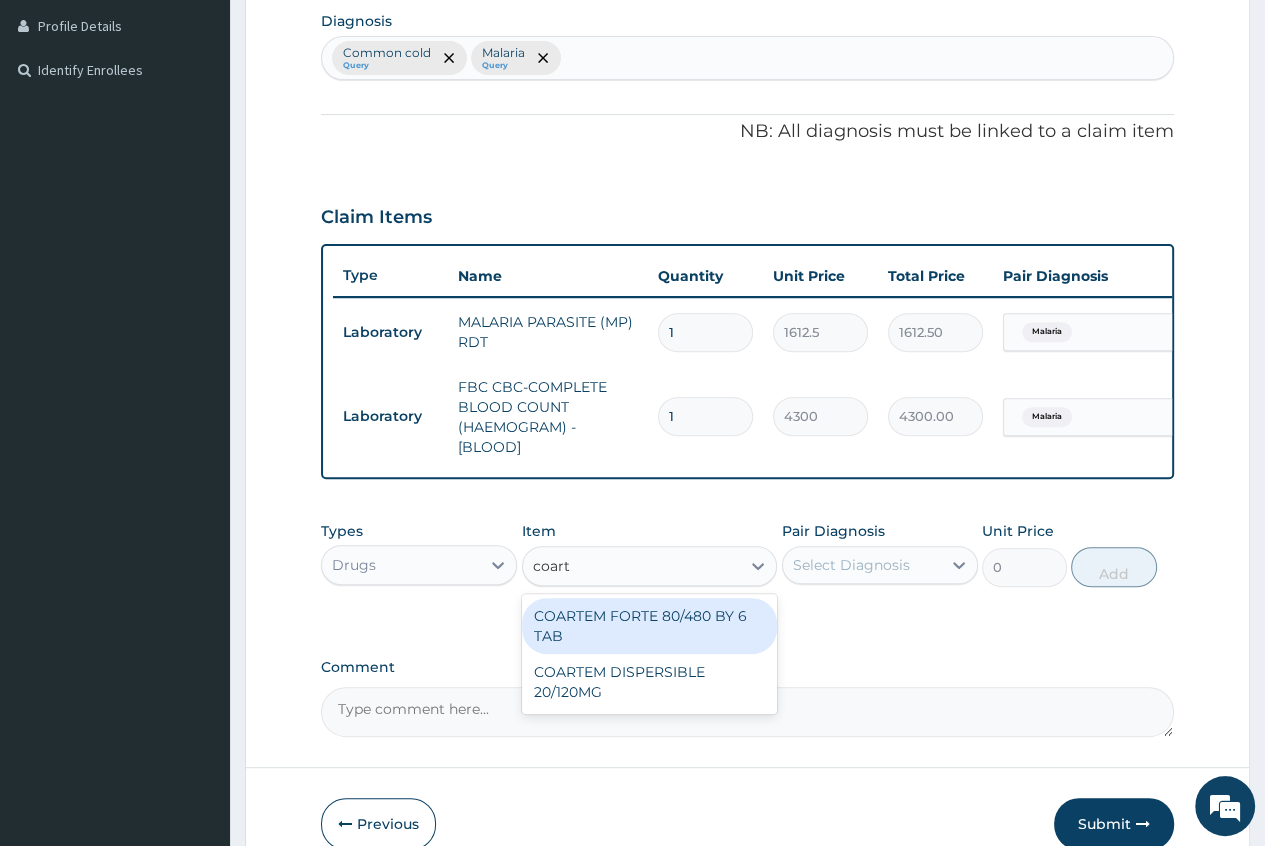 type on "coarte" 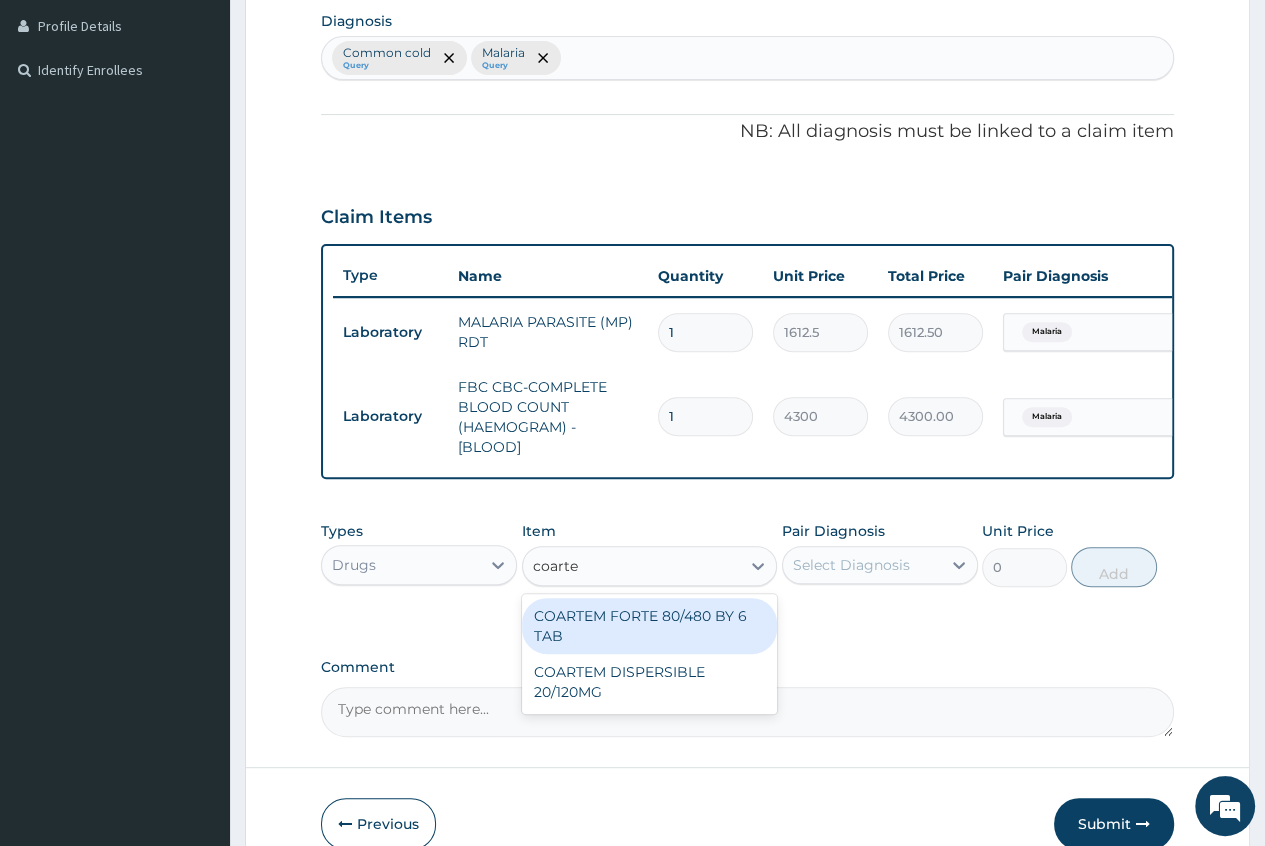 click on "COARTEM FORTE 80/480 BY 6 TAB" at bounding box center [650, 626] 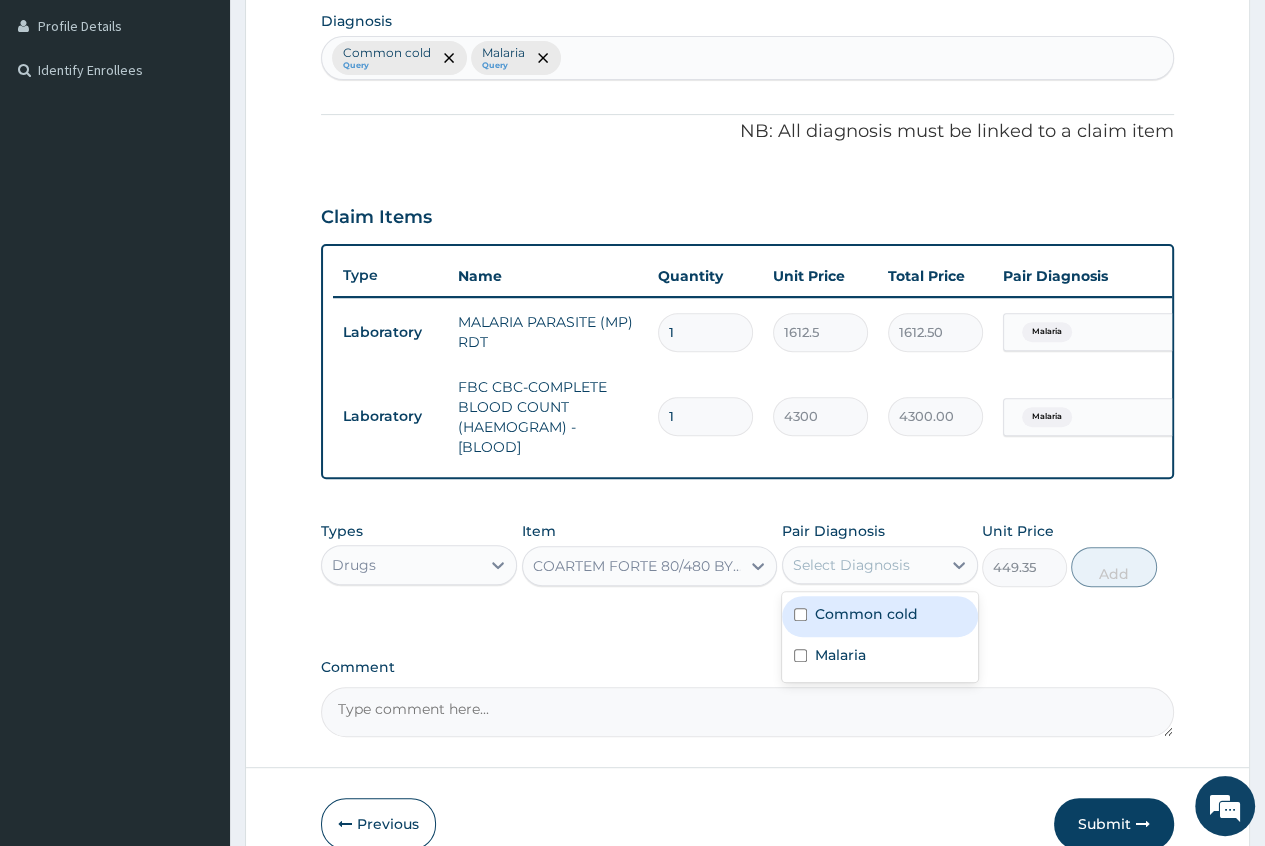 click on "Select Diagnosis" at bounding box center [851, 565] 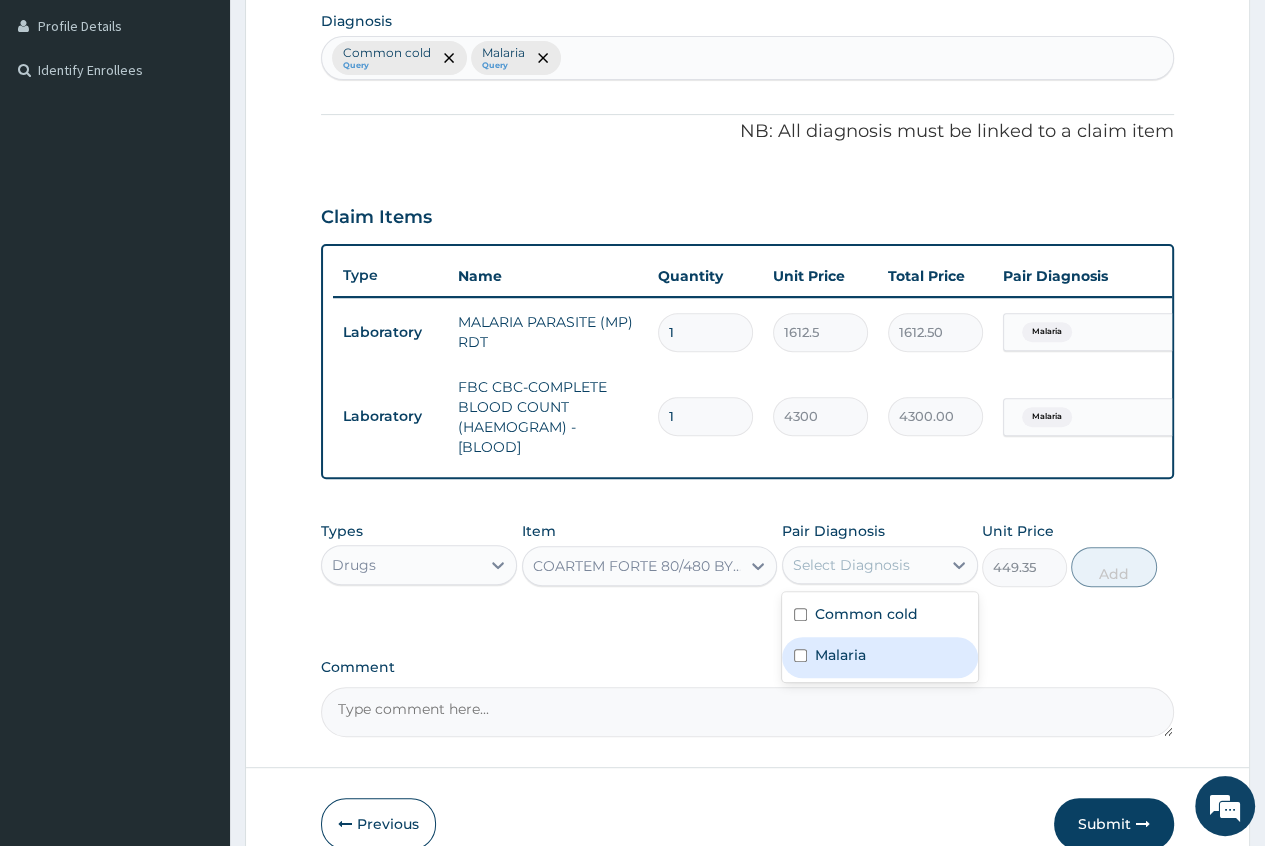 click on "Malaria" at bounding box center (840, 655) 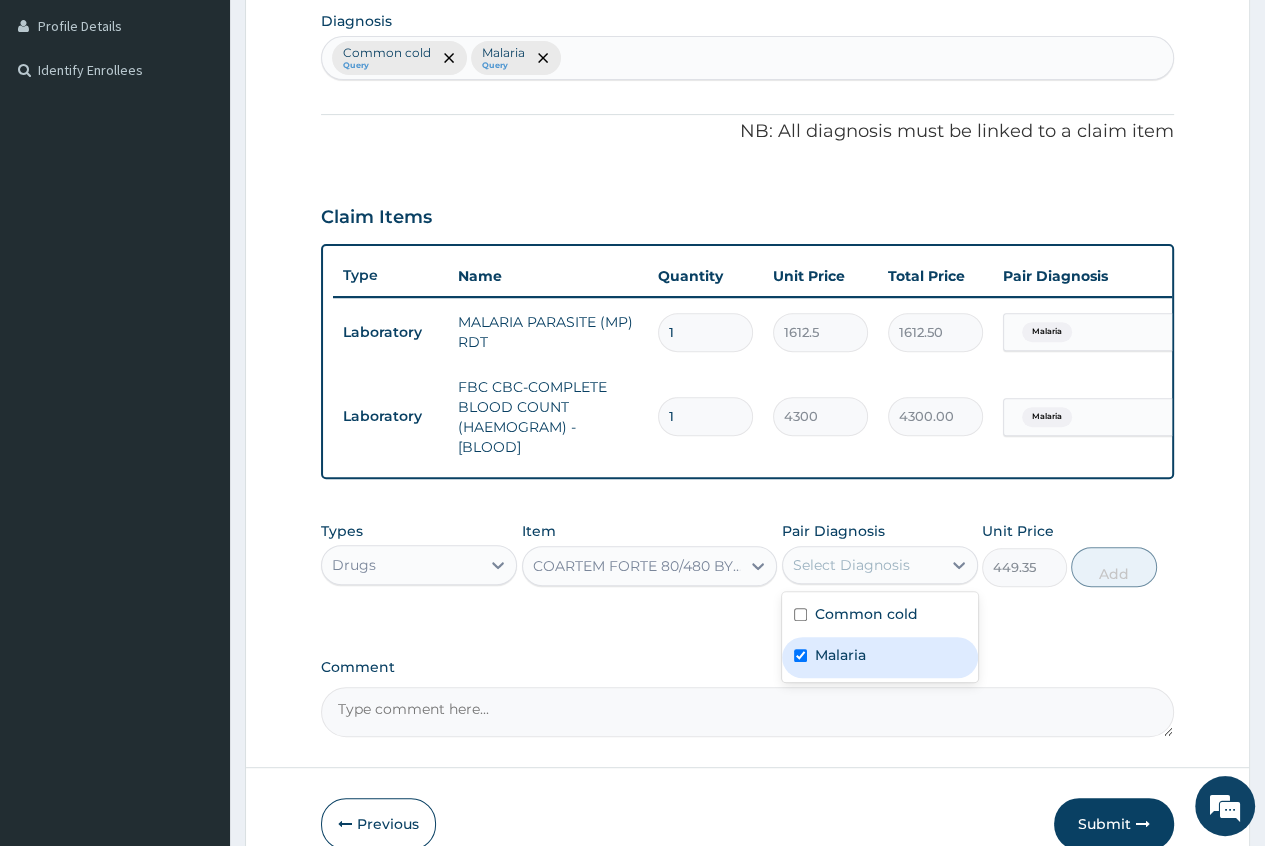 checkbox on "true" 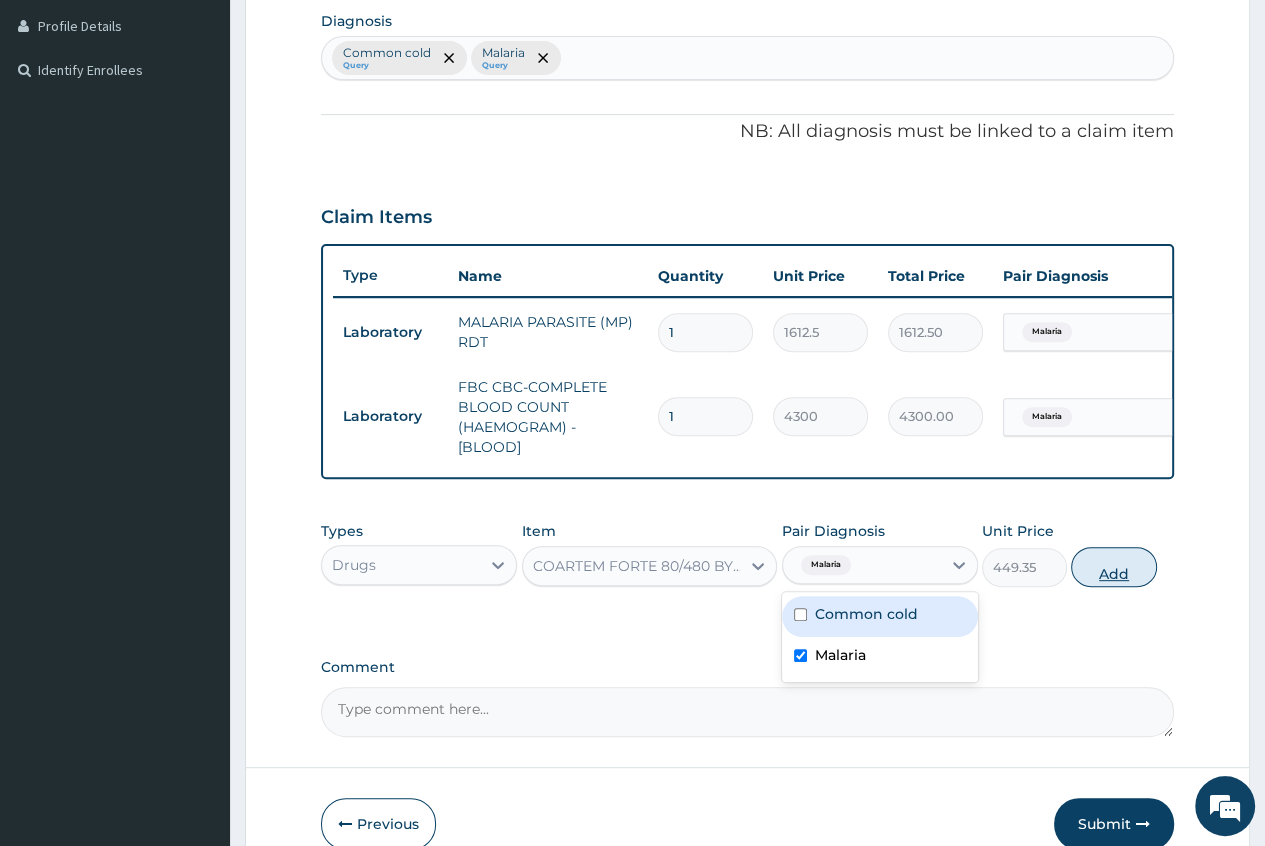 click on "Add" at bounding box center (1113, 567) 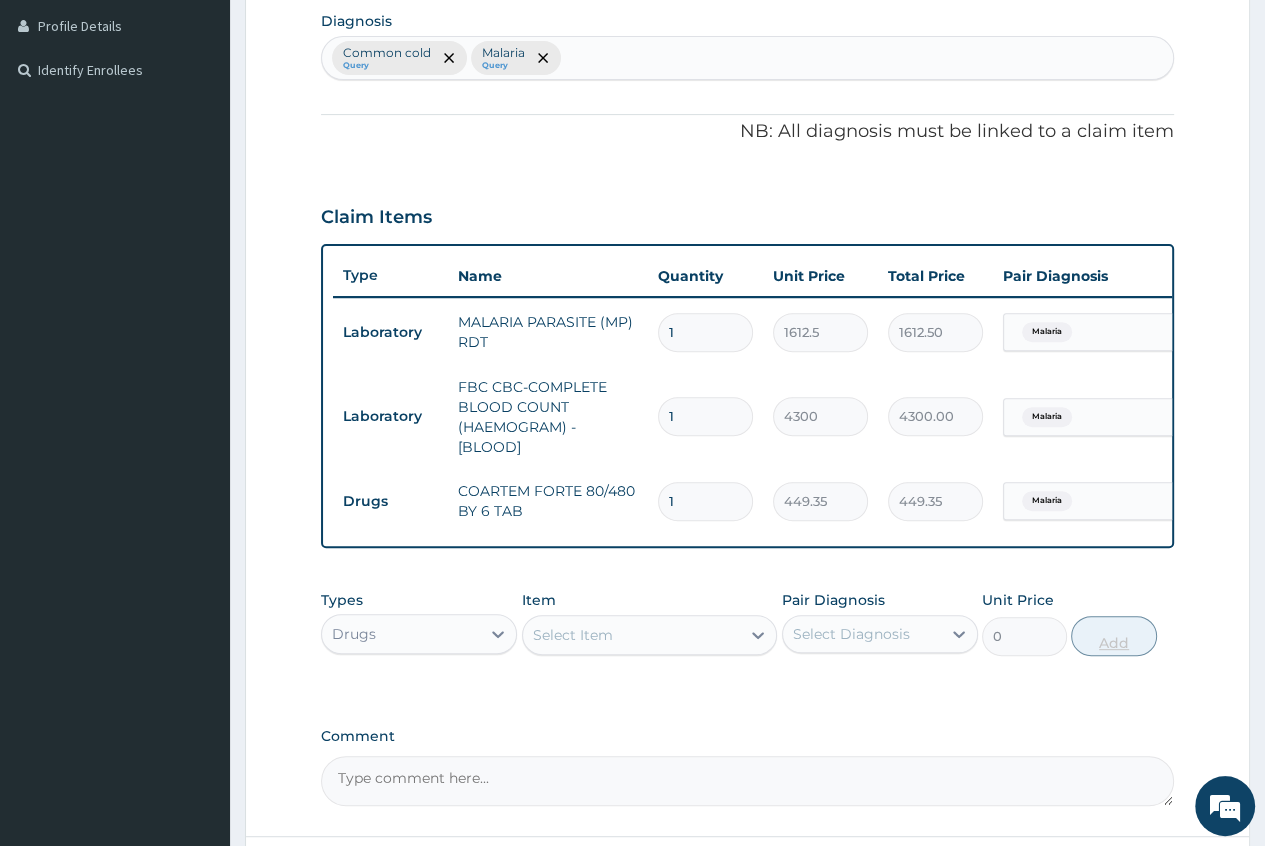 type 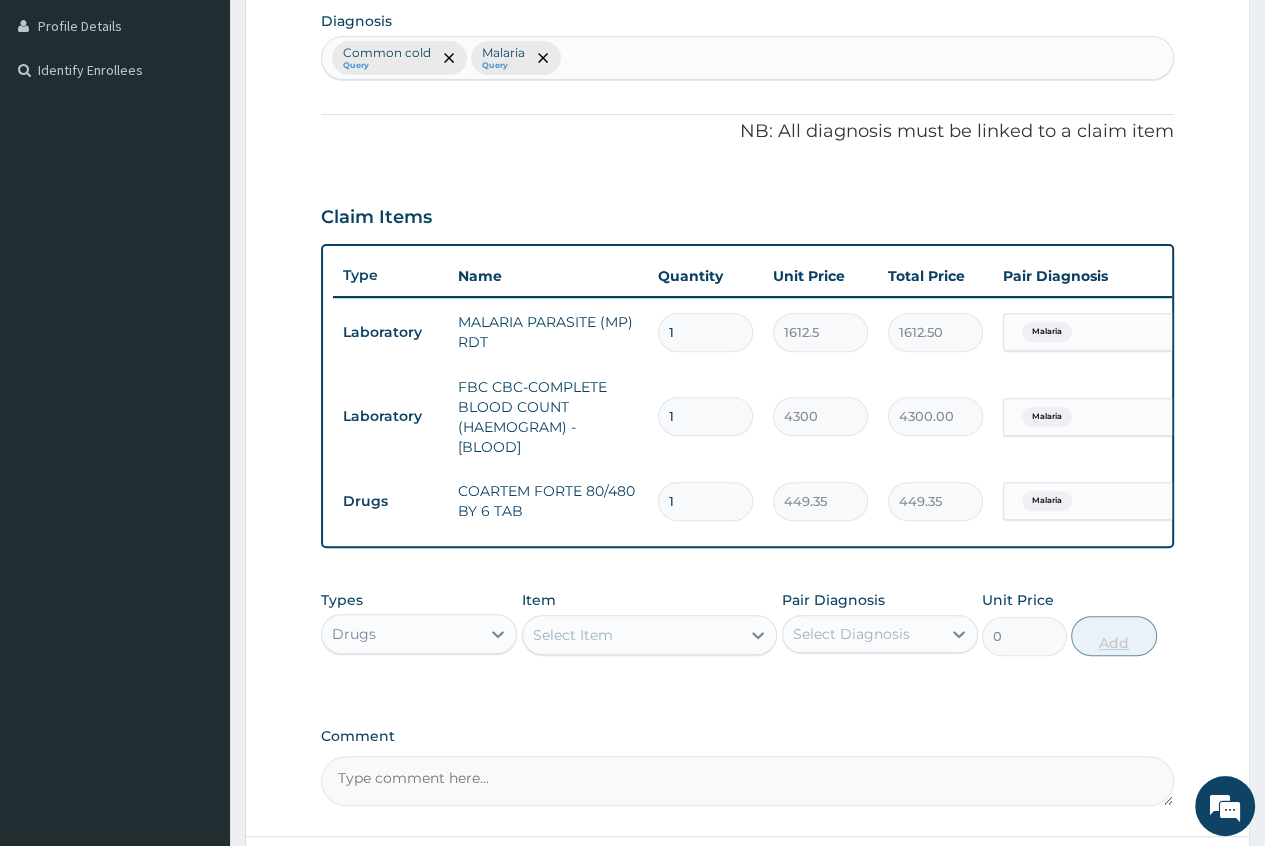 type on "0.00" 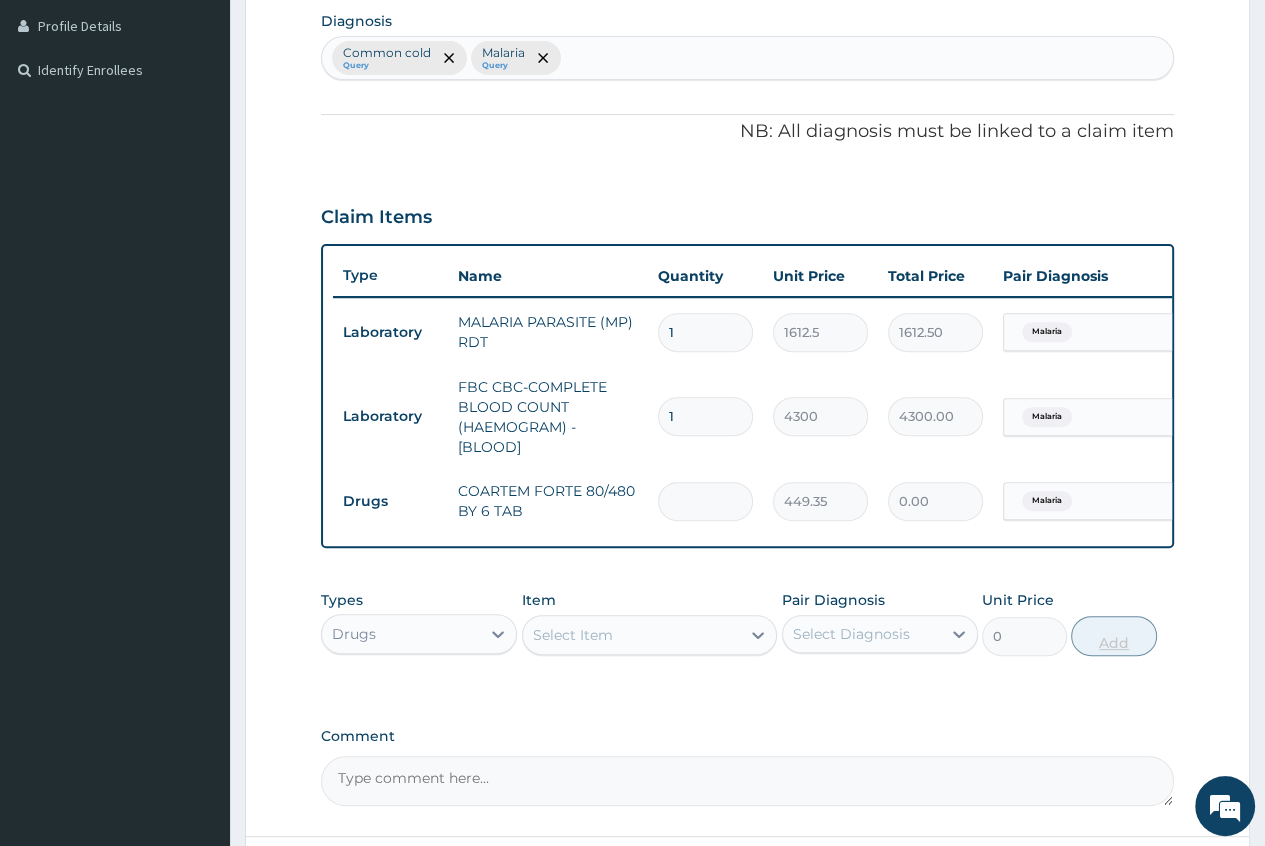 type on "6" 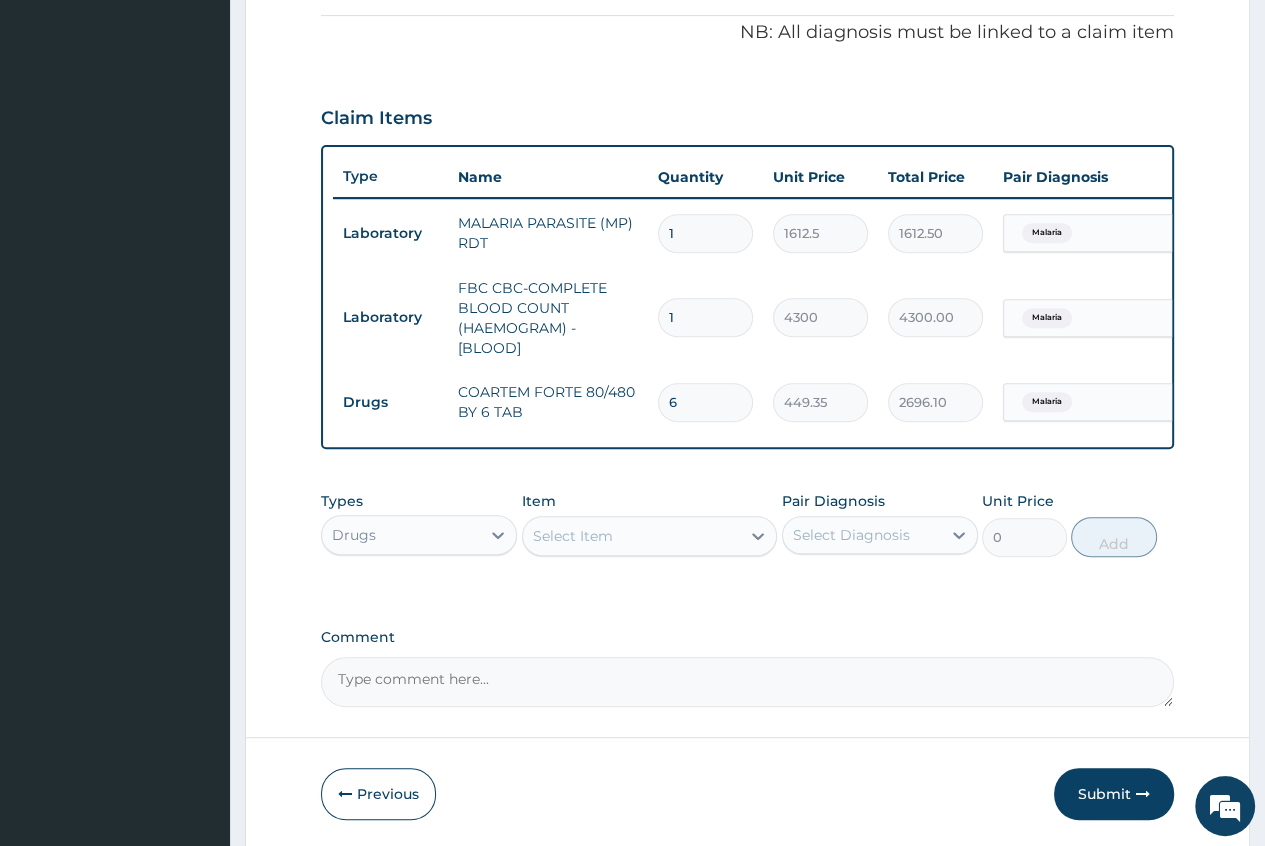 scroll, scrollTop: 600, scrollLeft: 0, axis: vertical 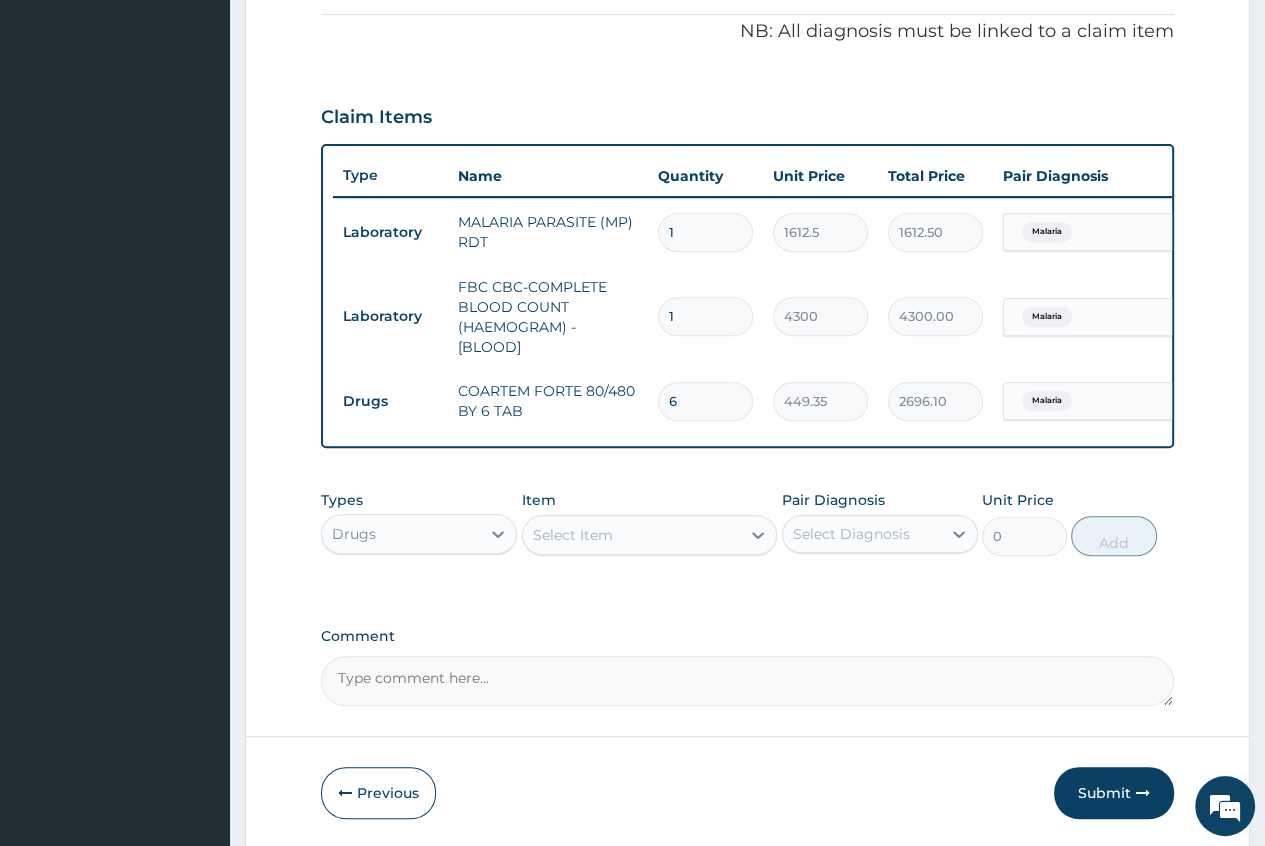 type on "6" 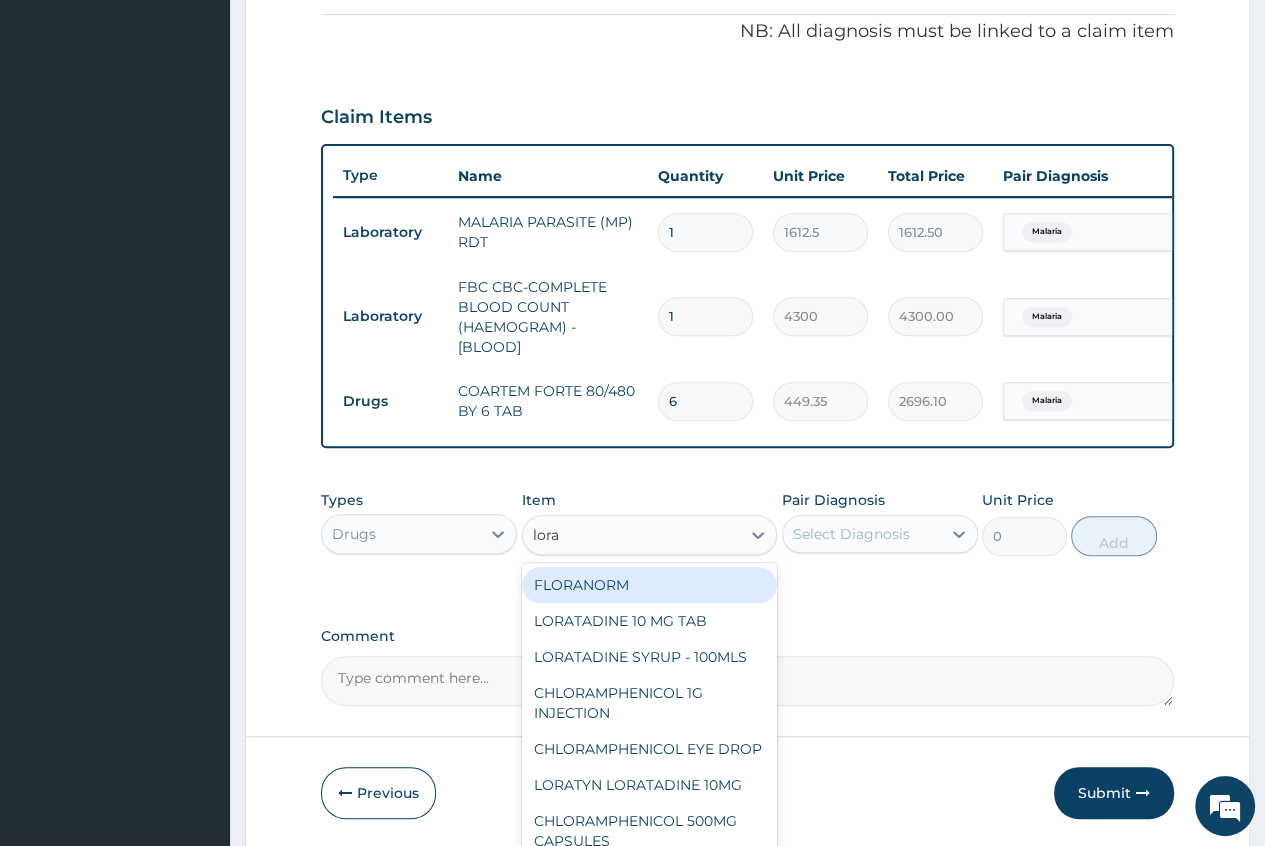 type on "lorat" 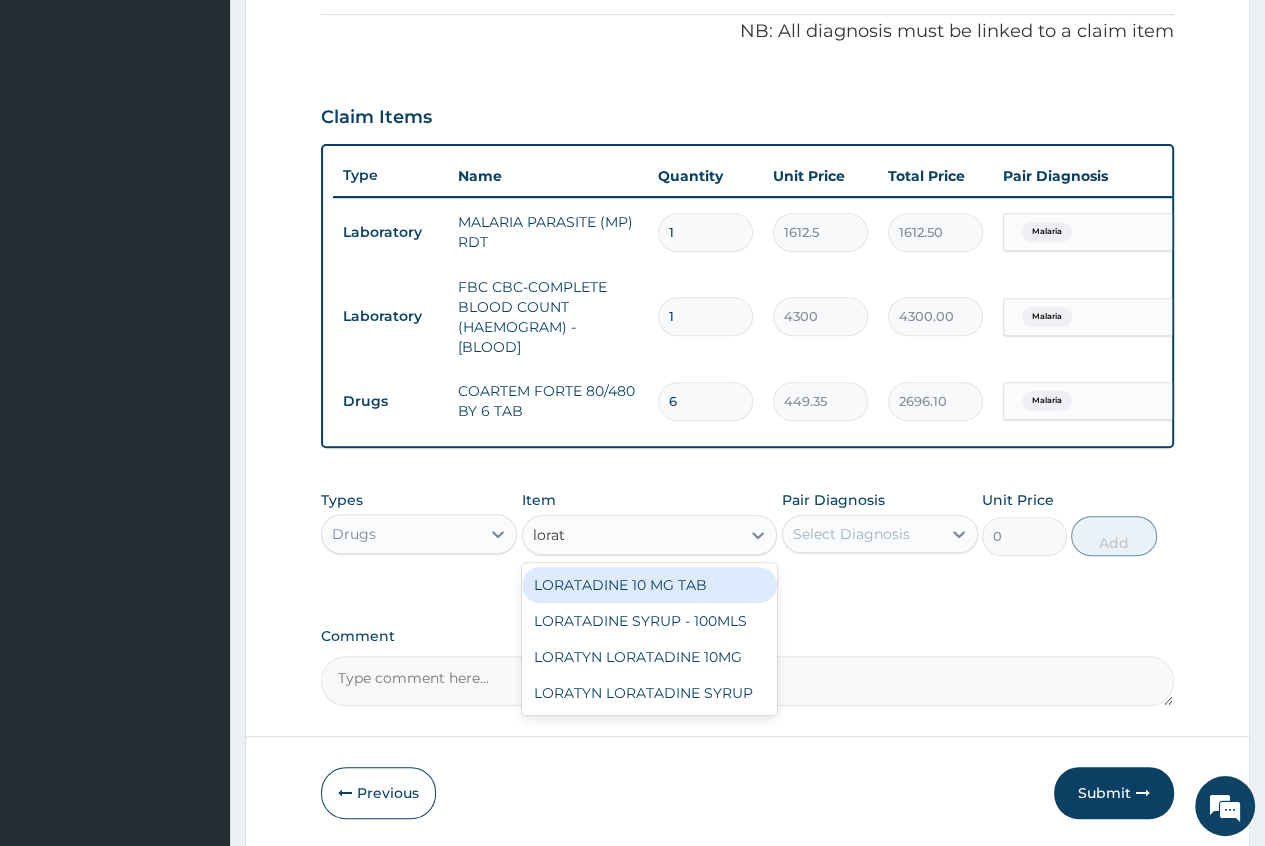 click on "LORATADINE 10 MG TAB" at bounding box center (650, 585) 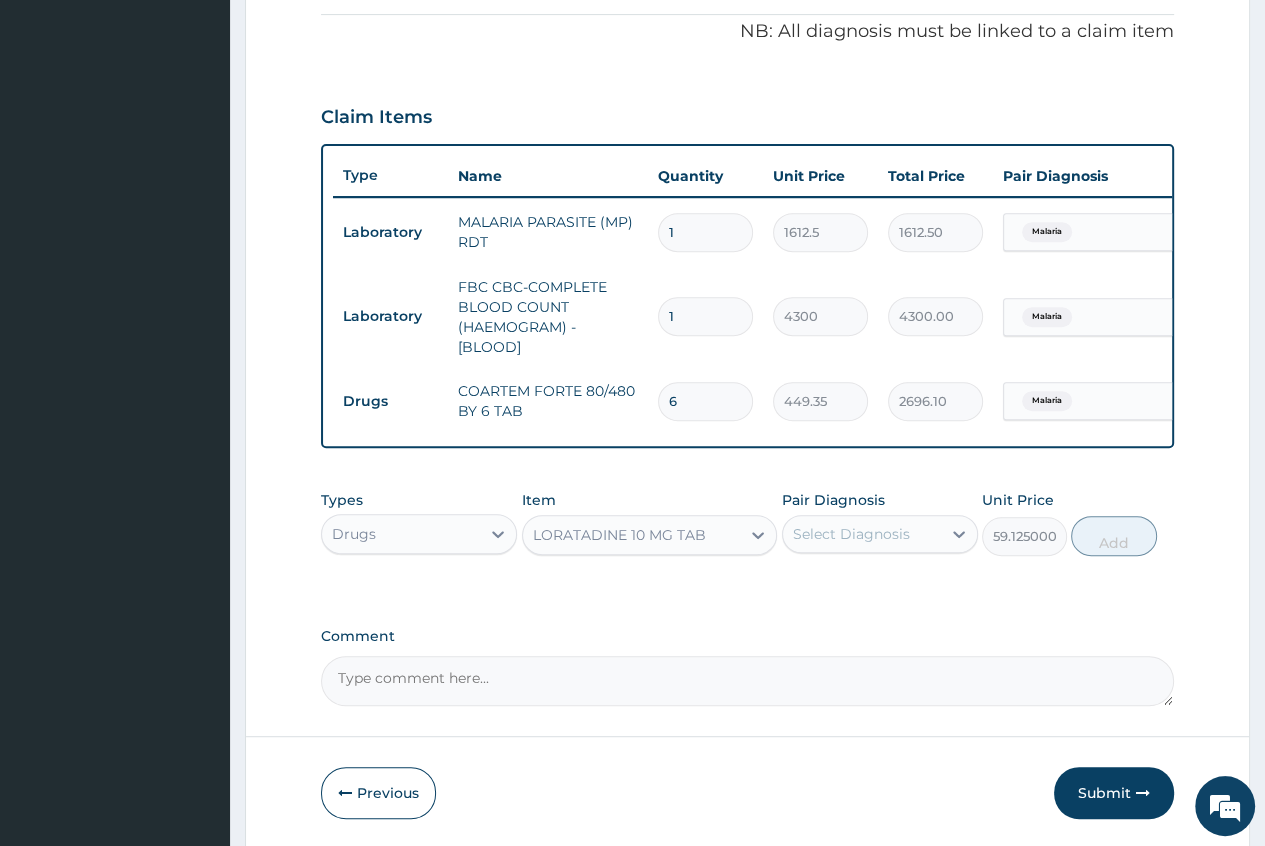 click on "Select Diagnosis" at bounding box center [851, 534] 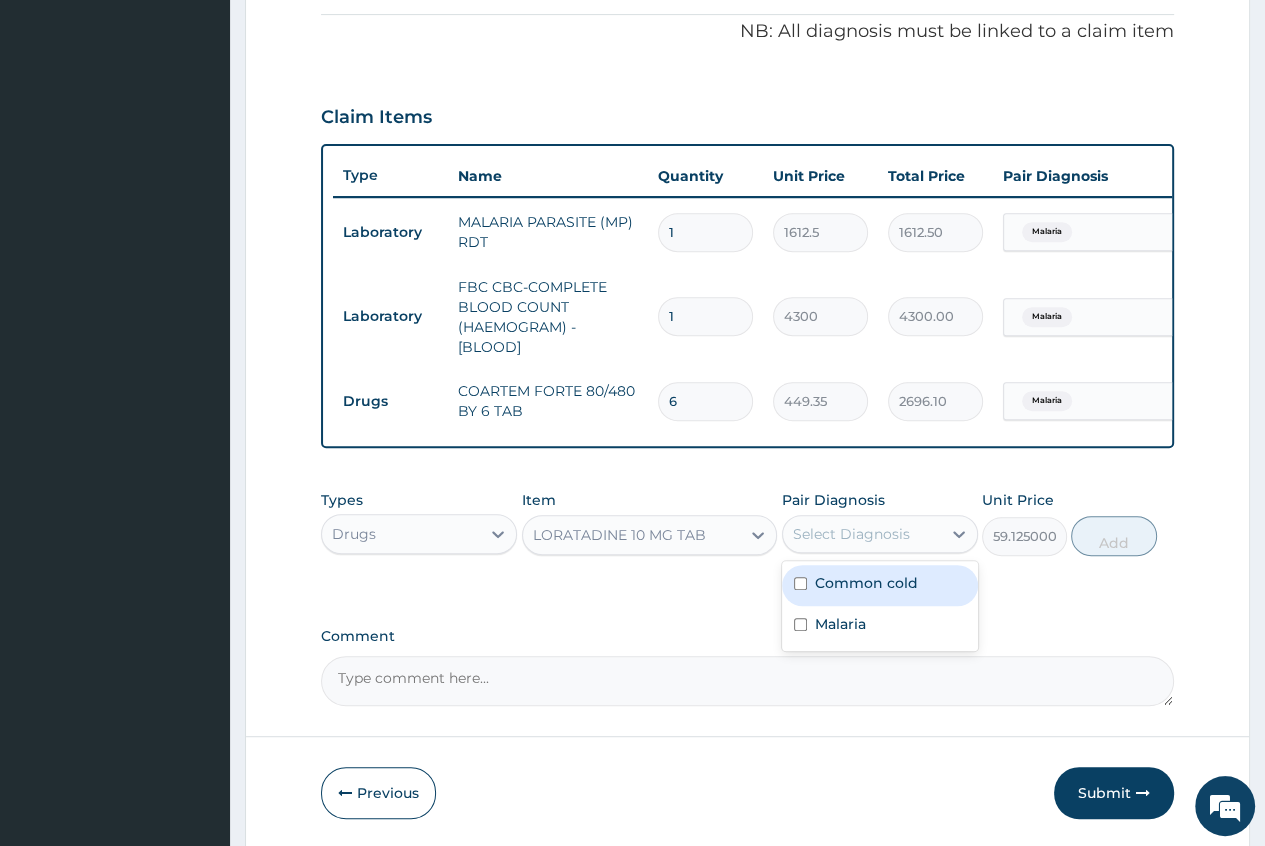 drag, startPoint x: 816, startPoint y: 637, endPoint x: 823, endPoint y: 588, distance: 49.497475 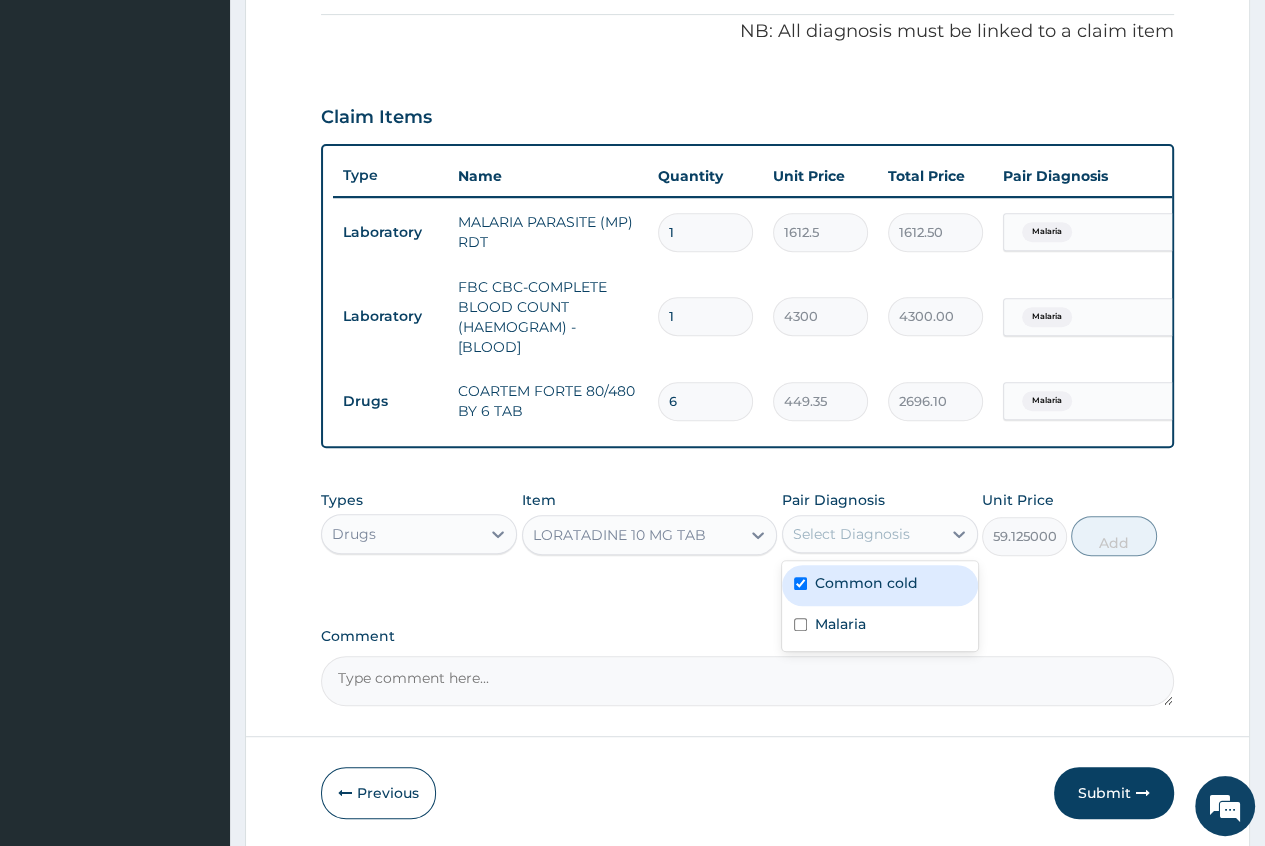 checkbox on "true" 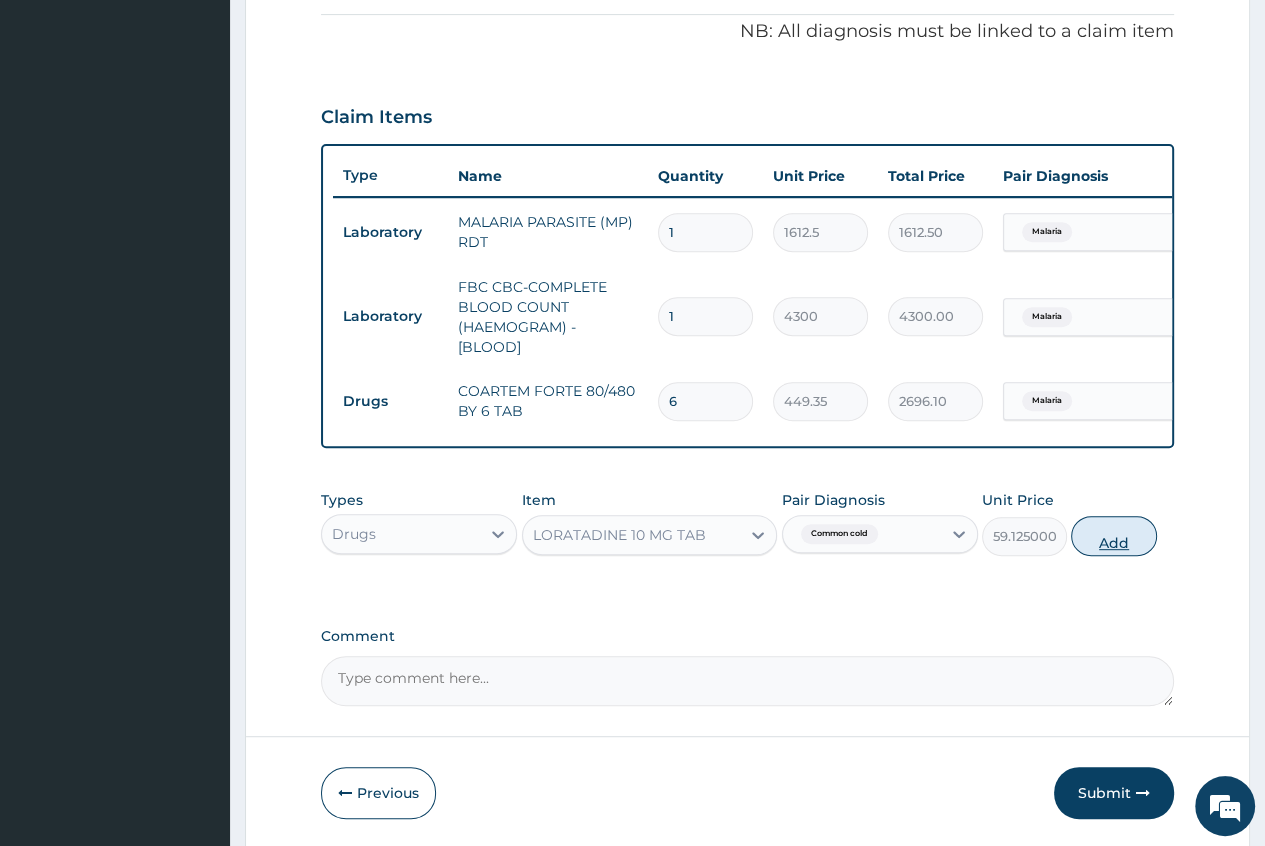 click on "Add" at bounding box center (1113, 536) 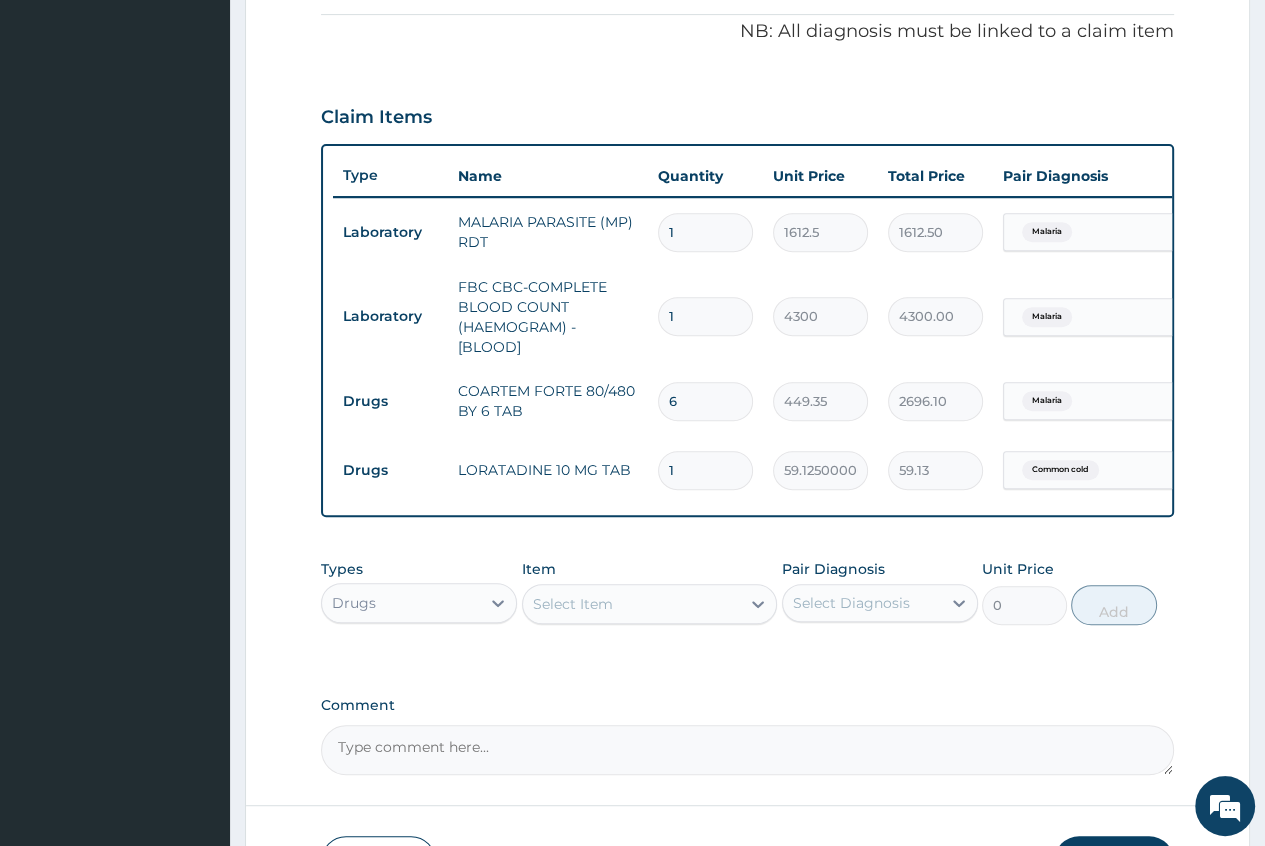 type 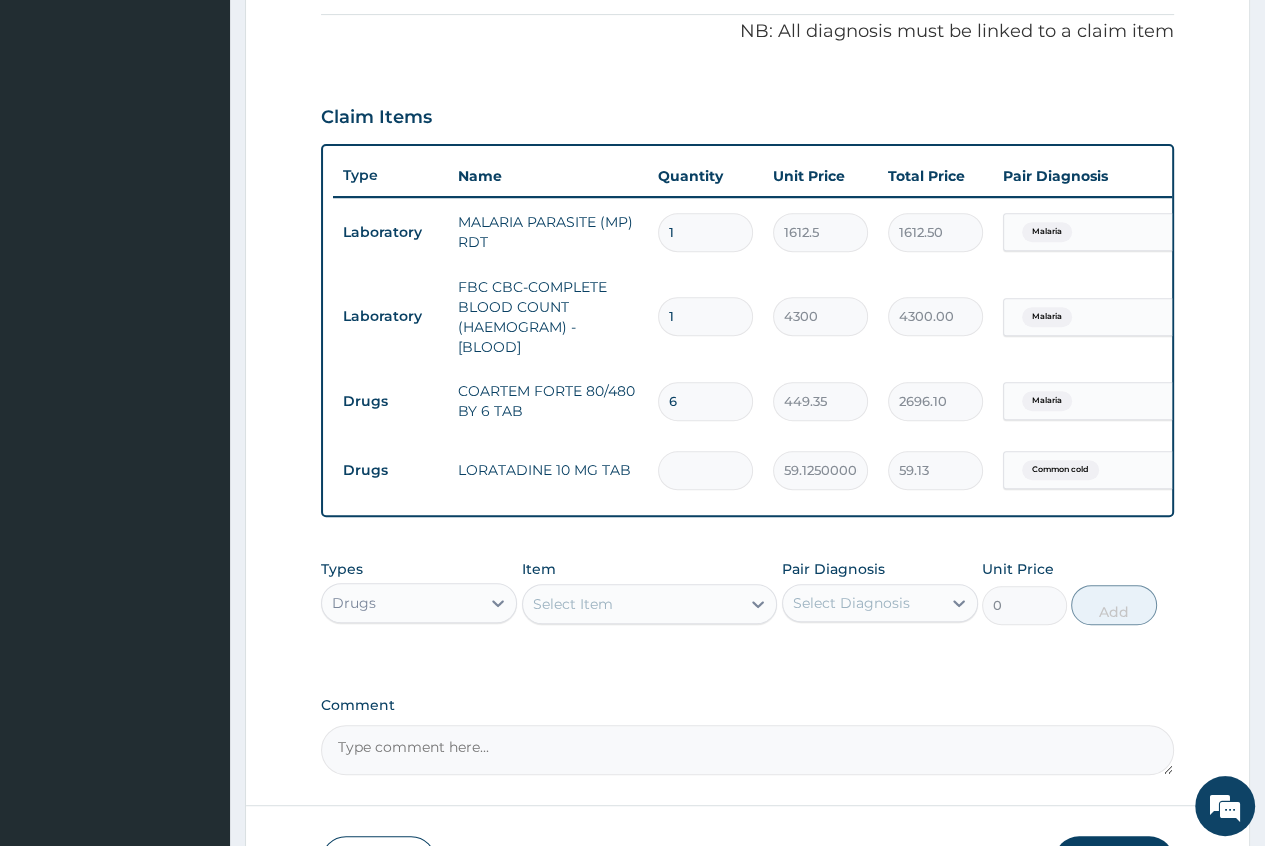 type on "0.00" 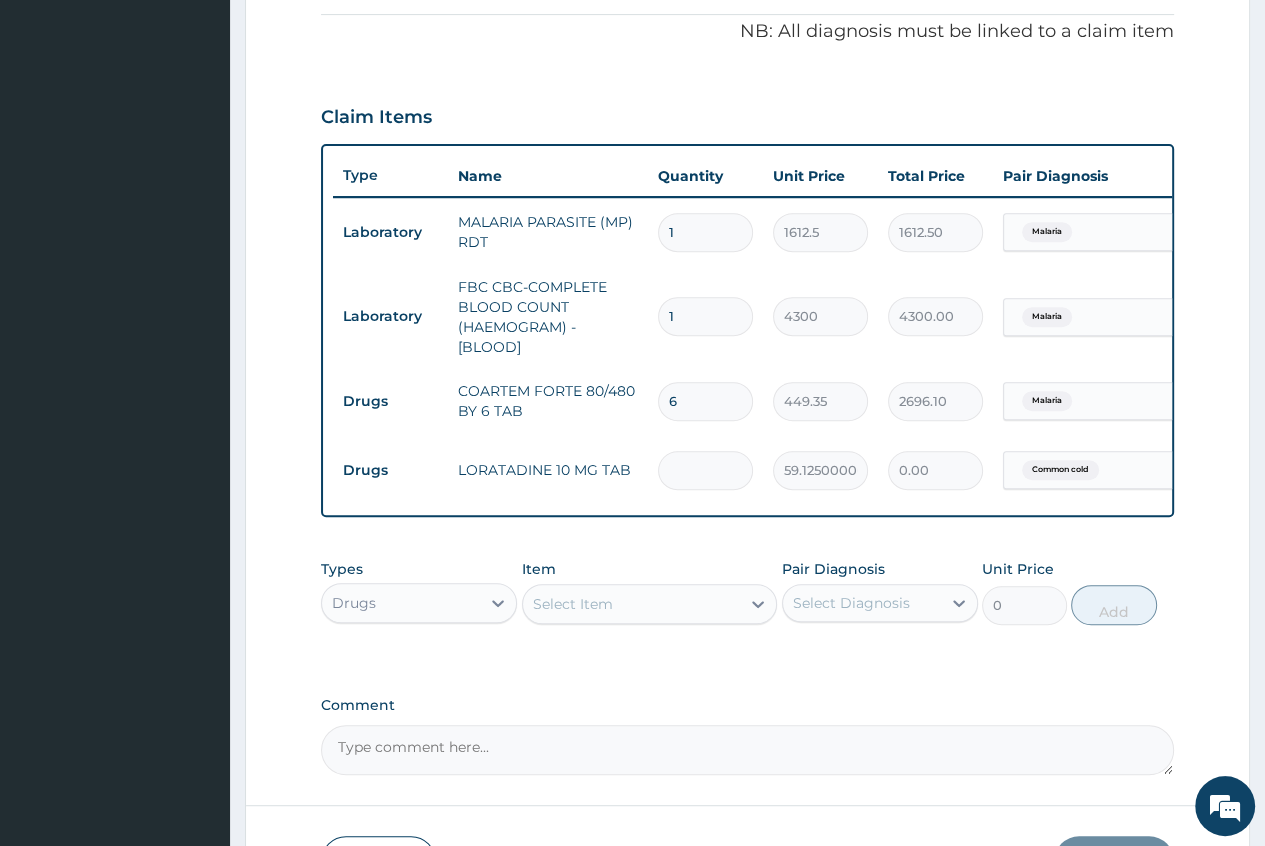 type on "5" 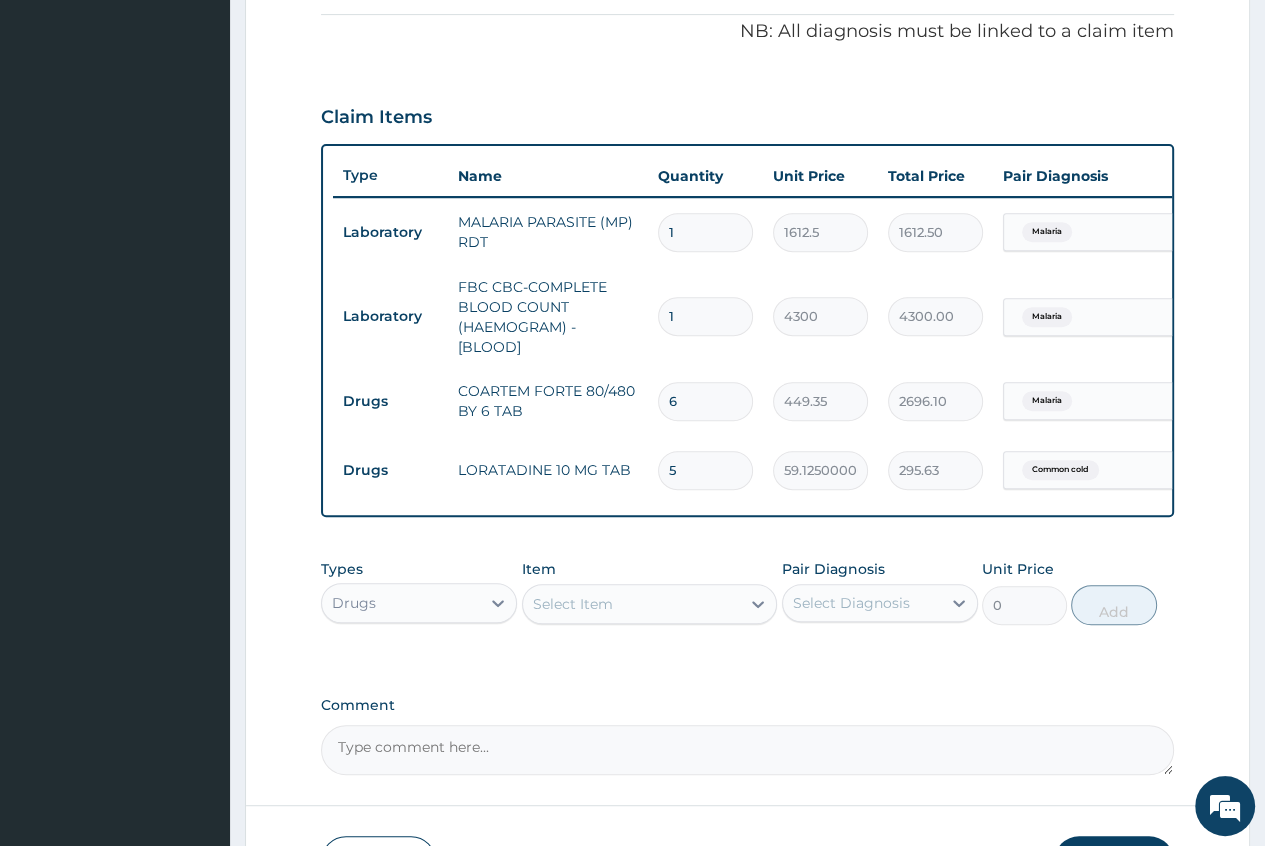 type on "5" 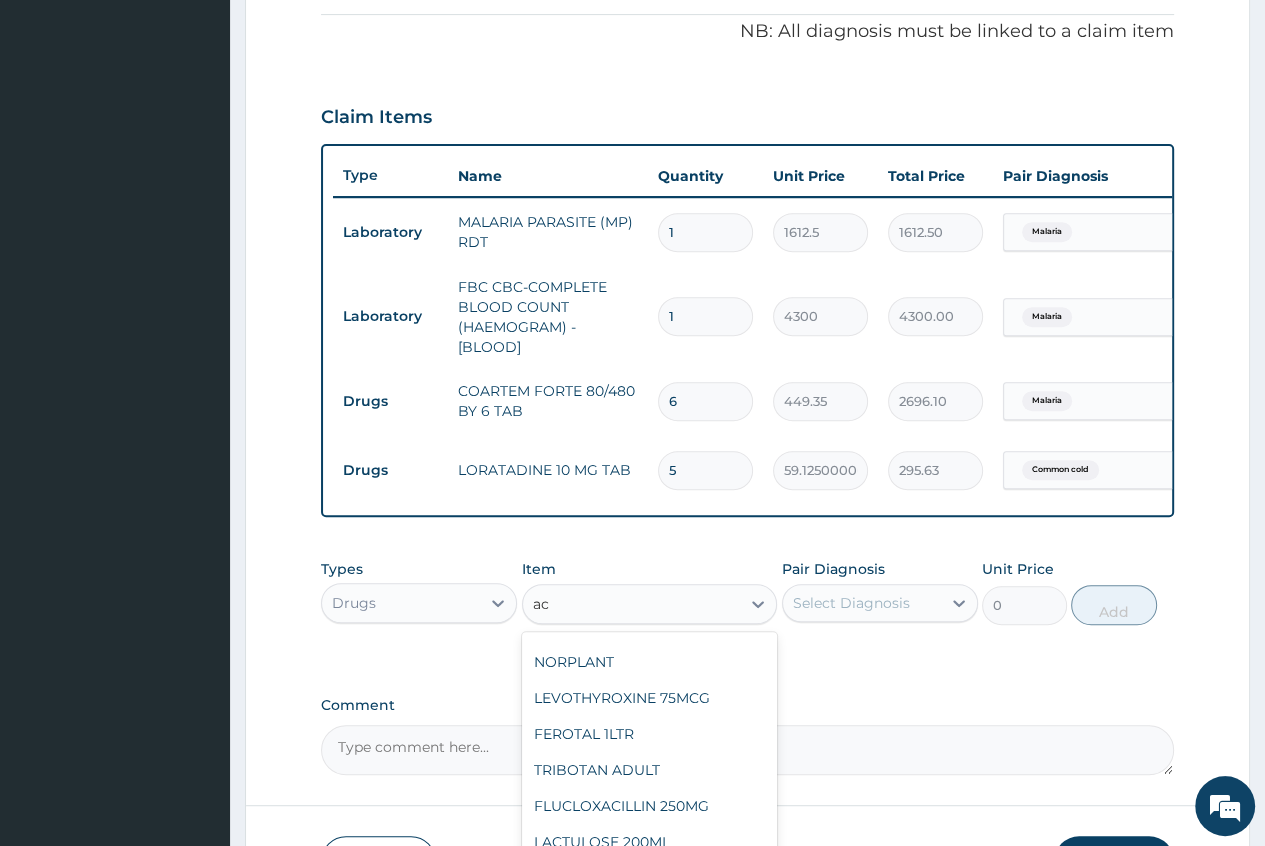 scroll, scrollTop: 352, scrollLeft: 0, axis: vertical 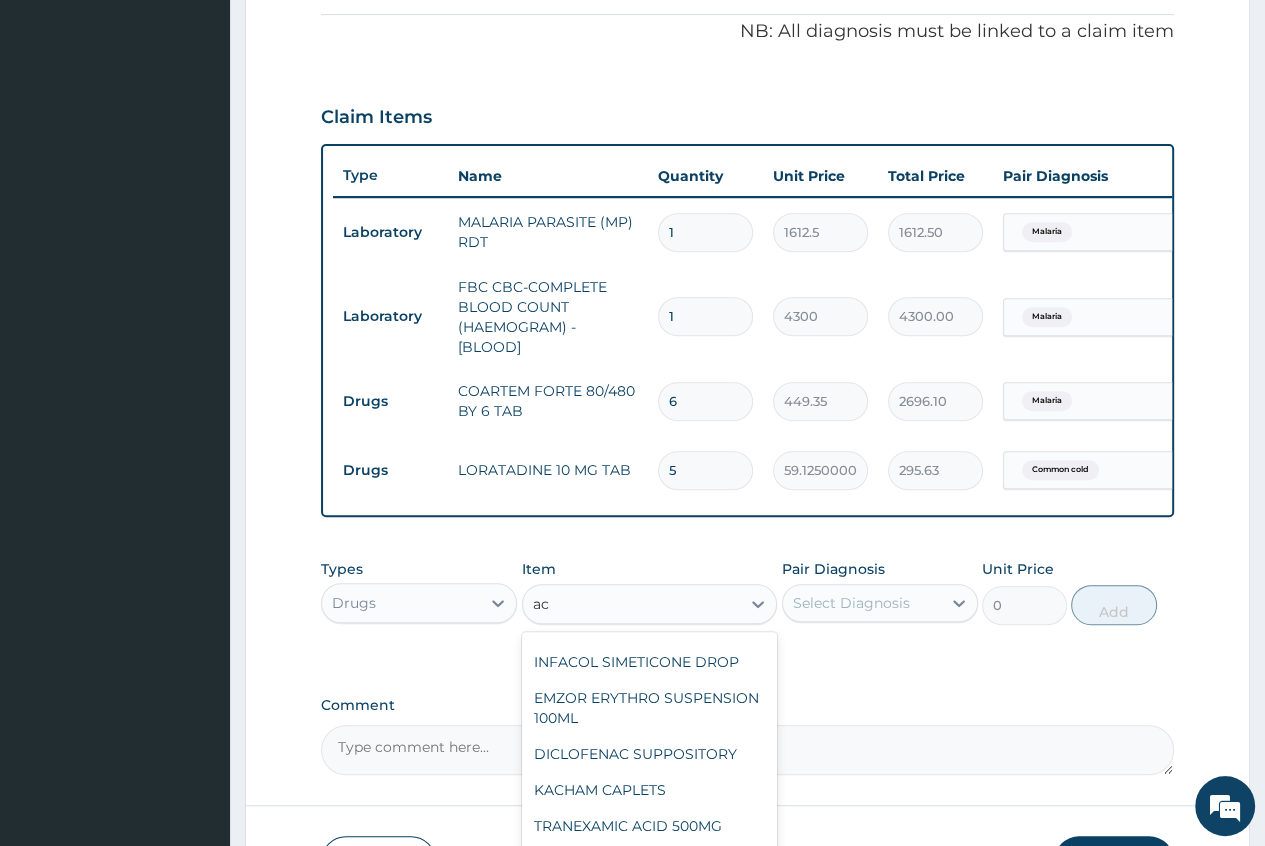 type on "a" 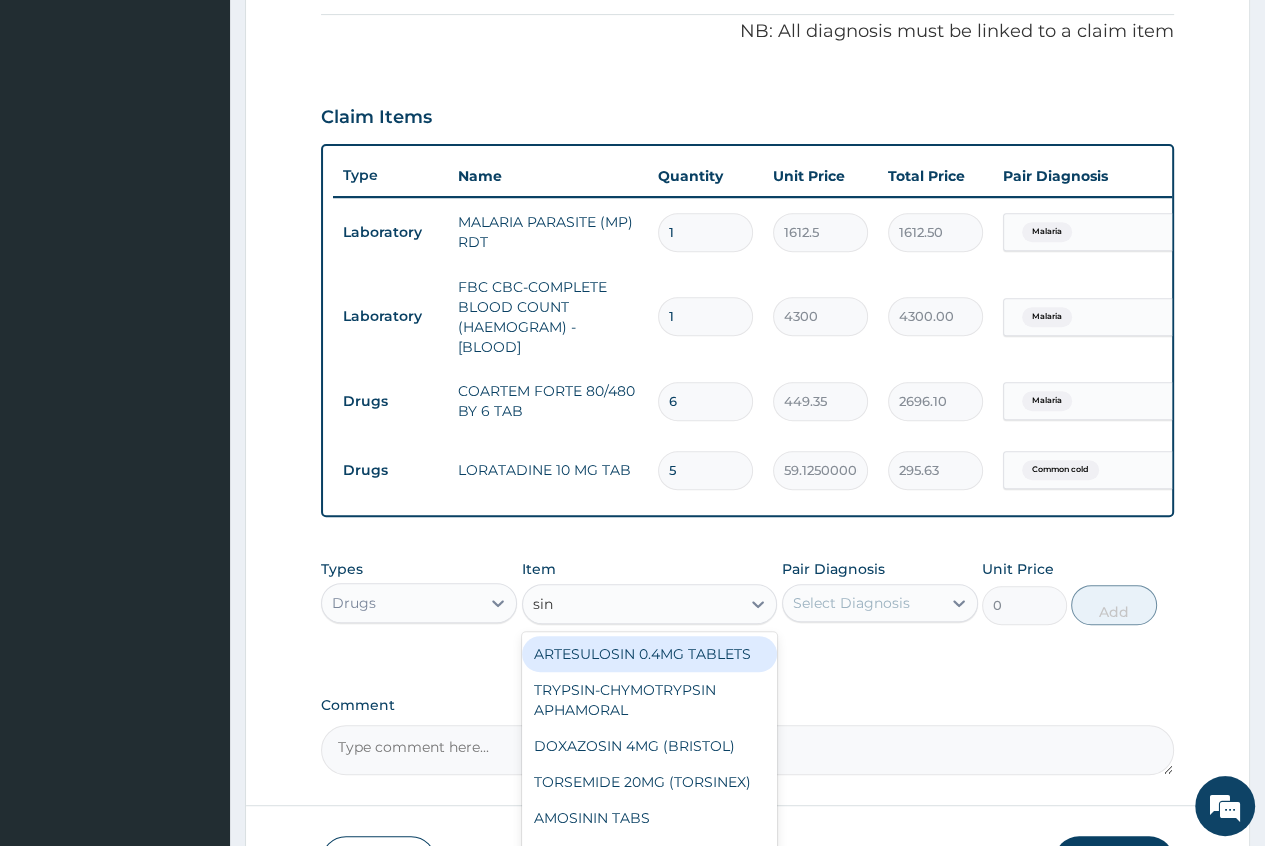 scroll, scrollTop: 0, scrollLeft: 0, axis: both 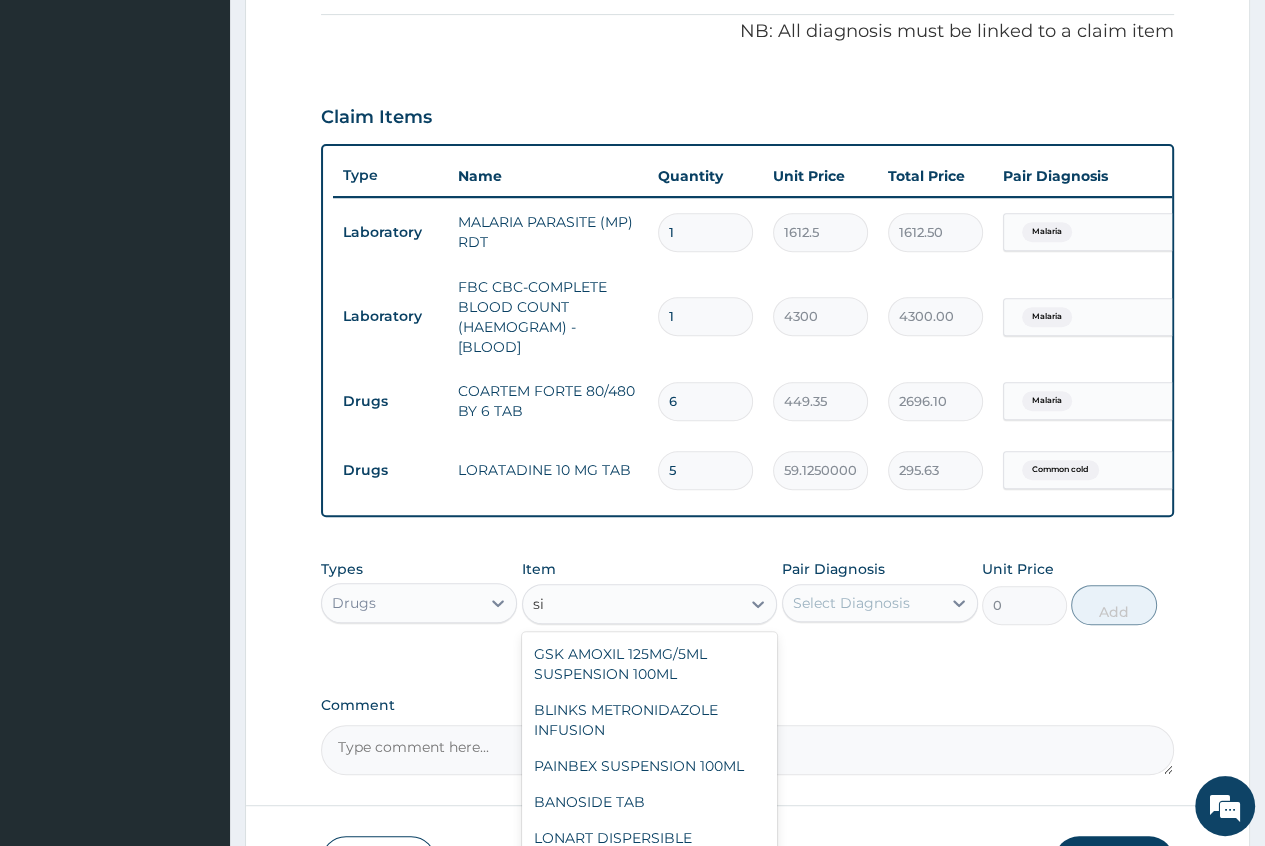type on "s" 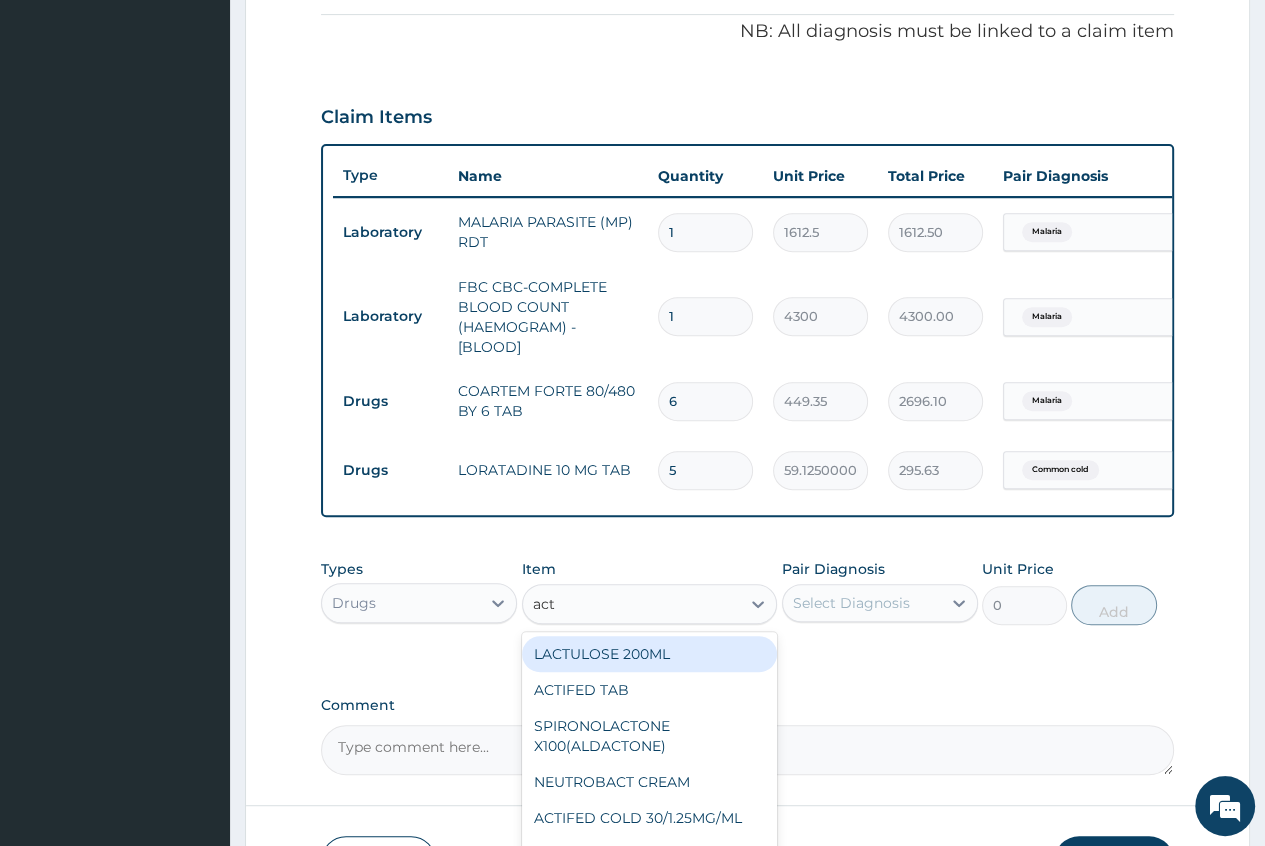 type on "acti" 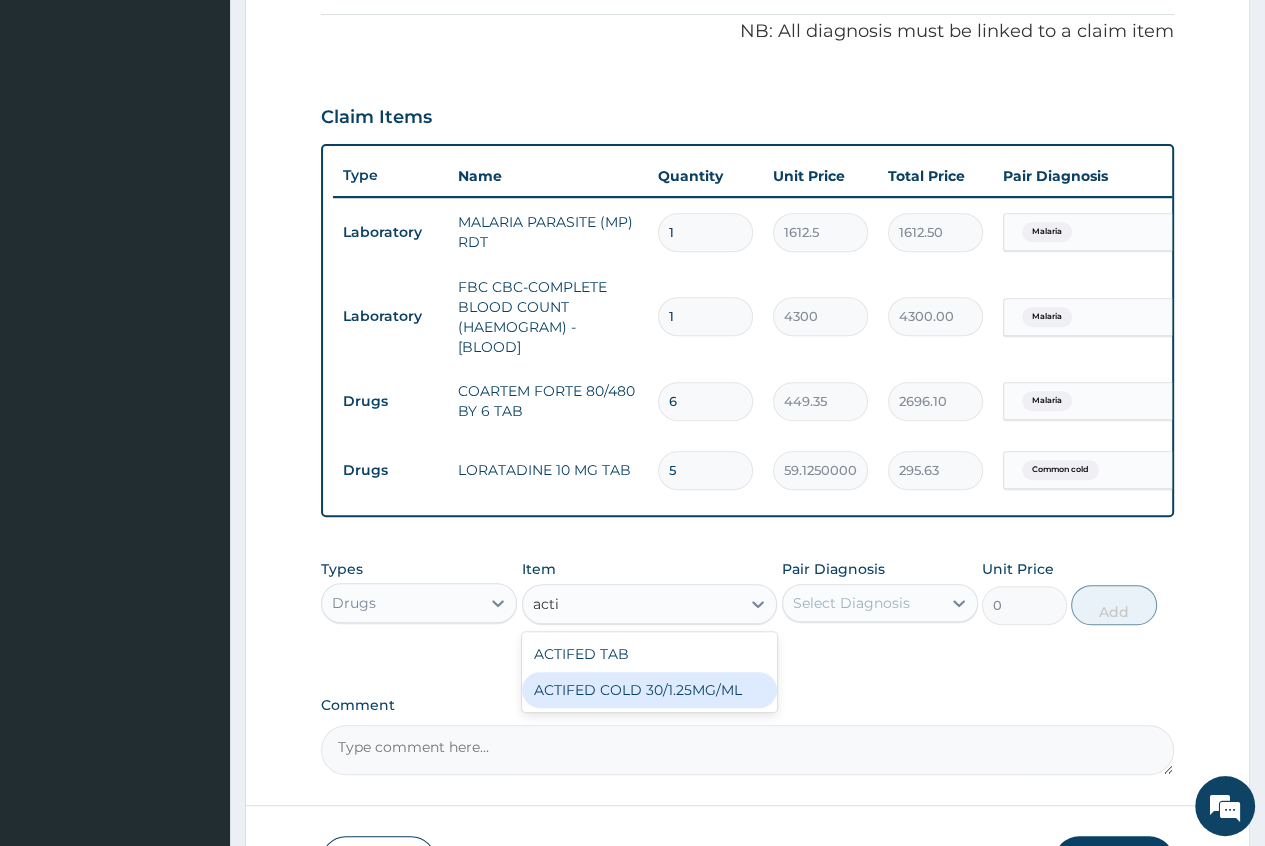 click on "ACTIFED COLD 30/1.25MG/ML" at bounding box center (650, 690) 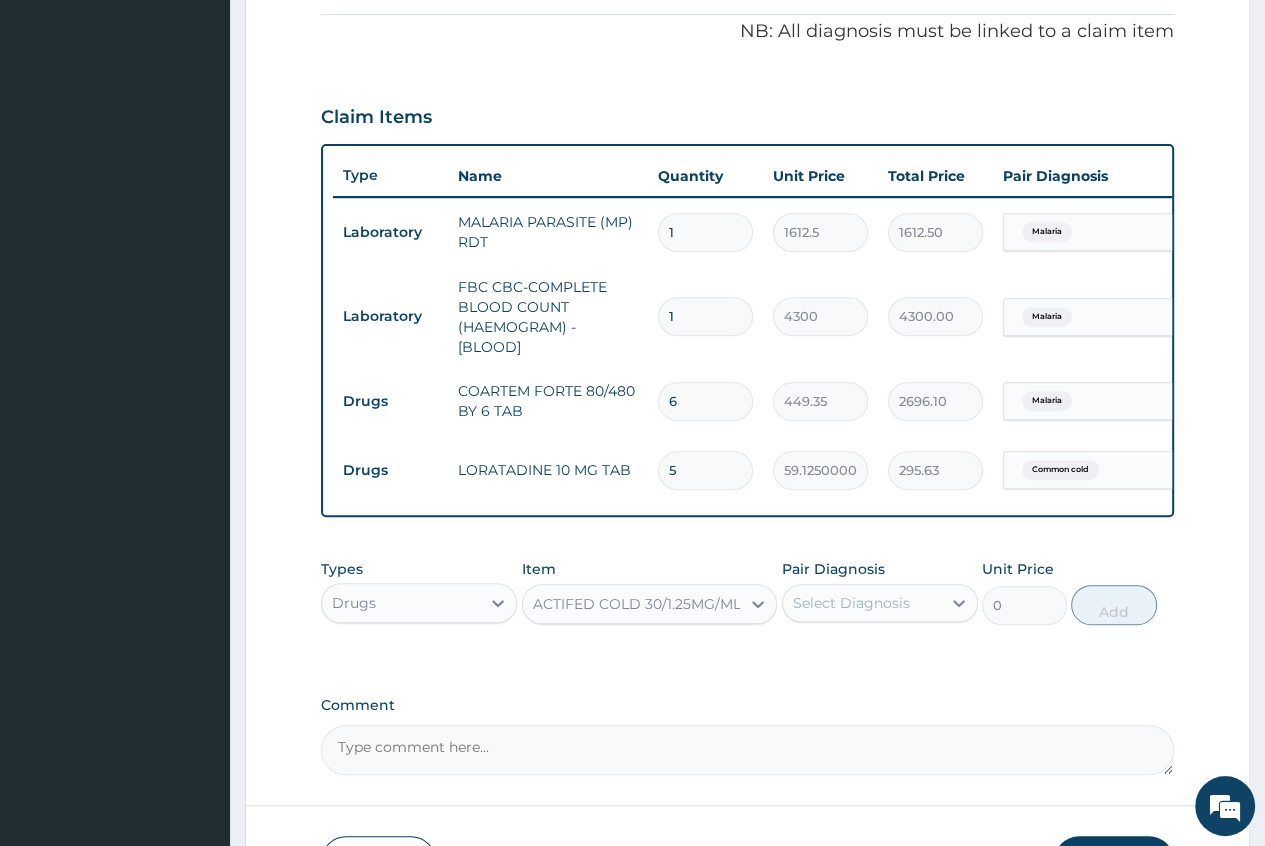 type 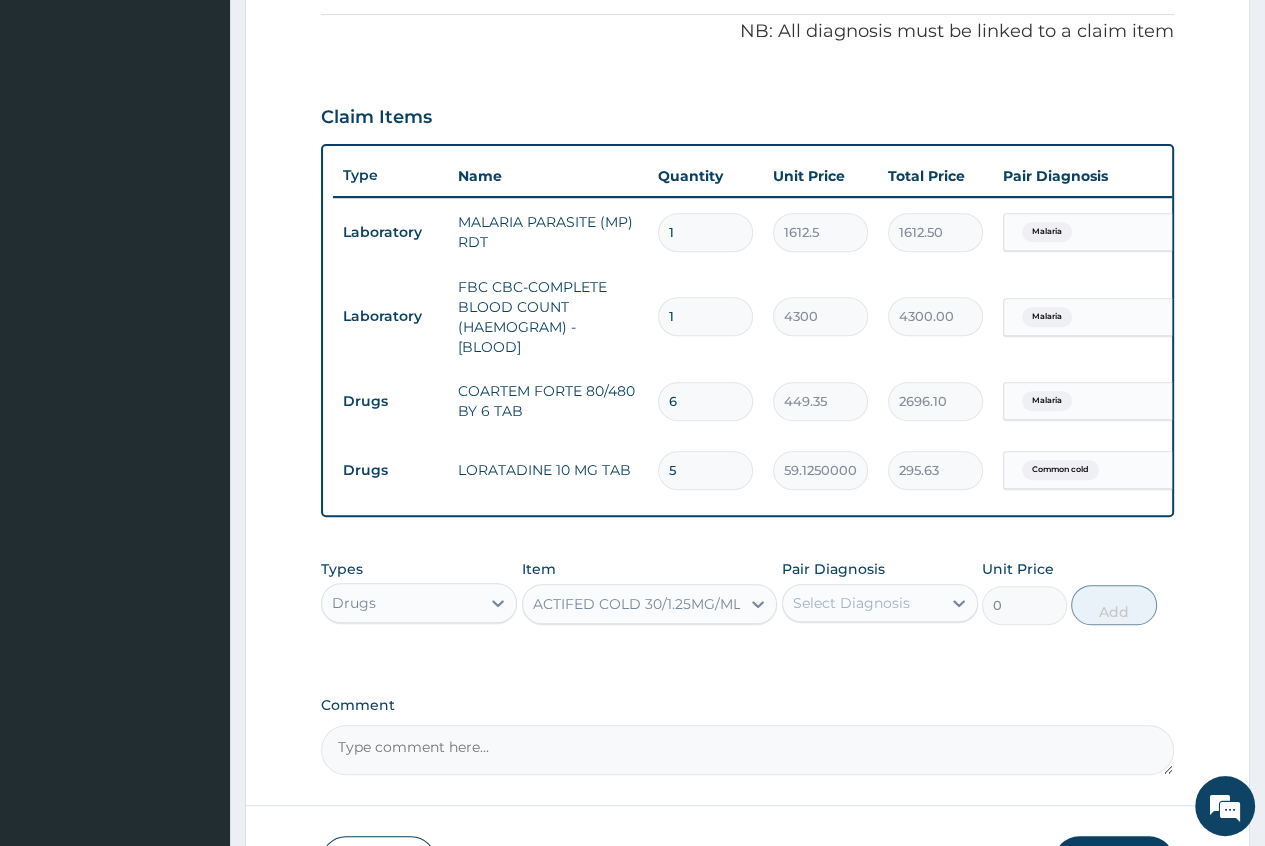 type on "1773.7500000000002" 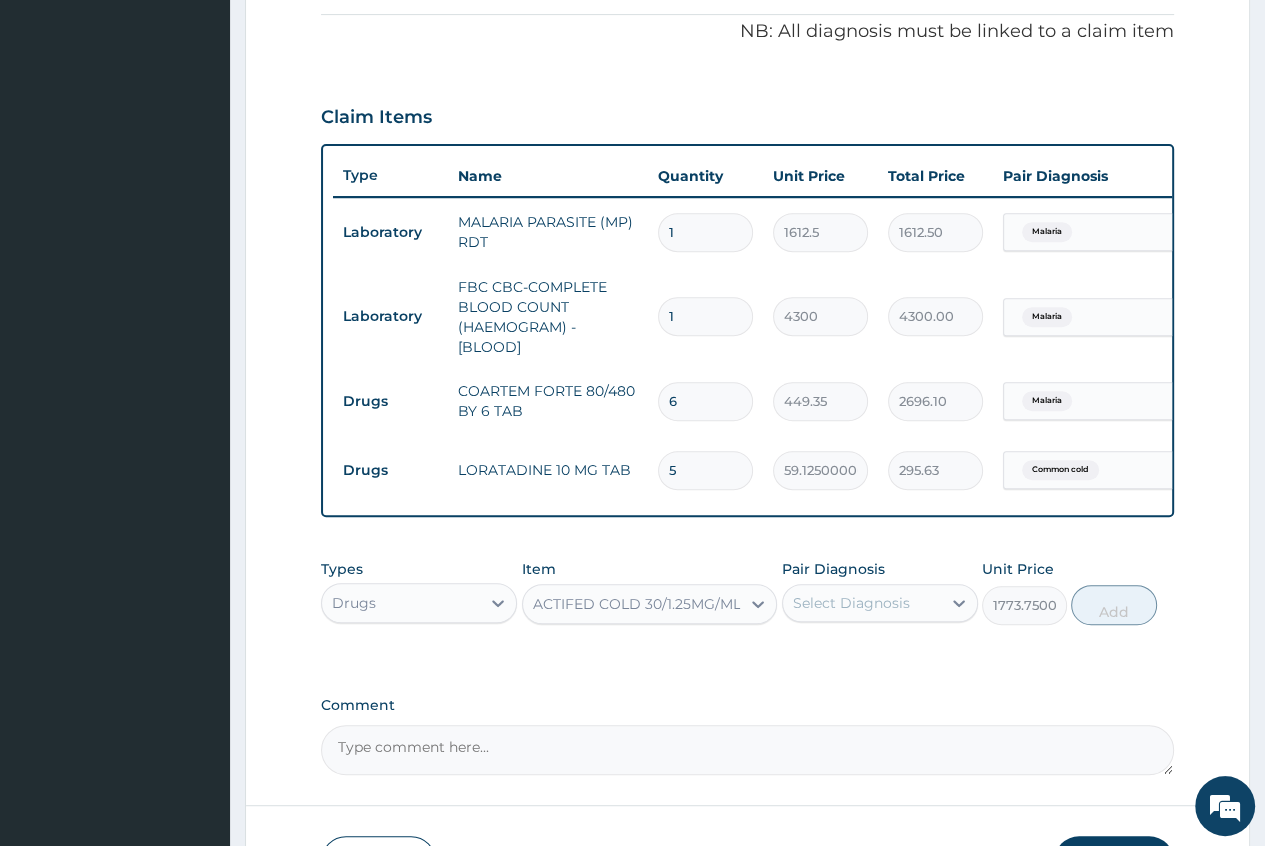 click on "Select Diagnosis" at bounding box center (851, 603) 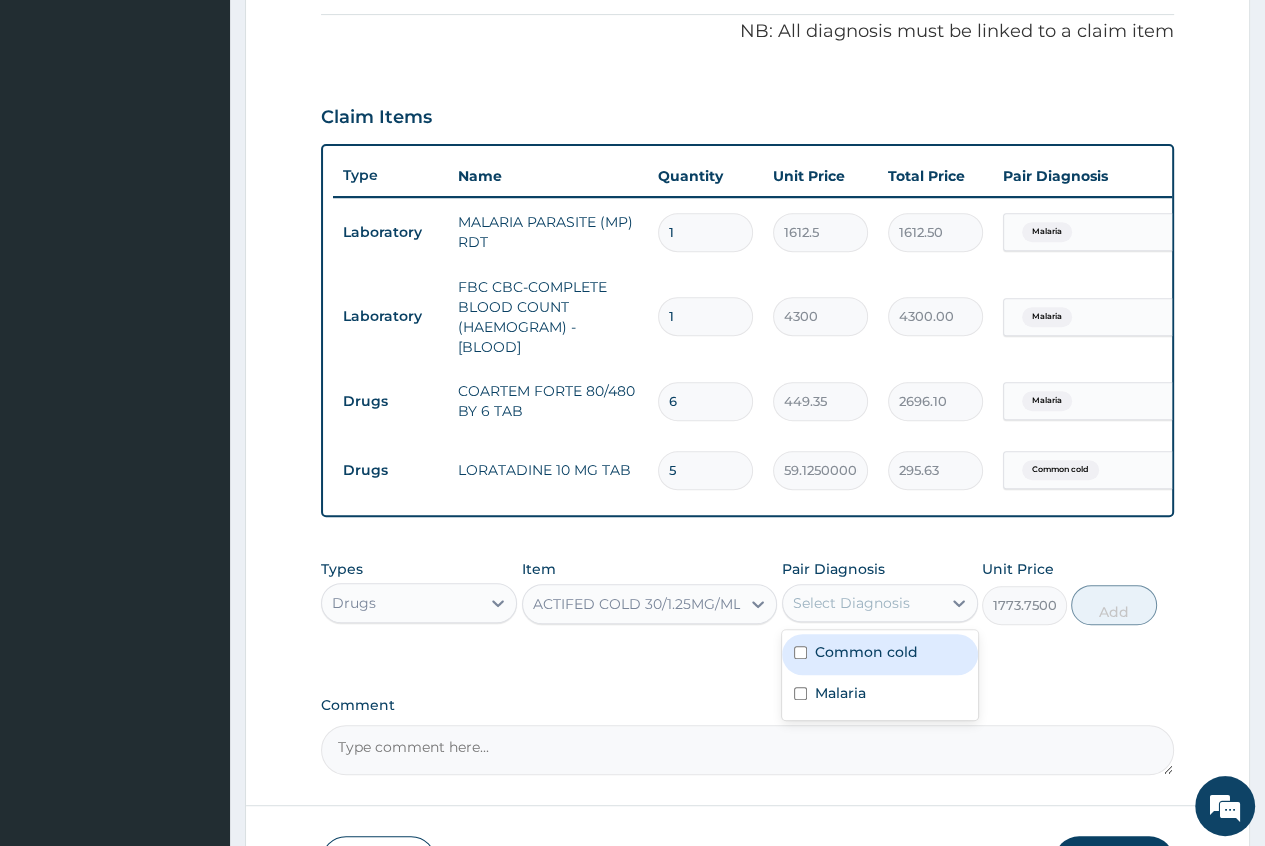 click on "Common cold" at bounding box center (880, 654) 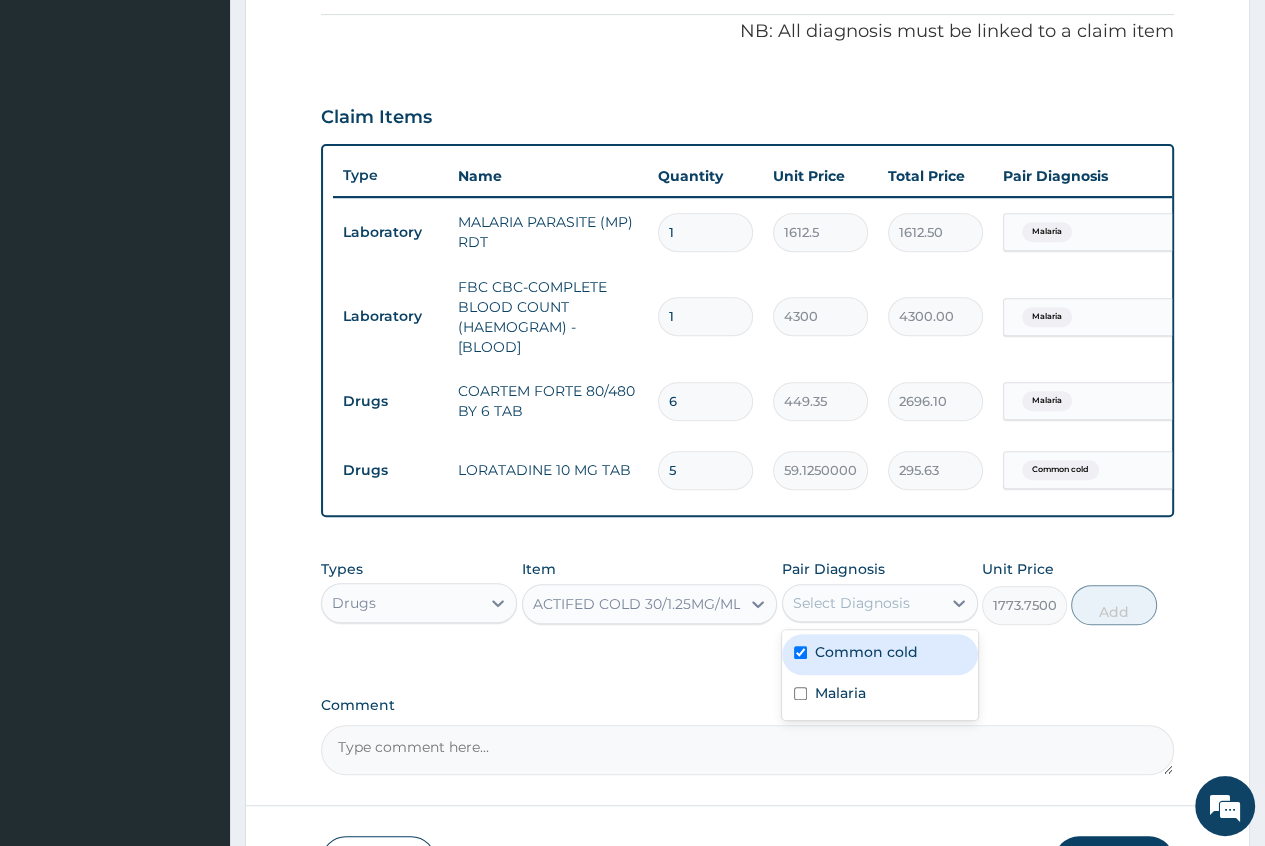 checkbox on "true" 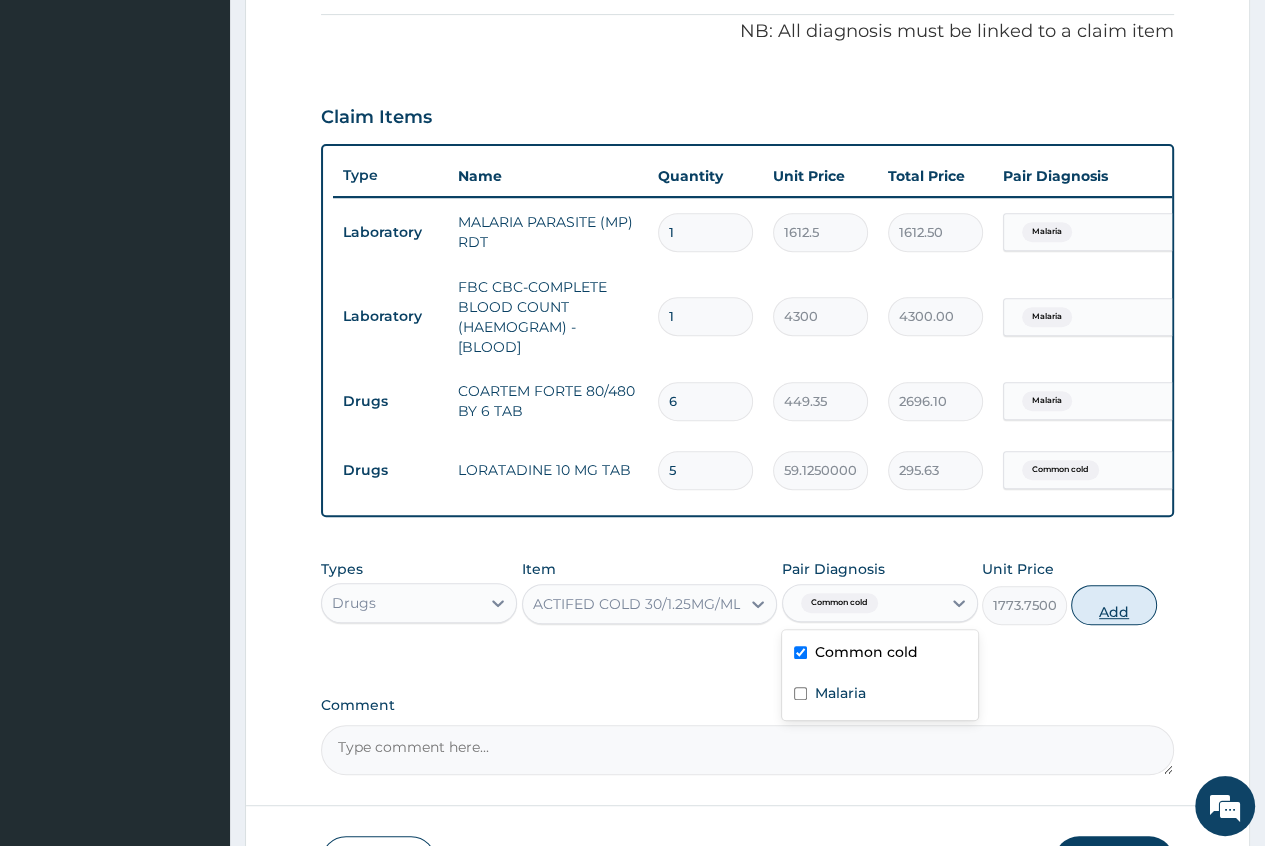 click on "Add" at bounding box center [1113, 605] 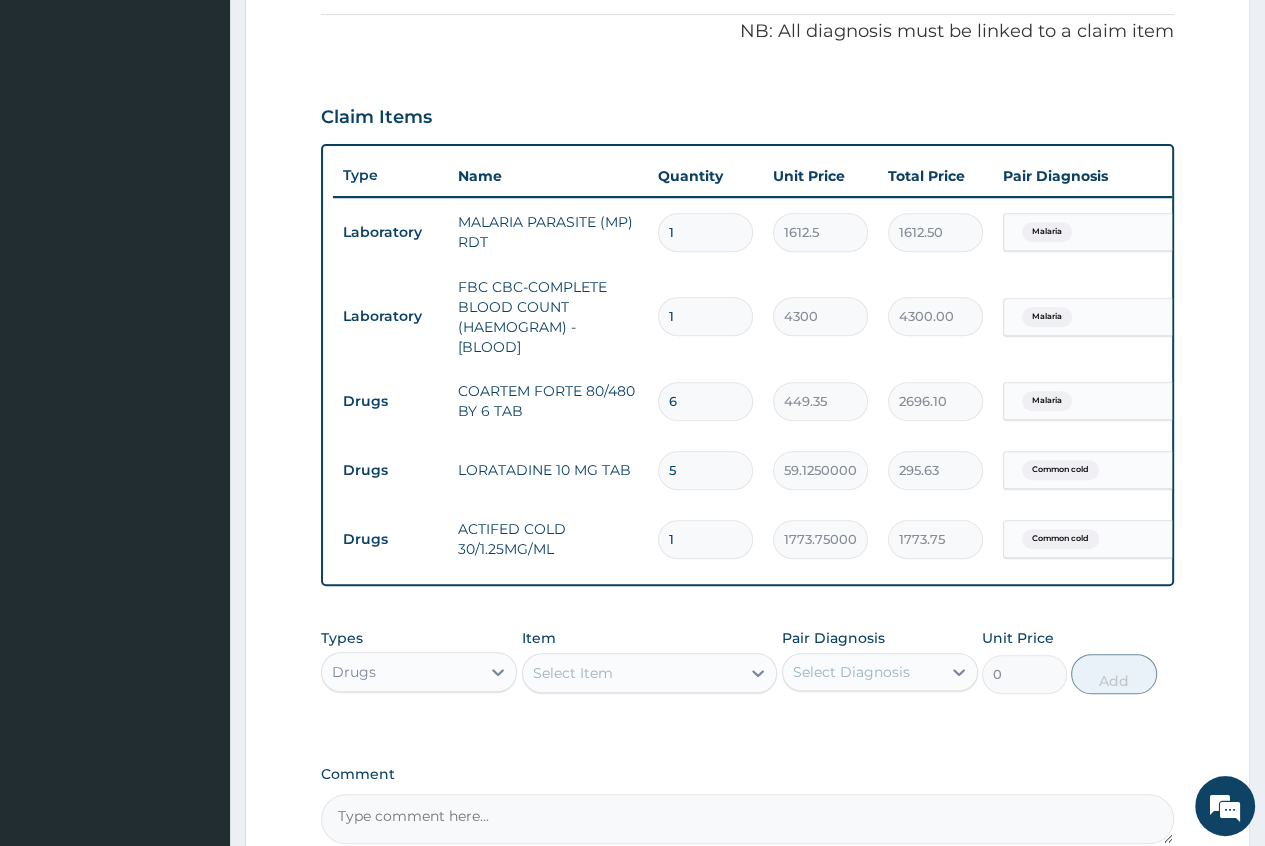 click on "Select Item" at bounding box center [573, 673] 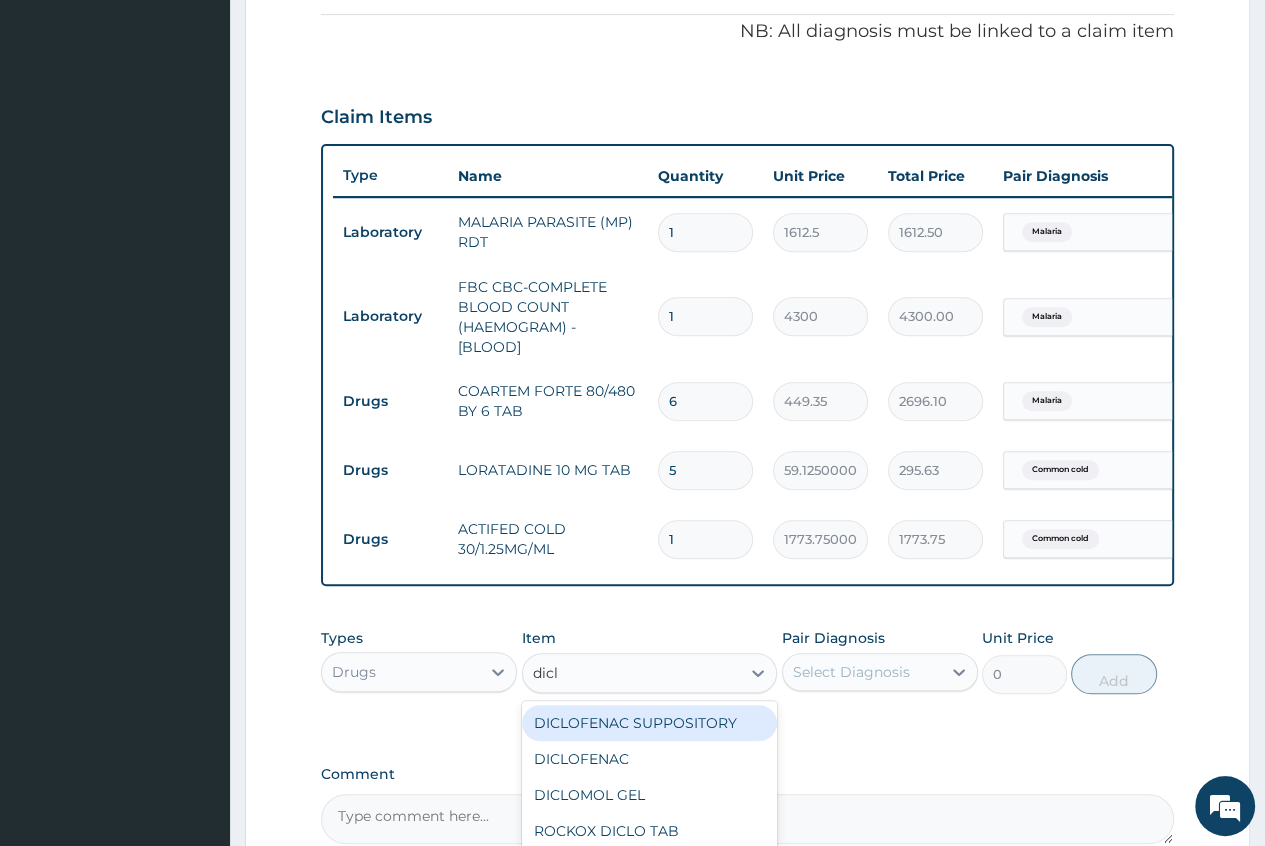 type on "diclo" 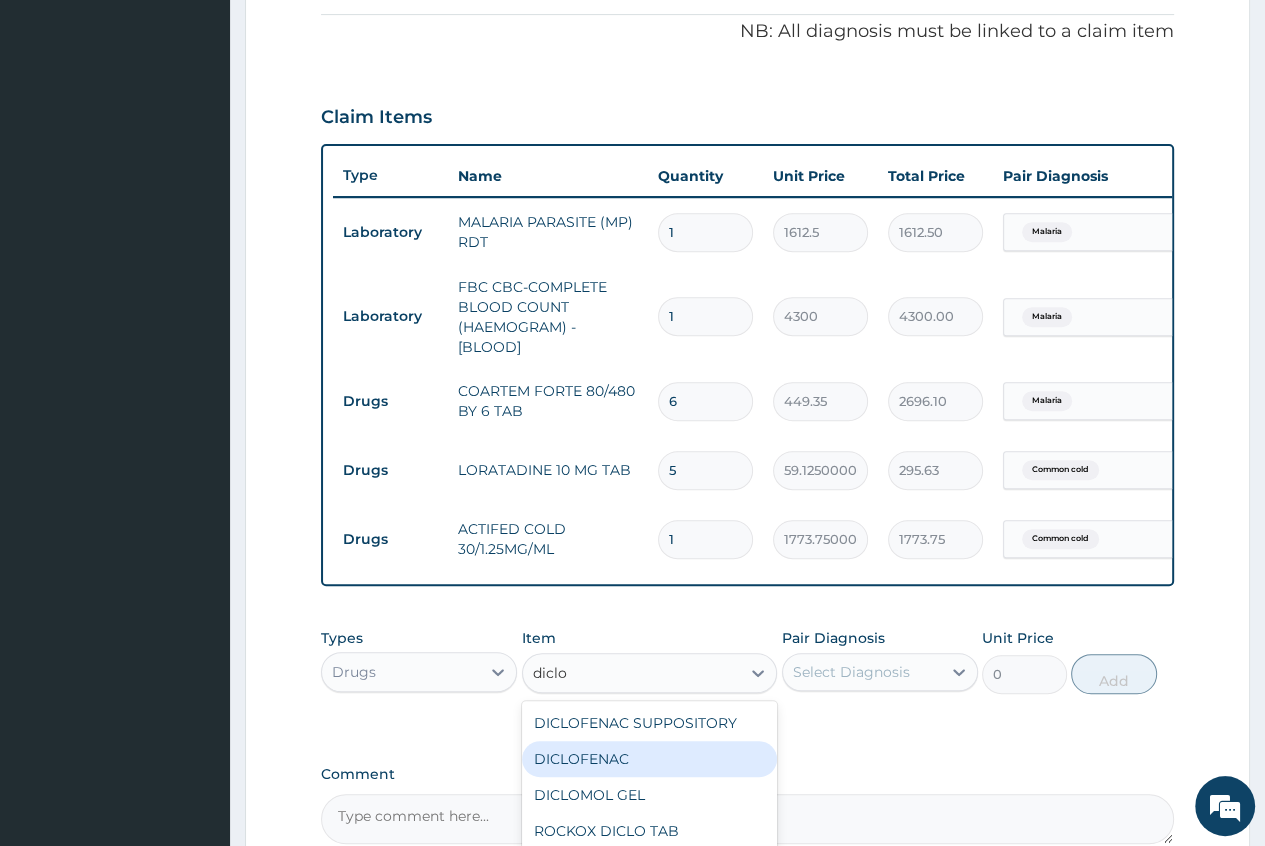 click on "DICLOFENAC" at bounding box center [650, 759] 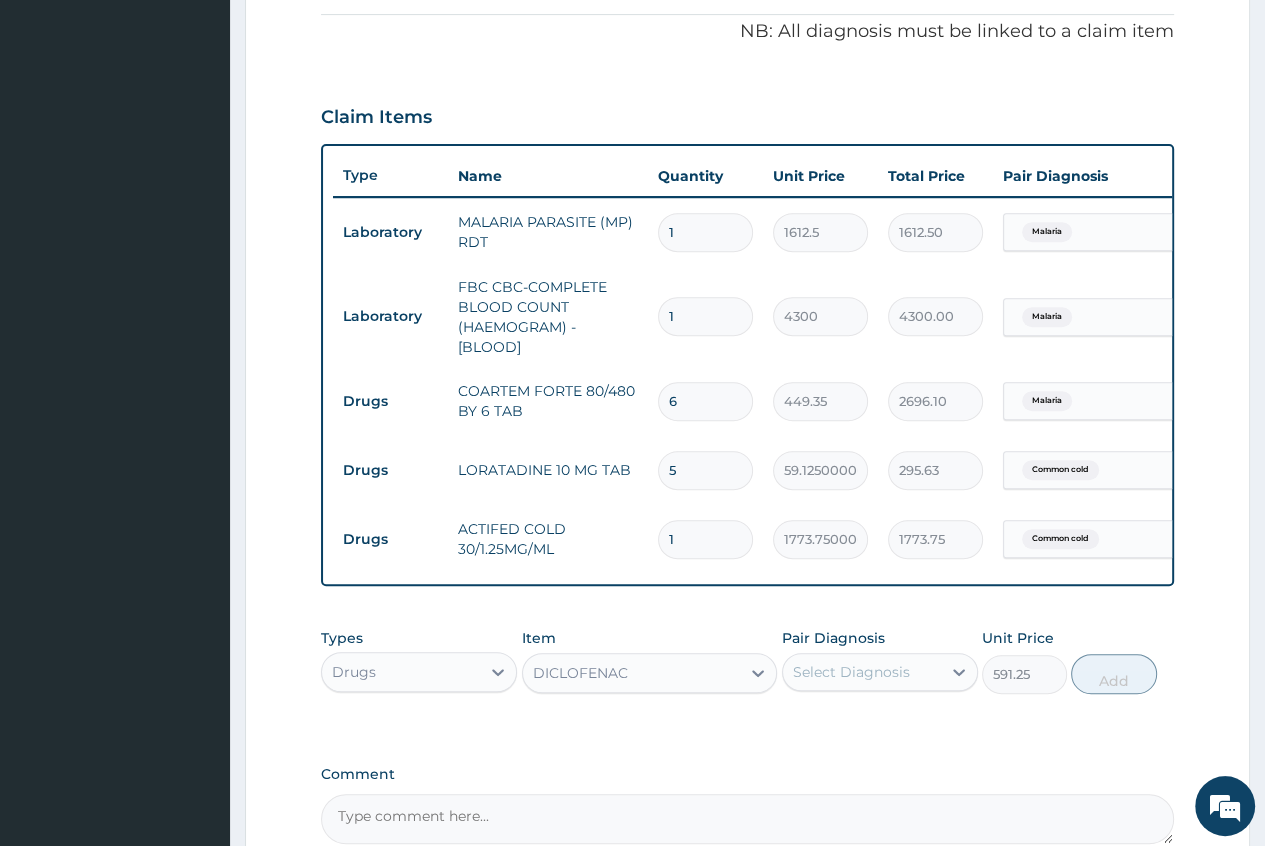 click on "DICLOFENAC" at bounding box center [580, 673] 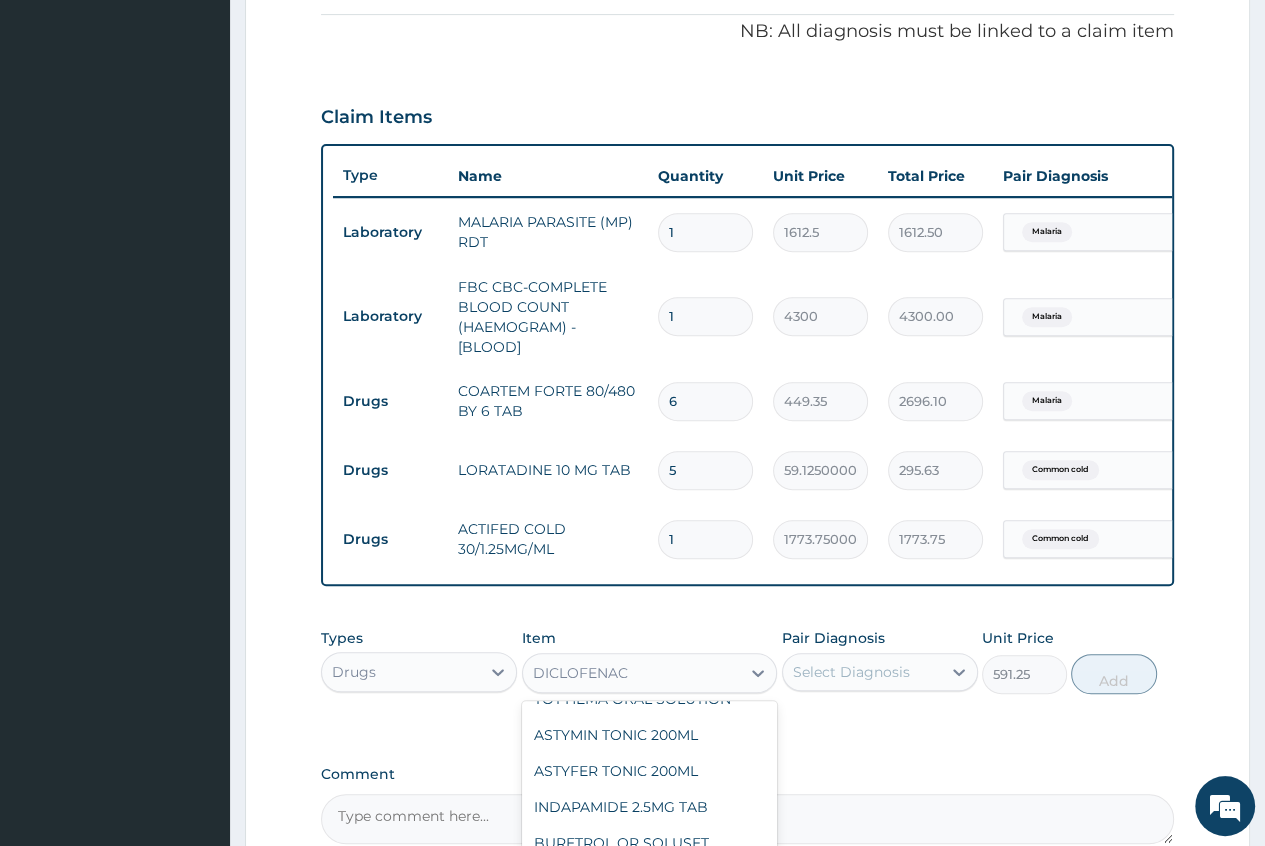 scroll, scrollTop: 10316, scrollLeft: 0, axis: vertical 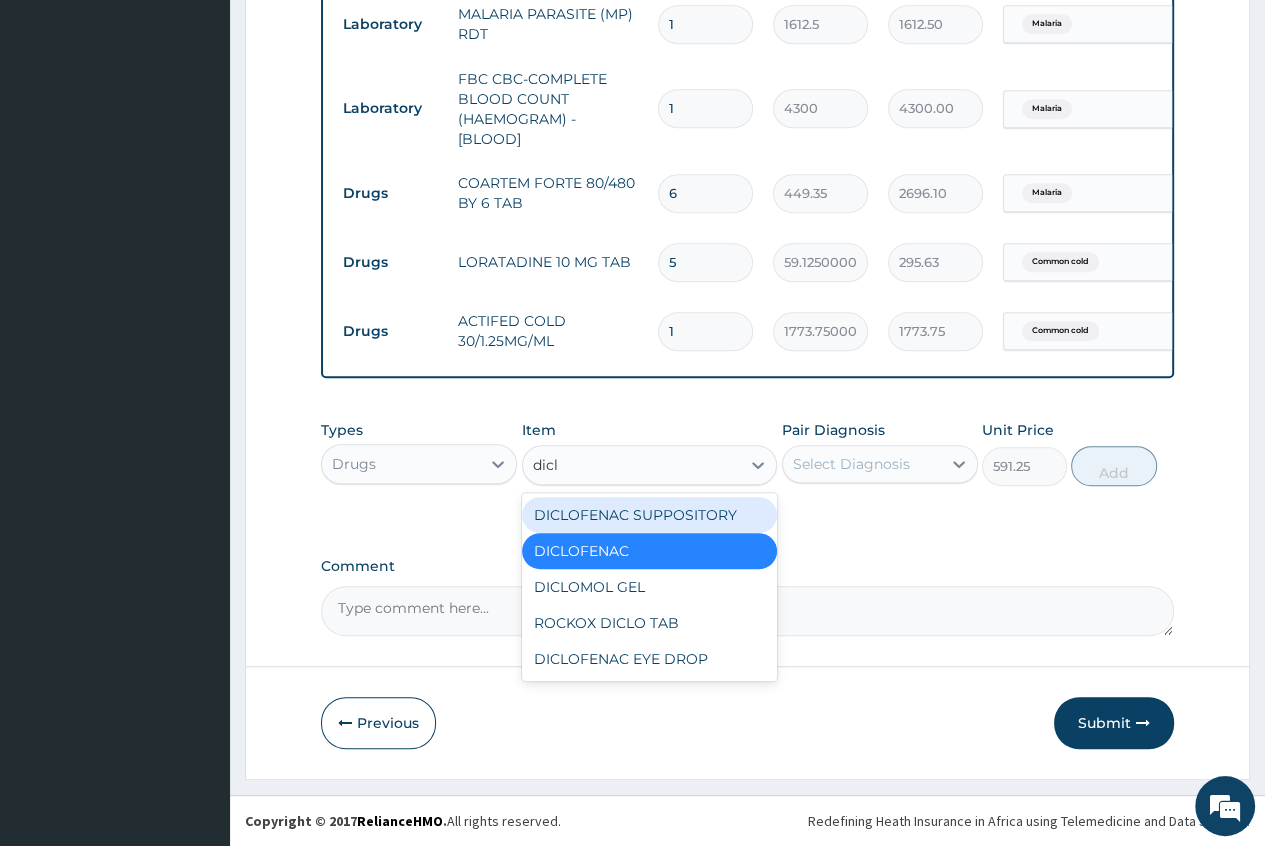 type on "diclo" 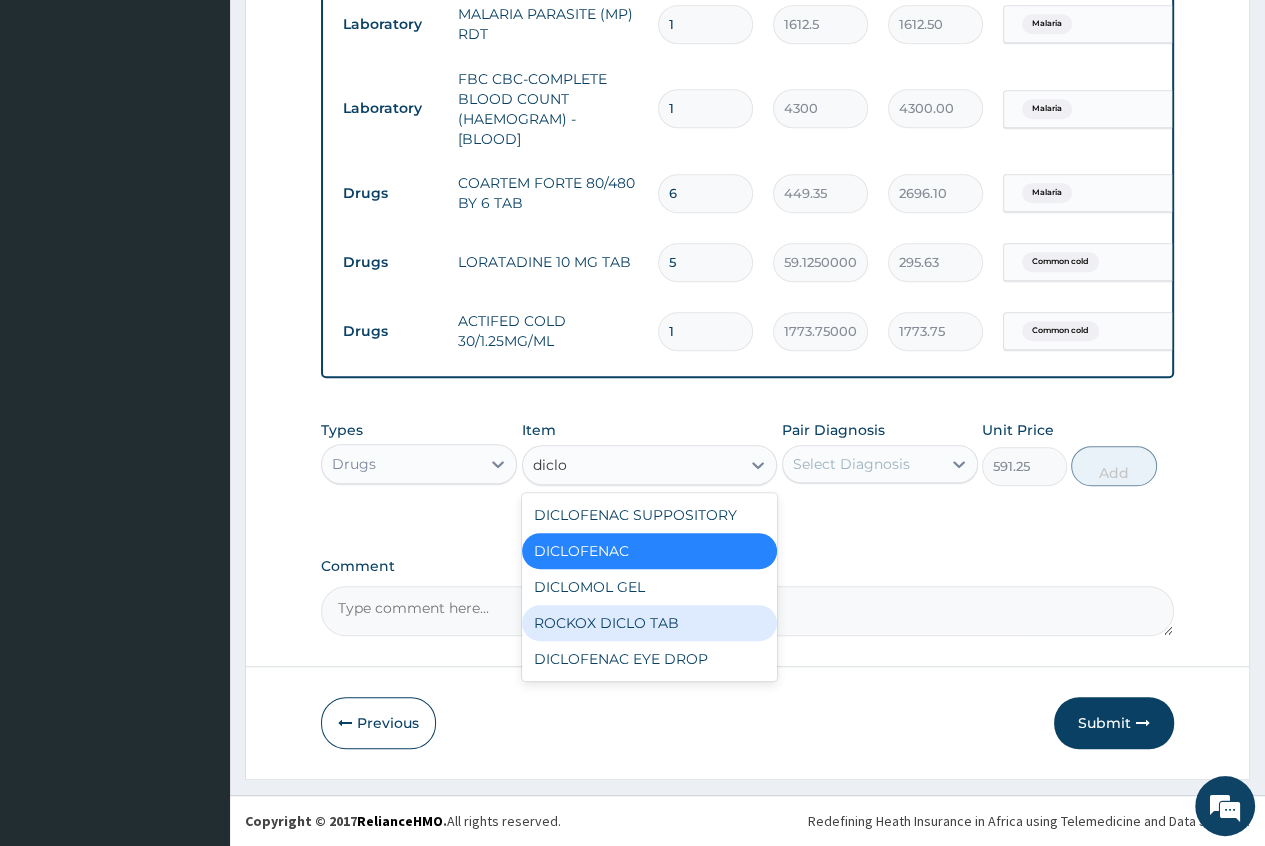 click on "ROCKOX DICLO TAB" at bounding box center [650, 623] 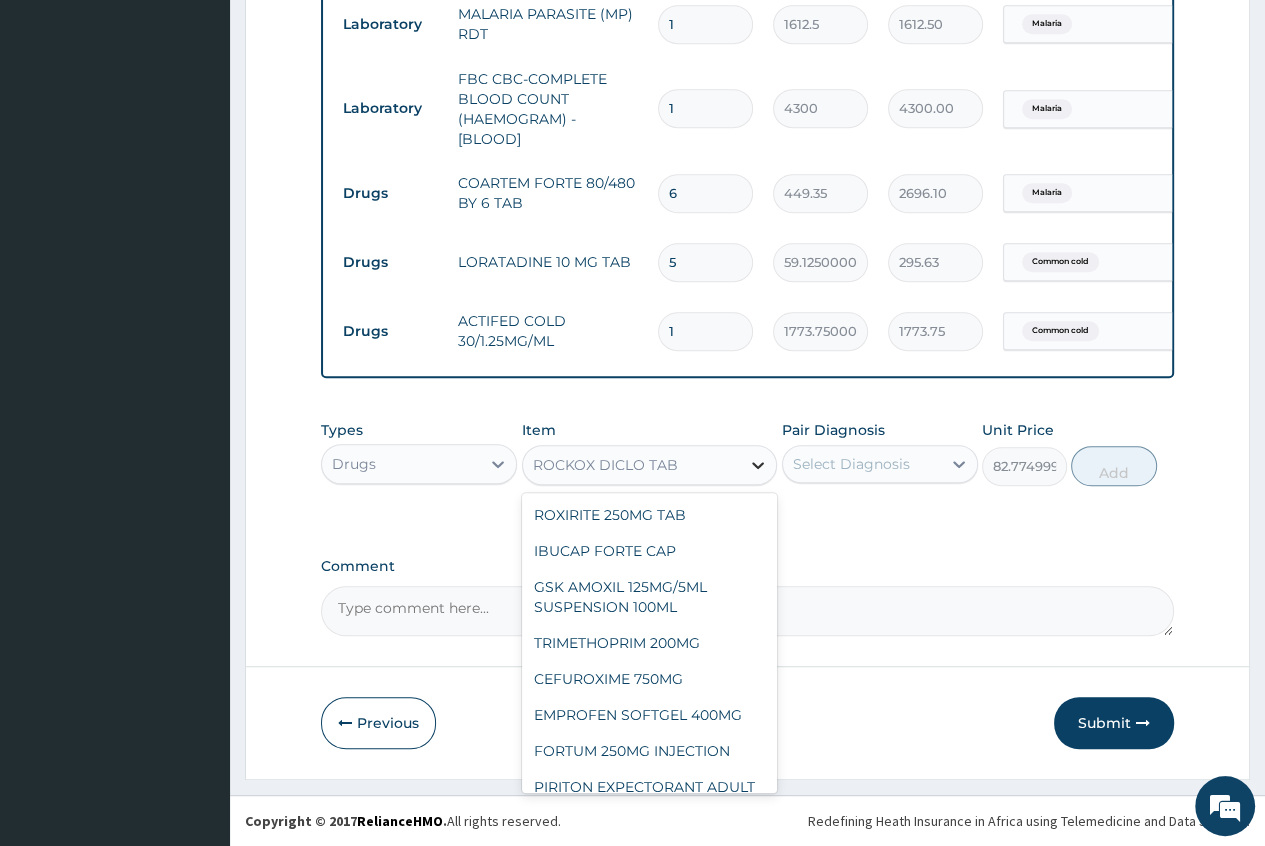 click 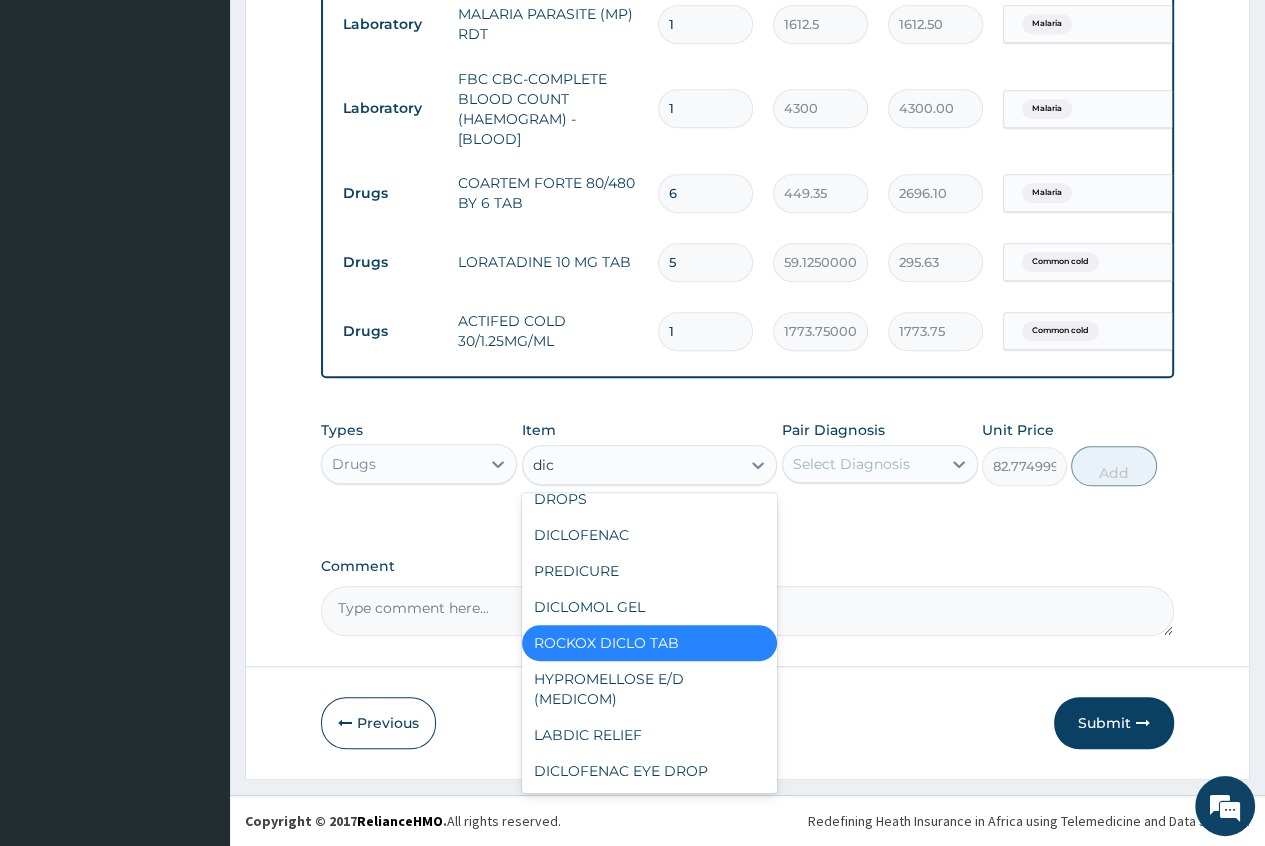 scroll, scrollTop: 0, scrollLeft: 0, axis: both 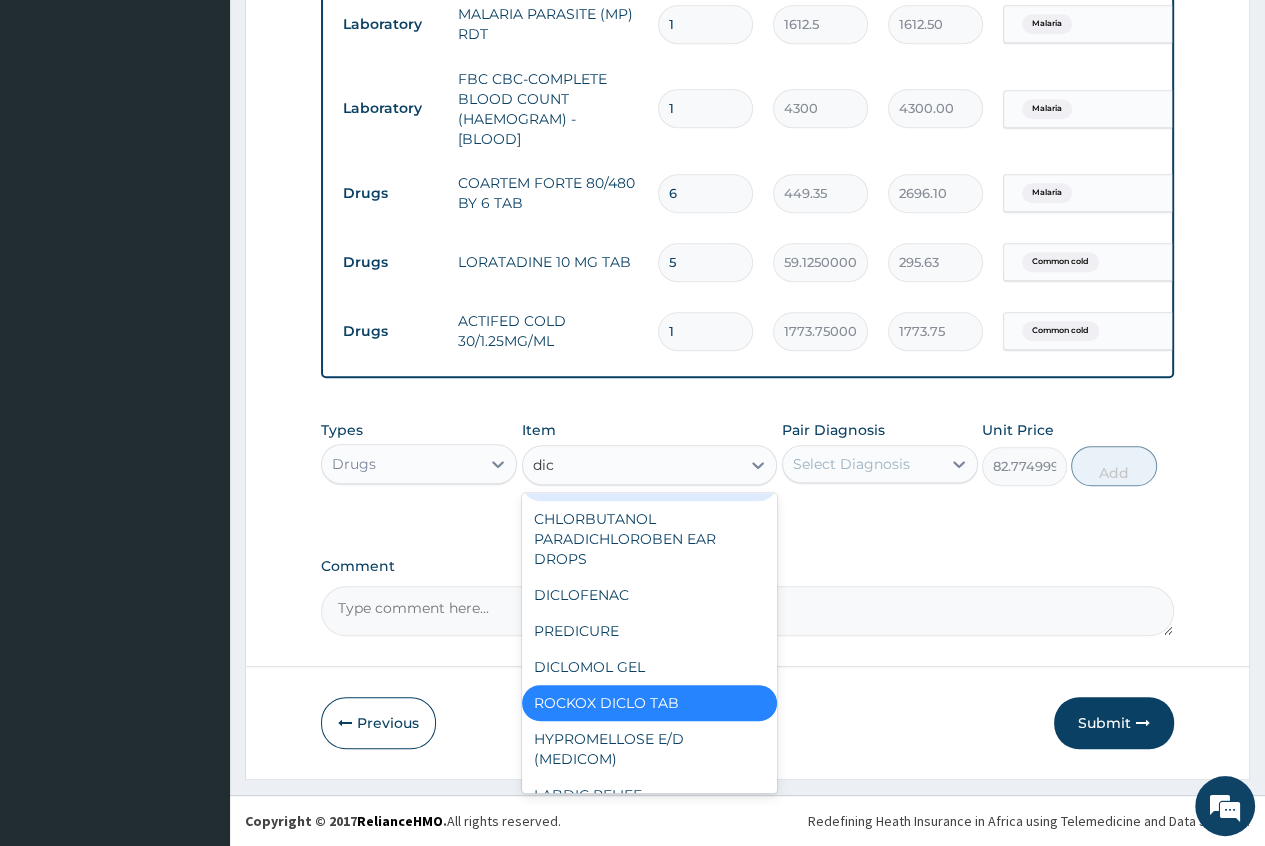 type on "dicl" 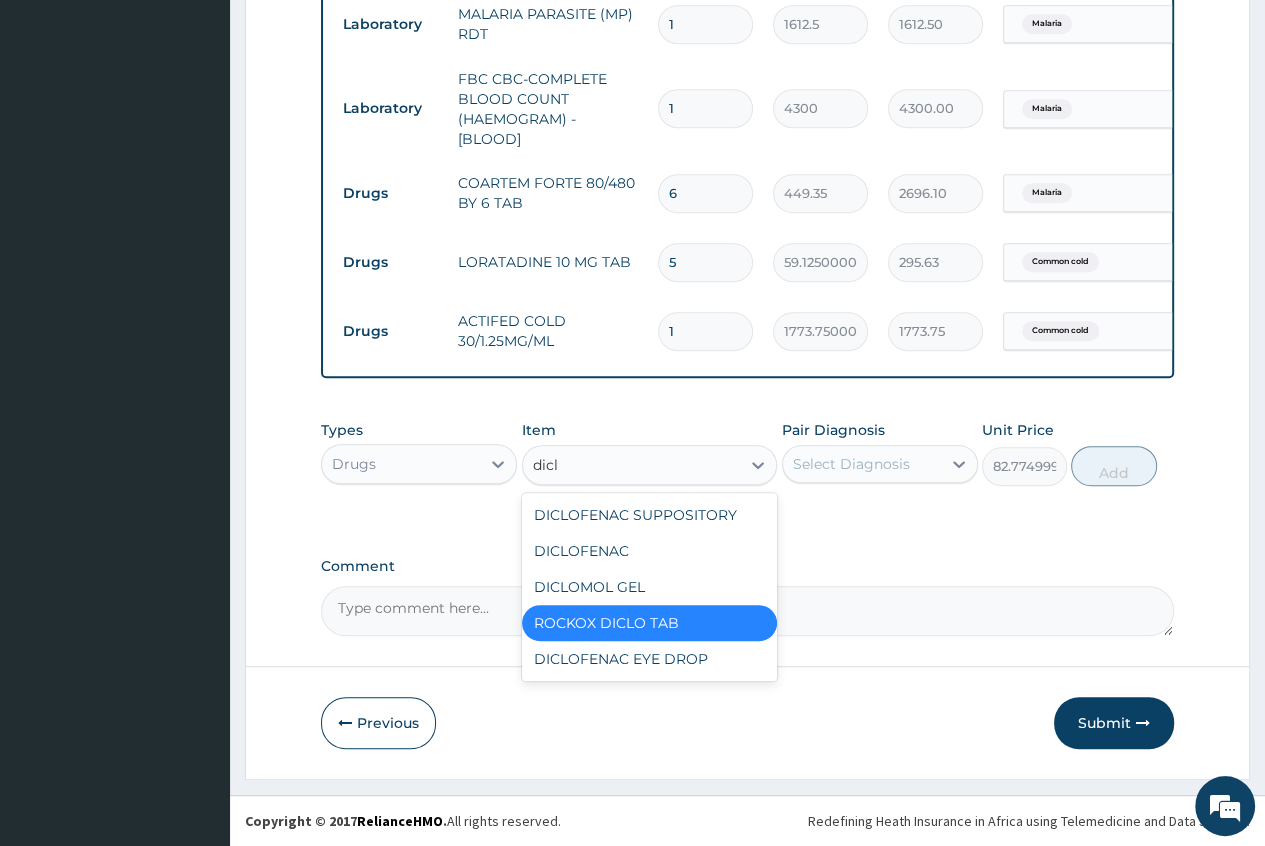 click on "ROCKOX DICLO TAB" at bounding box center (650, 623) 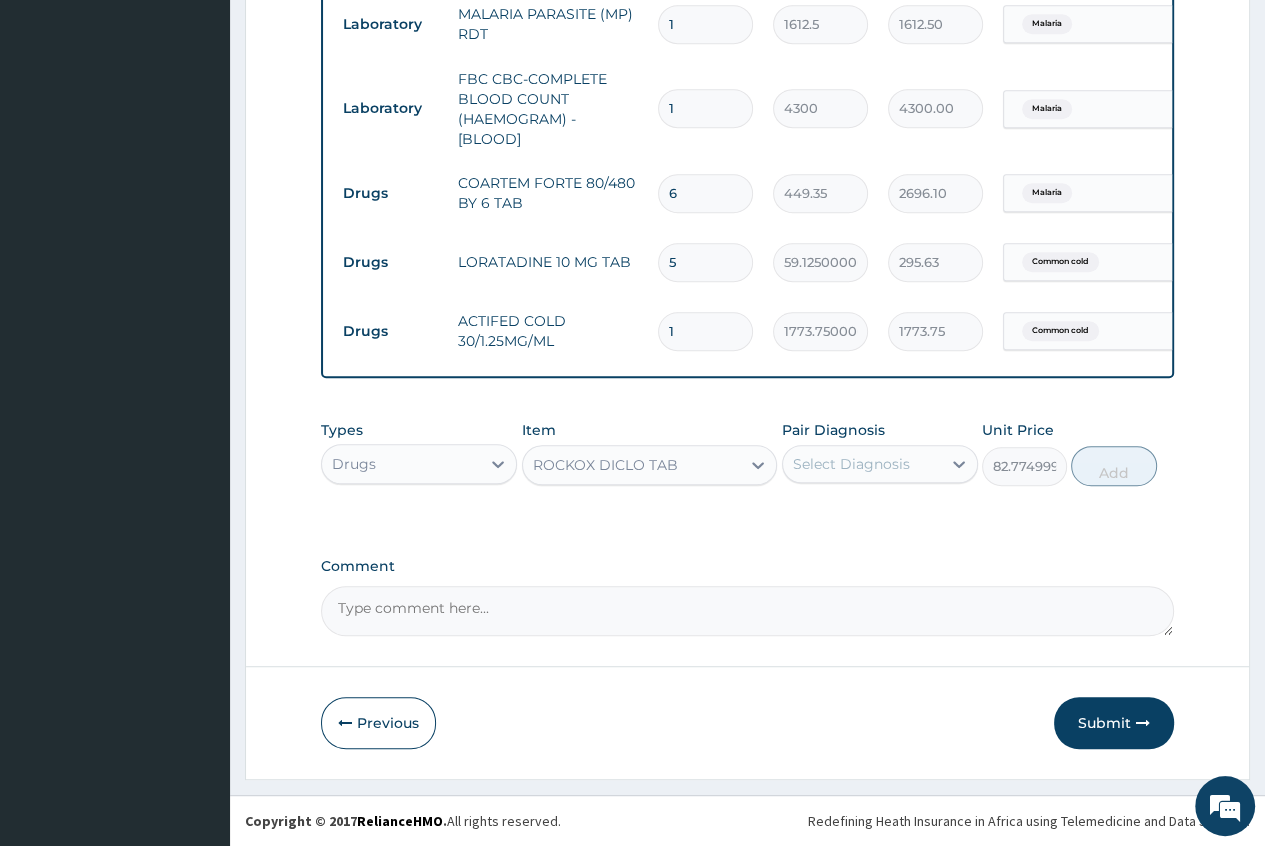 type 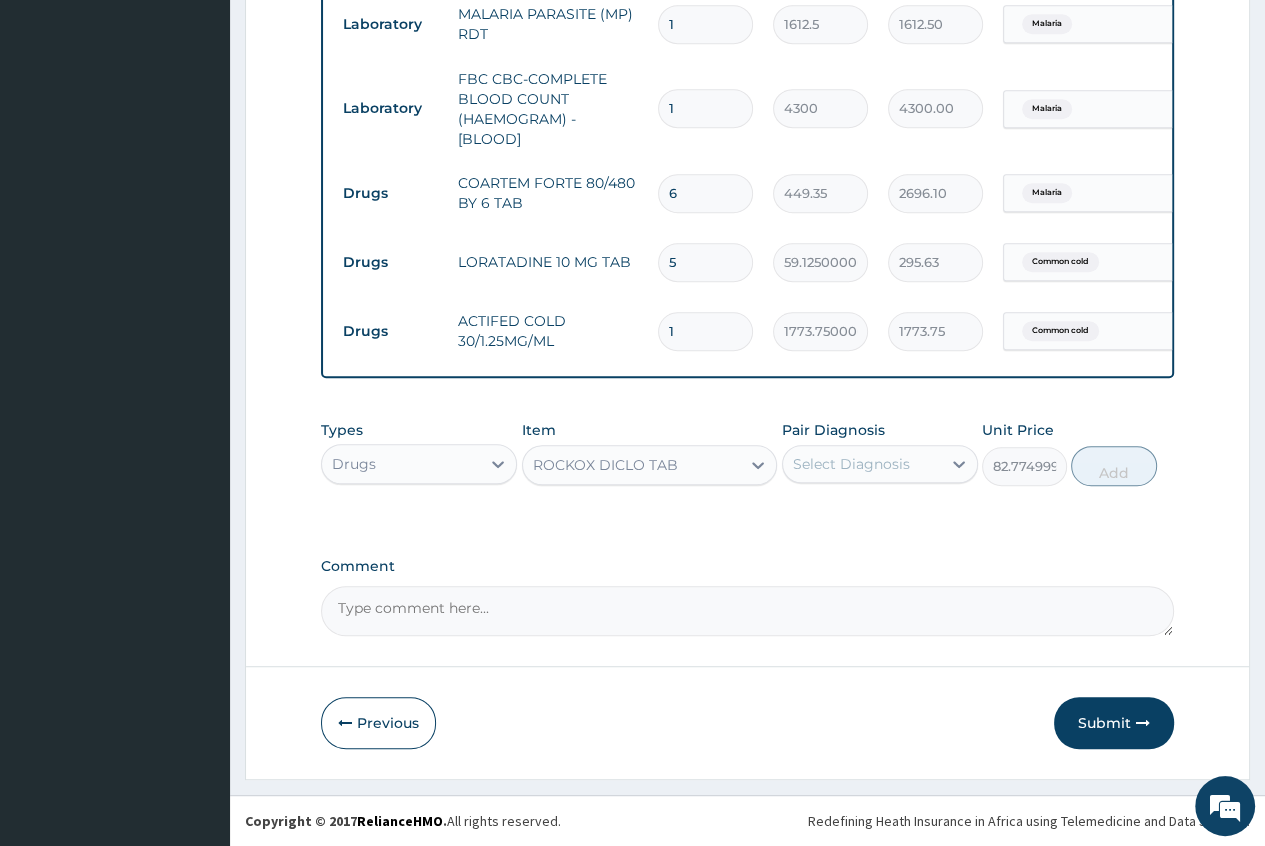 click on "Select Diagnosis" at bounding box center (862, 464) 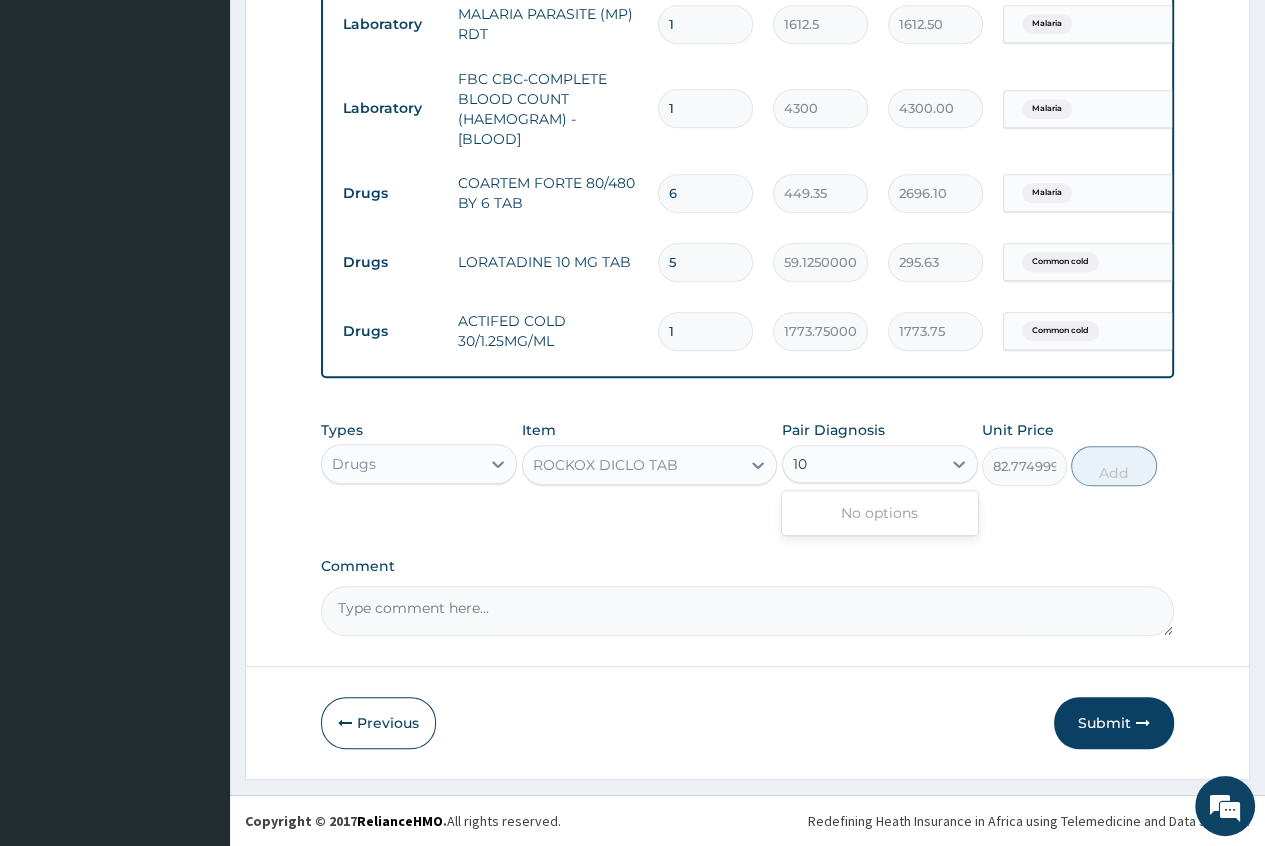type on "1" 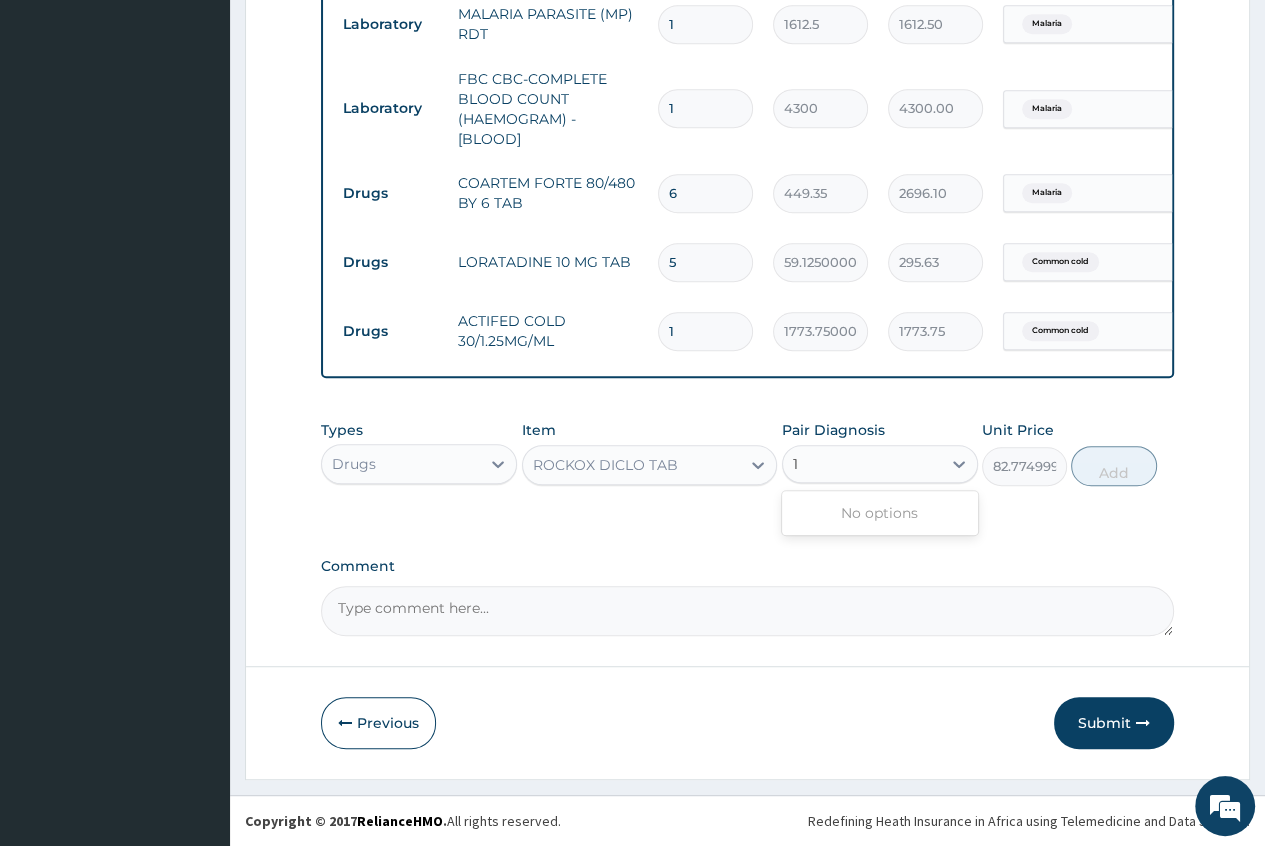 type 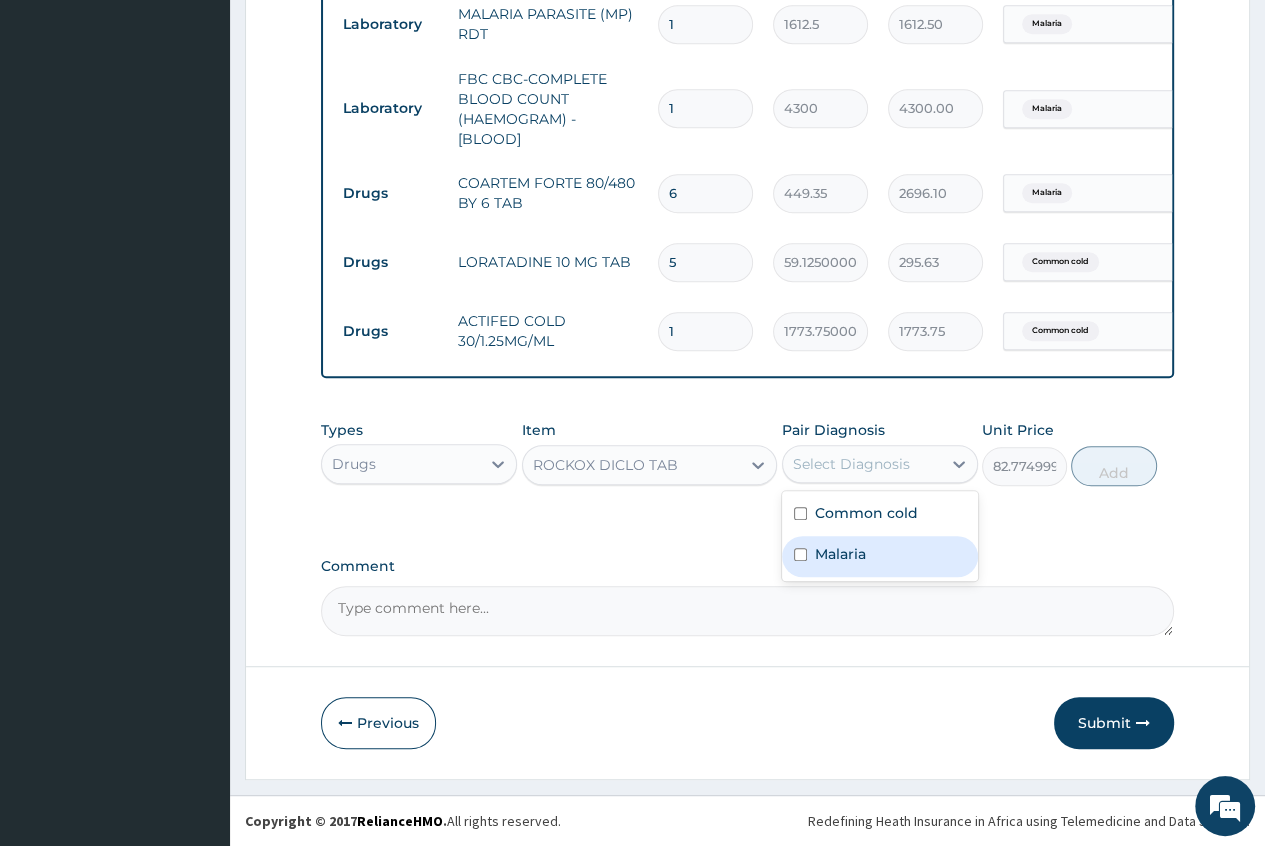 click on "Malaria" at bounding box center [880, 556] 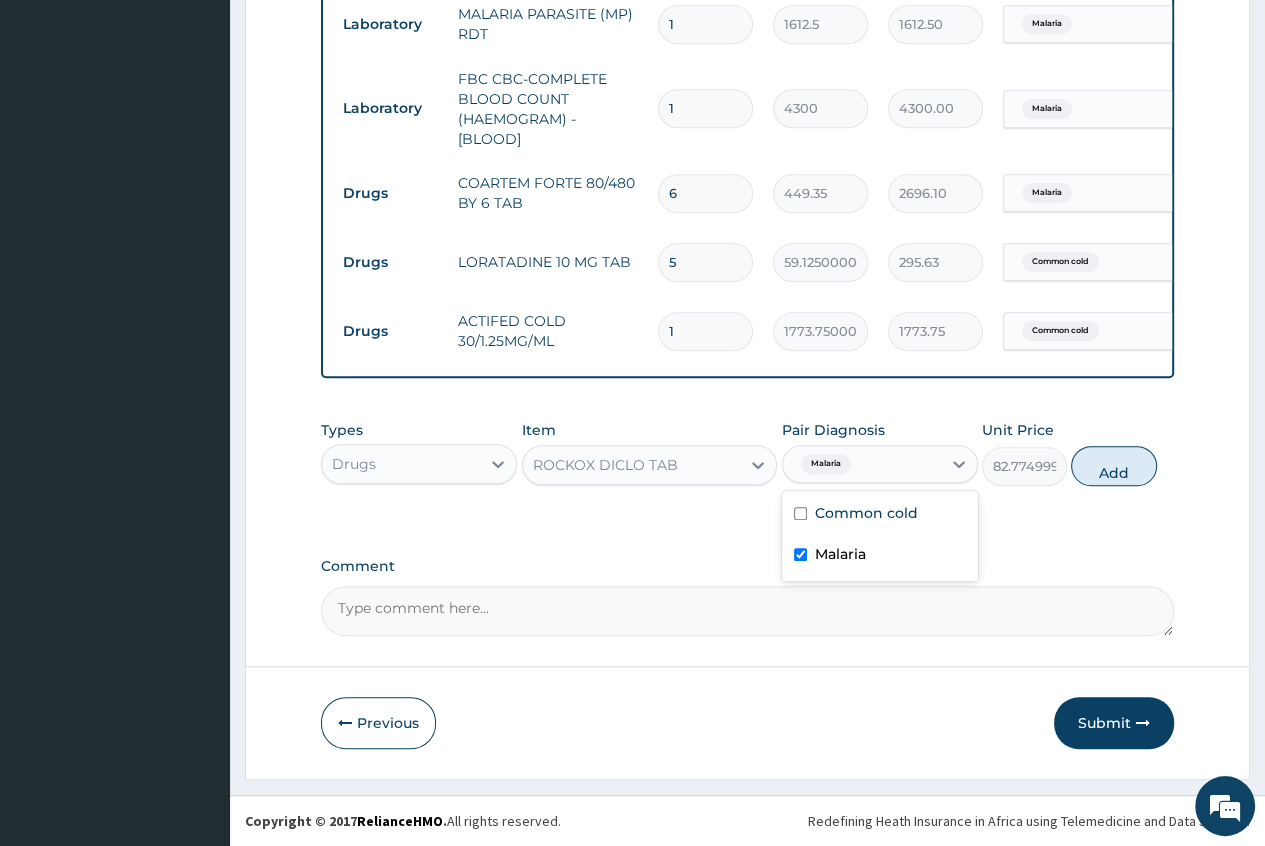 checkbox on "true" 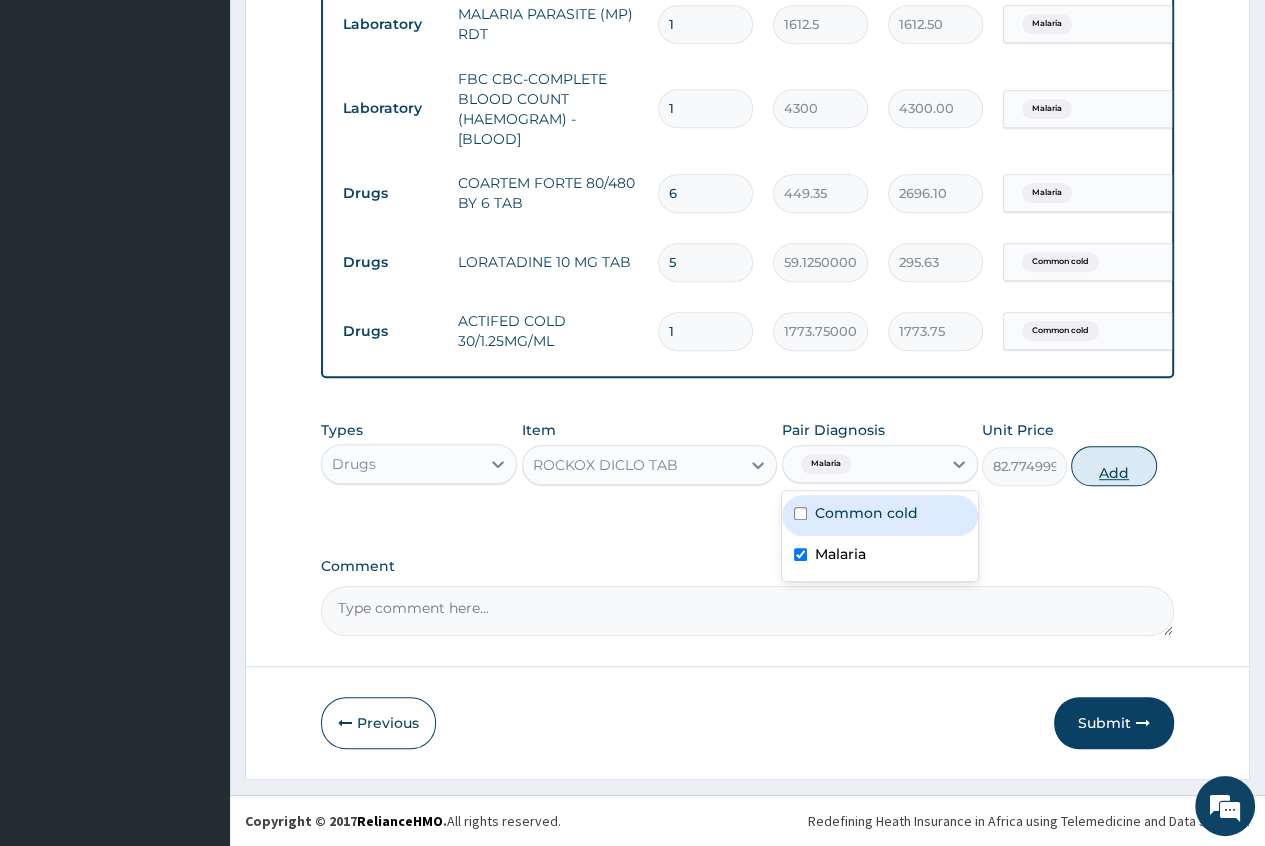 click on "Add" at bounding box center (1113, 466) 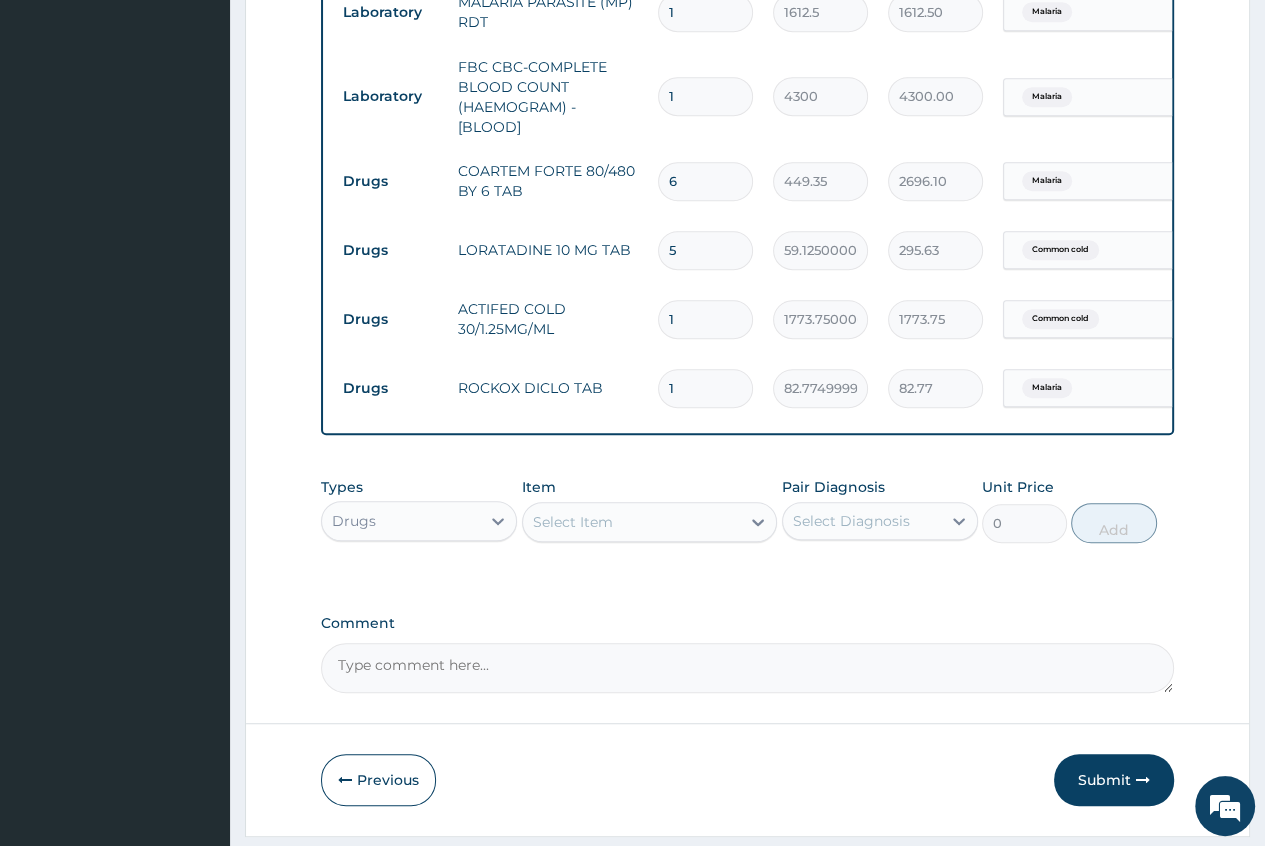 click on "Select Item" at bounding box center (573, 522) 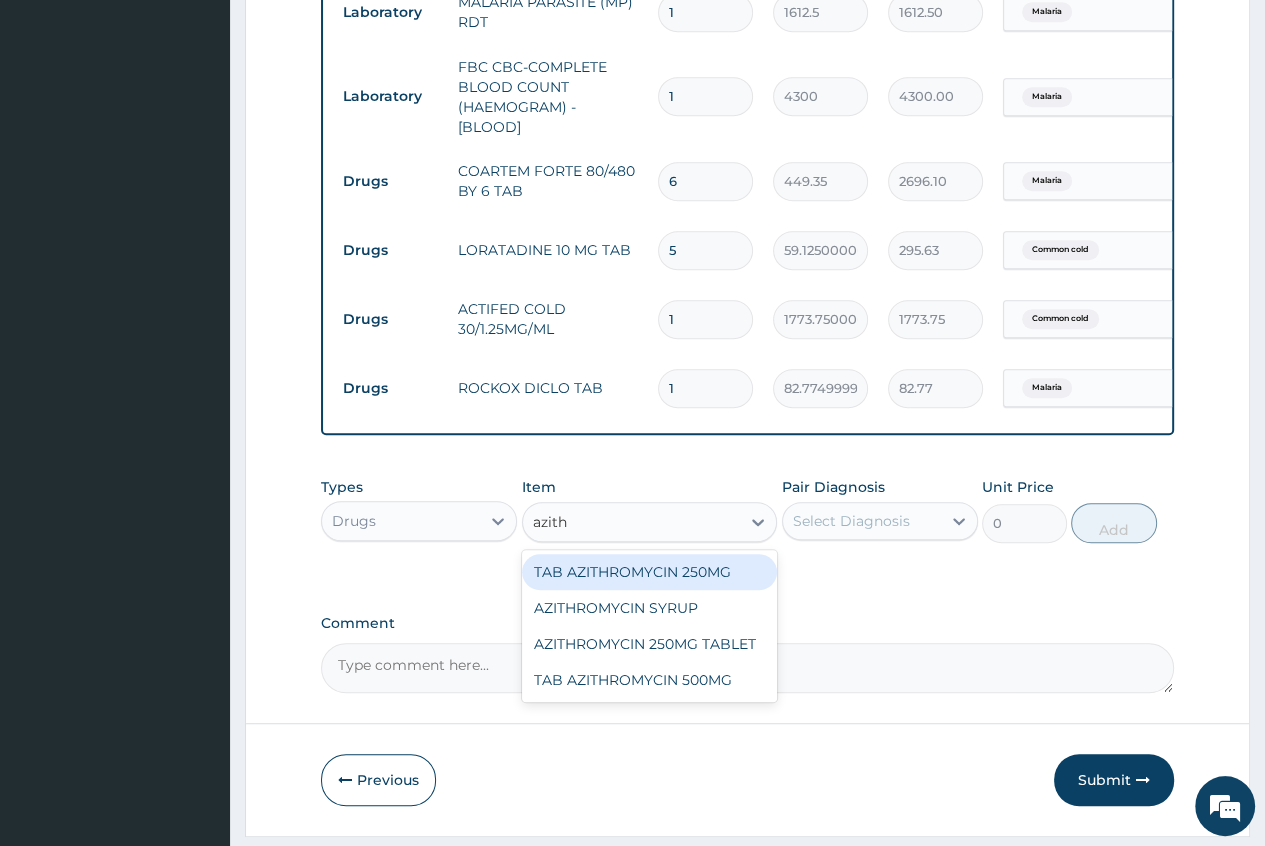 type on "azithr" 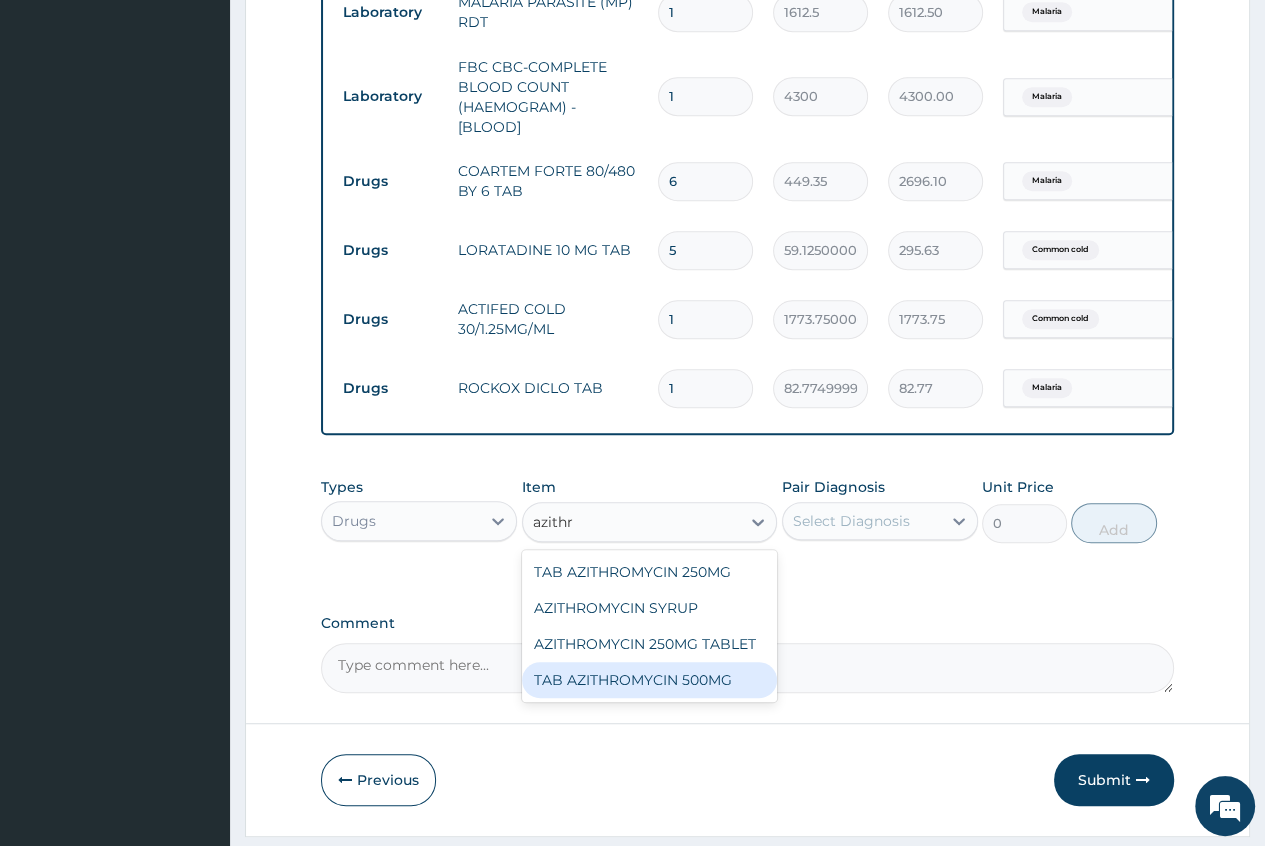 click on "TAB AZITHROMYCIN 500MG" at bounding box center [650, 680] 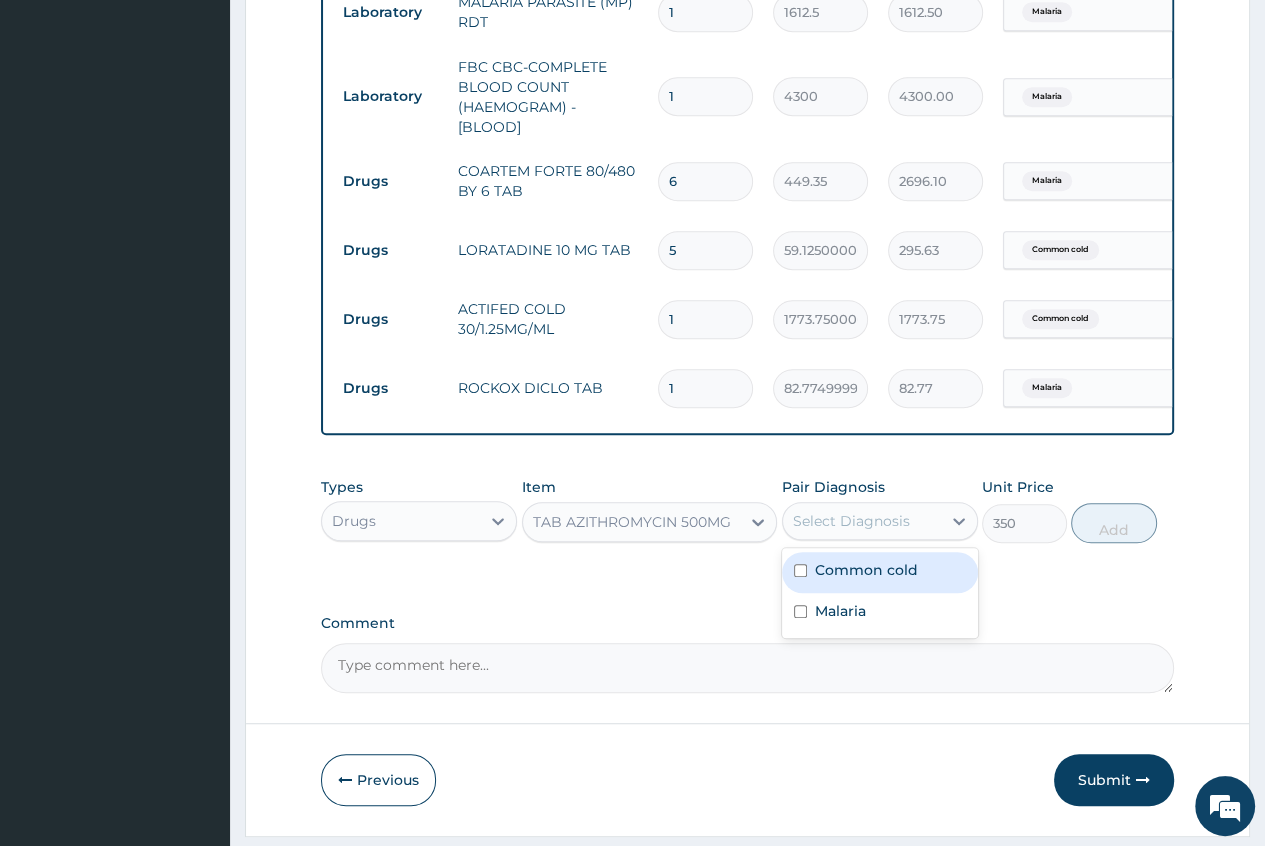 click on "Select Diagnosis" at bounding box center [862, 521] 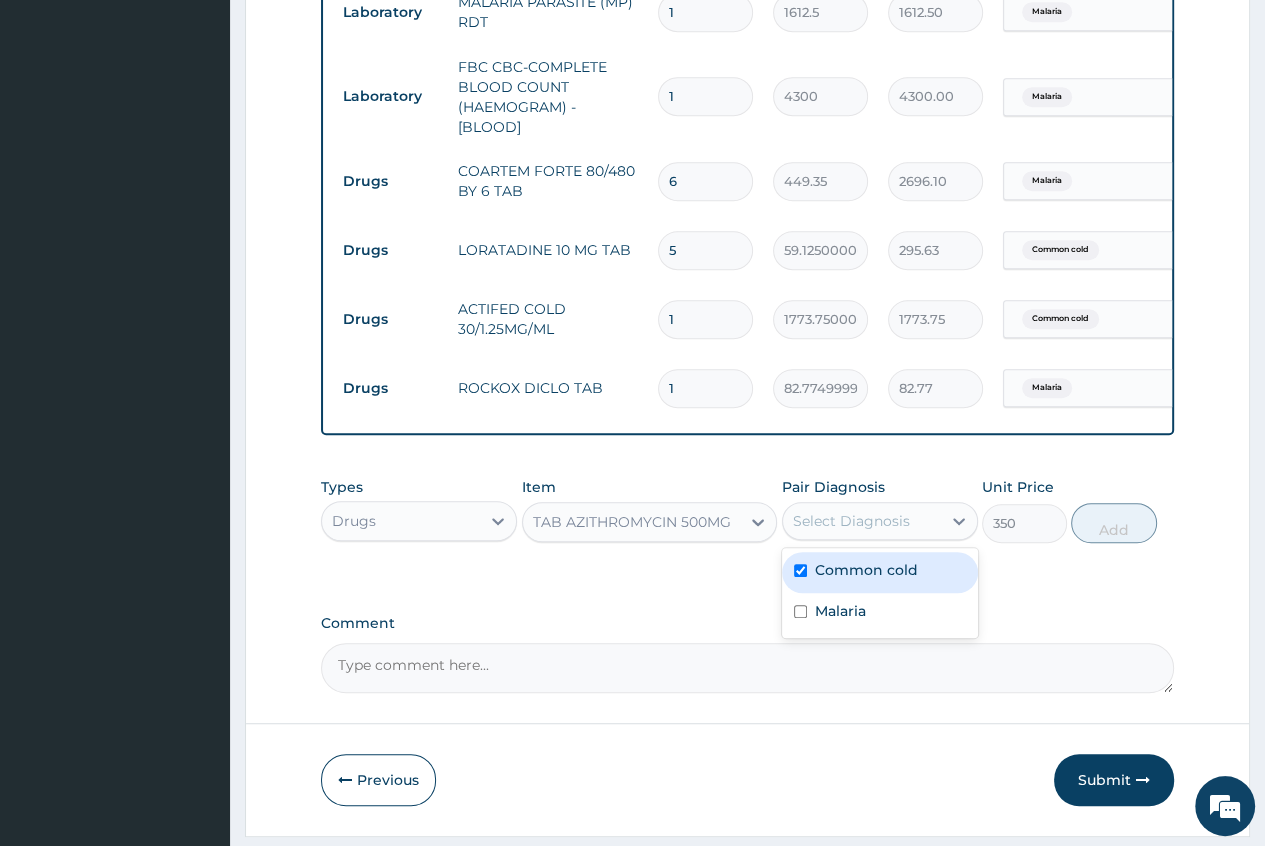 checkbox on "true" 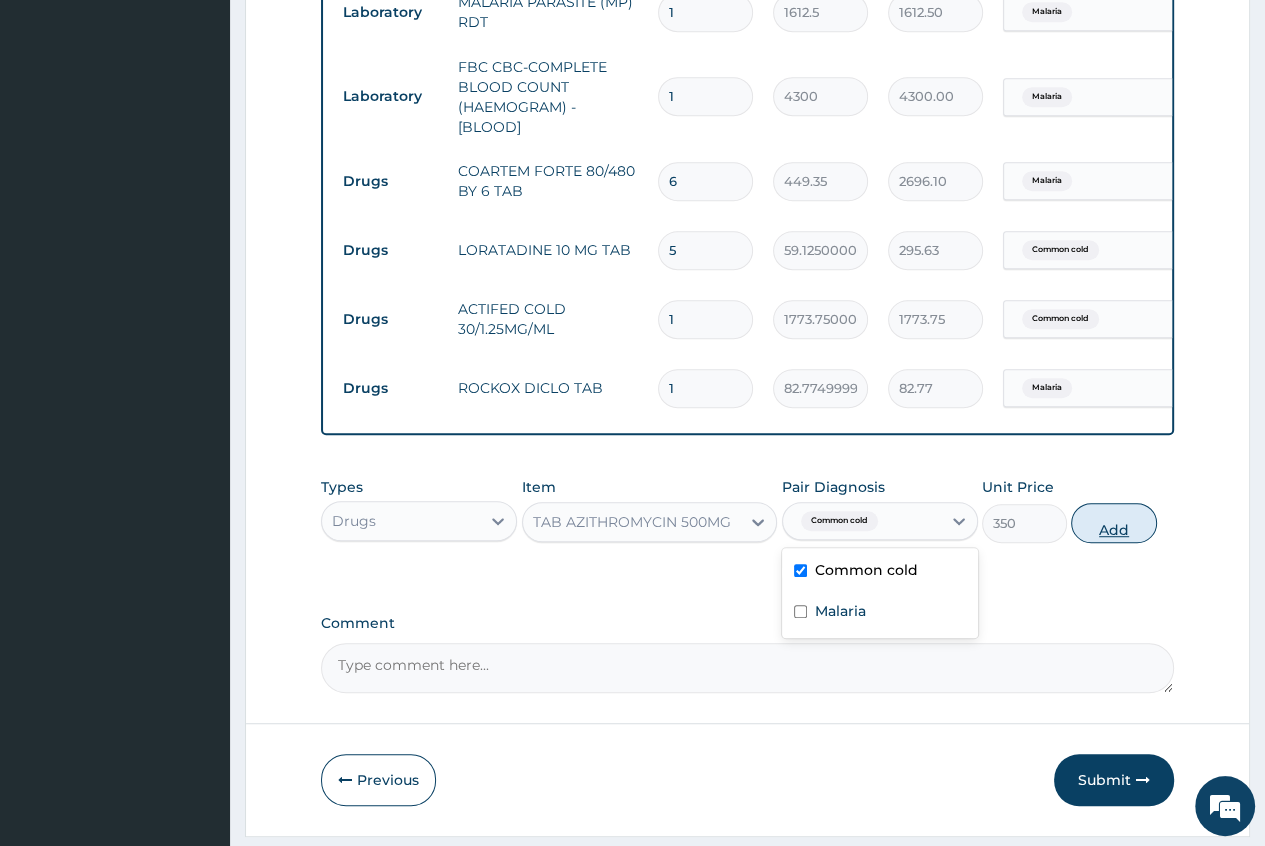 click on "Add" at bounding box center [1113, 523] 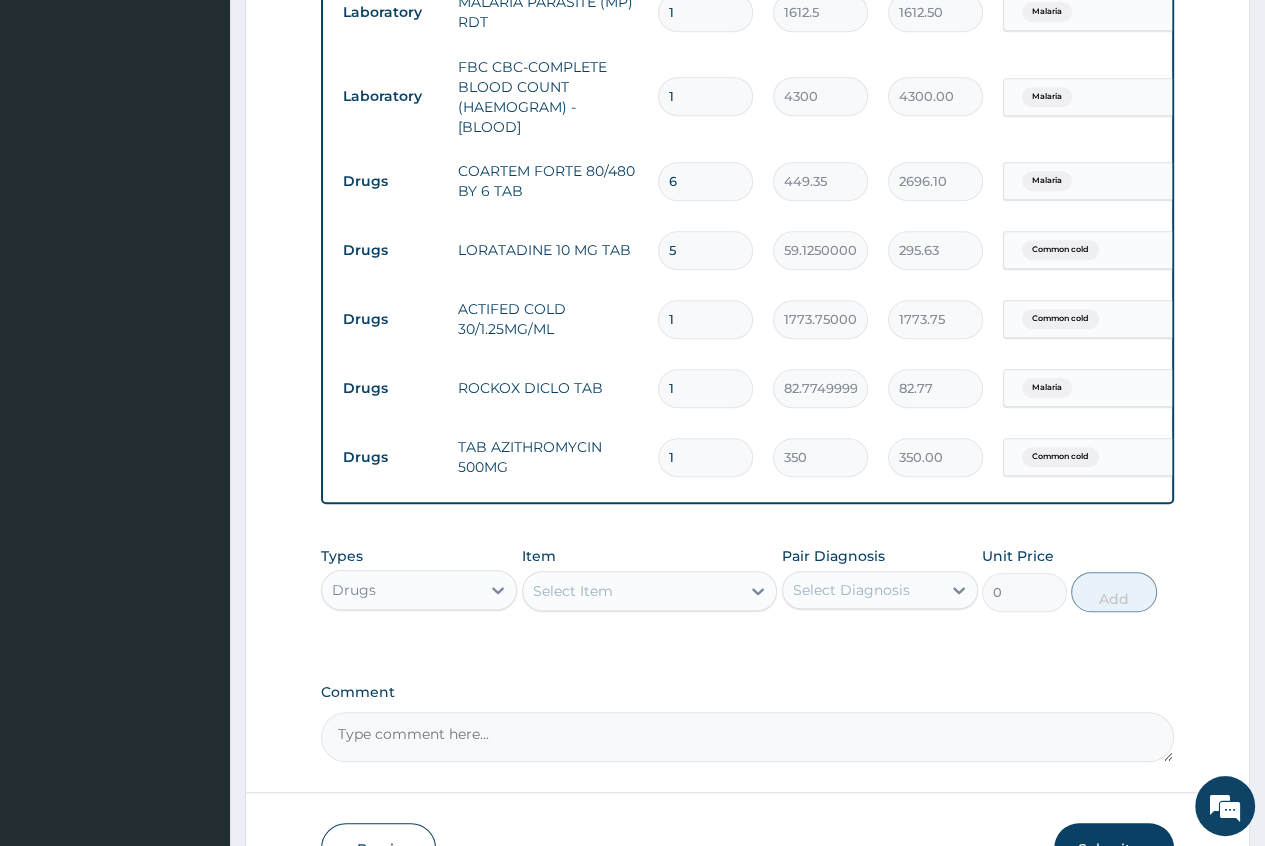 drag, startPoint x: 697, startPoint y: 446, endPoint x: 552, endPoint y: 420, distance: 147.31259 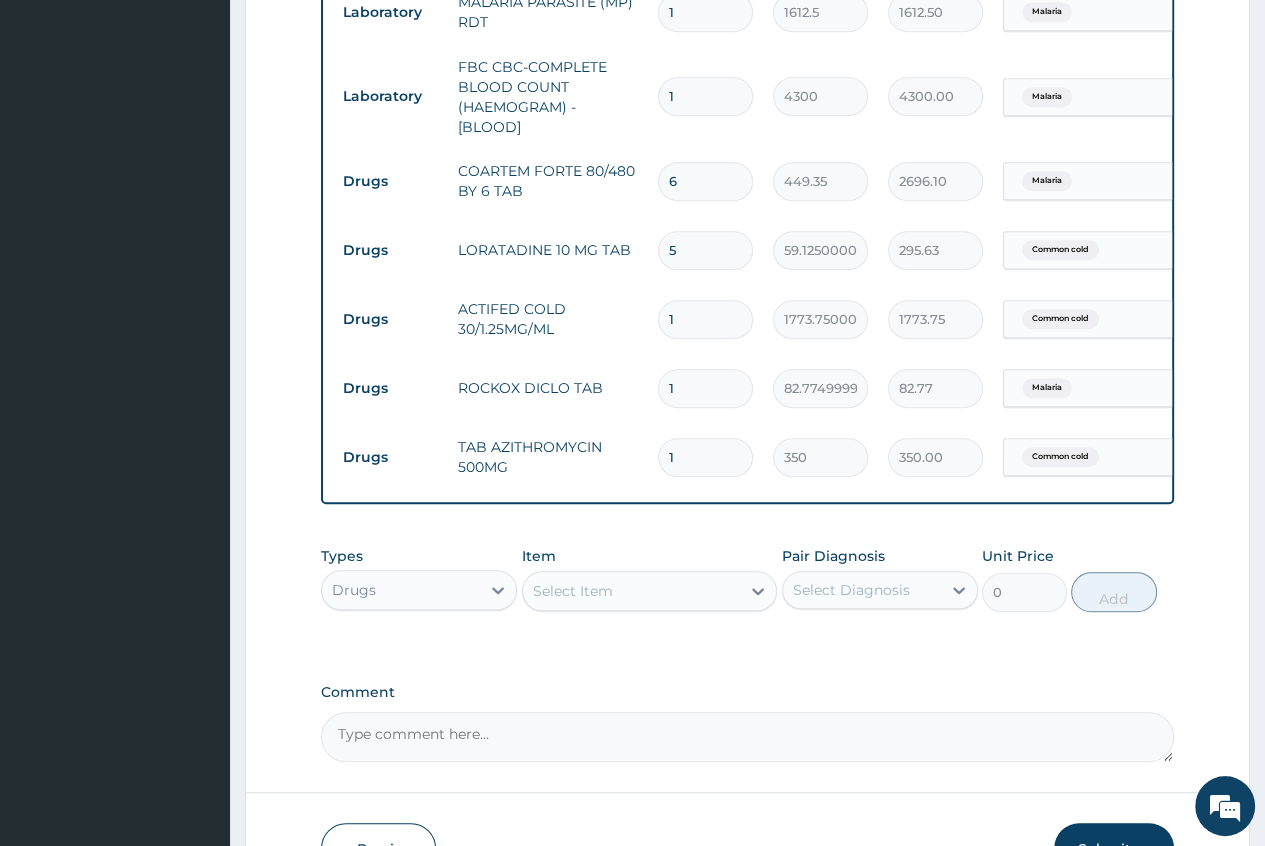 type on "5" 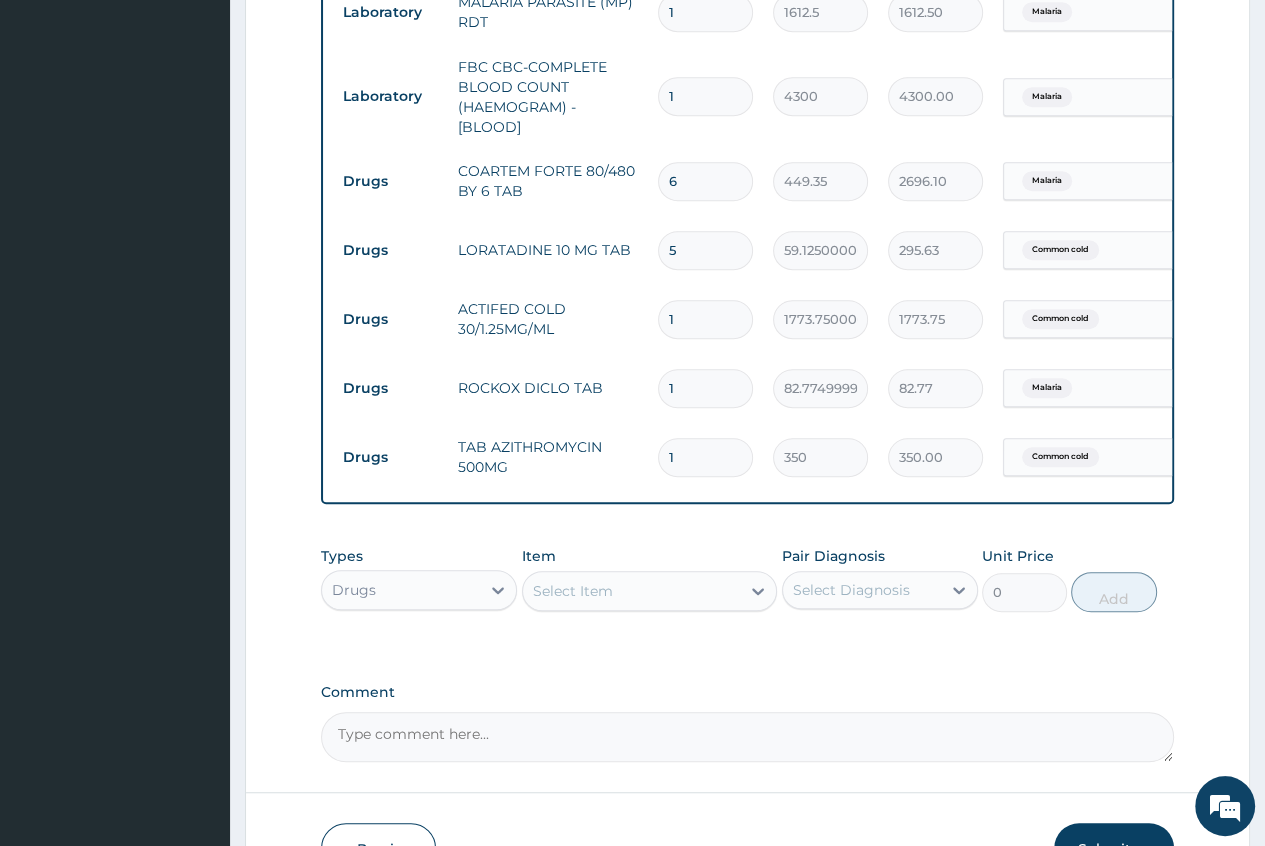 type on "1750.00" 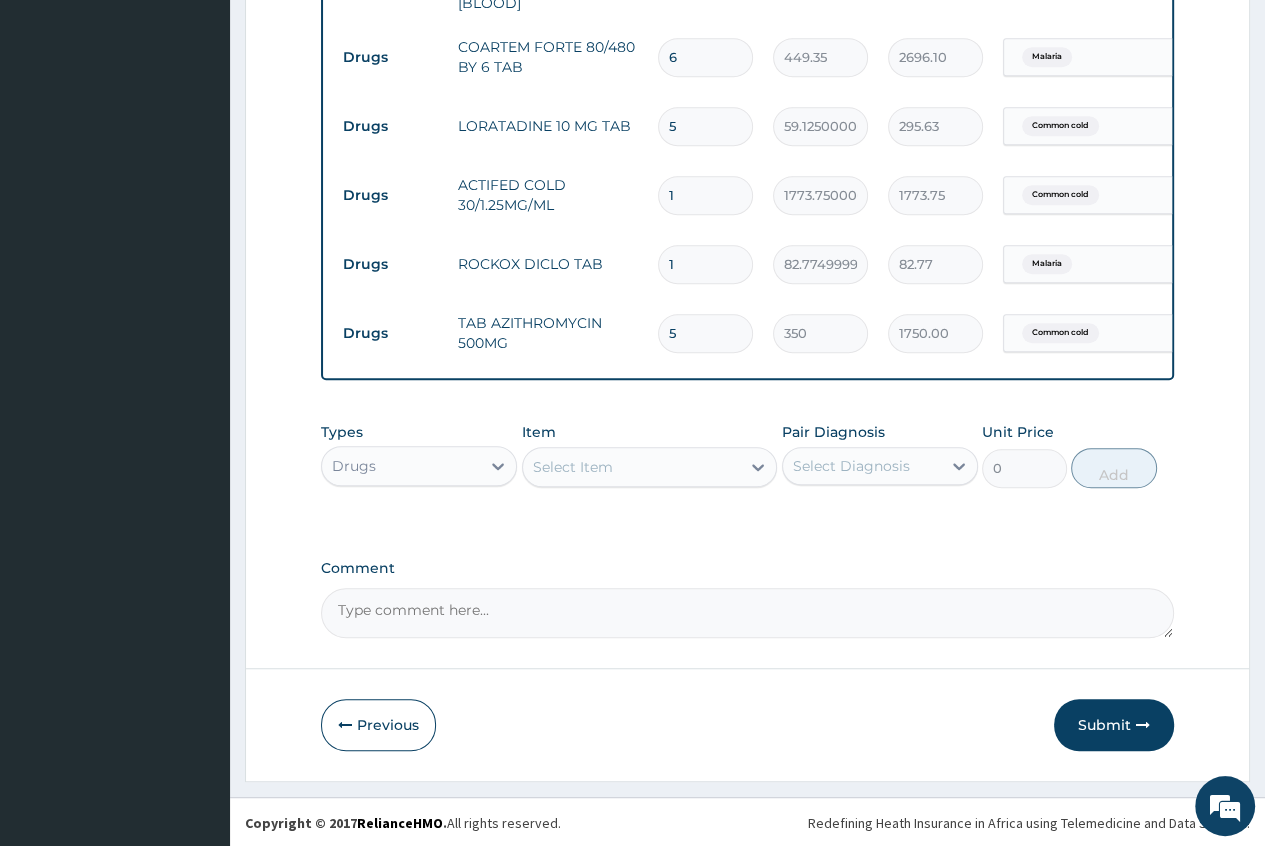 scroll, scrollTop: 957, scrollLeft: 0, axis: vertical 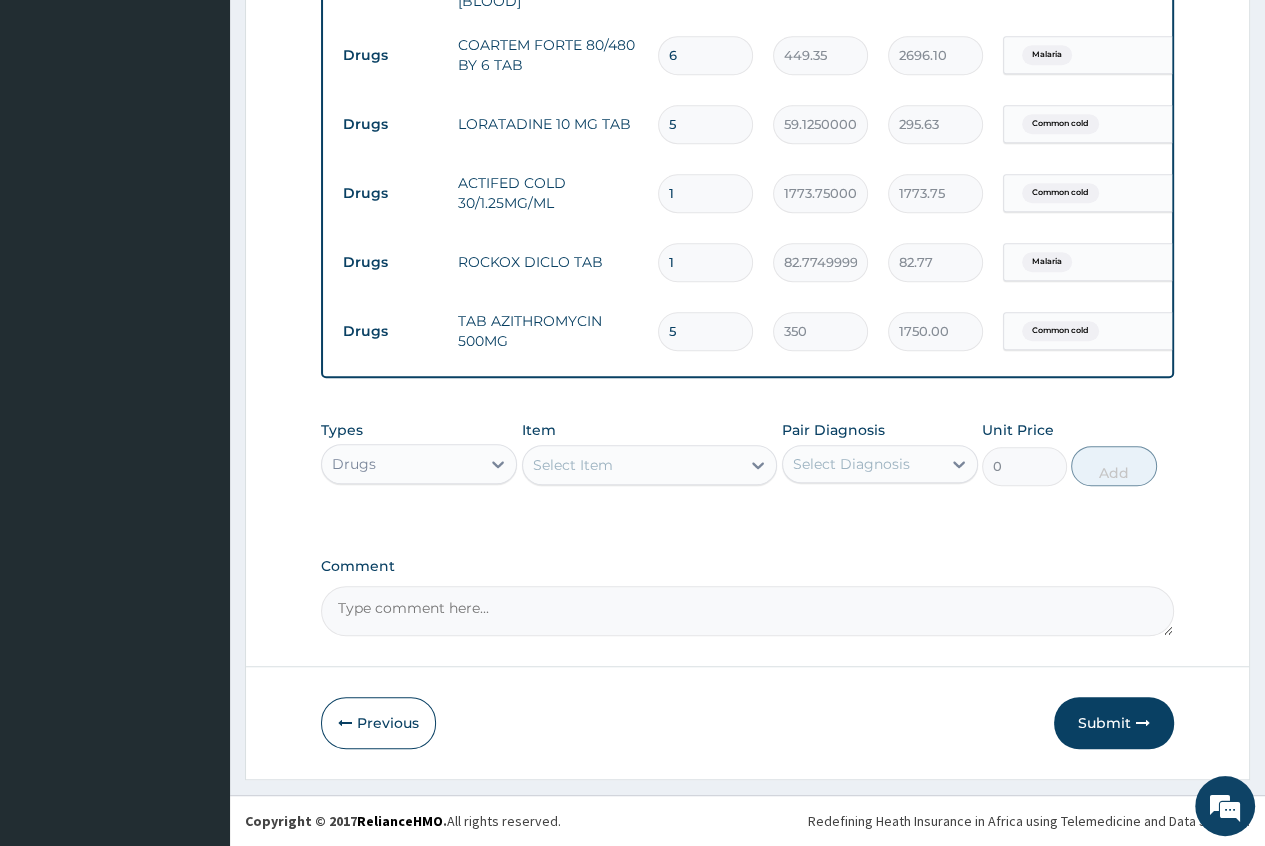 type on "5" 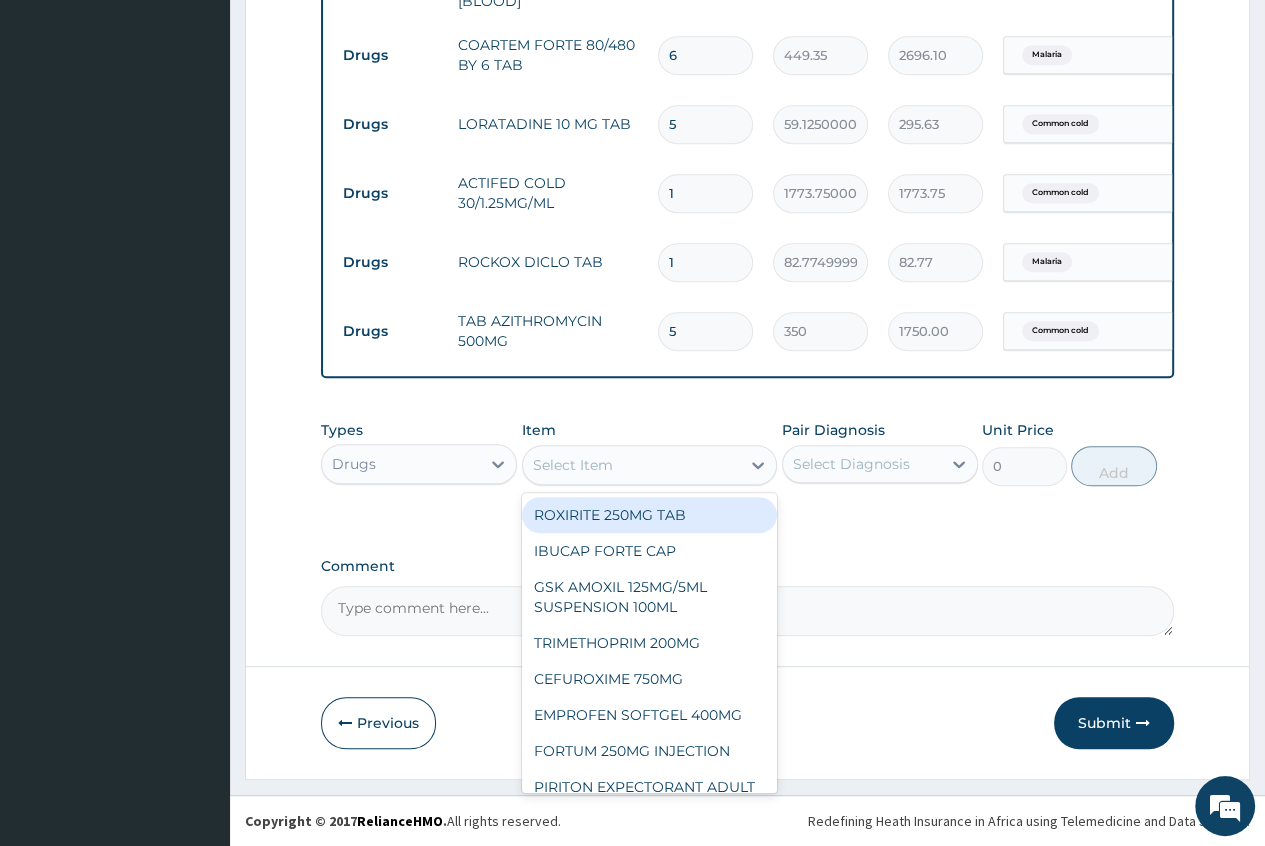 click on "Drugs" at bounding box center [401, 464] 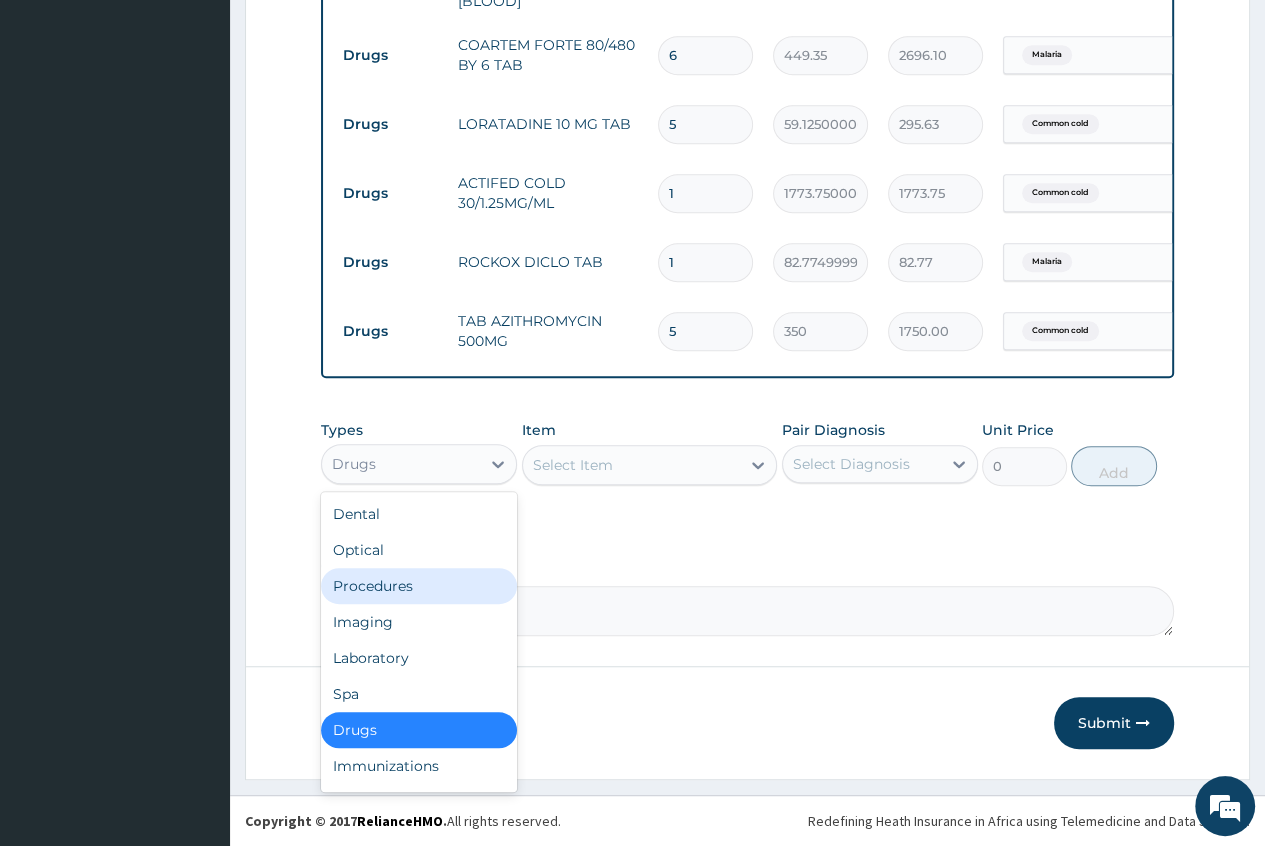 scroll, scrollTop: 68, scrollLeft: 0, axis: vertical 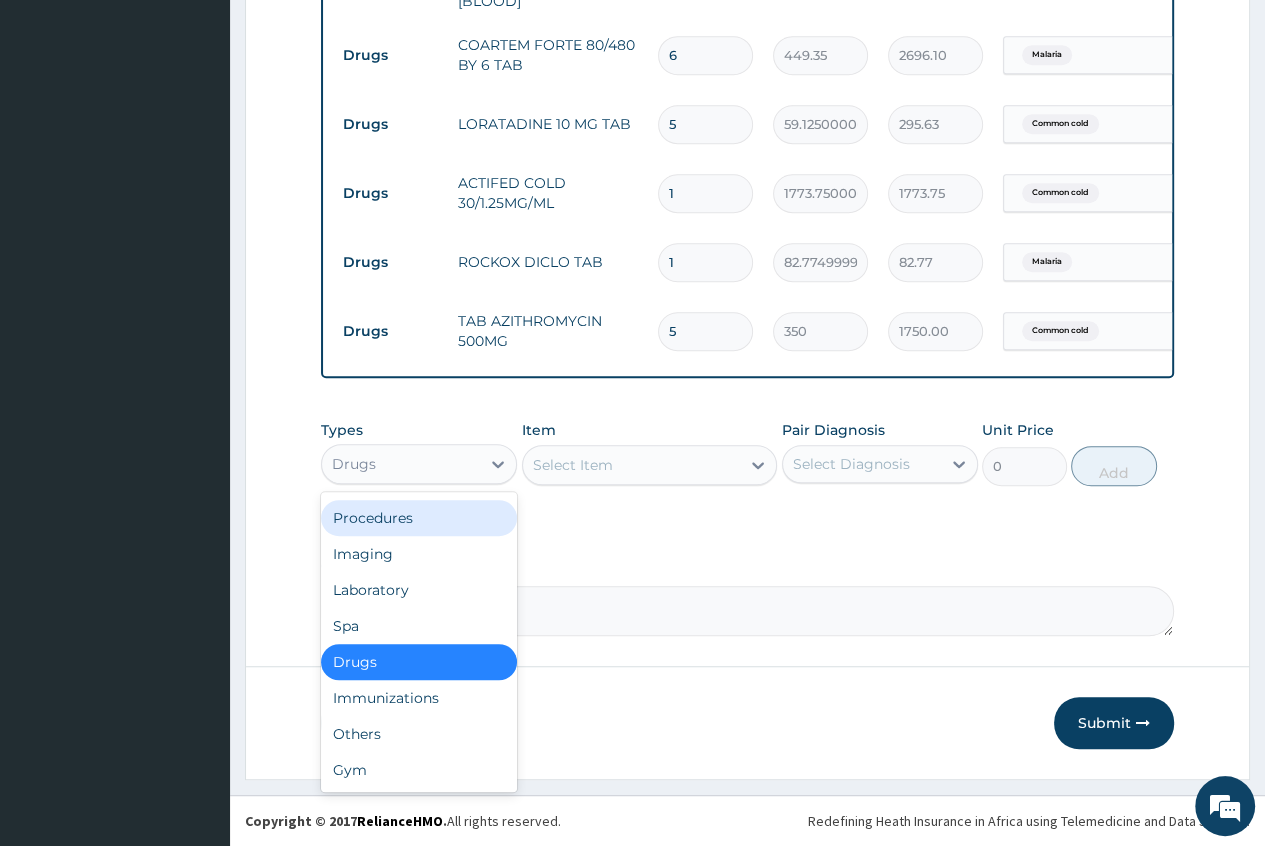 click on "Procedures" at bounding box center (419, 518) 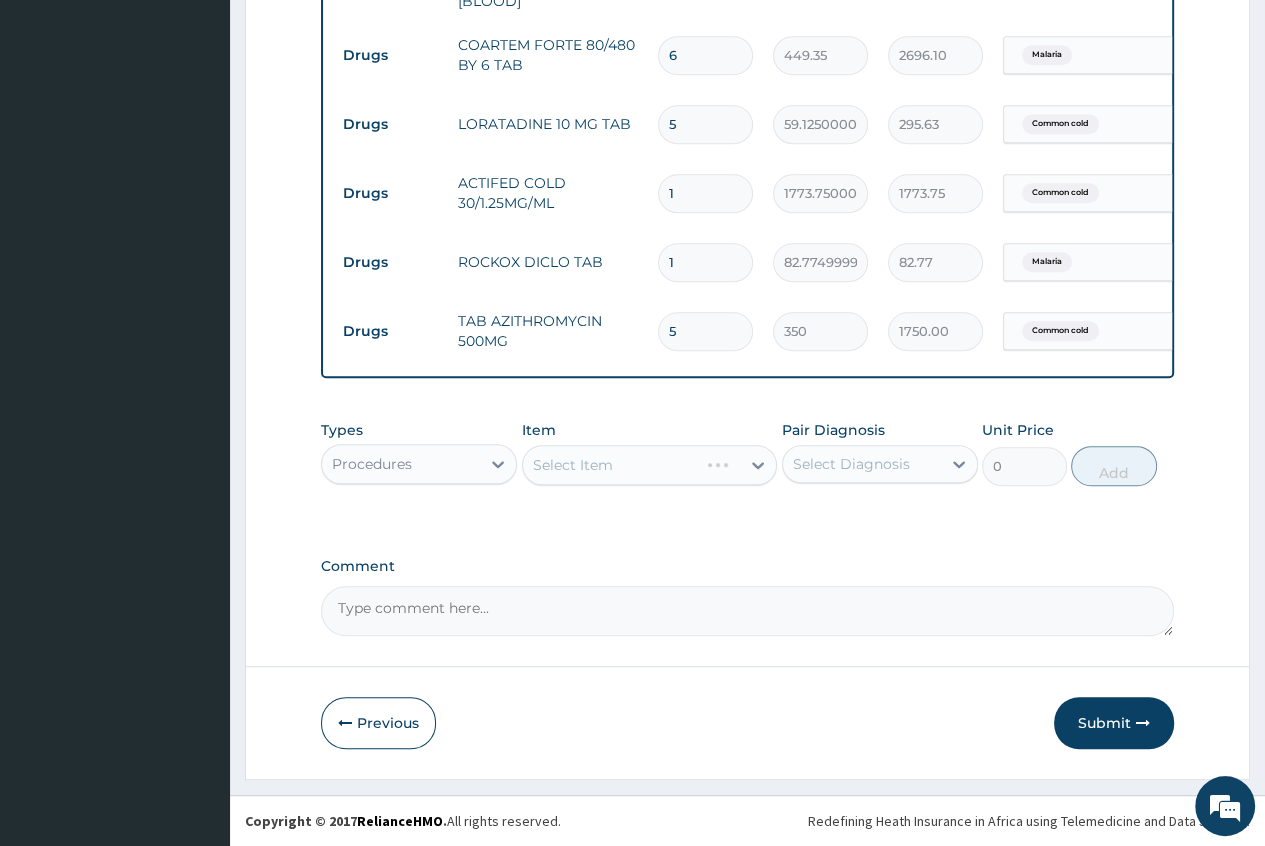 click on "Select Item" at bounding box center [650, 465] 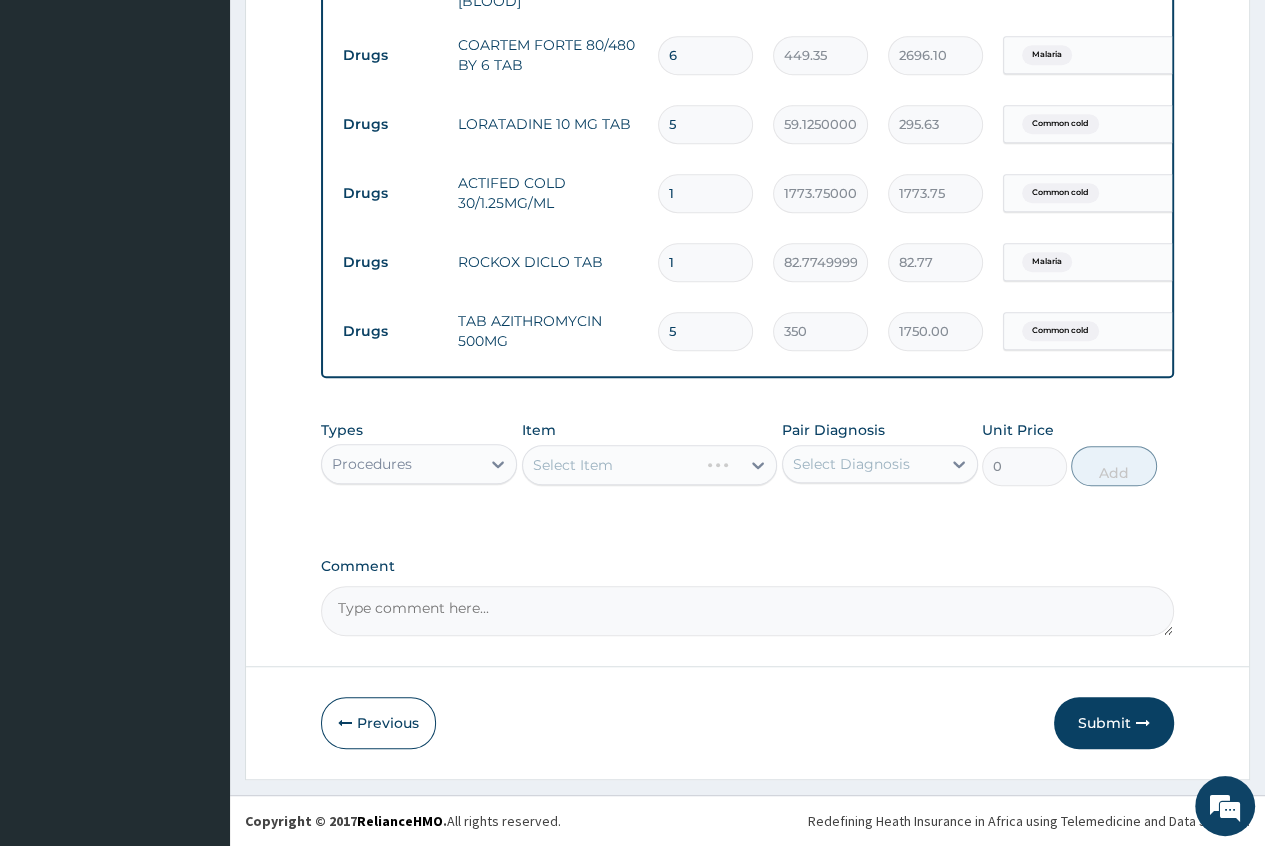 click on "Select Item" at bounding box center (650, 465) 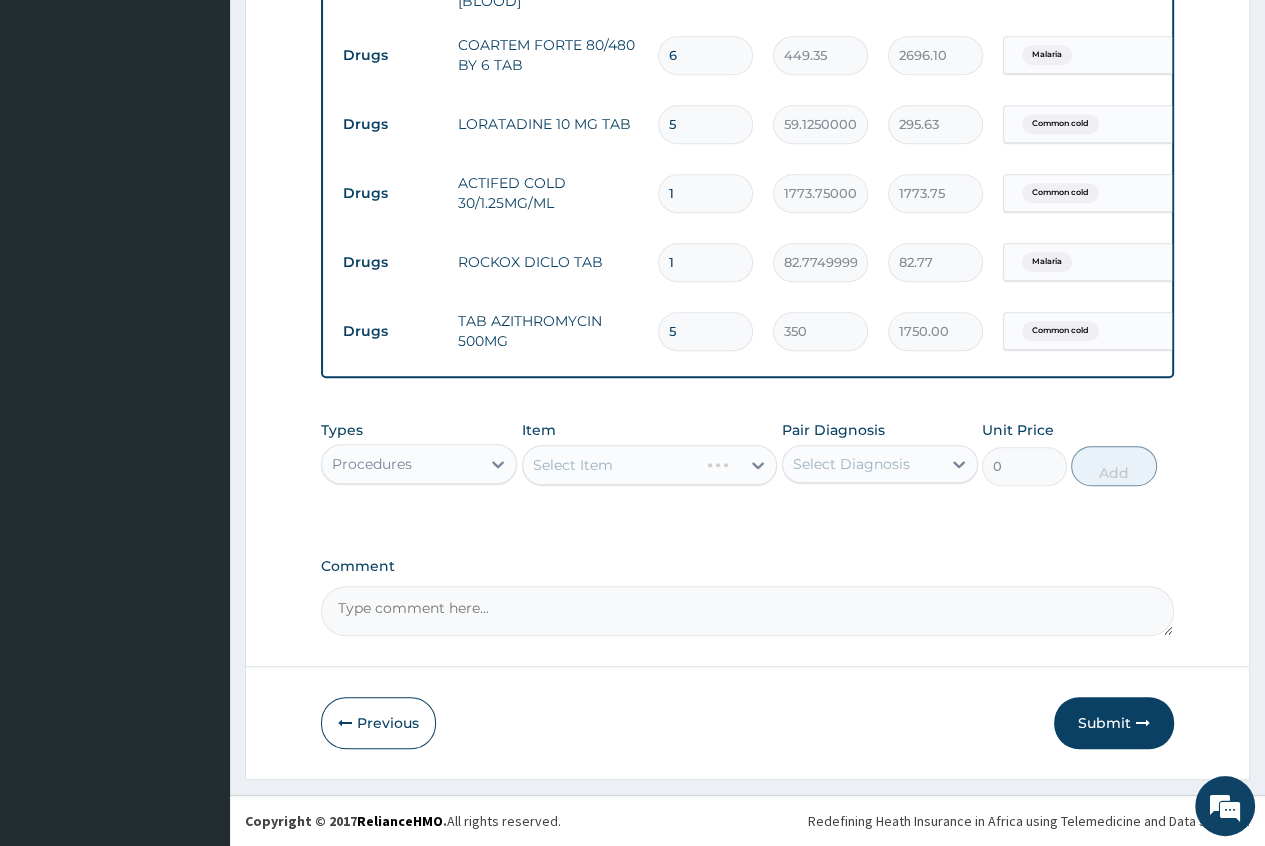 click on "Select Item" at bounding box center (650, 465) 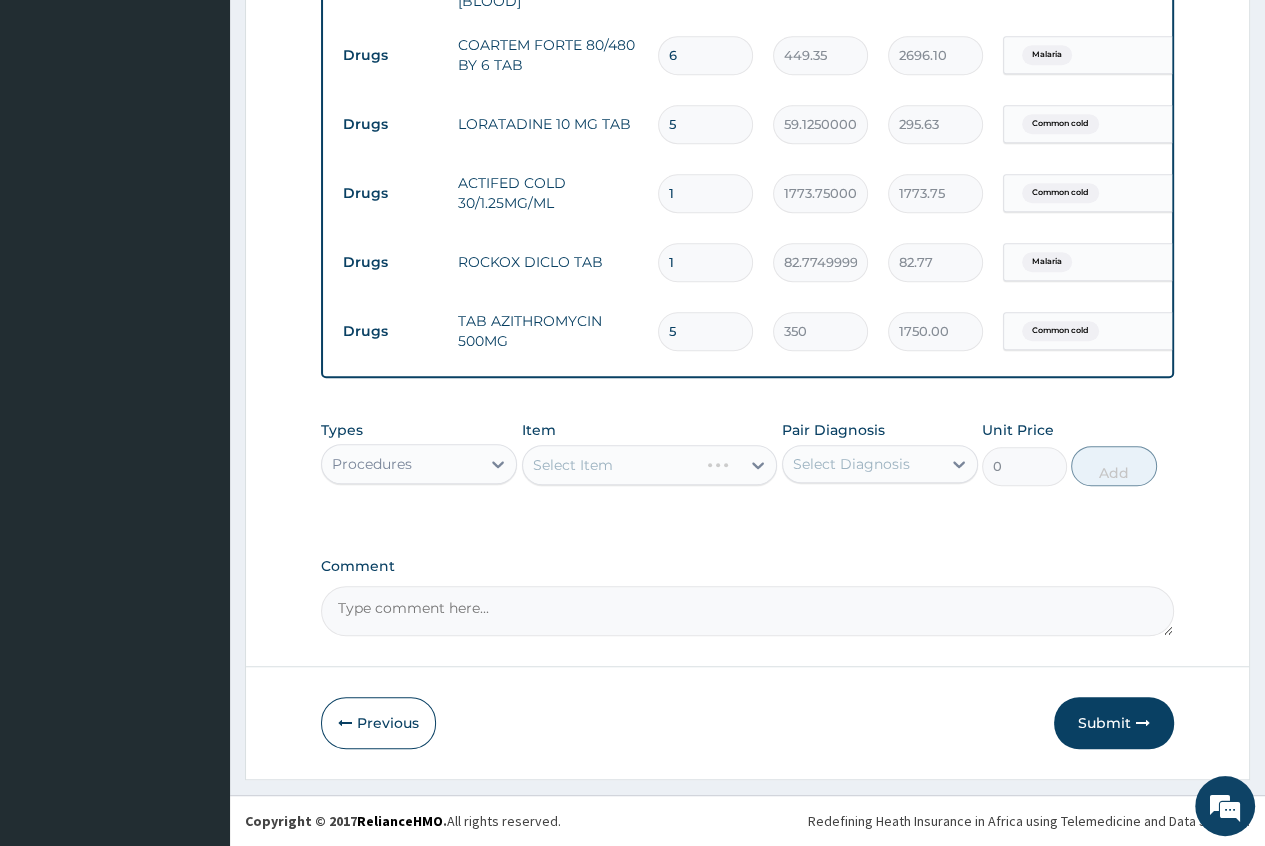 click on "Select Item" at bounding box center (650, 465) 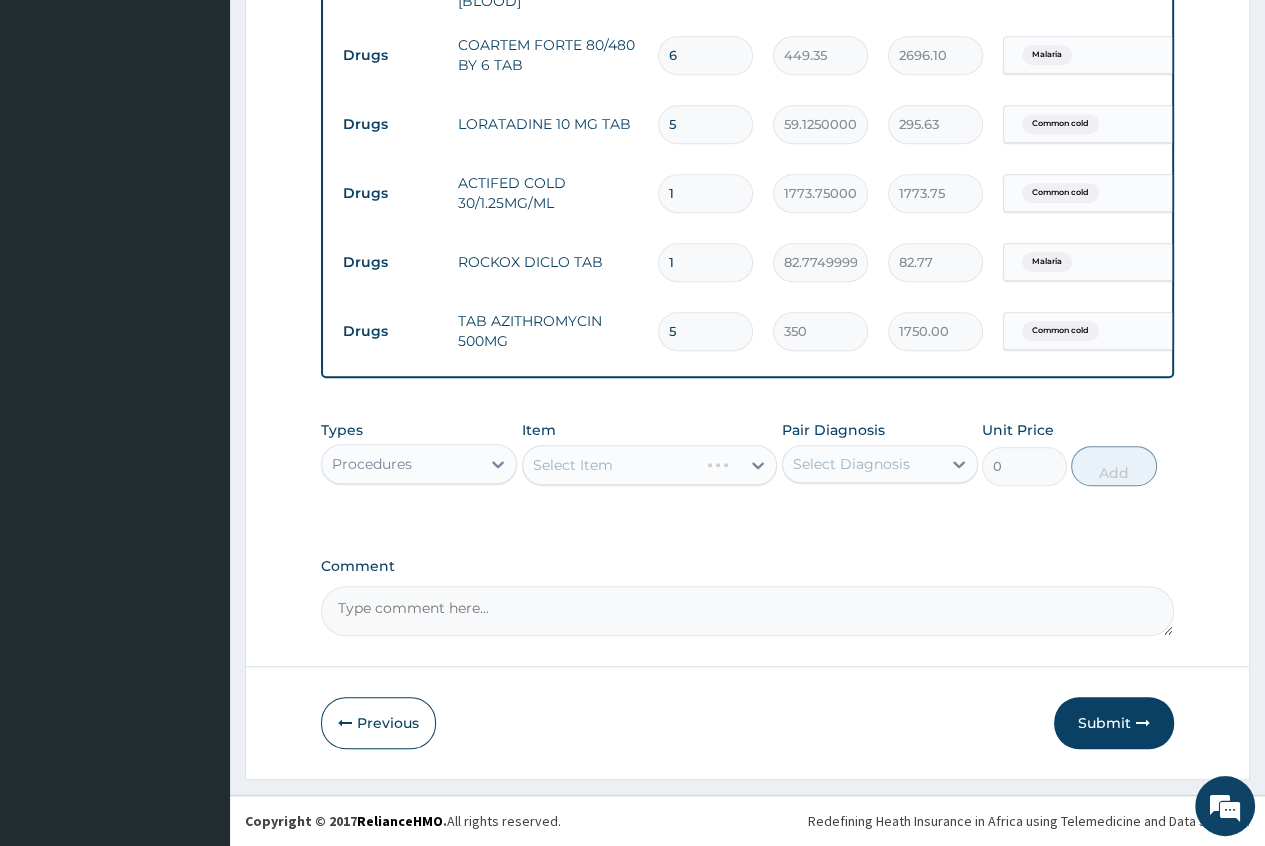 click on "Select Item" at bounding box center [650, 465] 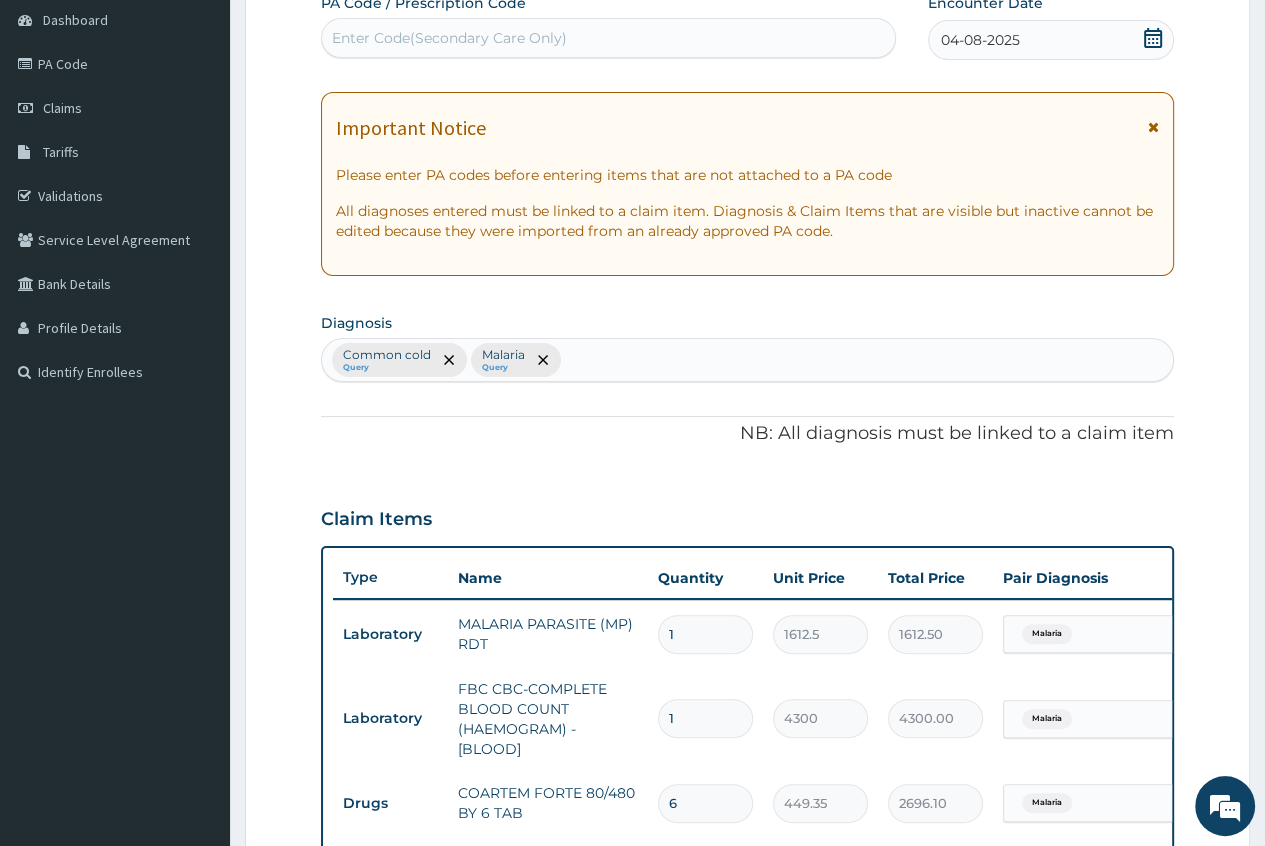 scroll, scrollTop: 57, scrollLeft: 0, axis: vertical 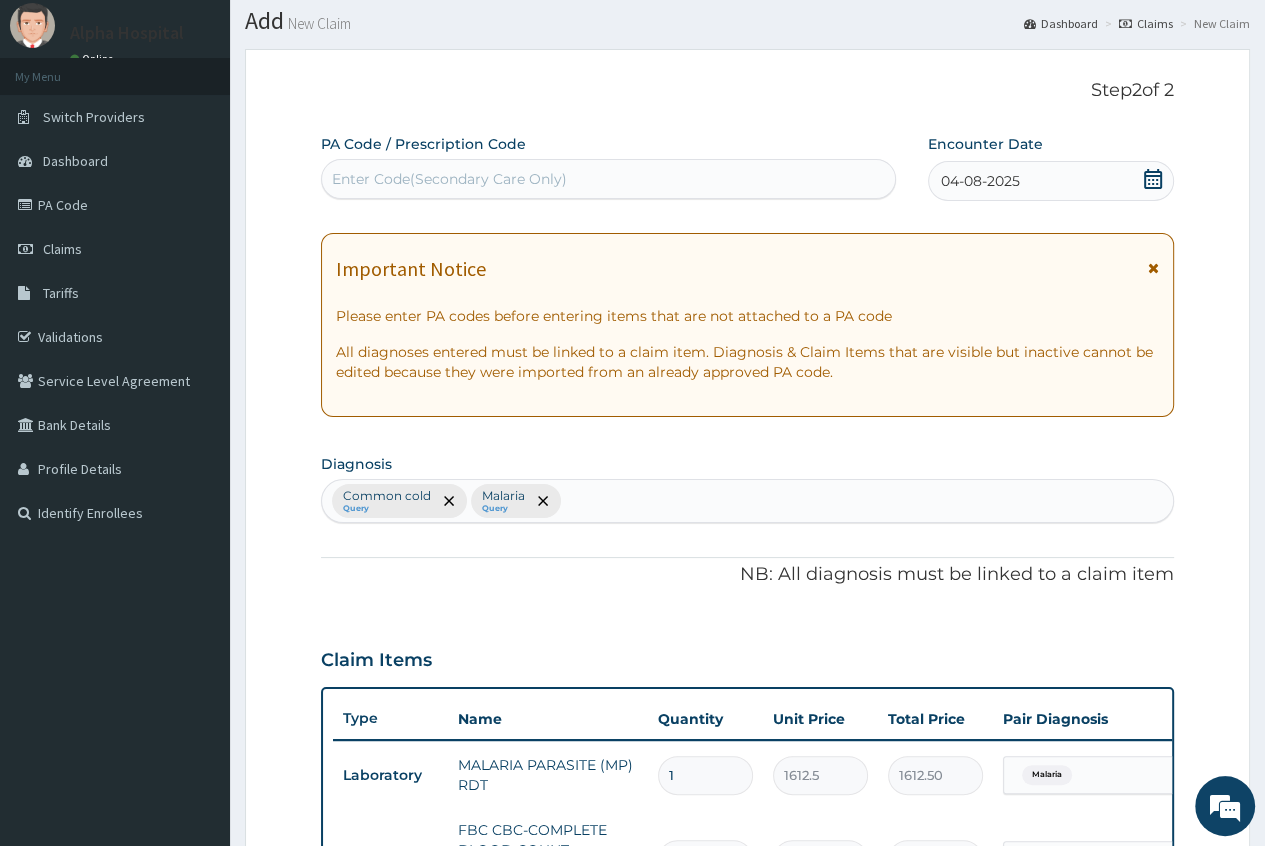 click 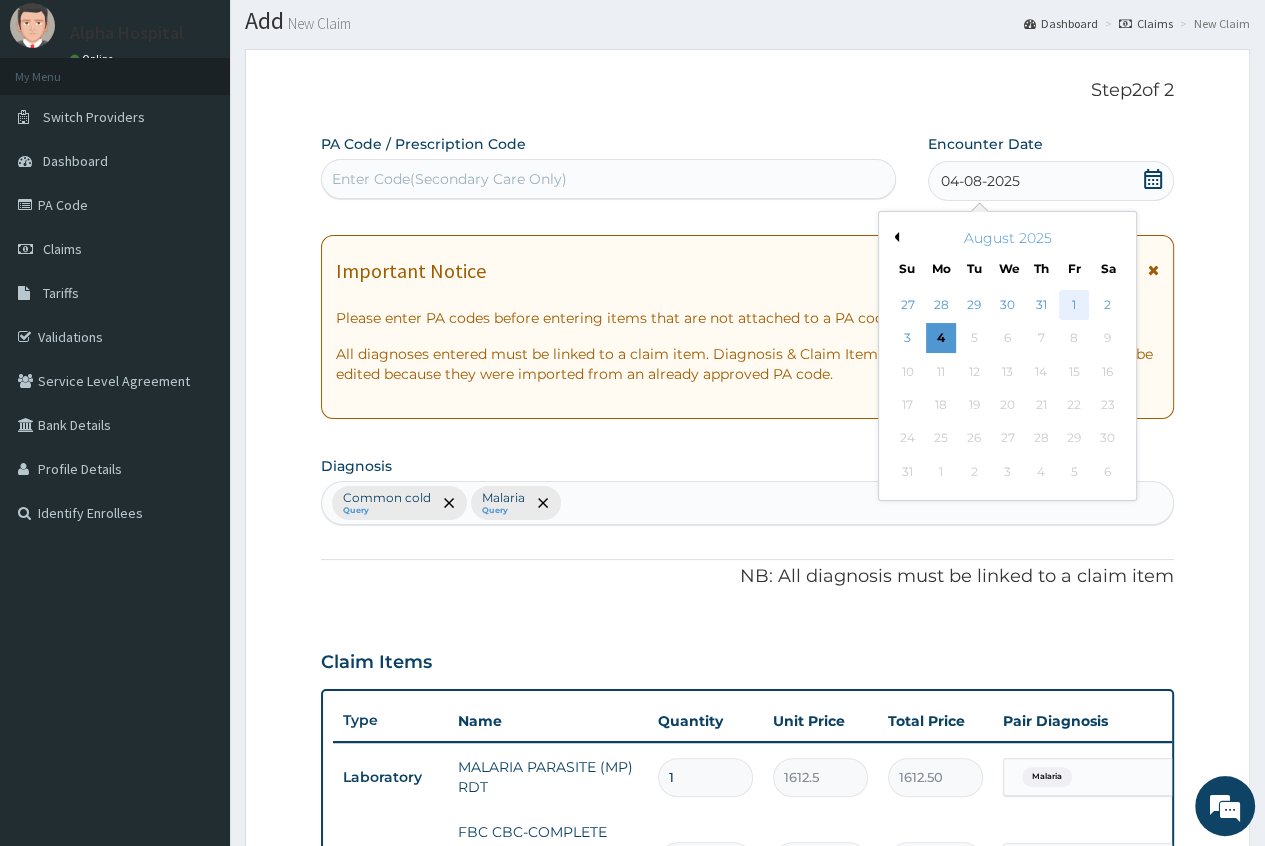 click on "1" at bounding box center (1074, 305) 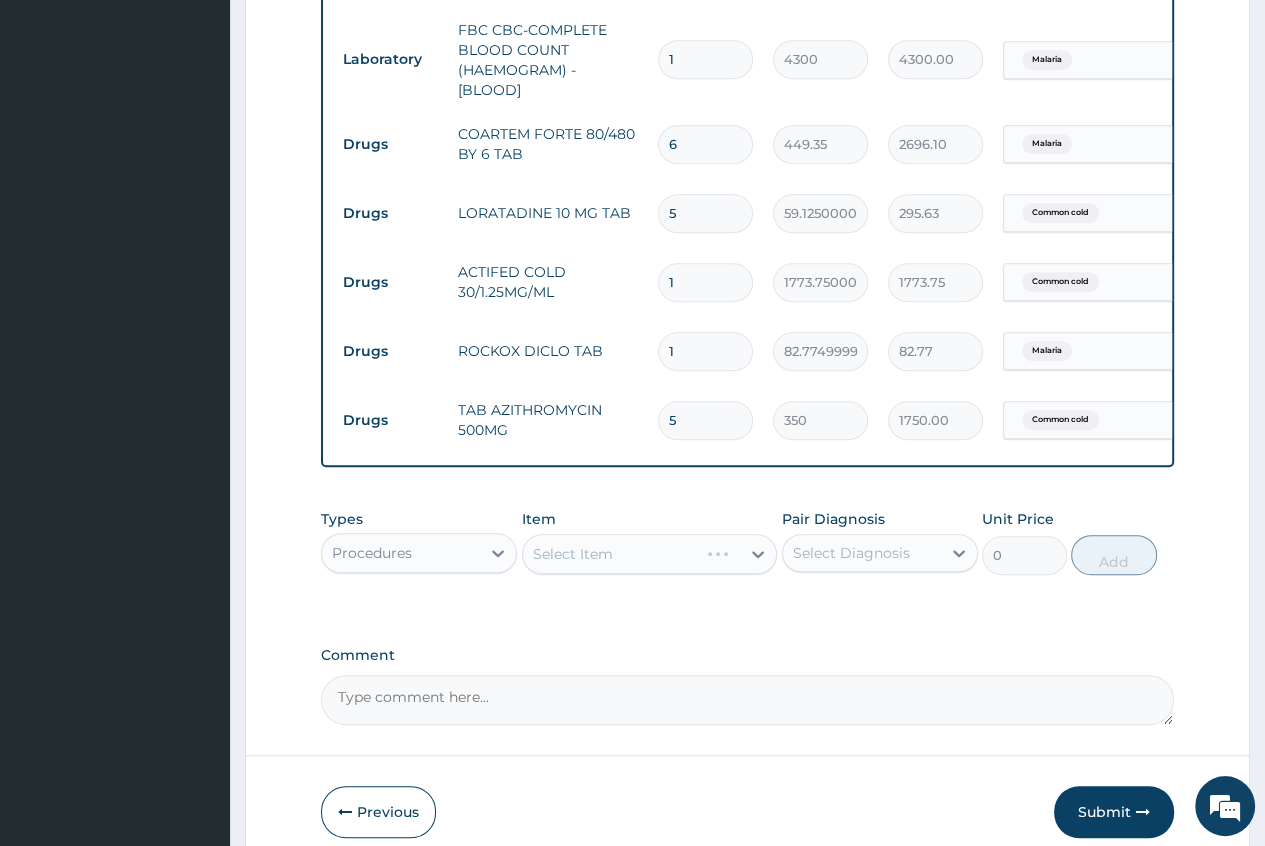 scroll, scrollTop: 957, scrollLeft: 0, axis: vertical 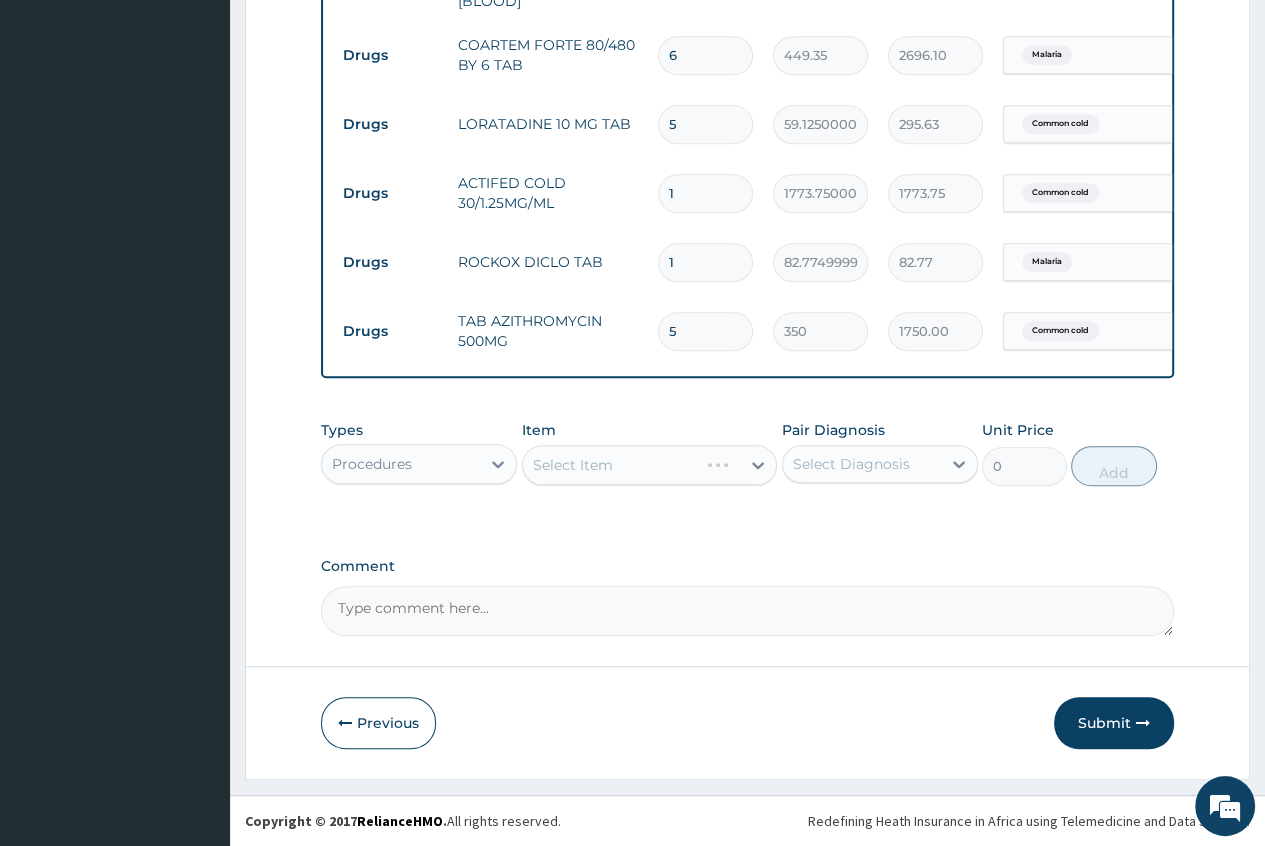 click on "Select Item" at bounding box center (650, 465) 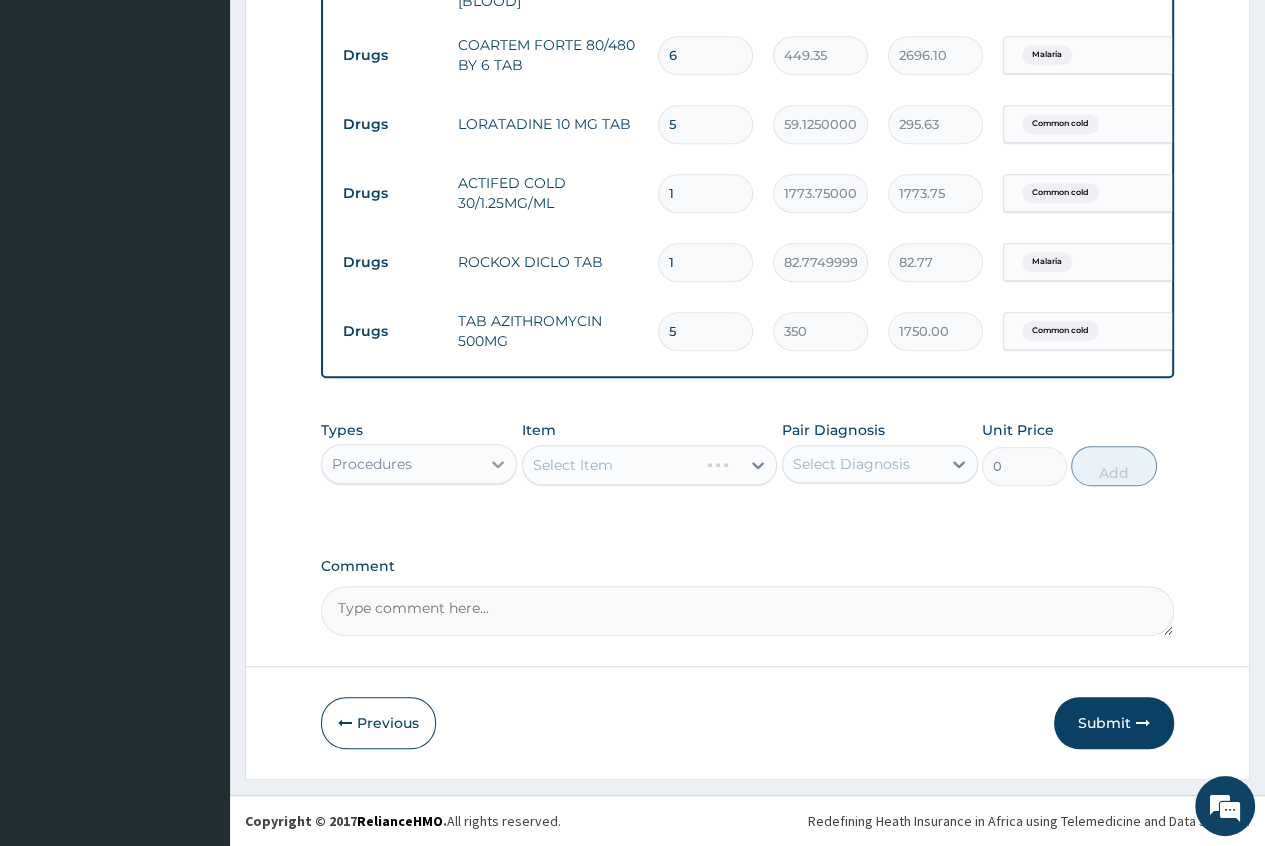 click 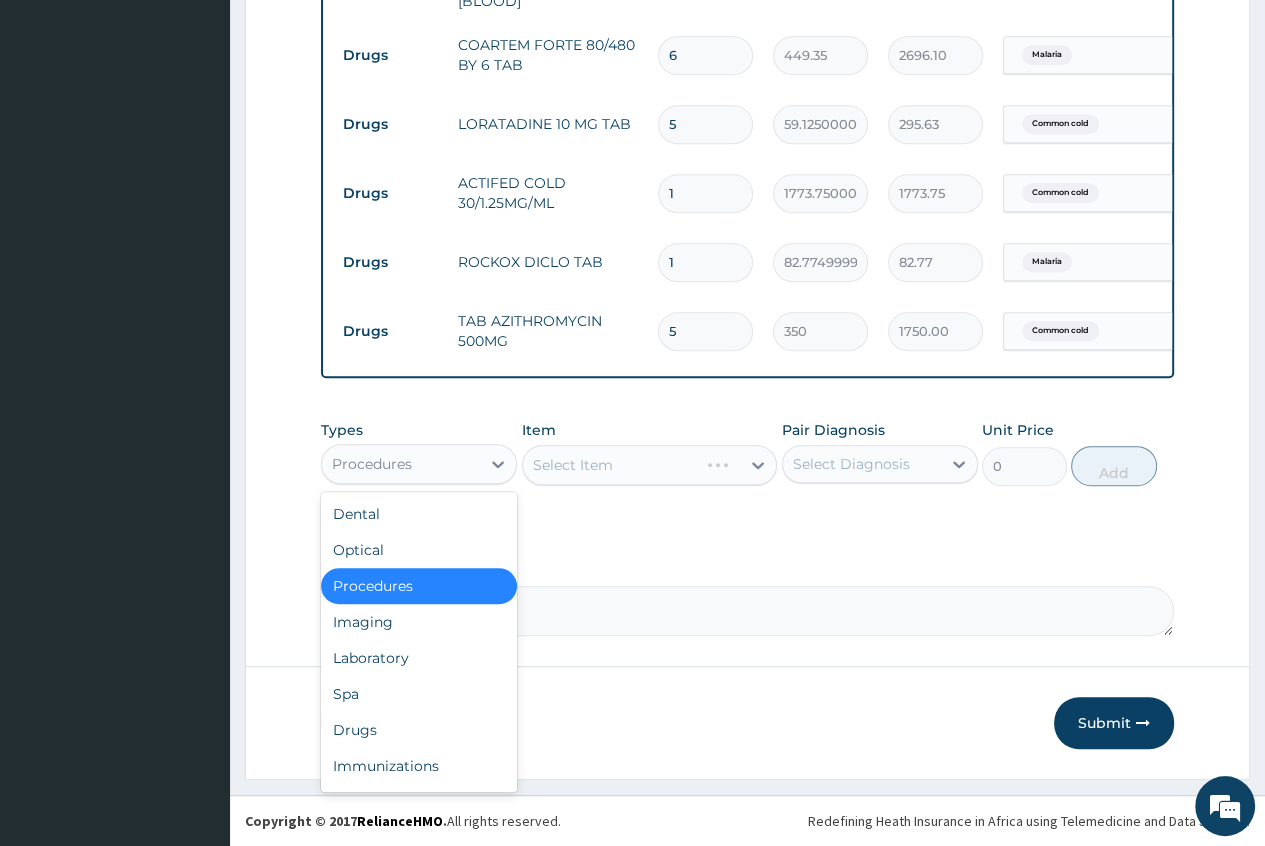 click on "Procedures" at bounding box center [419, 586] 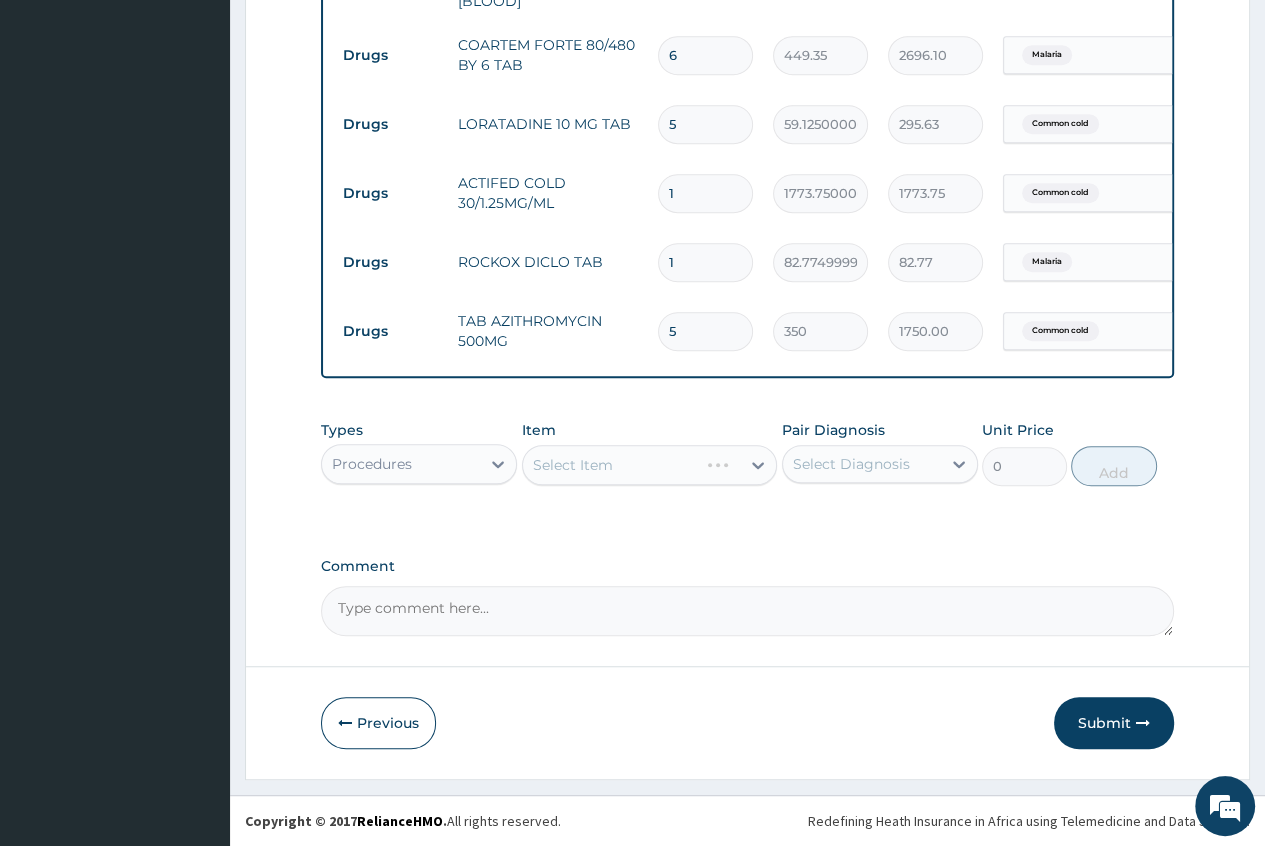 click on "Select Item" at bounding box center (650, 465) 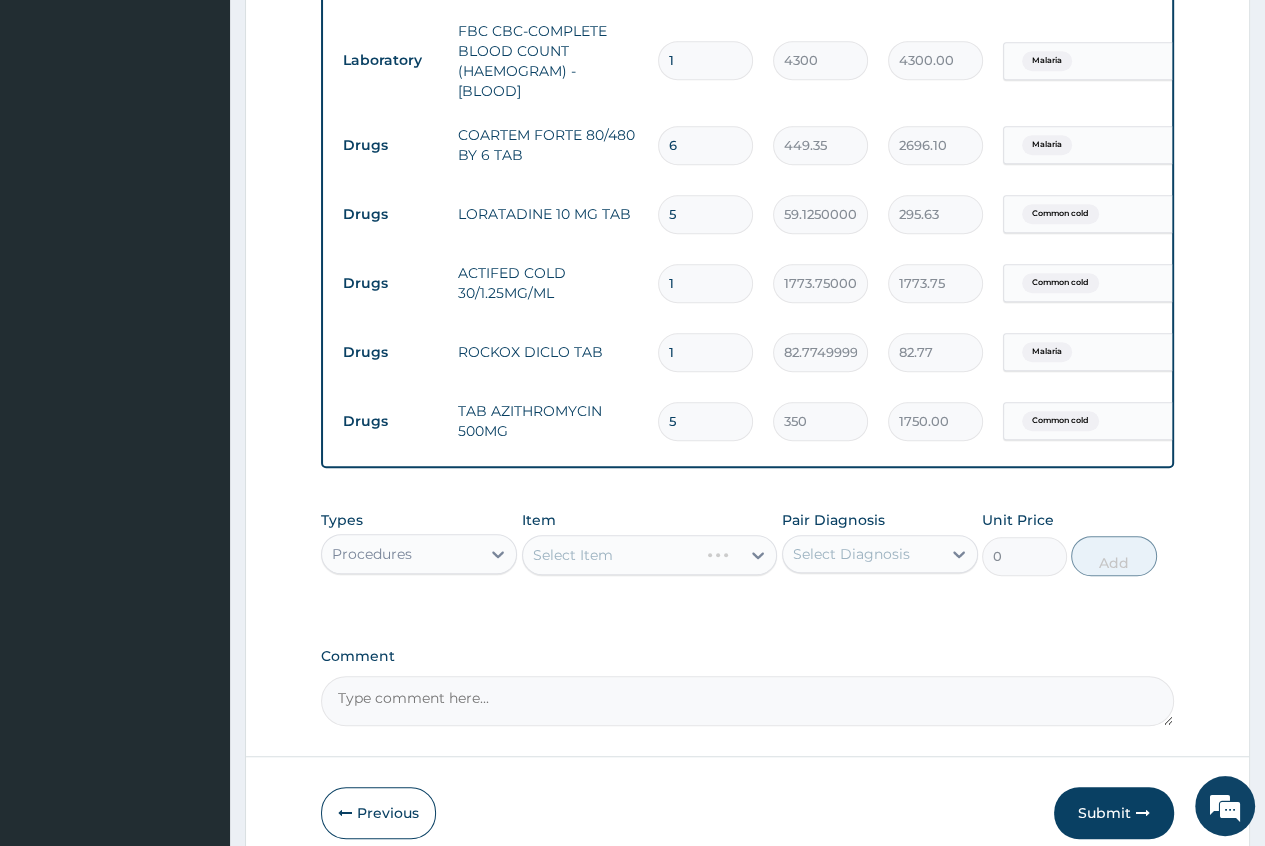 scroll, scrollTop: 957, scrollLeft: 0, axis: vertical 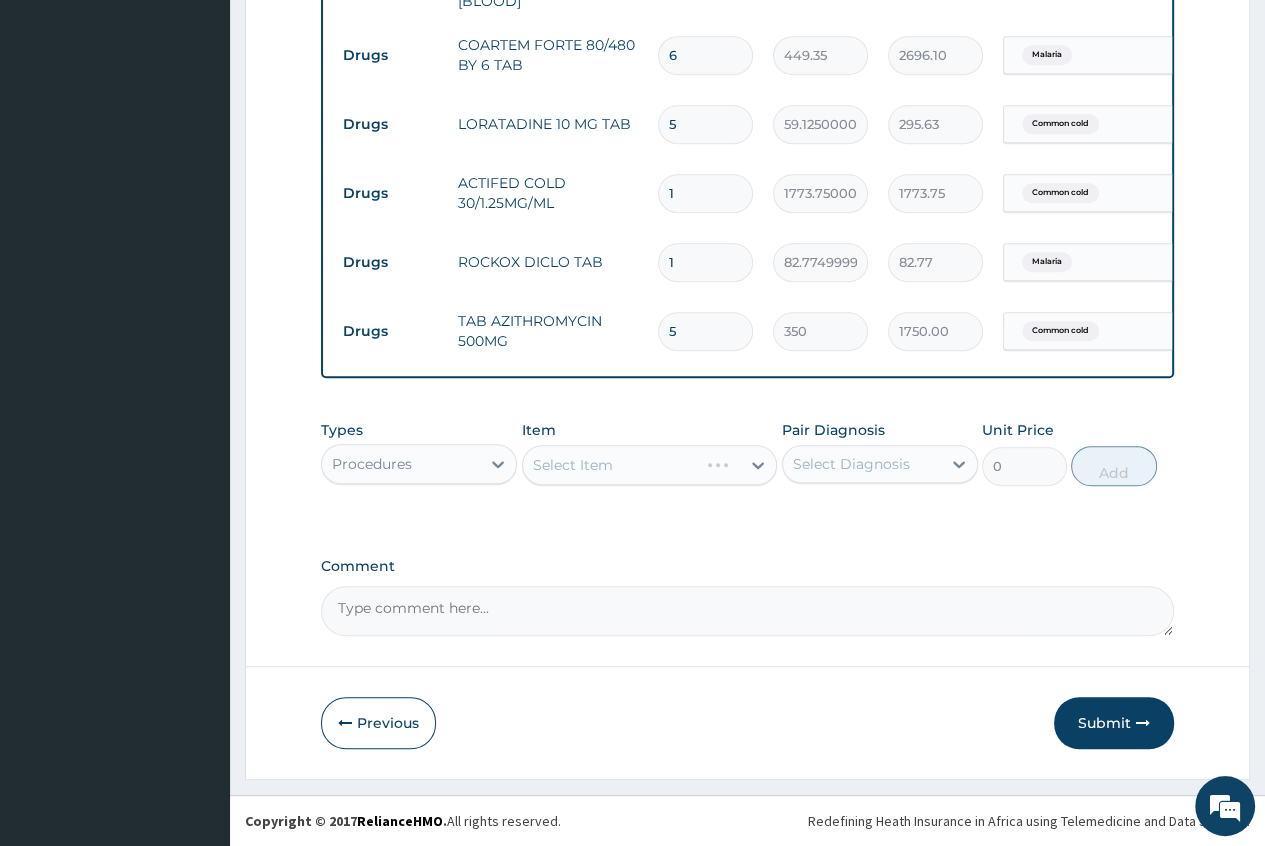 click on "Select Item" at bounding box center [650, 465] 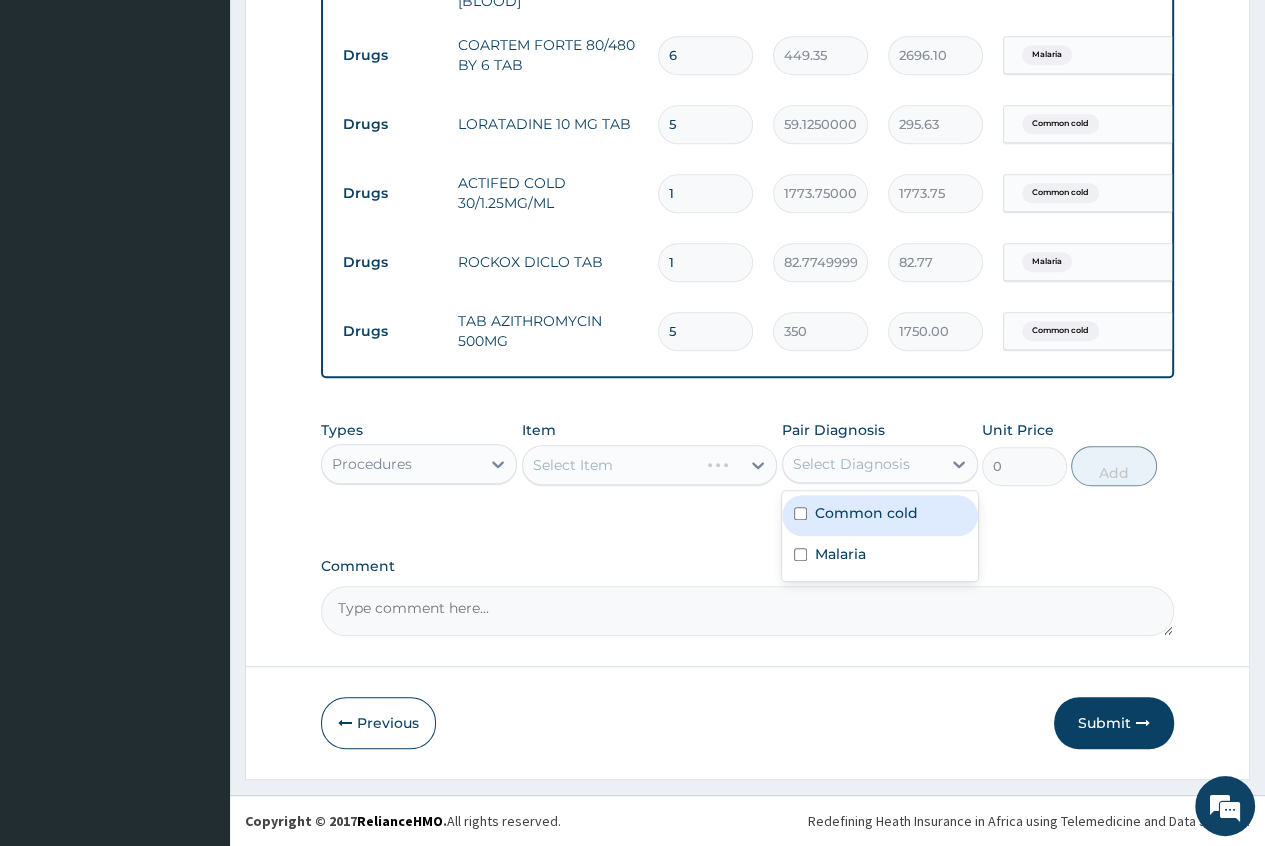 click on "Select Diagnosis" at bounding box center [851, 464] 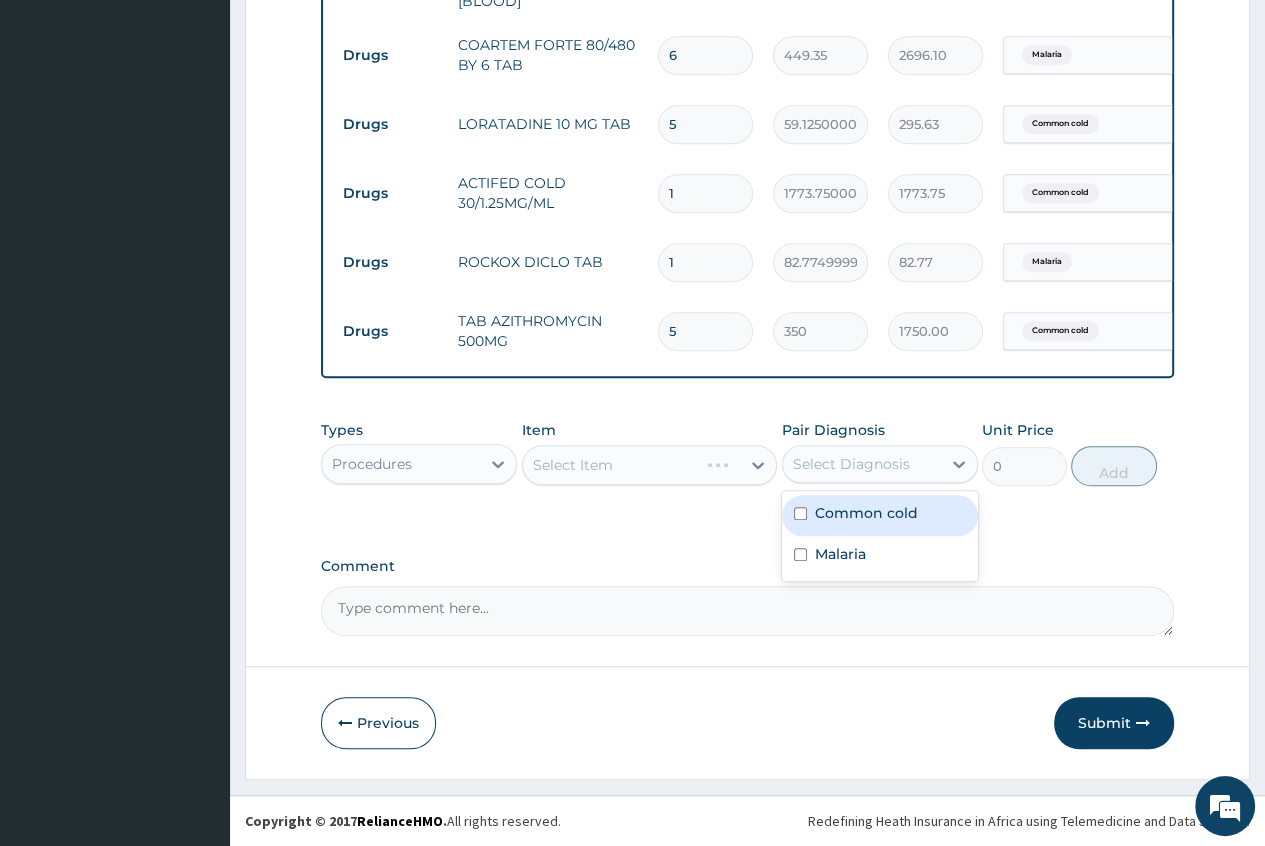 click on "Common cold" at bounding box center (866, 513) 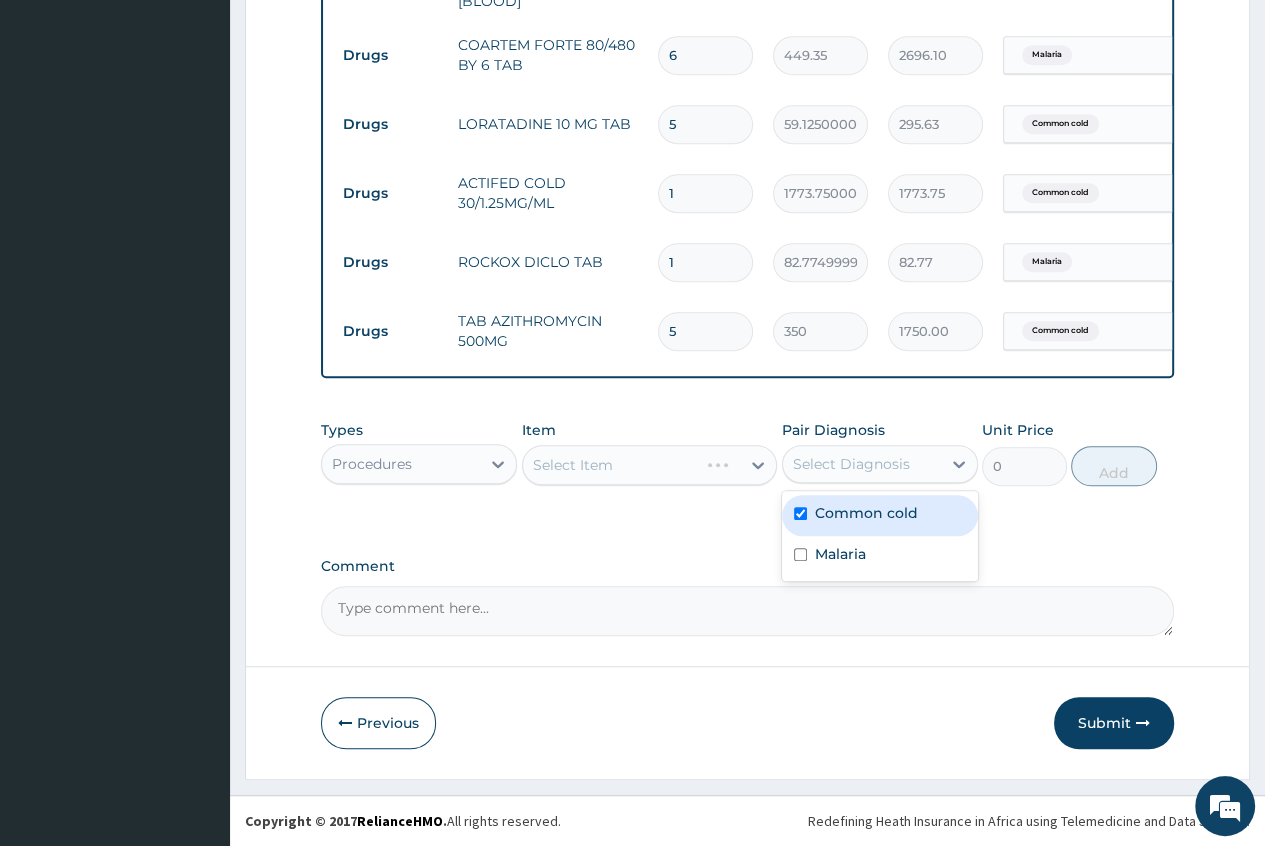 checkbox on "true" 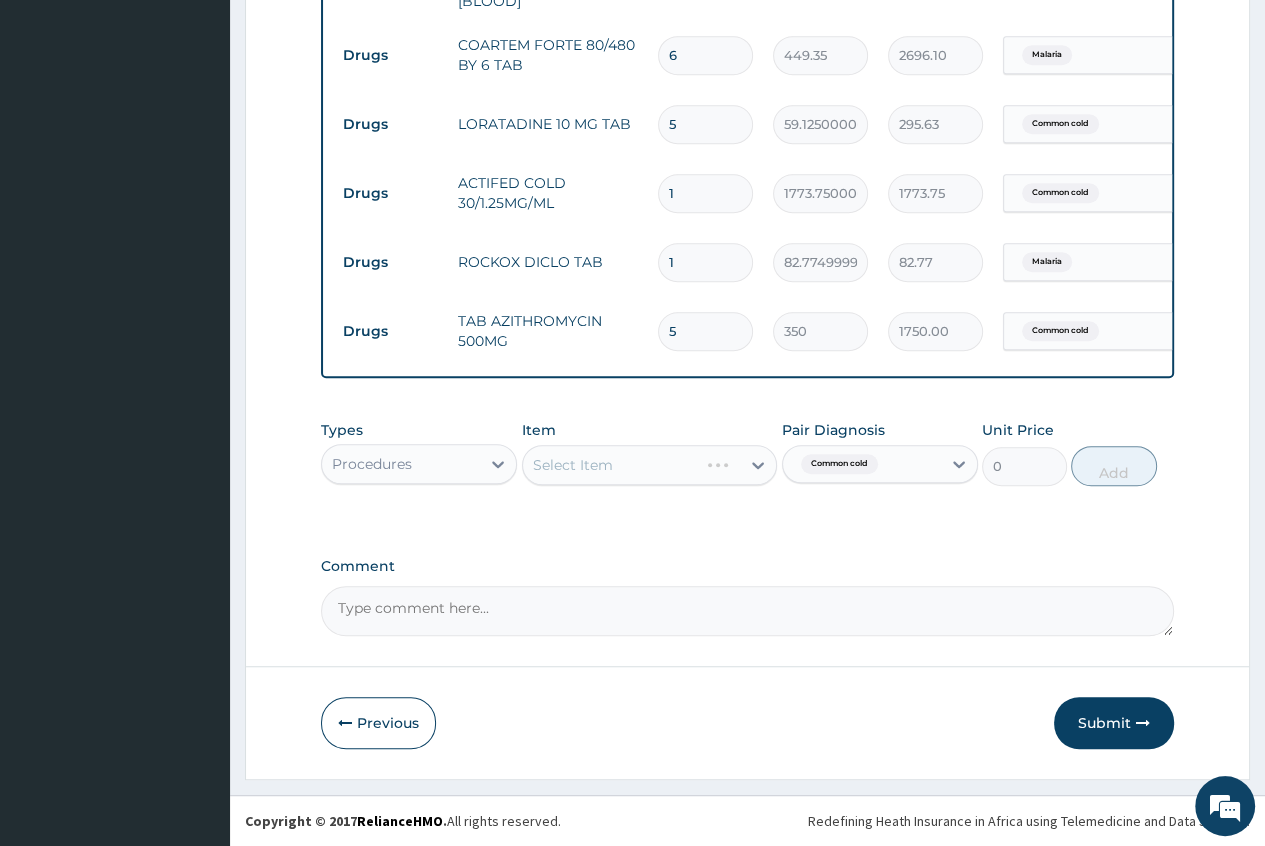 click on "Select Item" at bounding box center (650, 465) 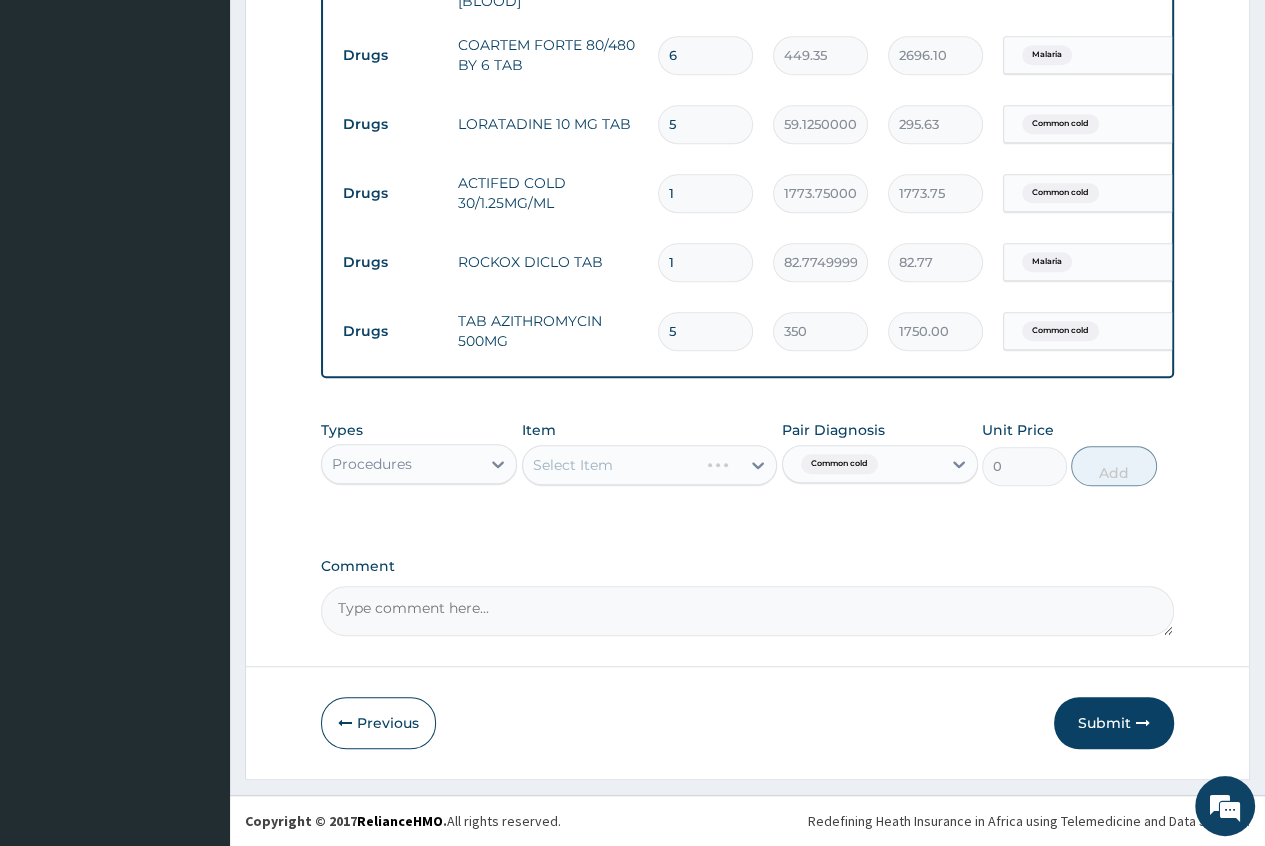 click on "Select Item" at bounding box center [650, 465] 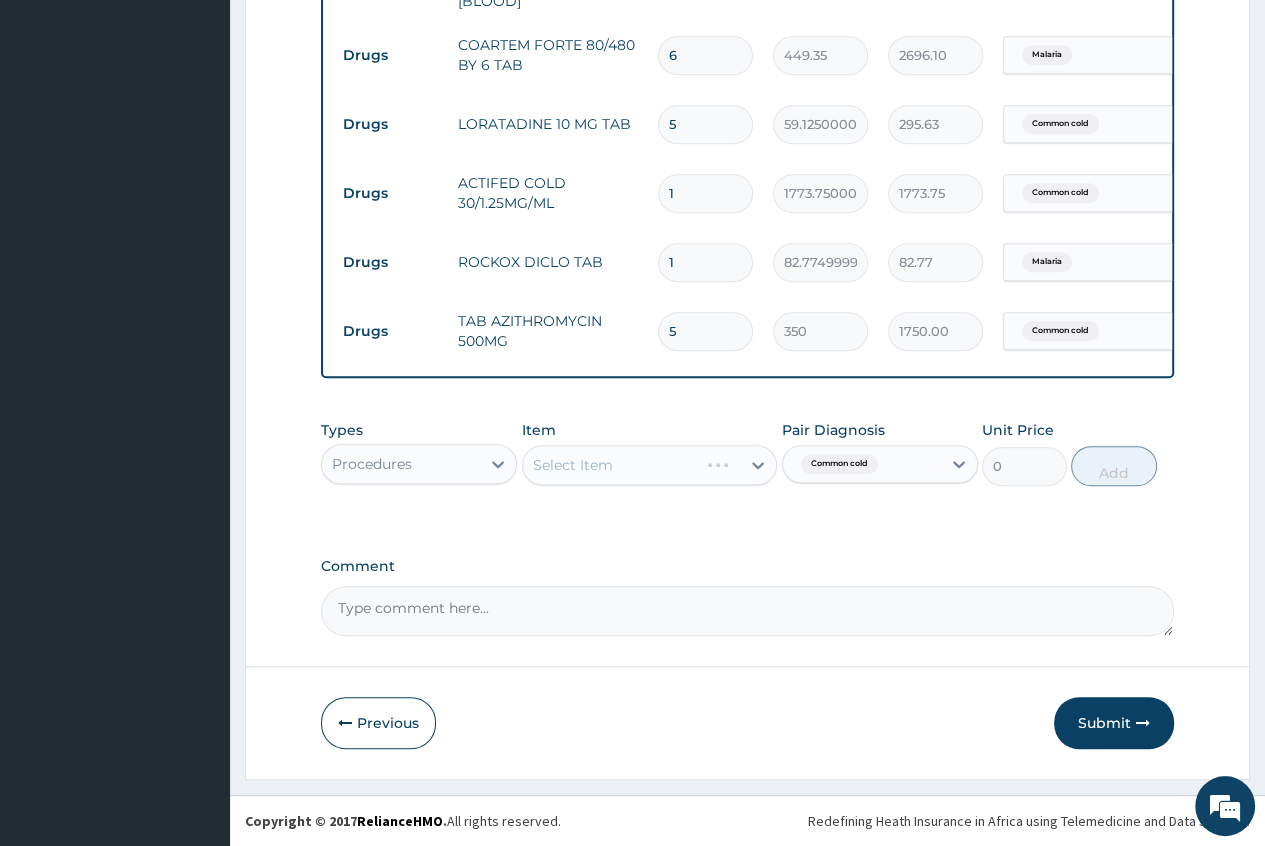 click on "Select Item" at bounding box center (650, 465) 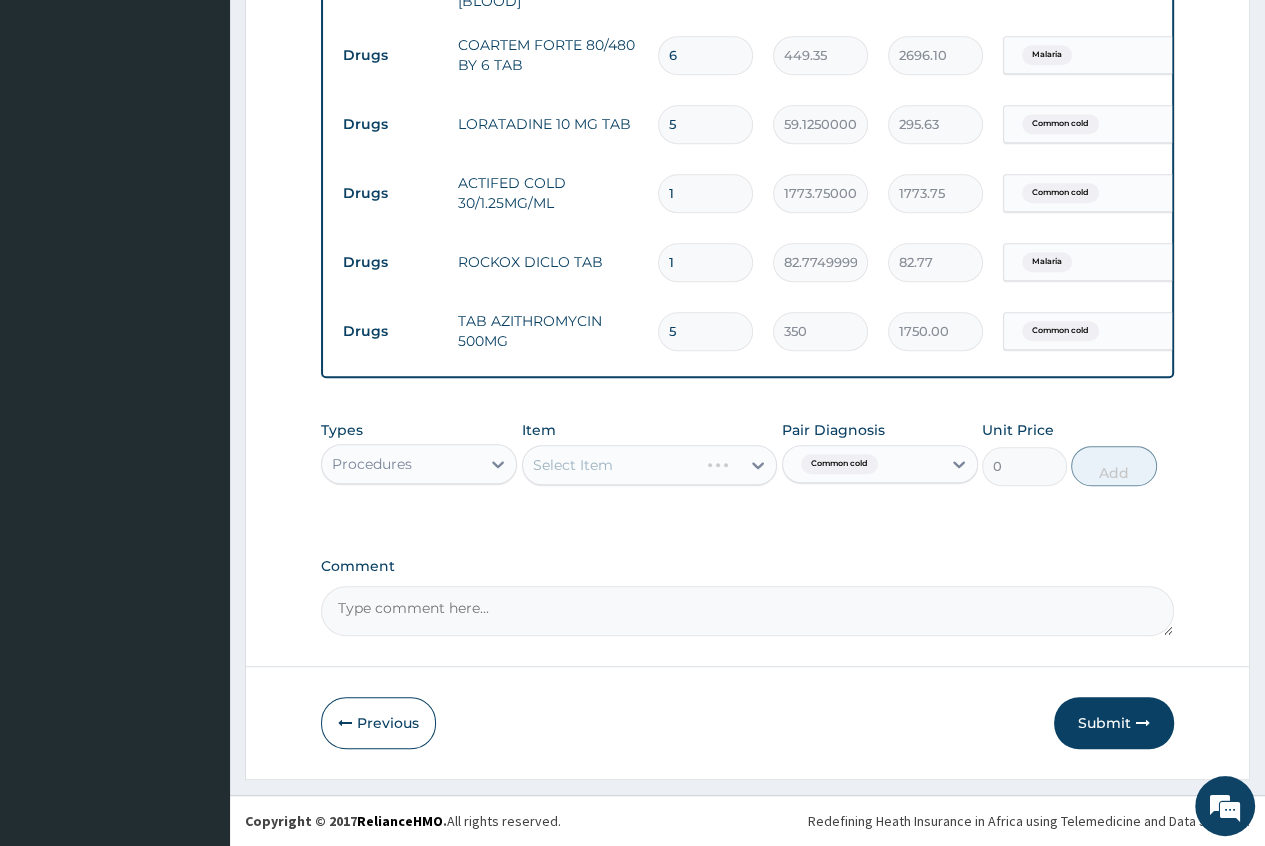 click on "Select Item" at bounding box center [650, 465] 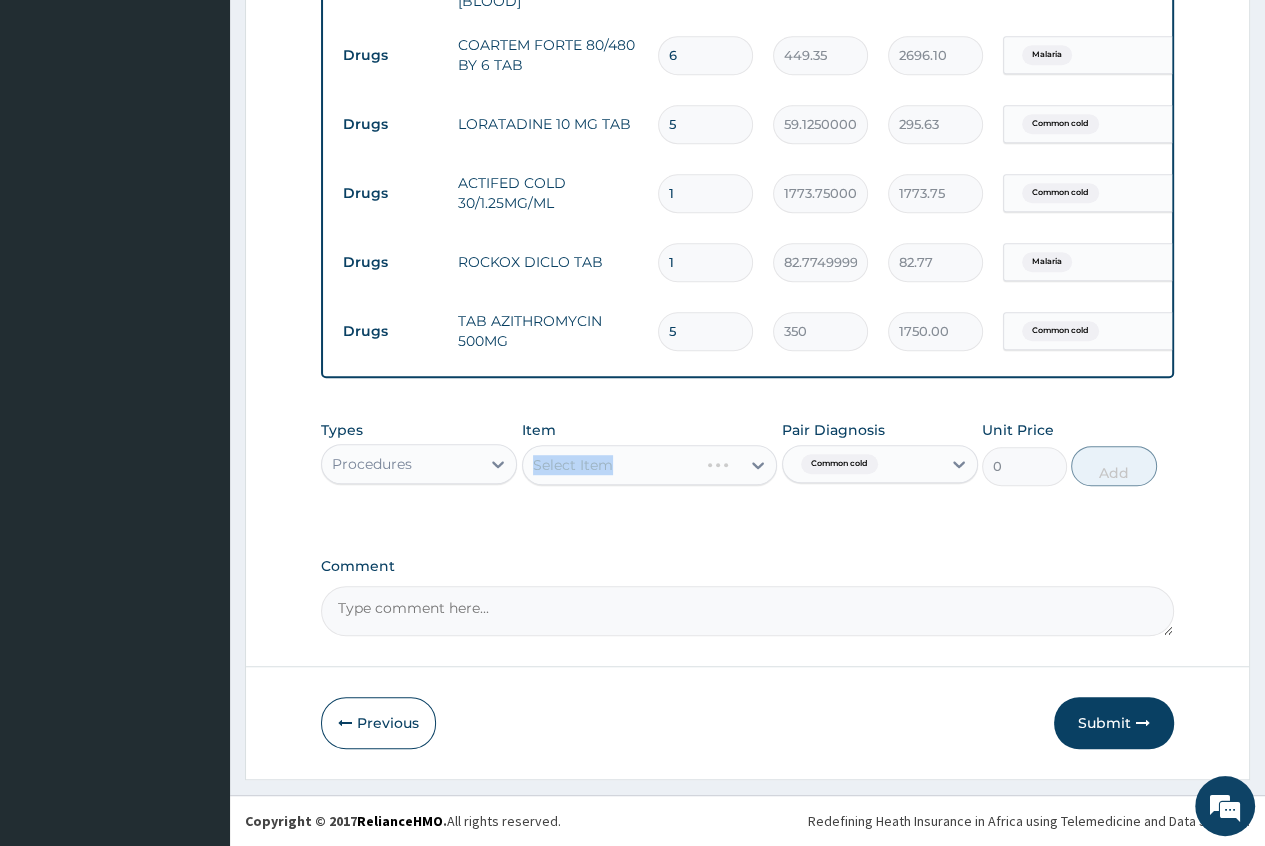 click on "Select Item" at bounding box center [650, 465] 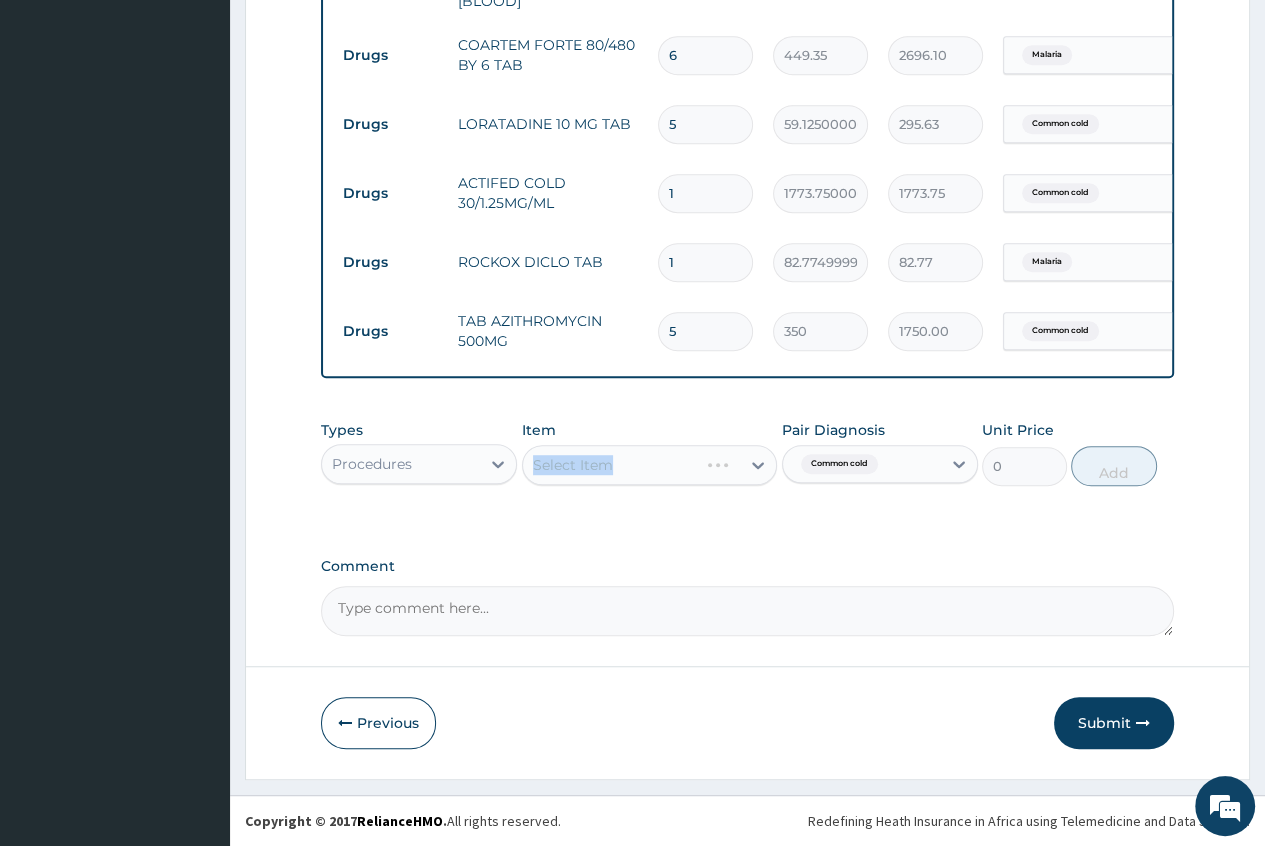 click on "Select Item" at bounding box center (650, 465) 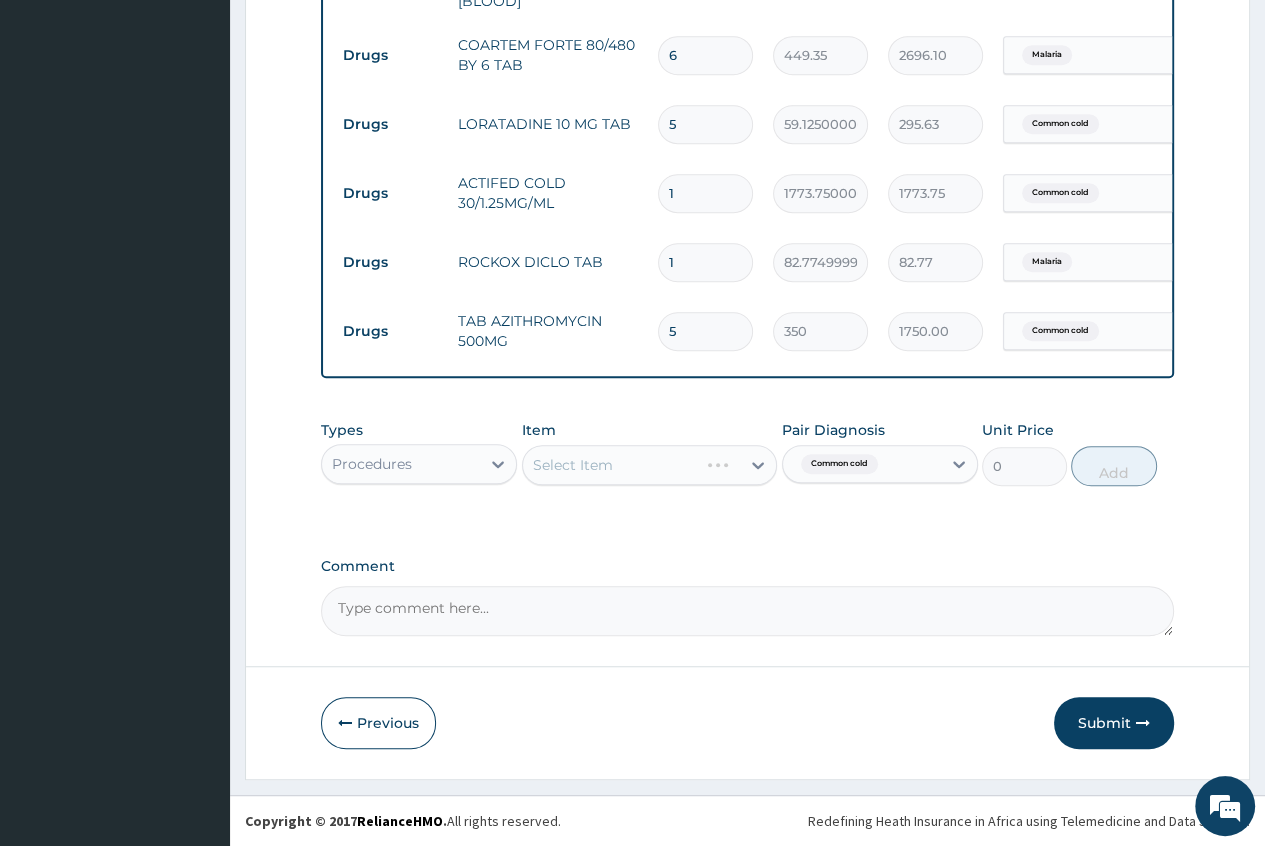 click on "Select Item" at bounding box center [650, 465] 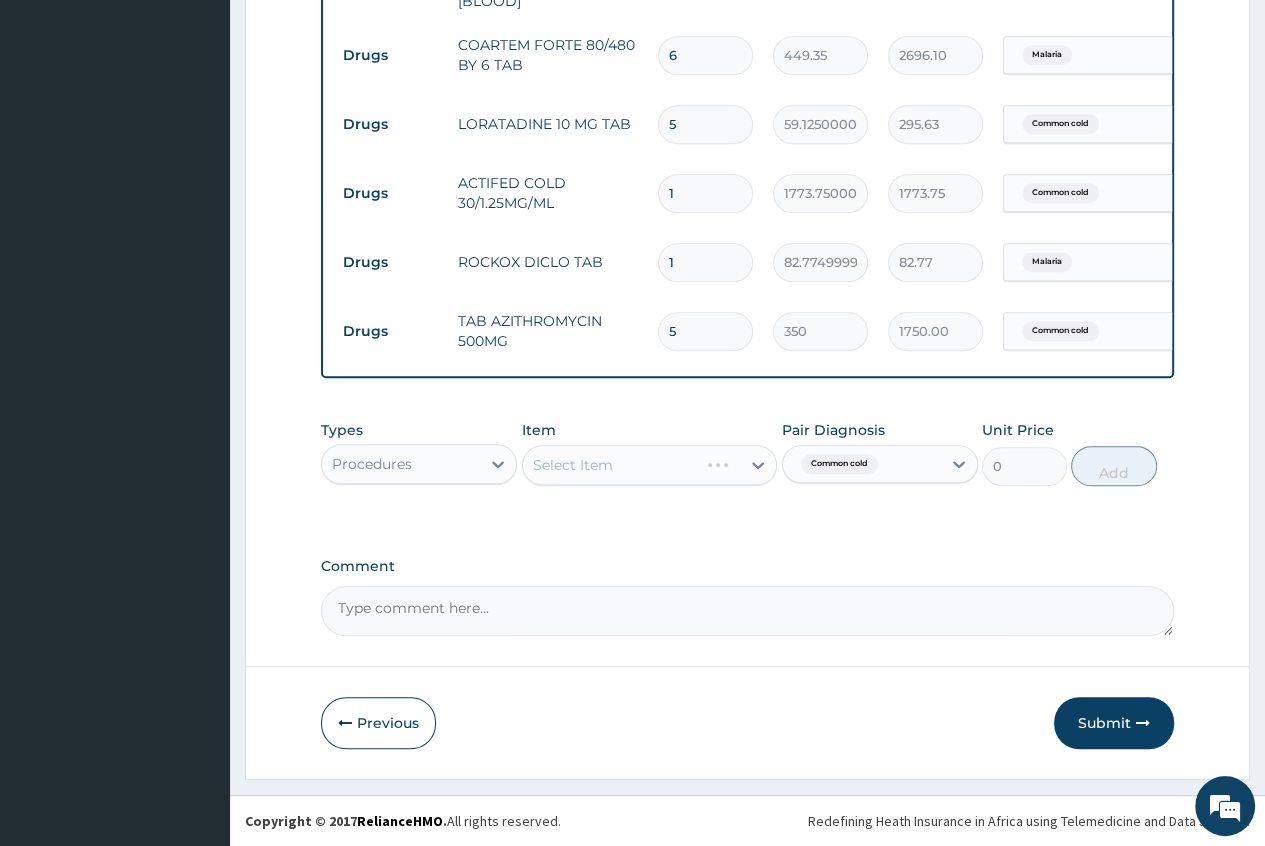 click on "Select Item" at bounding box center (650, 465) 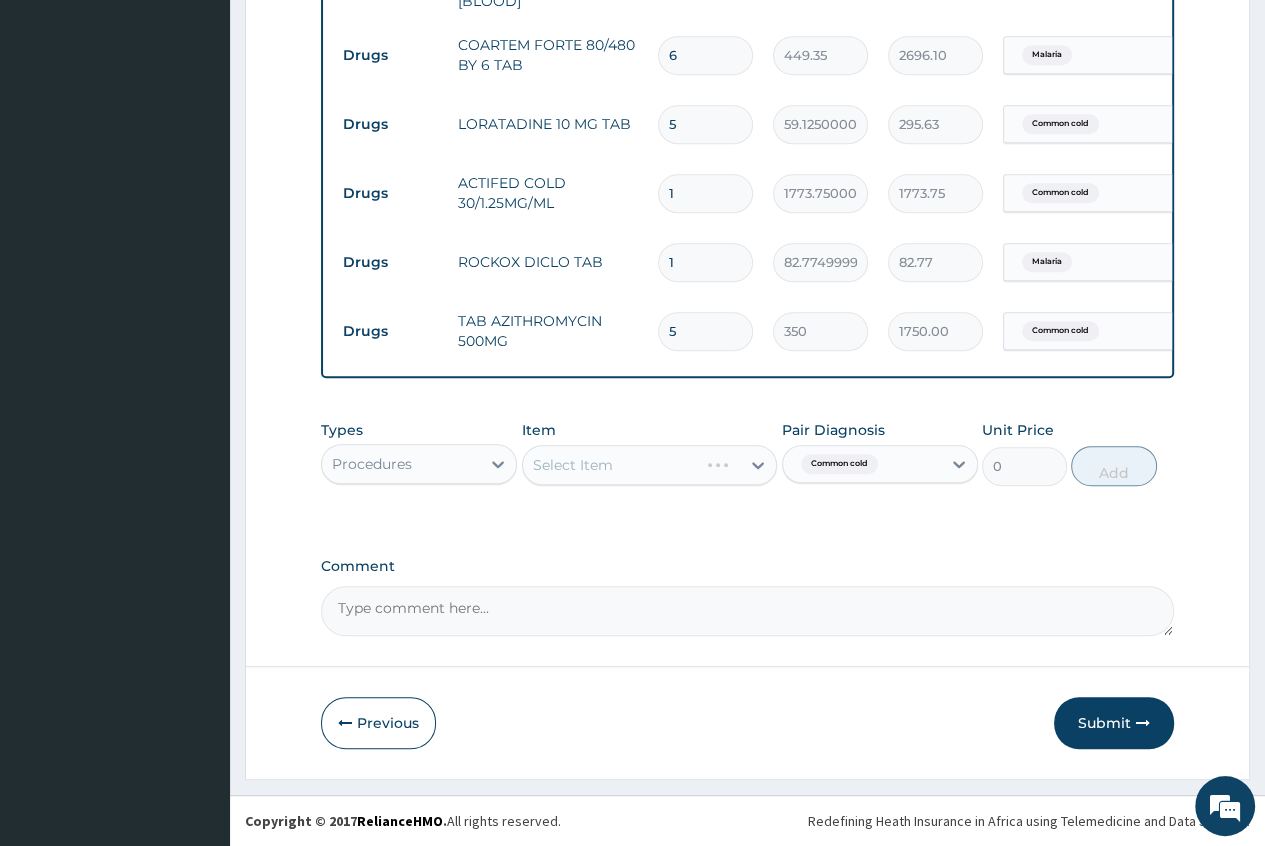 click on "Select Item" at bounding box center [650, 465] 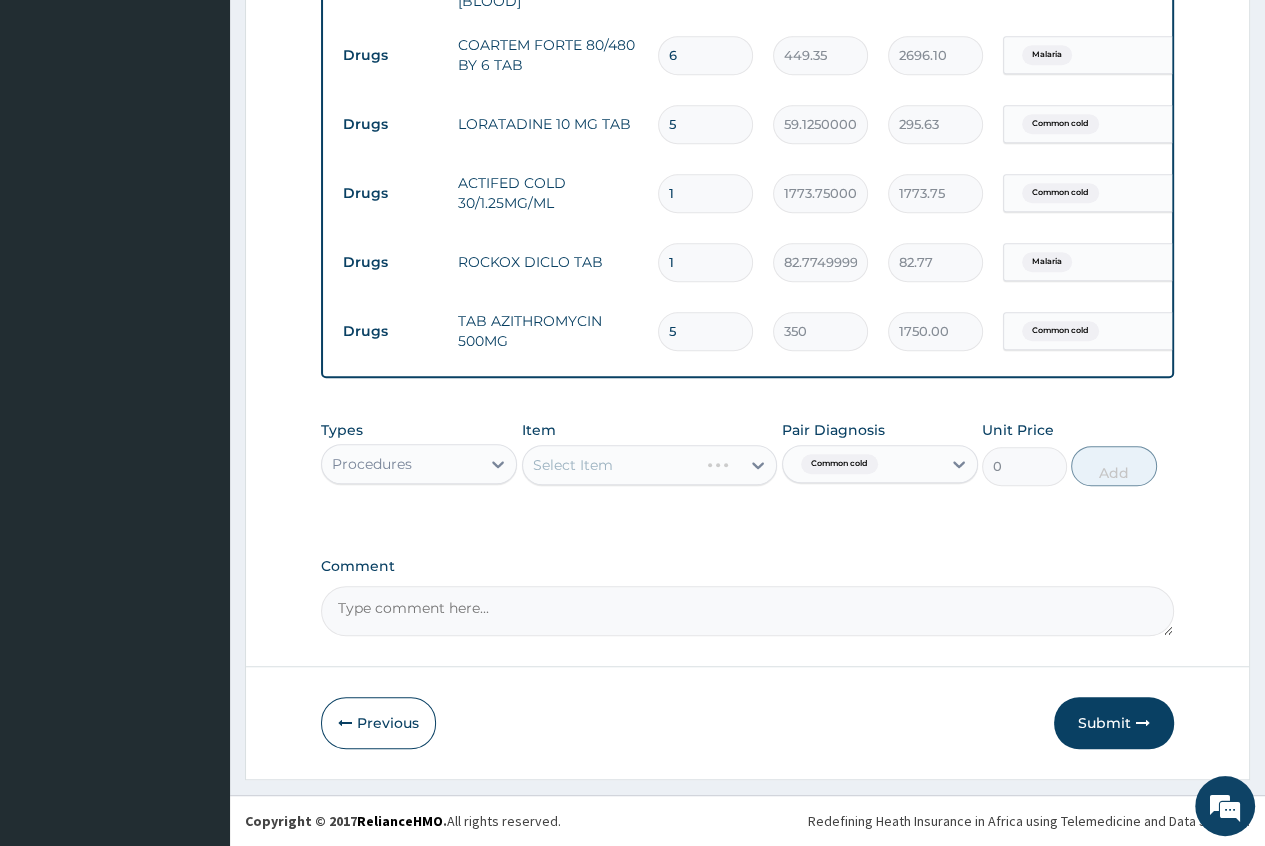 click on "Select Item" at bounding box center [650, 465] 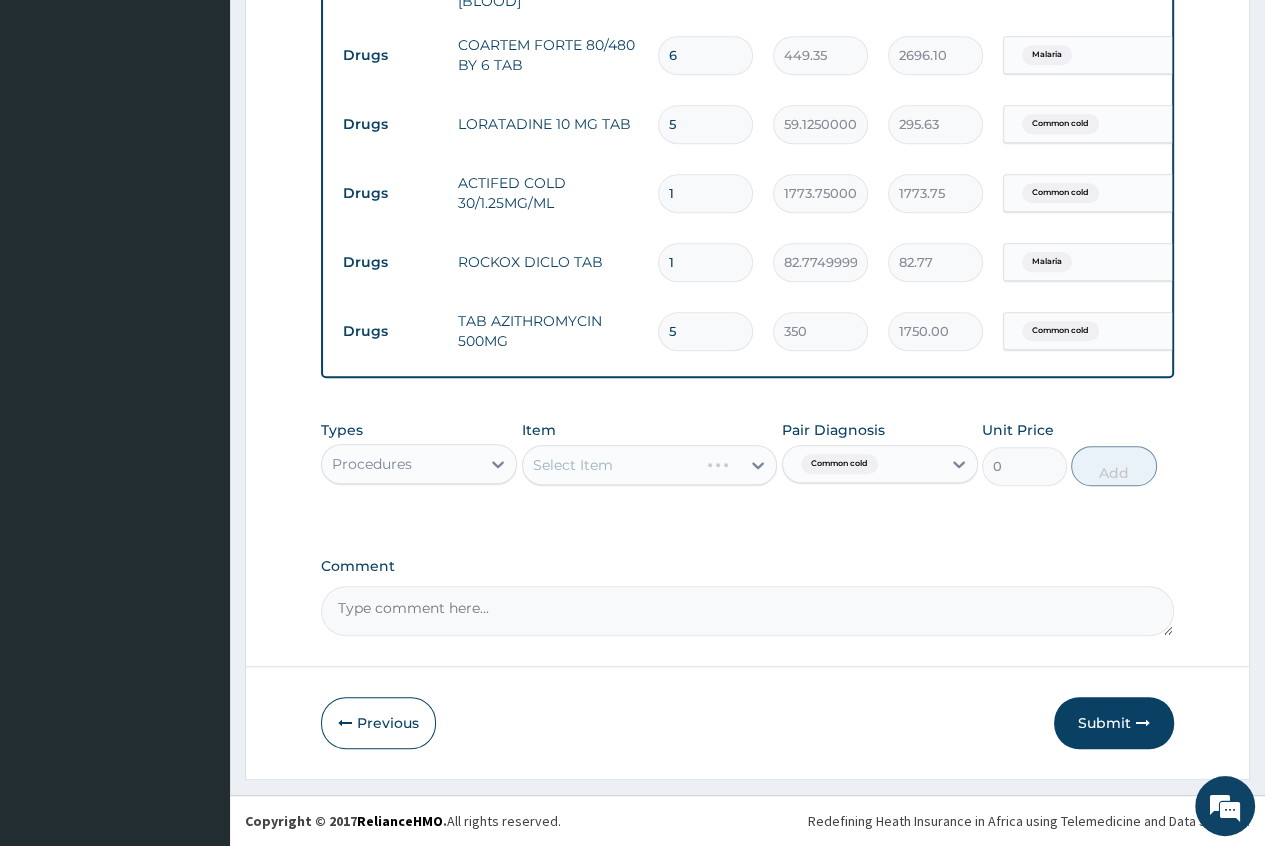 click on "Select Item" at bounding box center (650, 465) 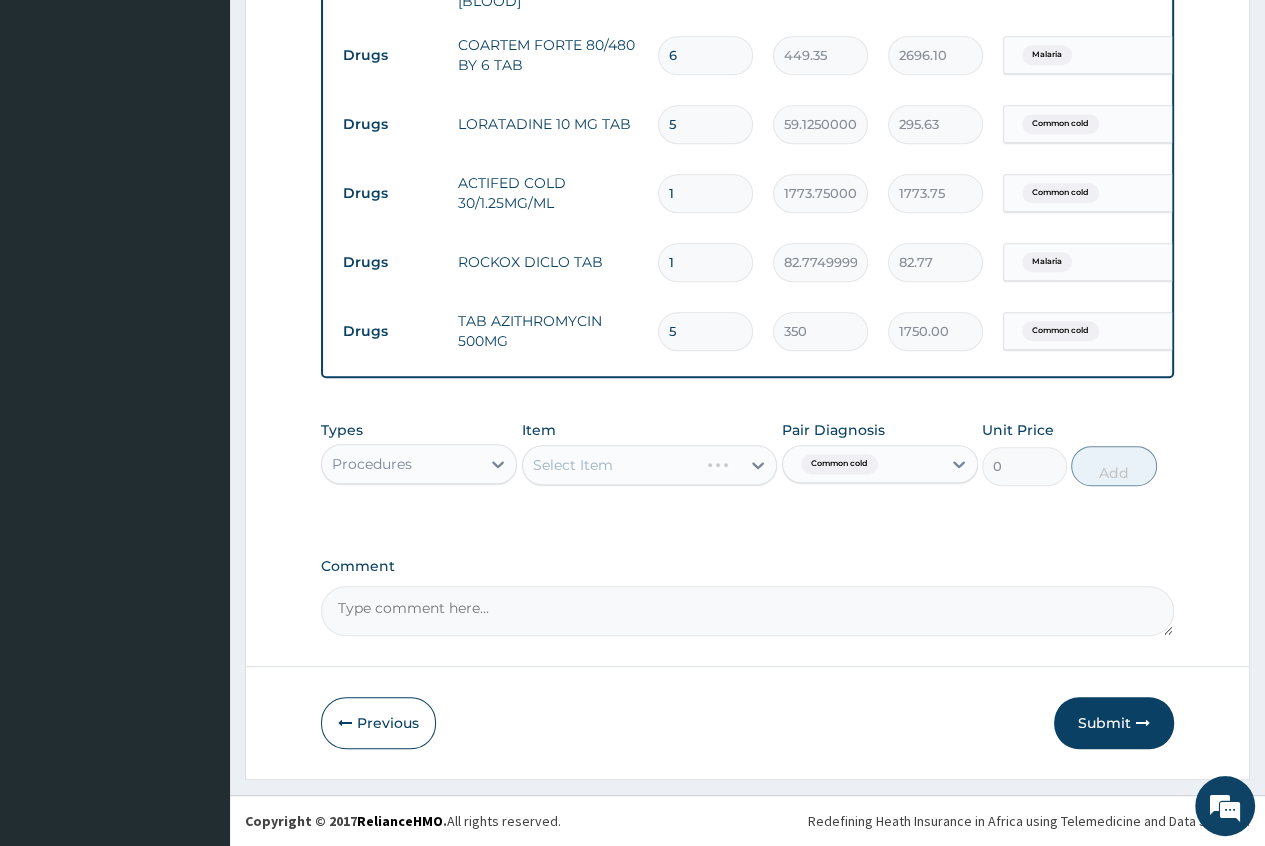 click on "Select Item" at bounding box center [650, 465] 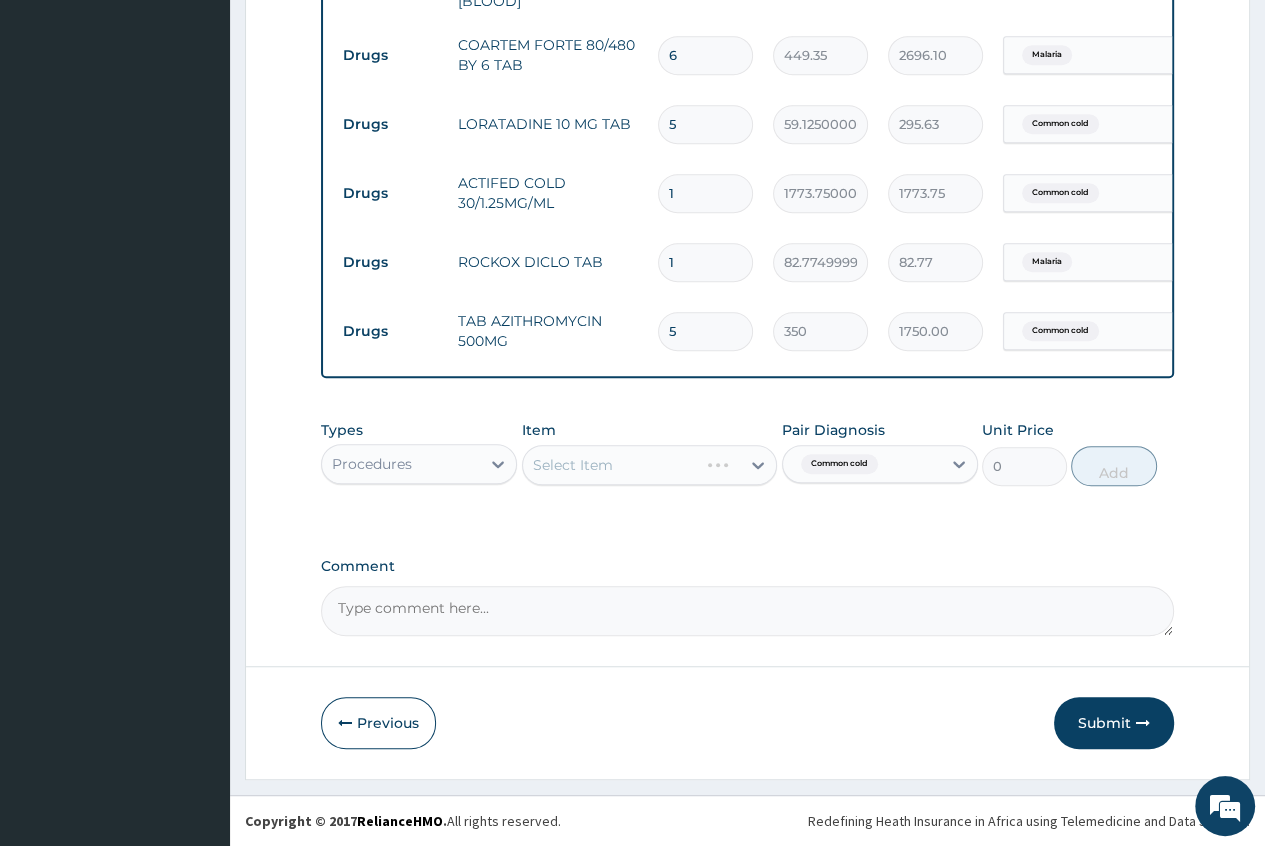 click on "Select Item" at bounding box center [650, 465] 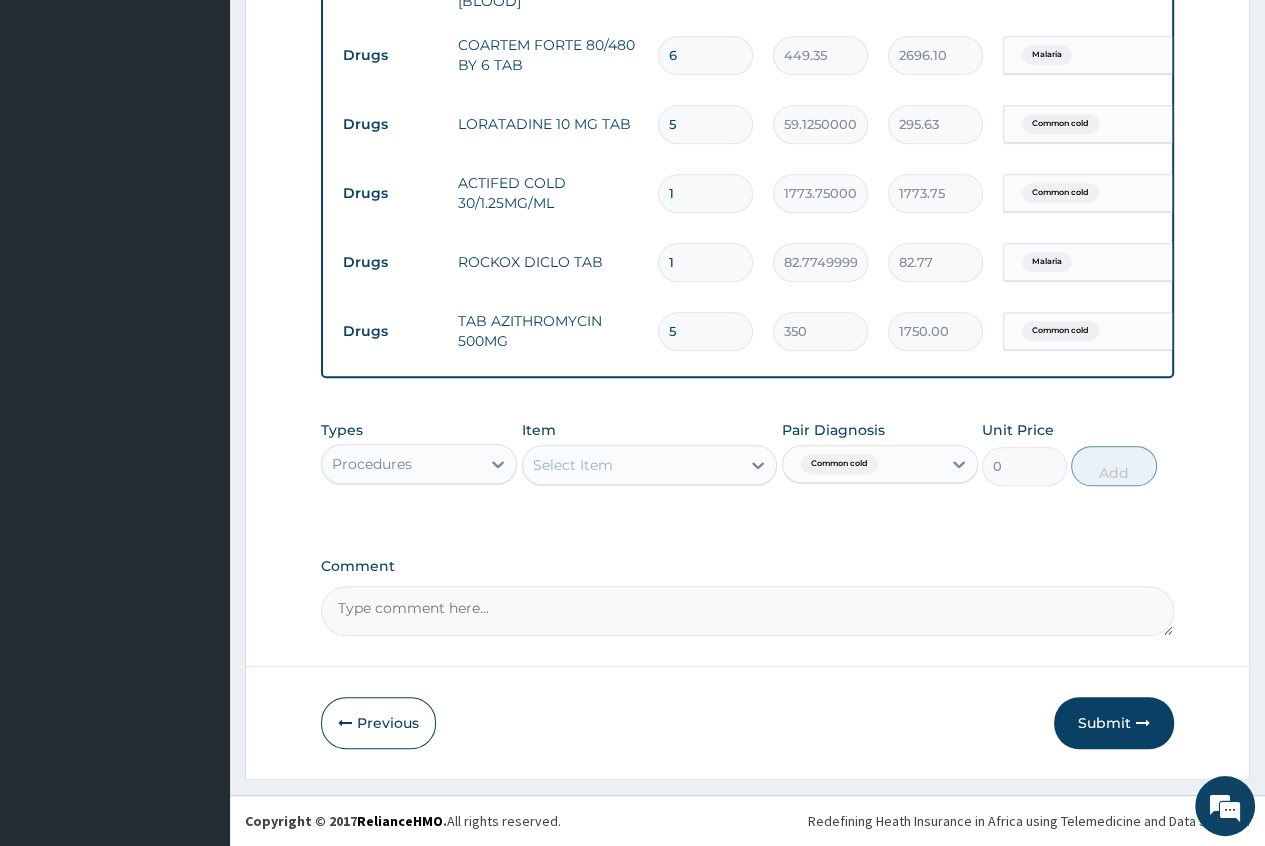 click on "Select Item" at bounding box center [632, 465] 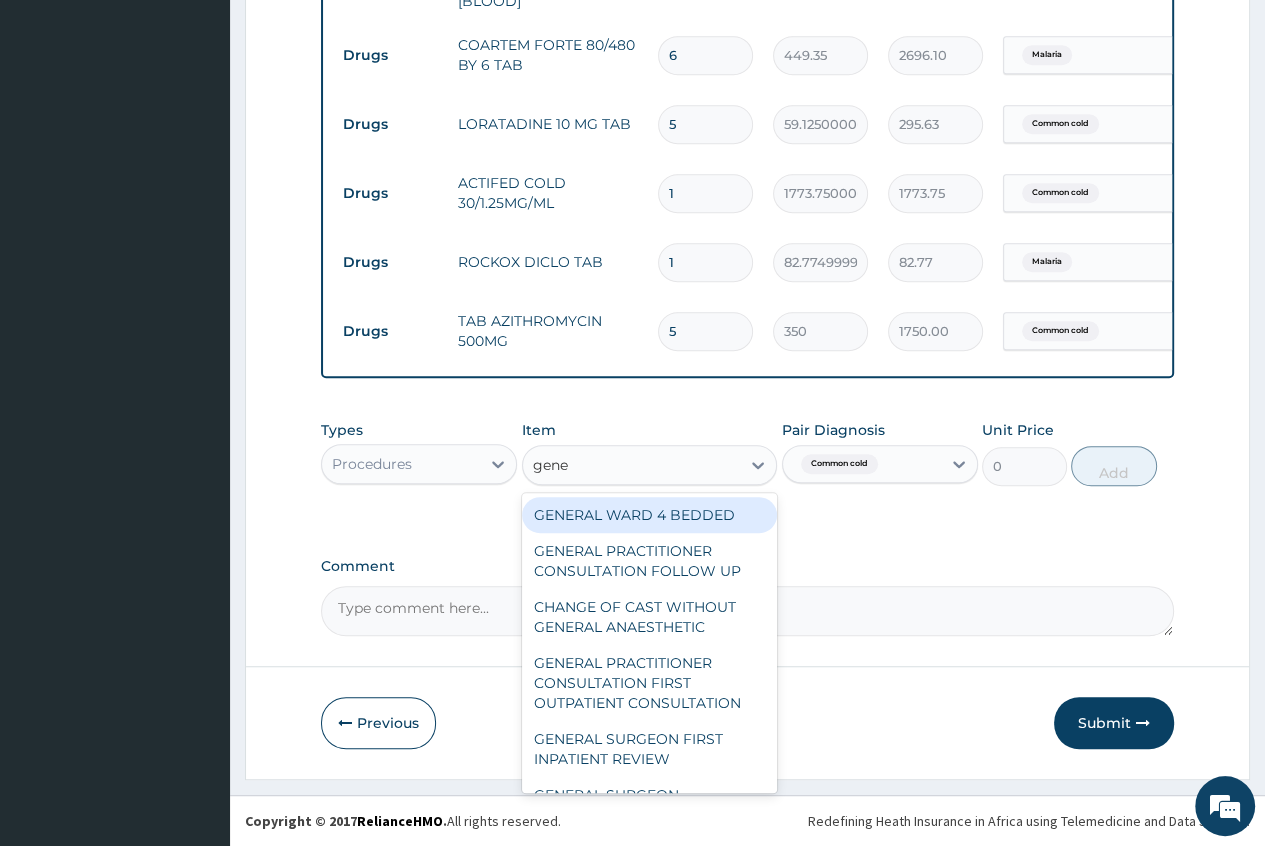 type on "gener" 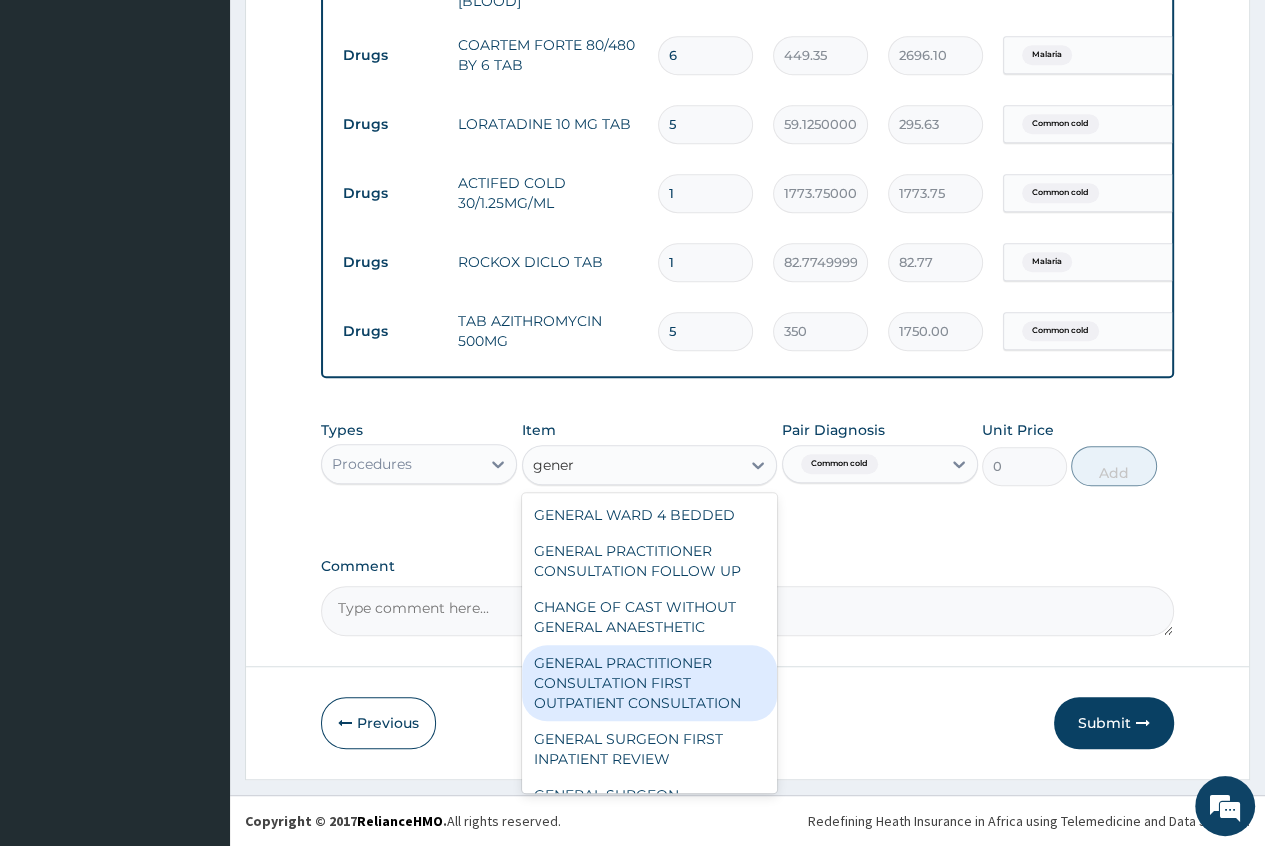 click on "GENERAL PRACTITIONER CONSULTATION FIRST OUTPATIENT CONSULTATION" at bounding box center (650, 683) 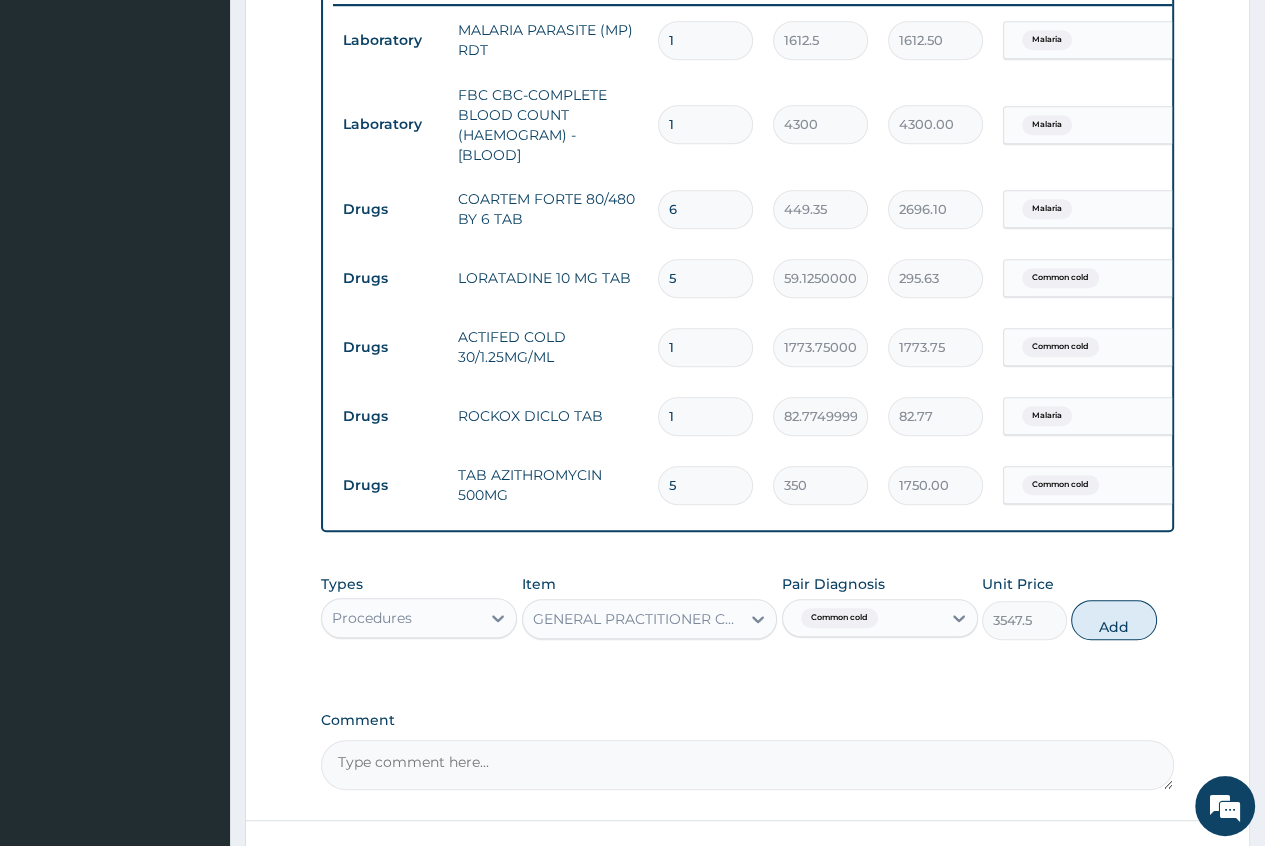 scroll, scrollTop: 957, scrollLeft: 0, axis: vertical 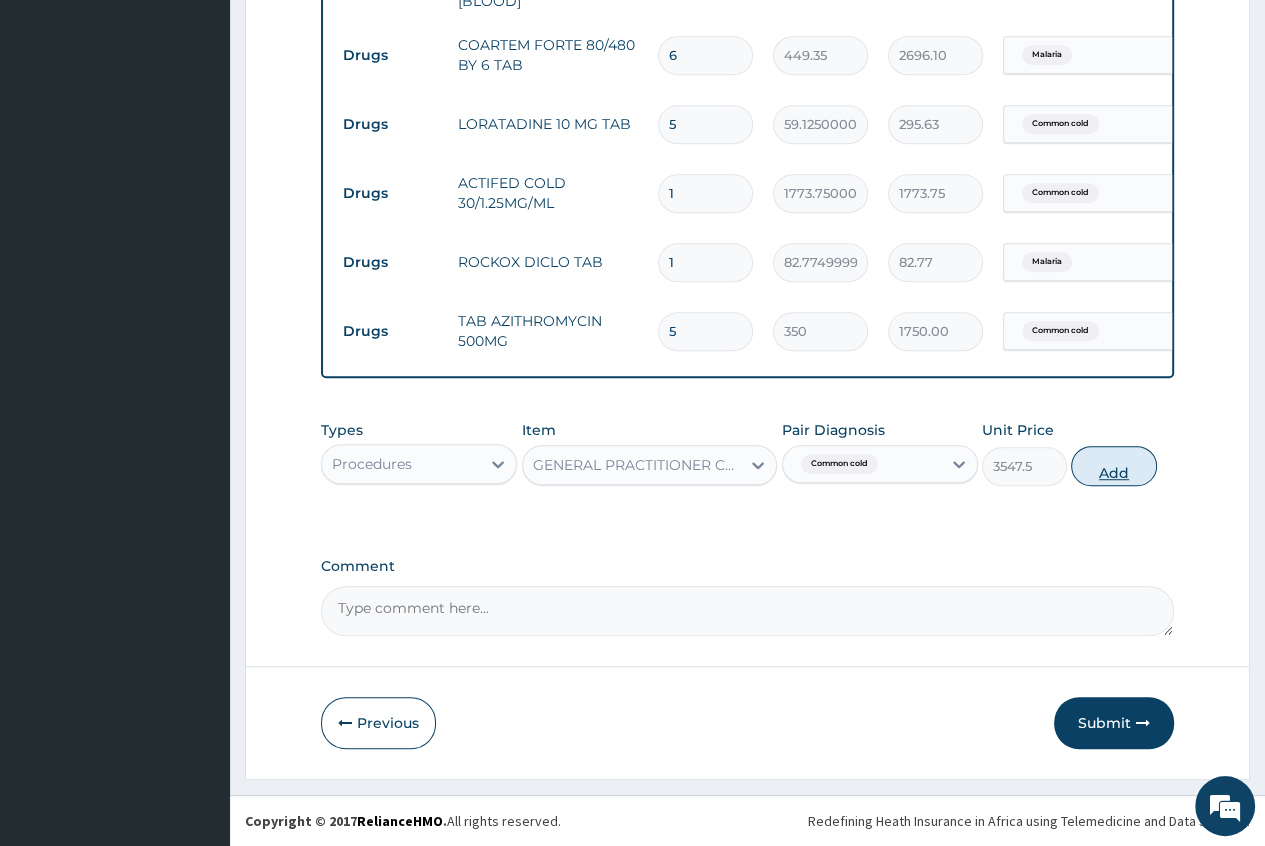 click on "Add" at bounding box center [1113, 466] 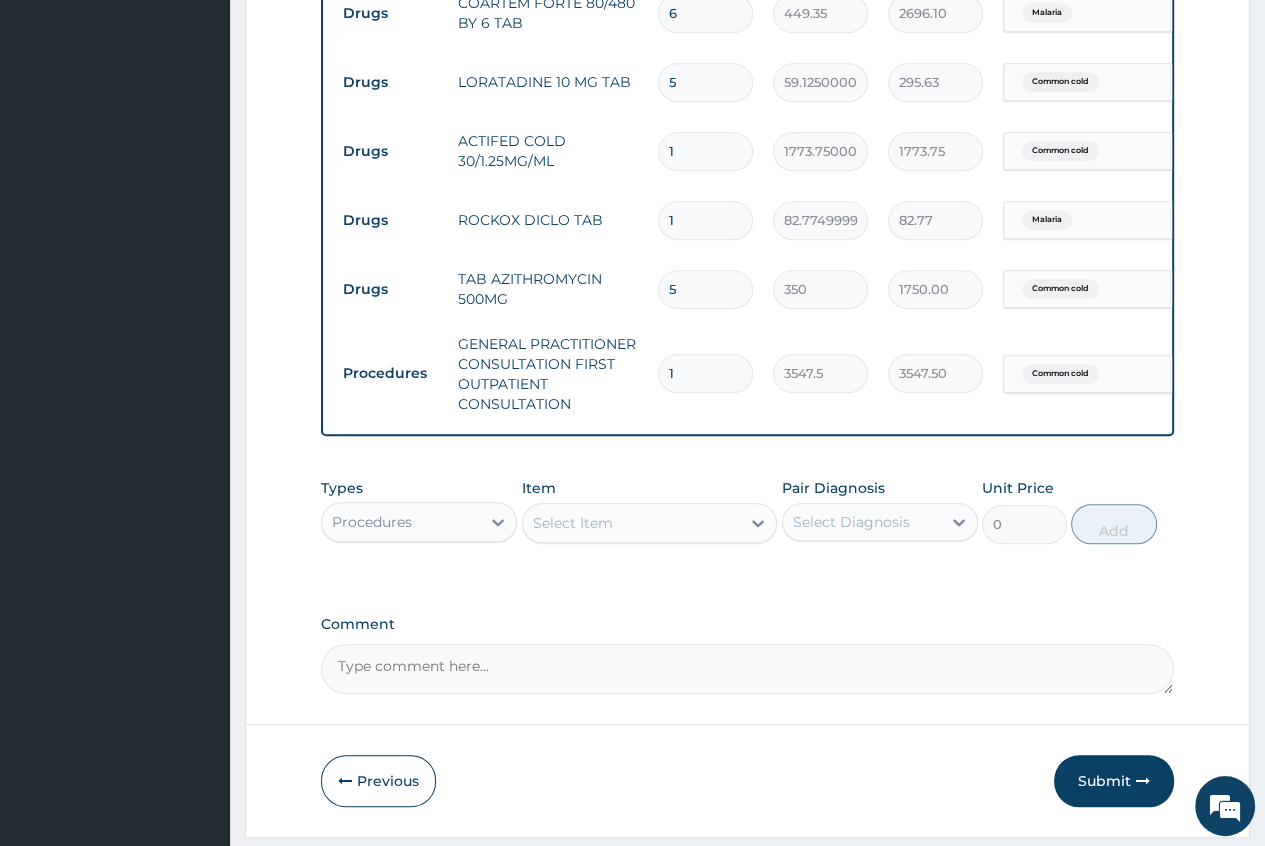 scroll, scrollTop: 1057, scrollLeft: 0, axis: vertical 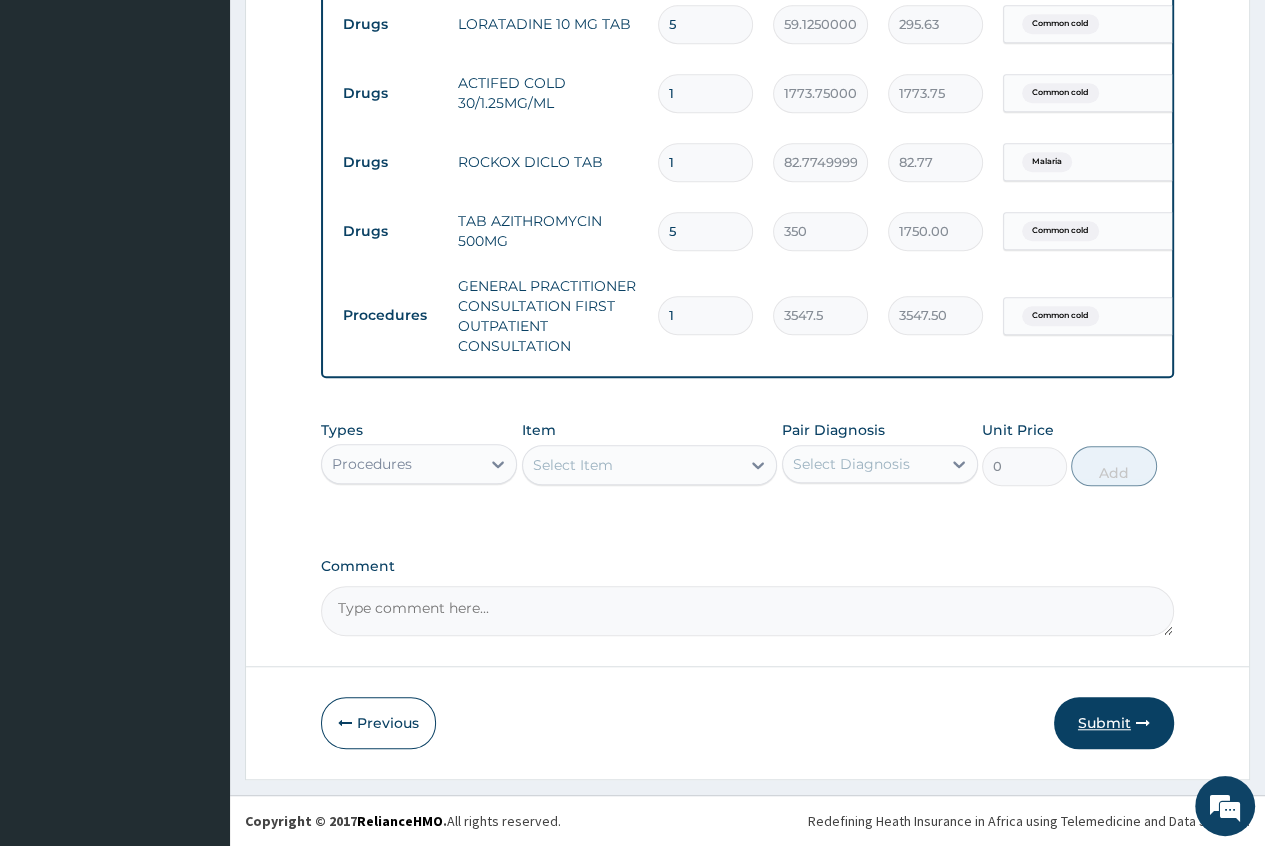 click on "Submit" at bounding box center [1114, 723] 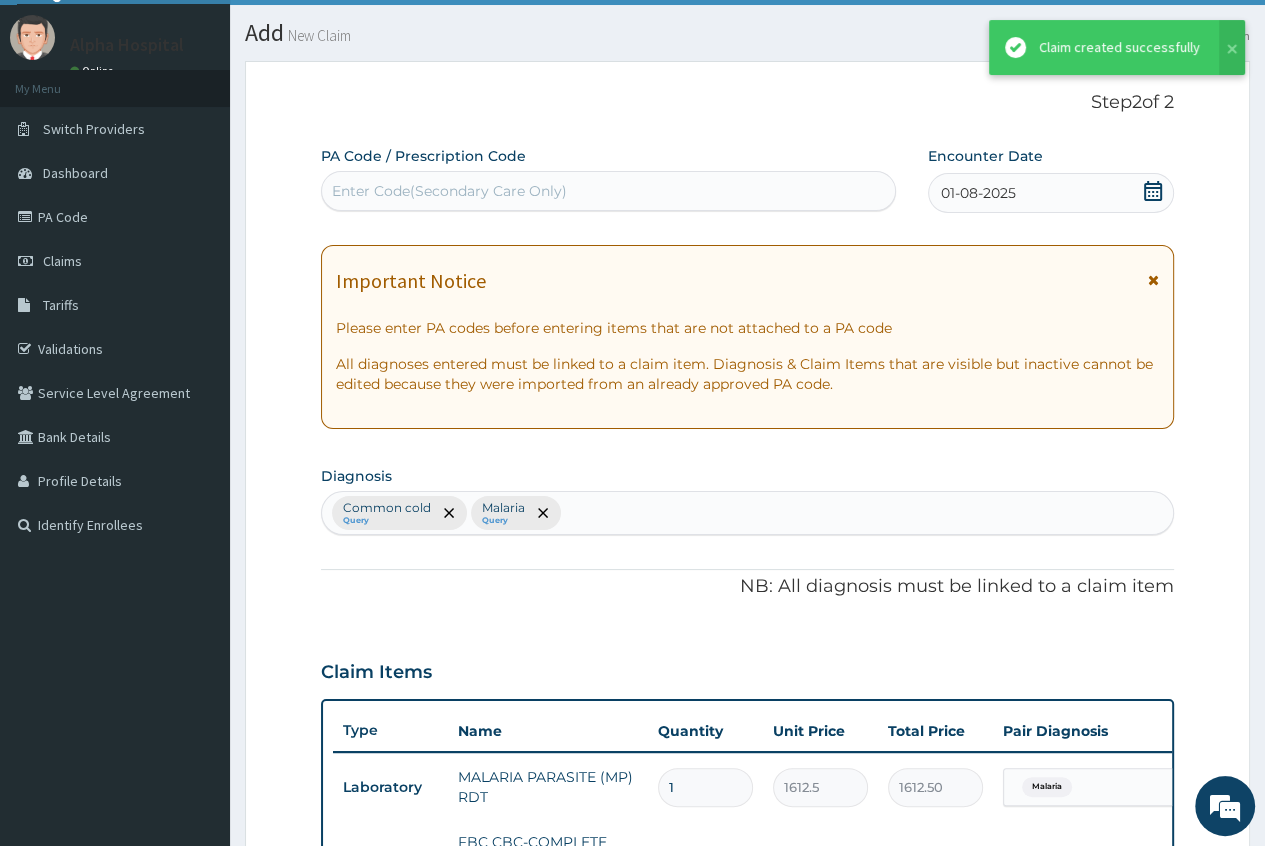 scroll, scrollTop: 1057, scrollLeft: 0, axis: vertical 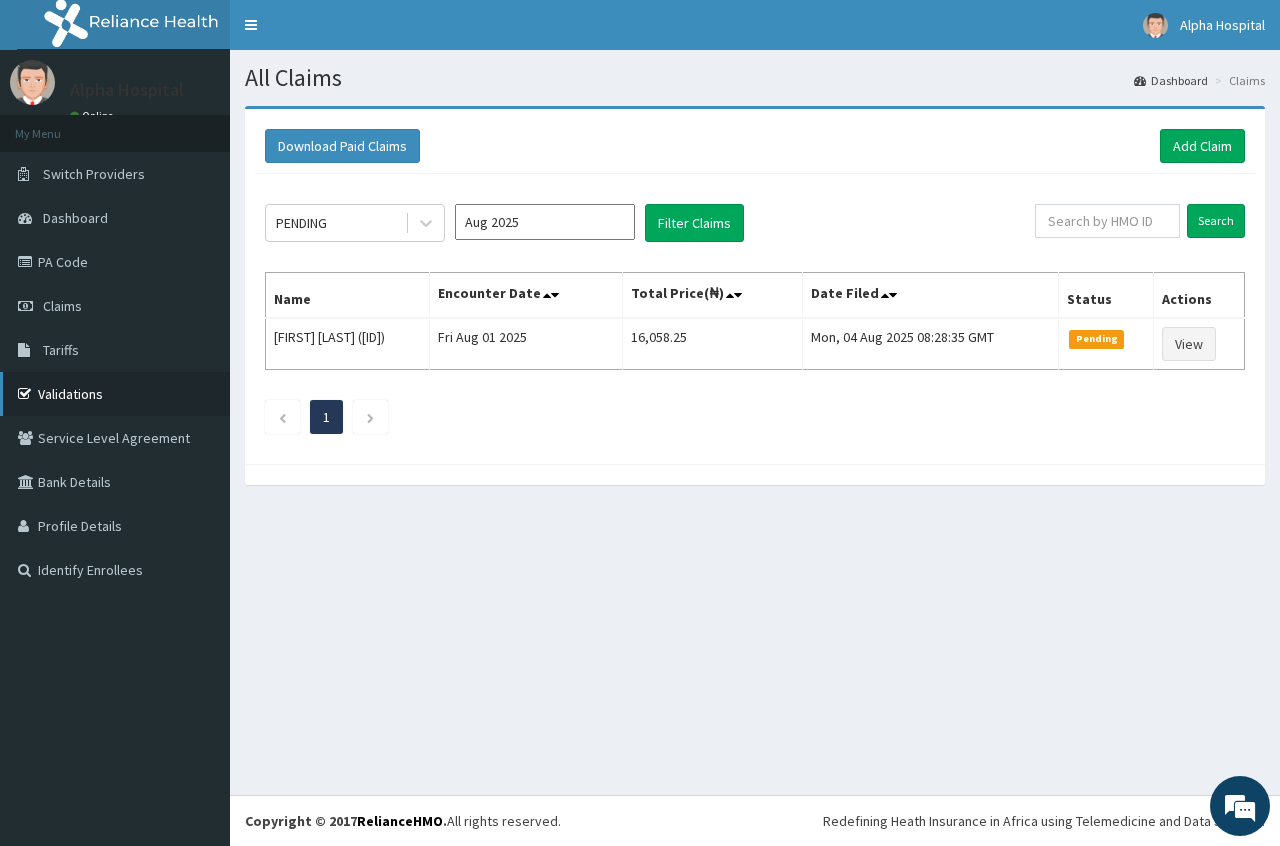 click on "Validations" at bounding box center [115, 394] 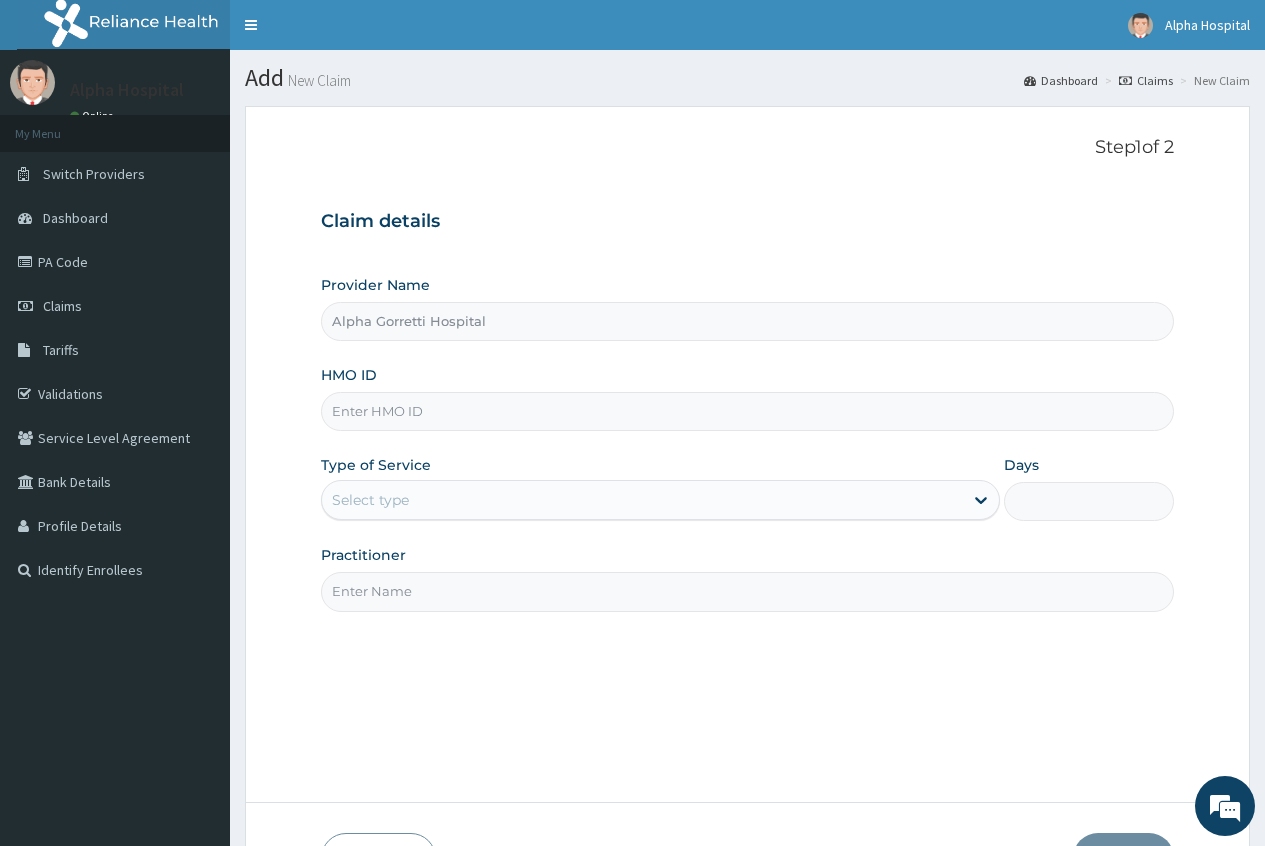 scroll, scrollTop: 0, scrollLeft: 0, axis: both 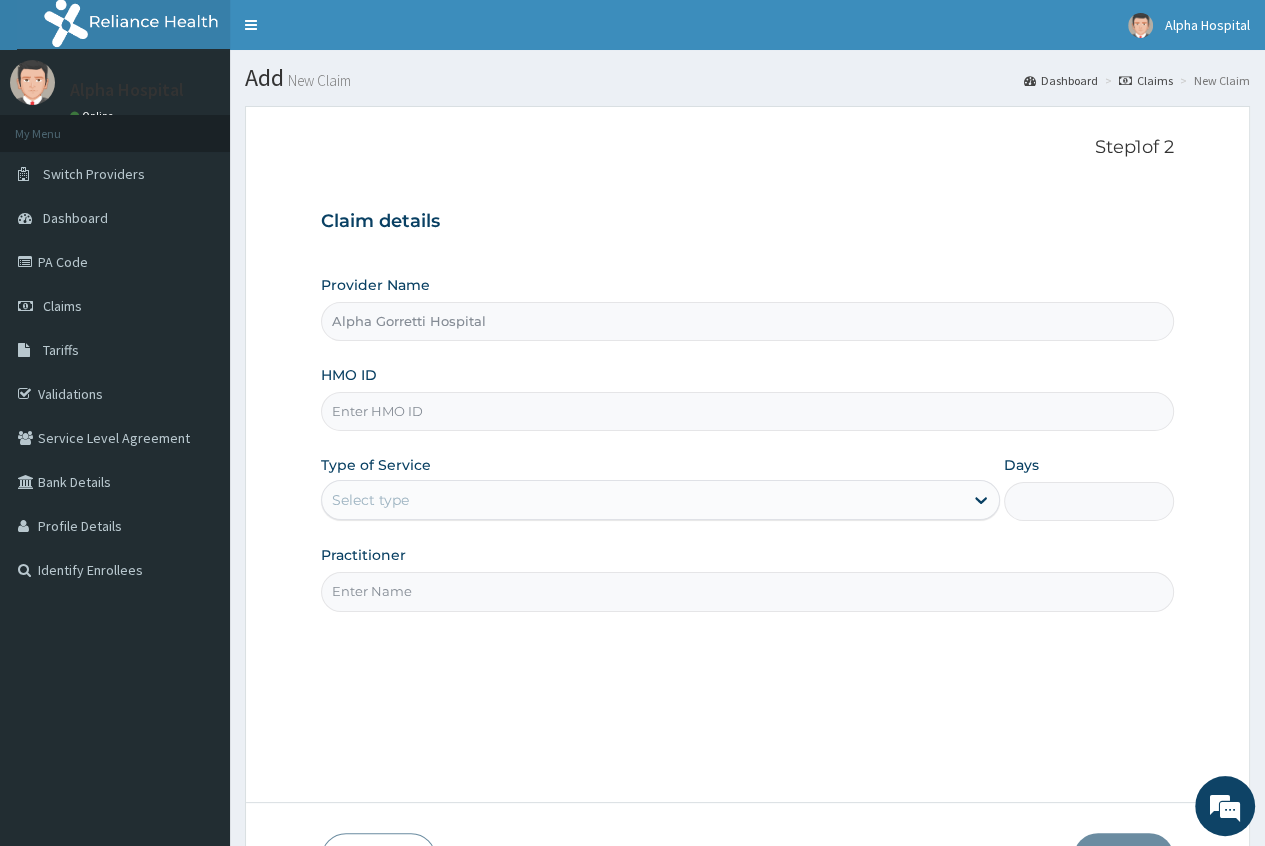 click on "HMO ID" at bounding box center [747, 411] 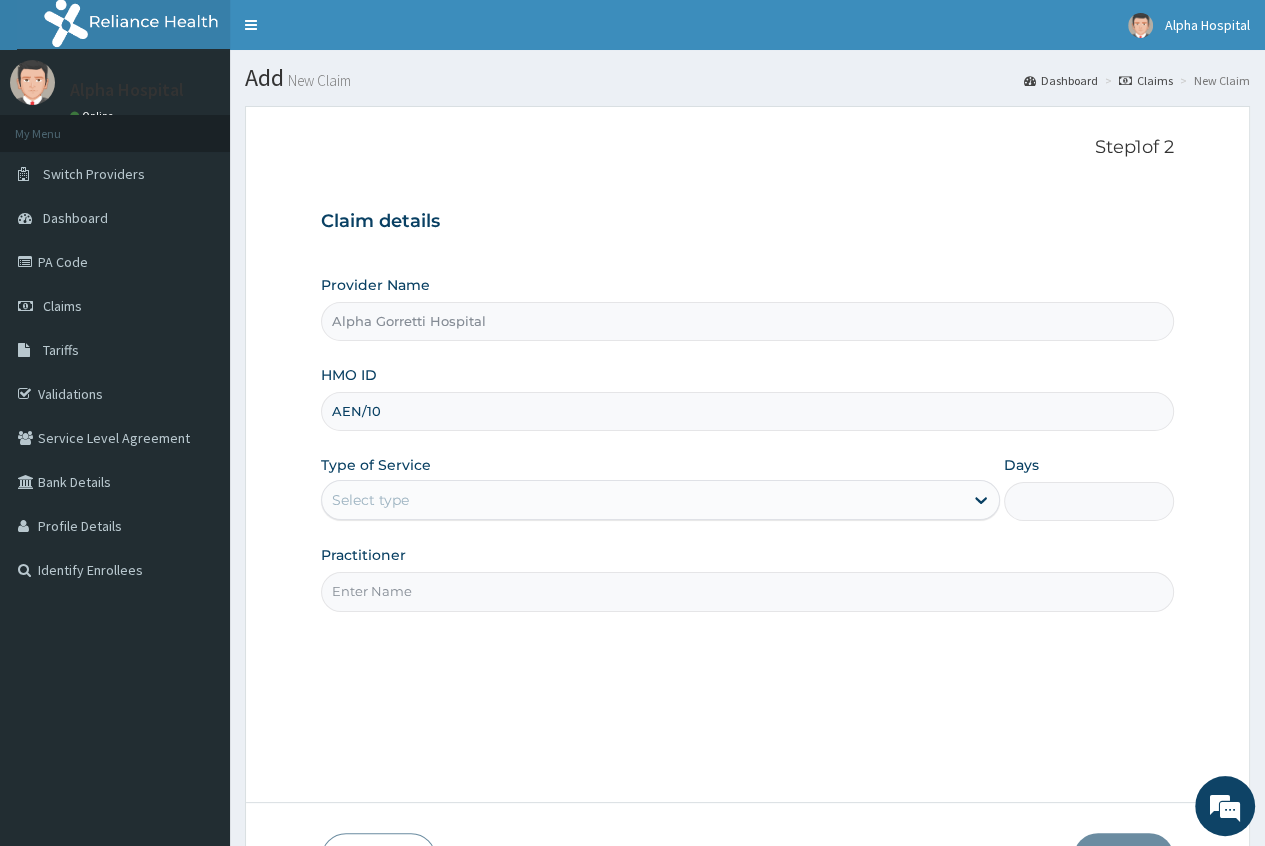 scroll, scrollTop: 0, scrollLeft: 0, axis: both 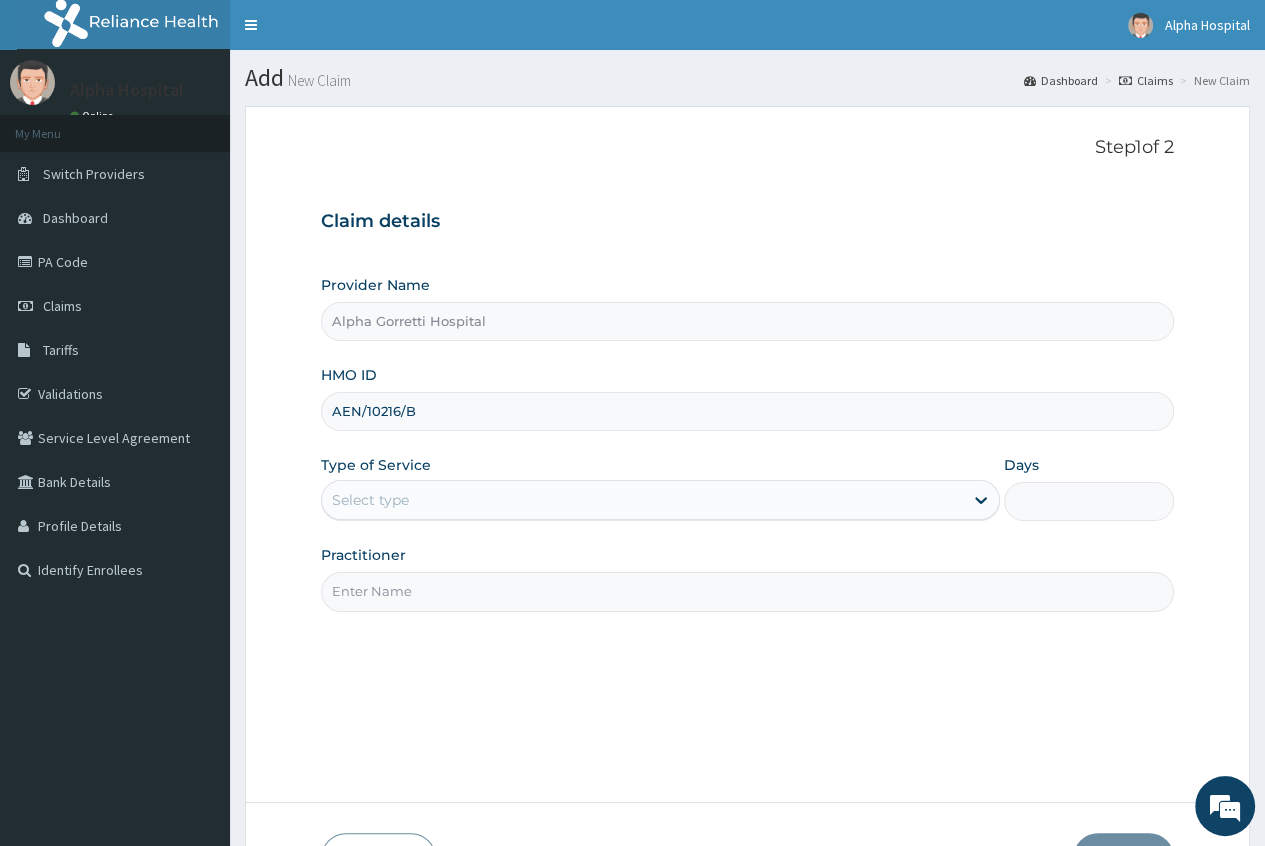 type on "AEN/10216/B" 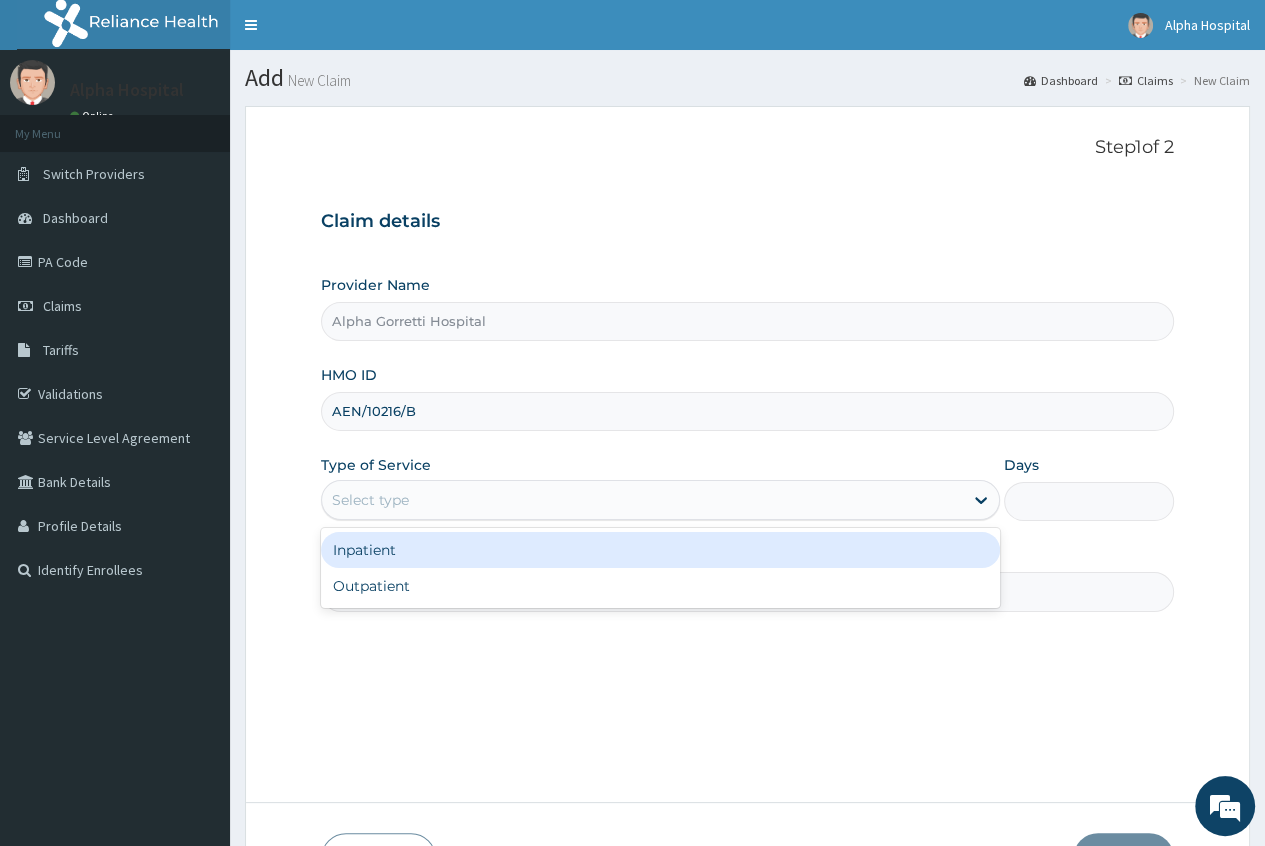 click on "Select type" at bounding box center (370, 500) 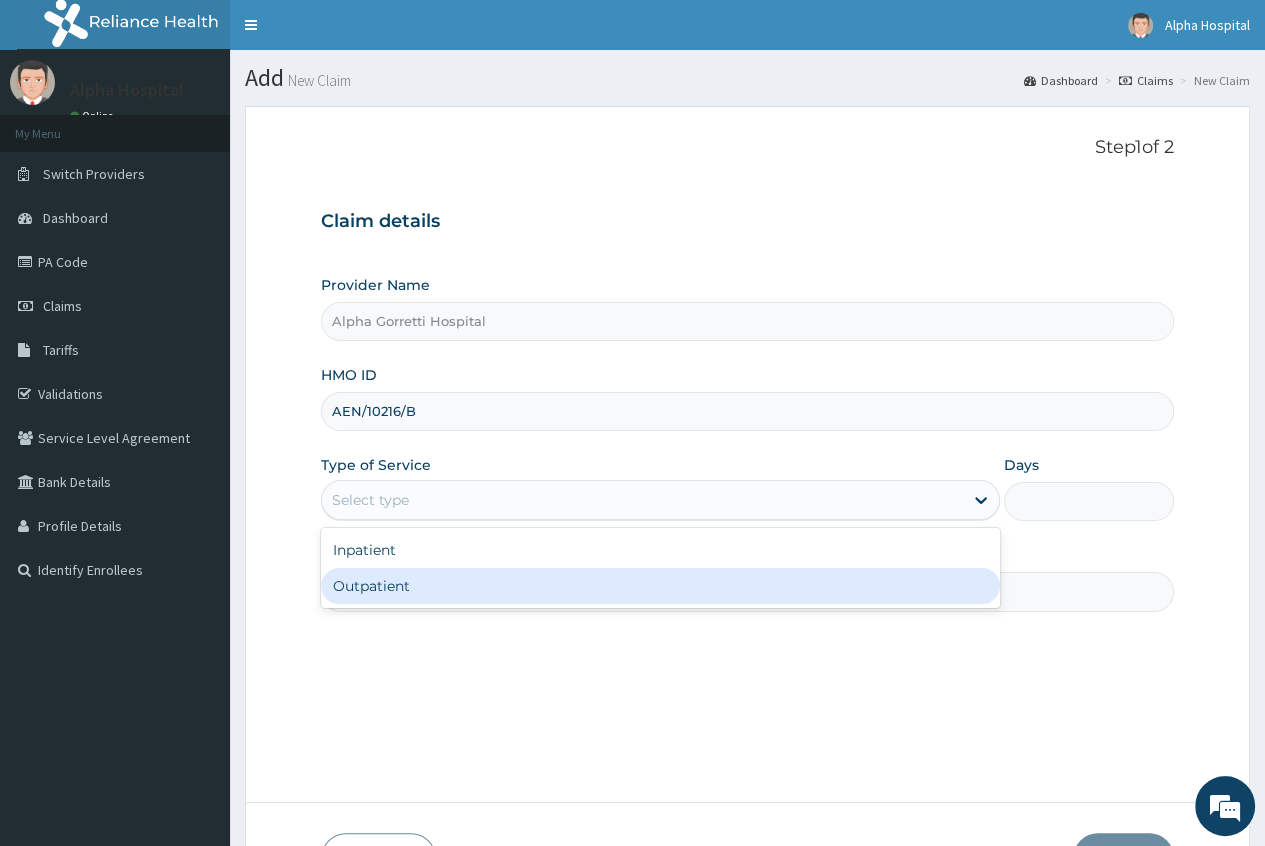 click on "Outpatient" at bounding box center [660, 586] 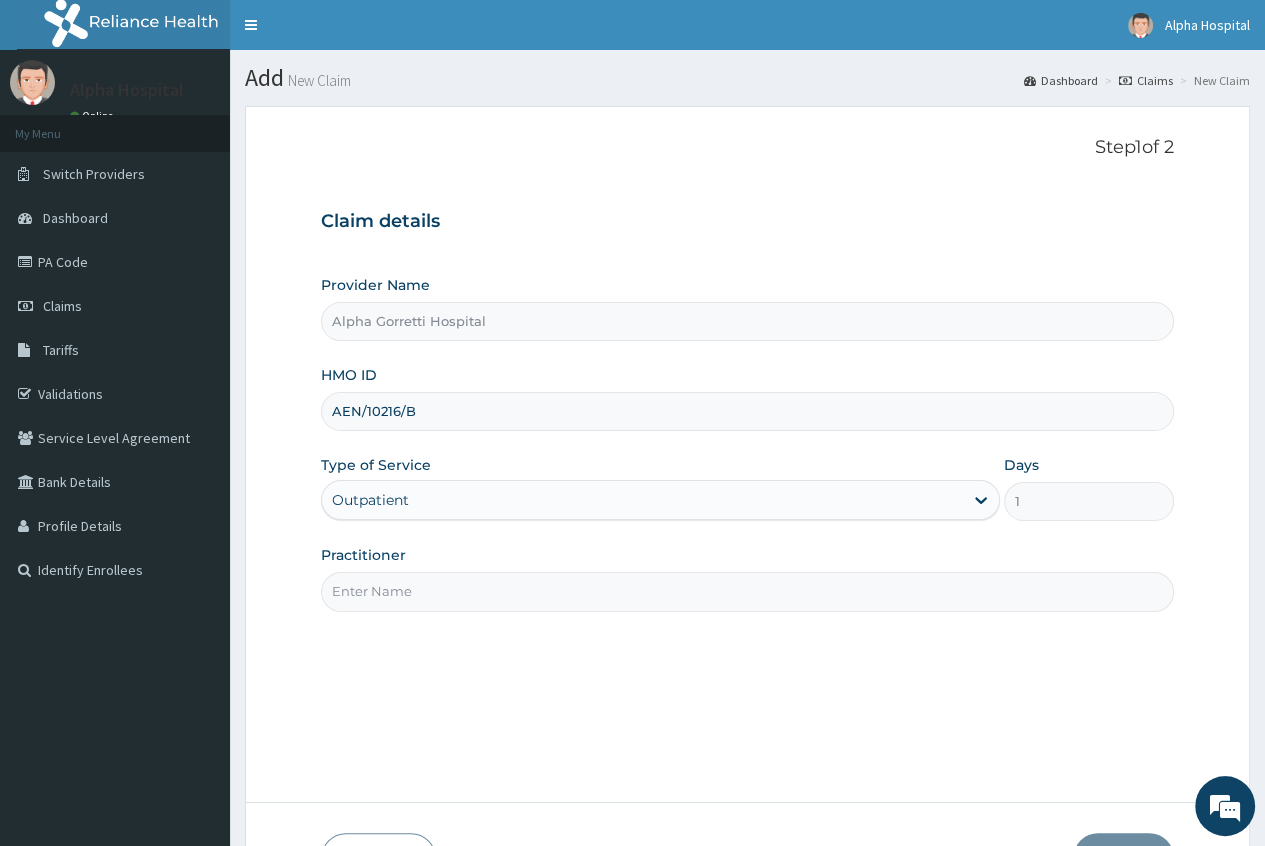 click on "Practitioner" at bounding box center [747, 591] 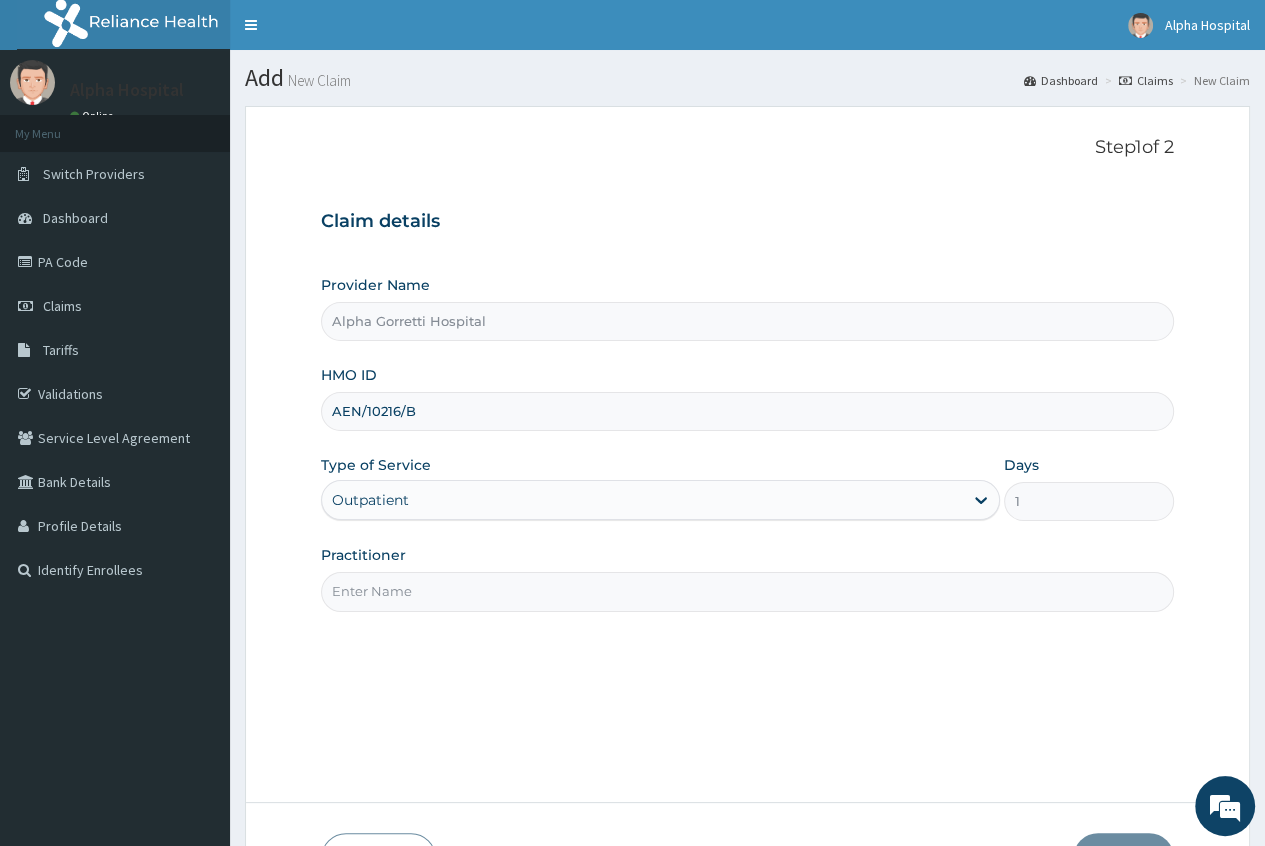 type on "DR. ADAOBI UKWU" 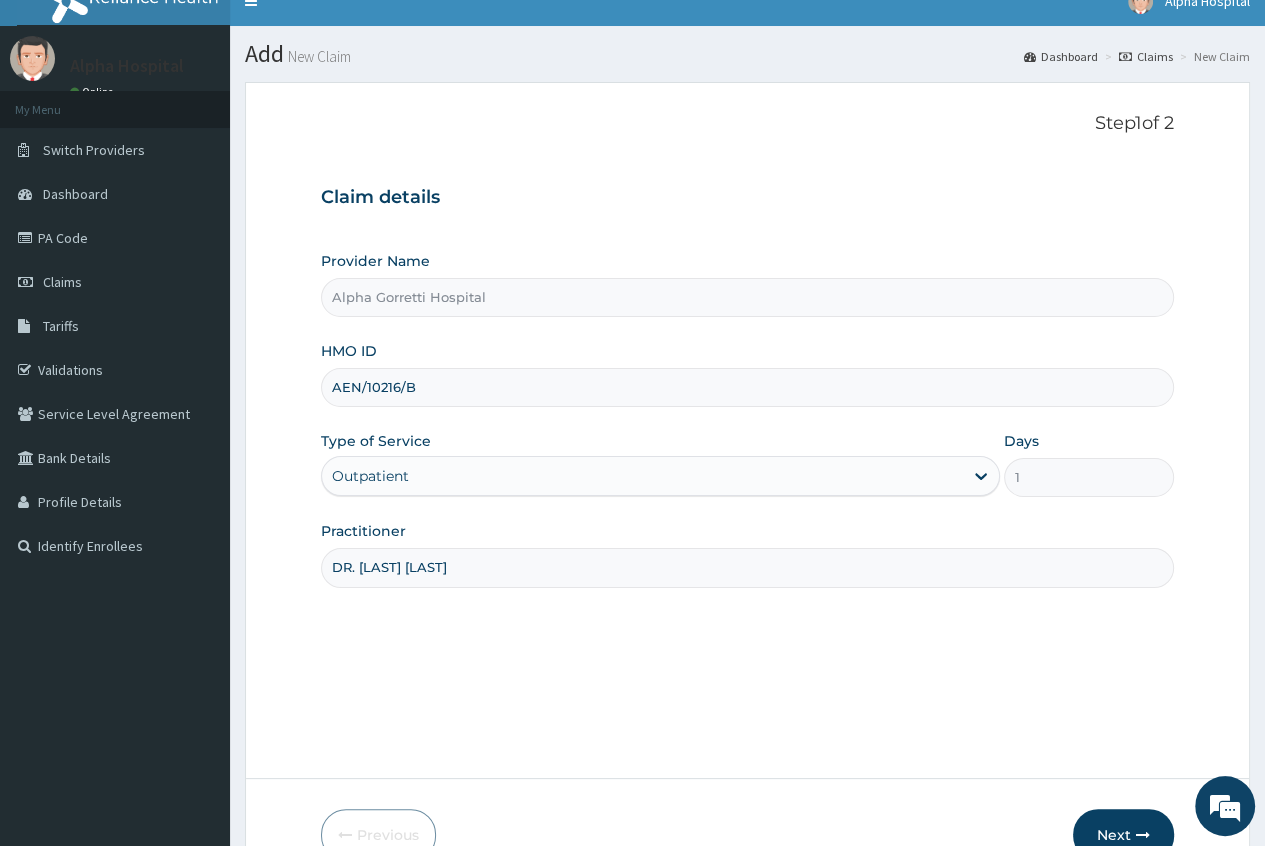 scroll, scrollTop: 135, scrollLeft: 0, axis: vertical 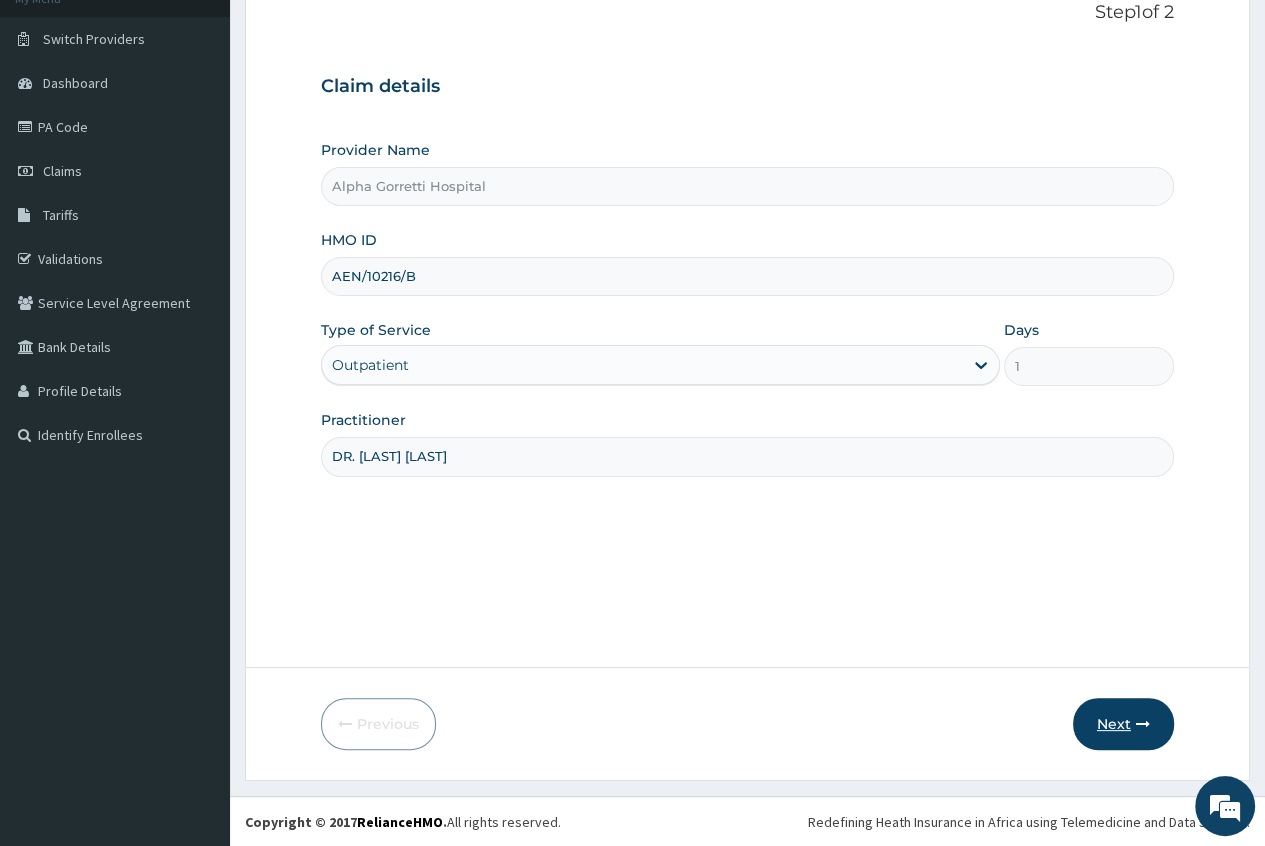 click on "Next" at bounding box center (1123, 724) 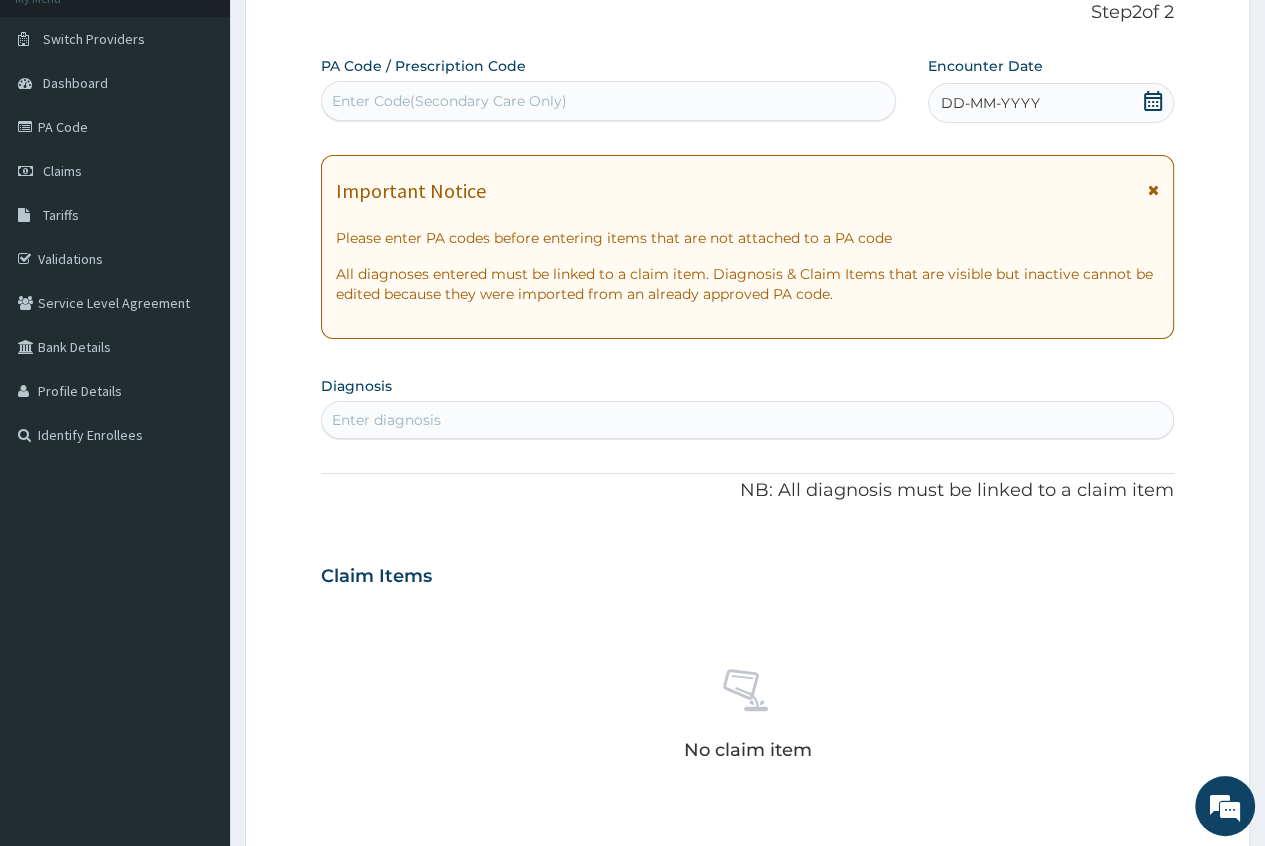 click on "Enter diagnosis" at bounding box center [386, 420] 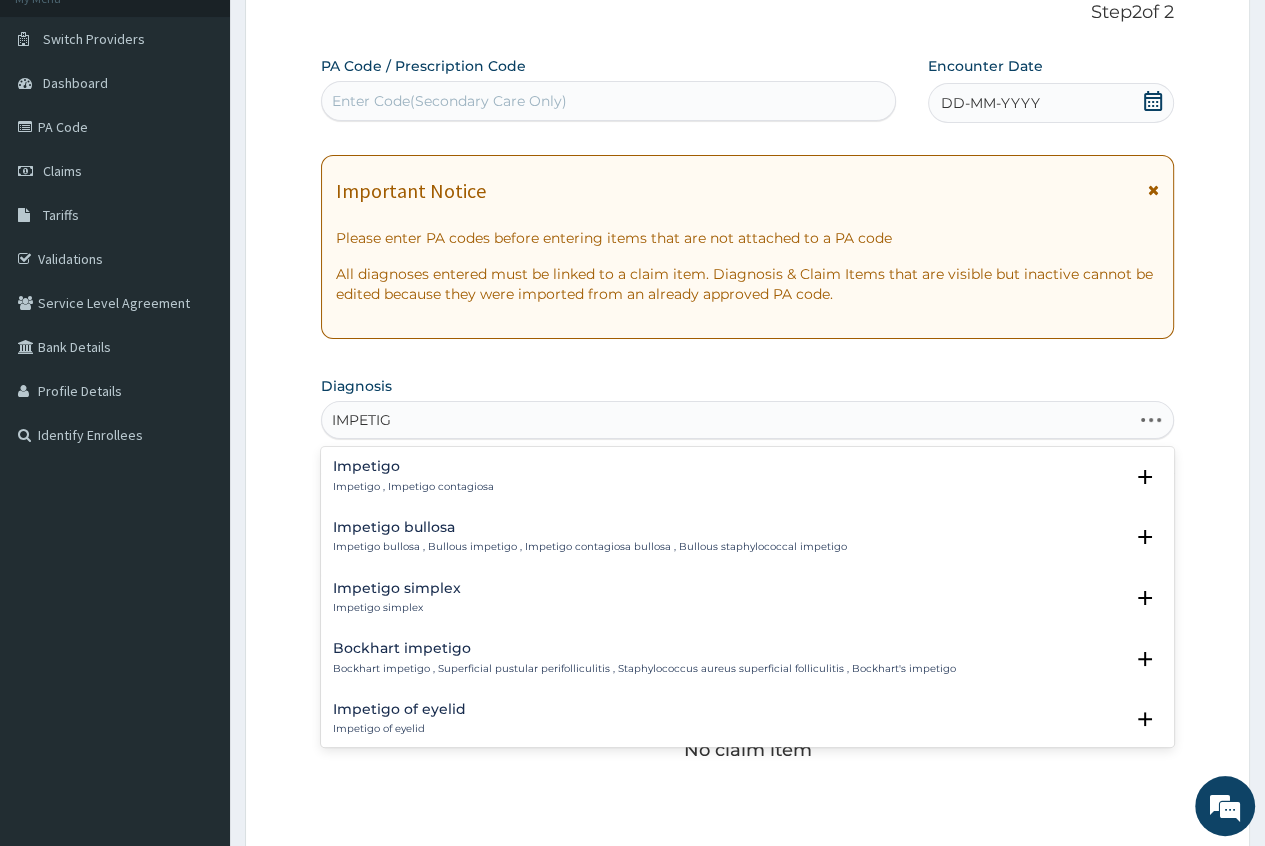 type on "IMPETIGO" 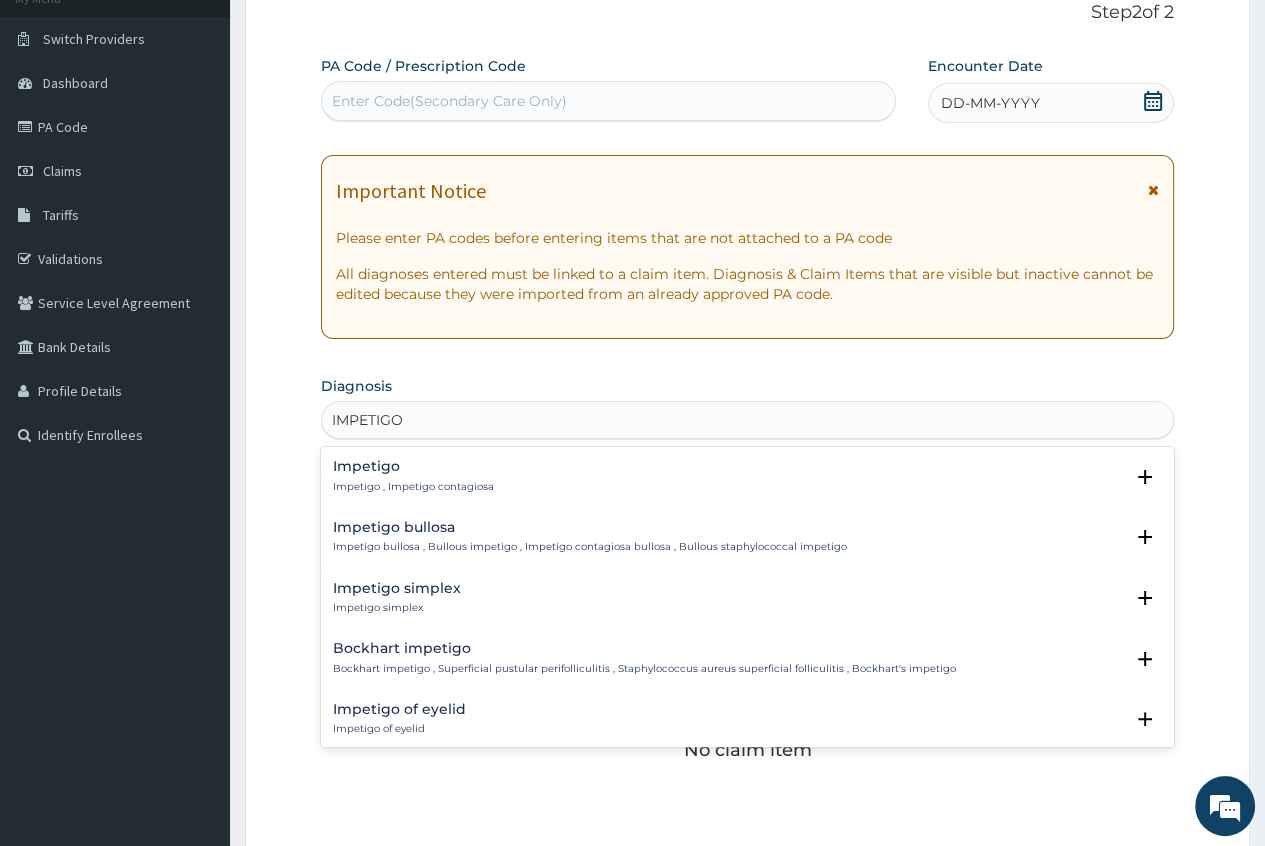click on "Impetigo" at bounding box center (413, 466) 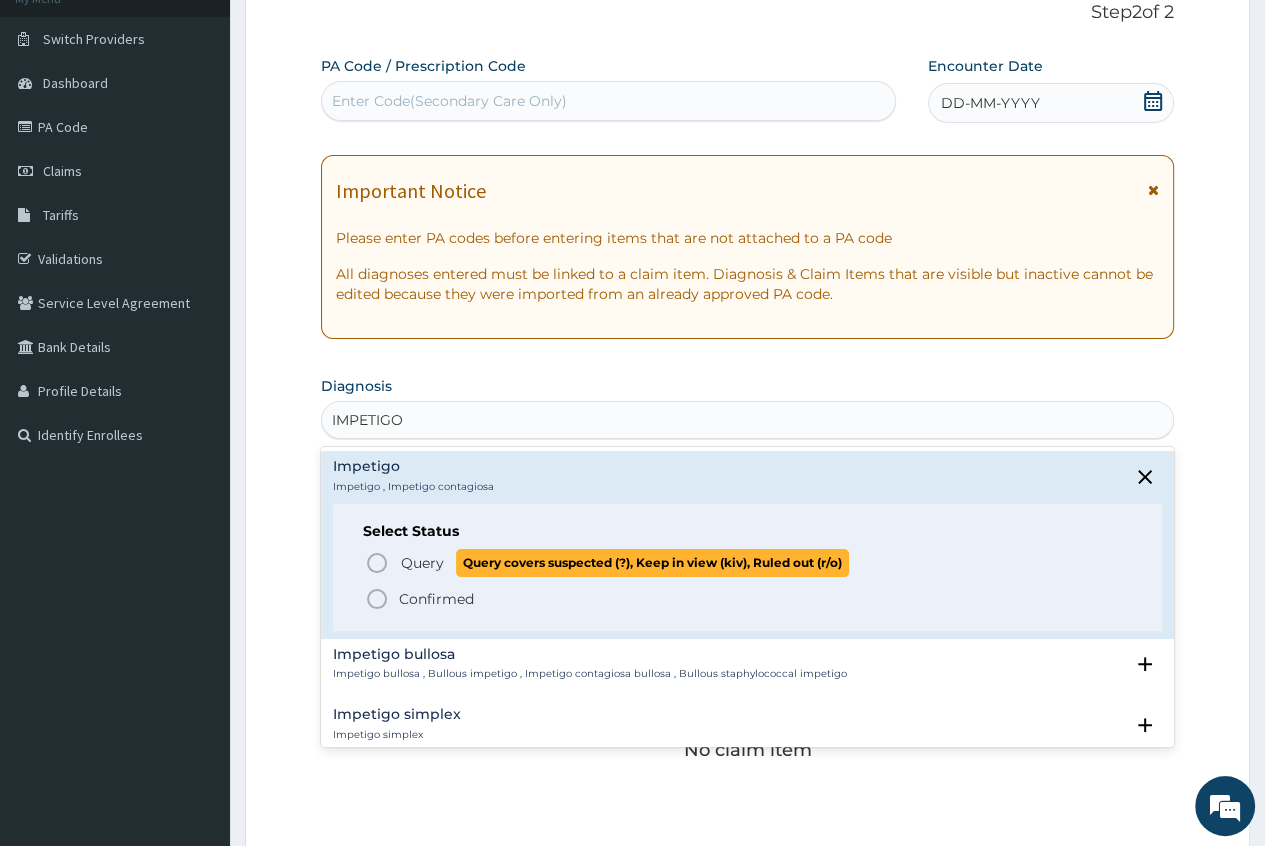 click on "Query" at bounding box center (422, 563) 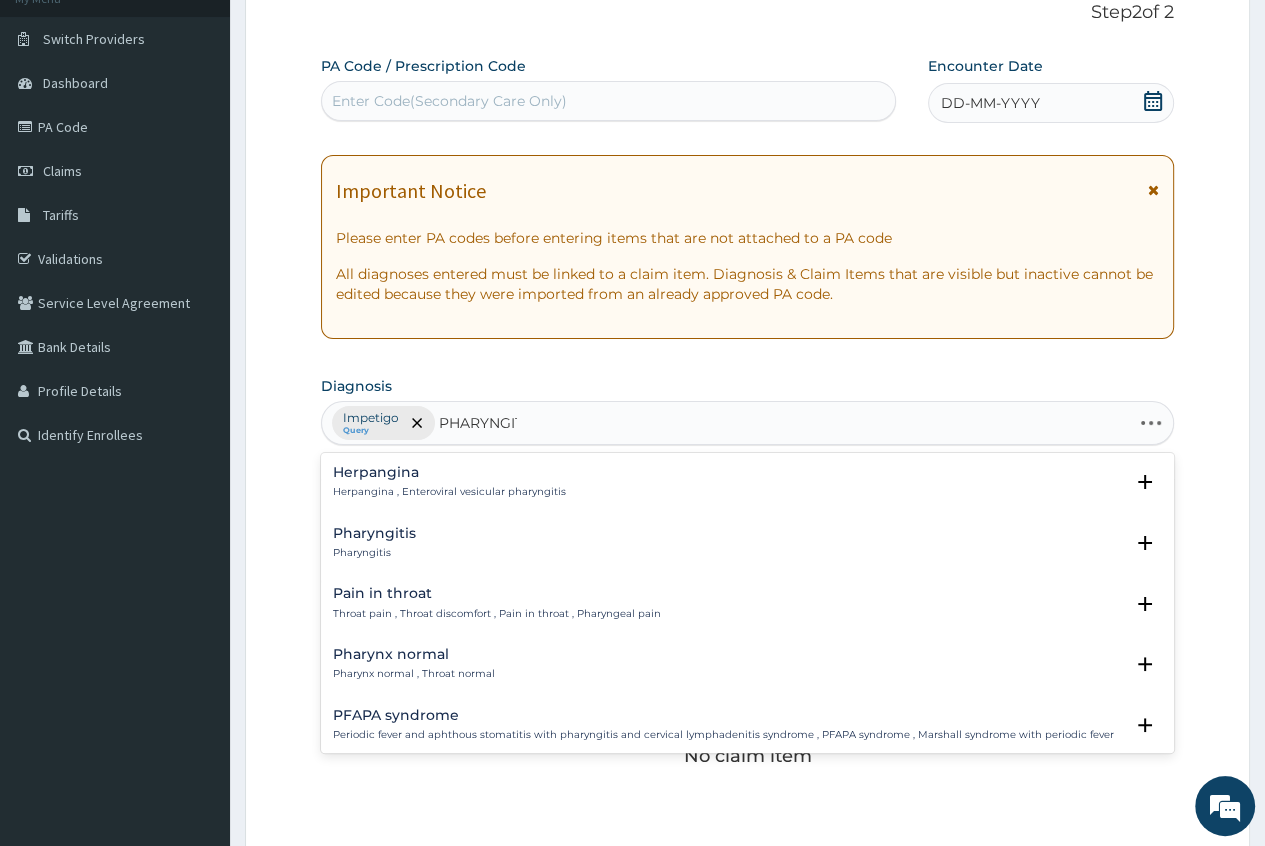 type on "PHARYNGITI" 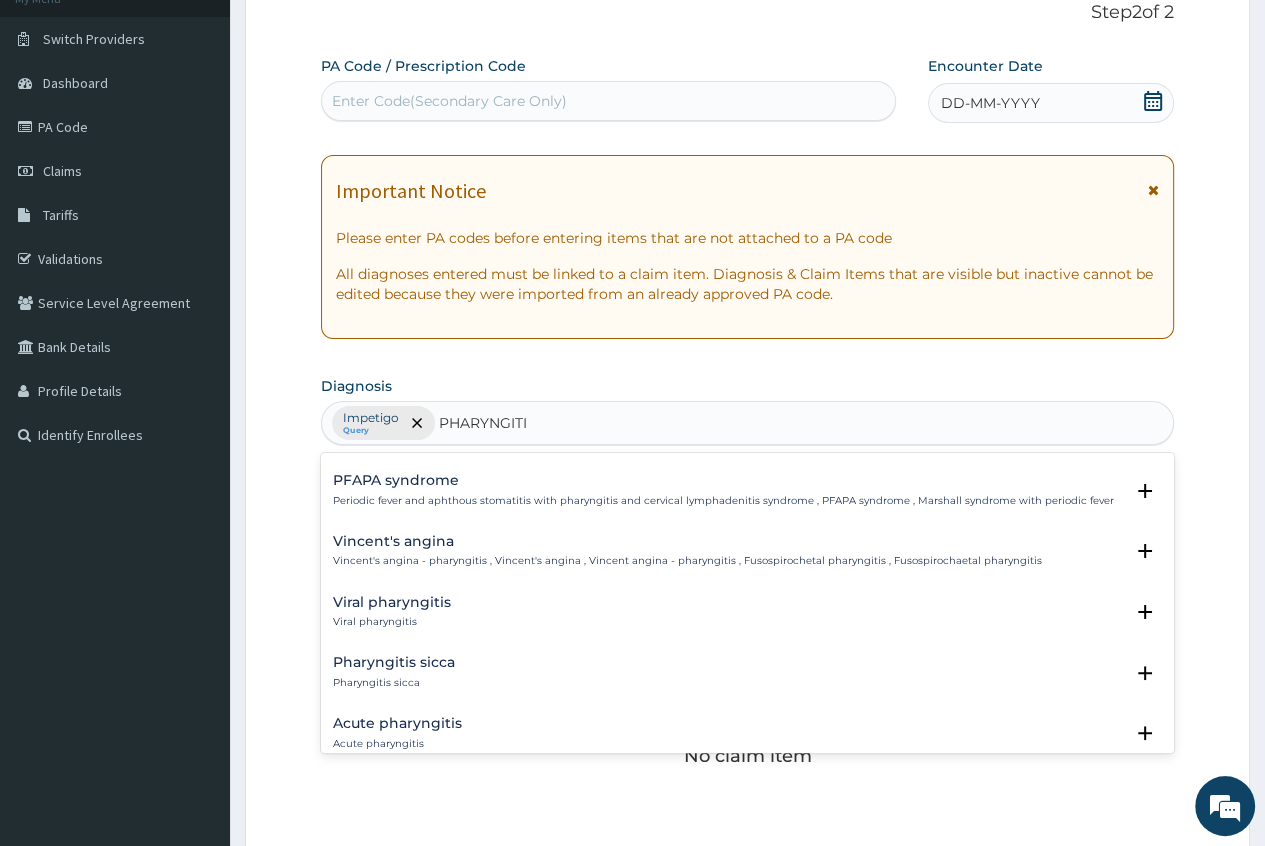 scroll, scrollTop: 200, scrollLeft: 0, axis: vertical 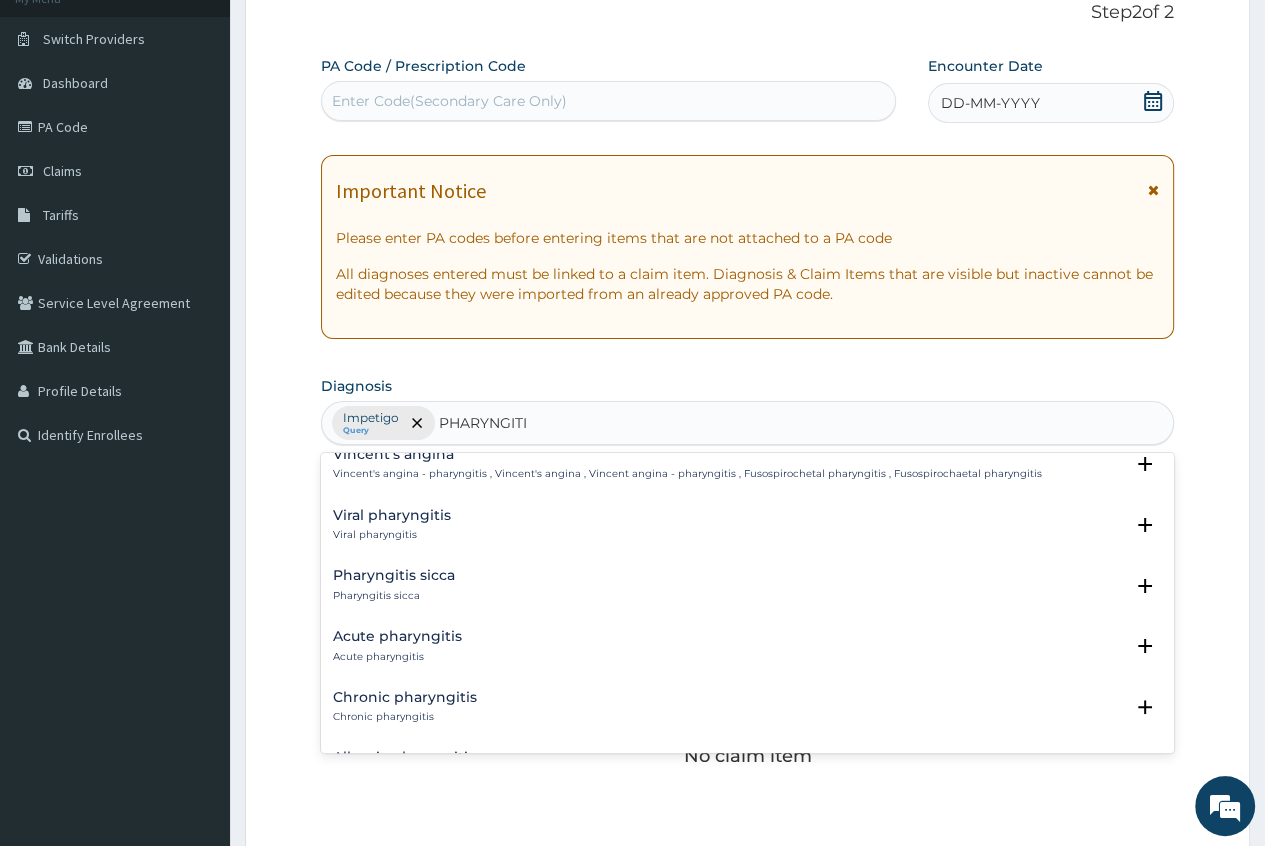click on "Acute pharyngitis" at bounding box center [397, 636] 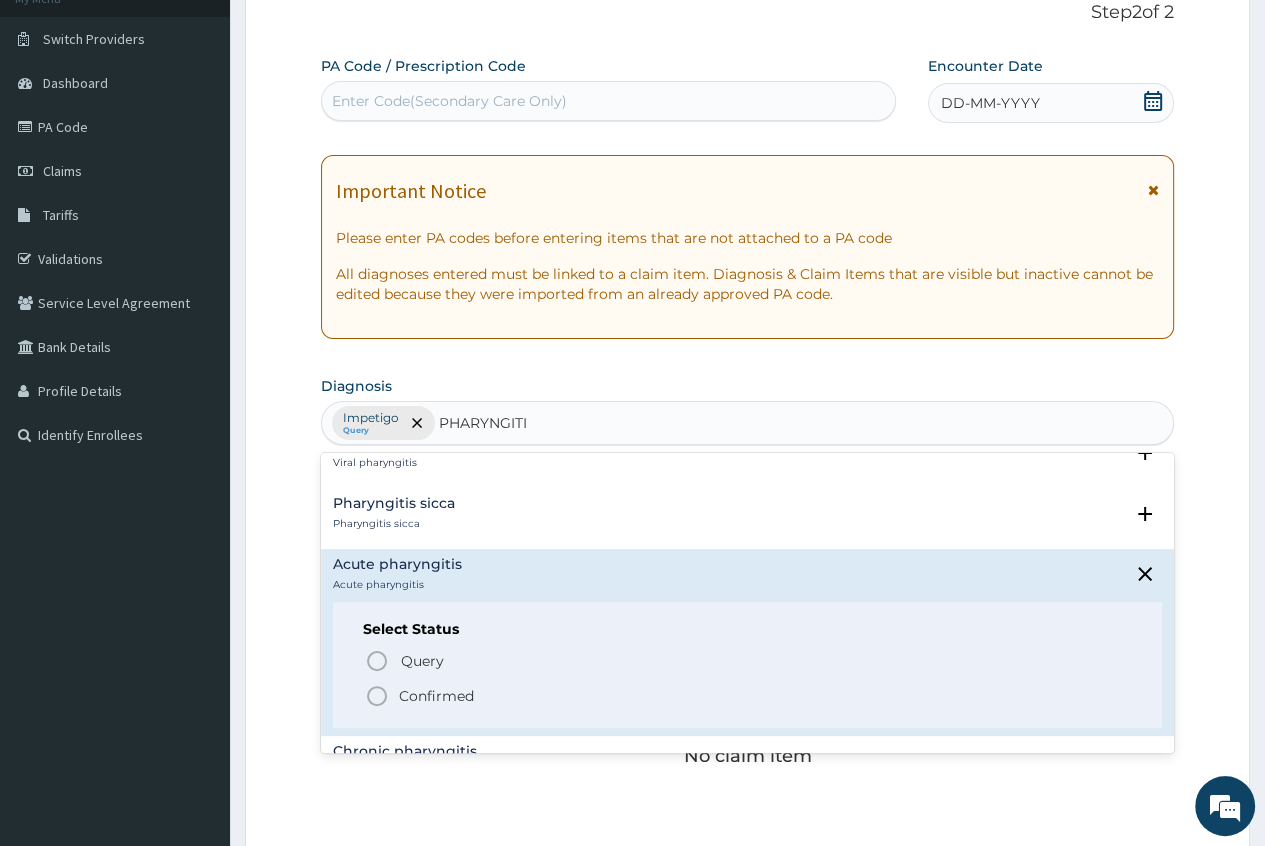 scroll, scrollTop: 300, scrollLeft: 0, axis: vertical 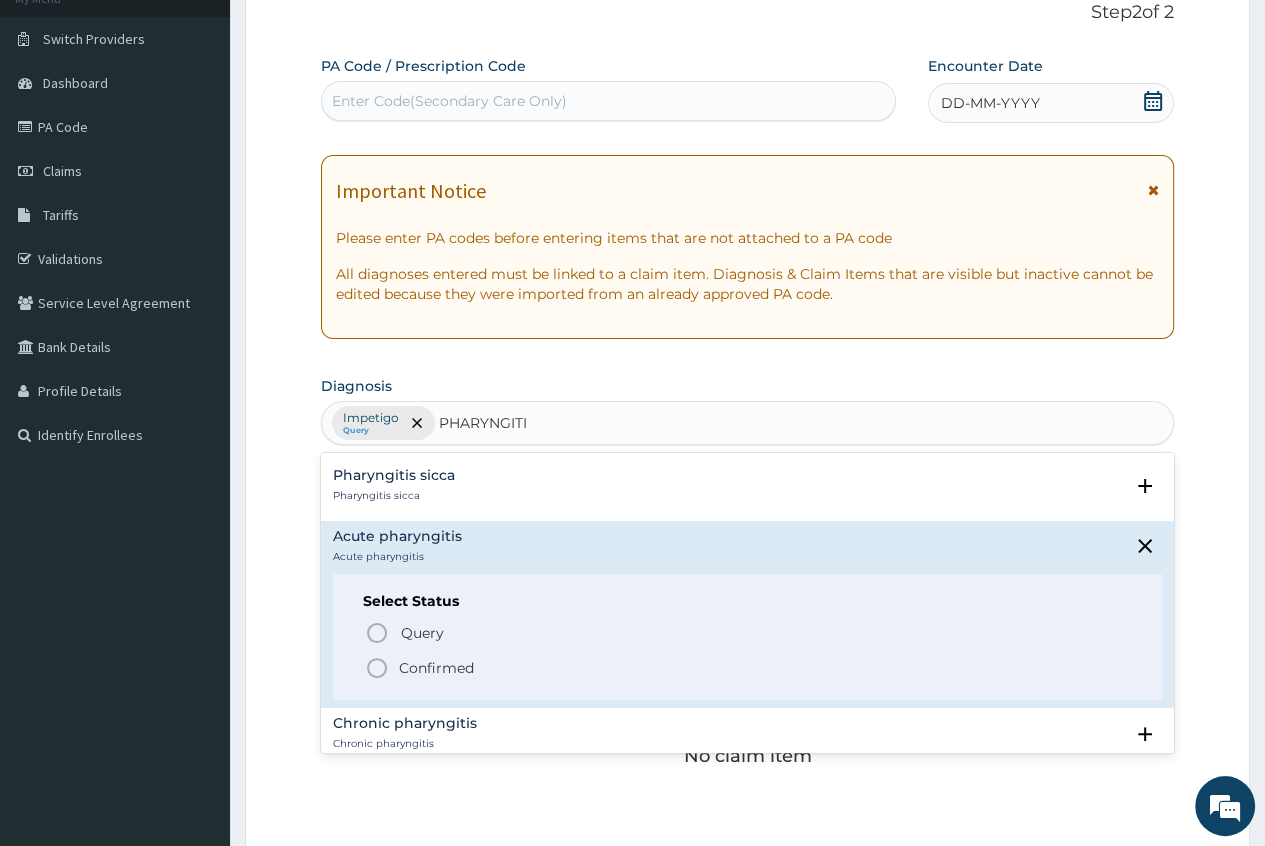 click on "Confirmed" at bounding box center (436, 668) 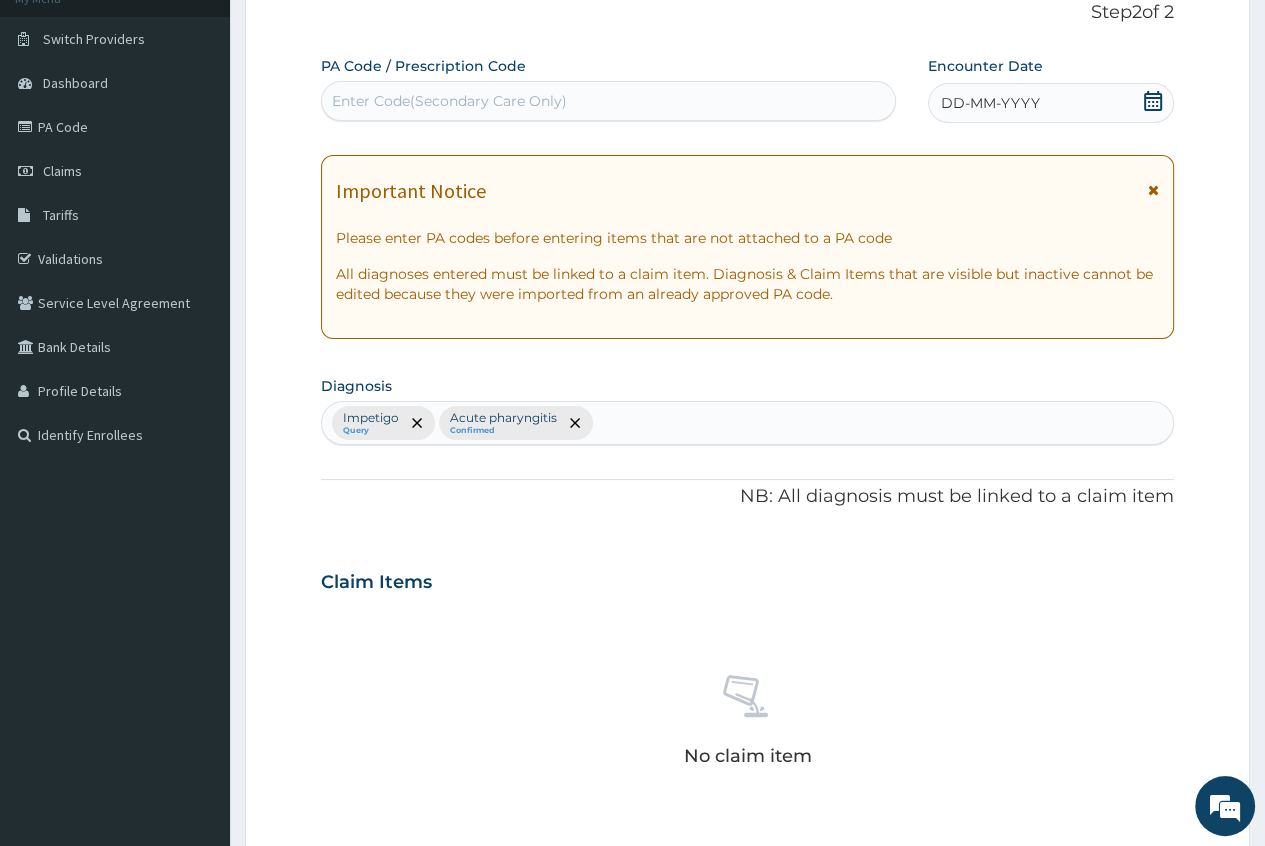 click on "Impetigo Query Acute pharyngitis Confirmed" at bounding box center (747, 423) 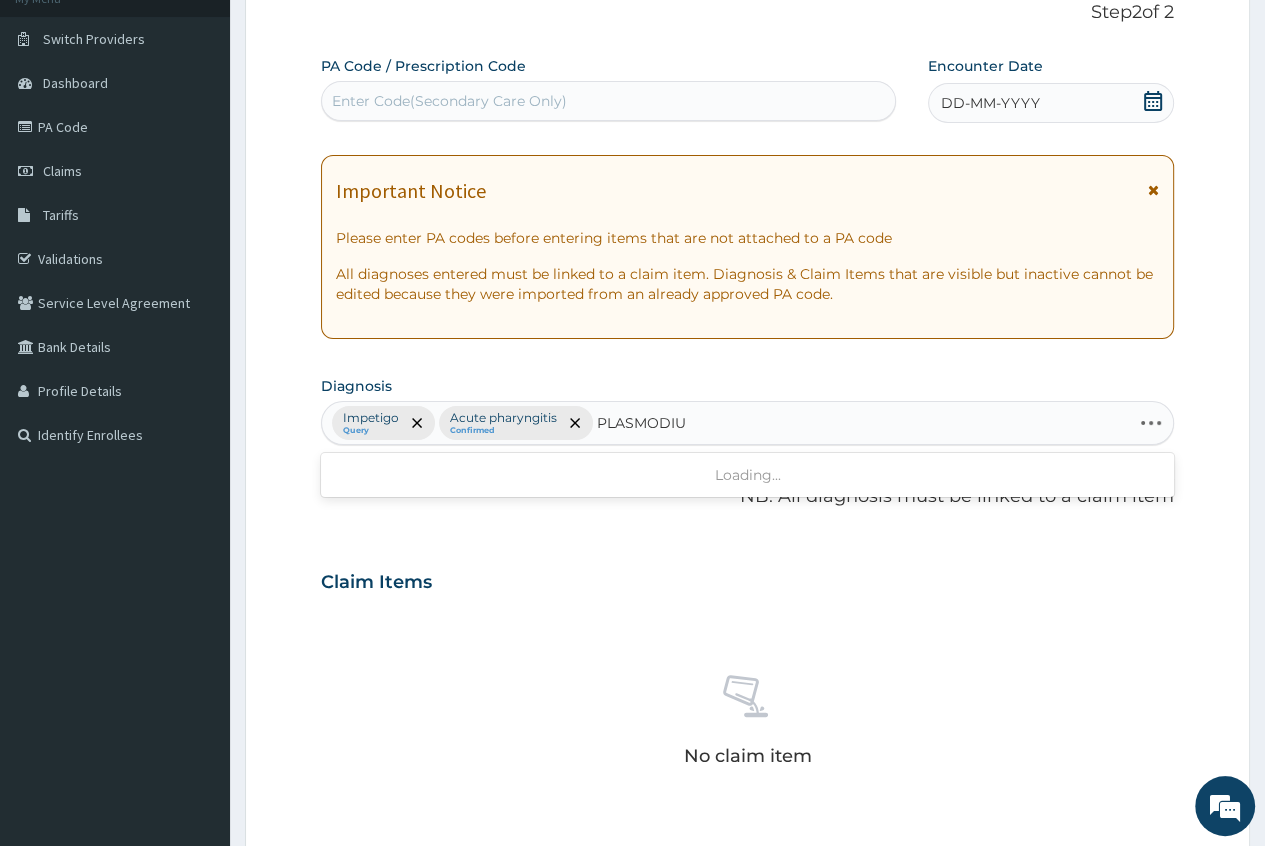 type on "PLASMODIUM" 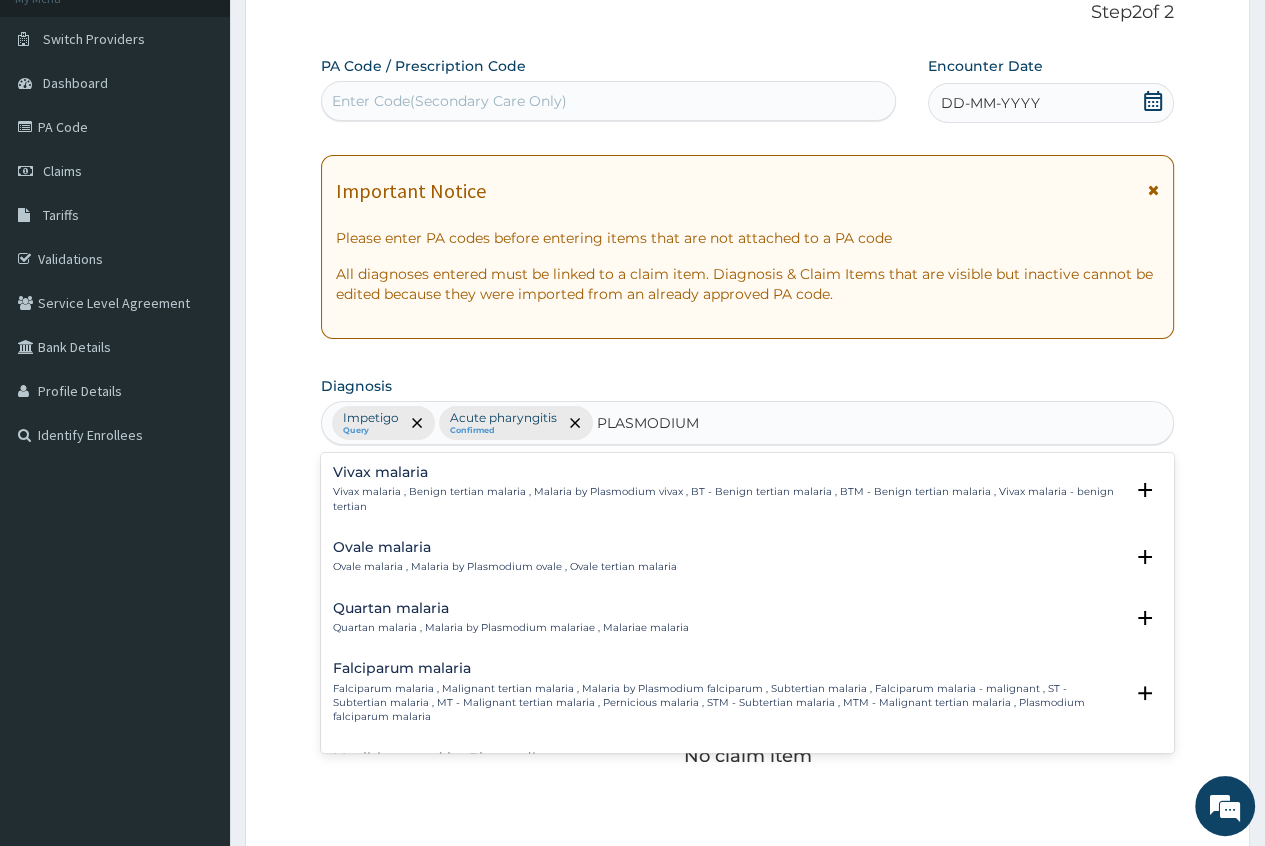 click on "Falciparum malaria" at bounding box center (728, 668) 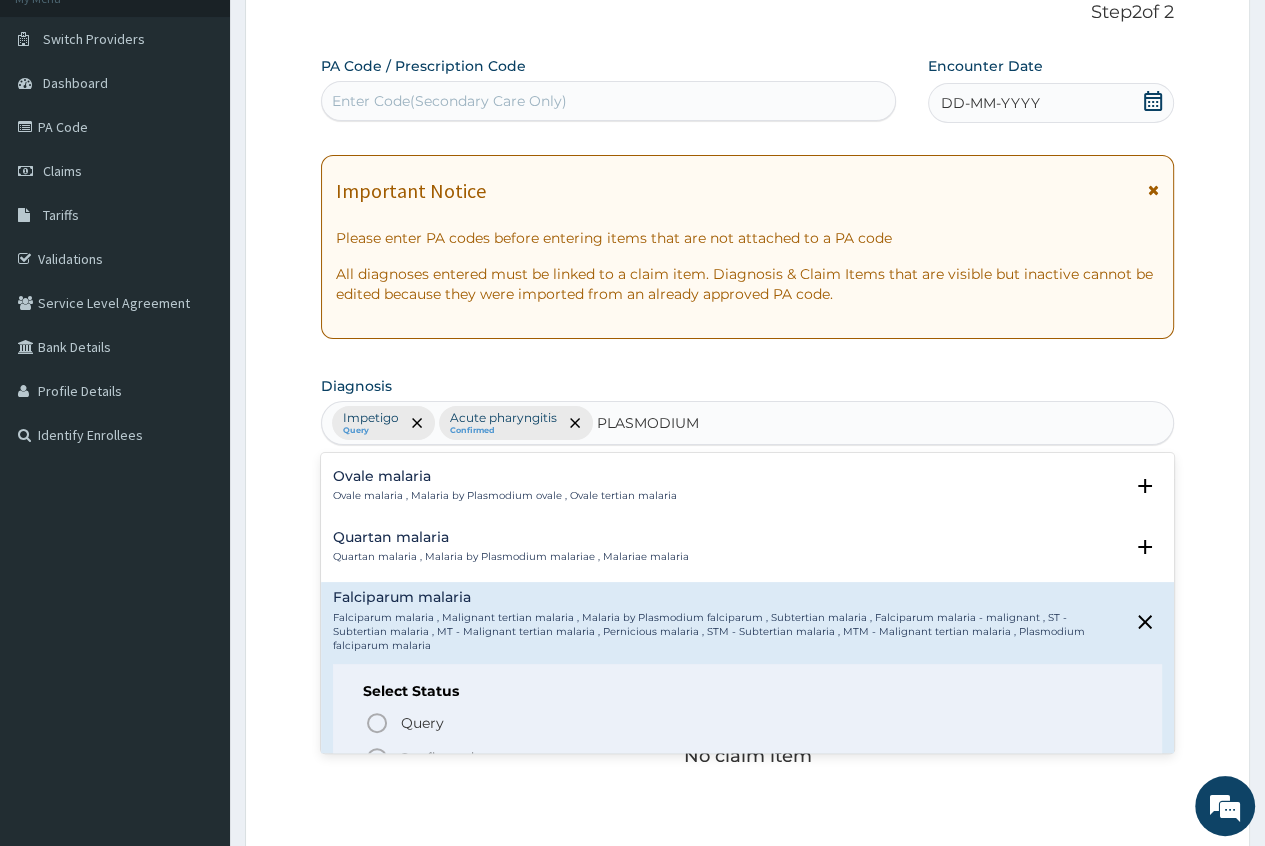 scroll, scrollTop: 100, scrollLeft: 0, axis: vertical 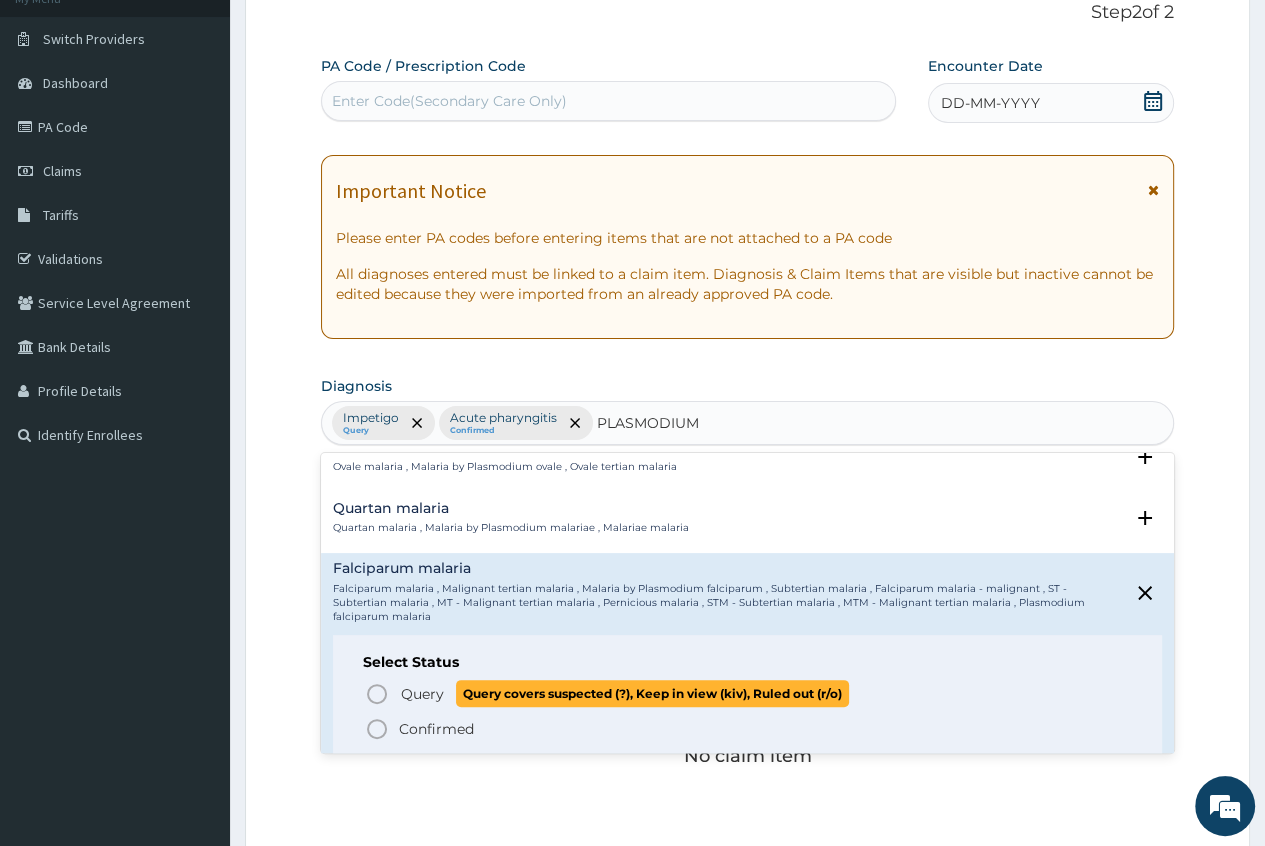 click on "Query" at bounding box center [422, 694] 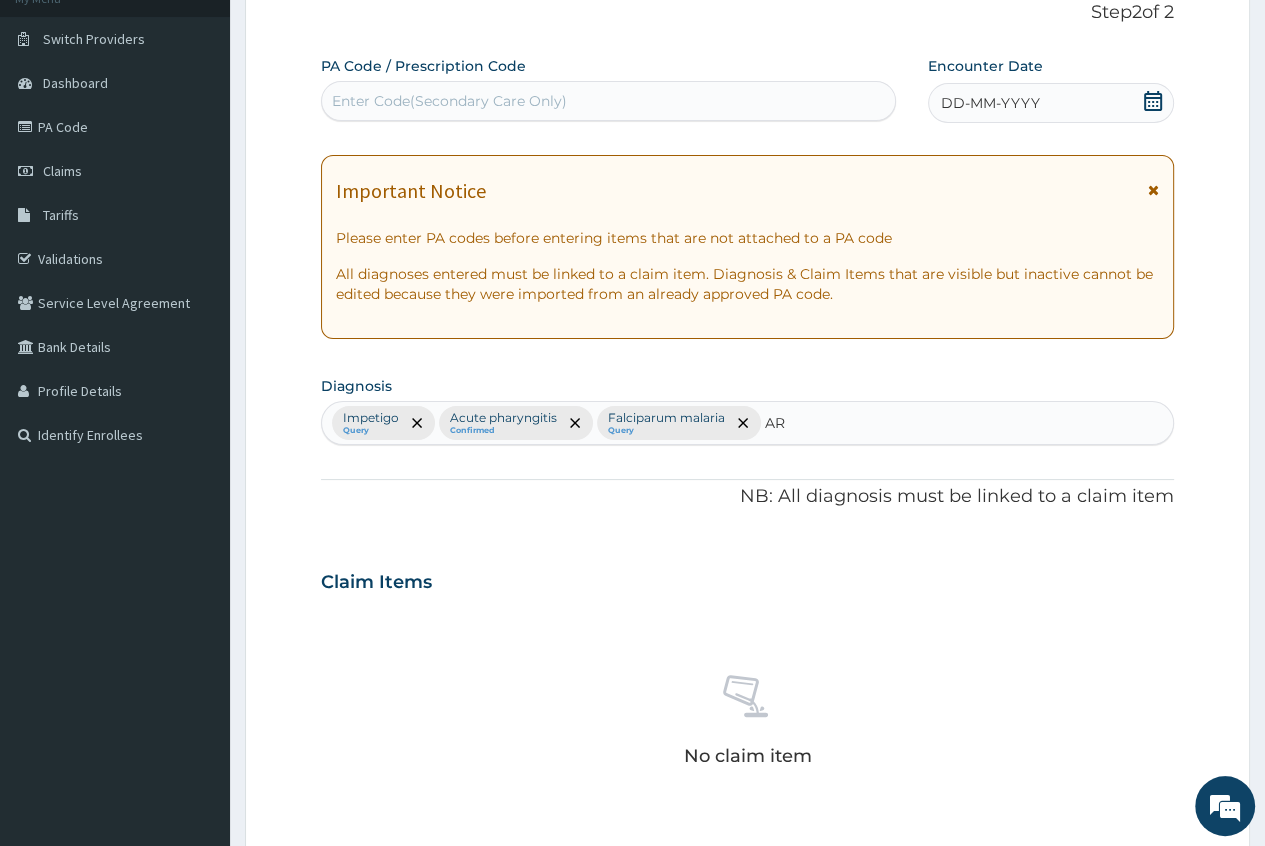 type on "A" 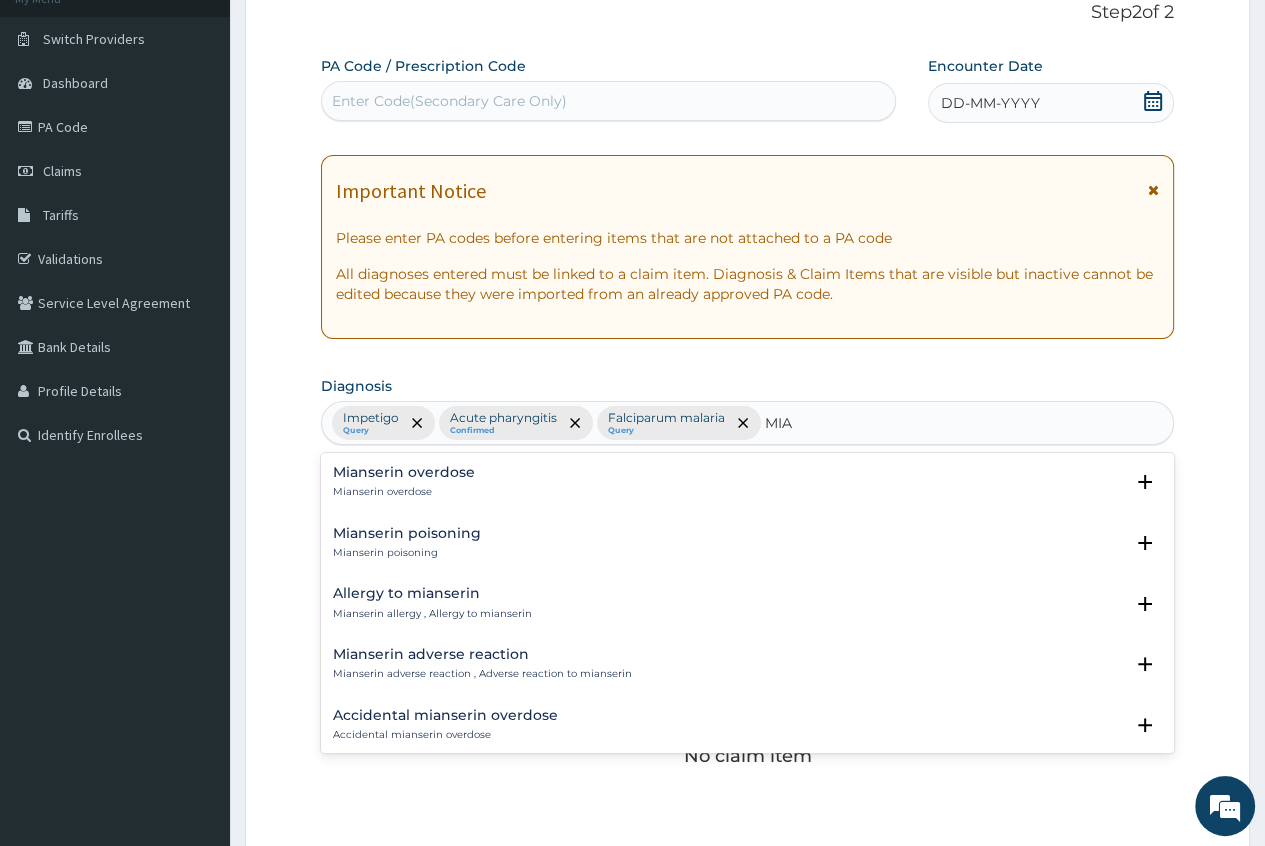 type on "MIA" 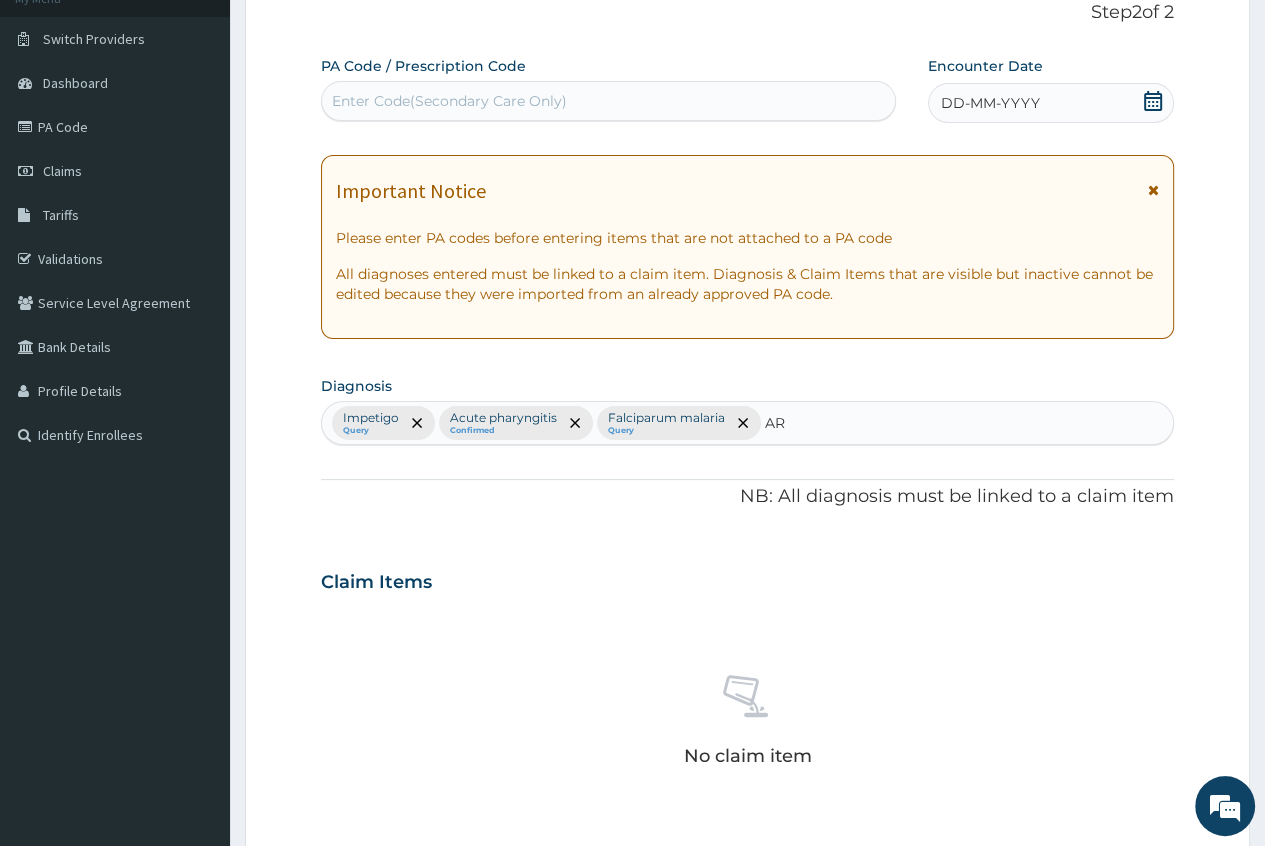 type on "A" 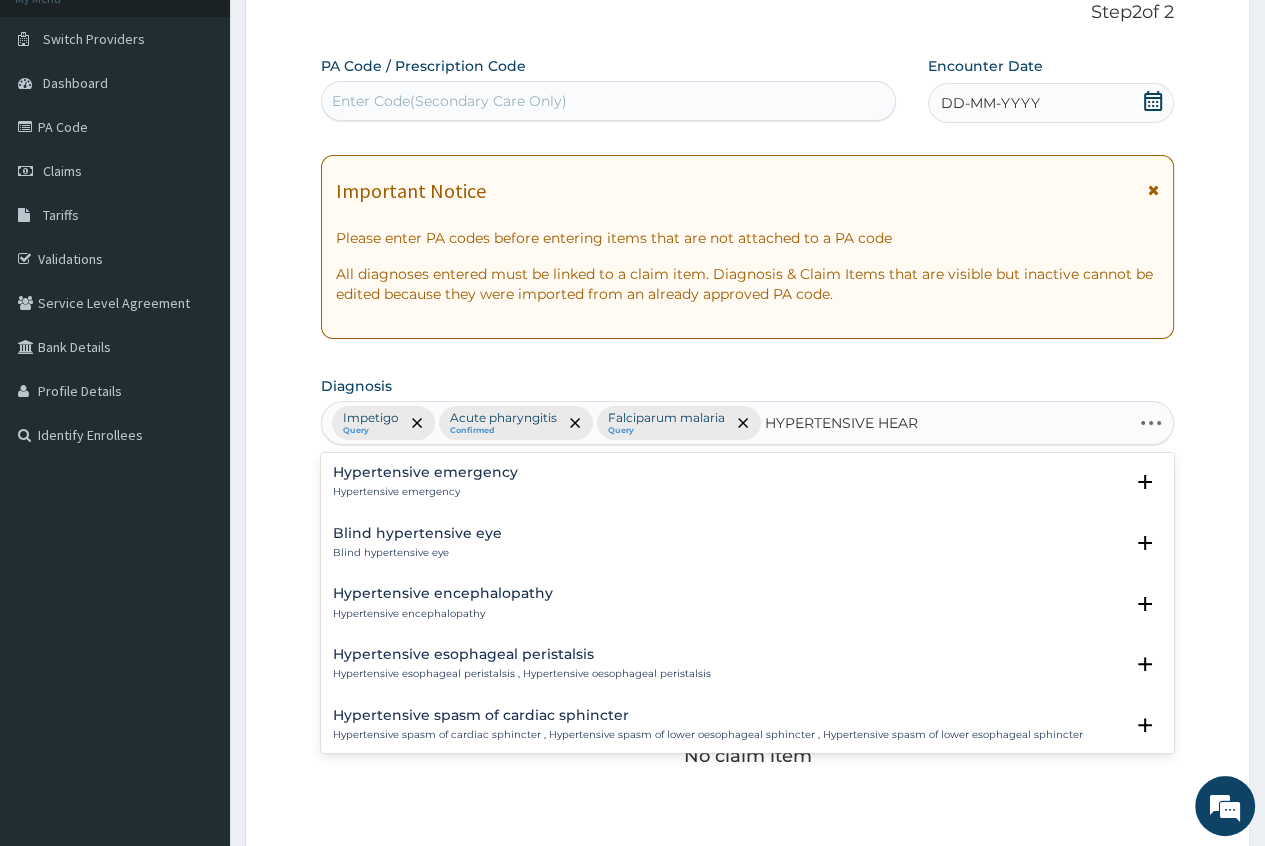 type on "HYPERTENSIVE HEART" 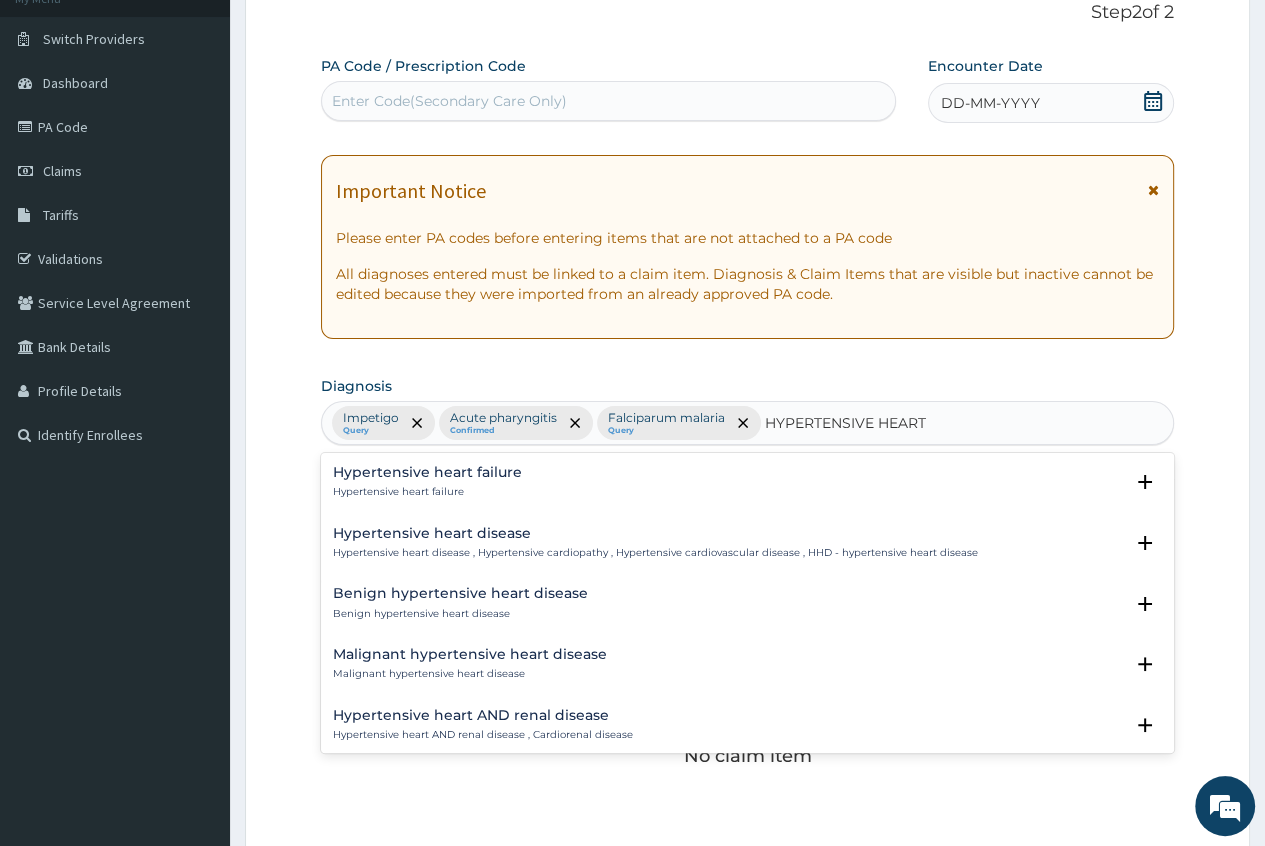 click on "Hypertensive heart disease" at bounding box center [655, 533] 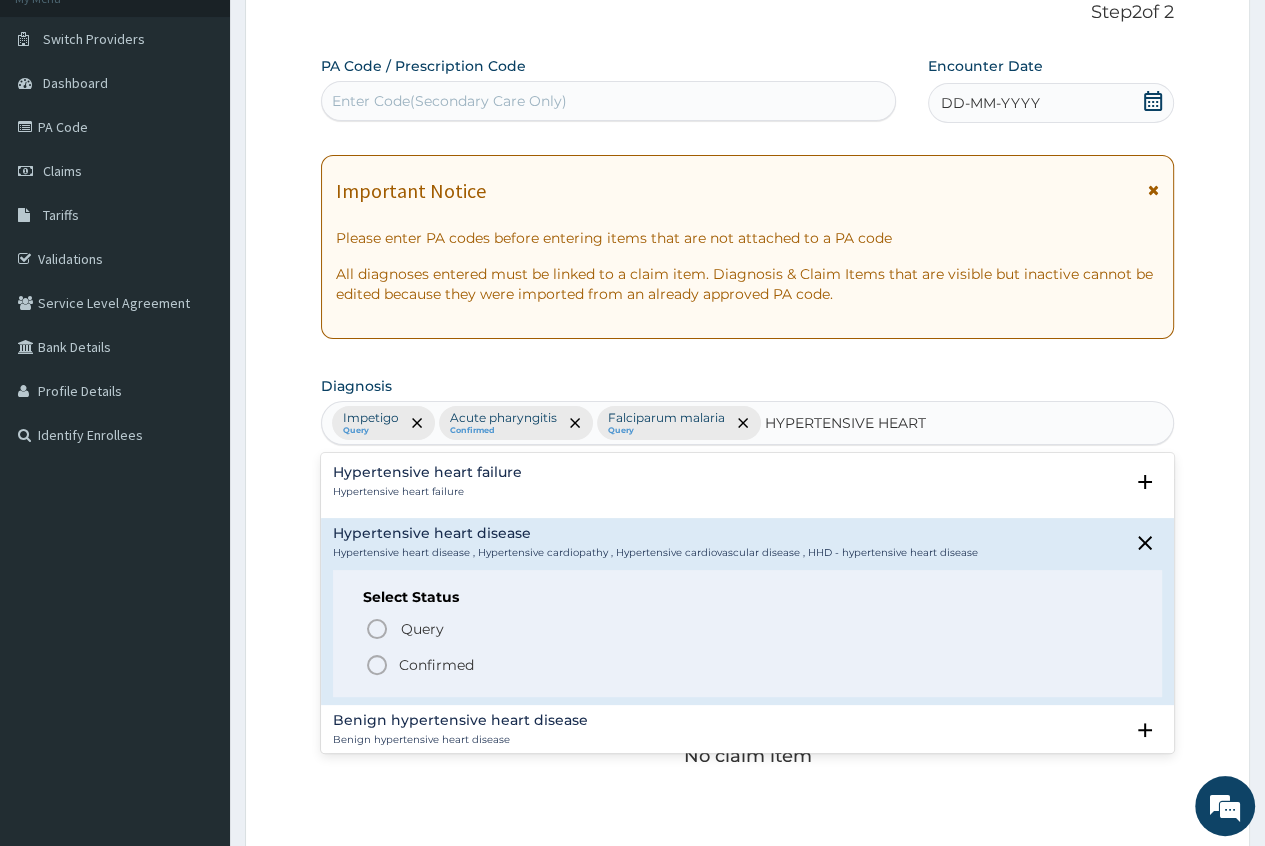 click on "Confirmed" at bounding box center [436, 665] 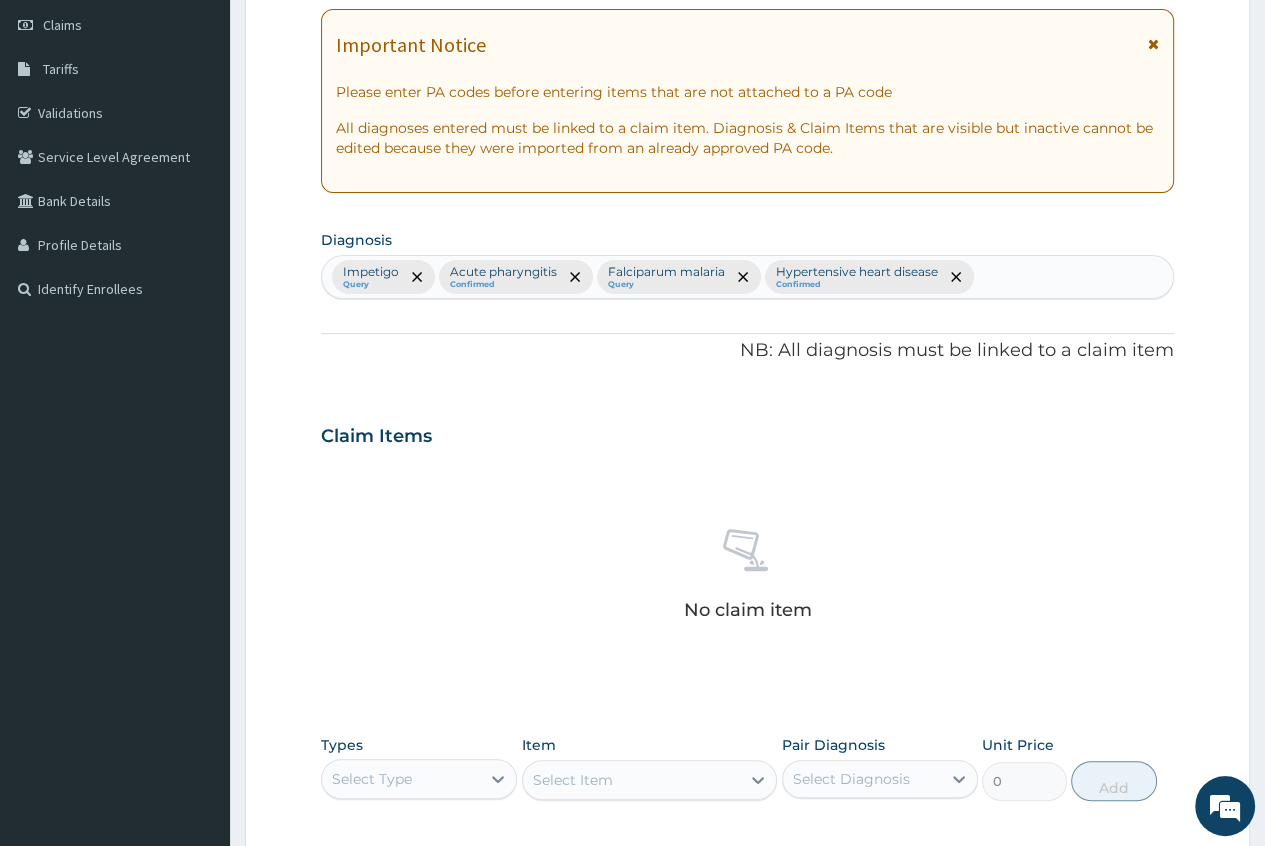 scroll, scrollTop: 435, scrollLeft: 0, axis: vertical 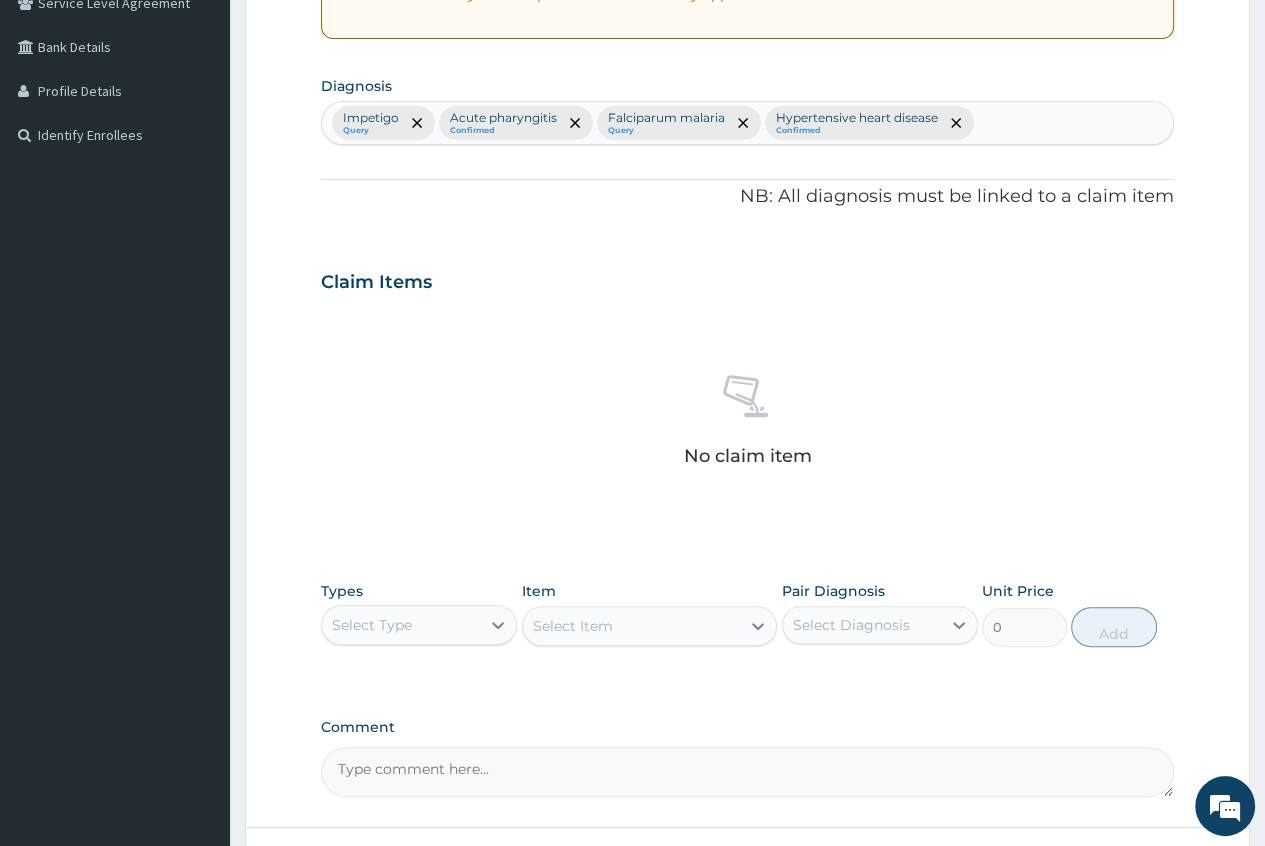 click on "Select Type" at bounding box center [372, 625] 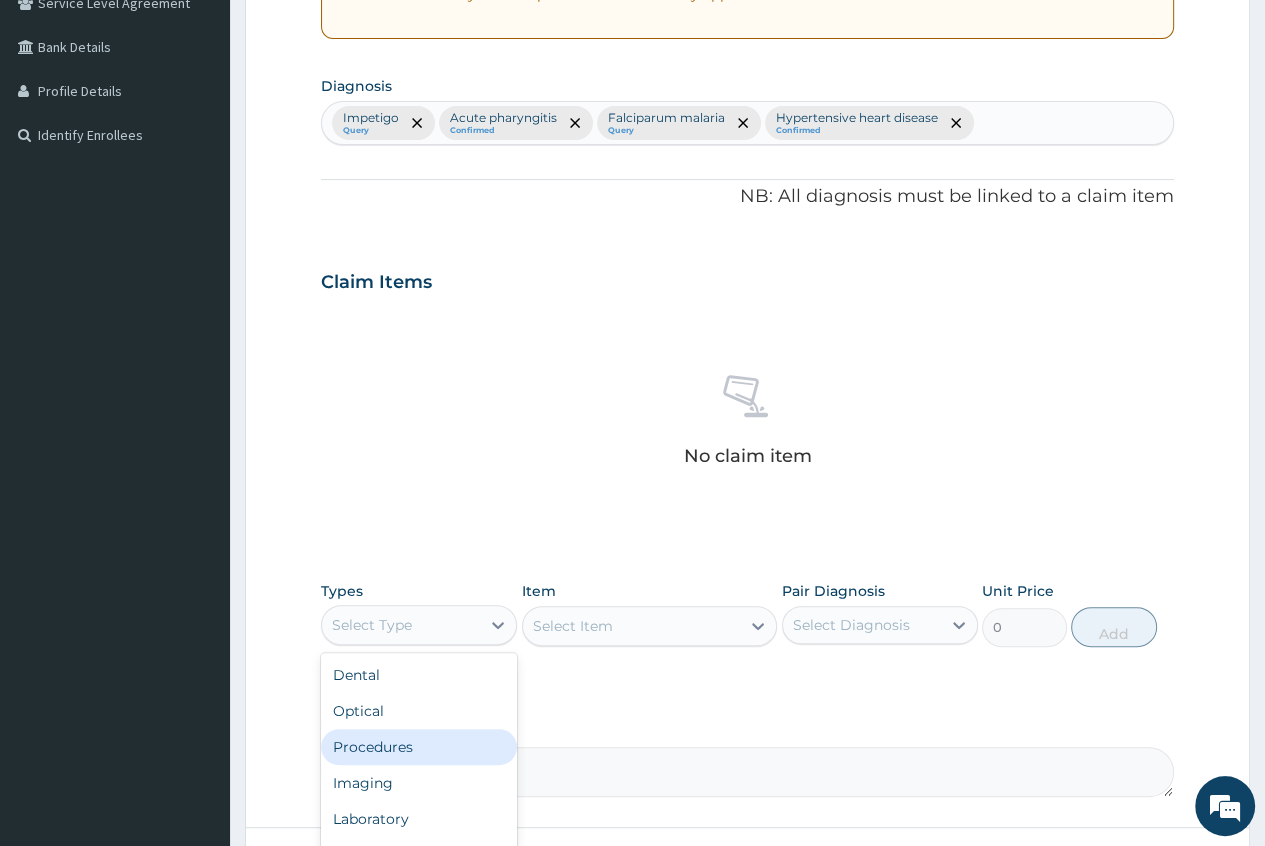 scroll, scrollTop: 68, scrollLeft: 0, axis: vertical 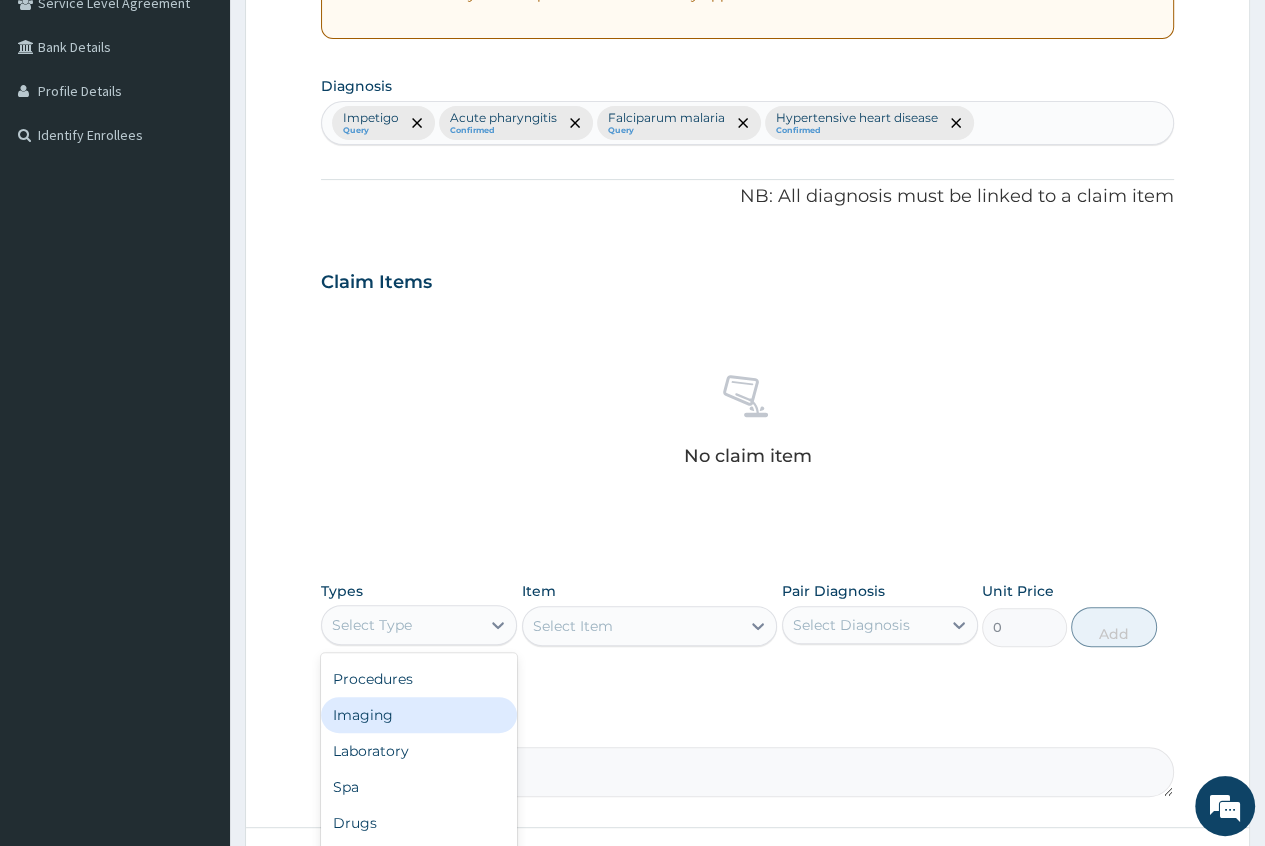 click on "Imaging" at bounding box center (419, 715) 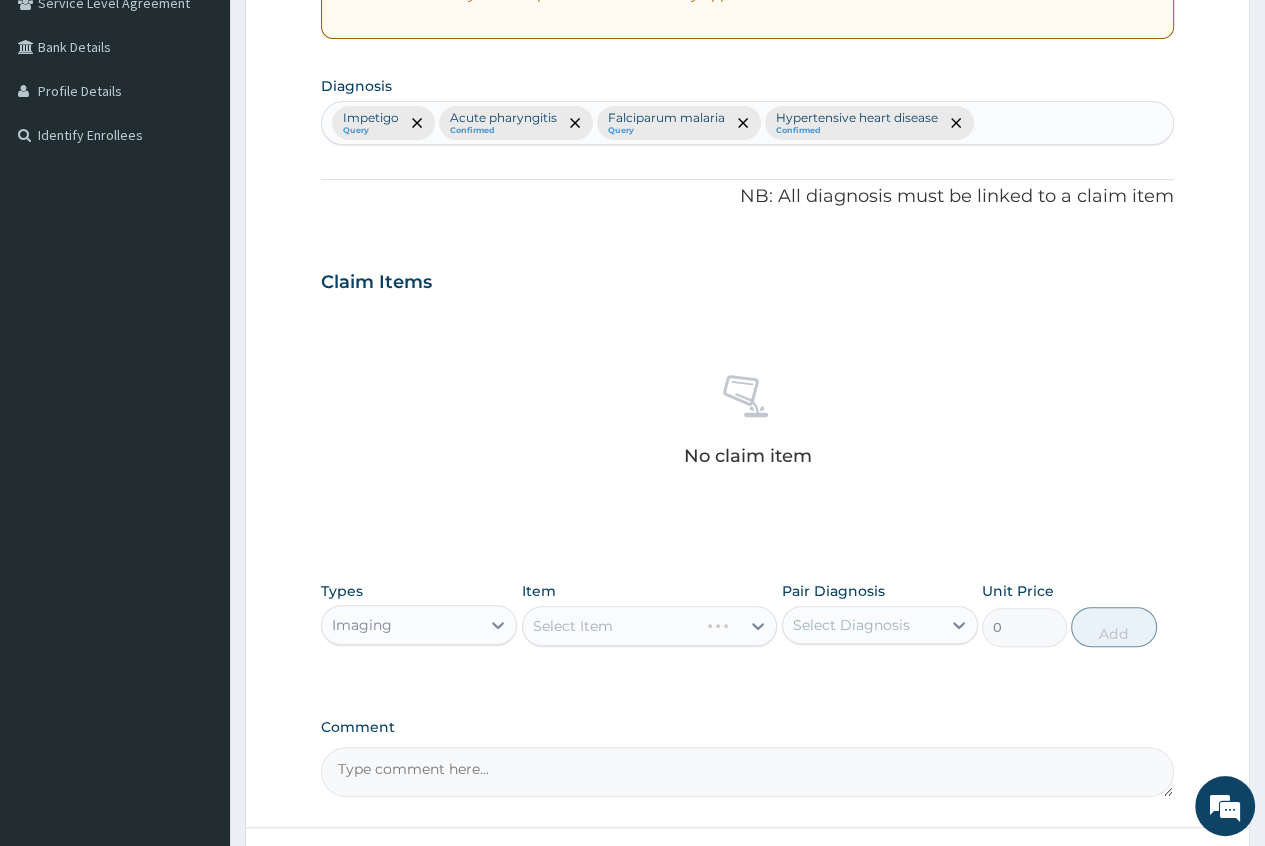 click on "Select Item" at bounding box center [650, 626] 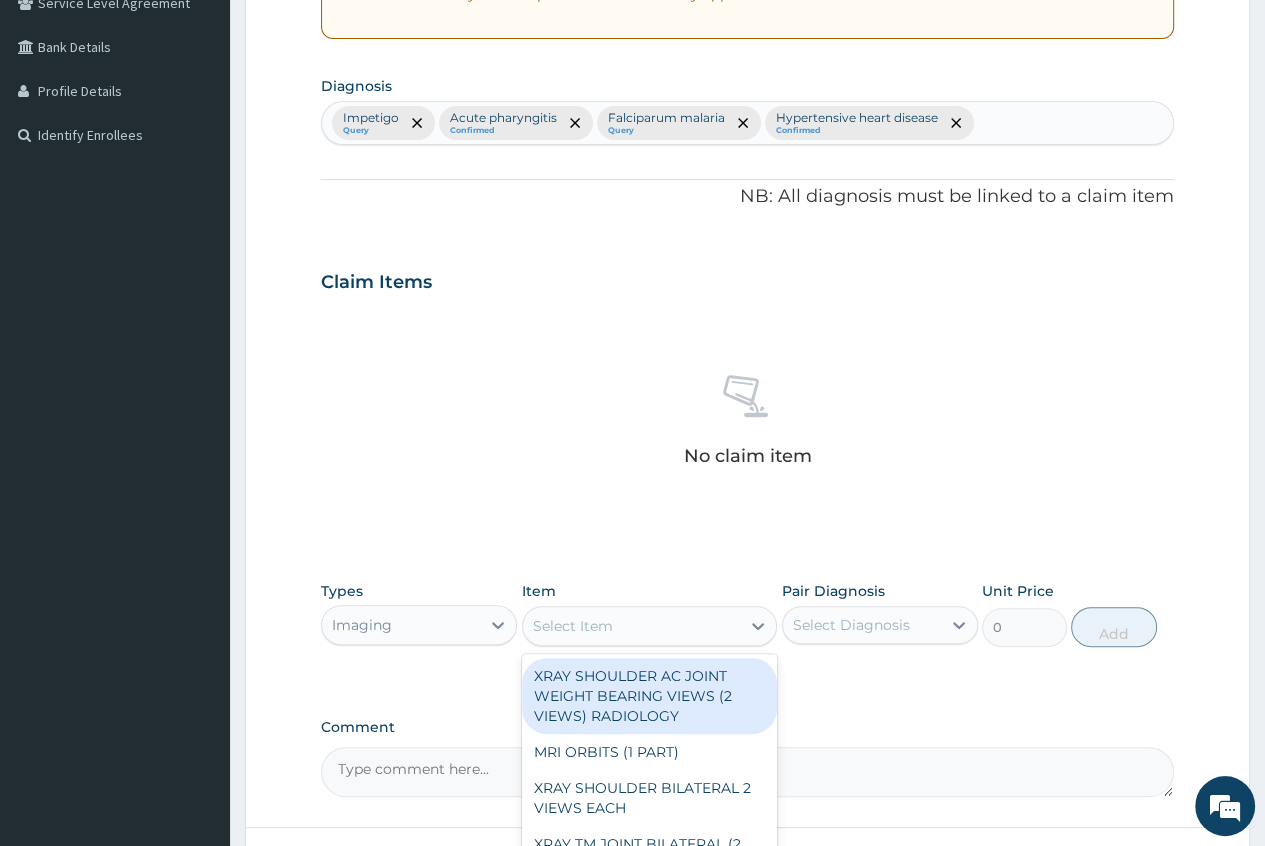 click on "Select Item" at bounding box center (573, 626) 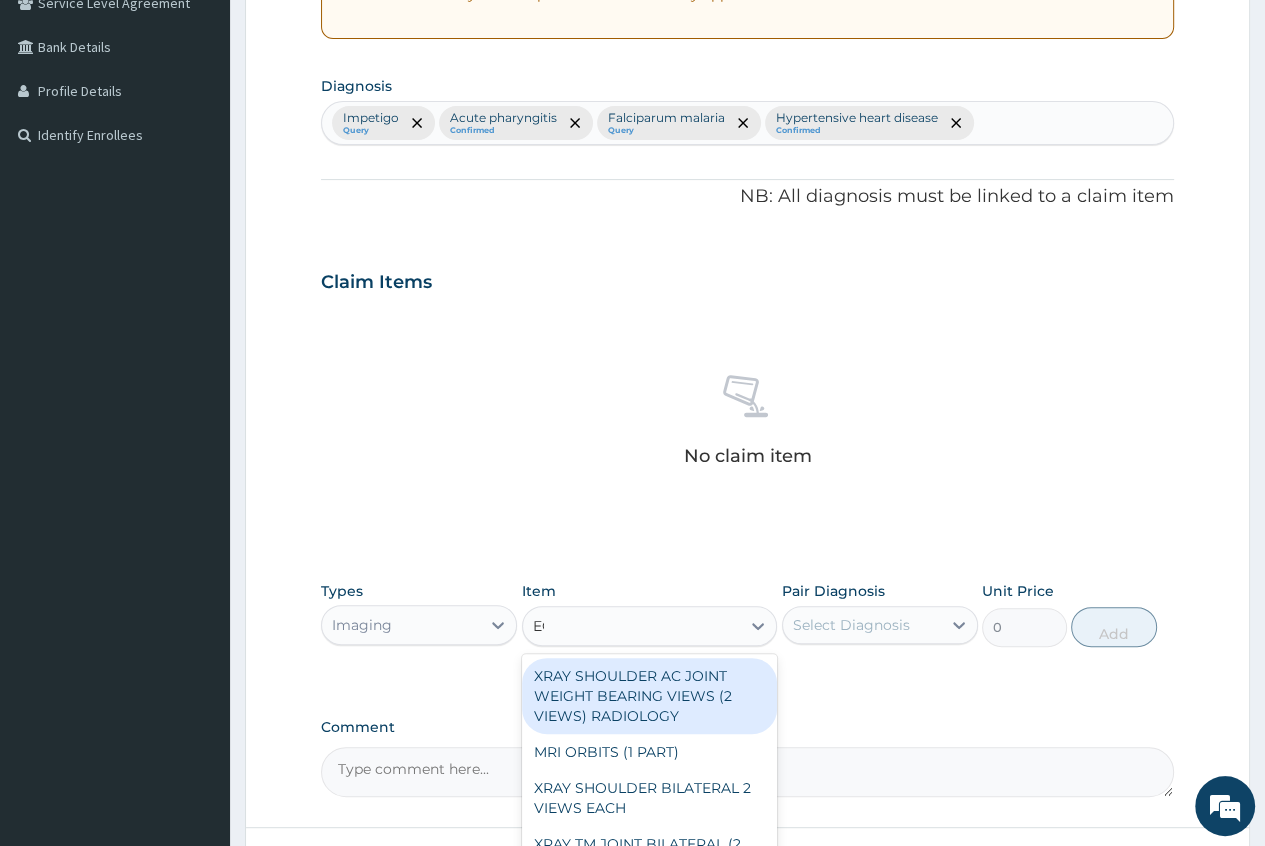 type on "ECG" 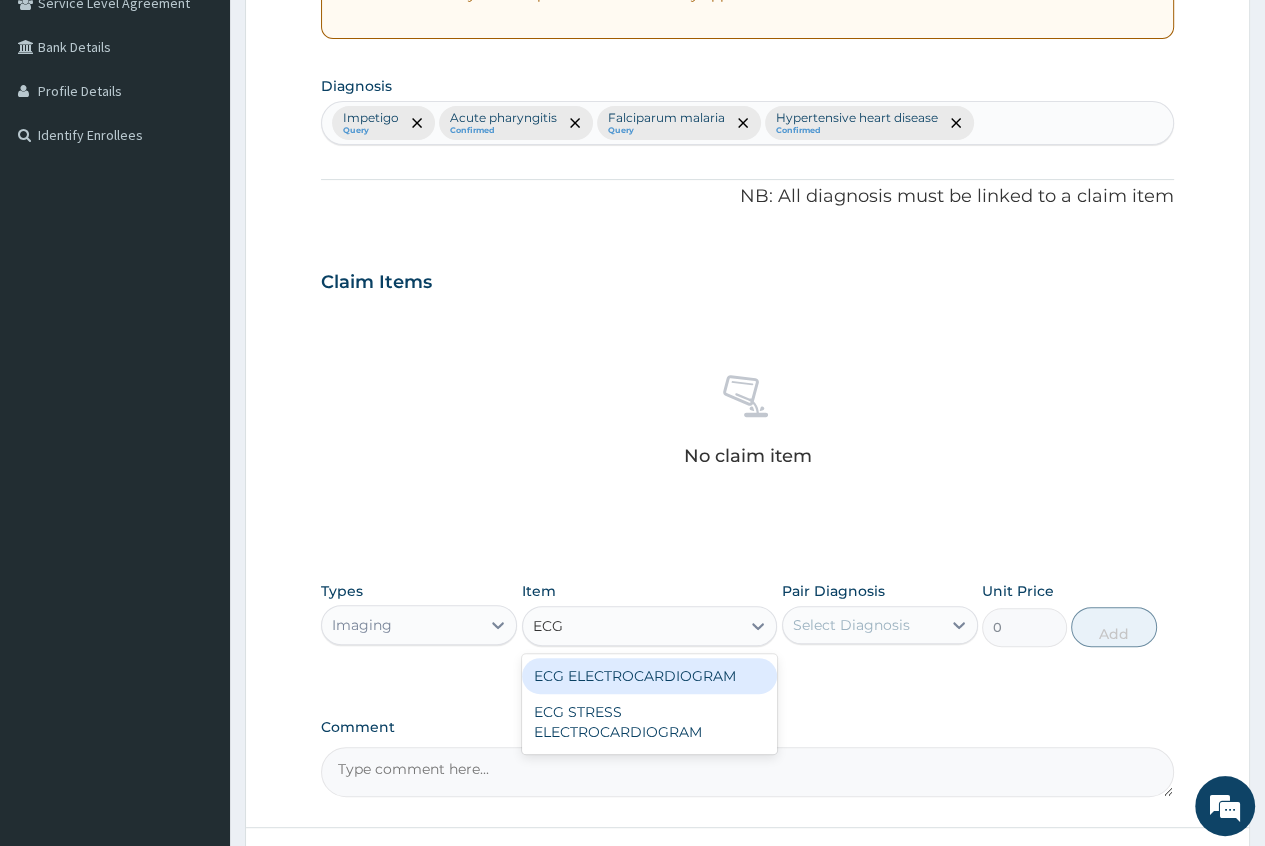 click on "ECG ELECTROCARDIOGRAM" at bounding box center [650, 676] 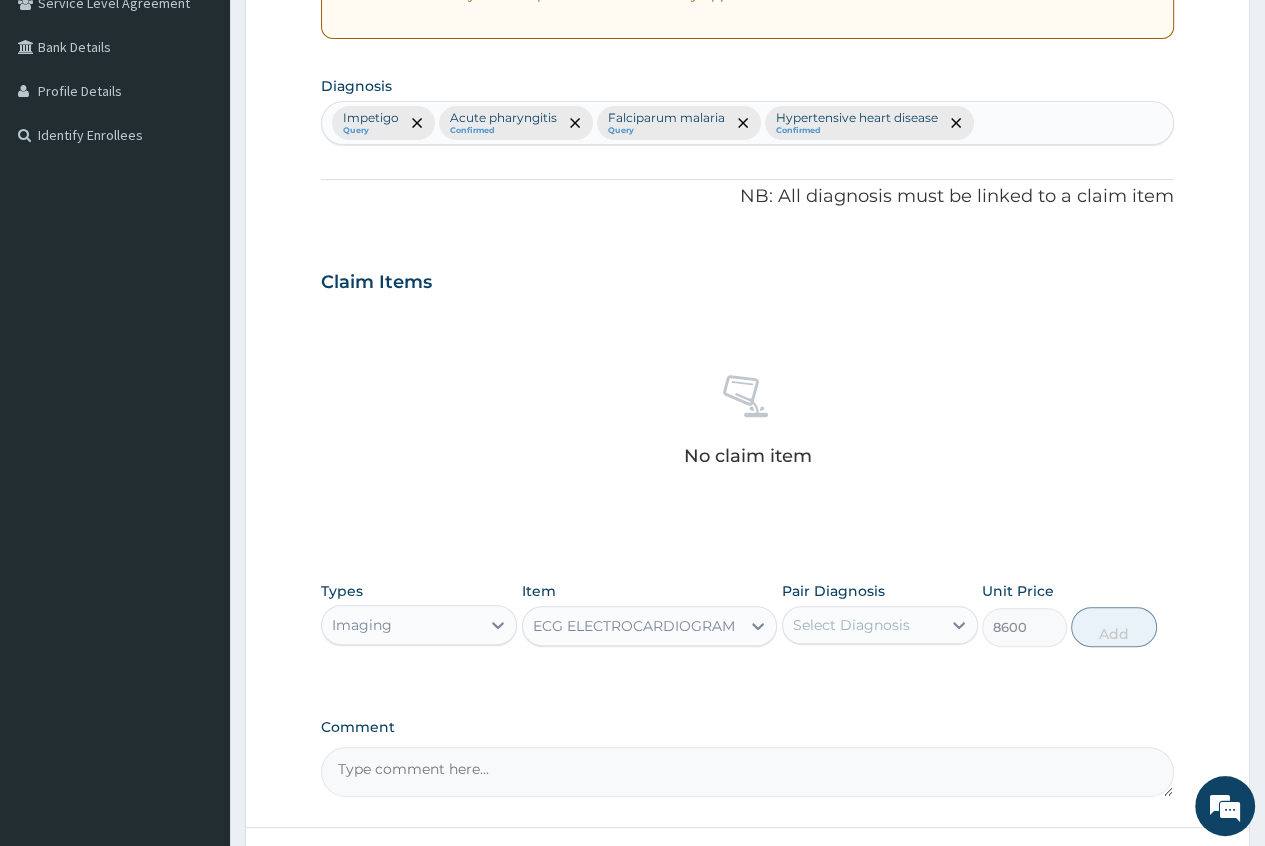 click on "Select Diagnosis" at bounding box center [851, 625] 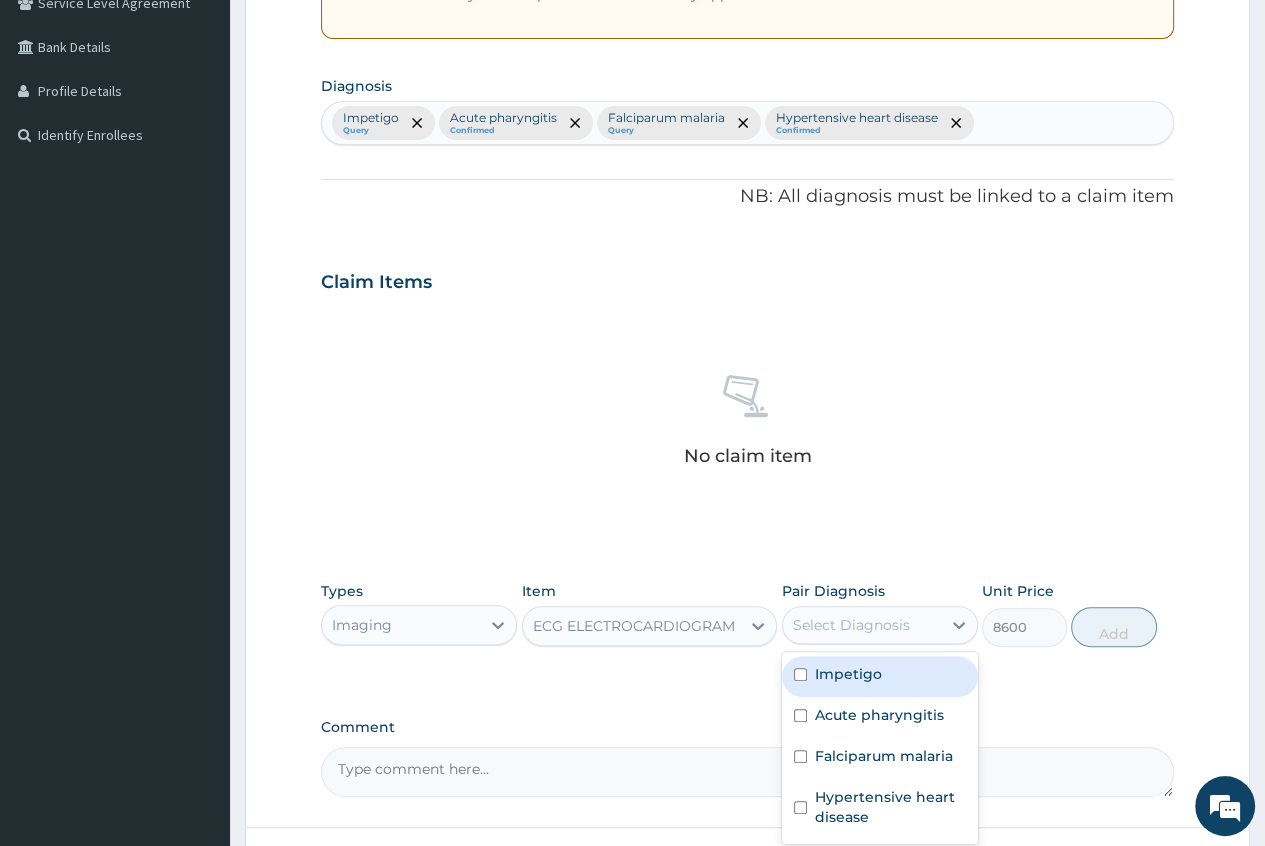 click on "No claim item" at bounding box center (747, 424) 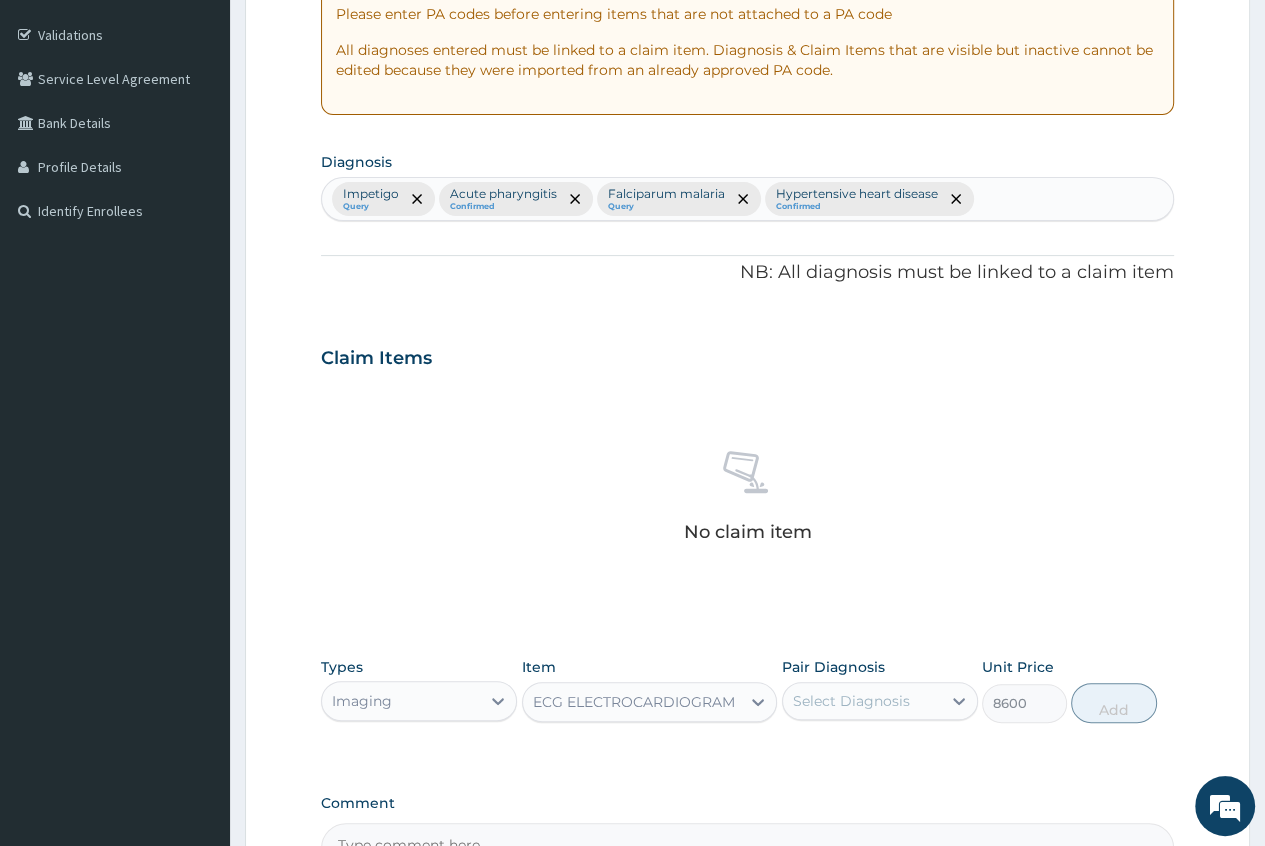scroll, scrollTop: 235, scrollLeft: 0, axis: vertical 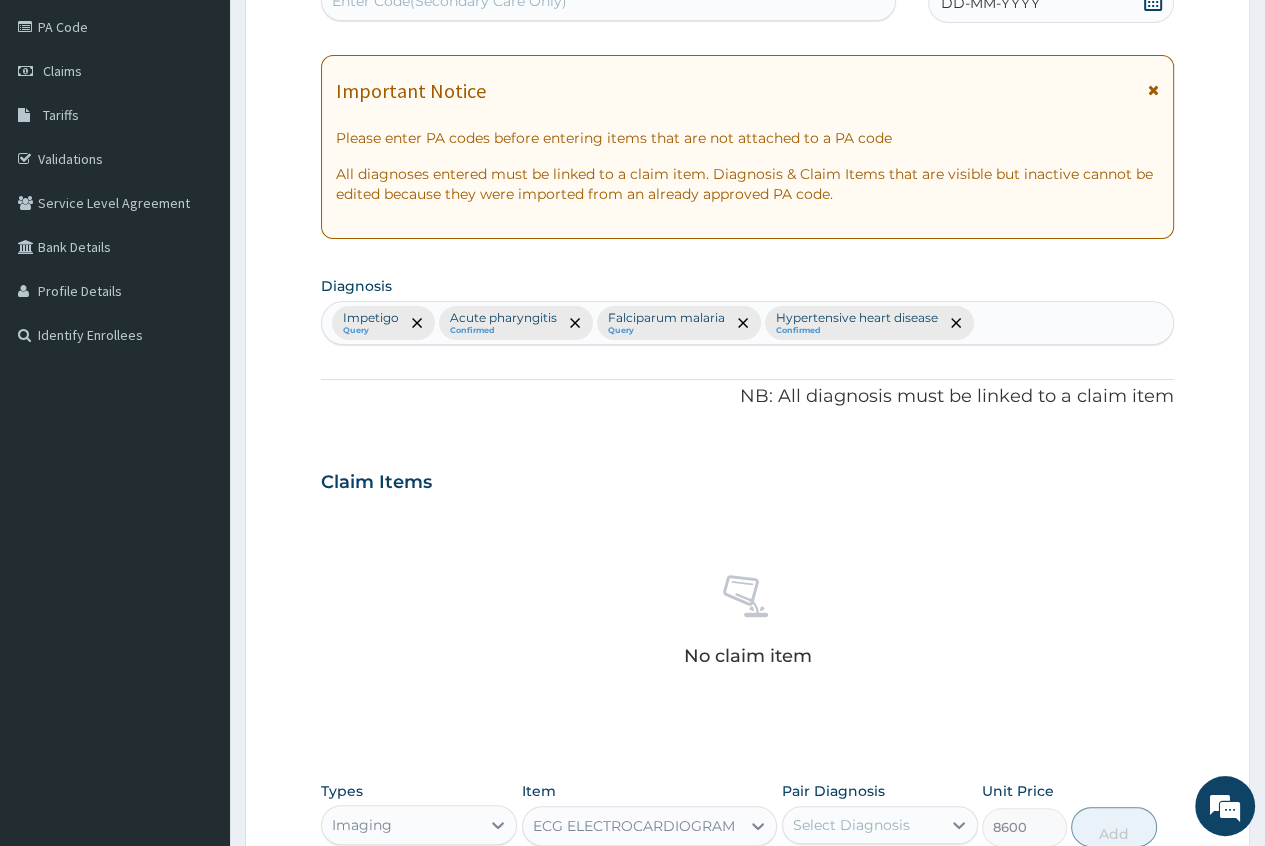 click on "Impetigo Query Acute pharyngitis Confirmed Falciparum malaria Query Hypertensive heart disease Confirmed" at bounding box center (747, 323) 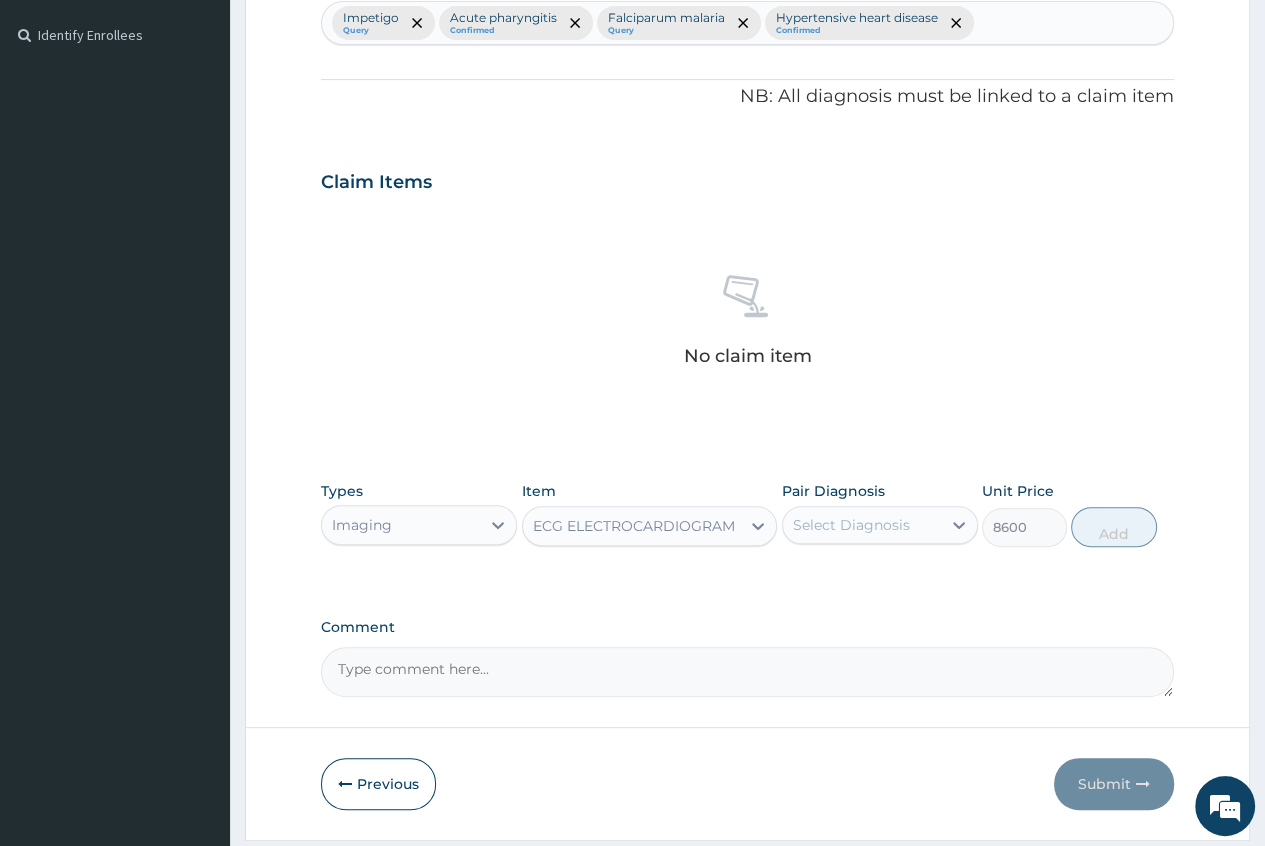 scroll, scrollTop: 594, scrollLeft: 0, axis: vertical 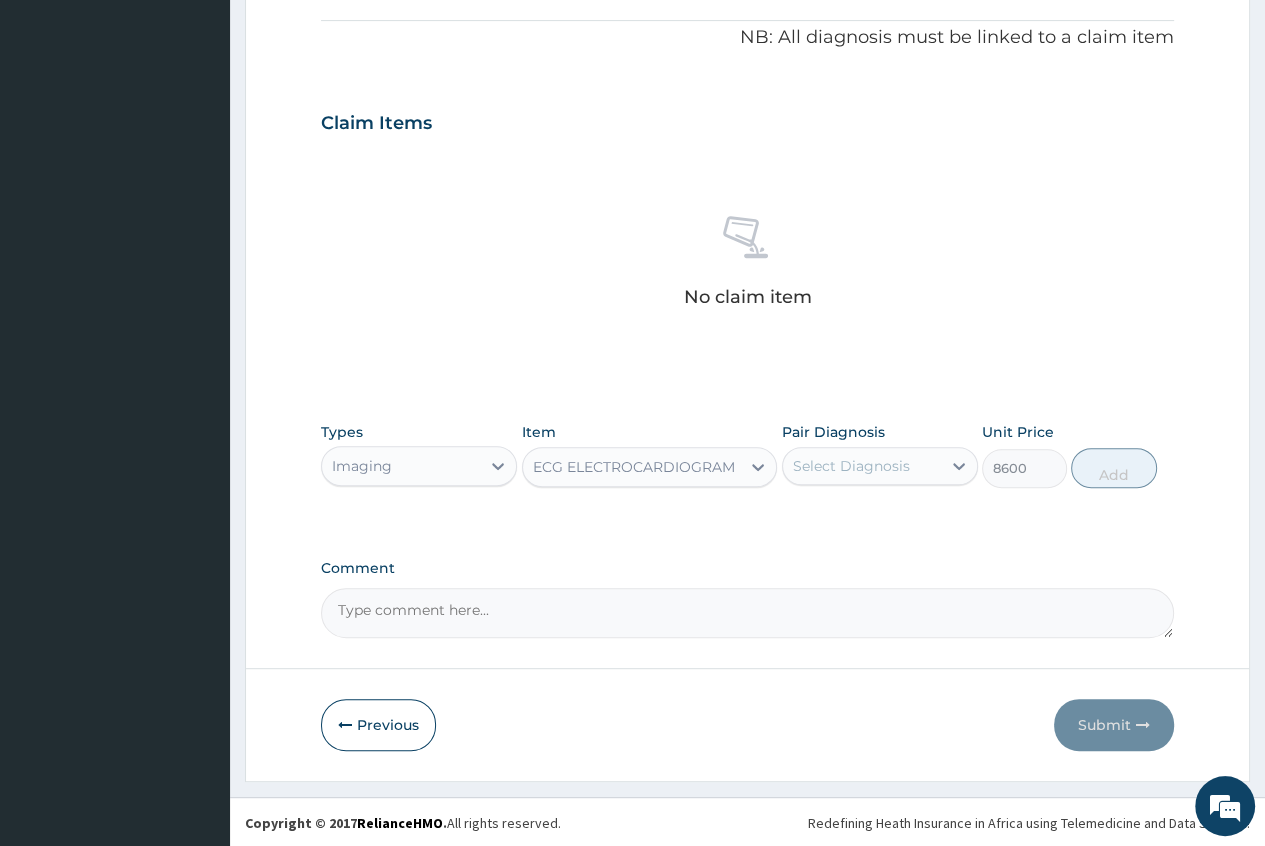 click on "Comment" at bounding box center [747, 613] 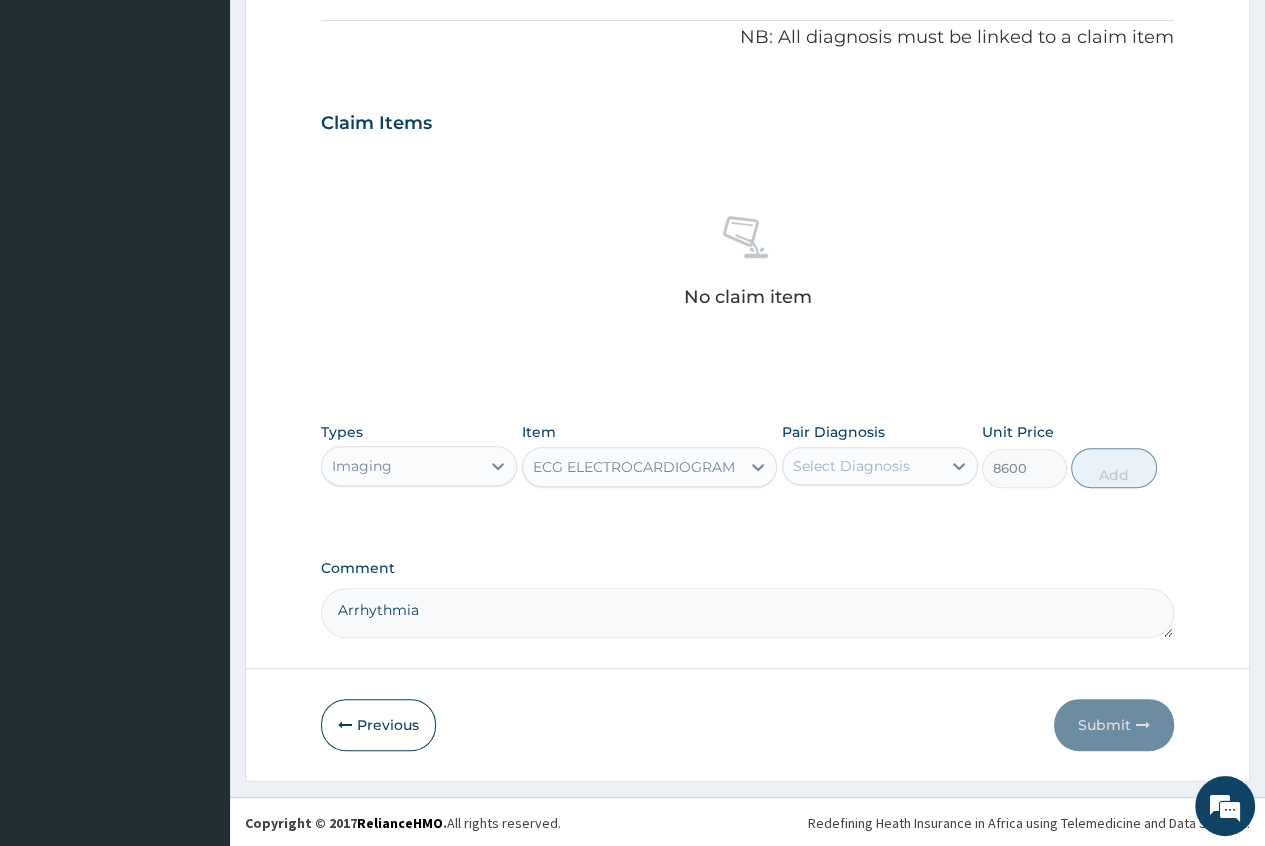 scroll, scrollTop: 494, scrollLeft: 0, axis: vertical 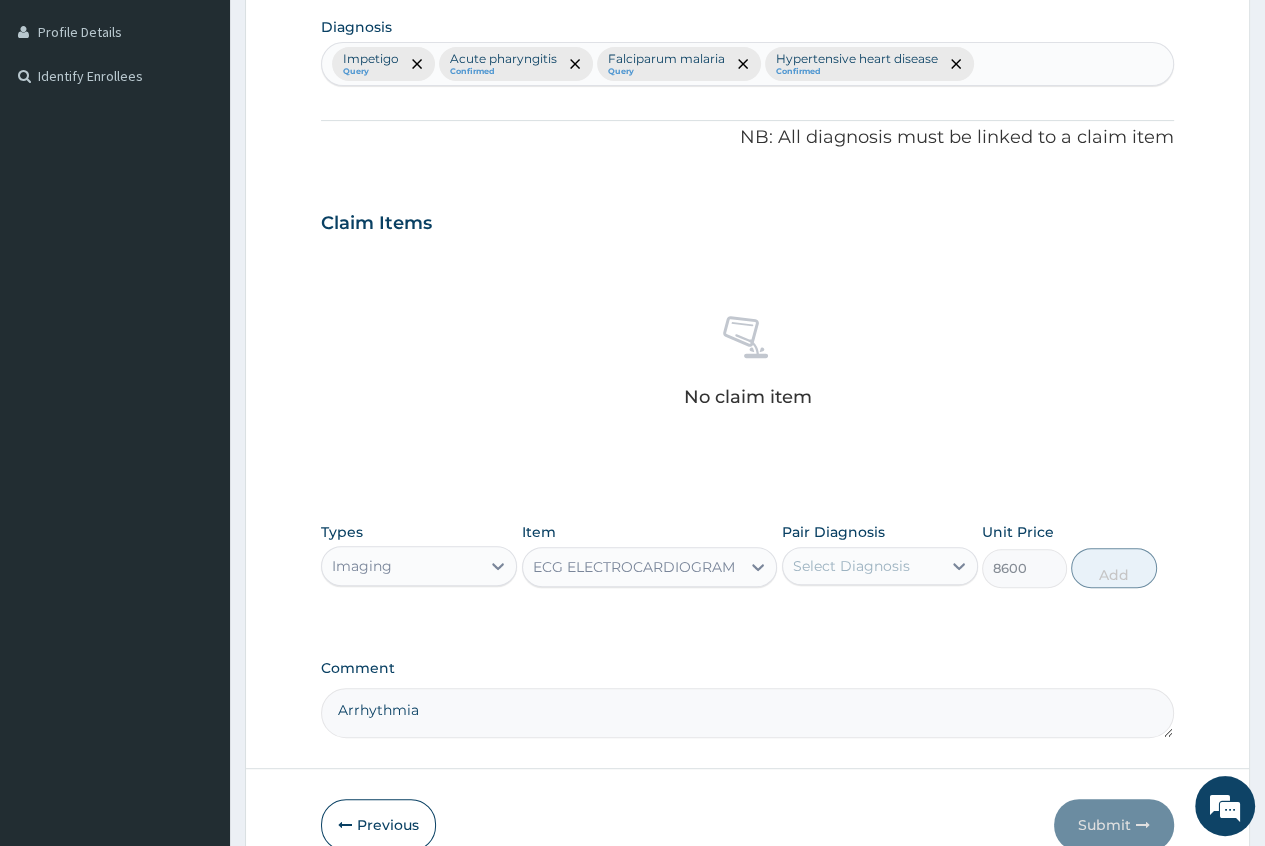 type on "Arrhythmia" 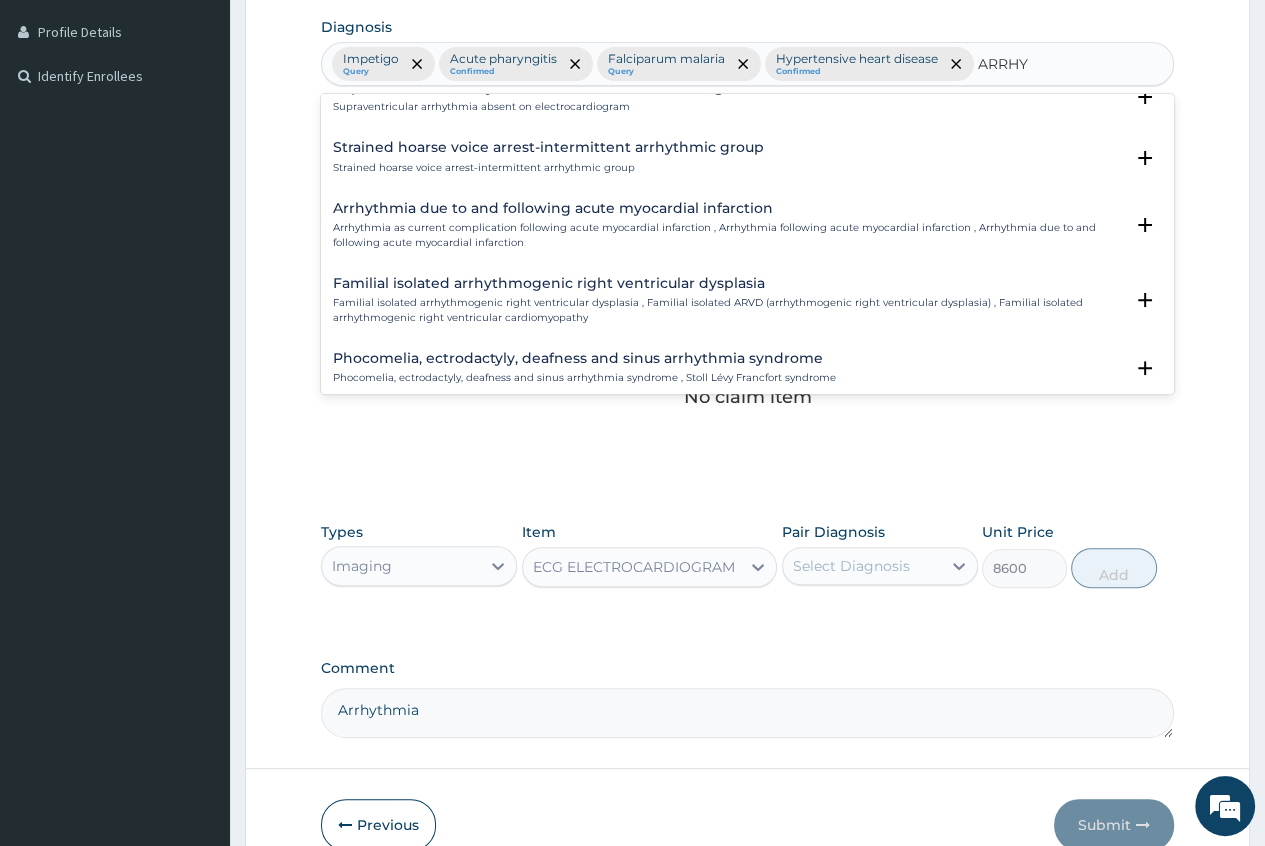scroll, scrollTop: 2278, scrollLeft: 0, axis: vertical 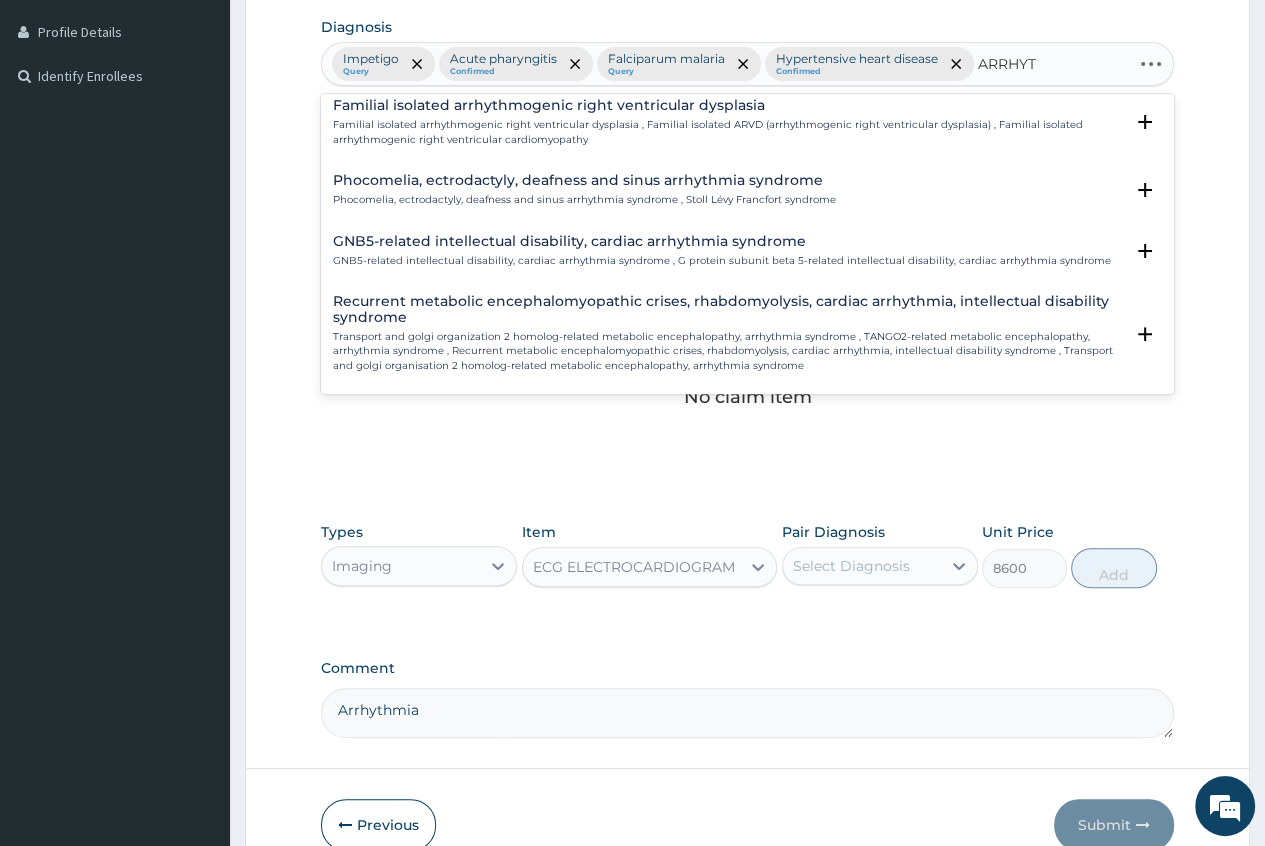 type on "ARRHYTH" 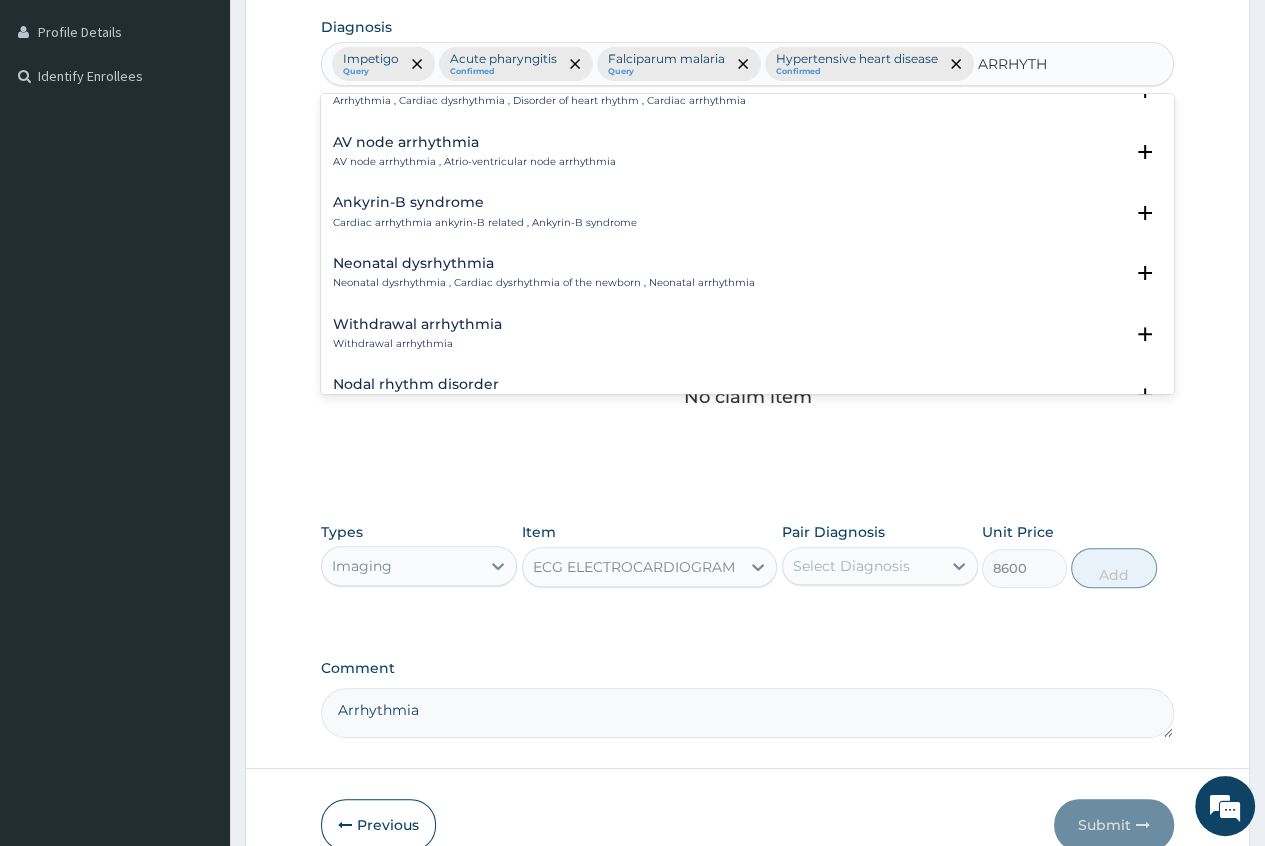 scroll, scrollTop: 279, scrollLeft: 0, axis: vertical 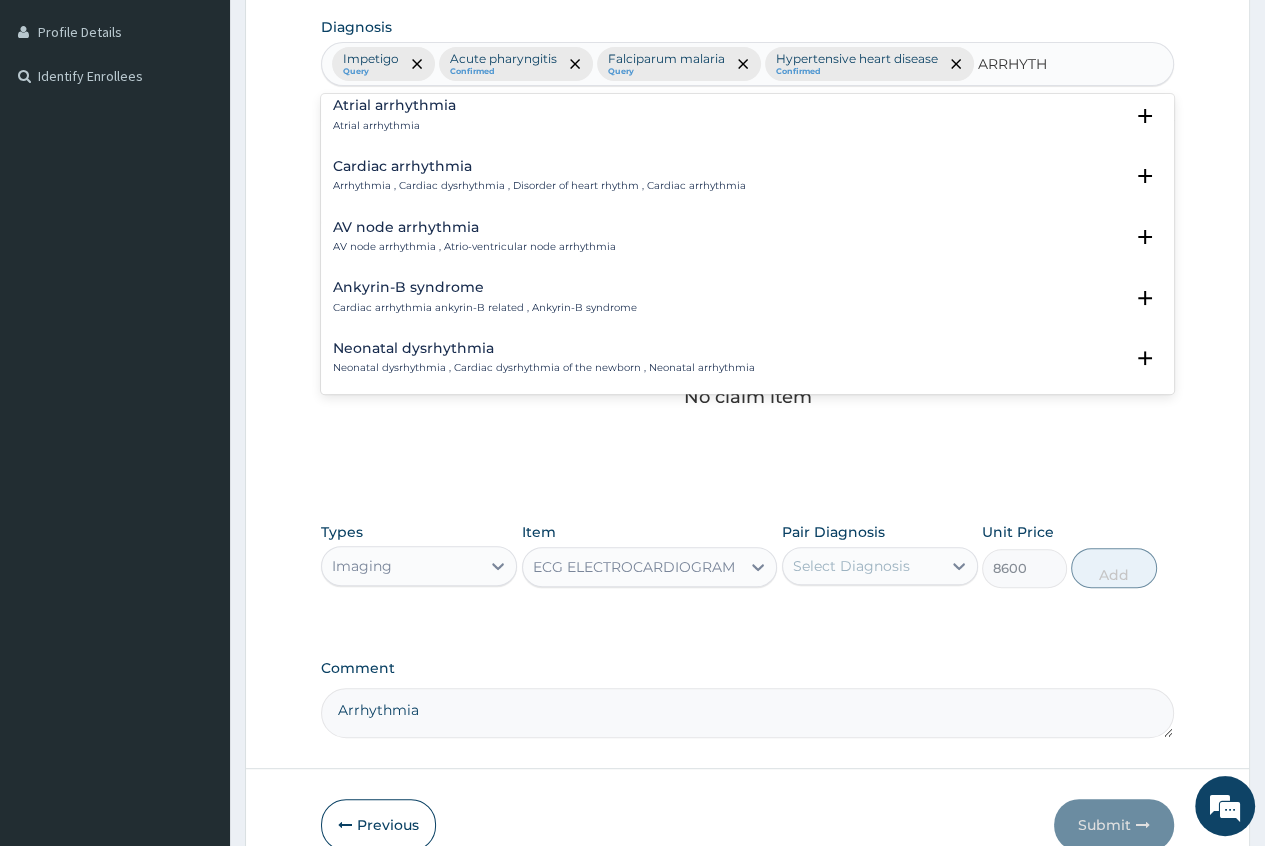 click on "Atrial arrhythmia Atrial arrhythmia" at bounding box center (394, 115) 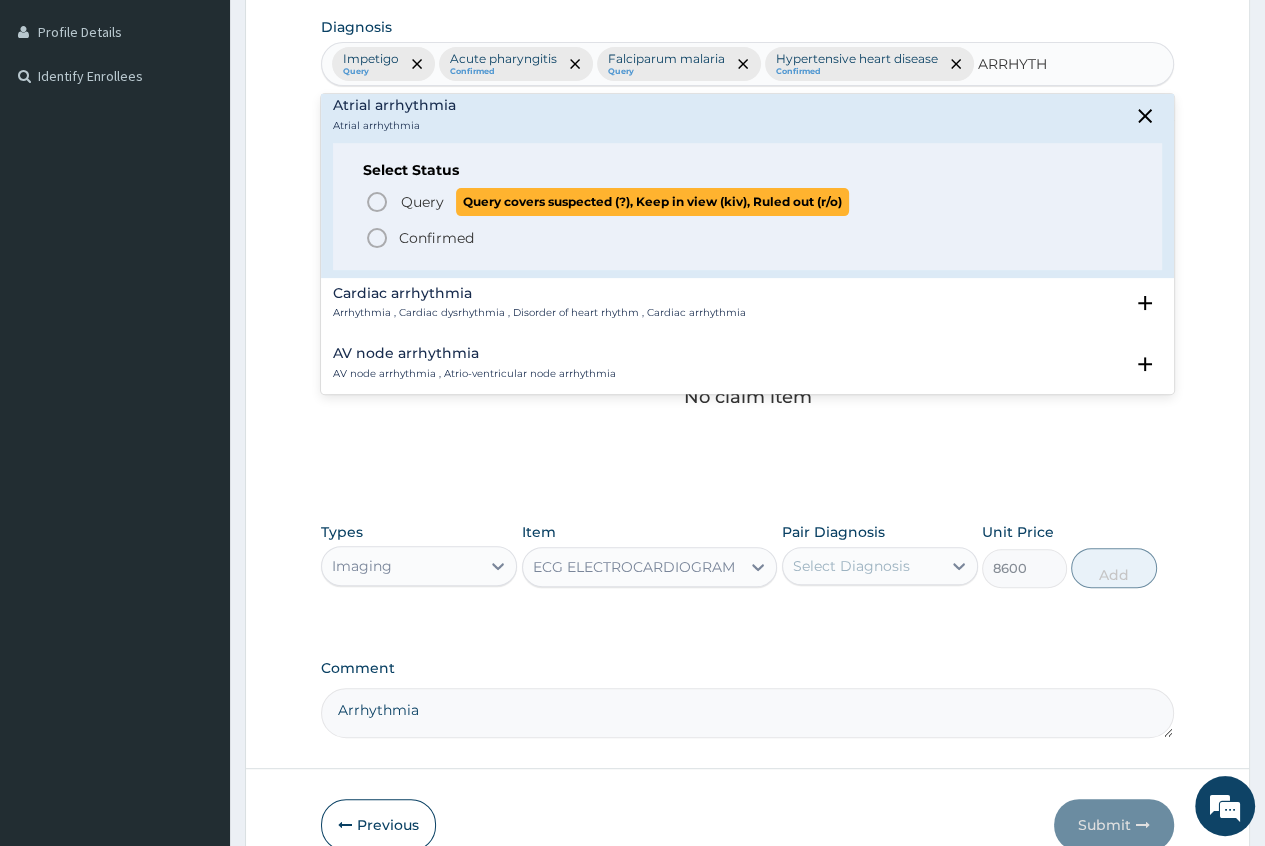 click on "Query" at bounding box center [422, 202] 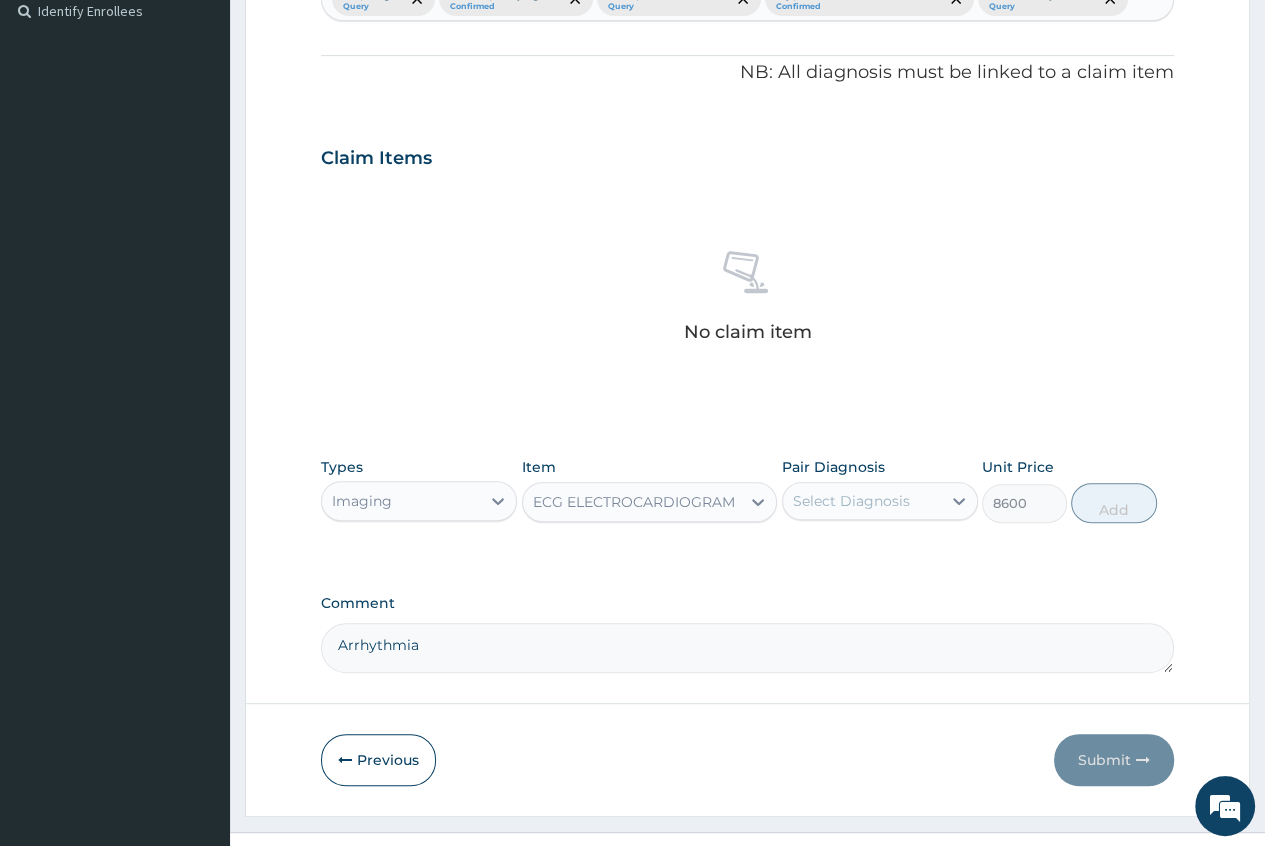 scroll, scrollTop: 594, scrollLeft: 0, axis: vertical 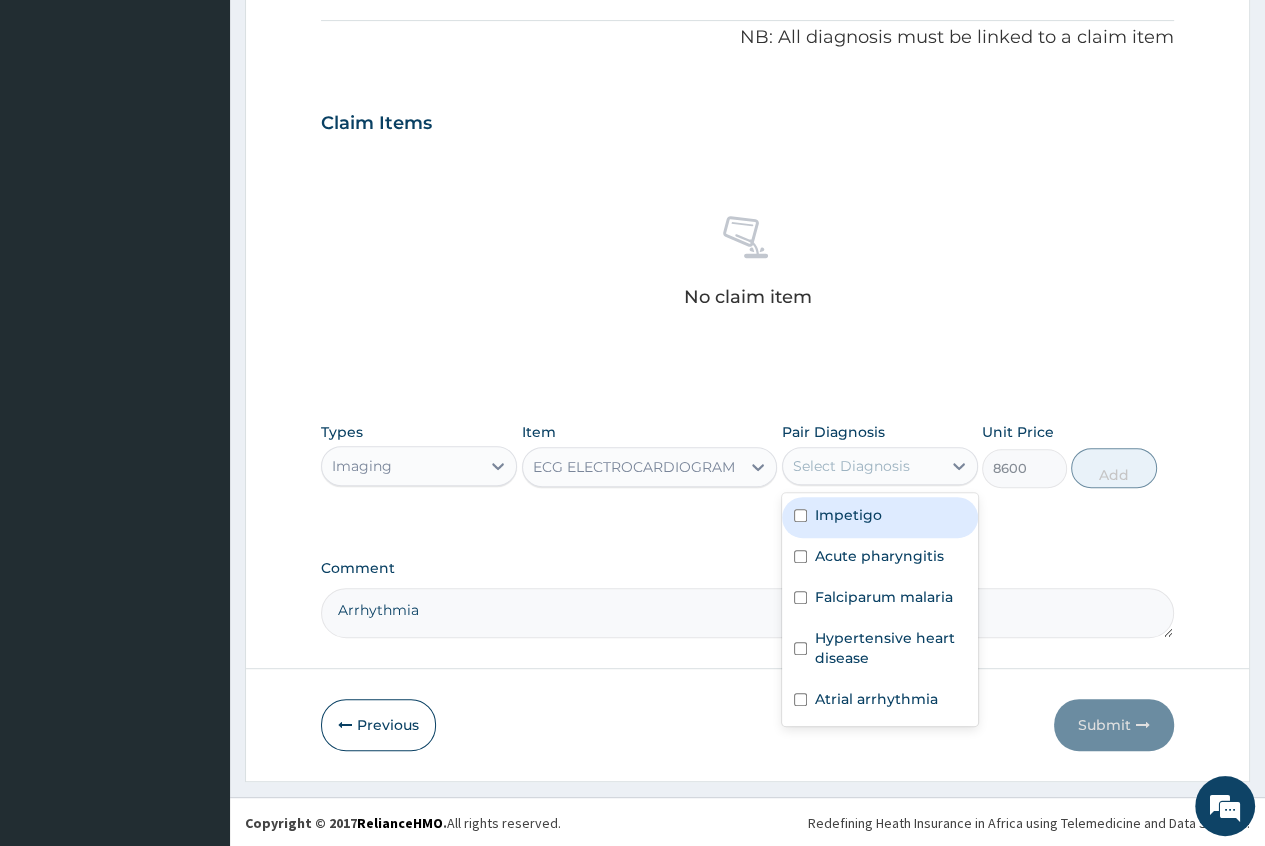 click on "Select Diagnosis" at bounding box center (851, 466) 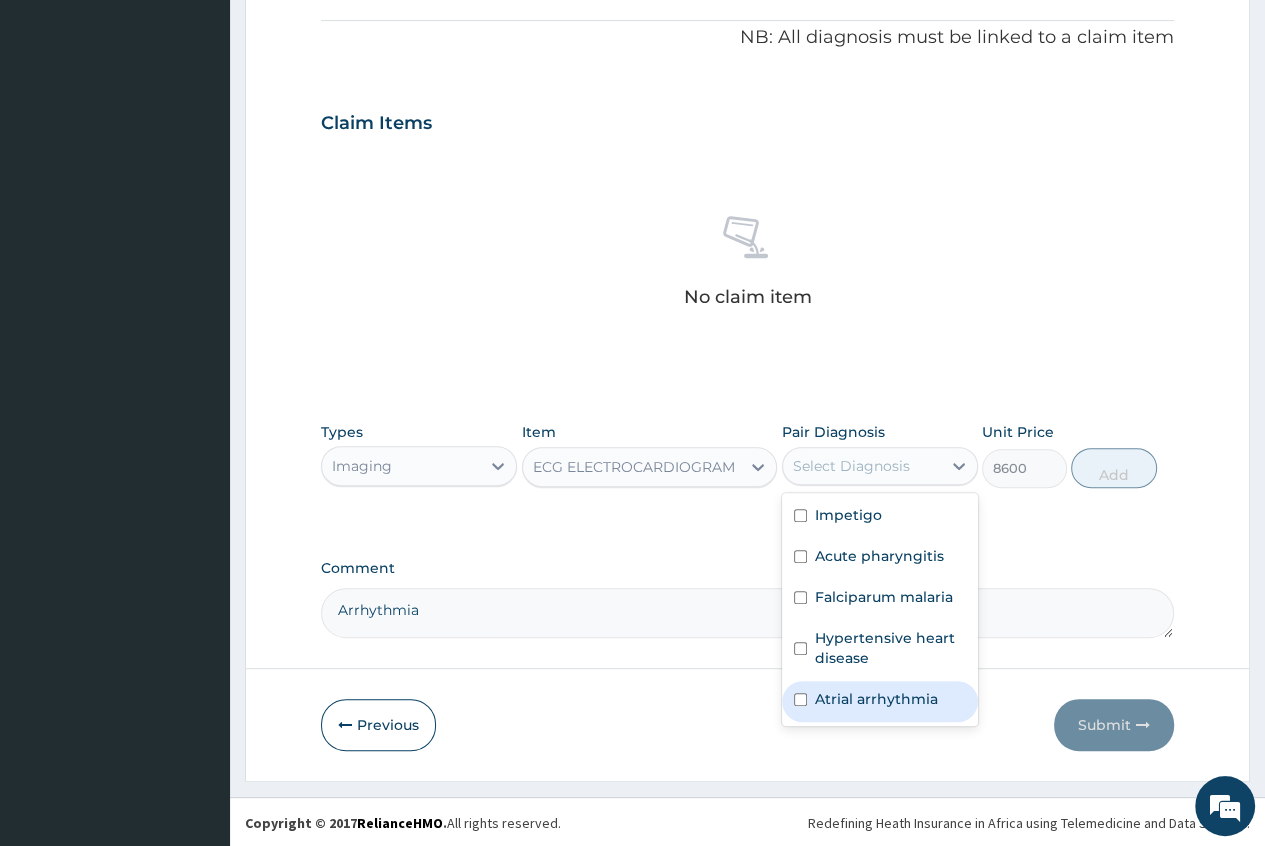 click on "Atrial arrhythmia" at bounding box center (876, 699) 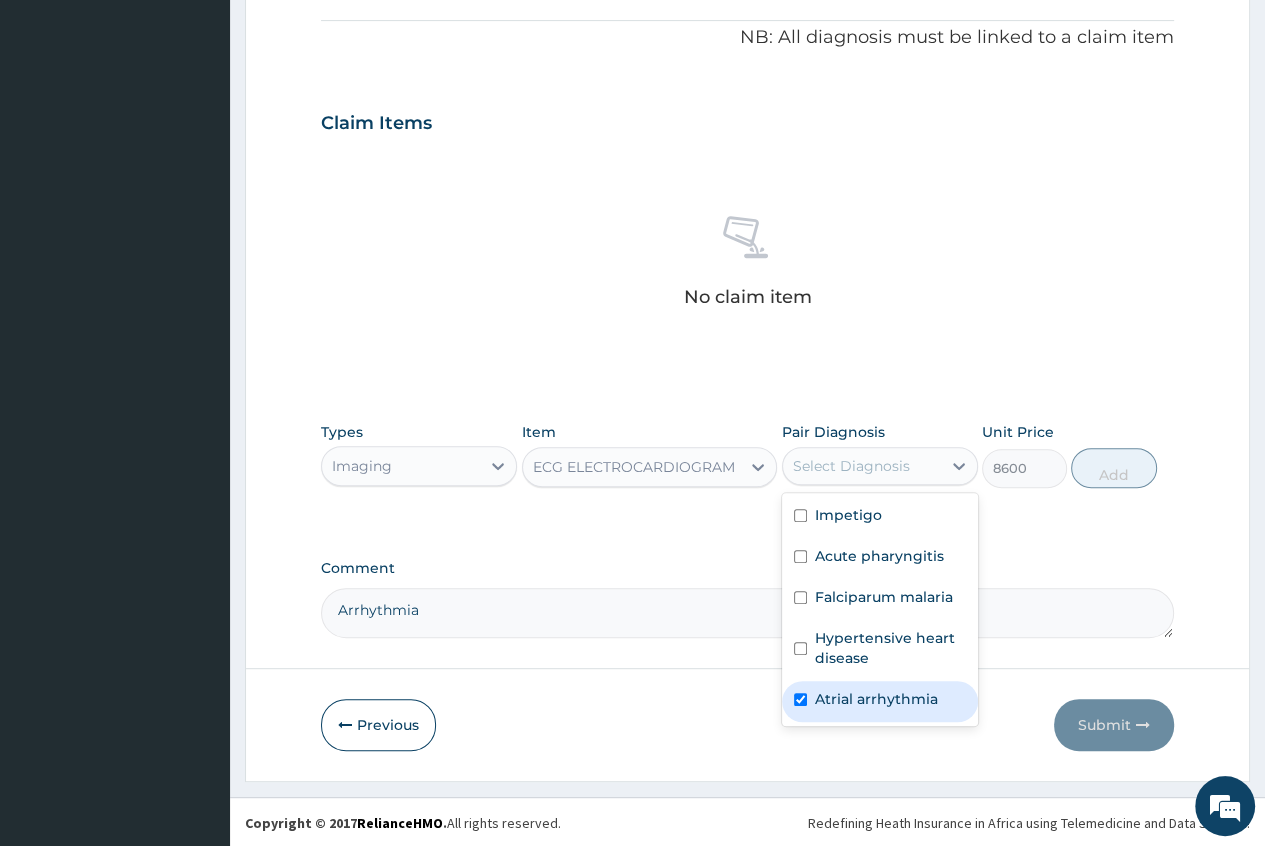 checkbox on "true" 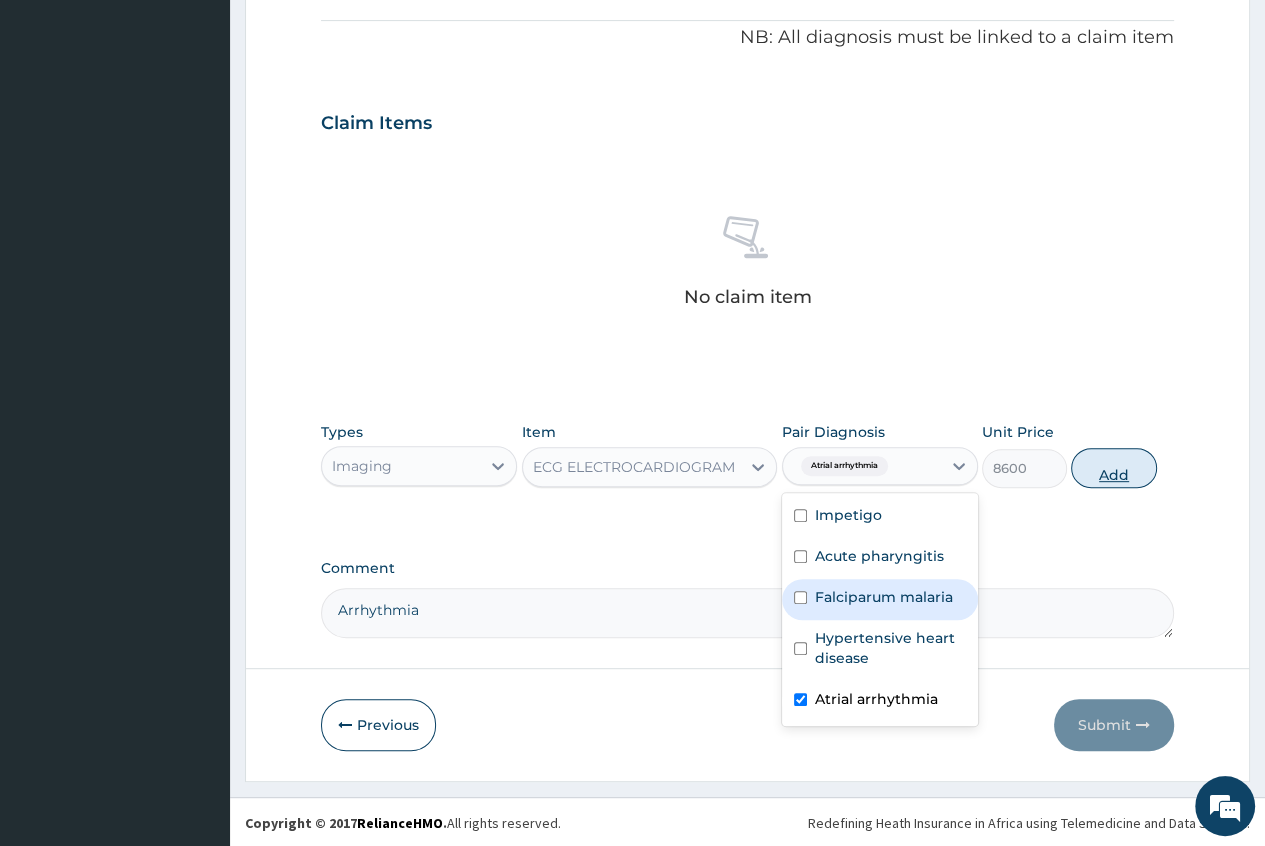 click on "Add" at bounding box center (1113, 468) 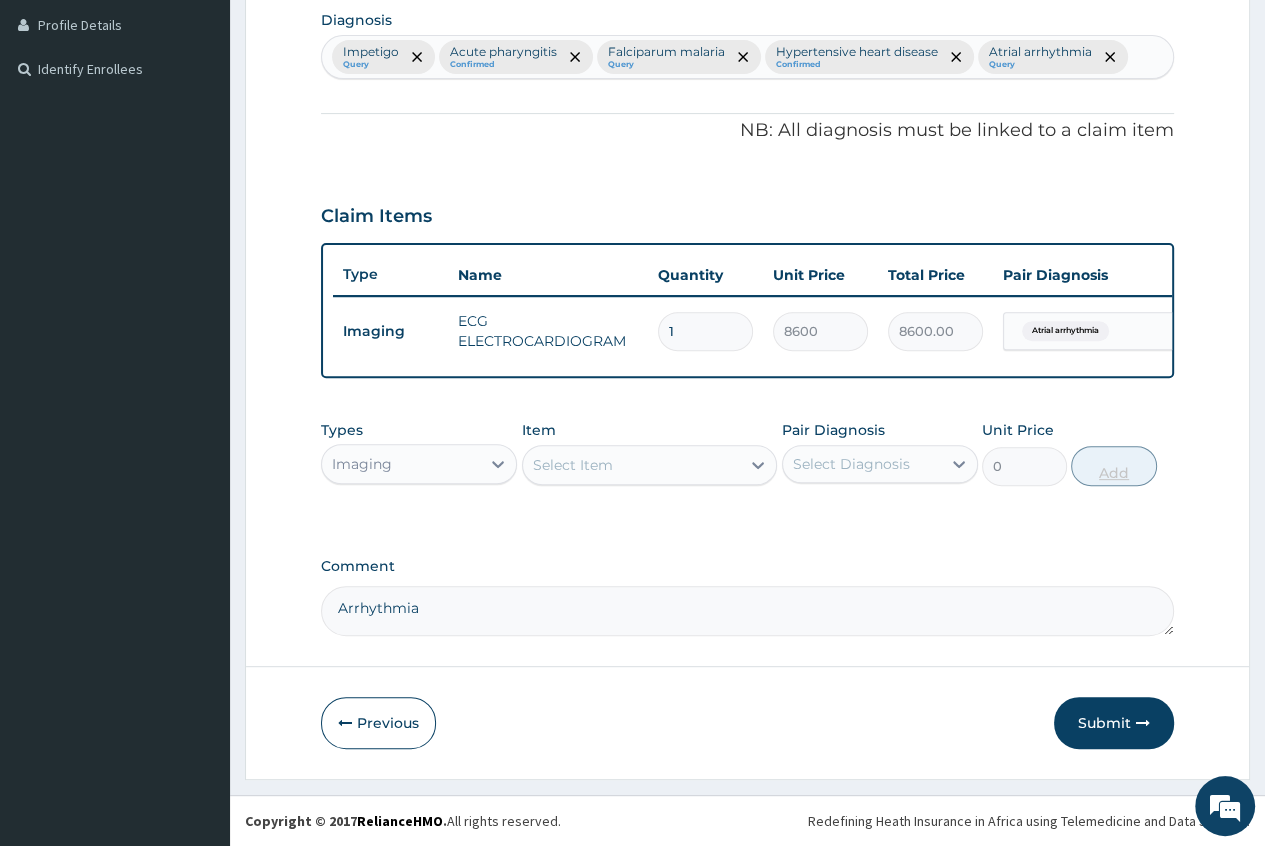 scroll, scrollTop: 513, scrollLeft: 0, axis: vertical 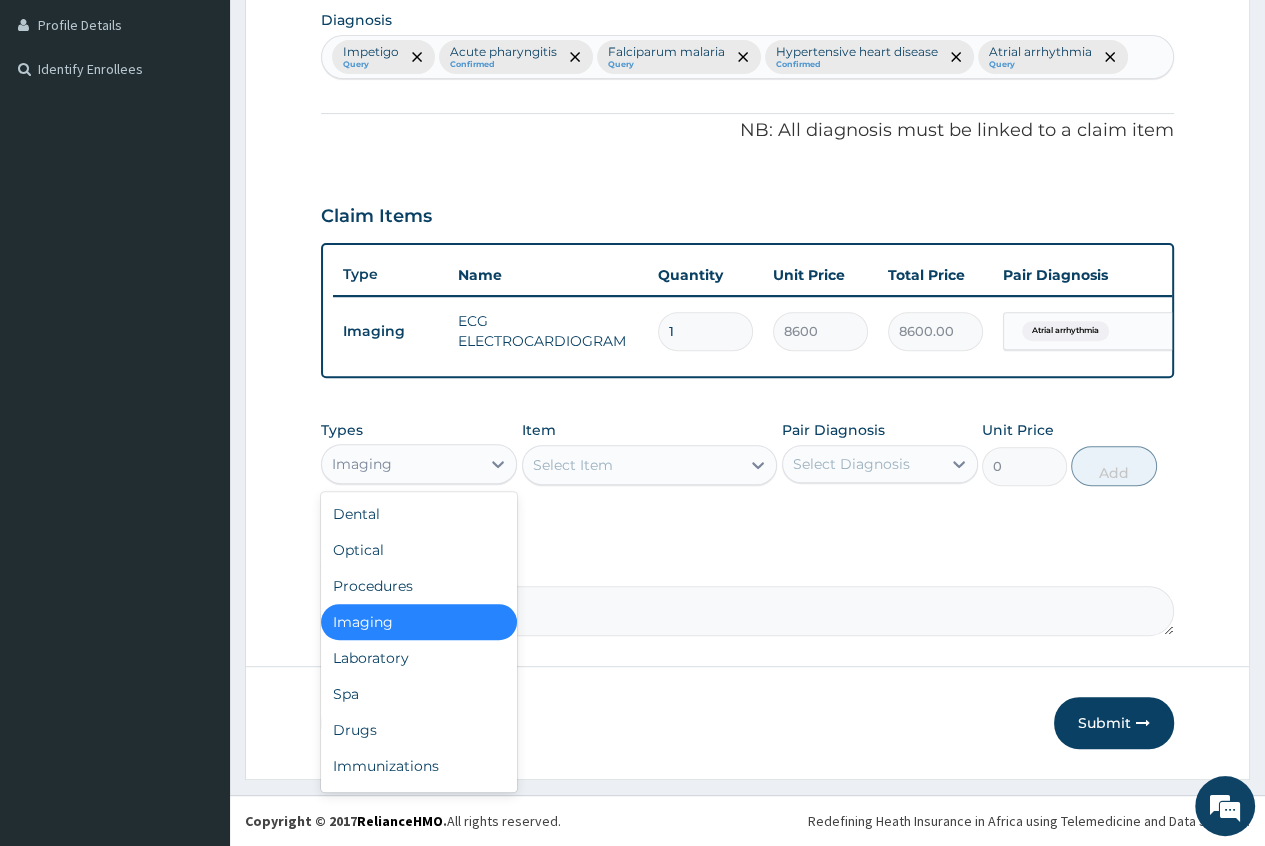 click on "Imaging" at bounding box center [401, 464] 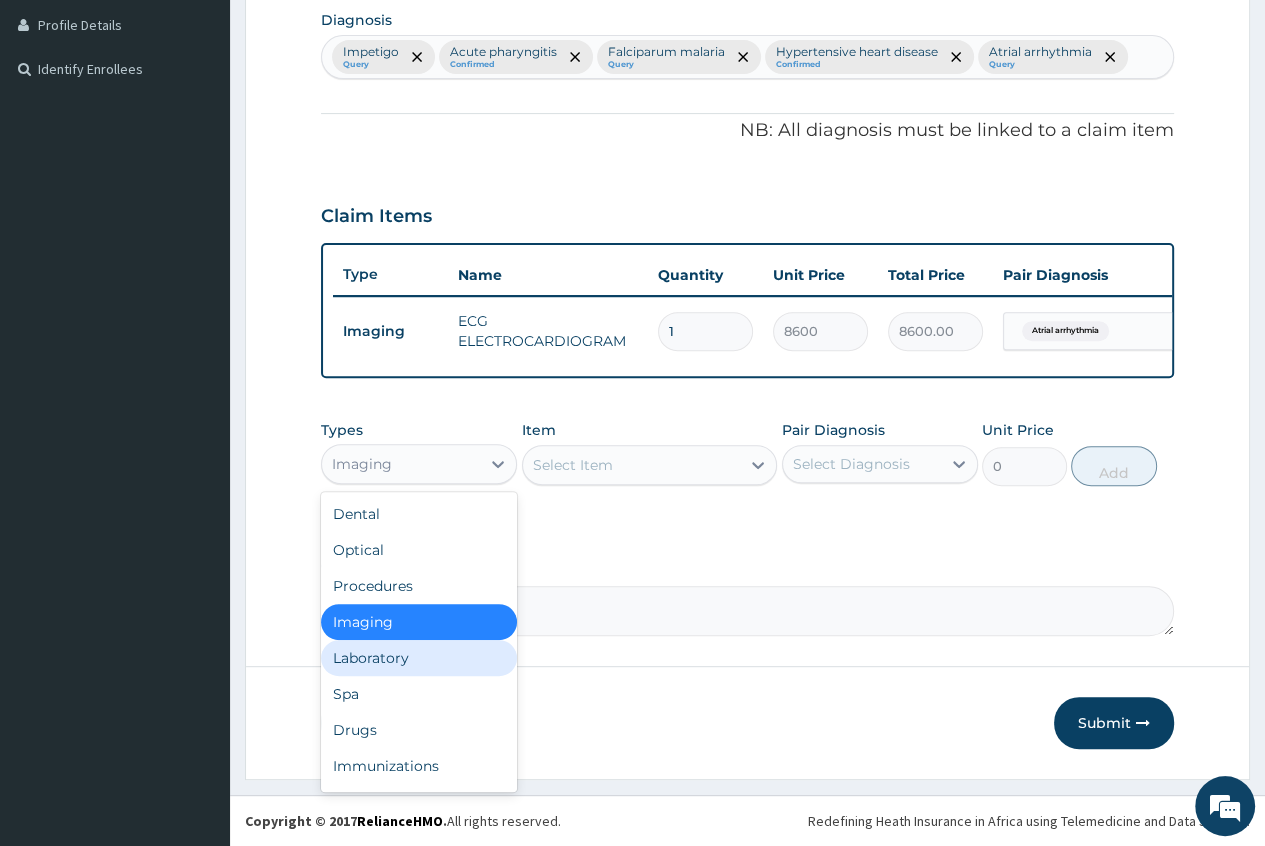 click on "Laboratory" at bounding box center (419, 658) 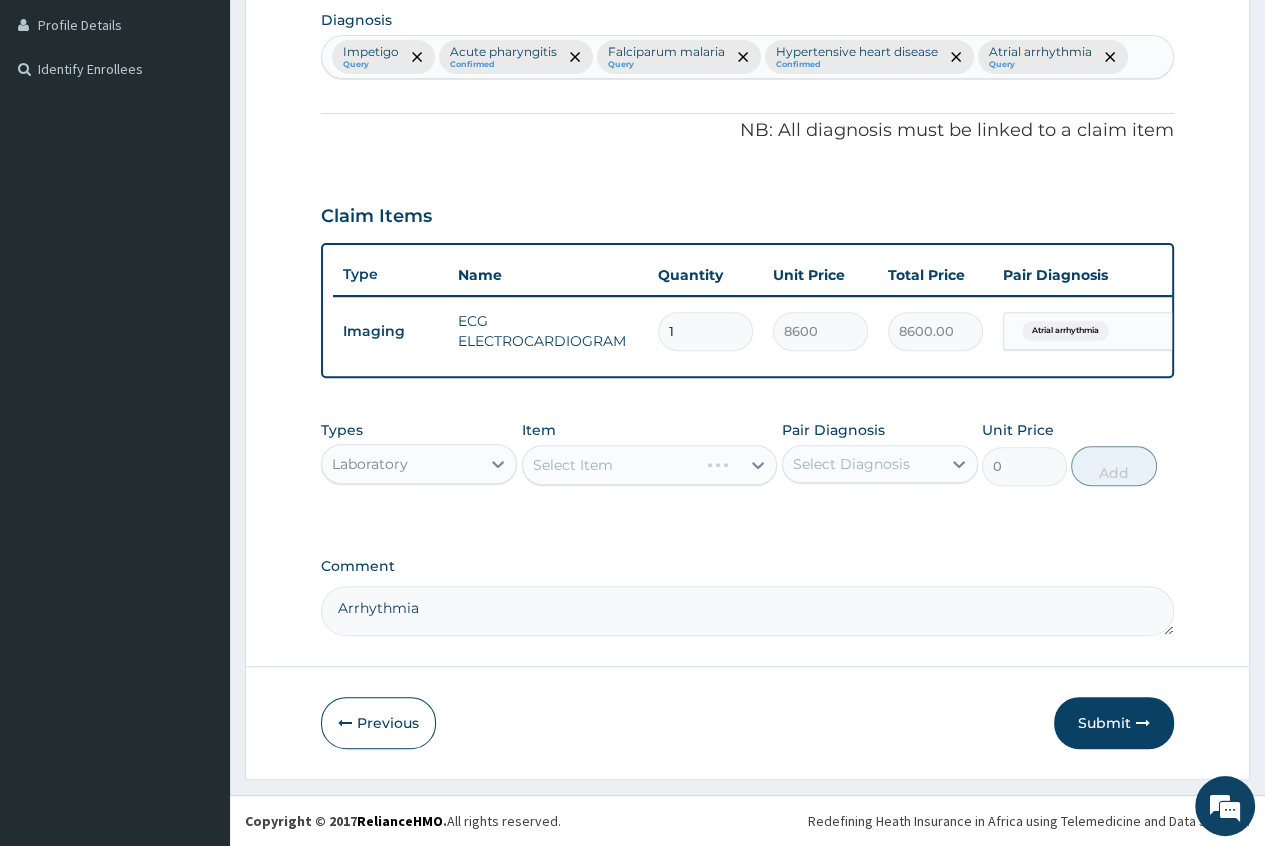click on "Select Item" at bounding box center (650, 465) 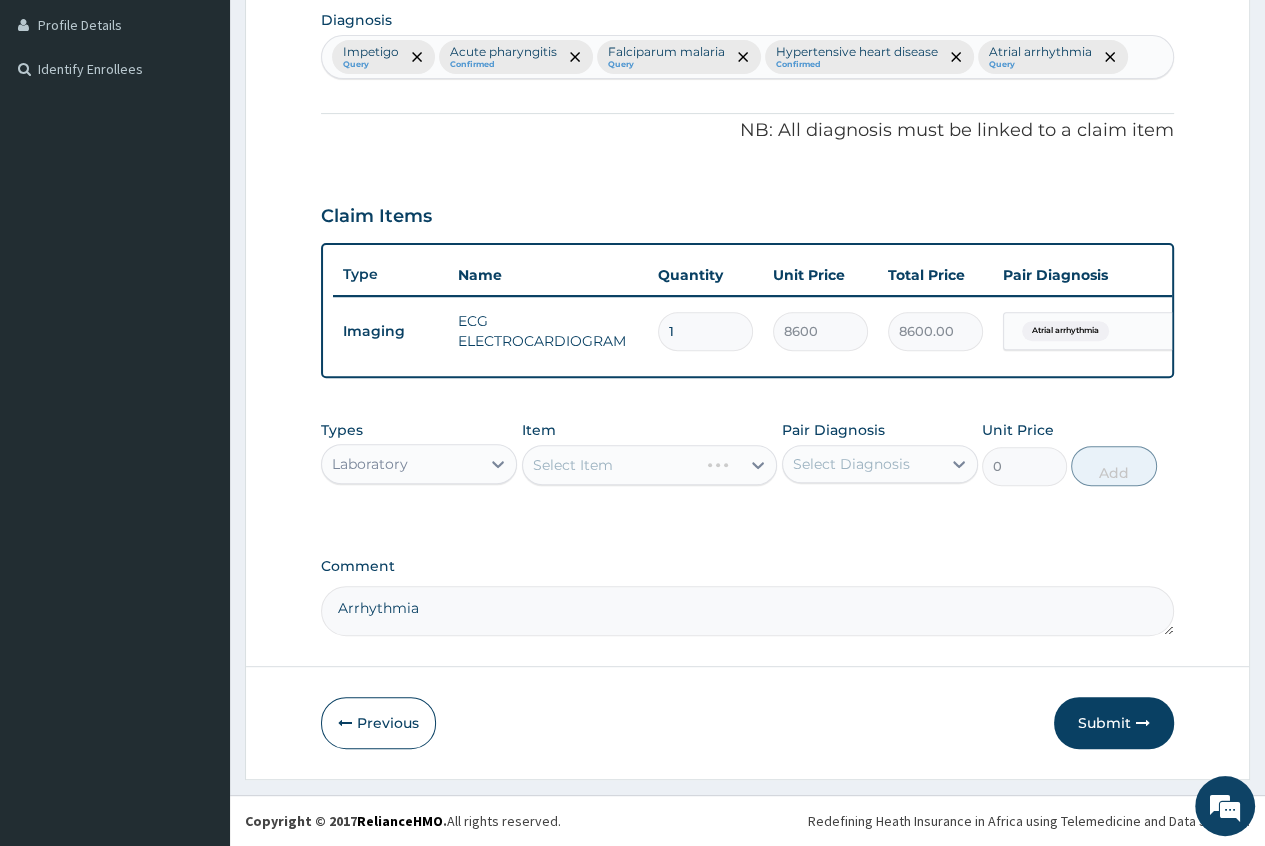 click on "Select Item" at bounding box center [650, 465] 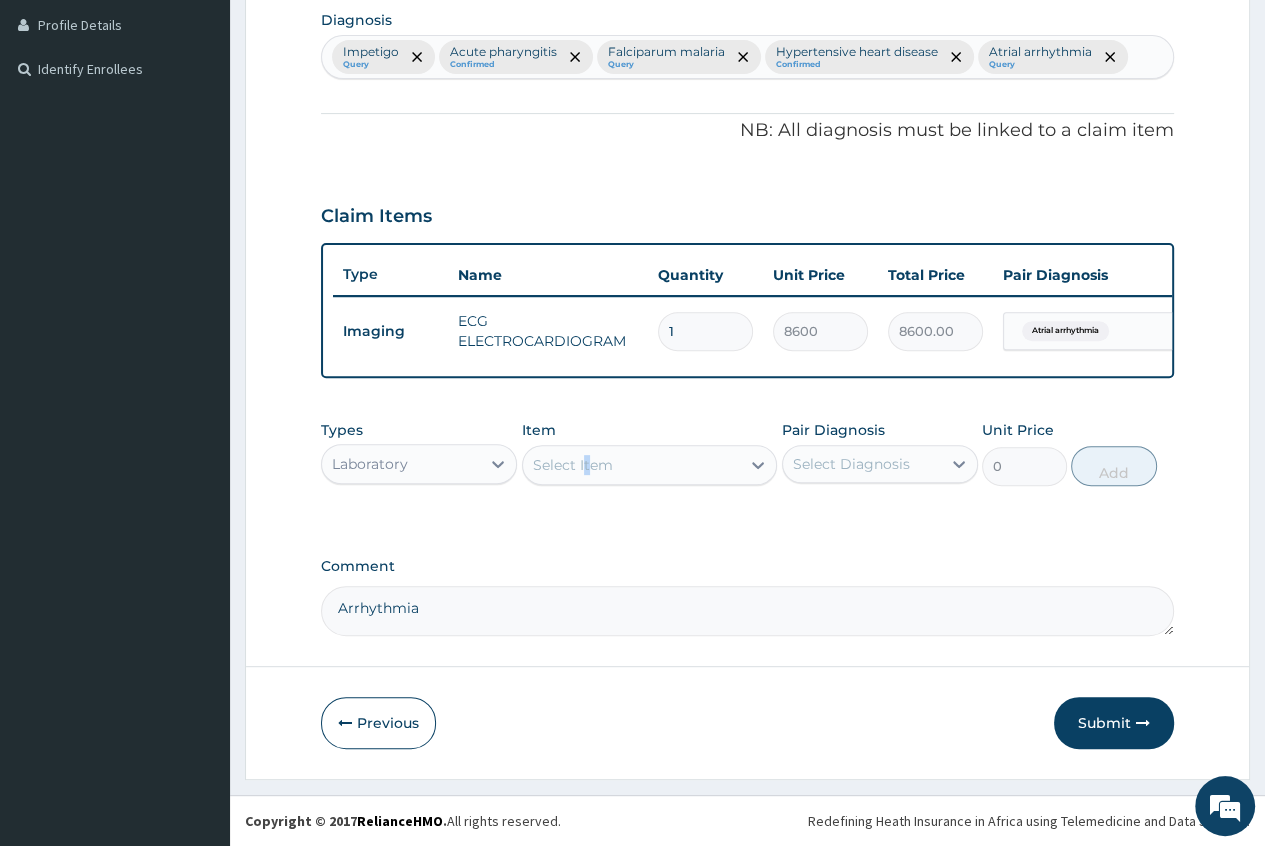 click on "Select Item" at bounding box center (573, 465) 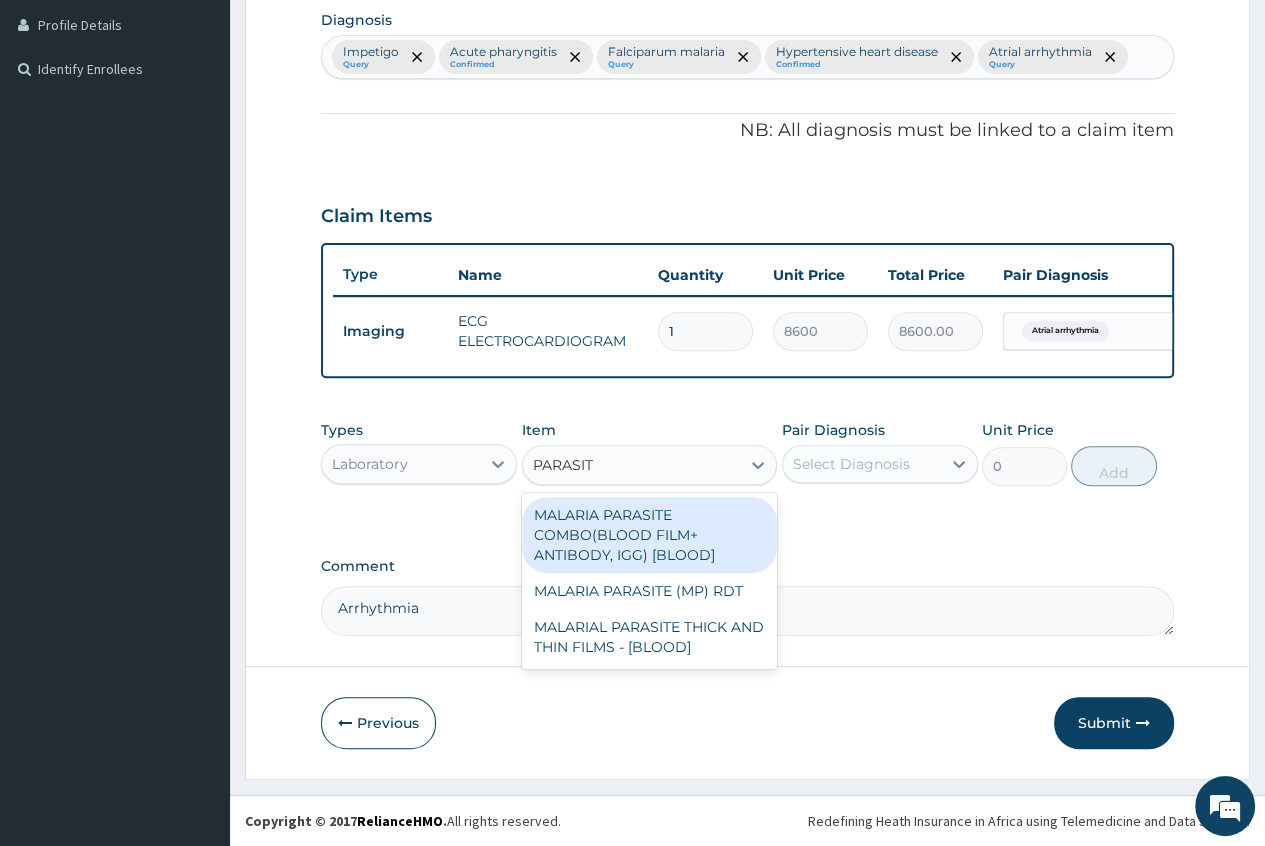 type on "PARASITE" 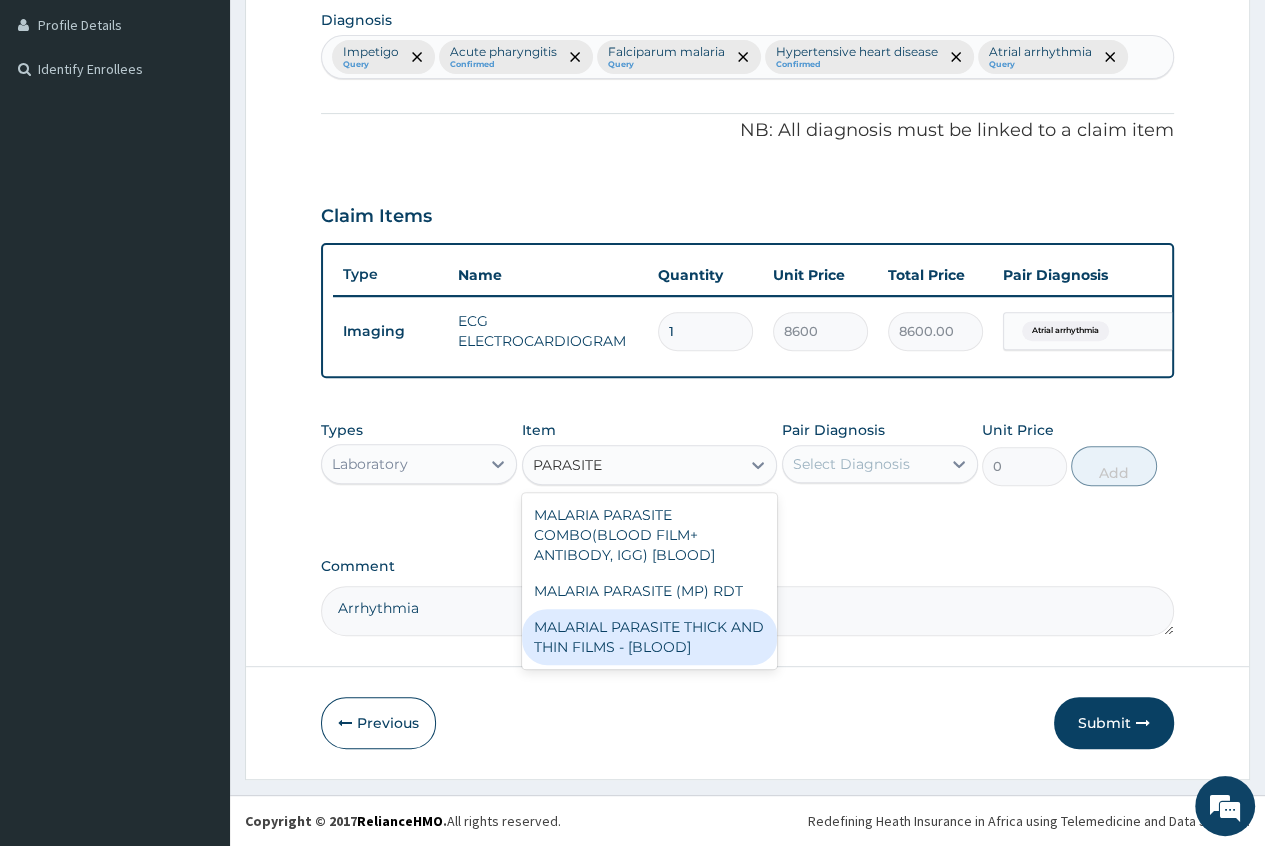 click on "MALARIAL PARASITE THICK AND THIN FILMS - [BLOOD]" at bounding box center (650, 637) 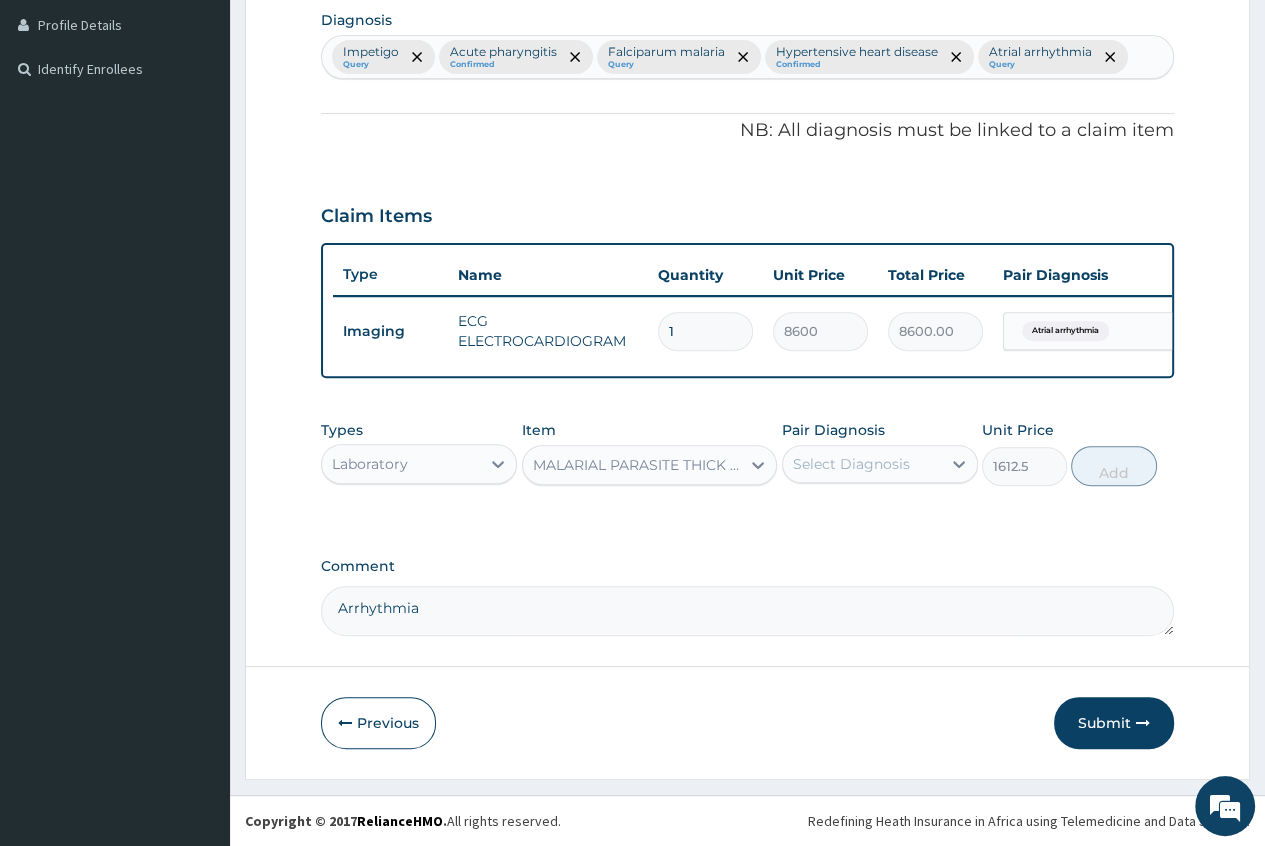 click on "Select Diagnosis" at bounding box center (862, 464) 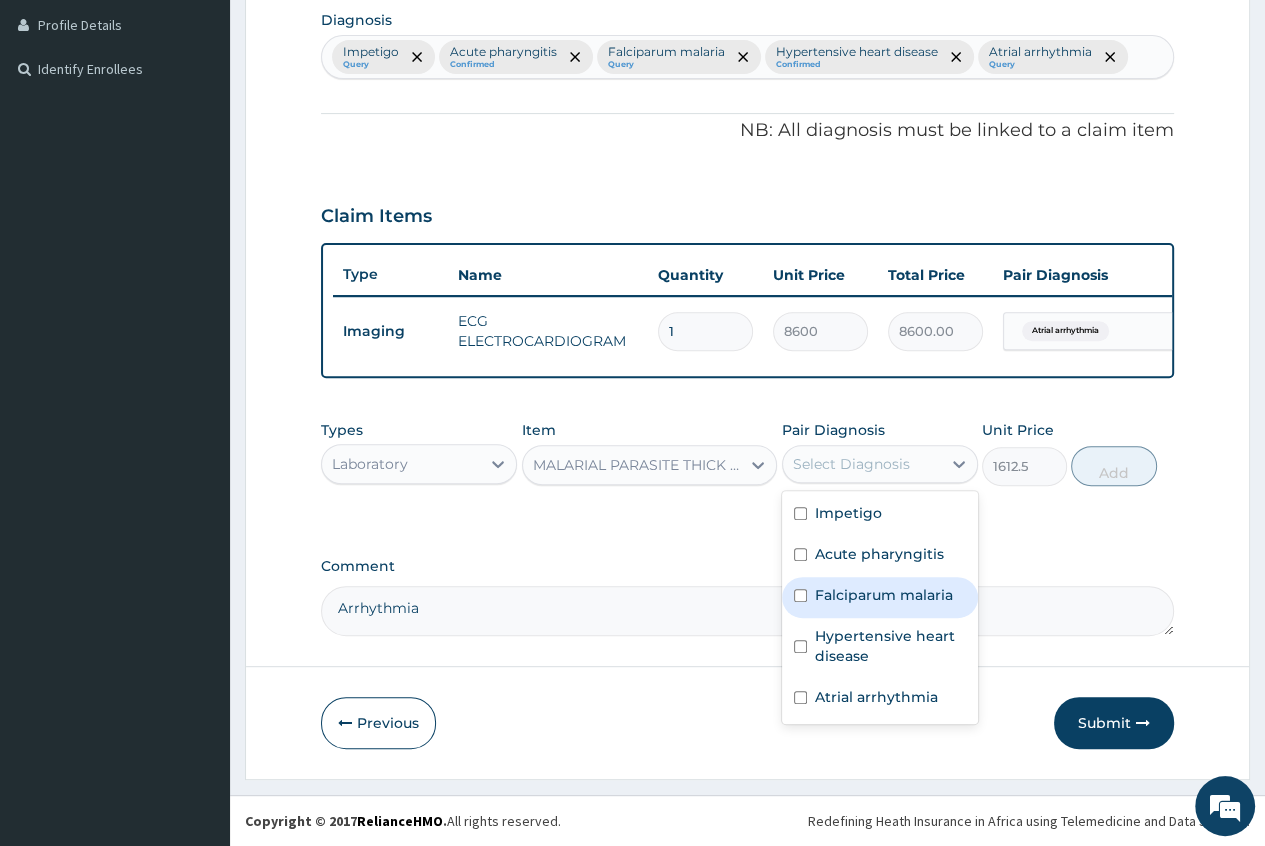 click on "Falciparum malaria" at bounding box center (884, 595) 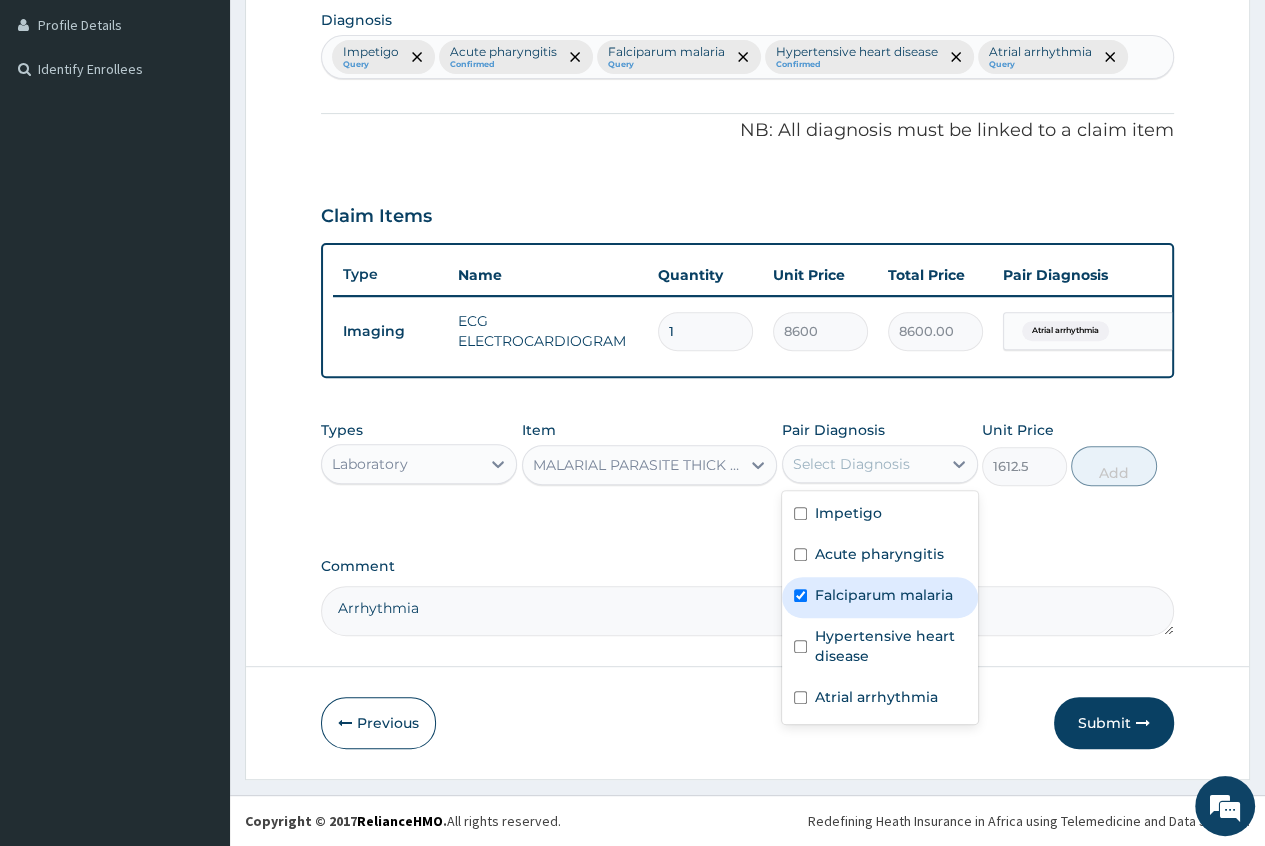 checkbox on "true" 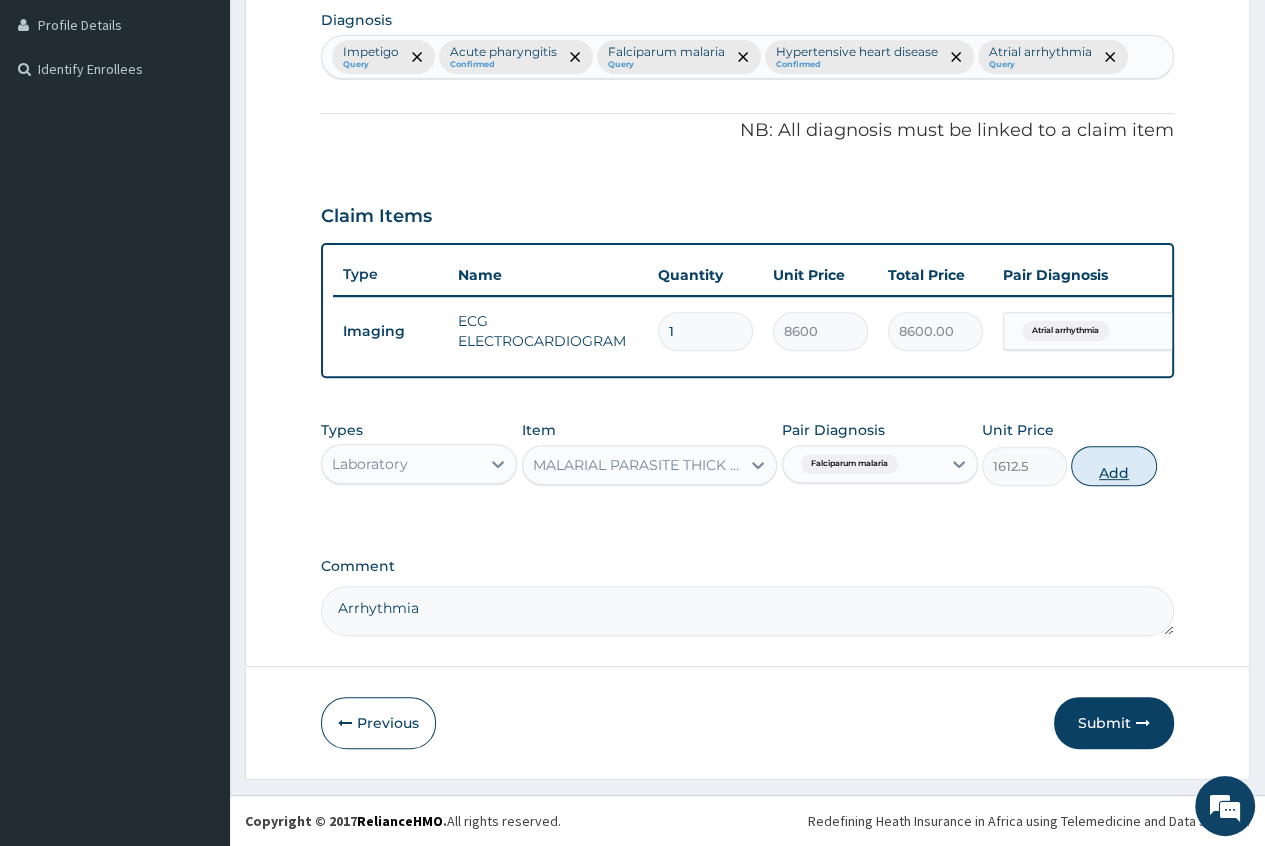 click on "Add" at bounding box center (1113, 466) 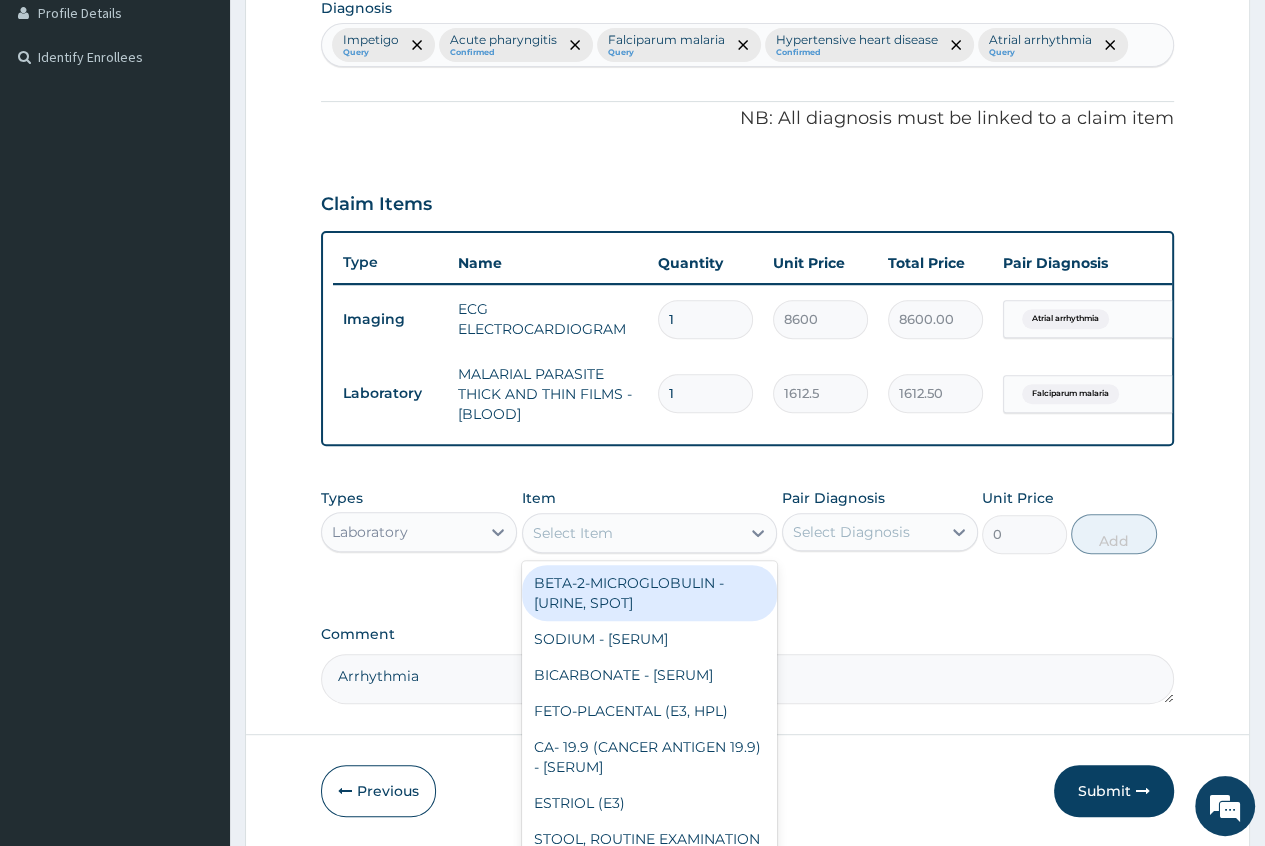 click on "Select Item" at bounding box center [573, 533] 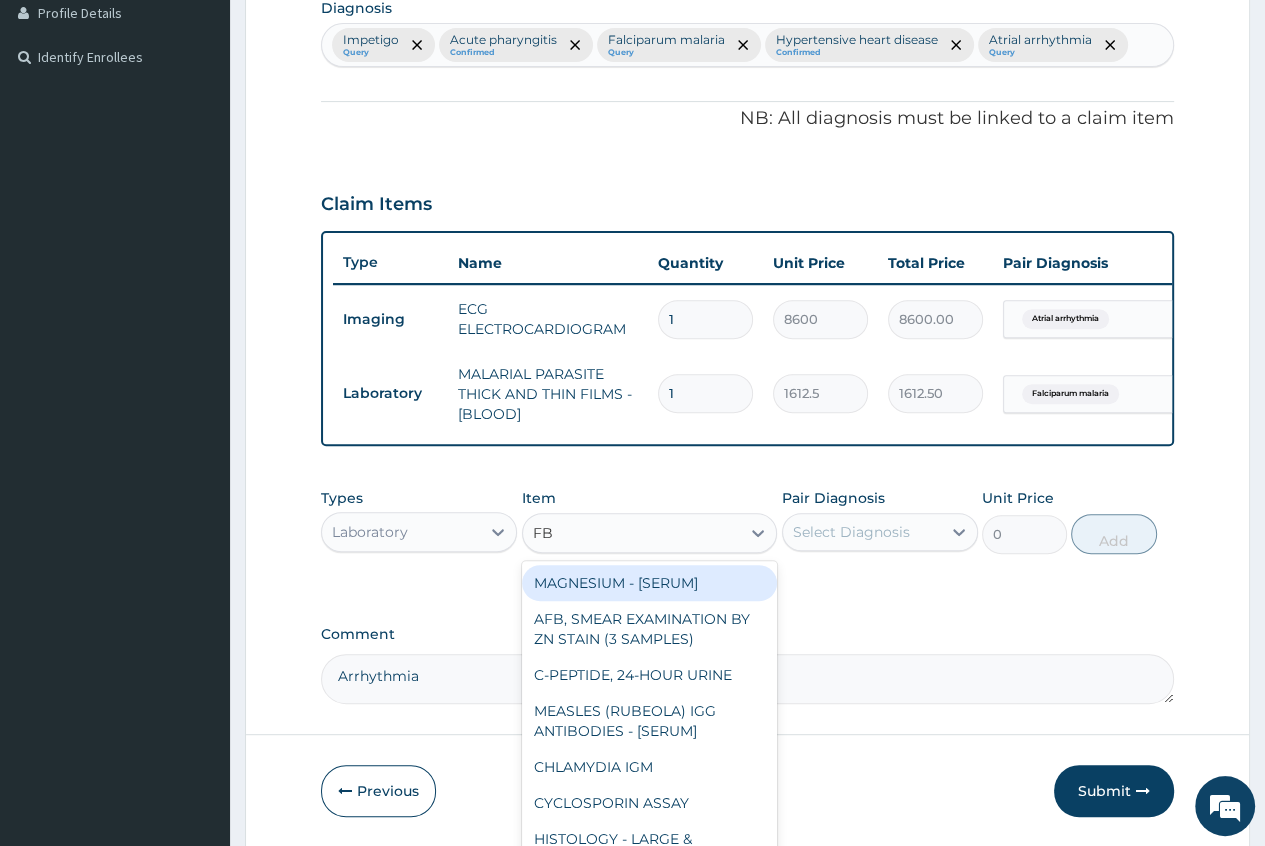 type on "FBC" 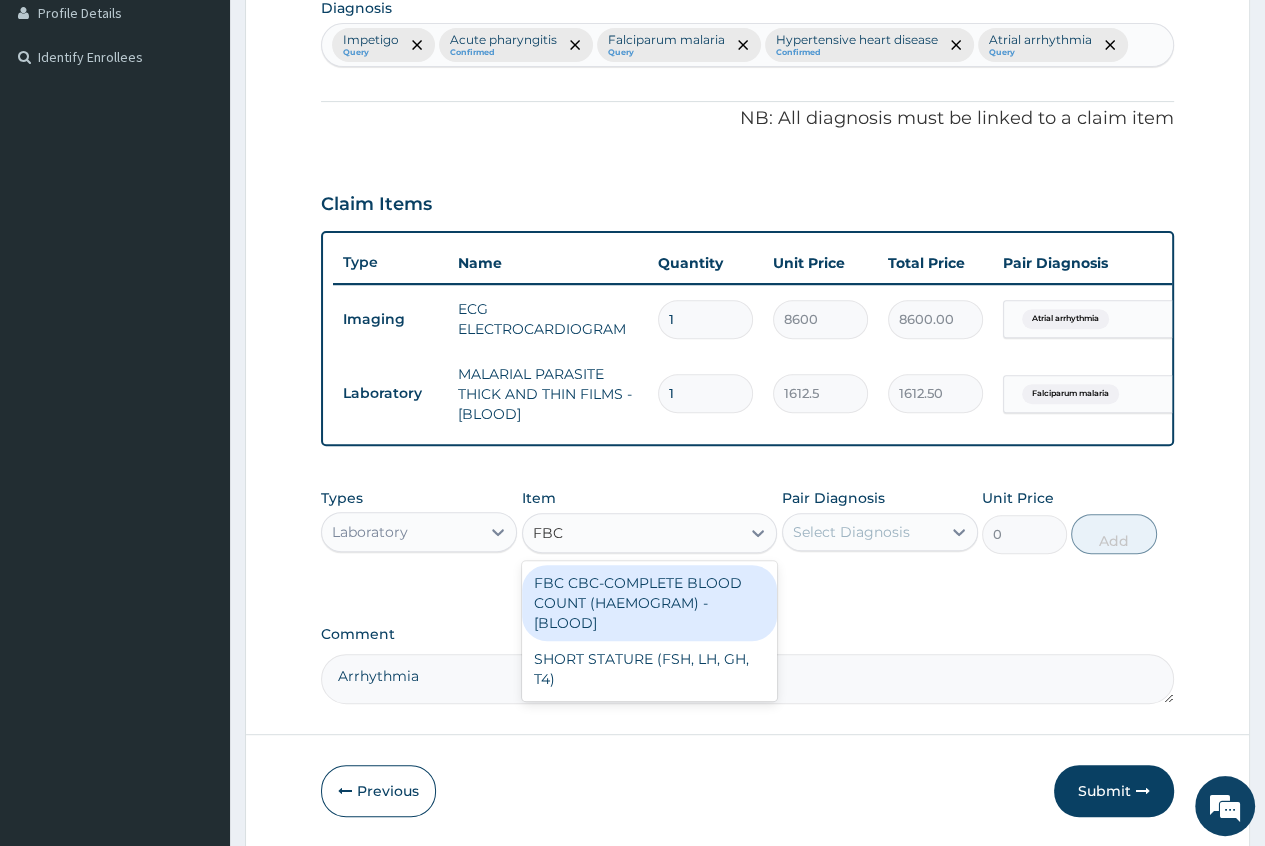 click on "FBC CBC-COMPLETE BLOOD COUNT (HAEMOGRAM) - [BLOOD]" at bounding box center (650, 603) 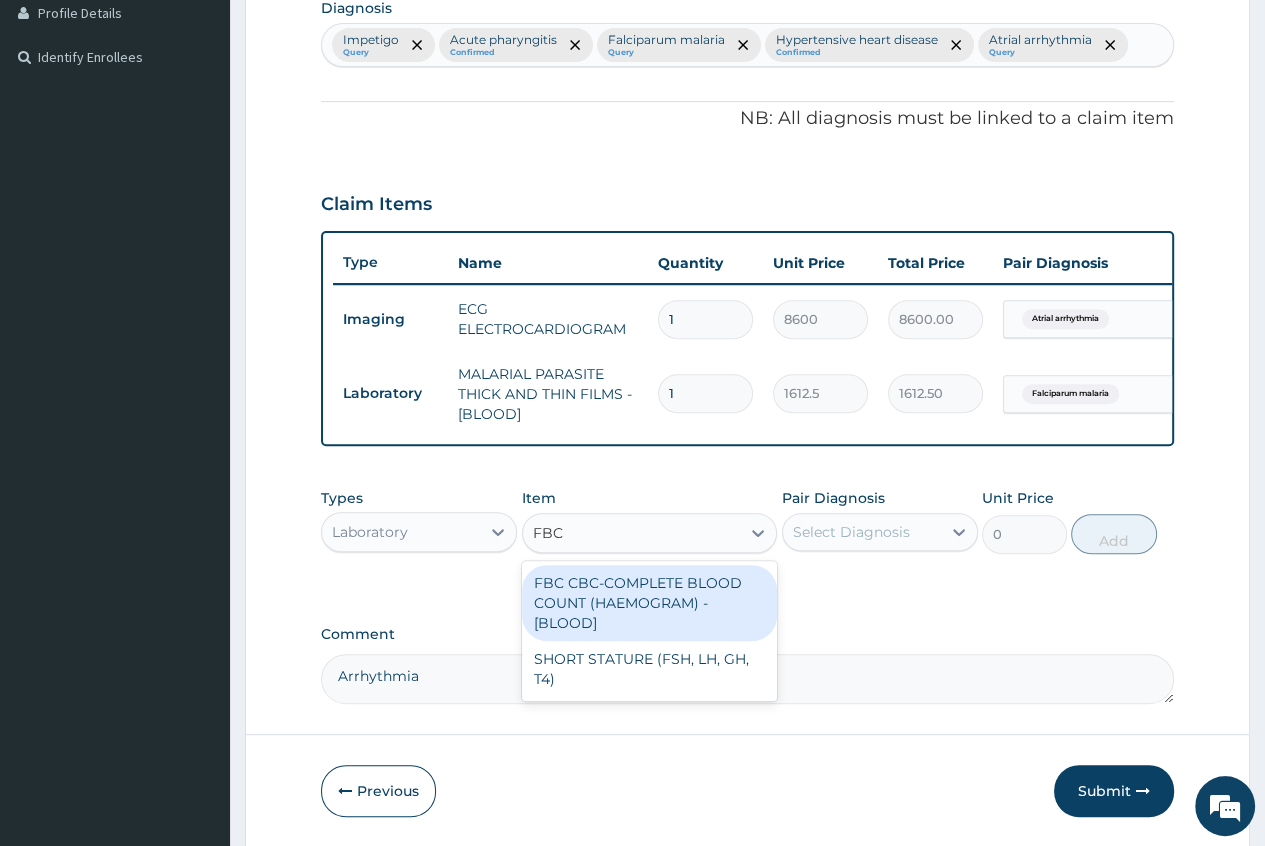 type 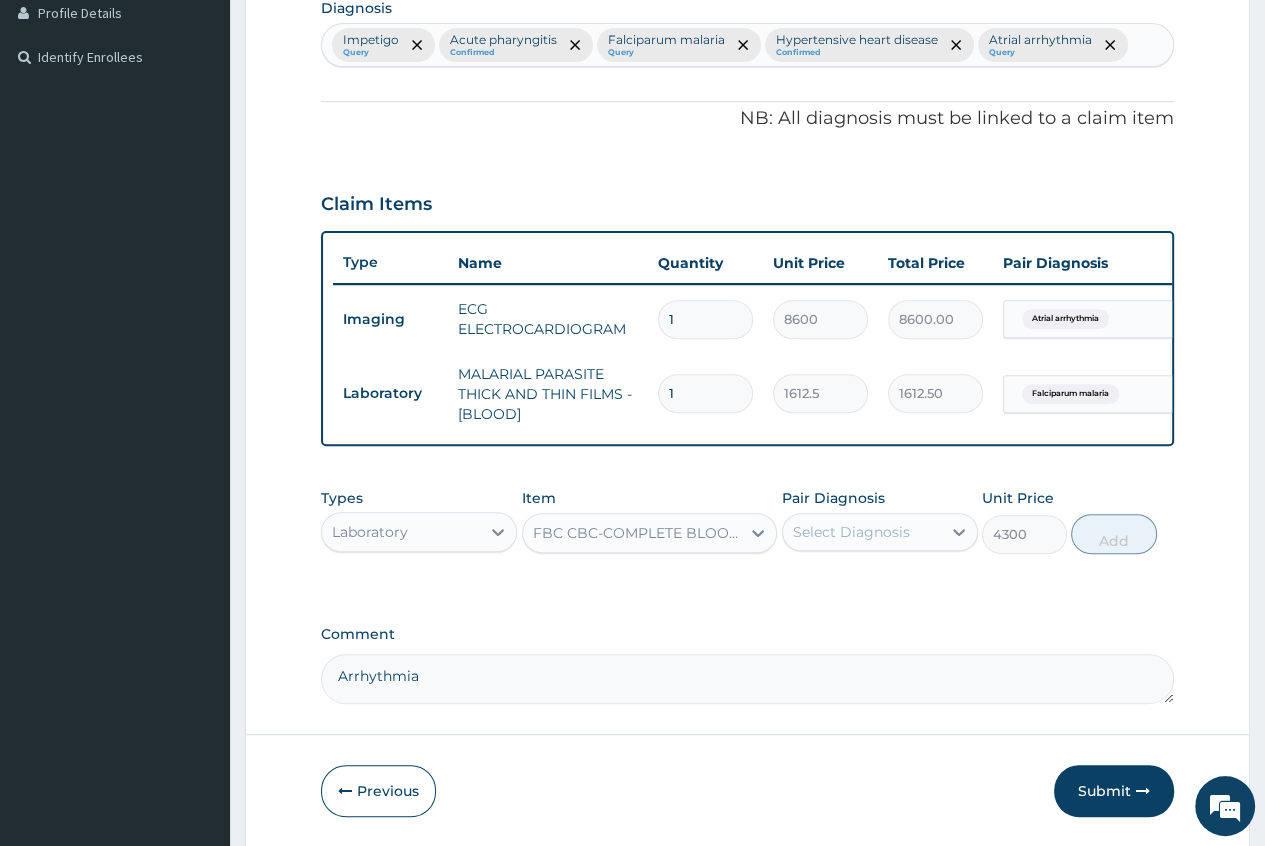 click on "Select Diagnosis" at bounding box center (851, 532) 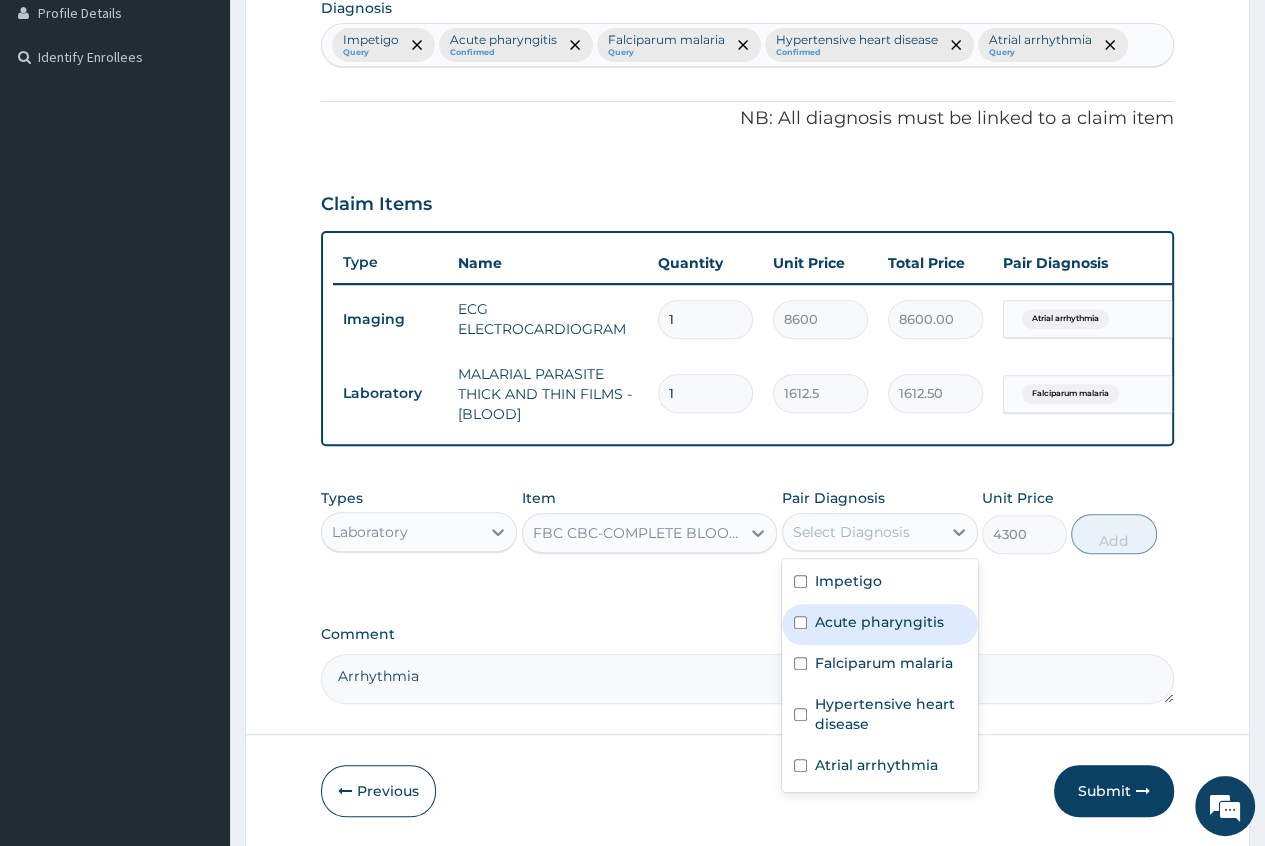 click on "Acute pharyngitis" at bounding box center (879, 622) 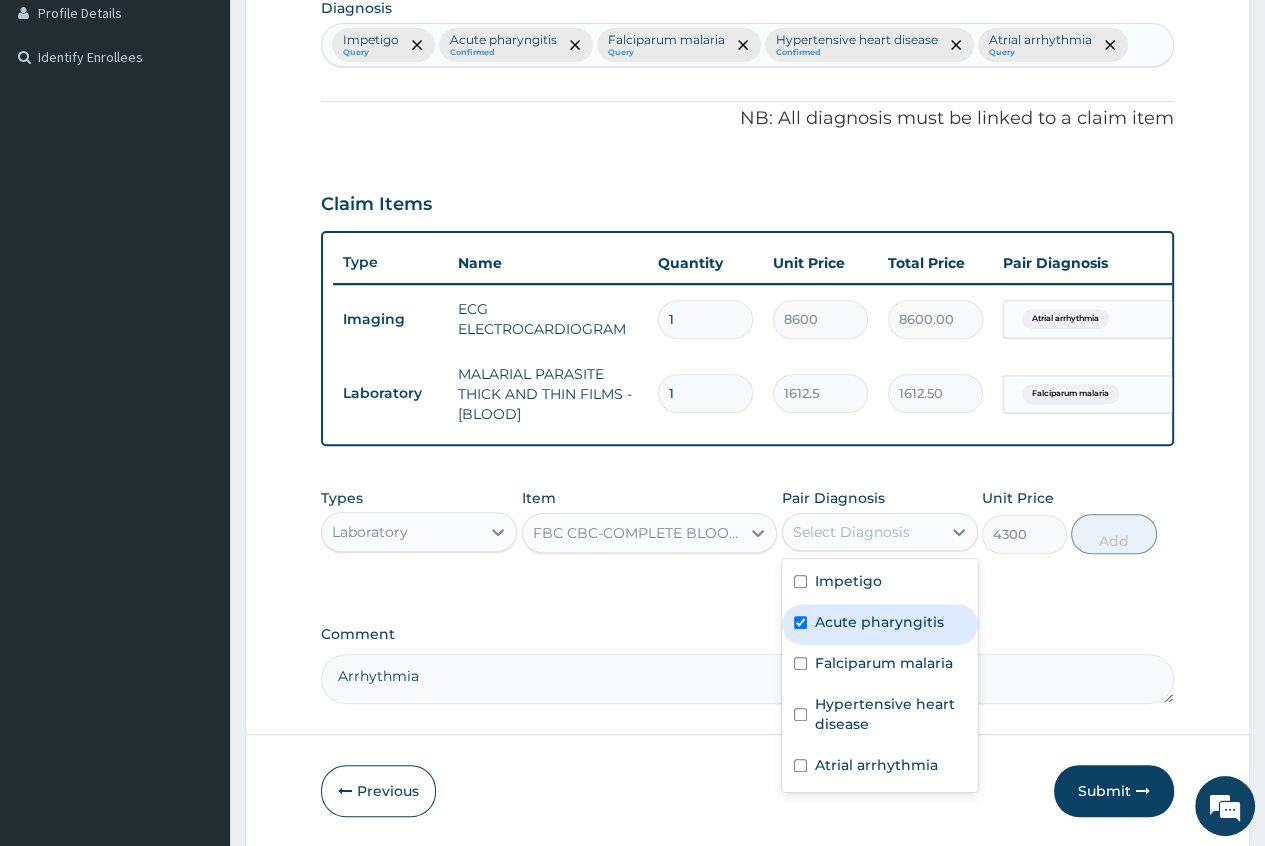 checkbox on "true" 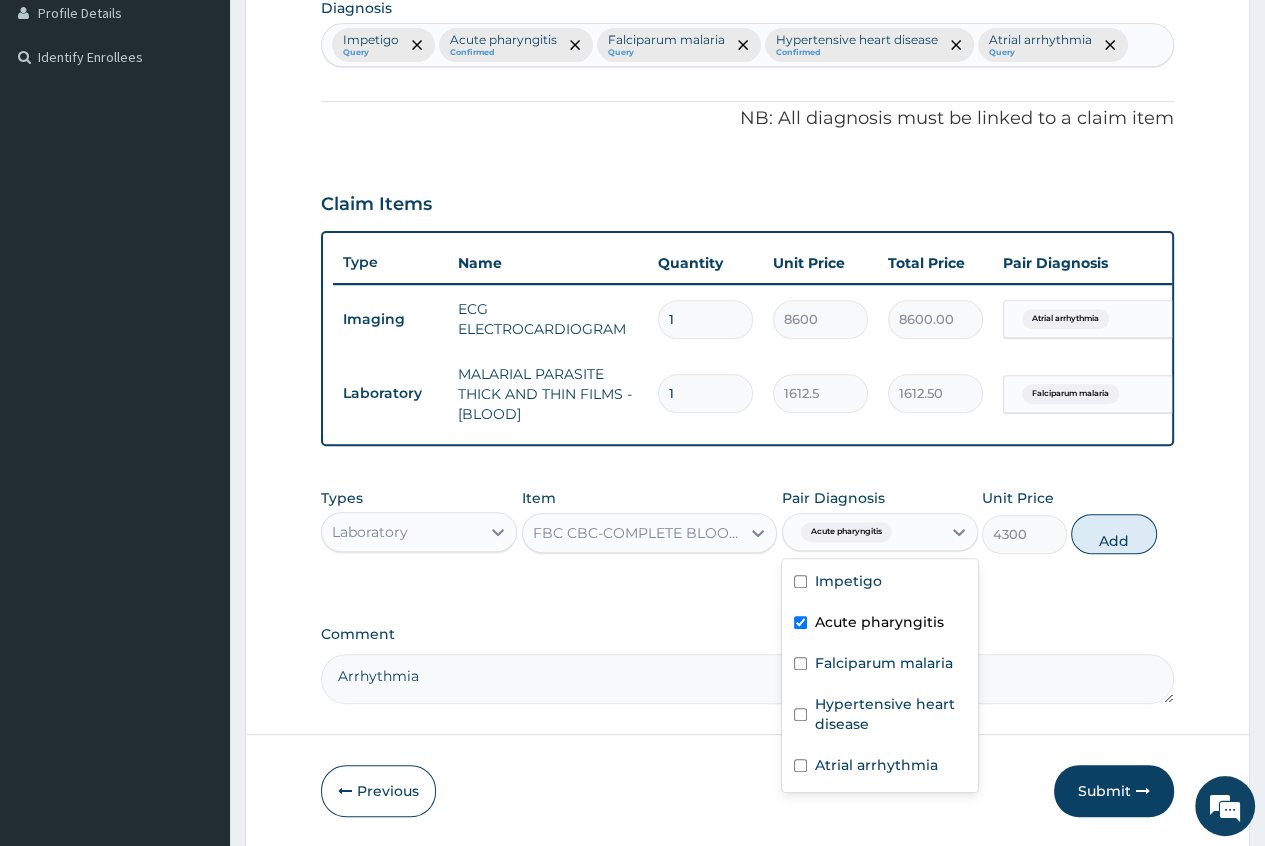 click on "Types Laboratory Item FBC CBC-COMPLETE BLOOD COUNT (HAEMOGRAM) - [BLOOD] Pair Diagnosis option Acute pharyngitis, selected. option Acute pharyngitis selected, 2 of 5. 5 results available. Use Up and Down to choose options, press Enter to select the currently focused option, press Escape to exit the menu, press Tab to select the option and exit the menu. Acute pharyngitis Impetigo Acute pharyngitis Falciparum malaria Hypertensive heart disease Atrial arrhythmia Unit Price 4300 Add" at bounding box center [747, 536] 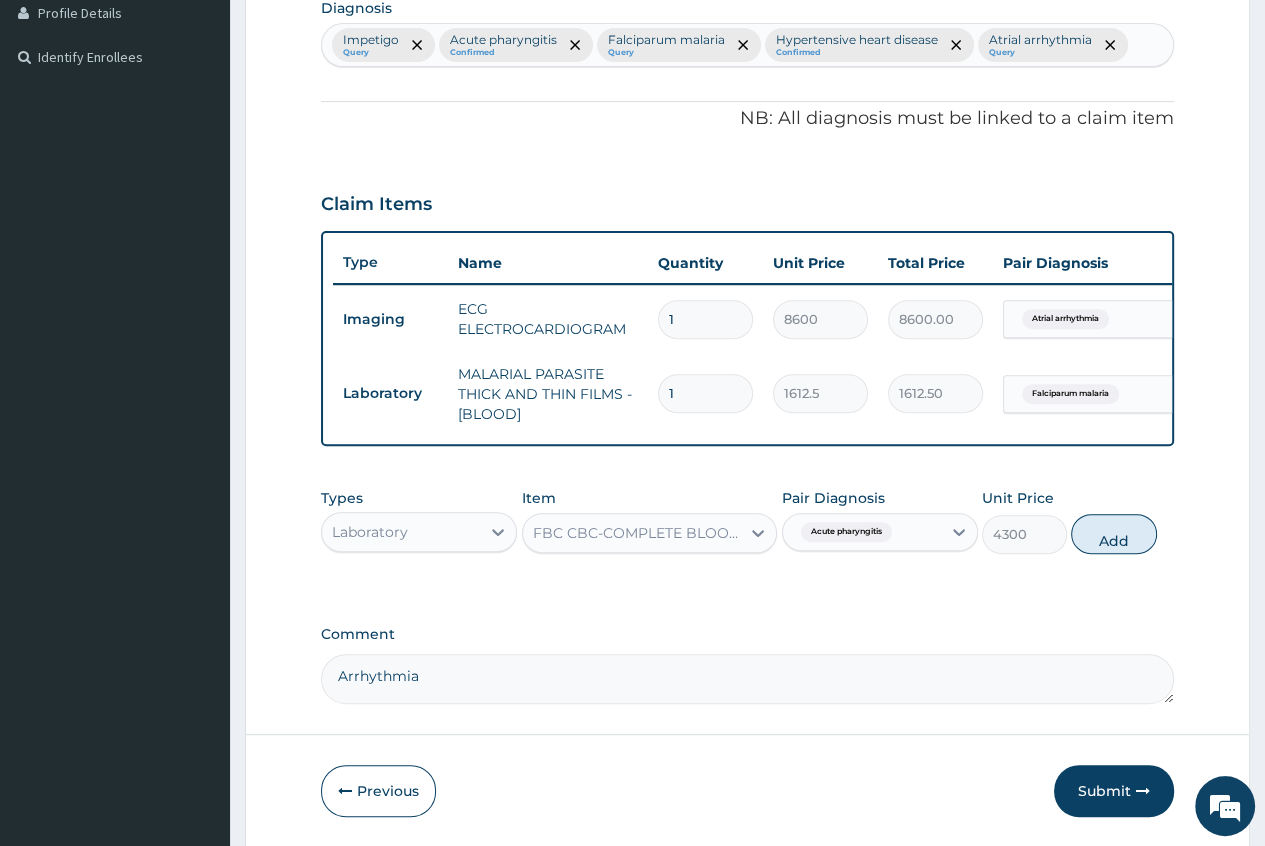 click on "Add" at bounding box center (1113, 534) 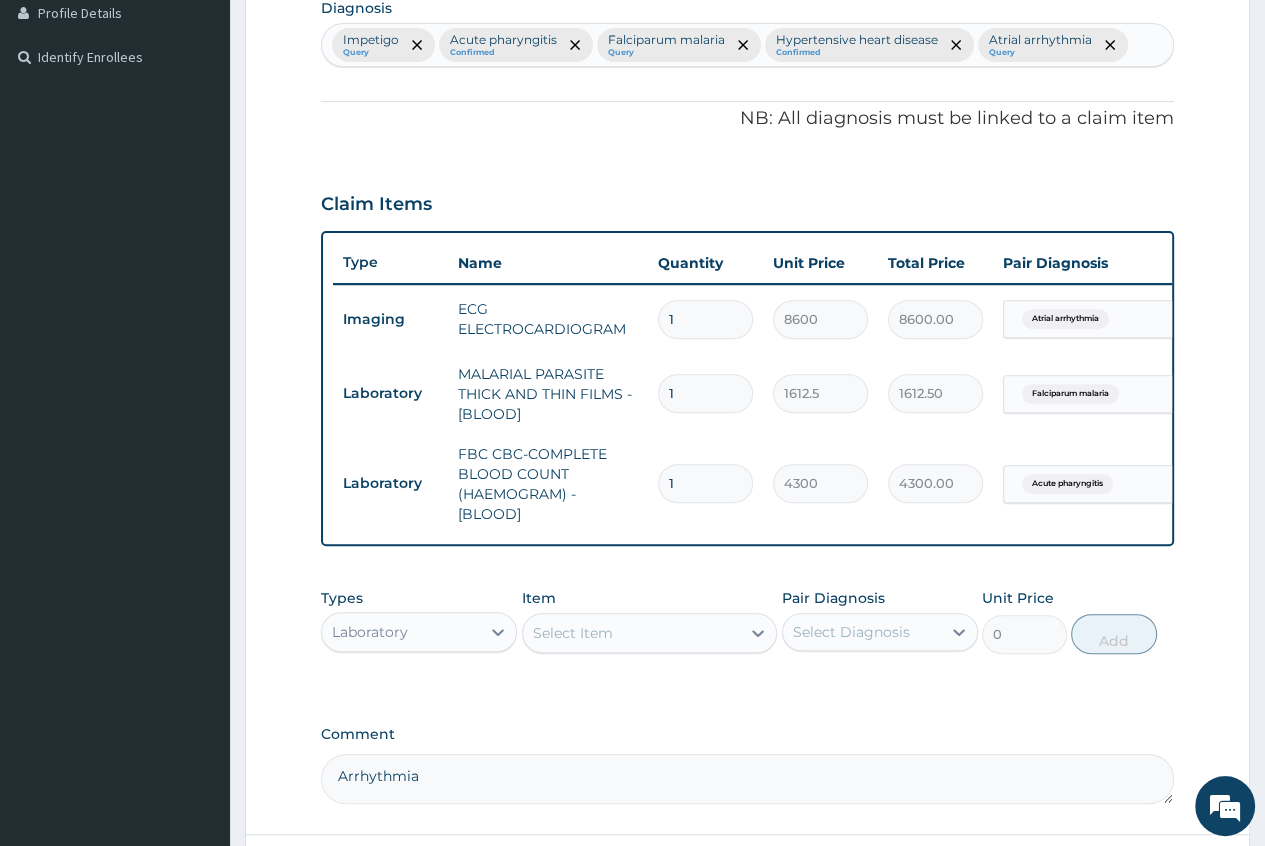 click on "Laboratory" at bounding box center (401, 632) 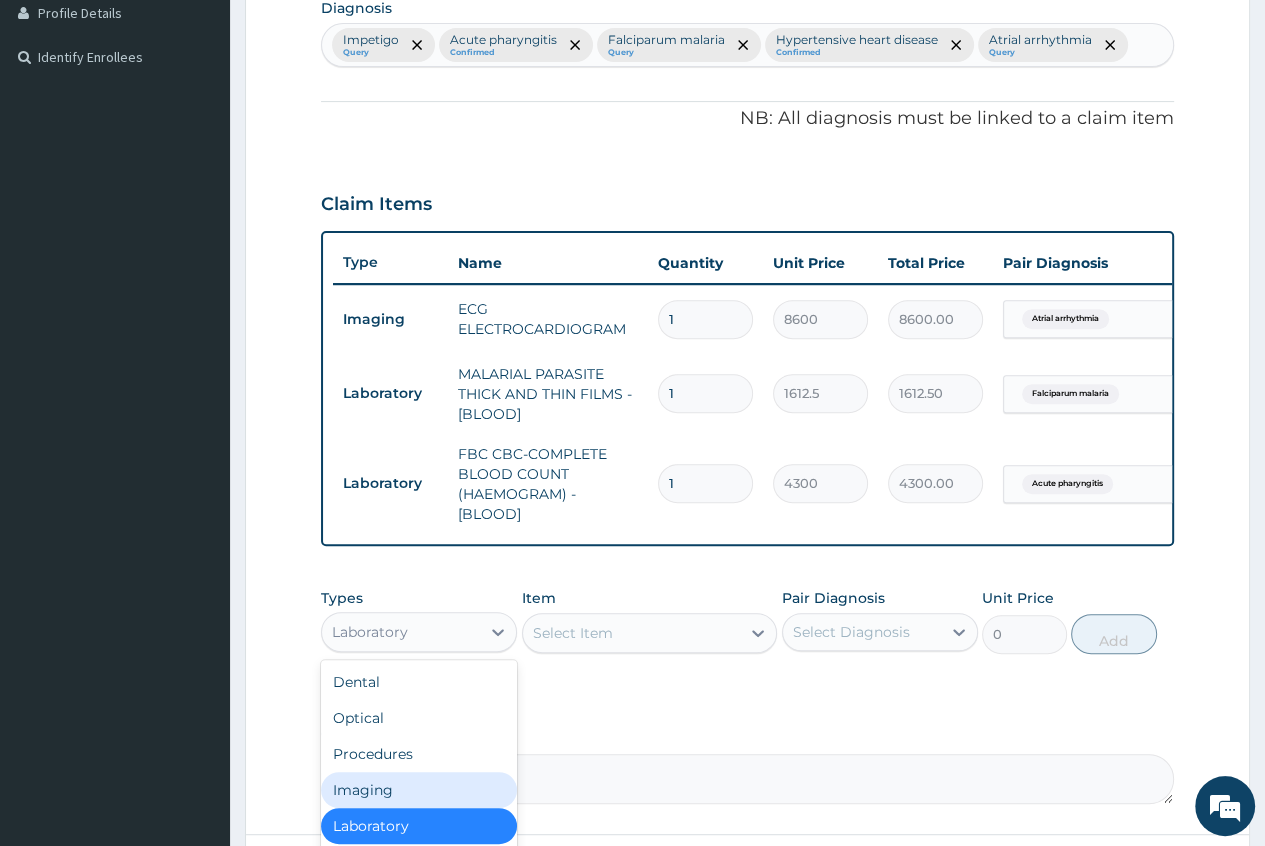 scroll, scrollTop: 68, scrollLeft: 0, axis: vertical 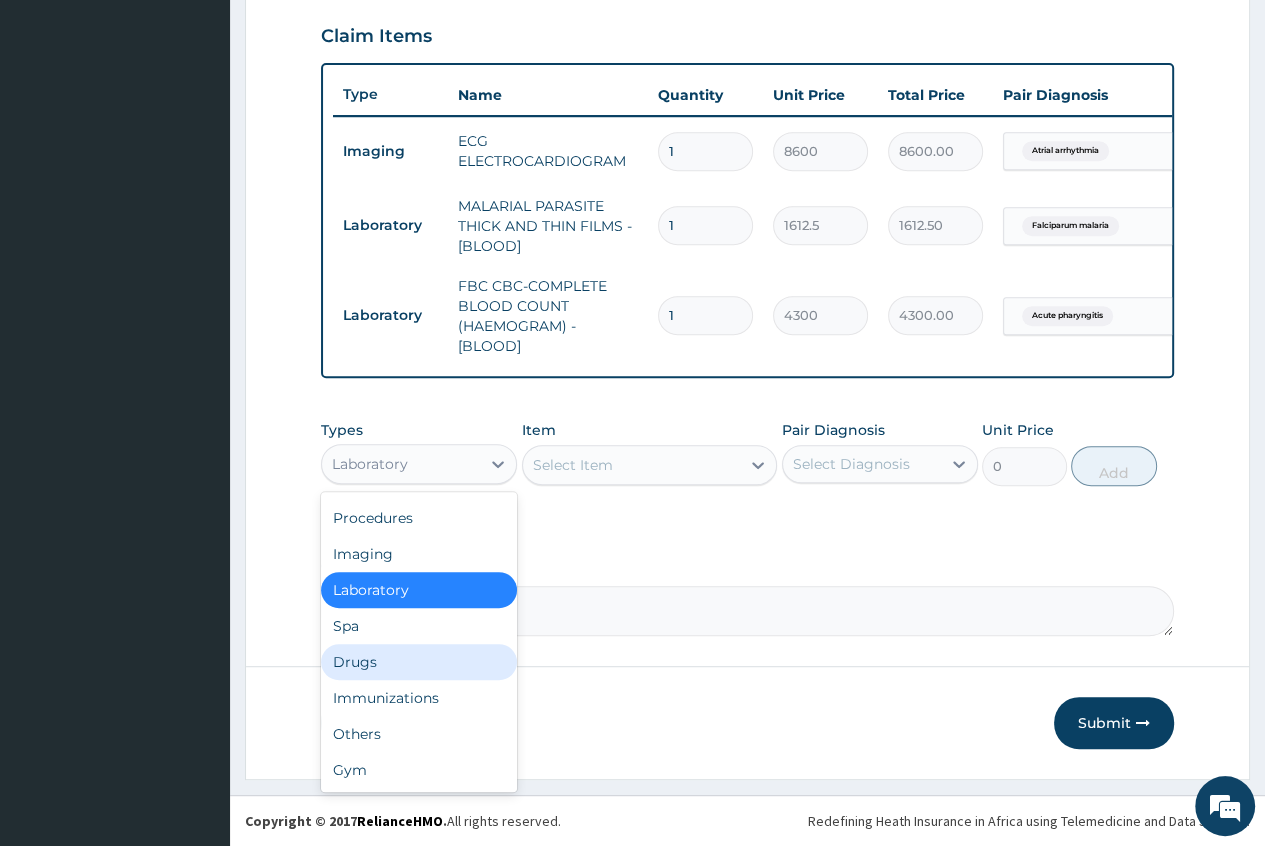 click on "Drugs" at bounding box center (419, 662) 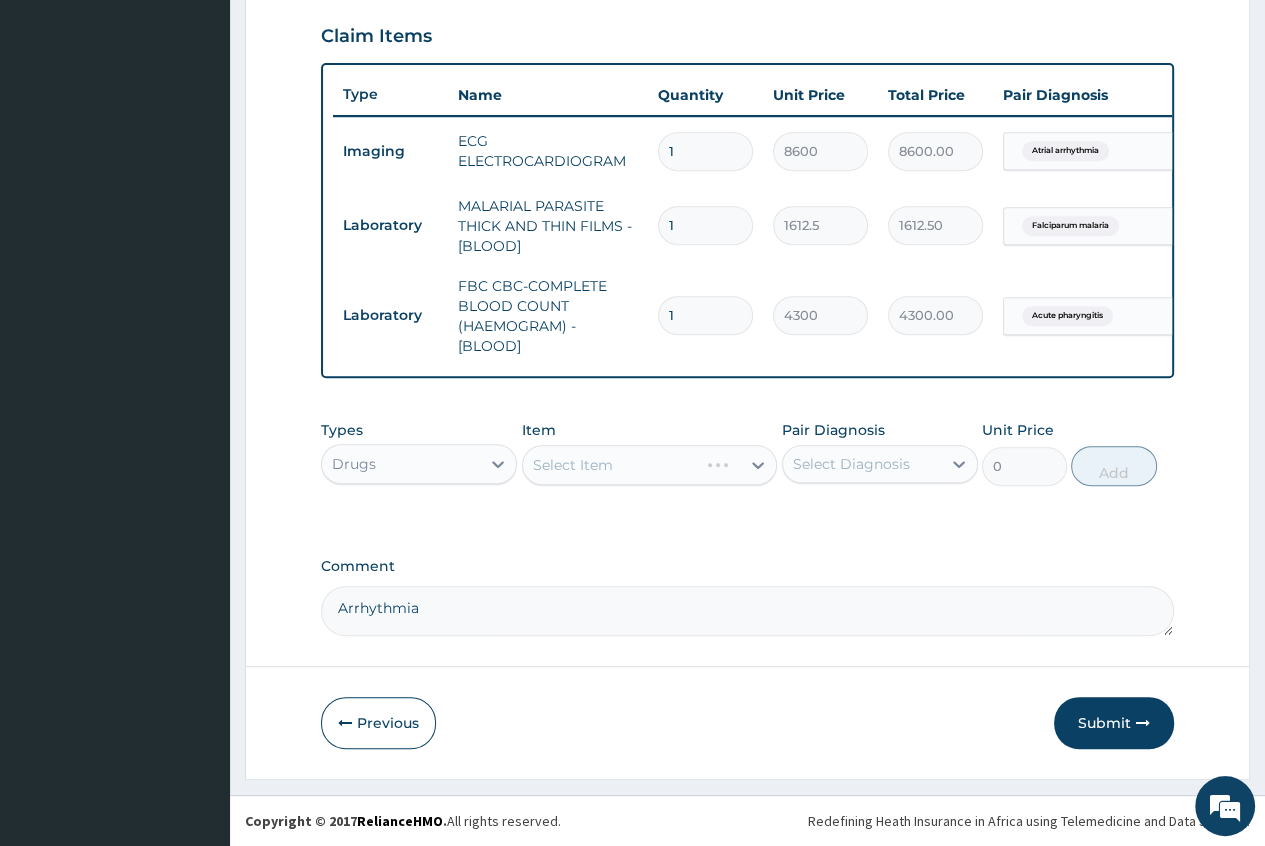 click on "Select Item" at bounding box center (650, 465) 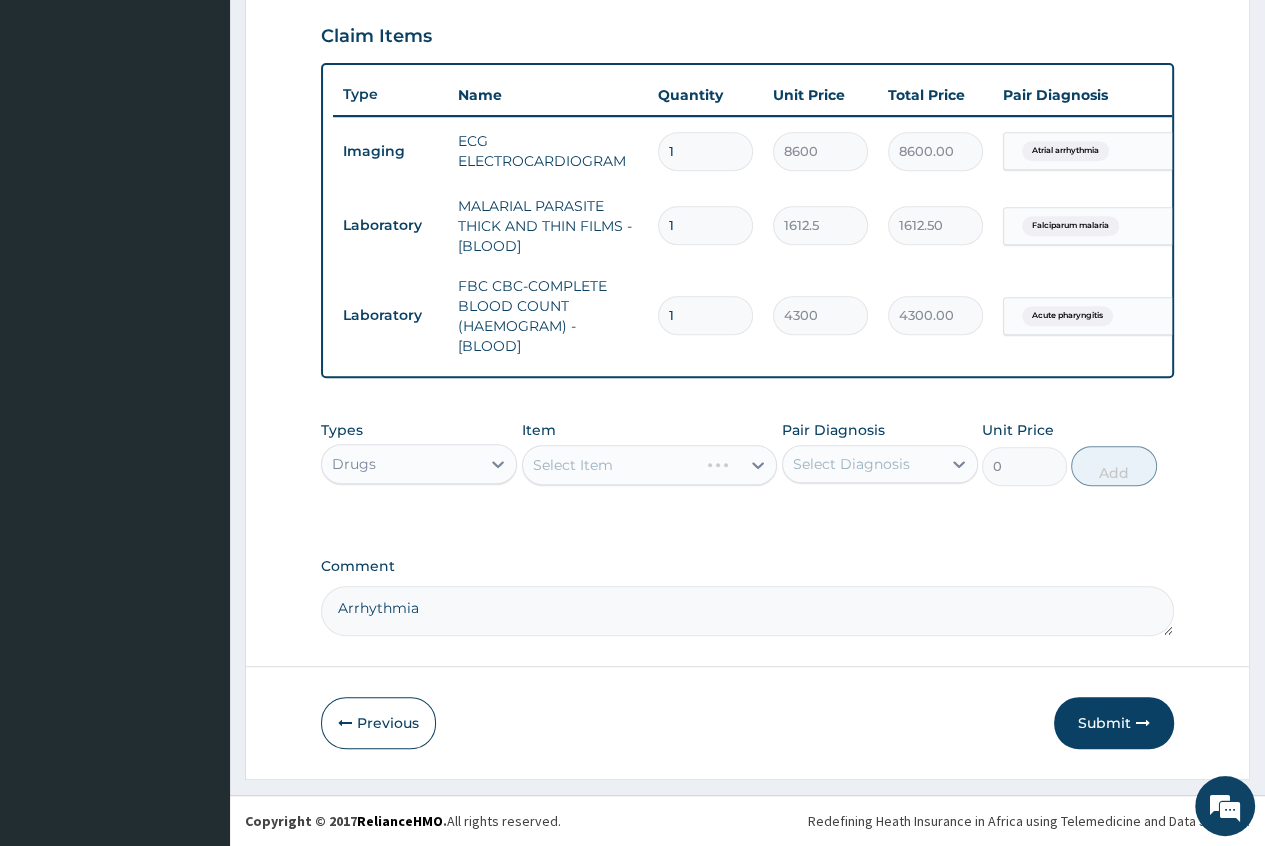 click on "Select Item" at bounding box center (650, 465) 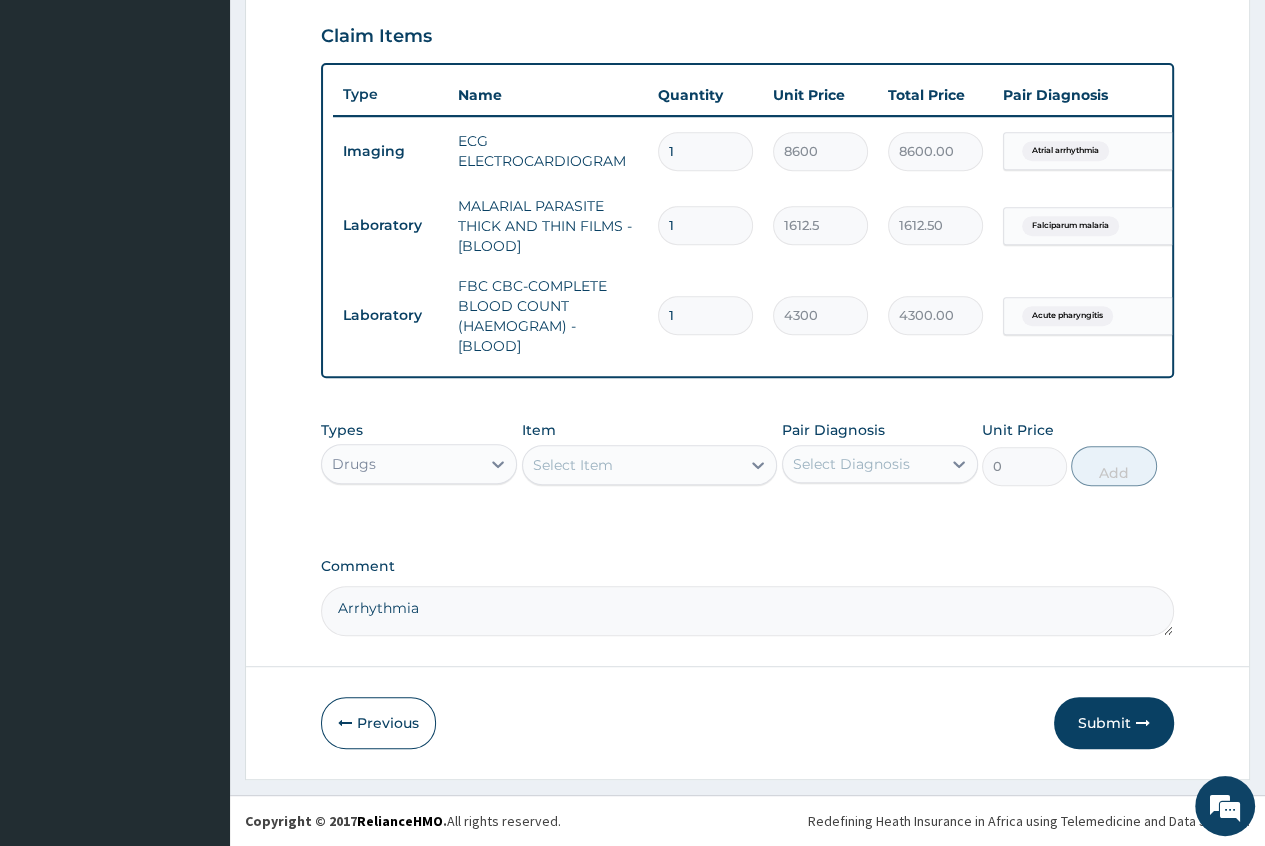 click on "Select Item" at bounding box center (573, 465) 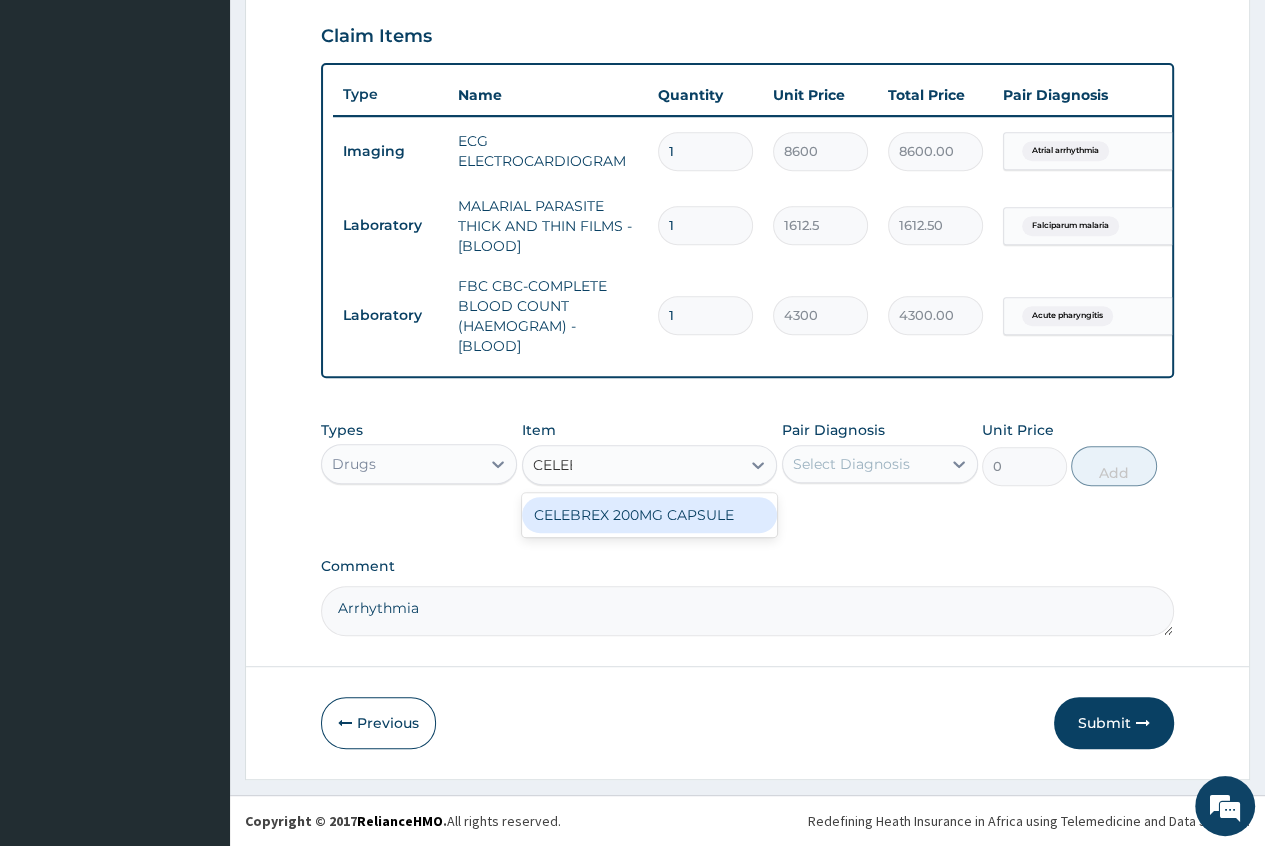 type on "CELEBR" 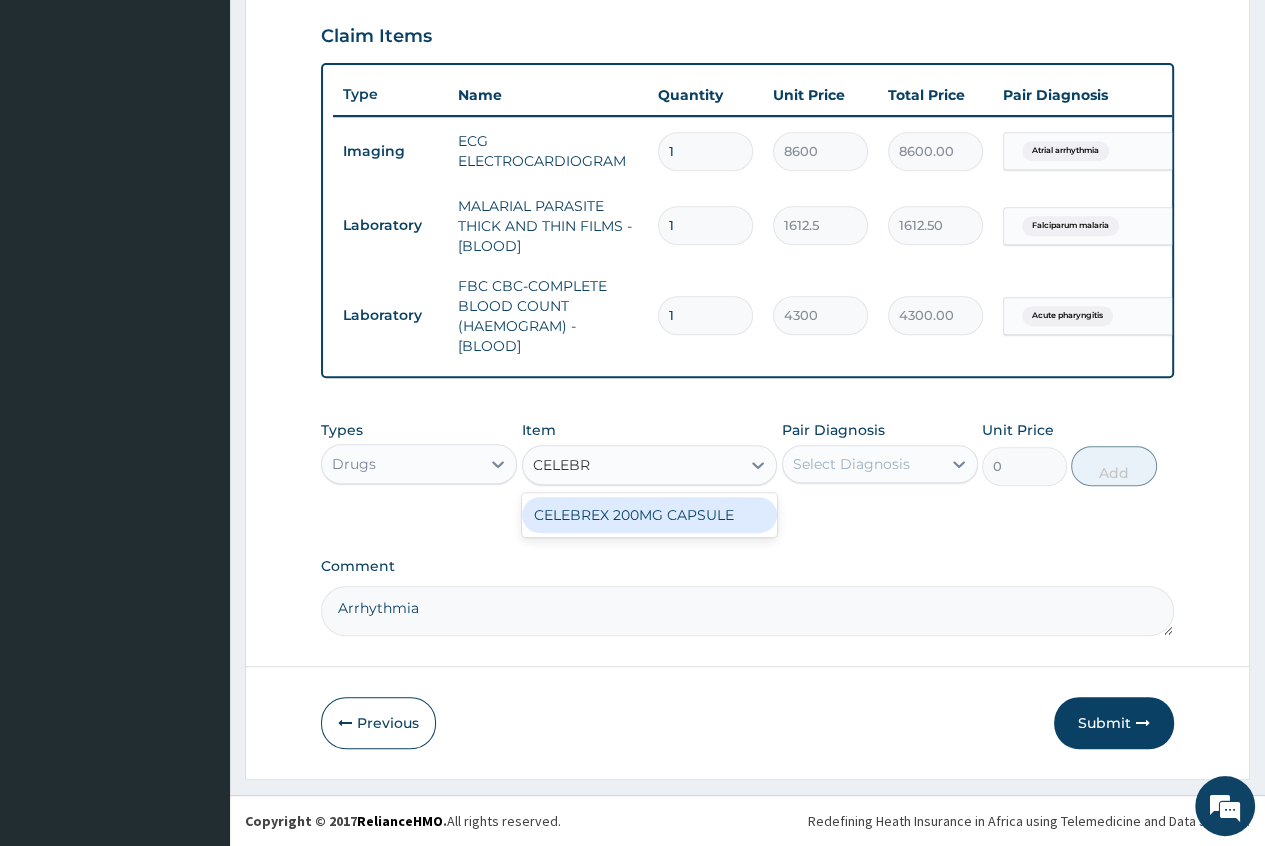 click on "CELEBREX 200MG CAPSULE" at bounding box center [650, 515] 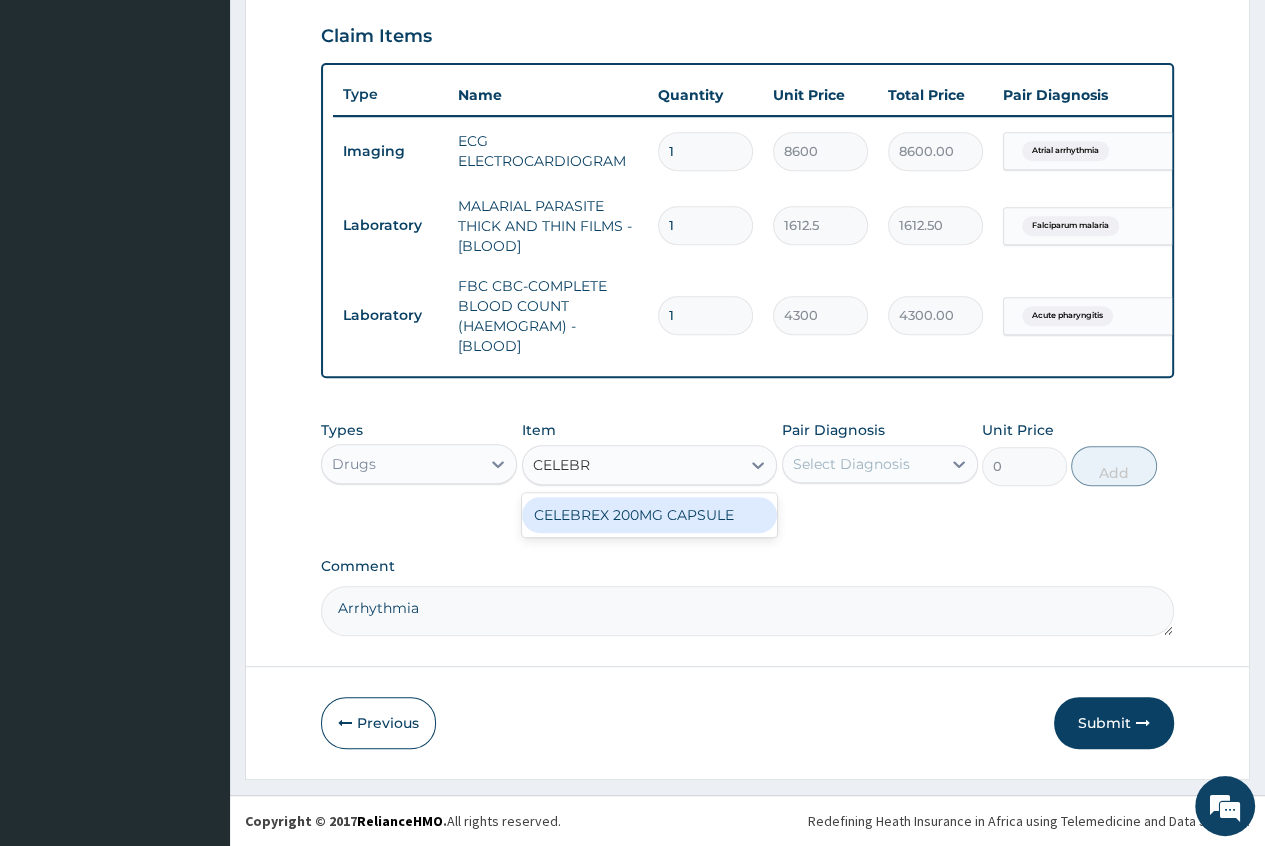 type 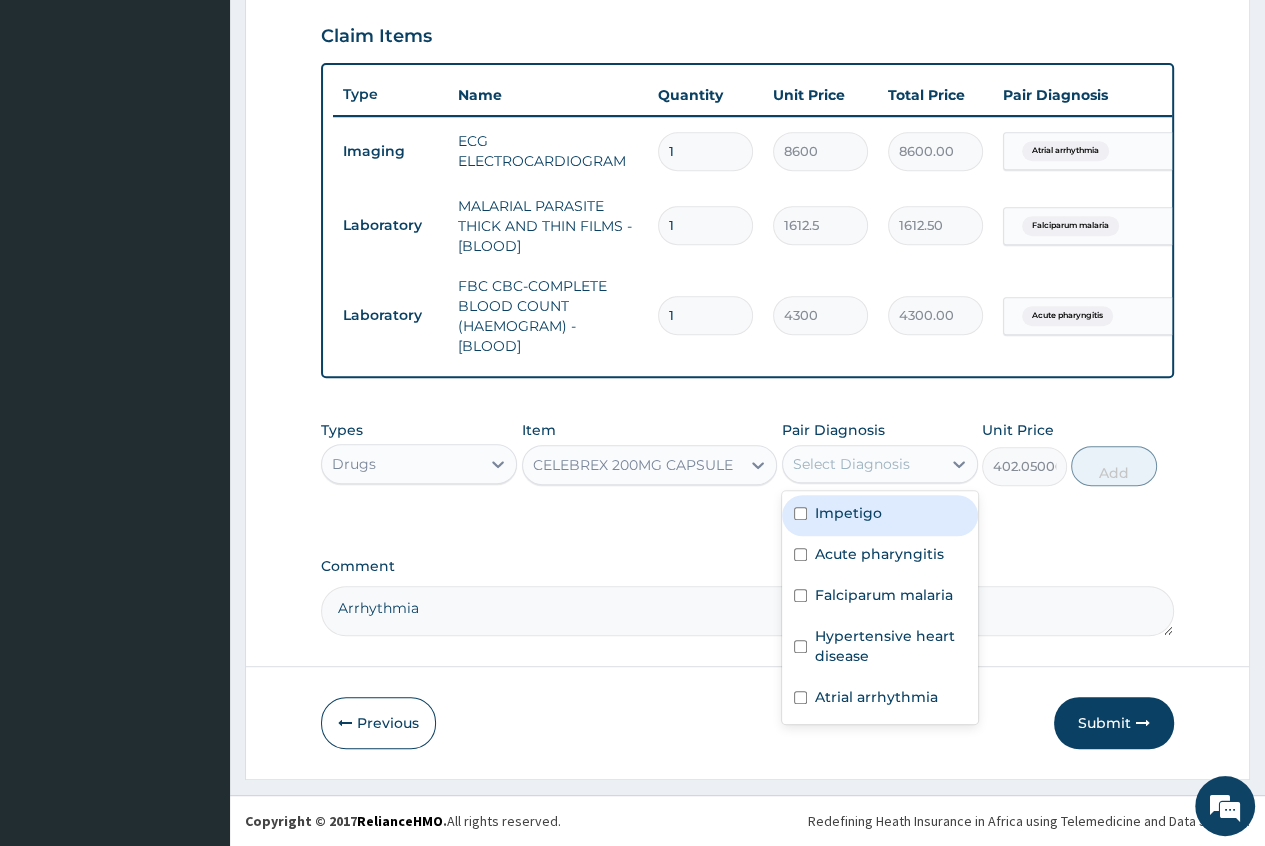 click on "Select Diagnosis" at bounding box center (851, 464) 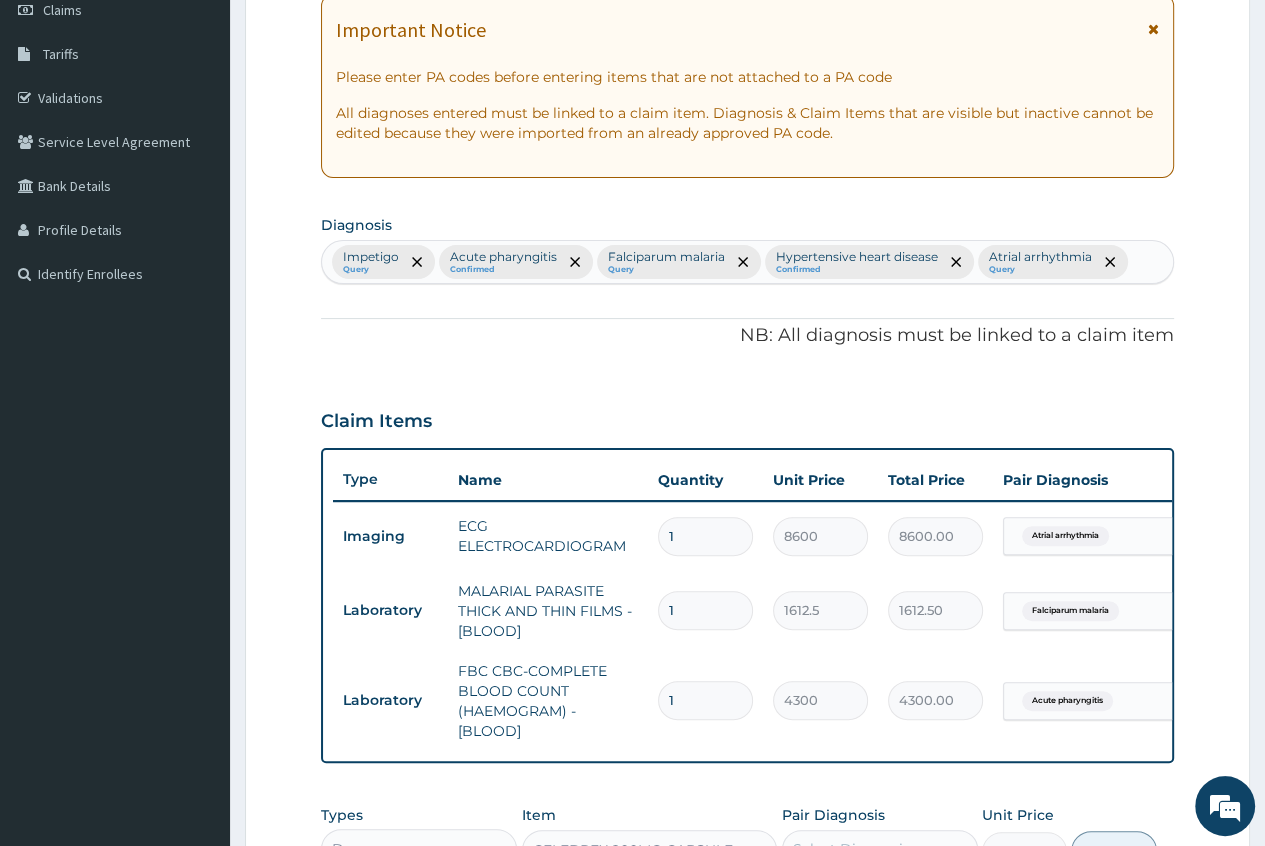scroll, scrollTop: 293, scrollLeft: 0, axis: vertical 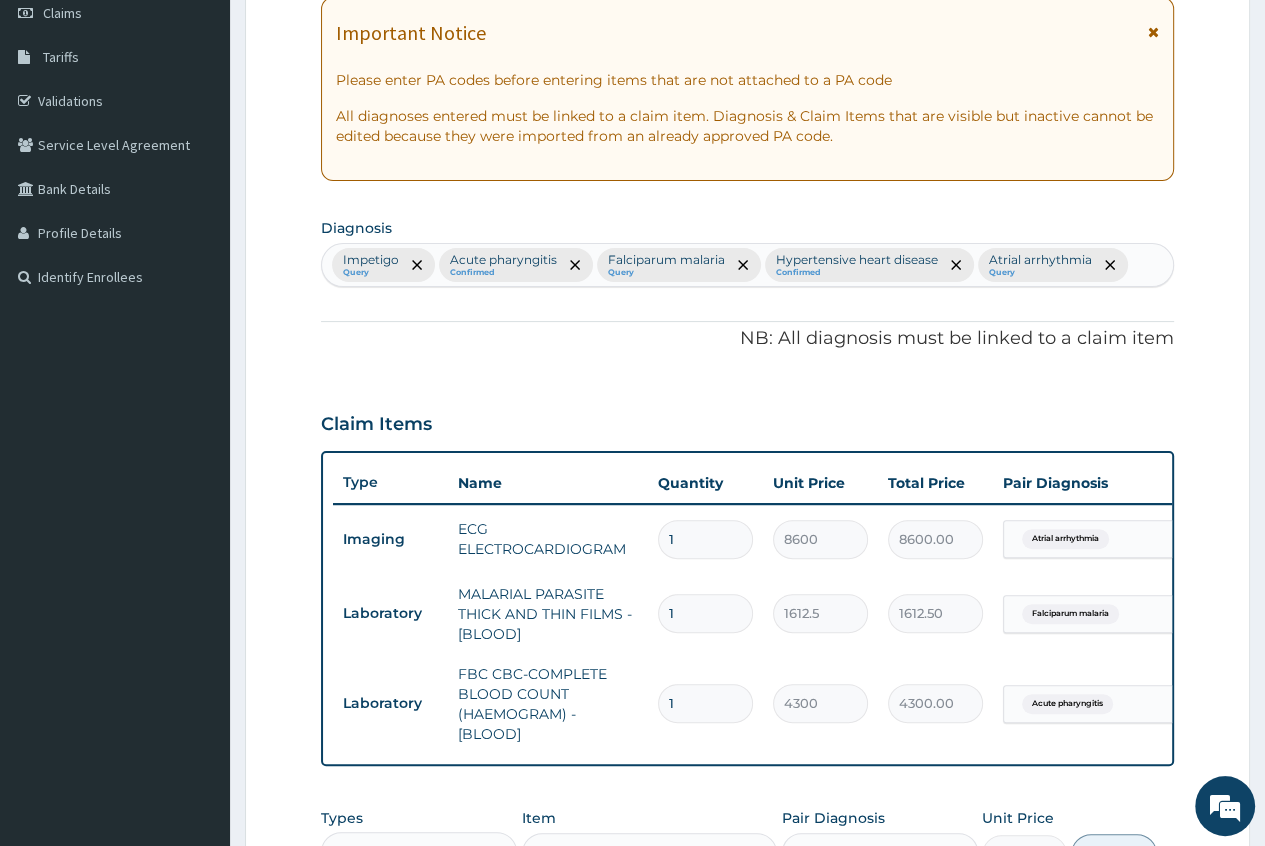 click on "Impetigo Query Acute pharyngitis Confirmed Falciparum malaria Query Hypertensive heart disease Confirmed Atrial arrhythmia Query" at bounding box center (747, 265) 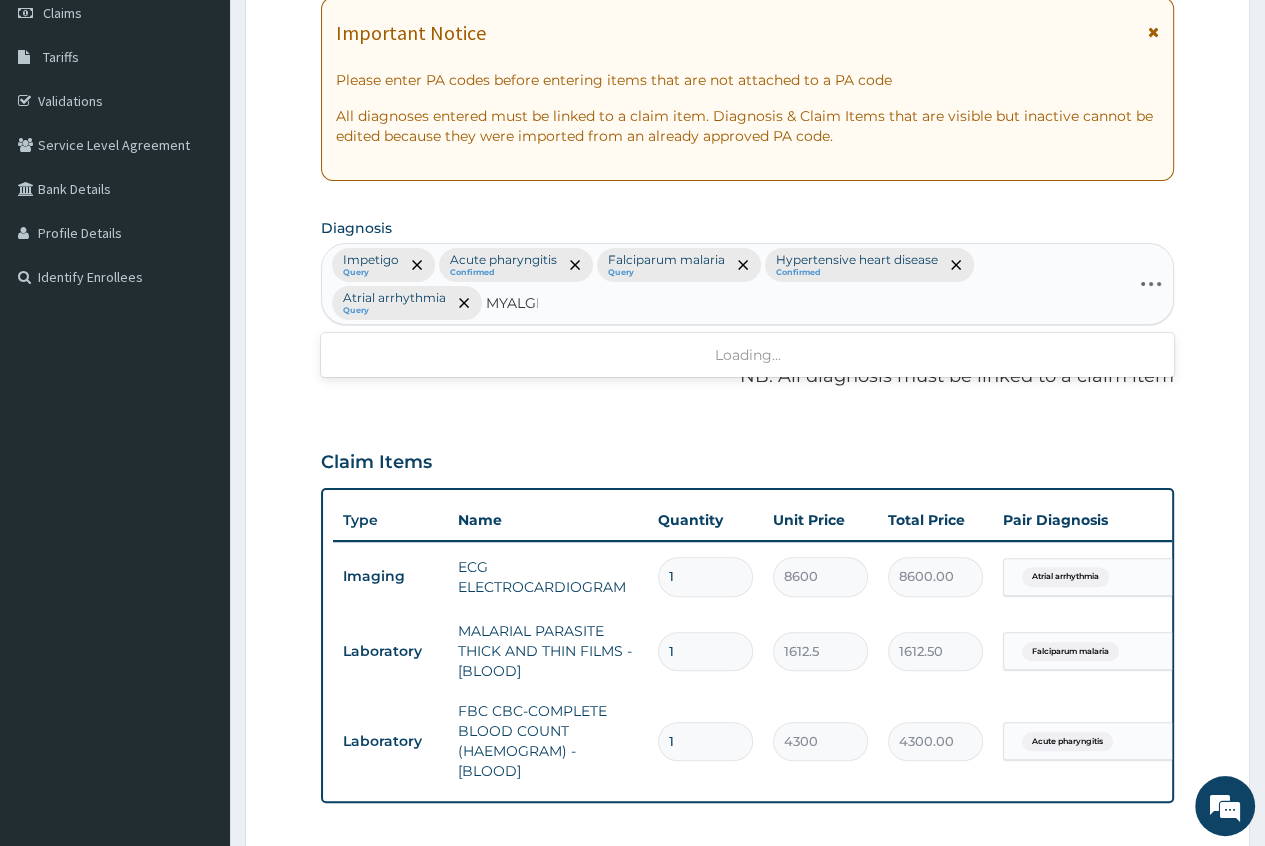type on "MYALGIA" 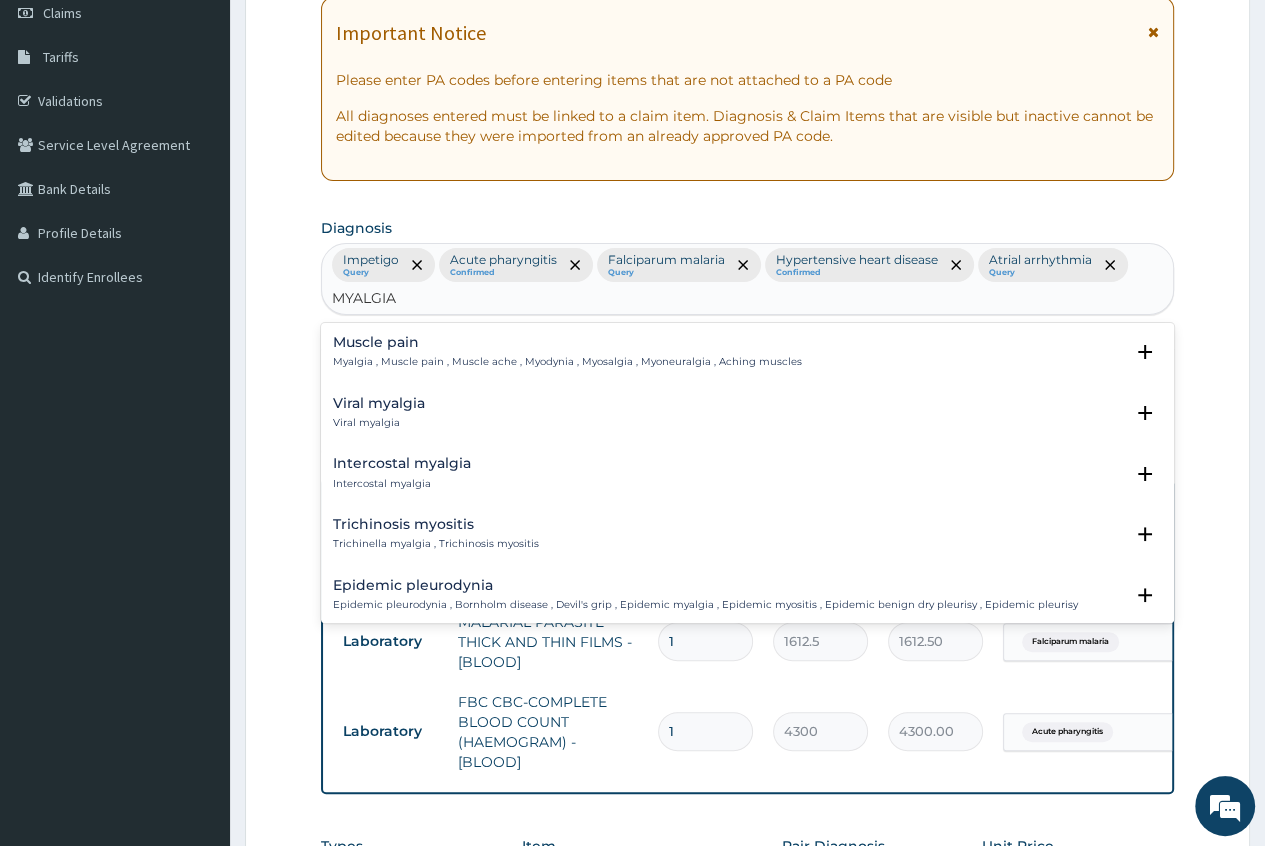 click on "Myalgia , Muscle pain , Muscle ache , Myodynia , Myosalgia , Myoneuralgia , Aching muscles" at bounding box center (567, 362) 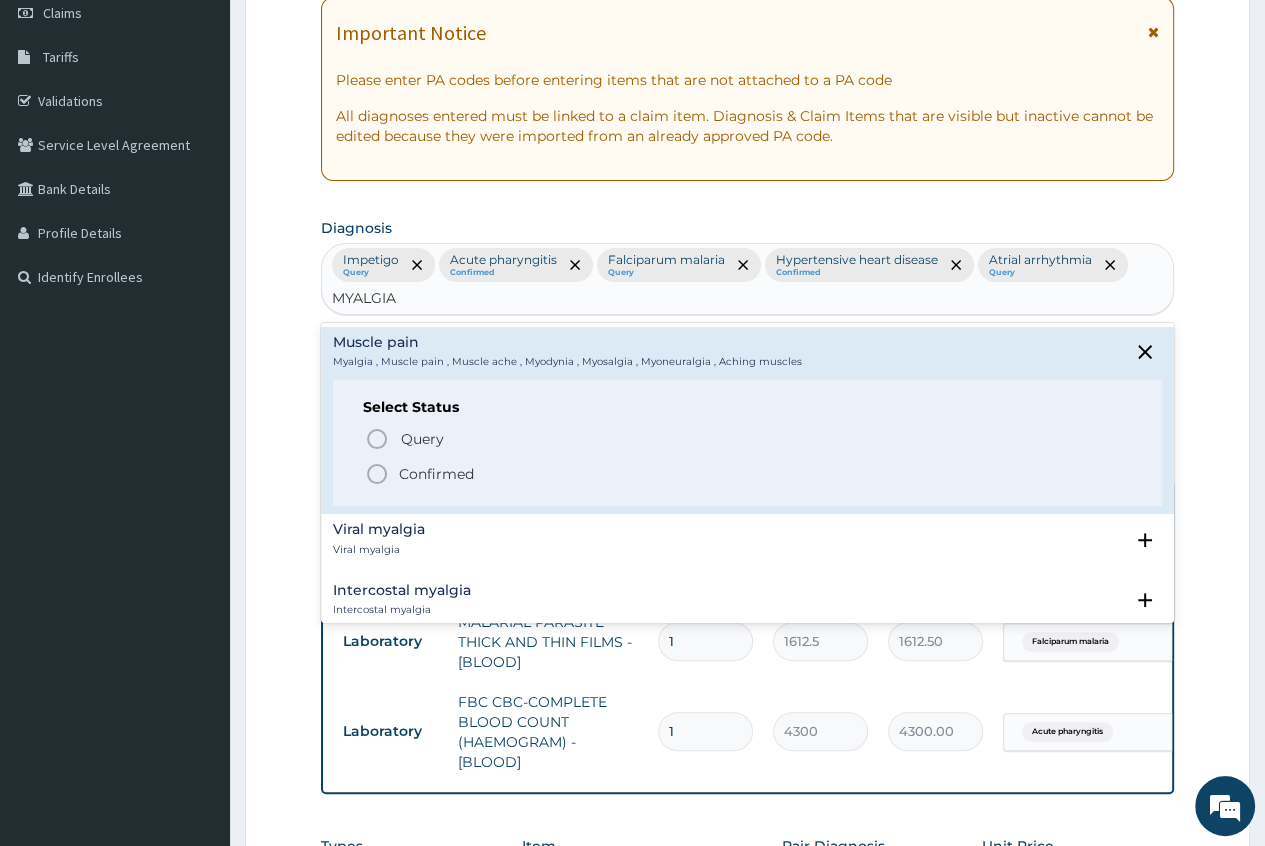 click on "Confirmed" at bounding box center (436, 474) 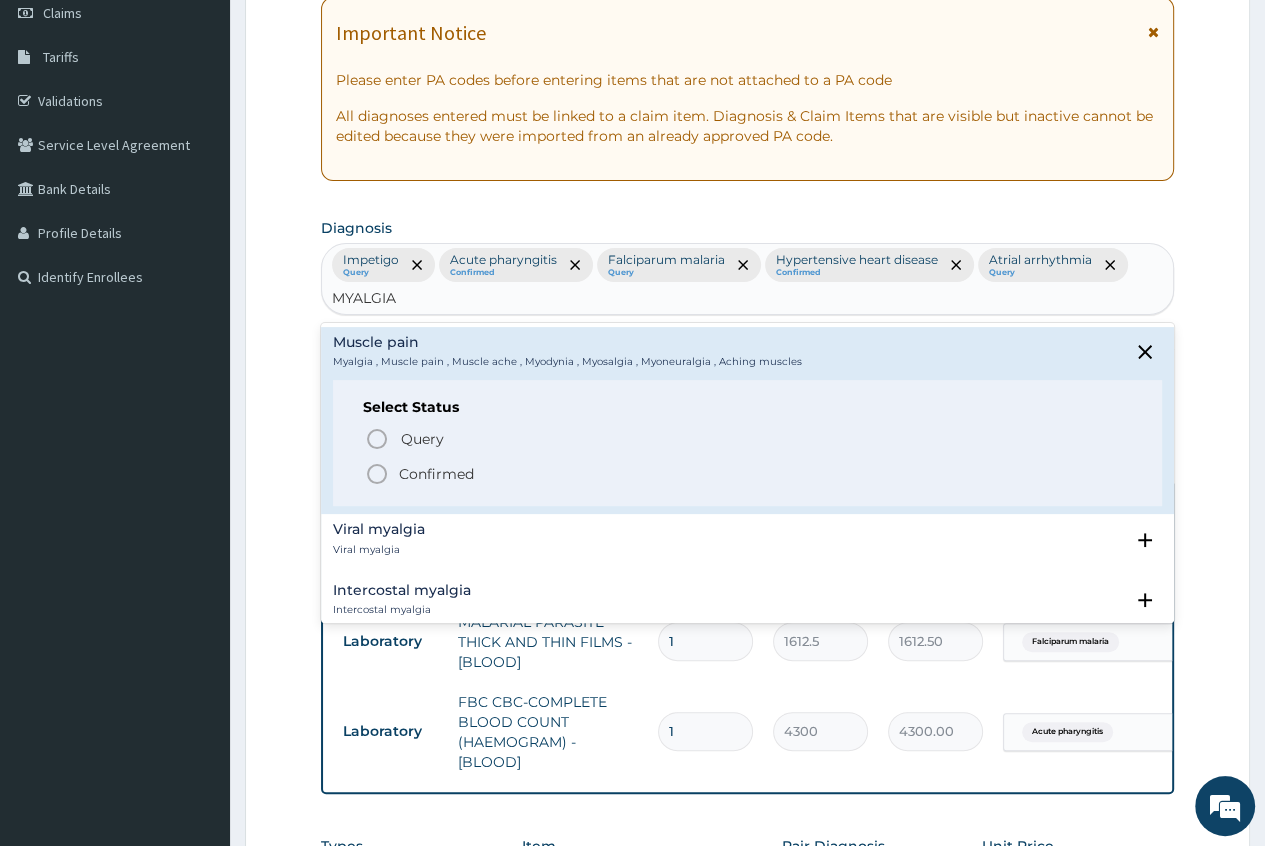 type 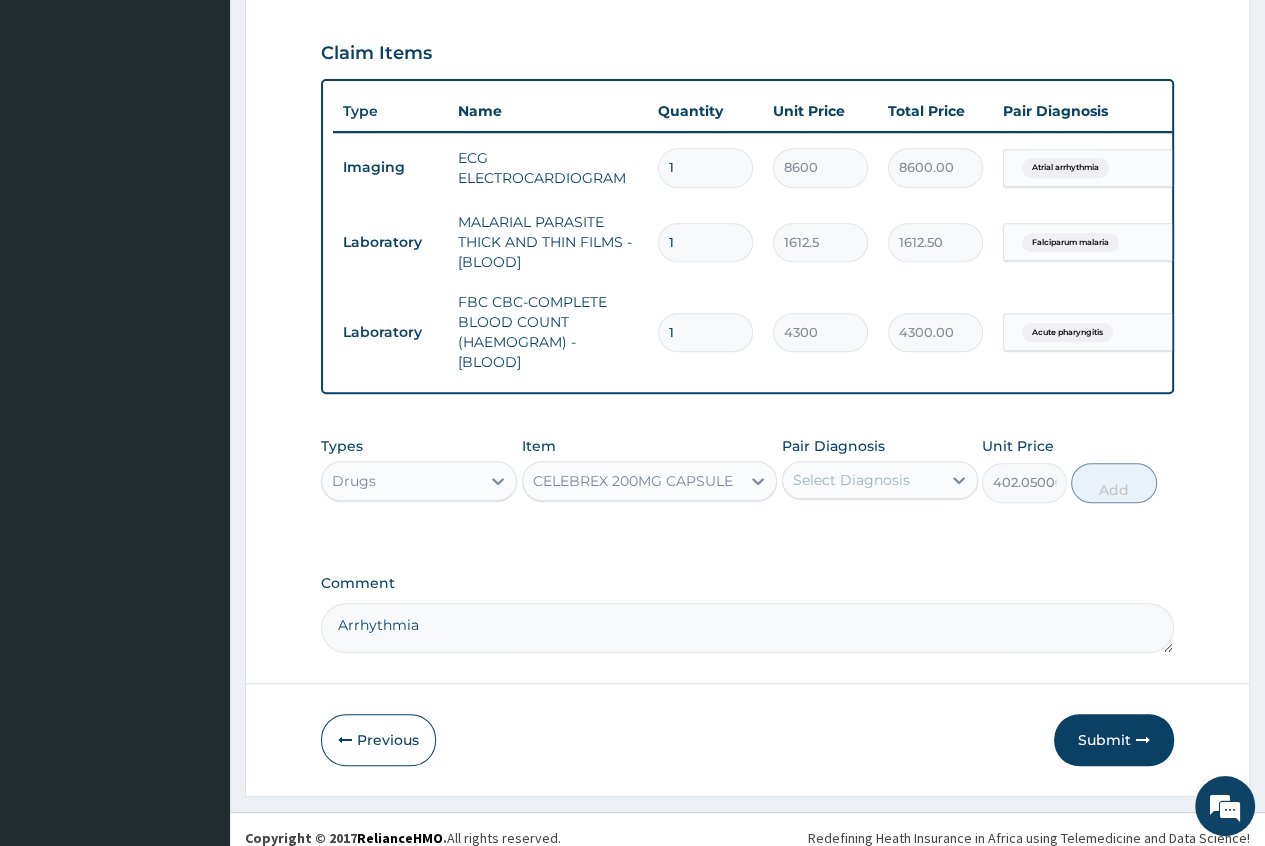 scroll, scrollTop: 731, scrollLeft: 0, axis: vertical 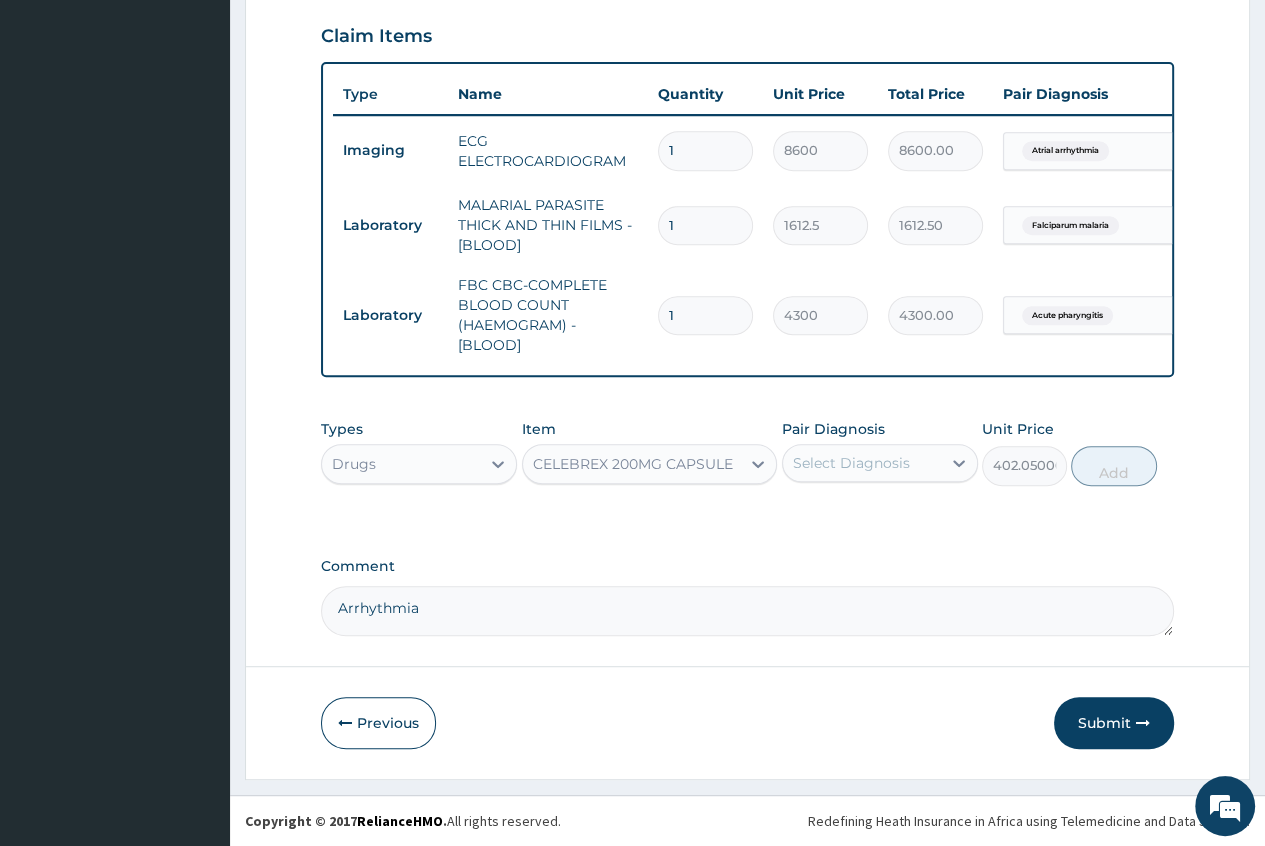 click on "Select Diagnosis" at bounding box center [851, 463] 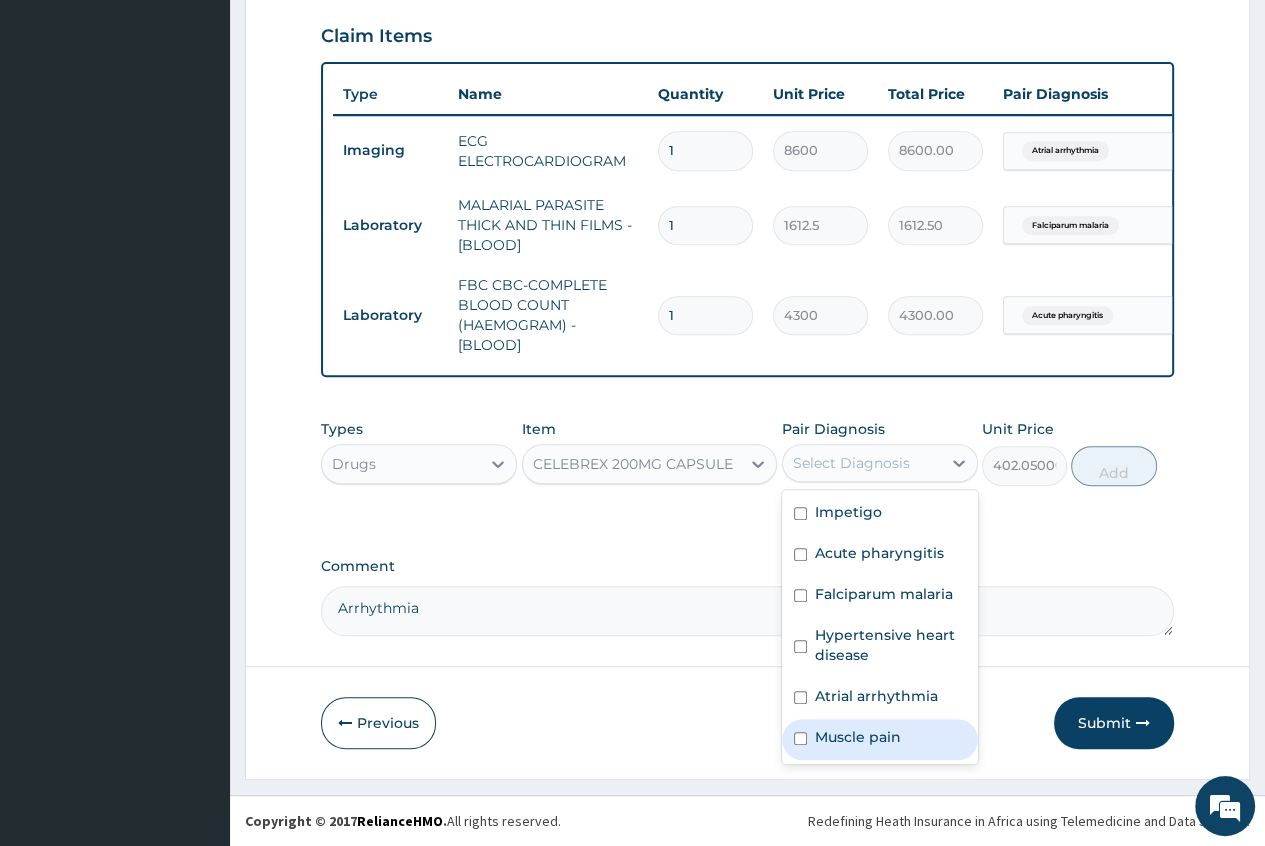 click on "Muscle pain" at bounding box center [858, 737] 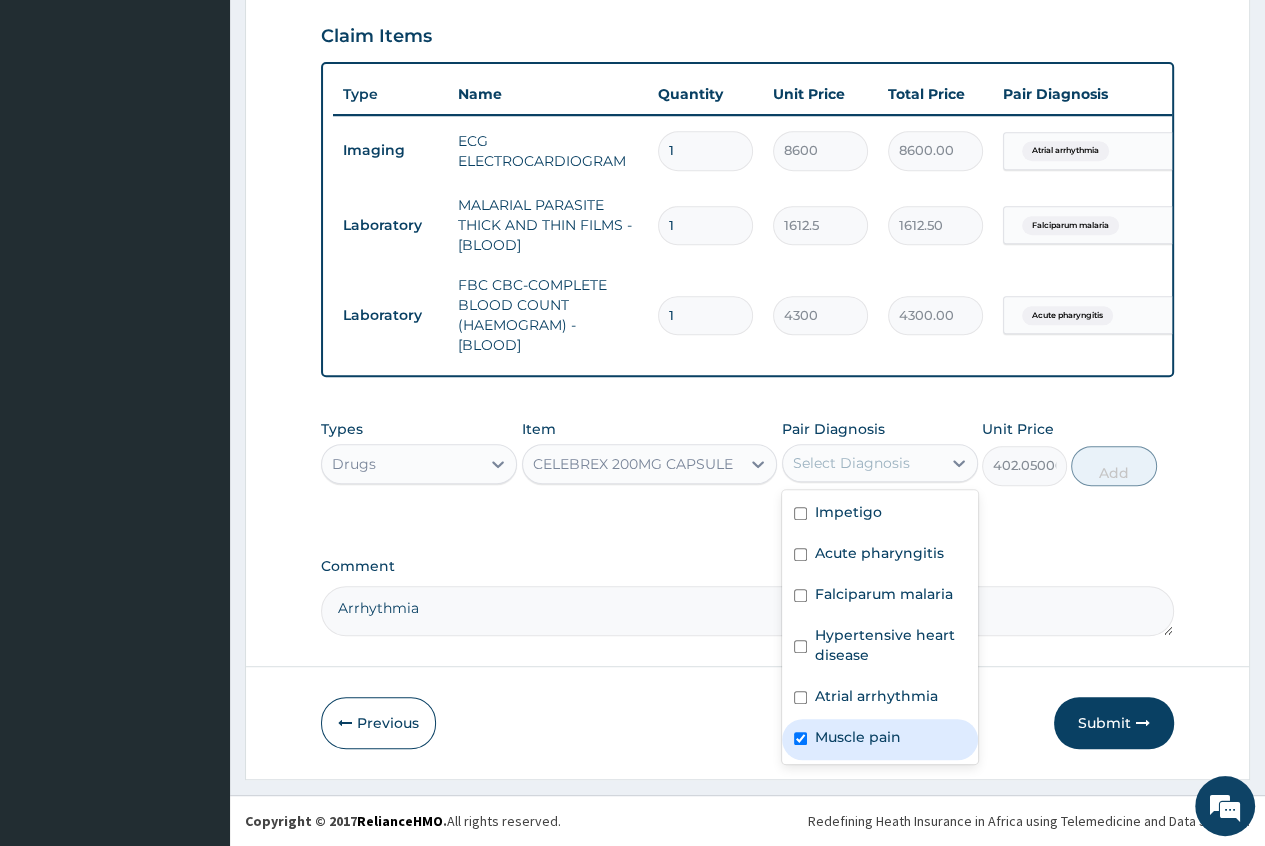 checkbox on "true" 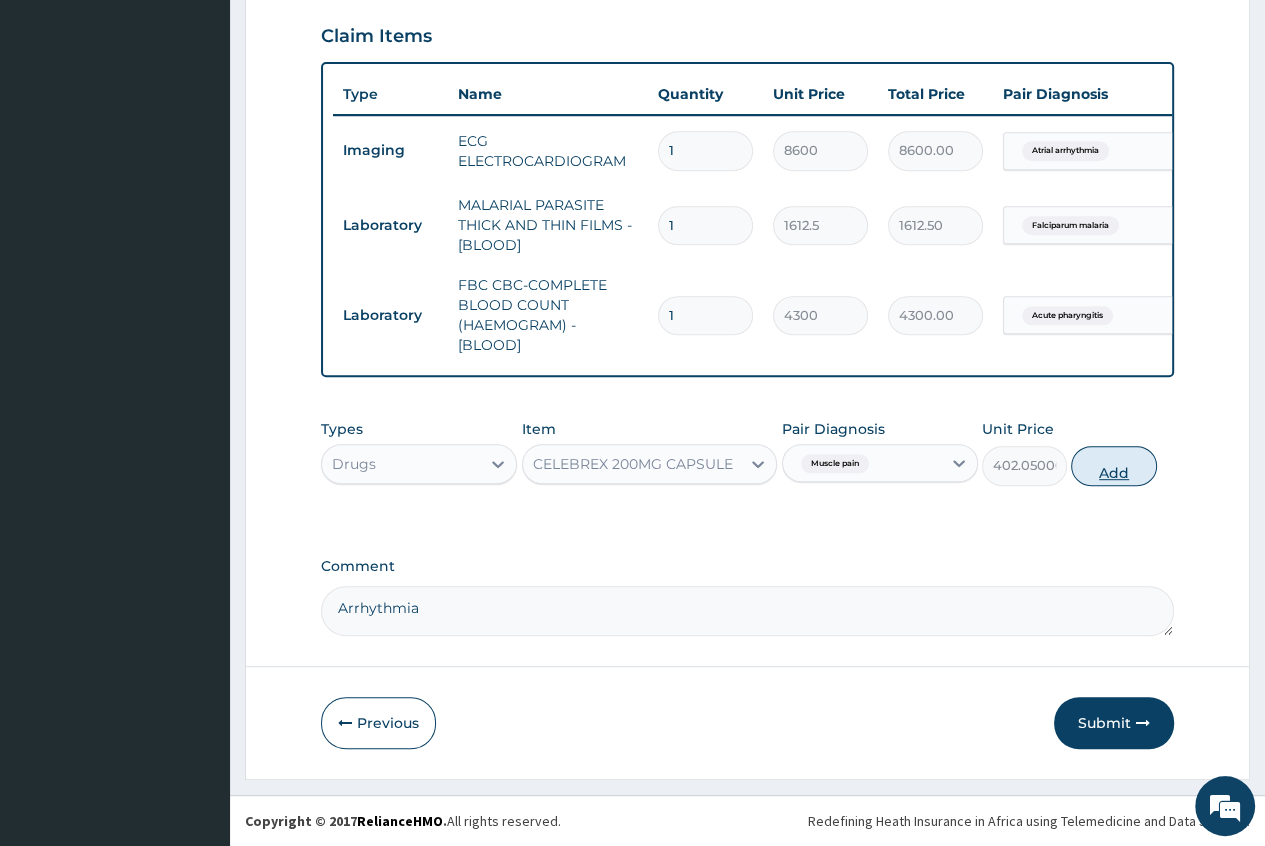click on "Add" at bounding box center (1113, 466) 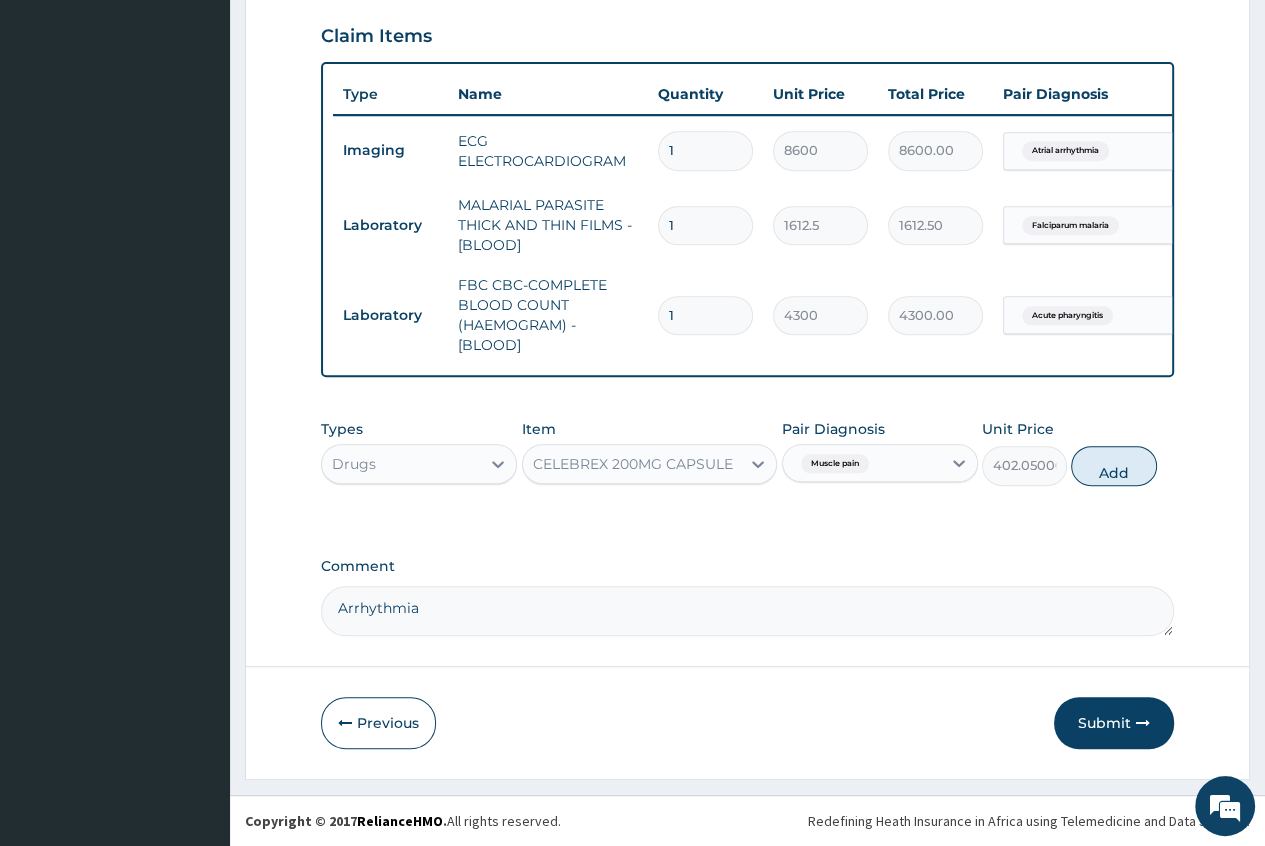 type on "0" 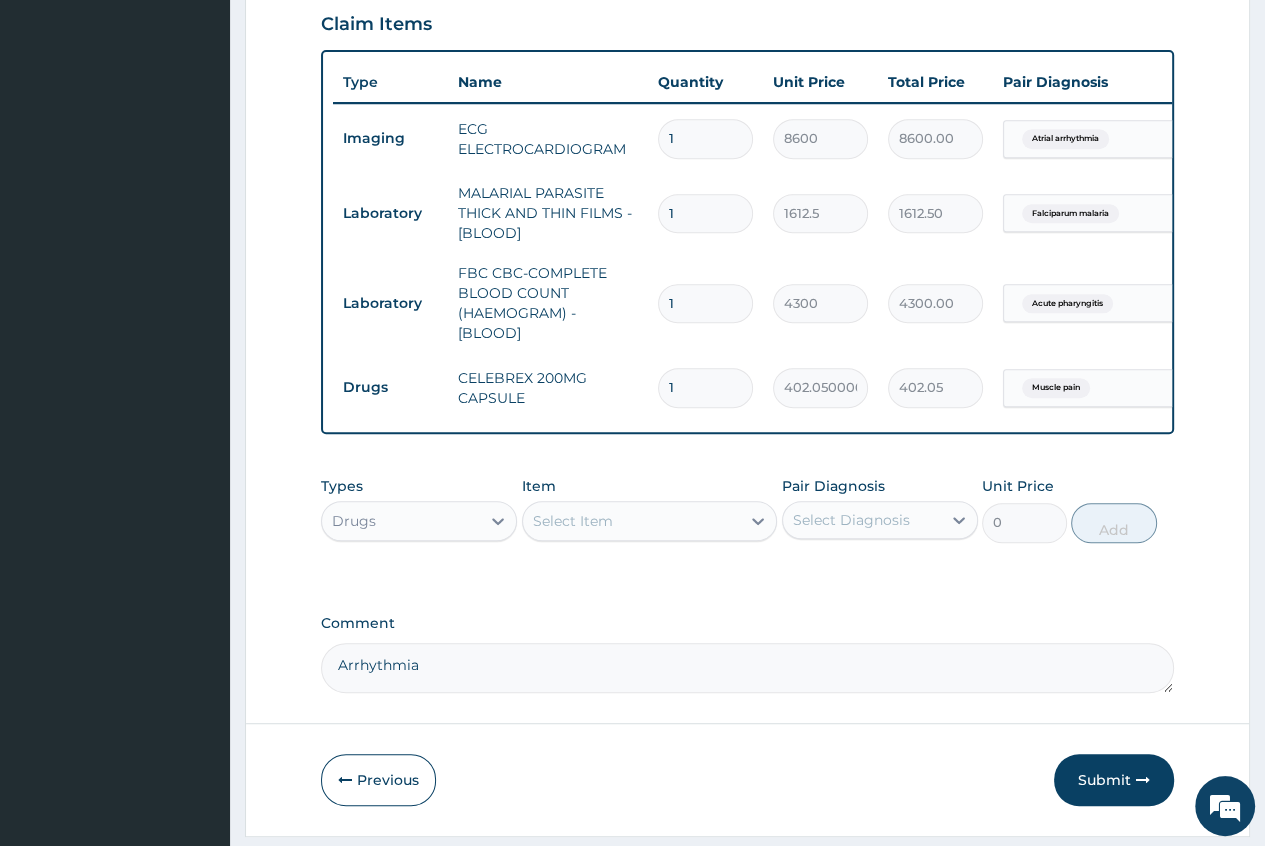type on "10" 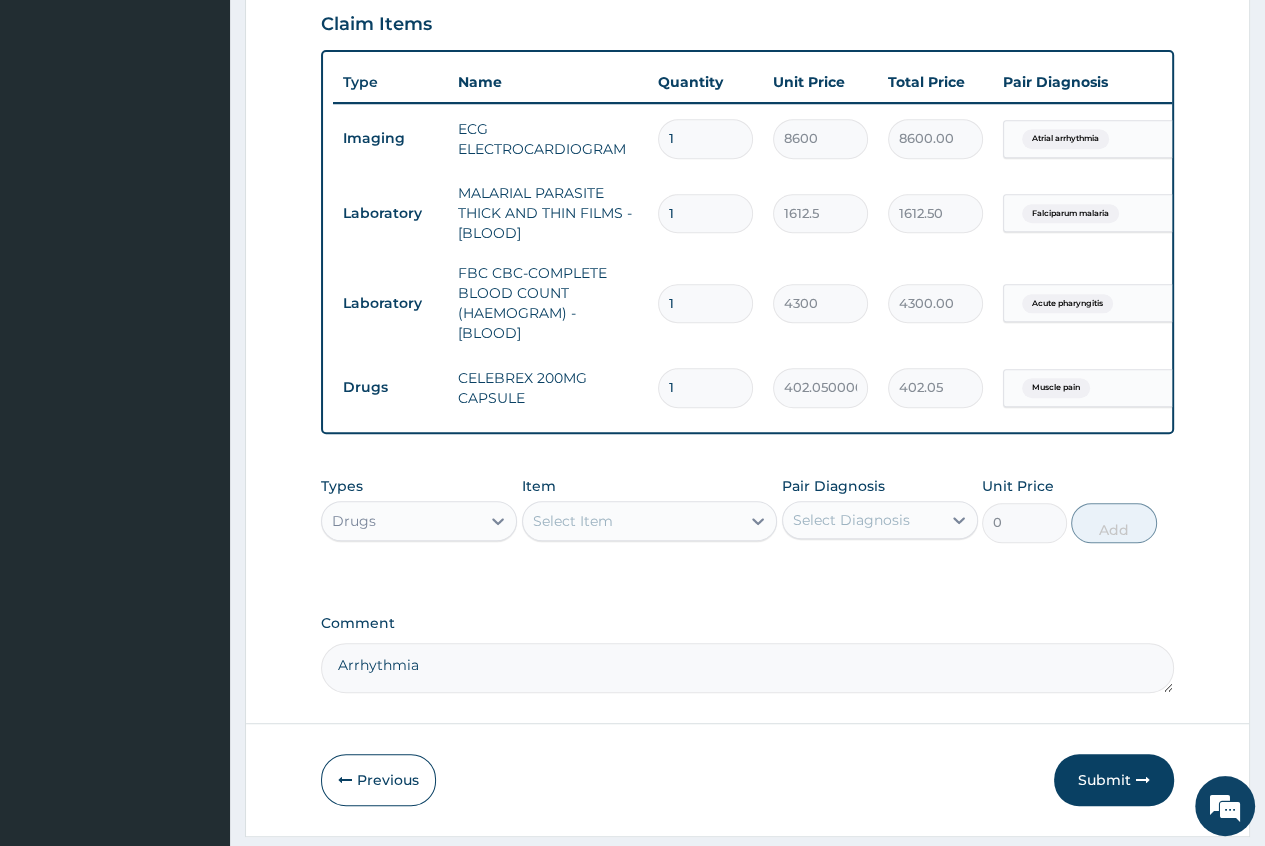 type on "4020.50" 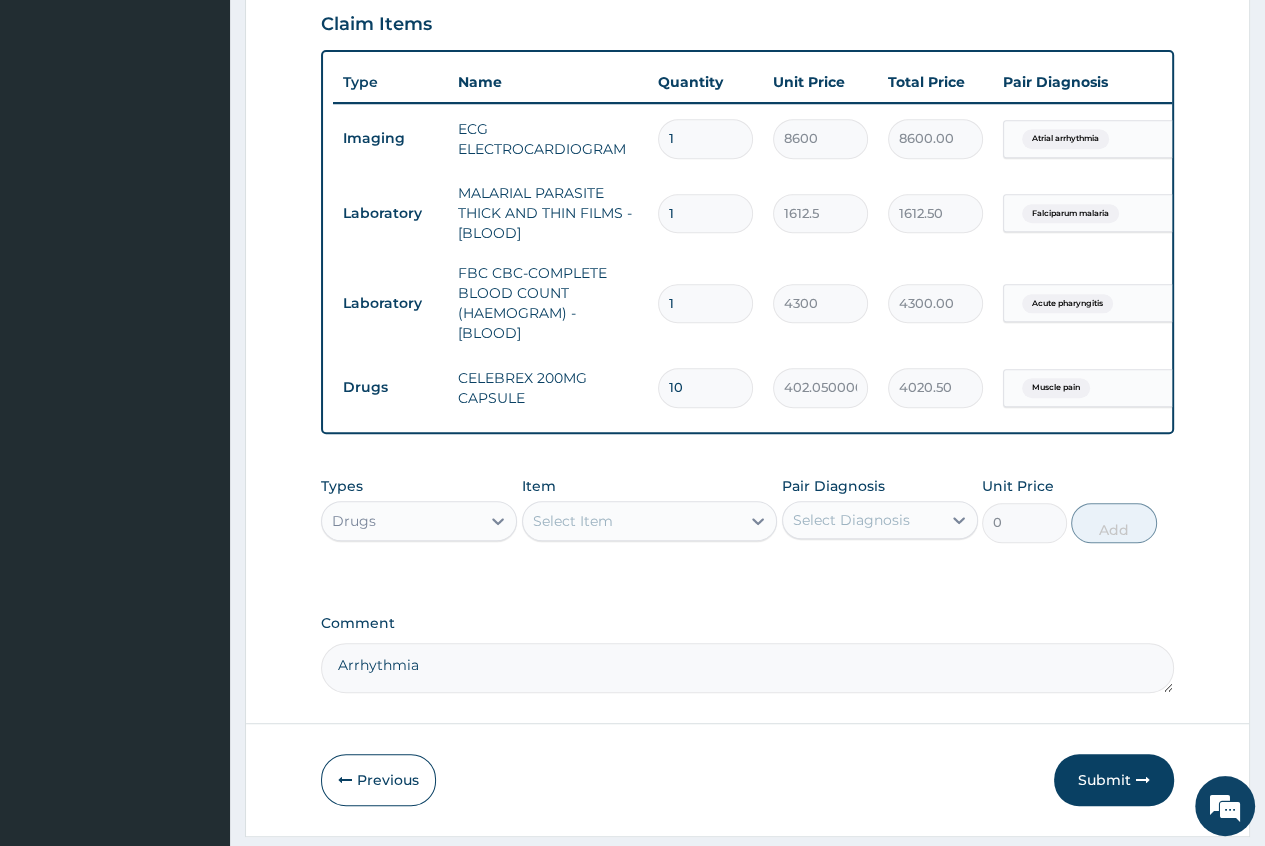 type on "10" 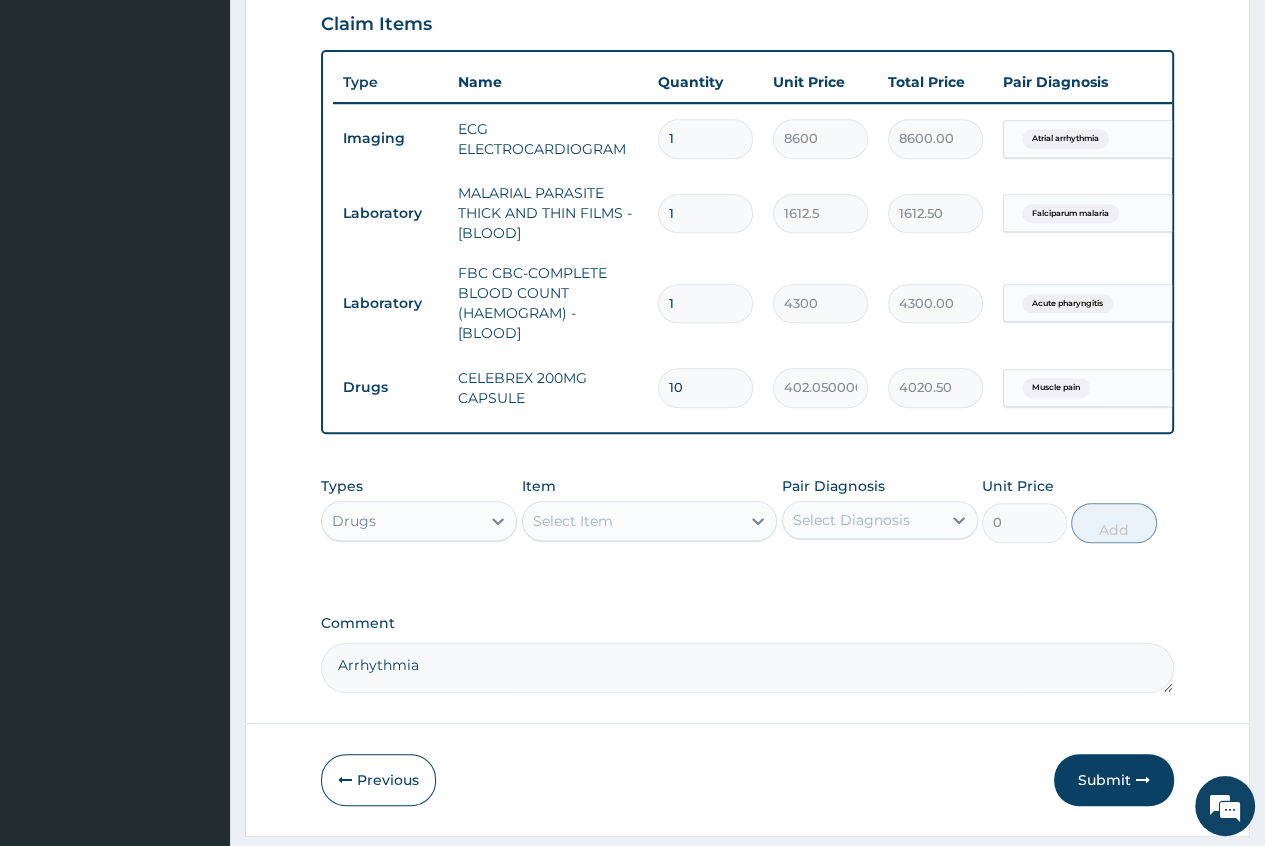 click on "Select Item" at bounding box center (573, 521) 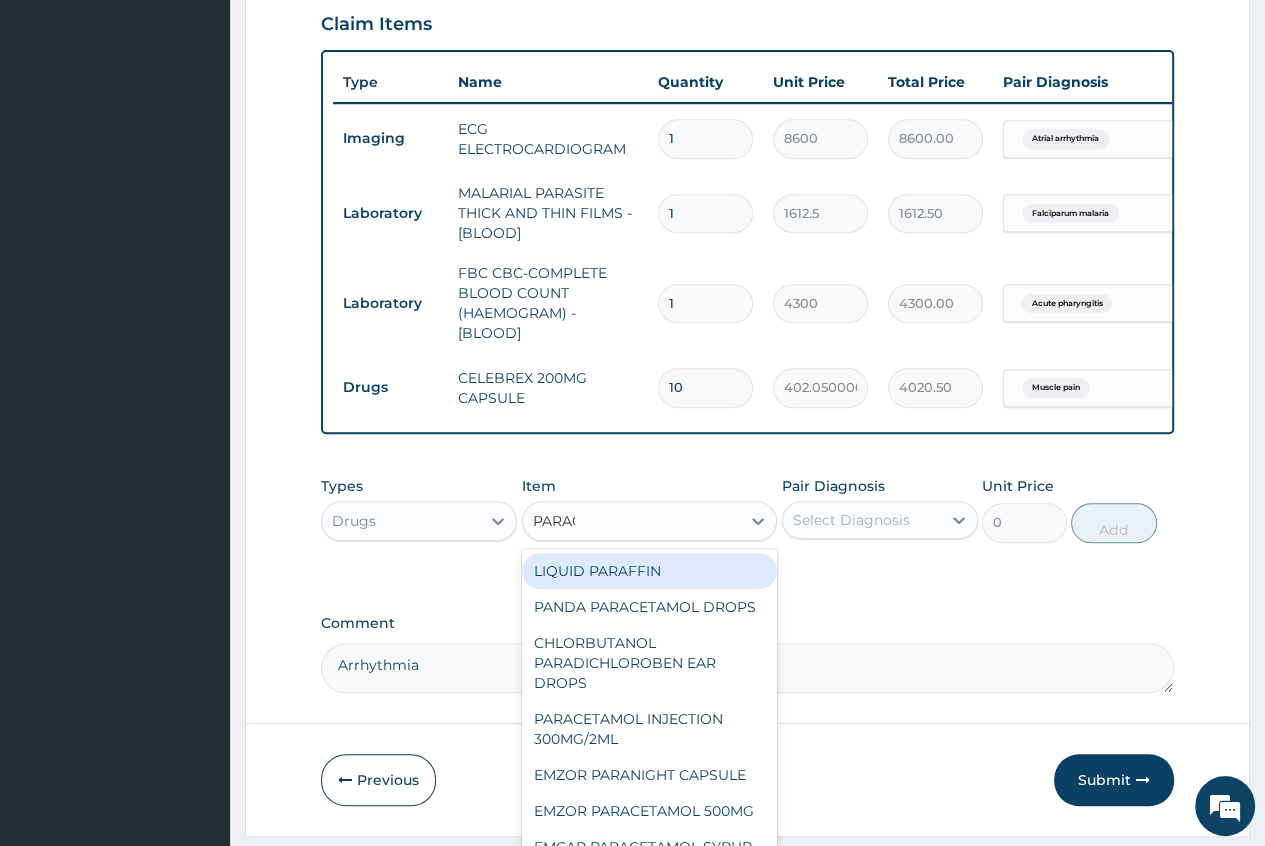 type on "PARACE" 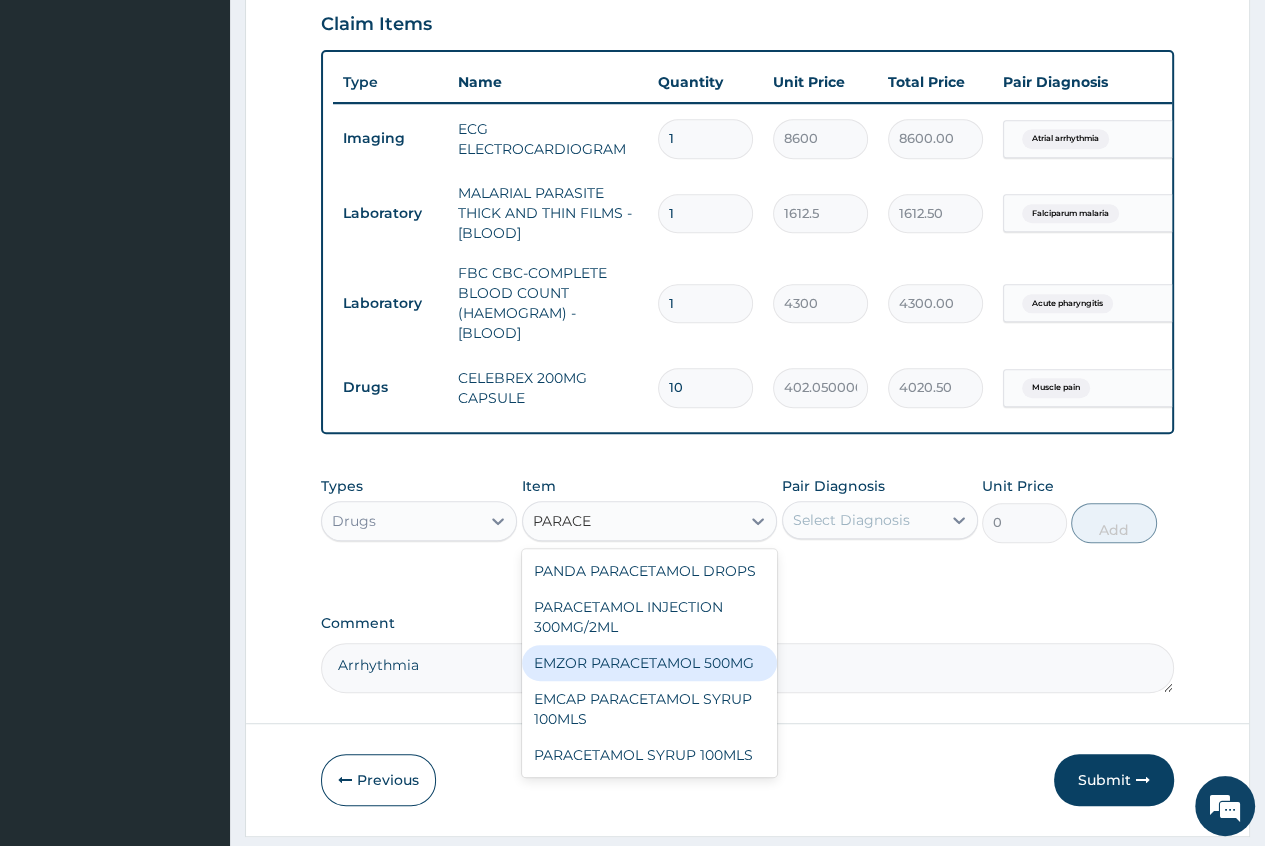 click on "EMZOR PARACETAMOL 500MG" at bounding box center (650, 663) 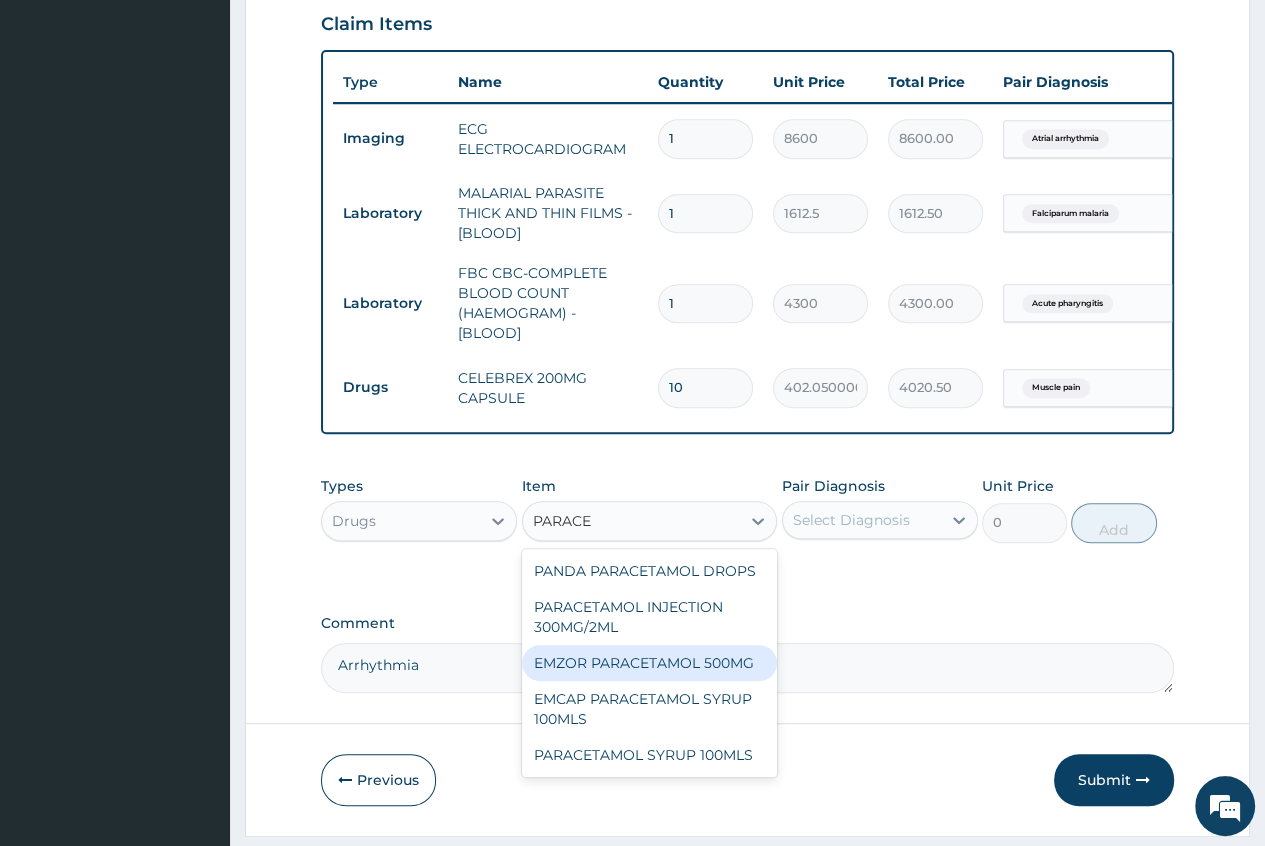 type 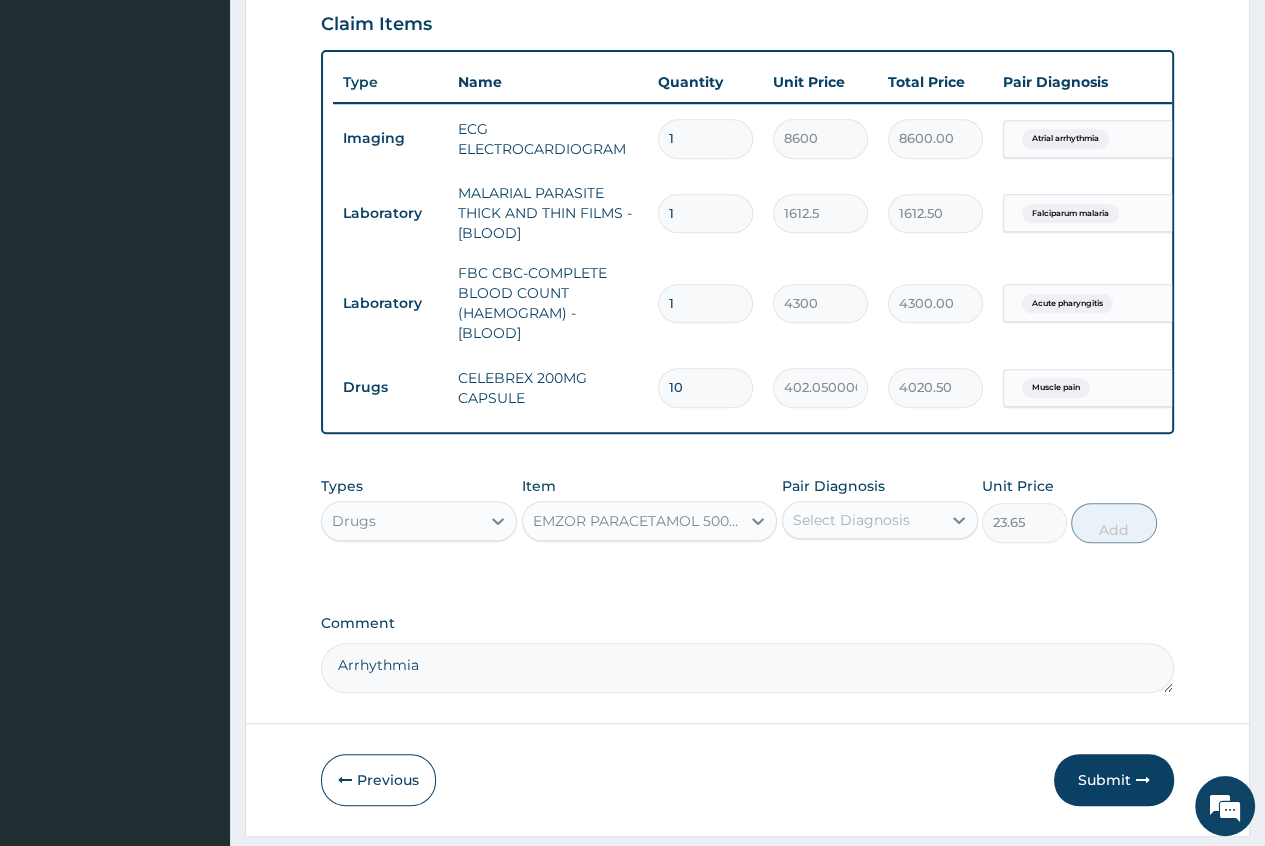 click on "Select Diagnosis" at bounding box center (862, 520) 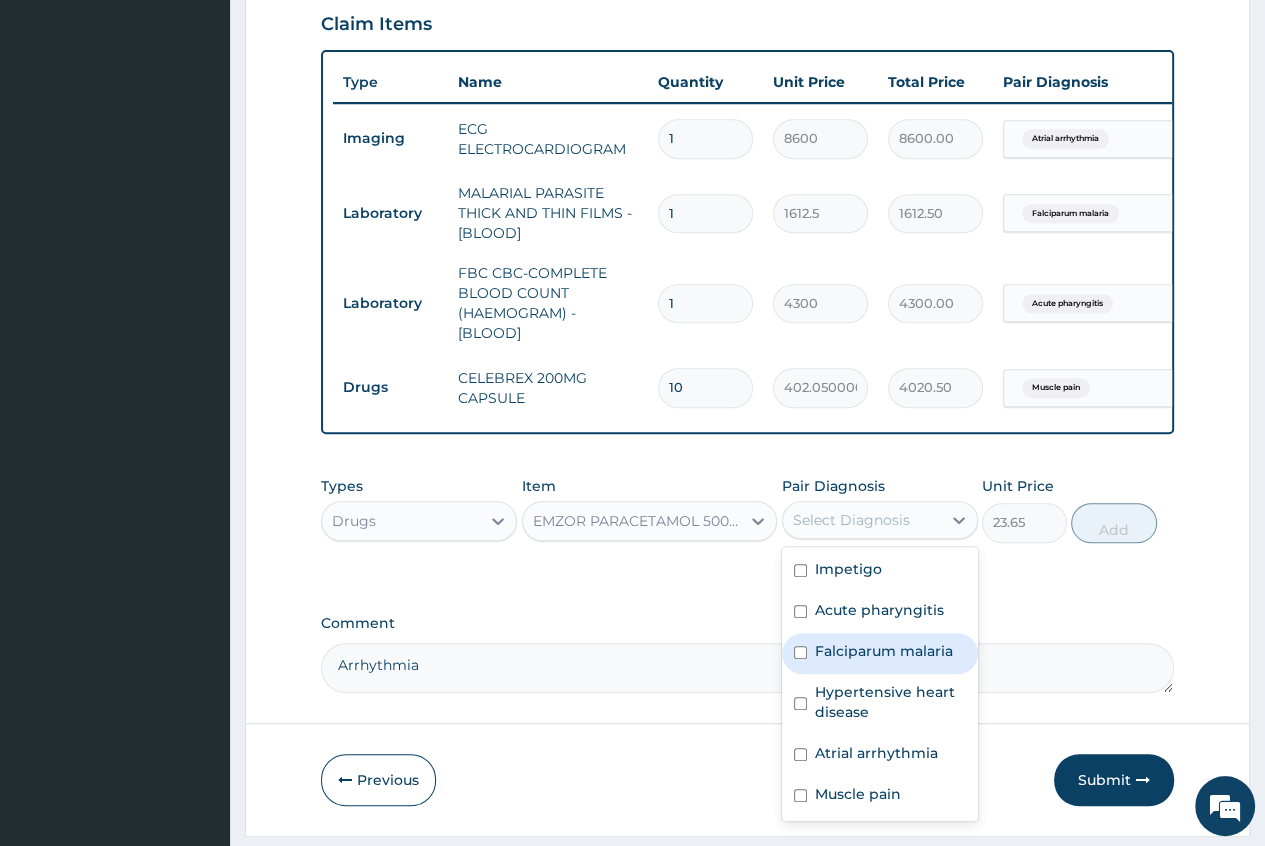 click on "Falciparum malaria" at bounding box center (884, 651) 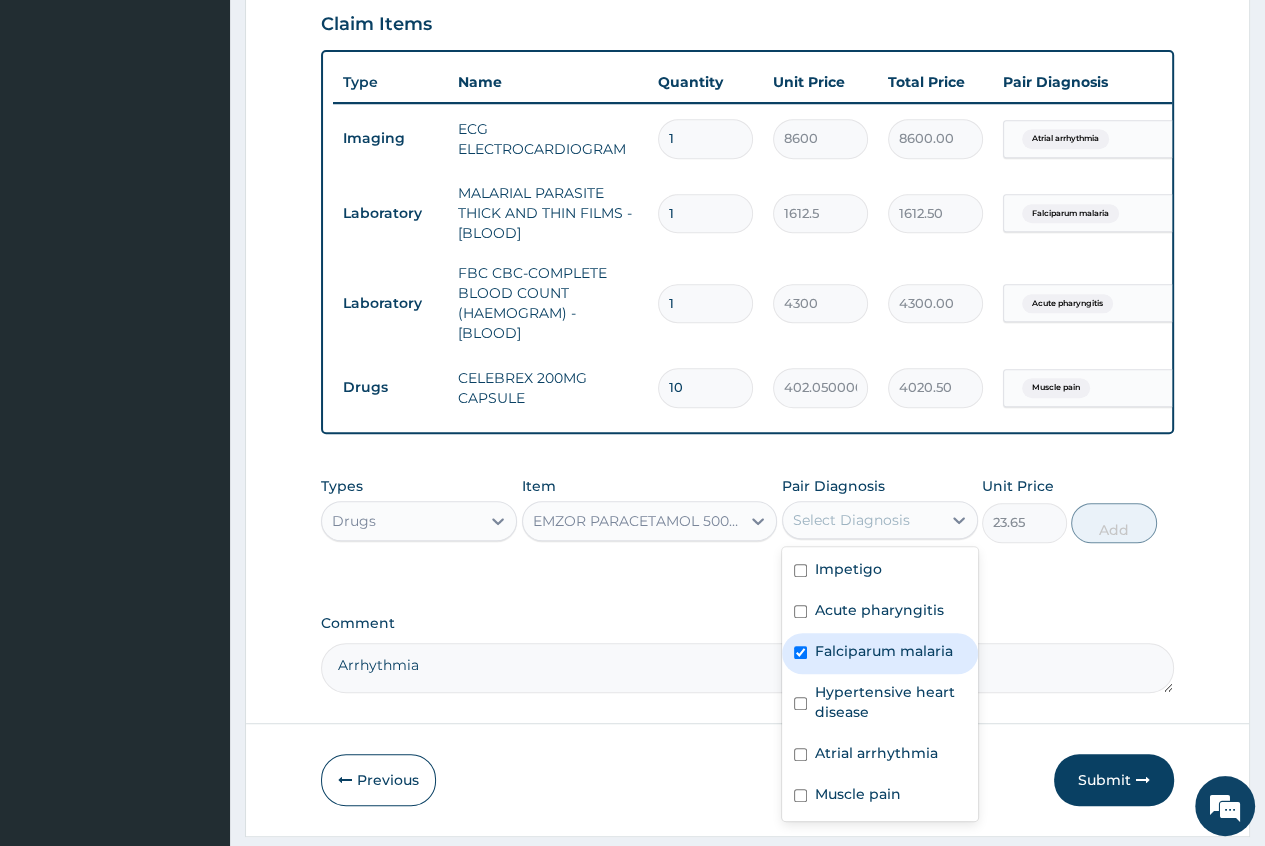 checkbox on "true" 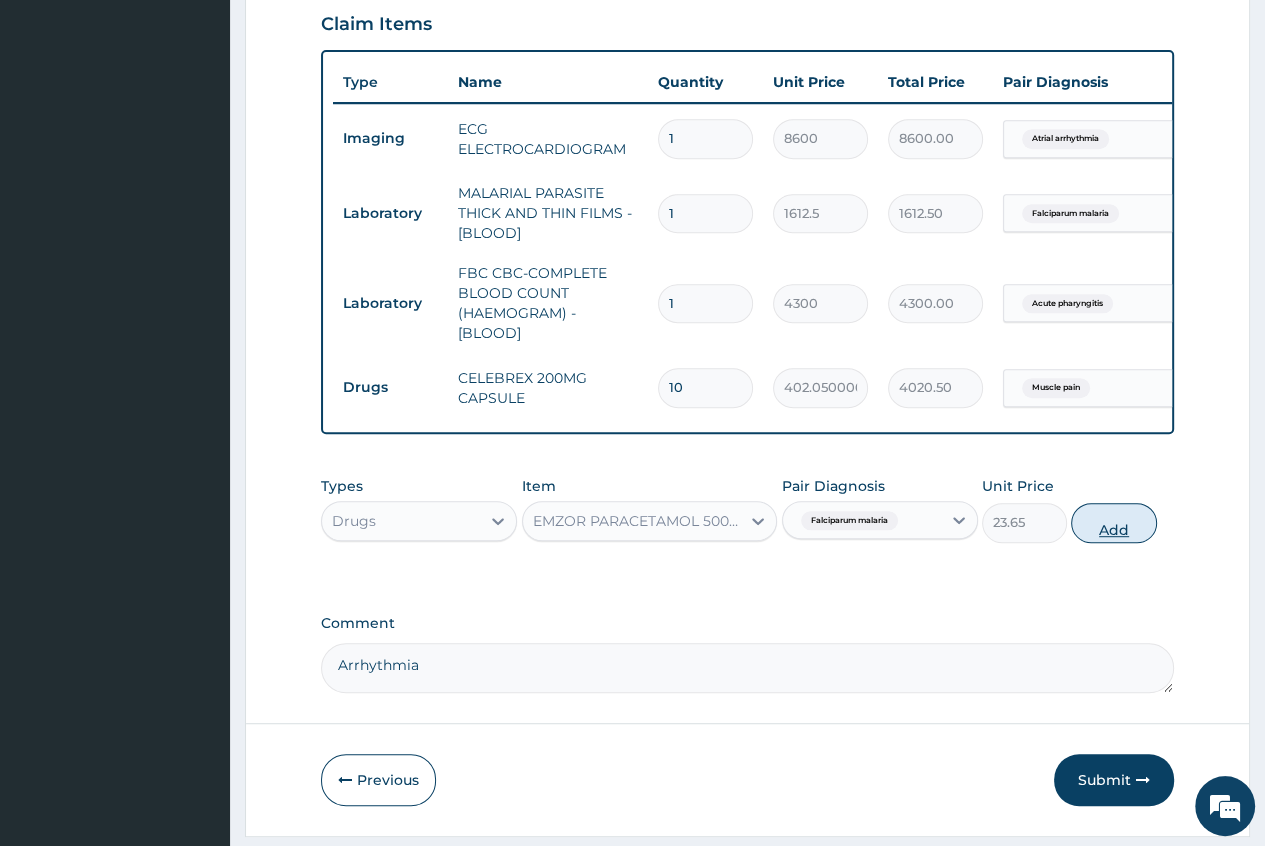 click on "Add" at bounding box center (1113, 523) 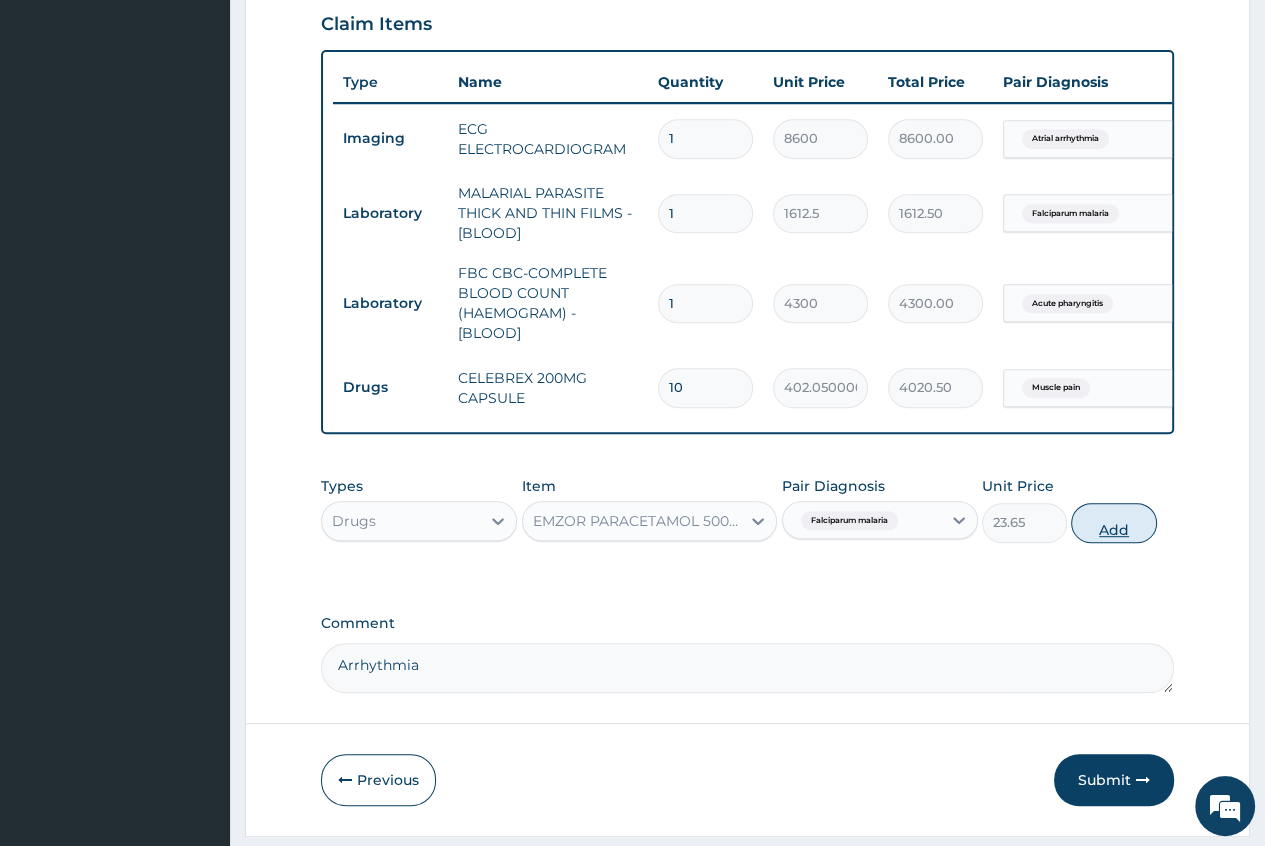 type on "0" 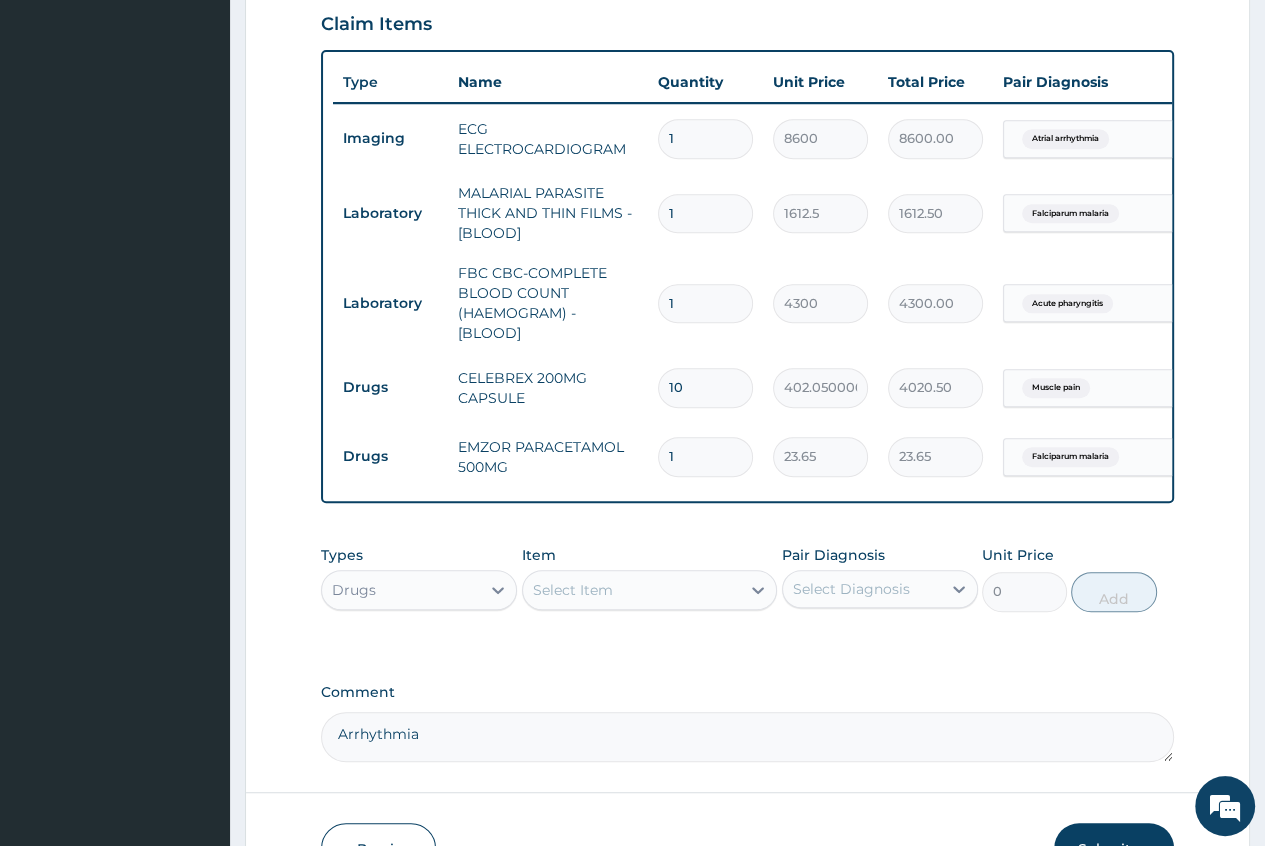 type on "10" 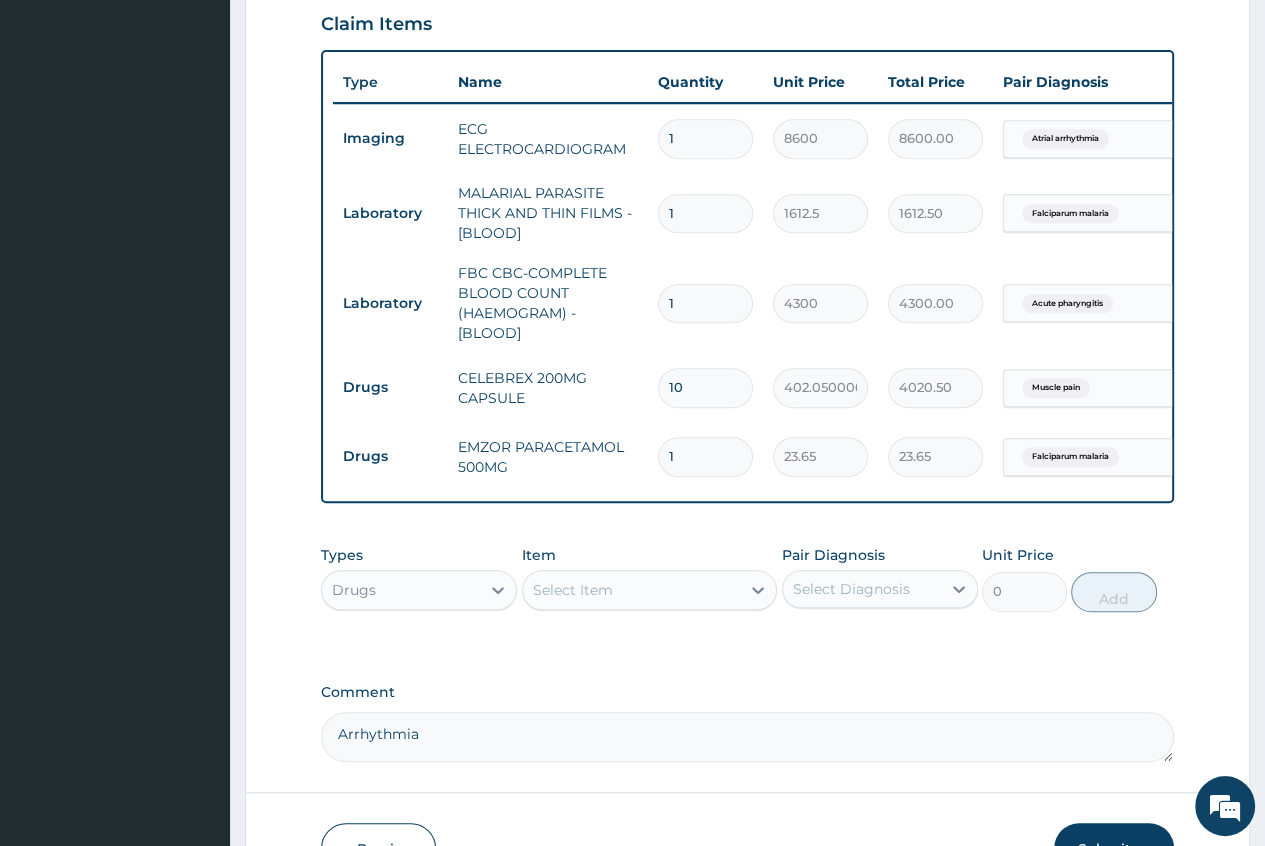 type on "236.50" 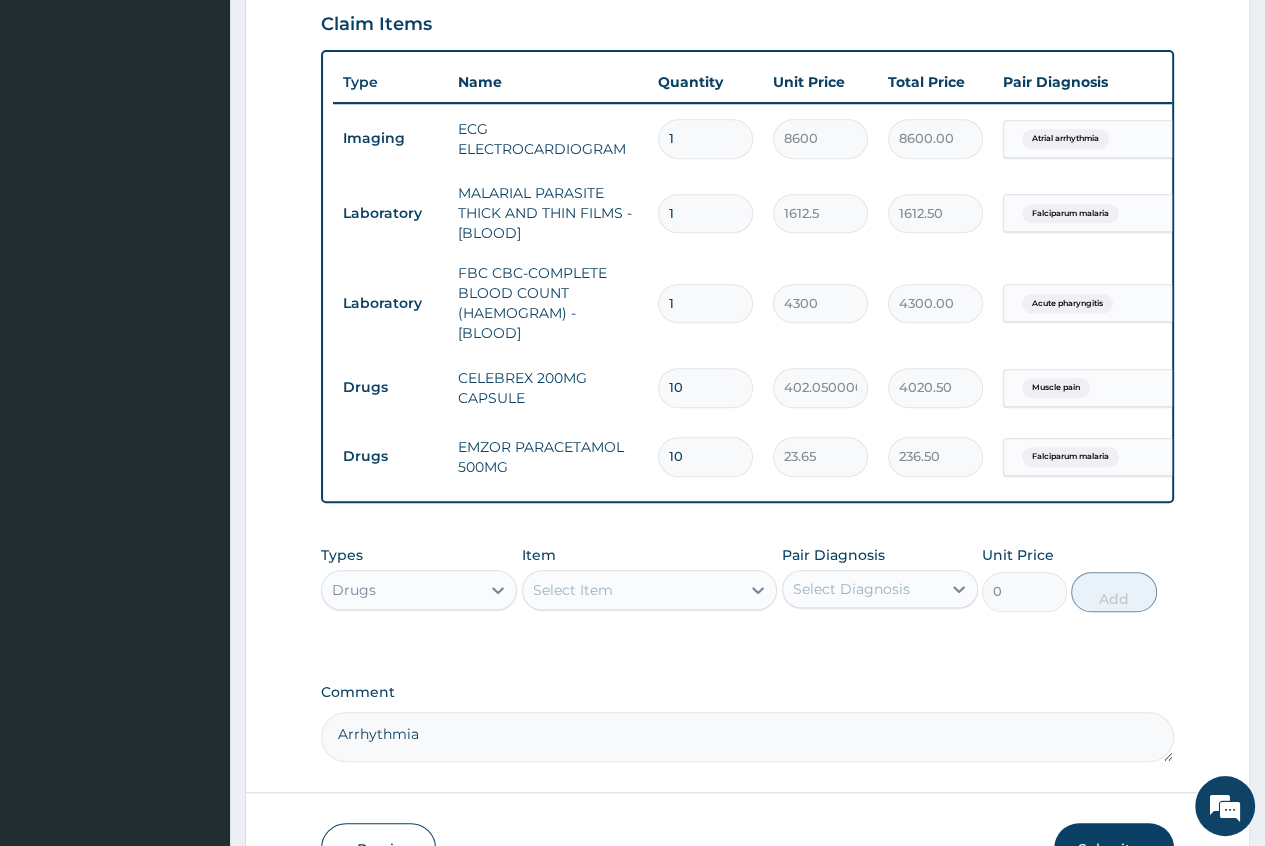 type on "10" 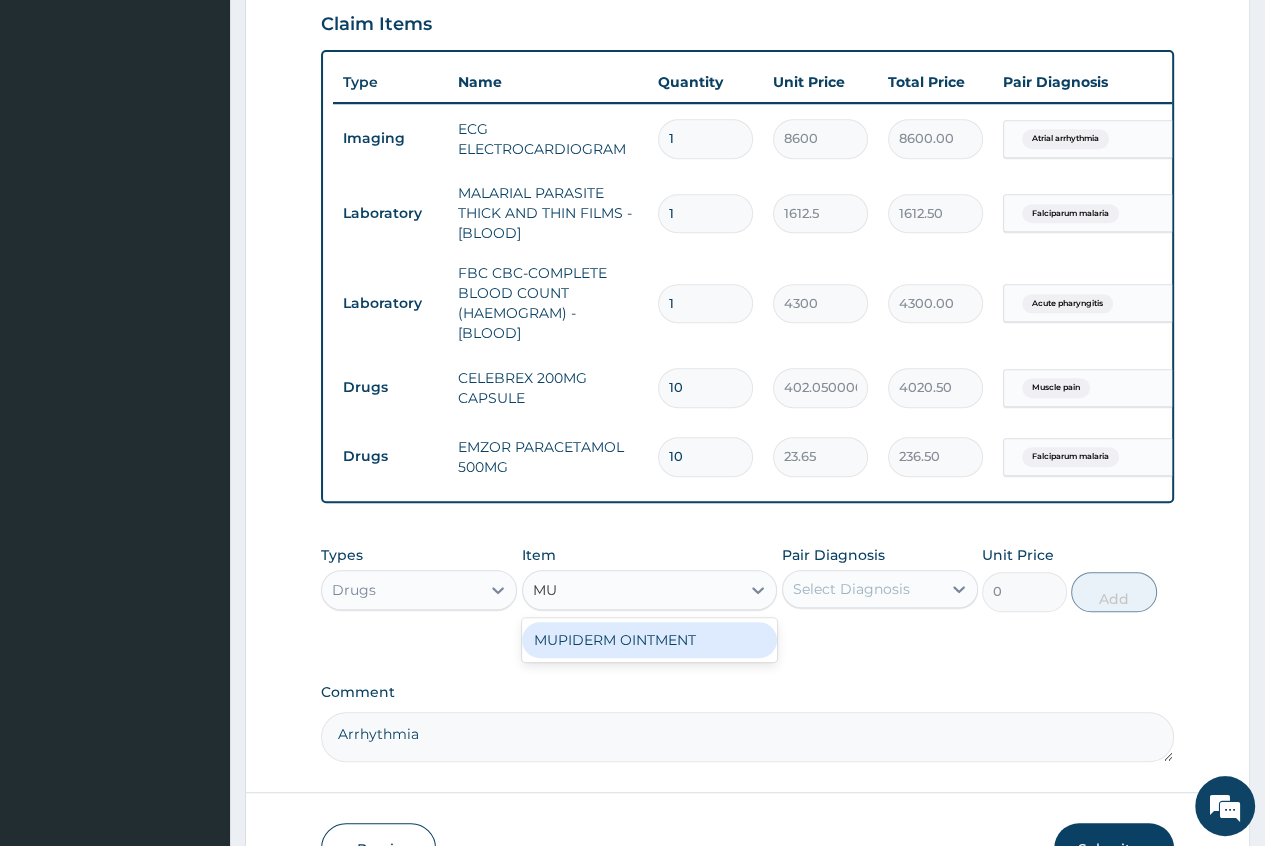 type on "M" 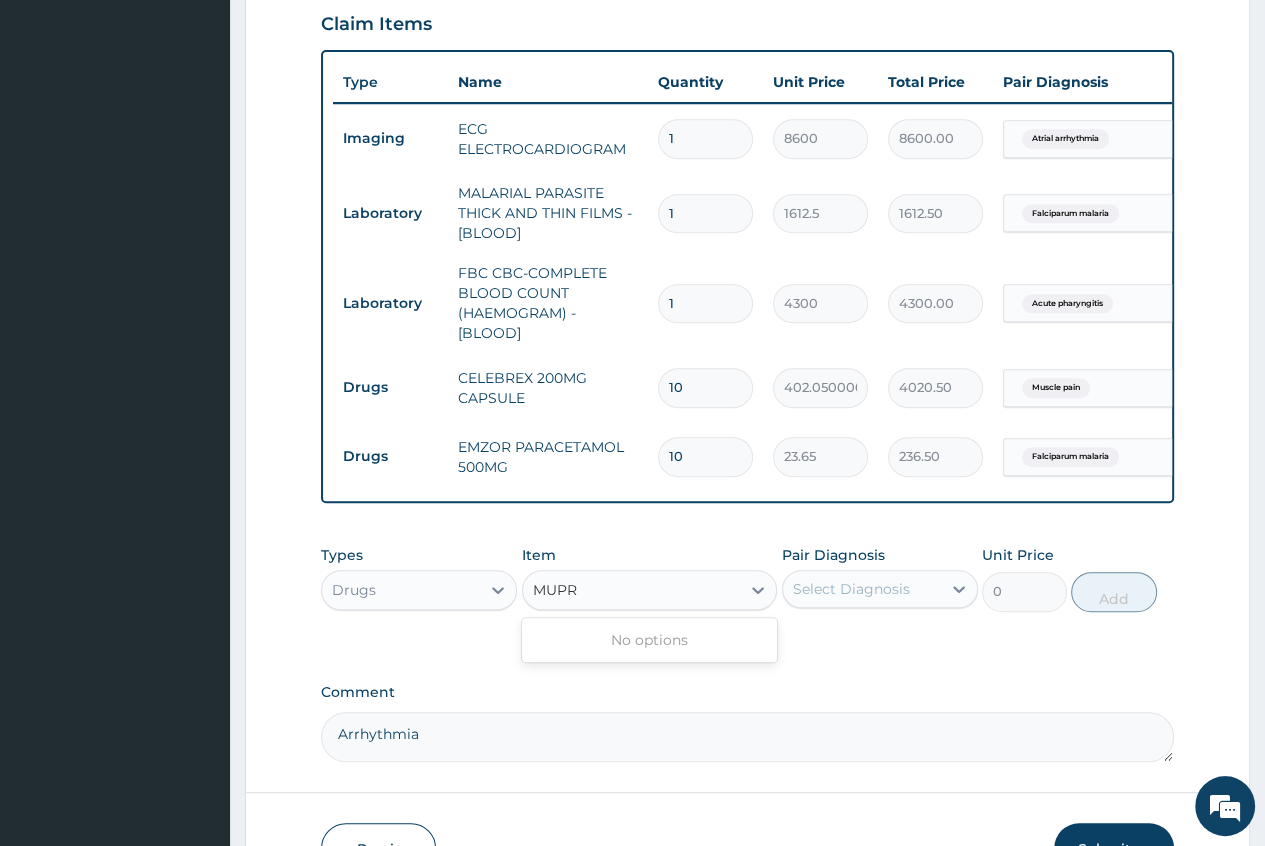 type on "MUP" 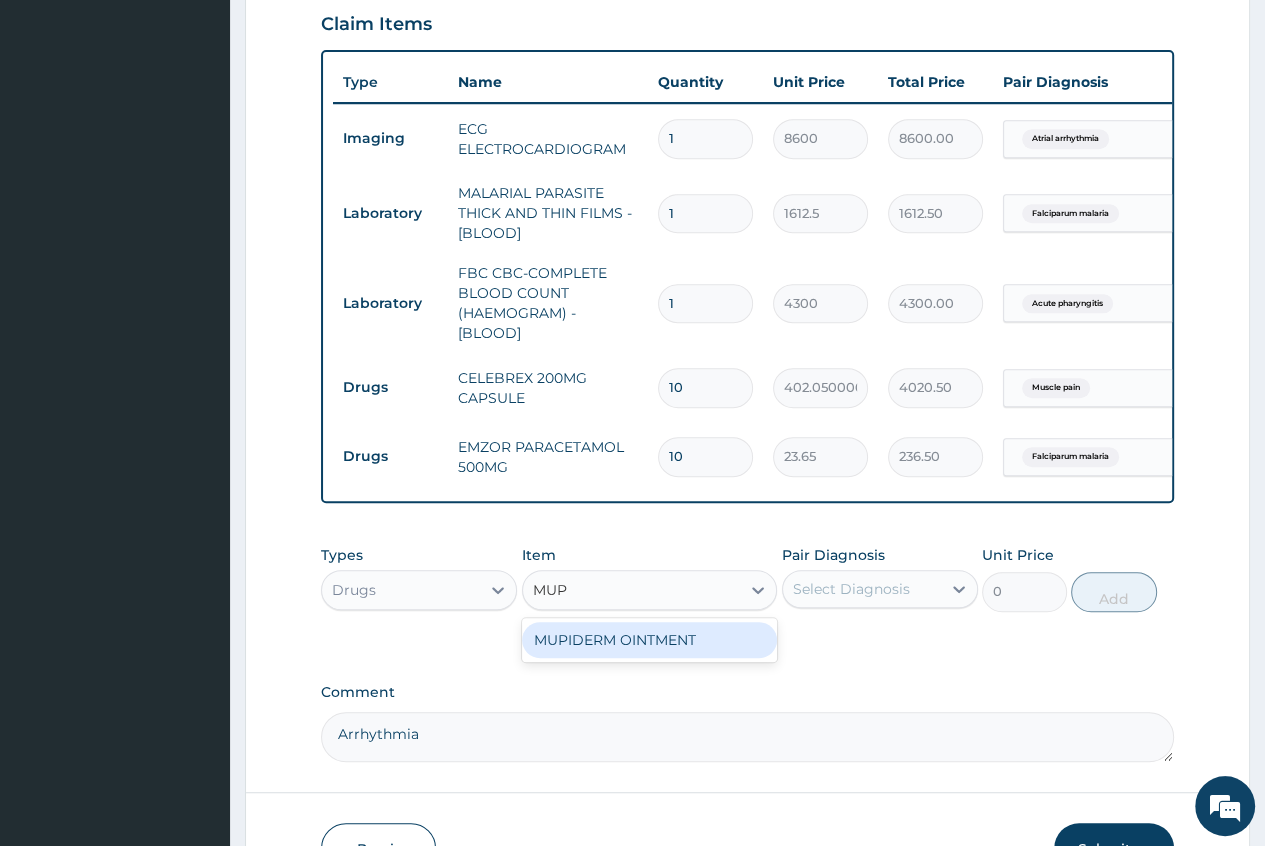 click on "MUPIDERM OINTMENT" at bounding box center (650, 640) 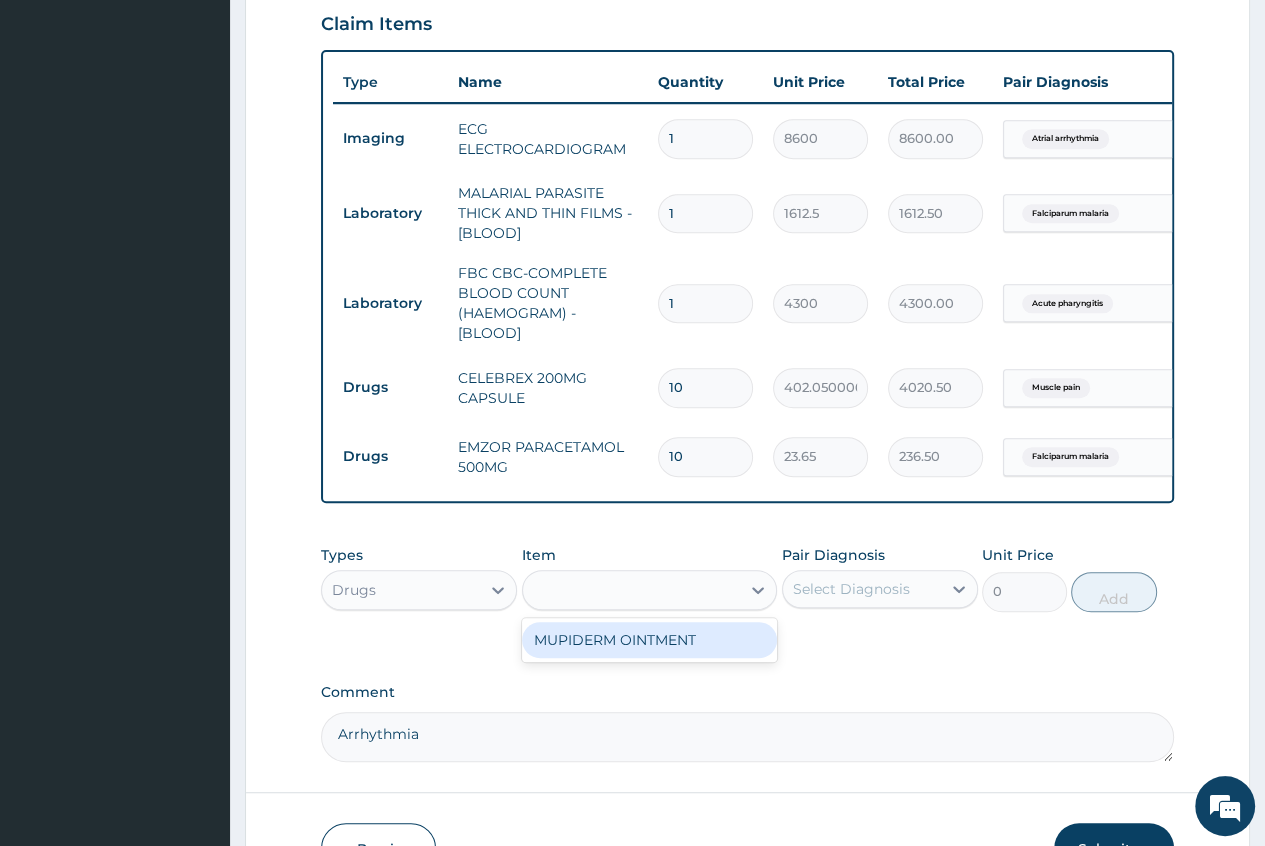type on "3902.2500000000005" 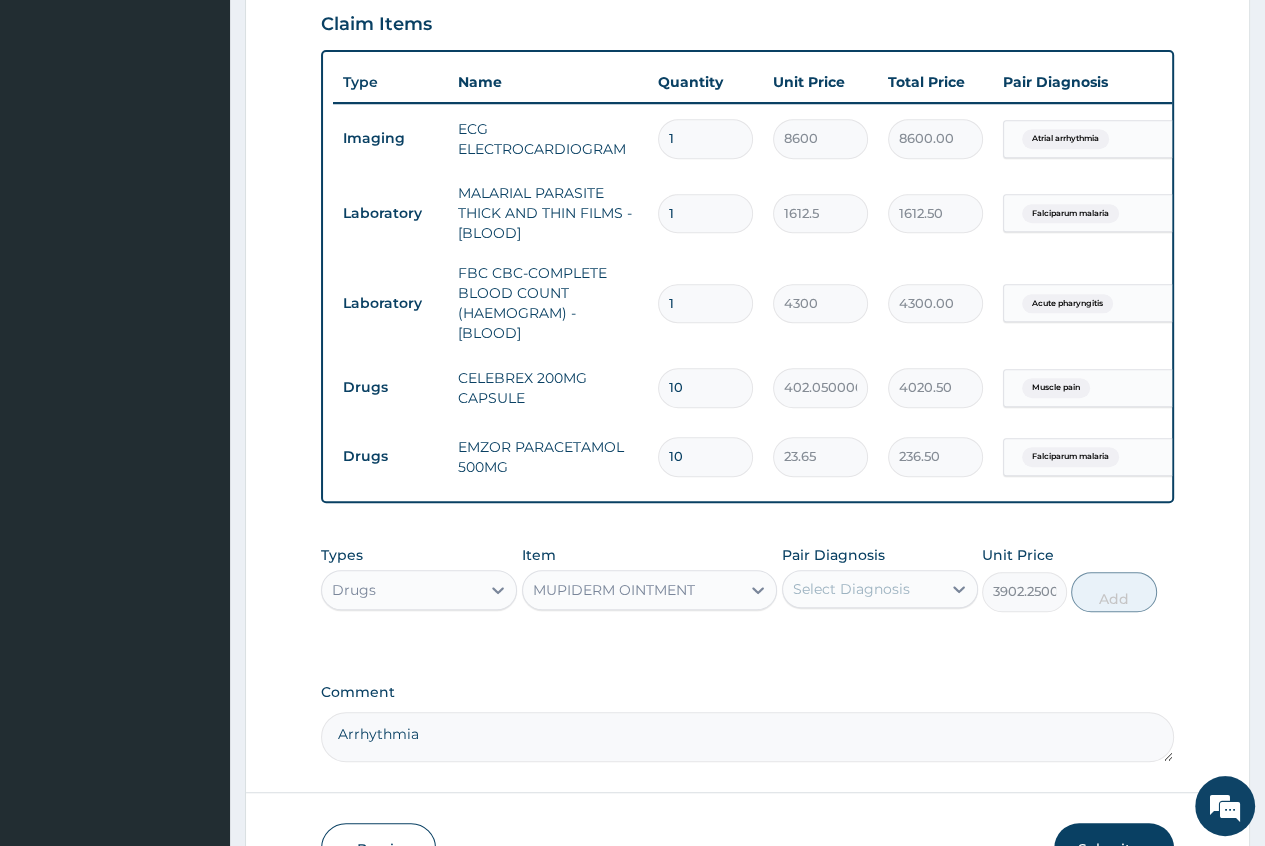 click on "Select Diagnosis" at bounding box center [851, 589] 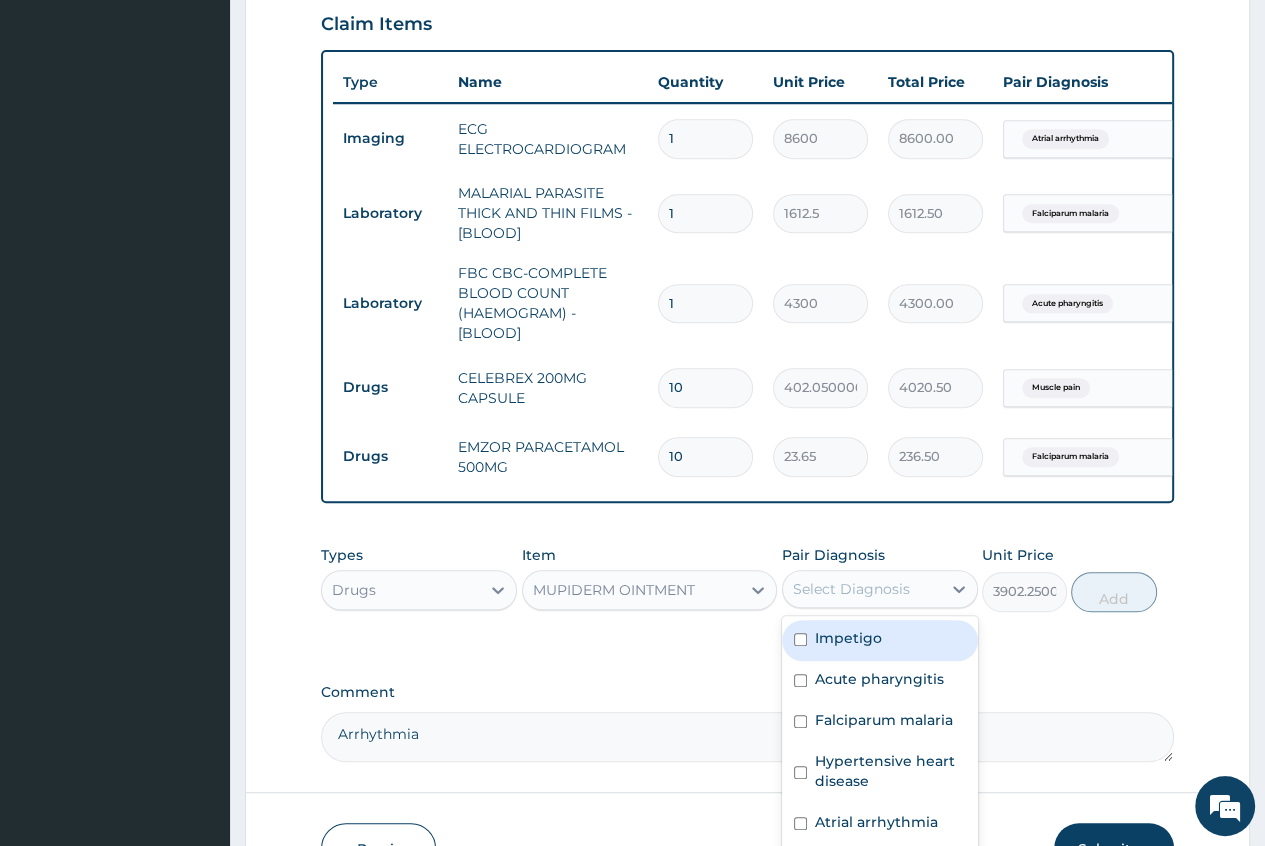 click on "Impetigo" at bounding box center [848, 638] 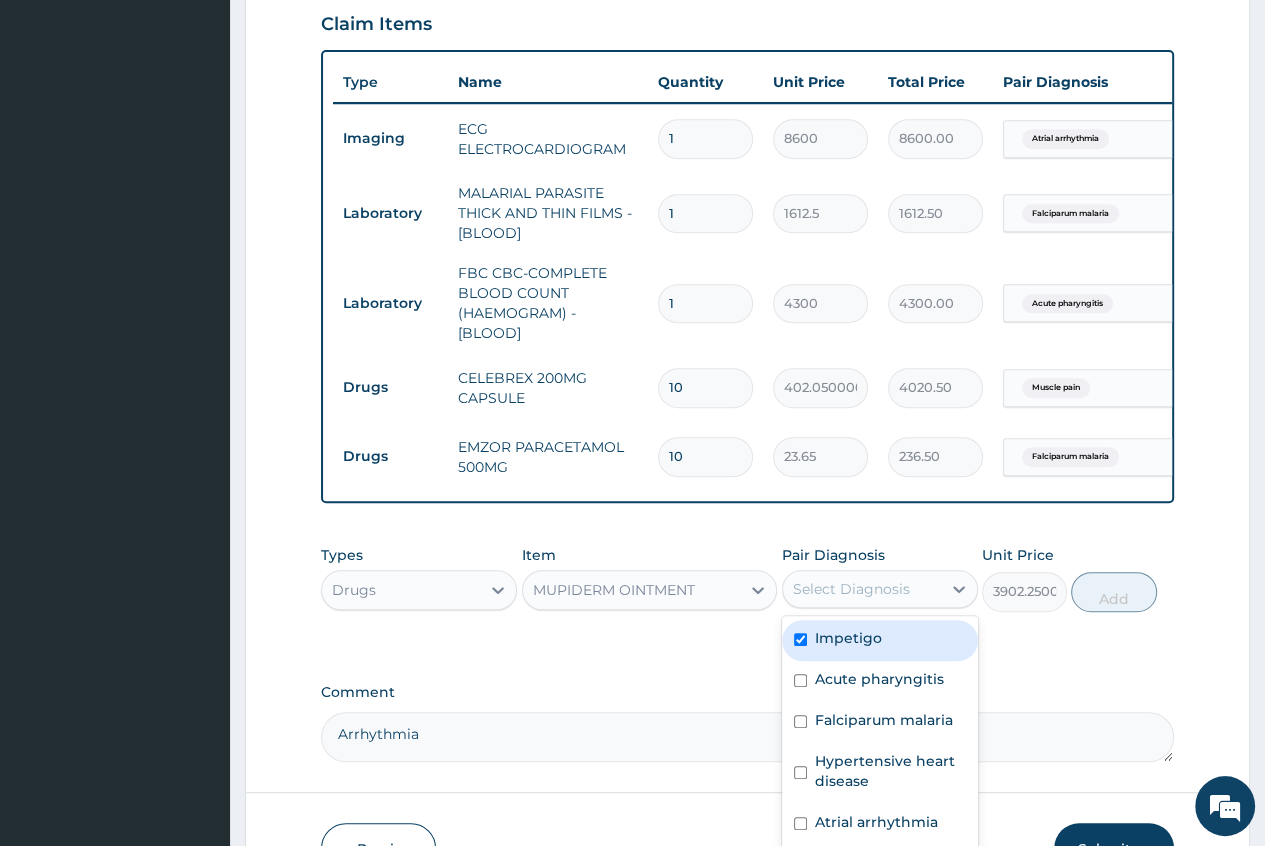 checkbox on "true" 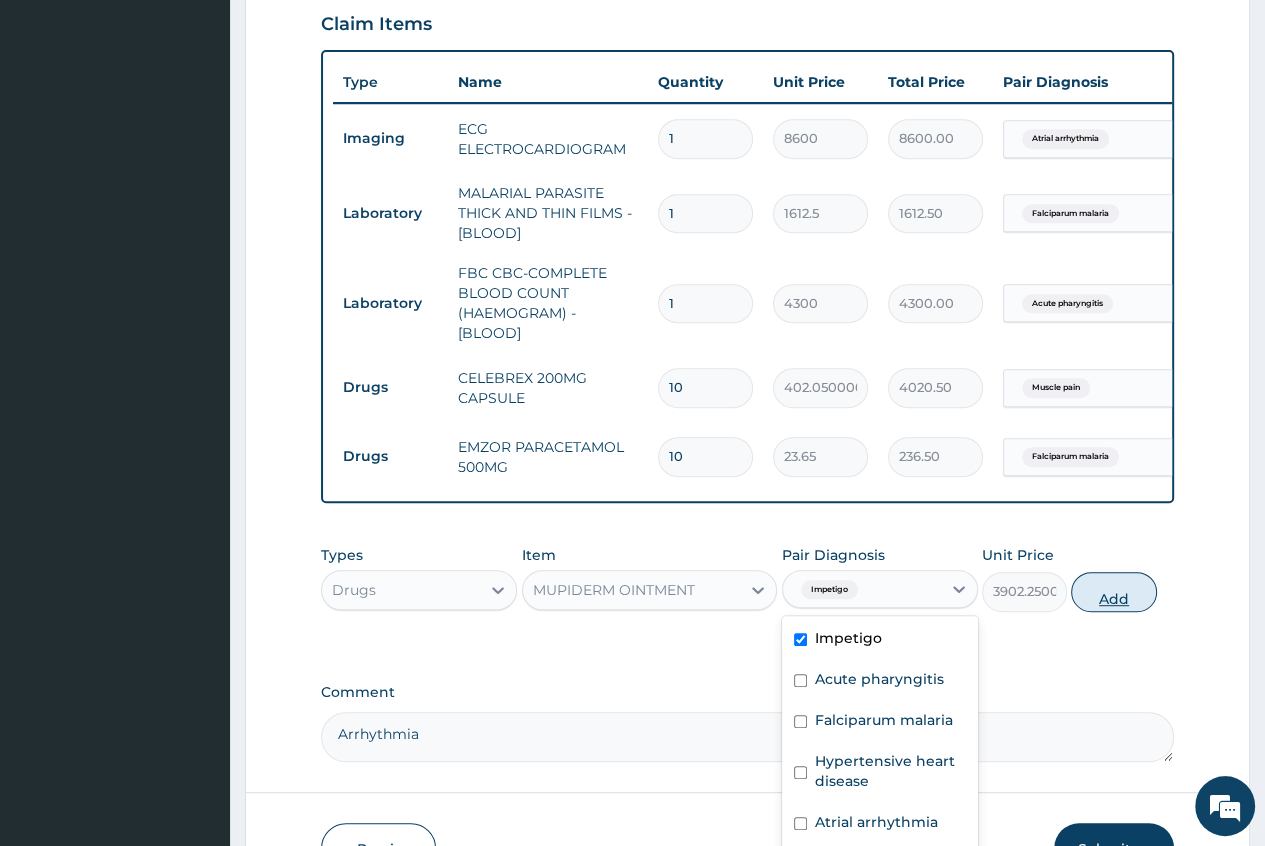 click on "Add" at bounding box center [1113, 592] 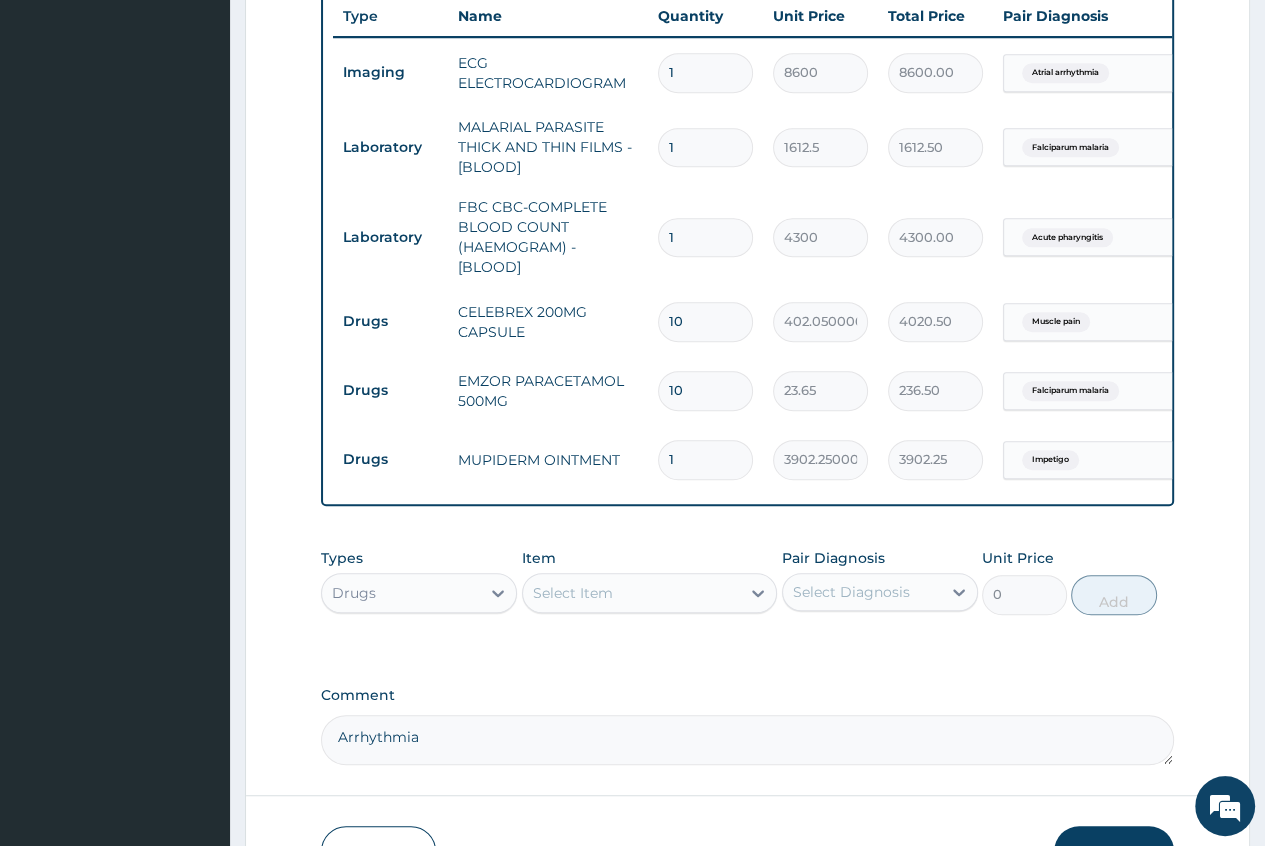 scroll, scrollTop: 831, scrollLeft: 0, axis: vertical 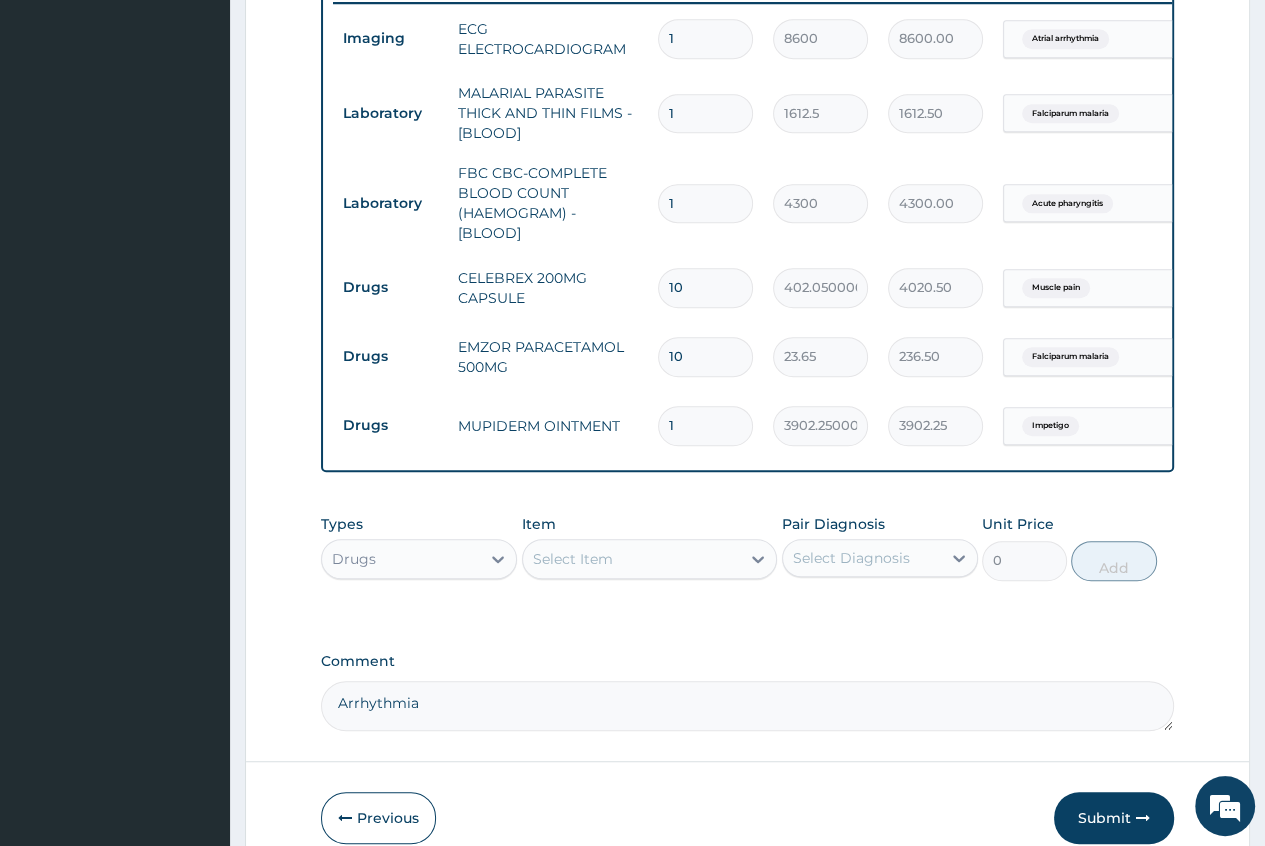 click on "Select Item" at bounding box center [573, 559] 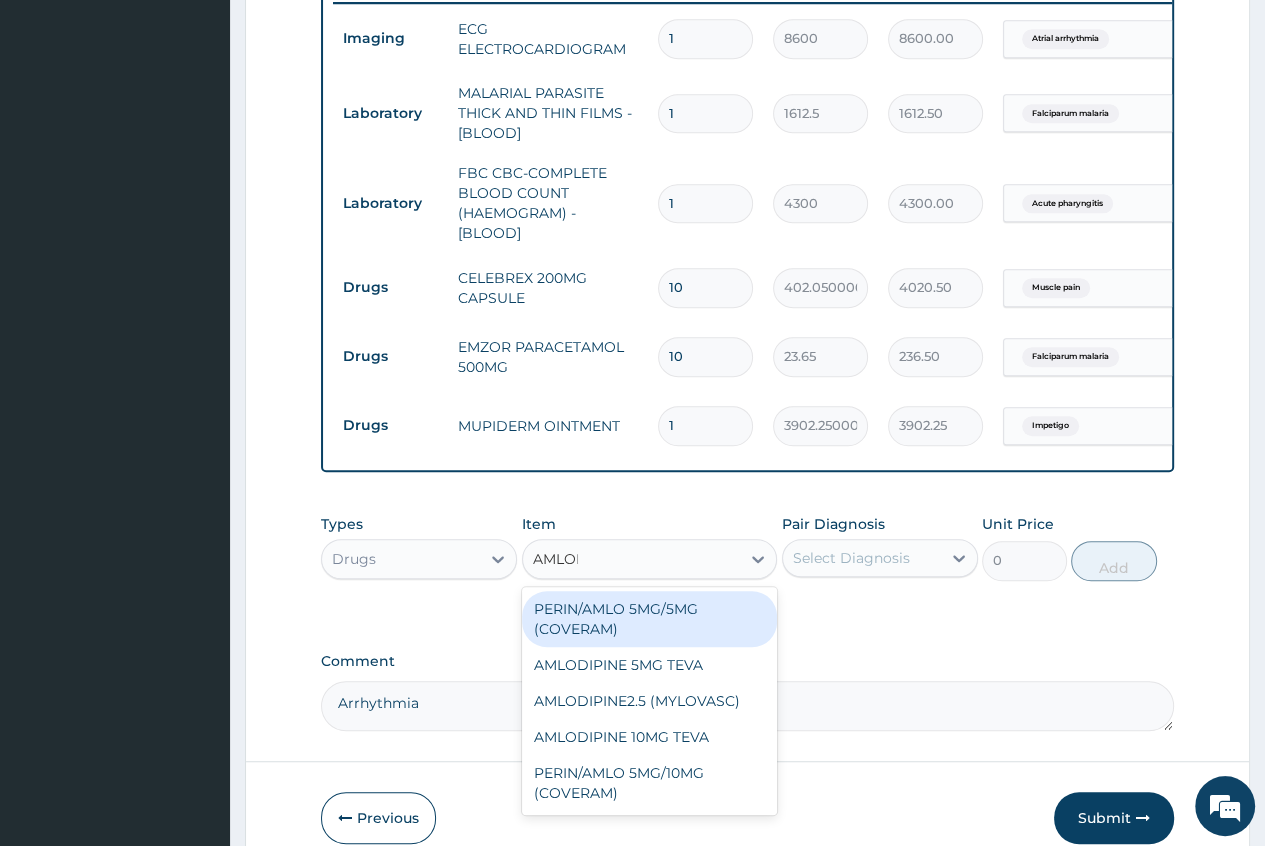 type on "AMLODI" 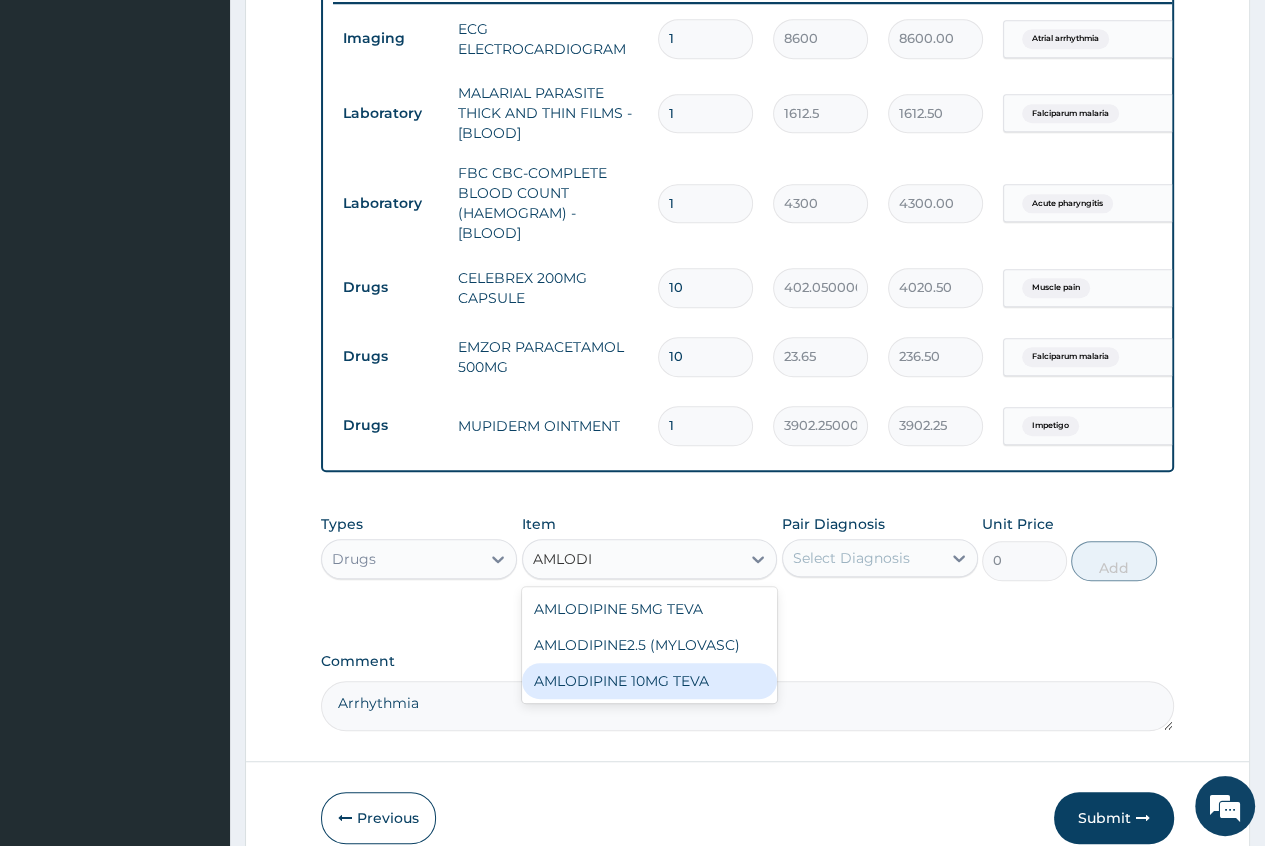 click on "AMLODIPINE 10MG TEVA" at bounding box center [650, 681] 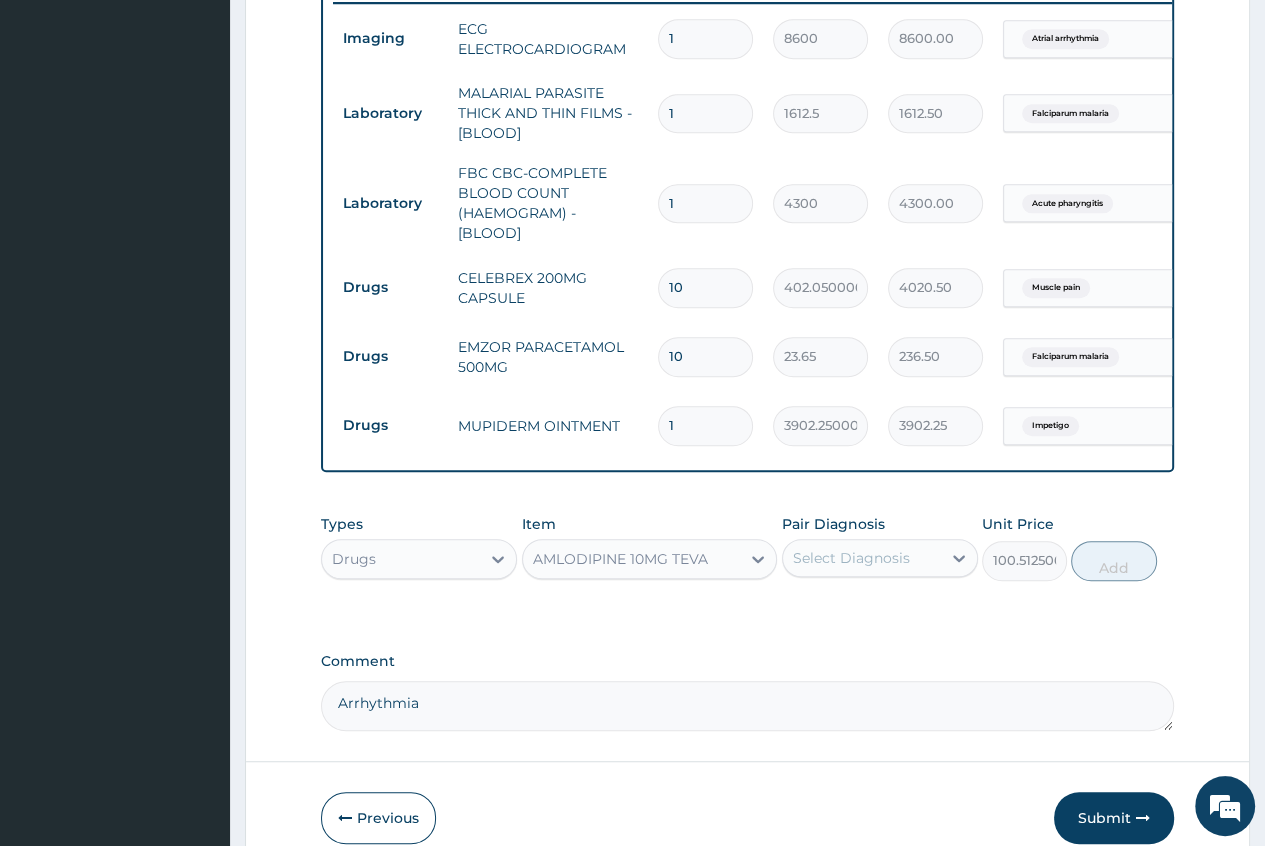 click on "Select Diagnosis" at bounding box center (851, 558) 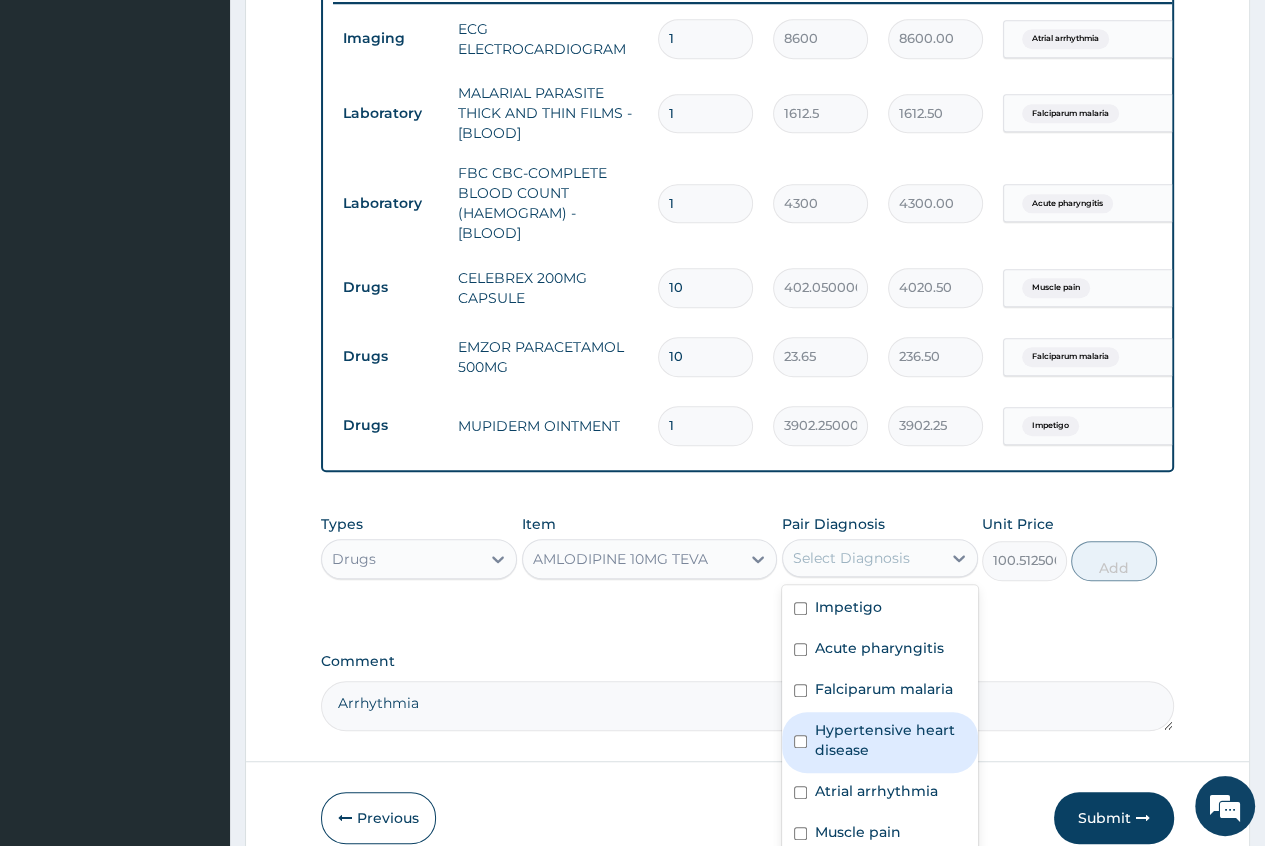 click on "Hypertensive heart disease" at bounding box center (890, 740) 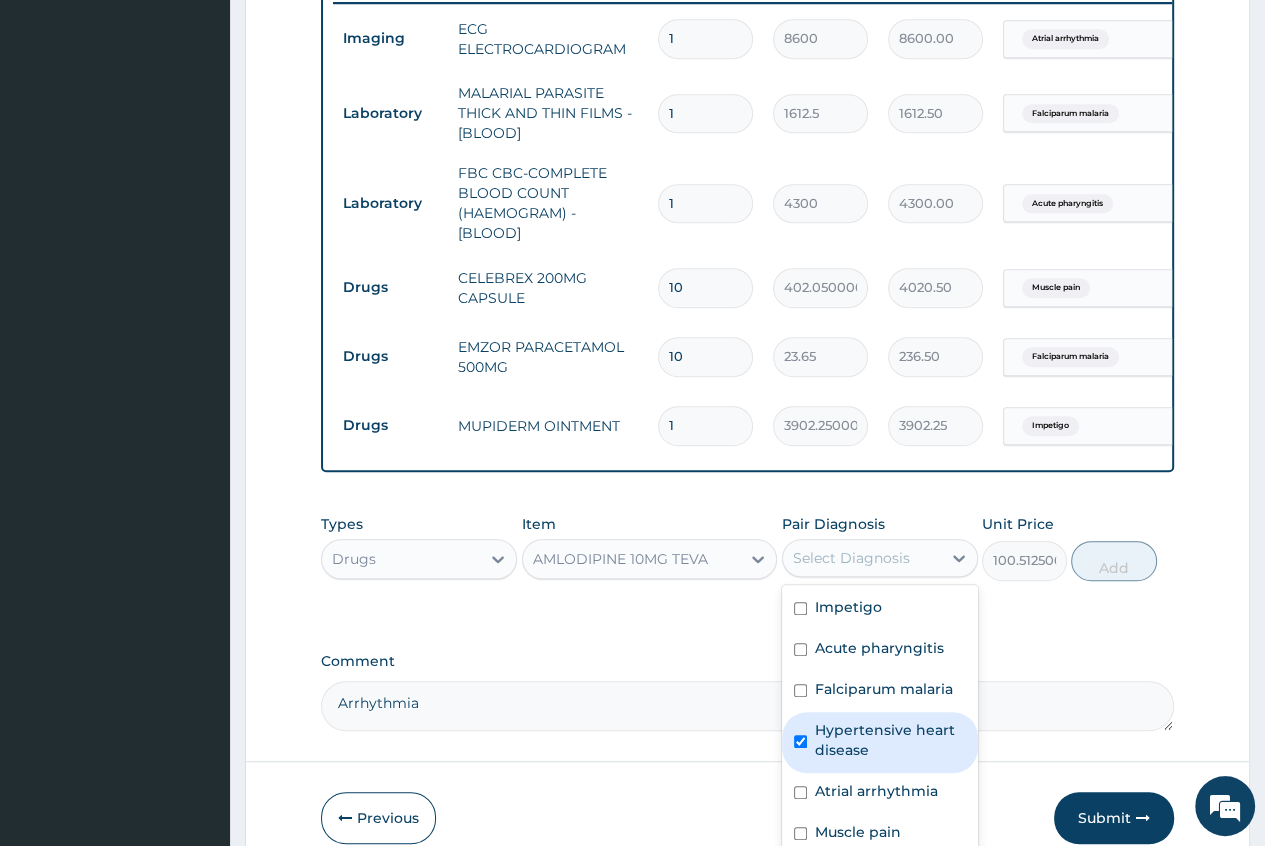checkbox on "true" 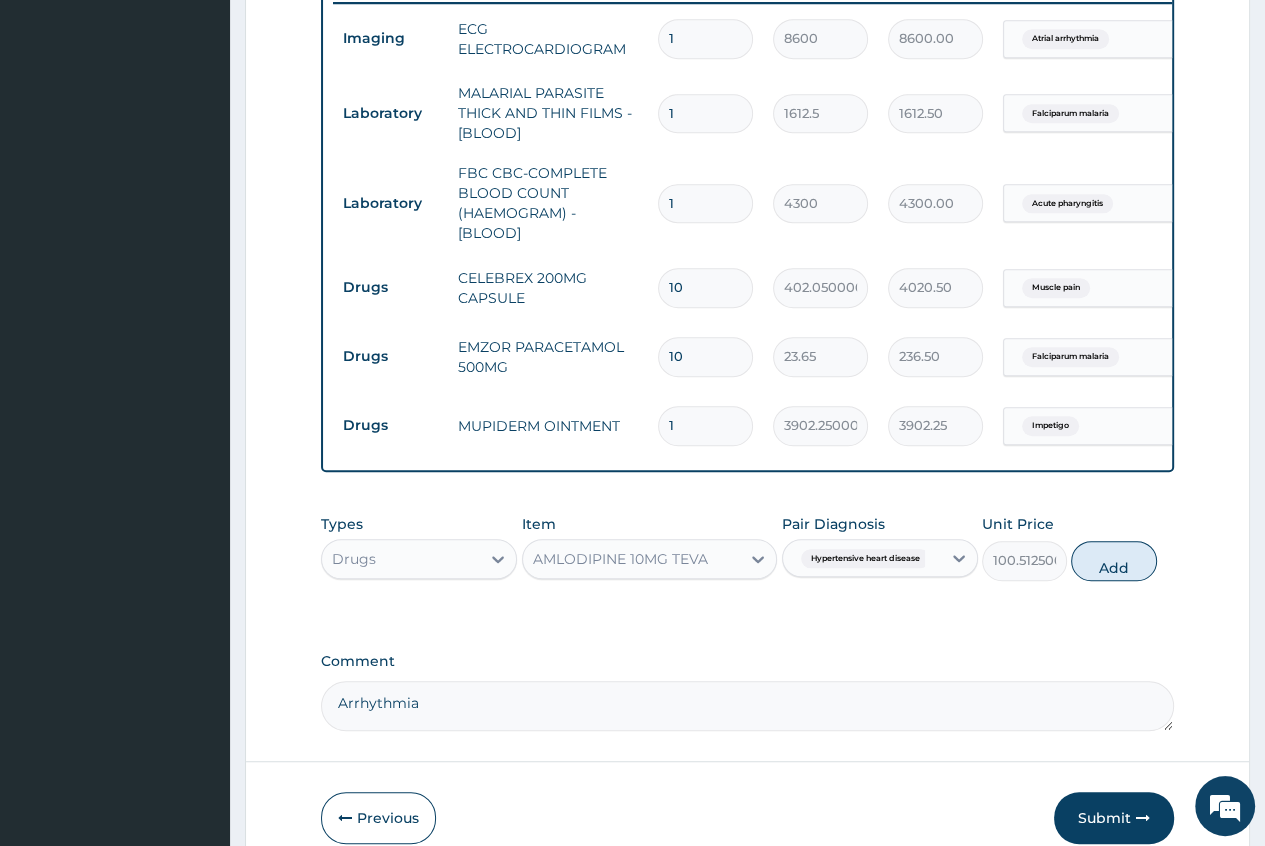 click on "Types Drugs Item AMLODIPINE 10MG TEVA Pair Diagnosis Hypertensive heart disease Unit Price 100.51250000000002 Add" at bounding box center [747, 547] 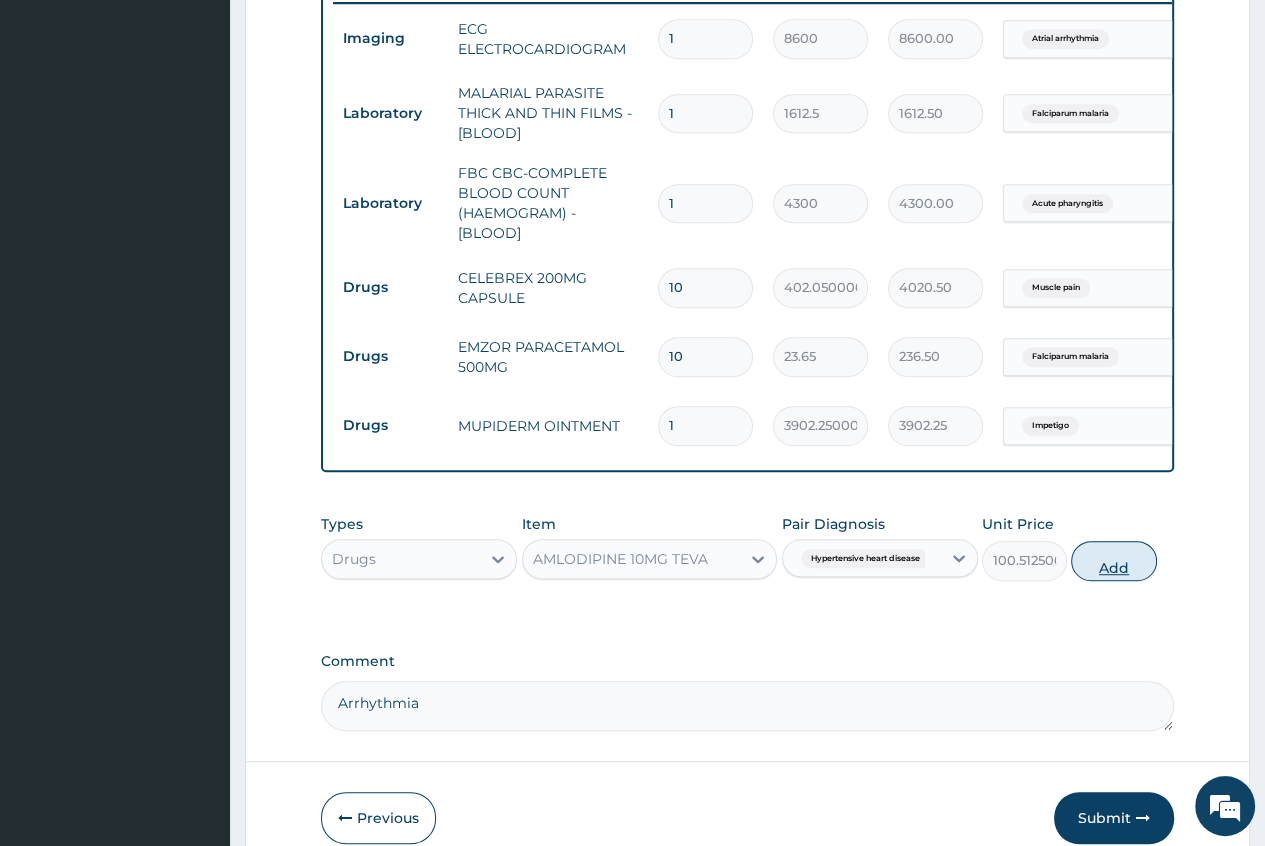 click on "Add" at bounding box center (1113, 561) 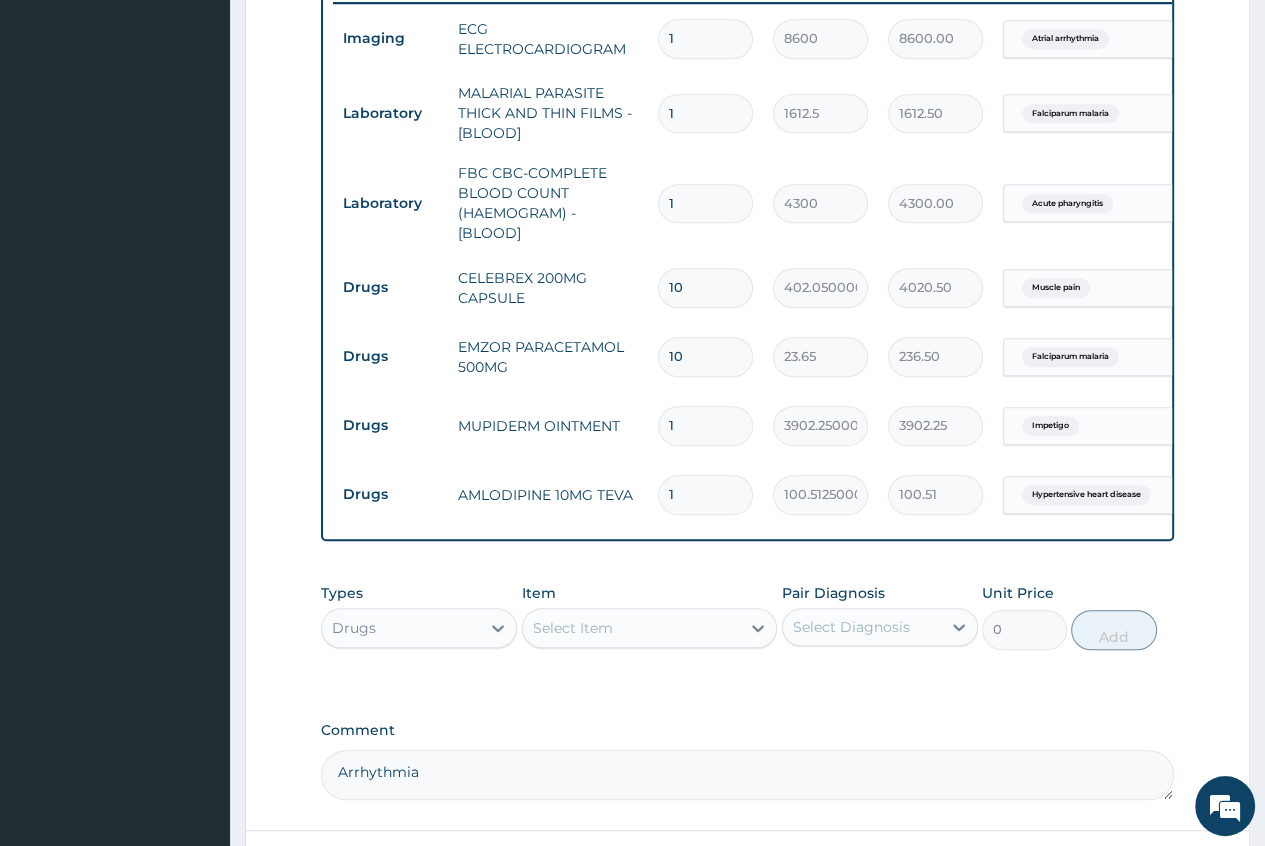 type on "14" 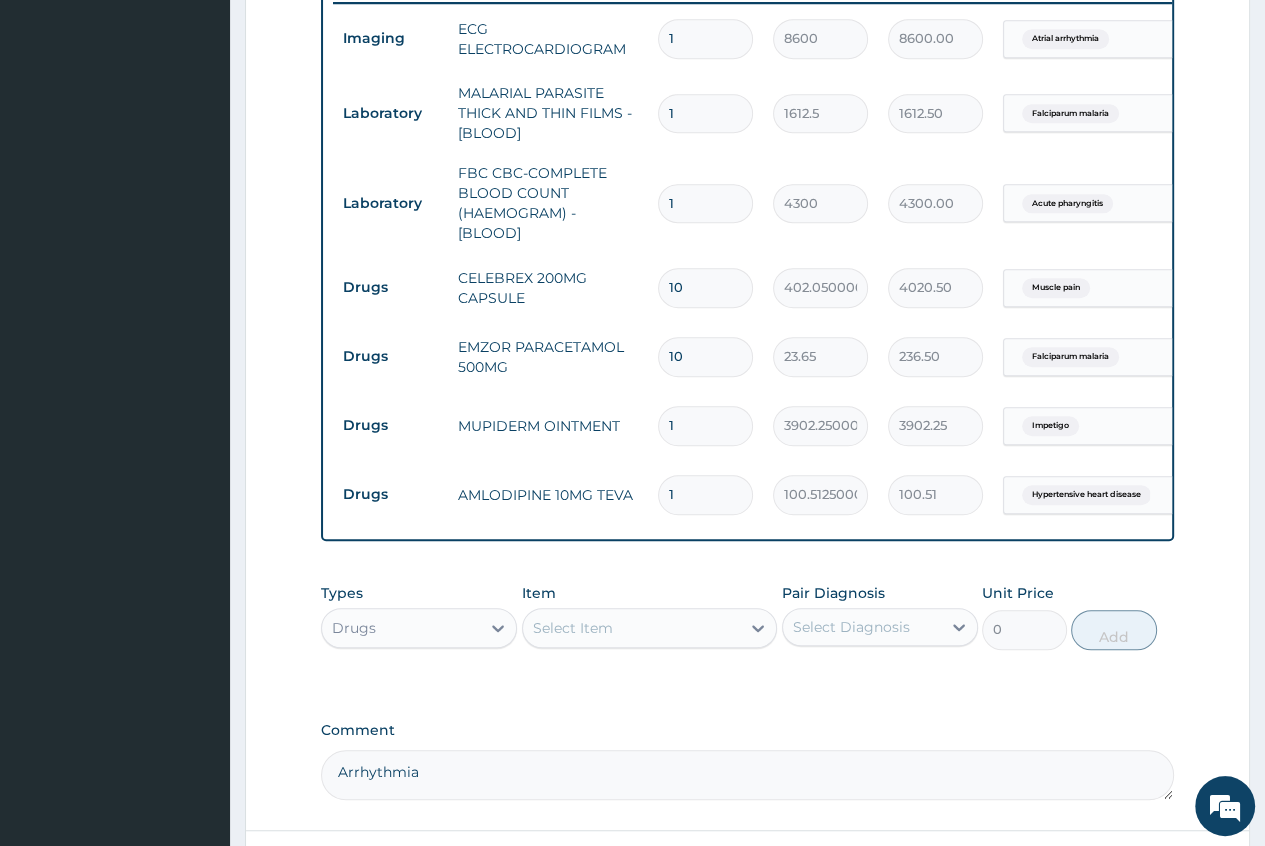 type on "1407.18" 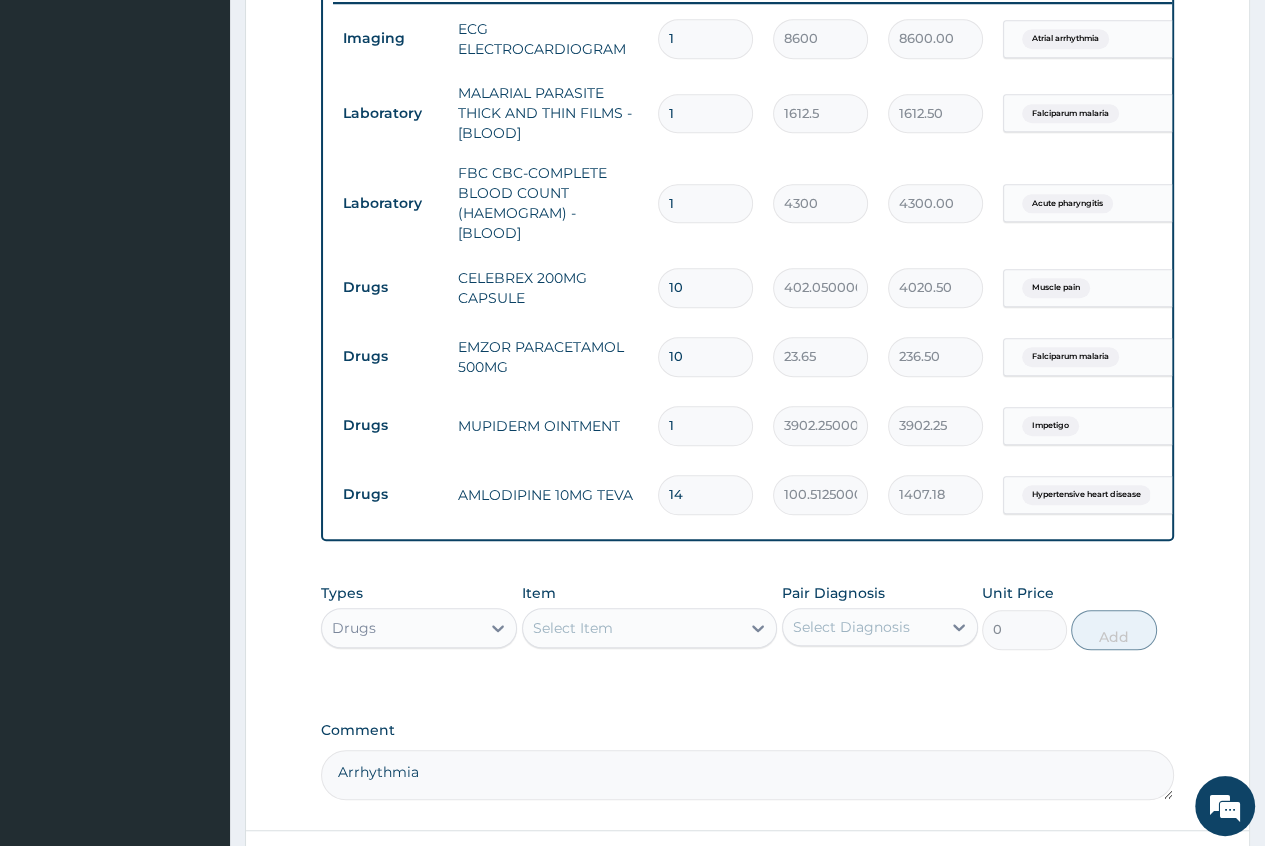 type on "14" 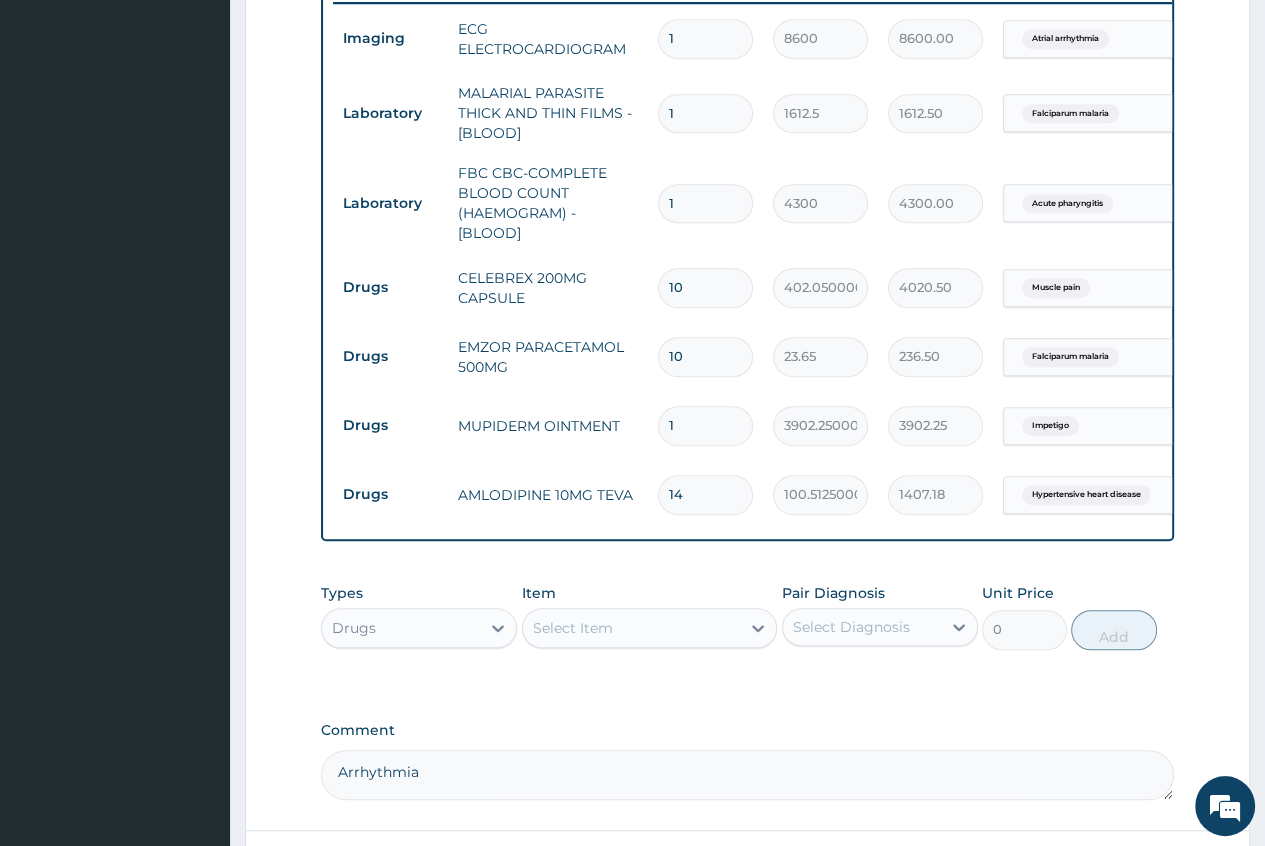 click on "Select Item" at bounding box center (573, 628) 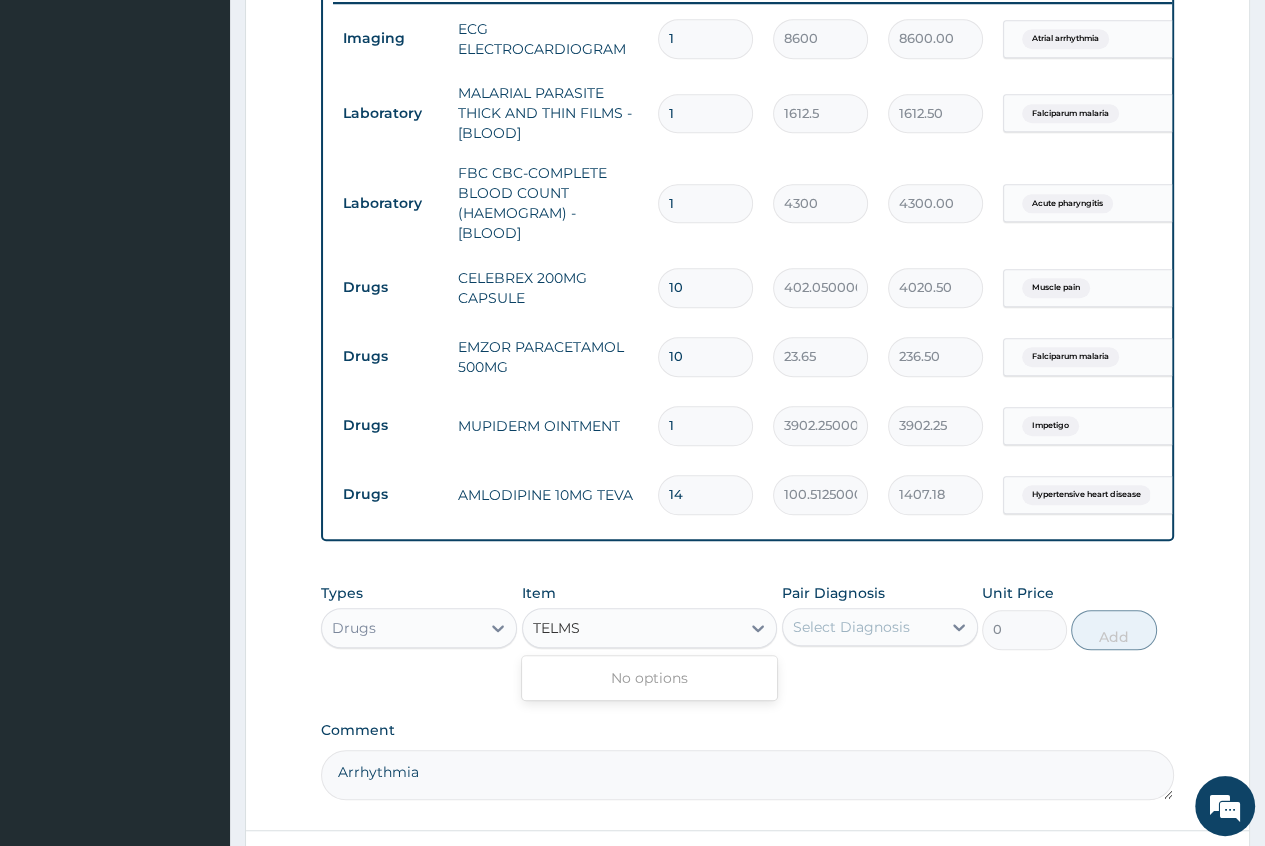 type on "TELM" 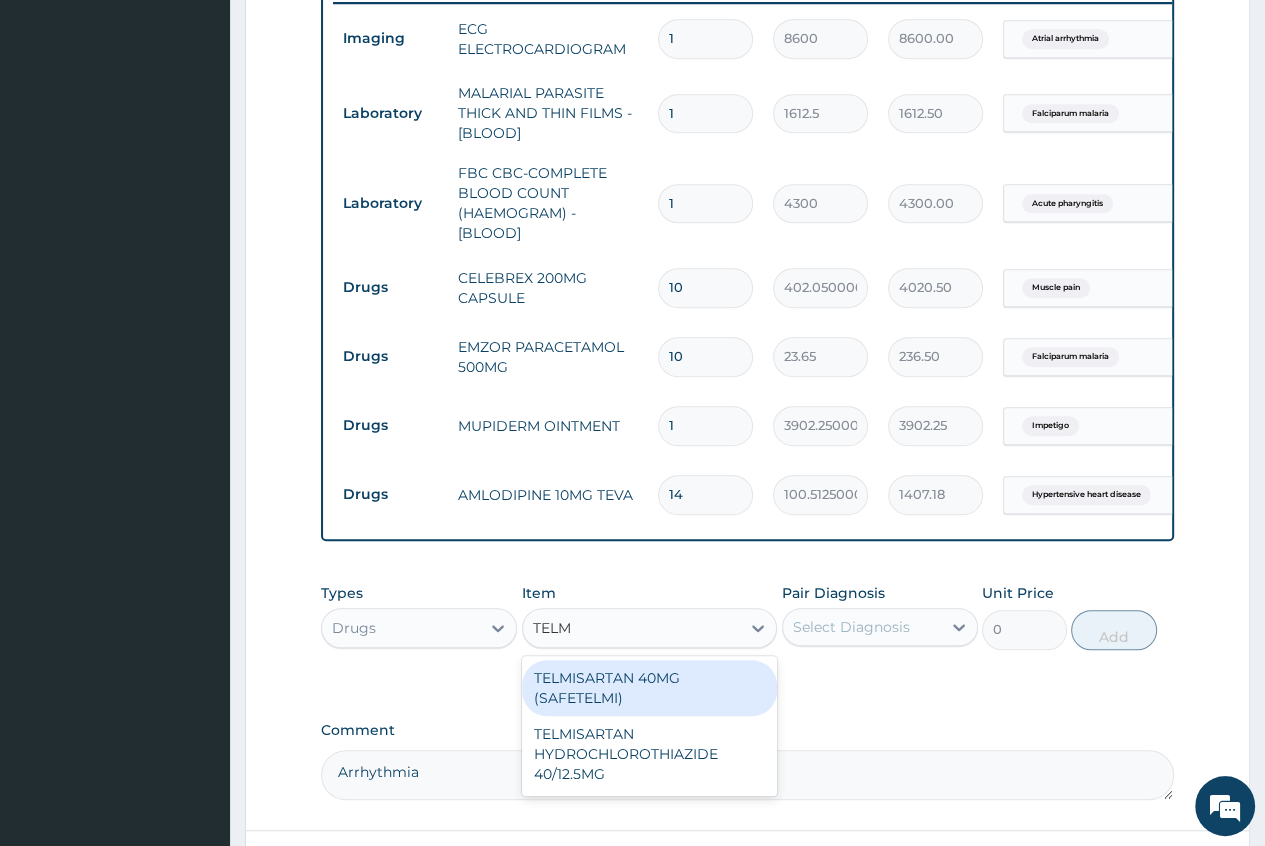 click on "TELMISARTAN 40MG (SAFETELMI)" at bounding box center [650, 688] 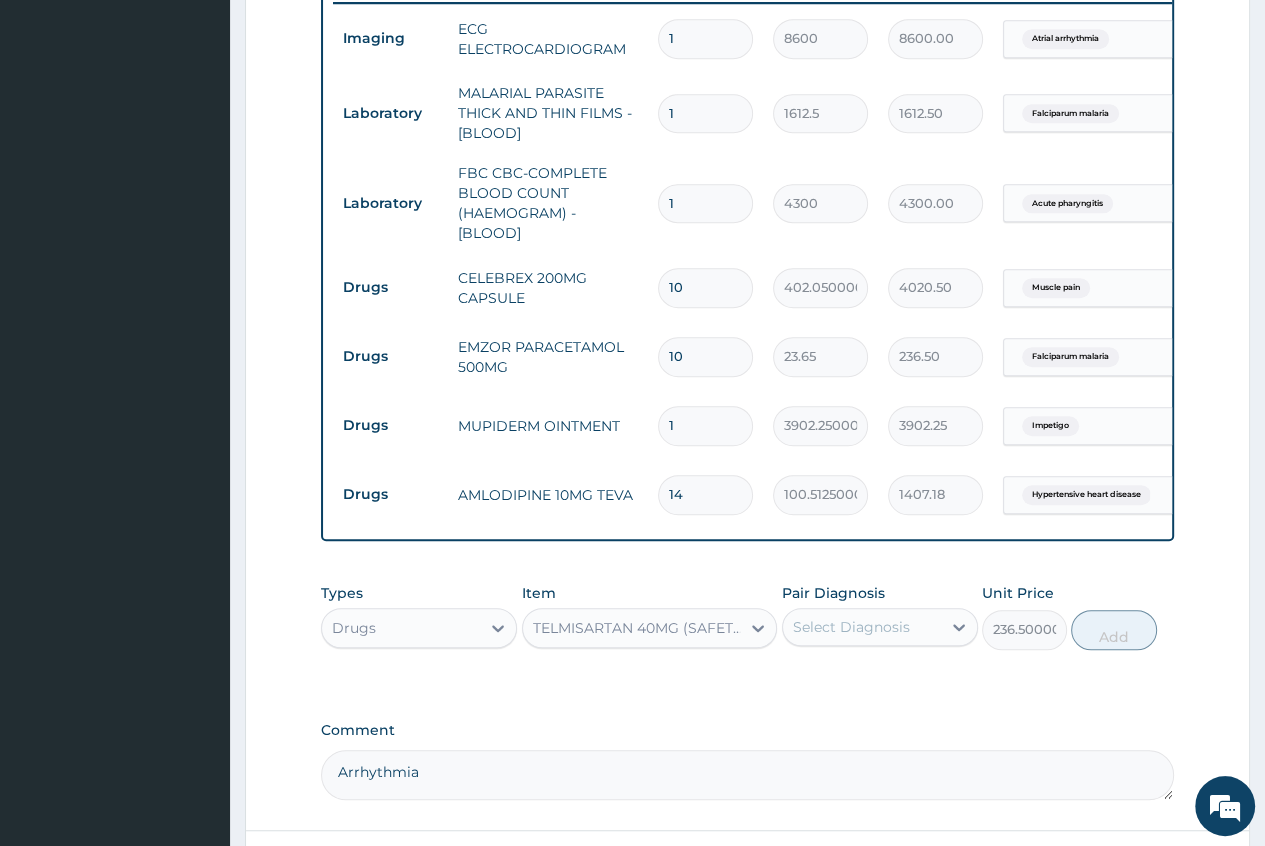 click on "Select Diagnosis" at bounding box center (851, 627) 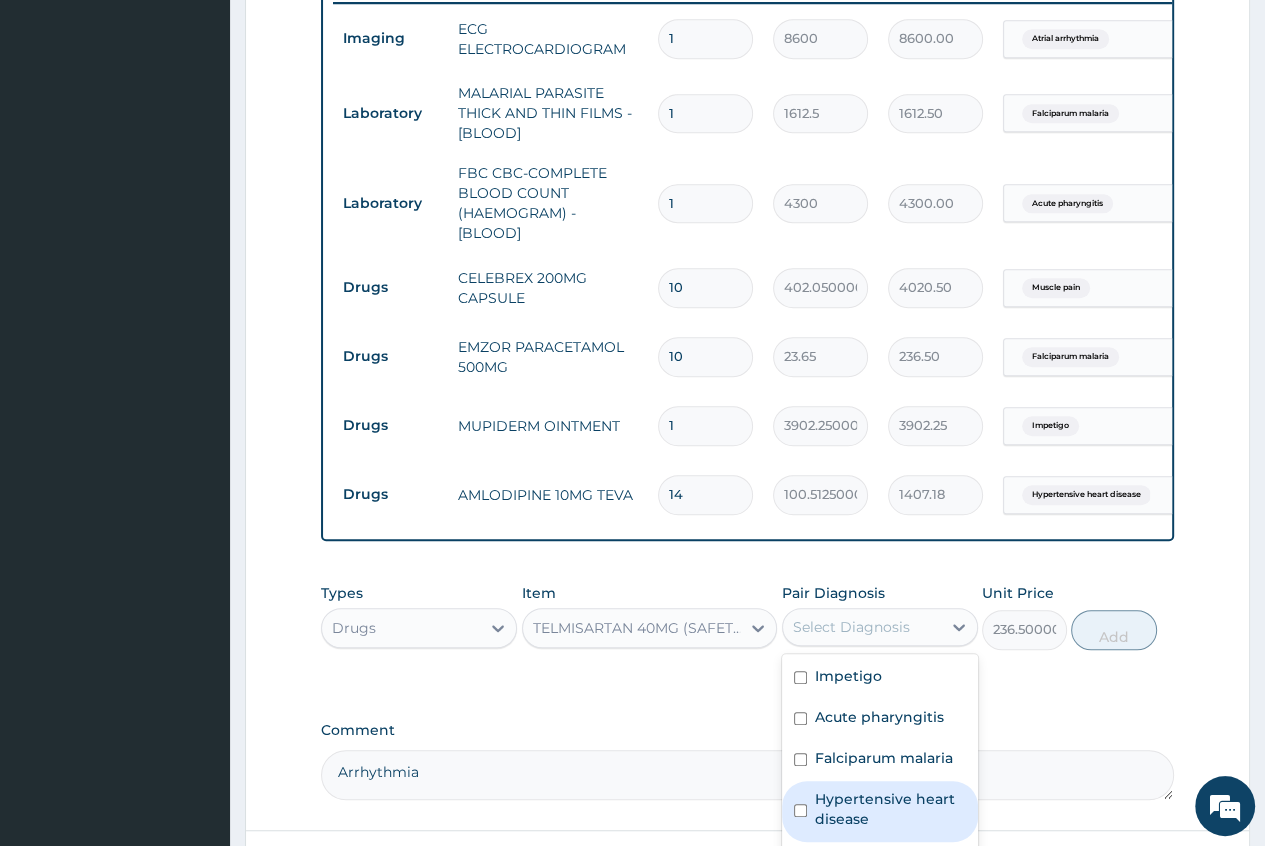 click on "Hypertensive heart disease" at bounding box center [880, 811] 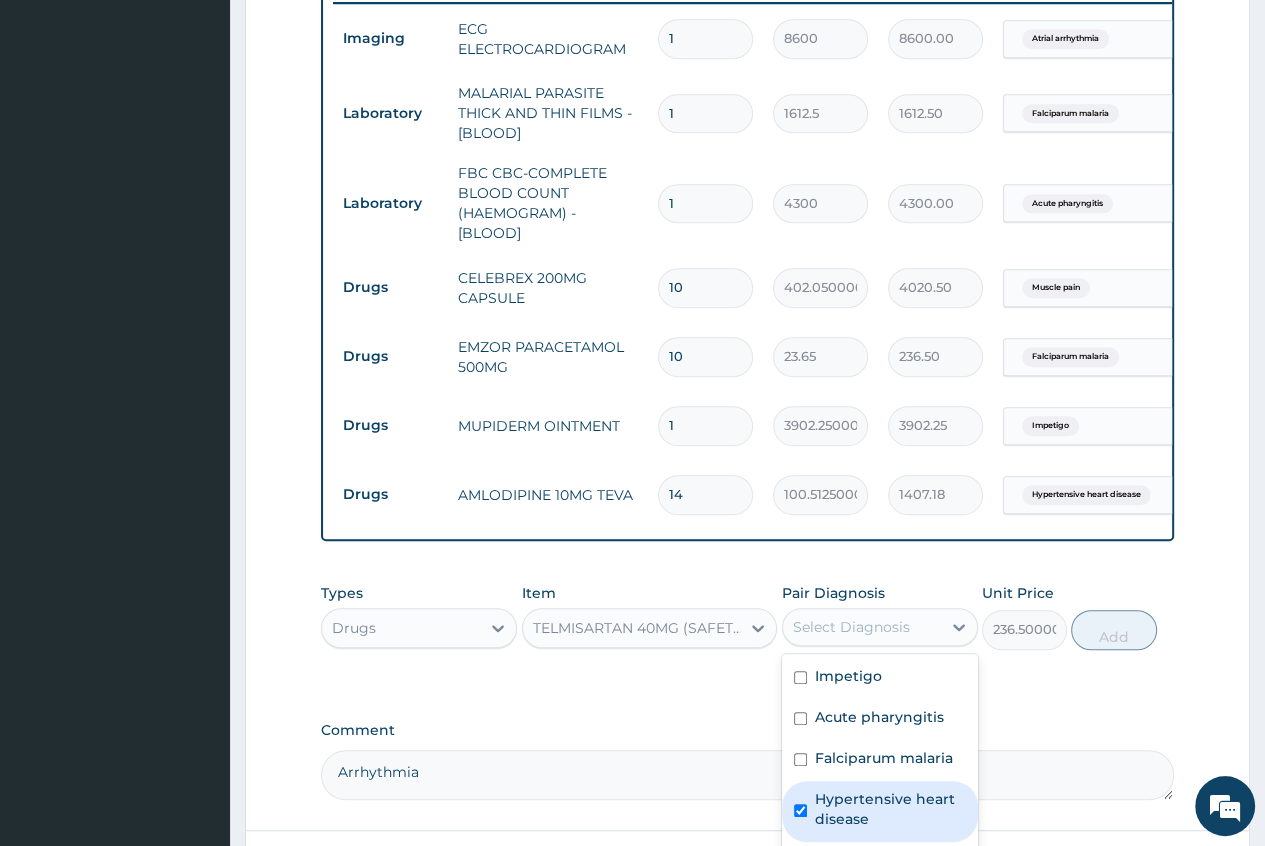 checkbox on "true" 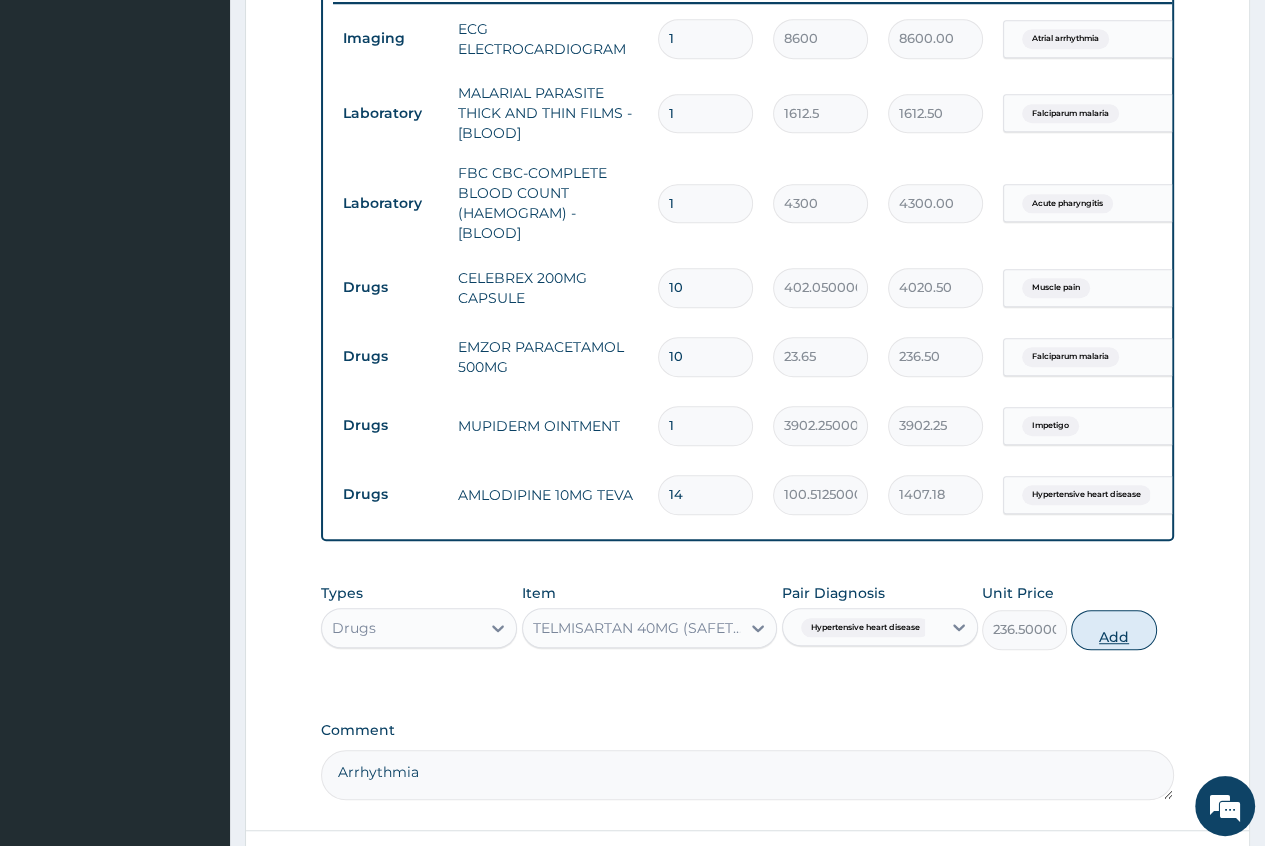 click on "Add" at bounding box center (1113, 630) 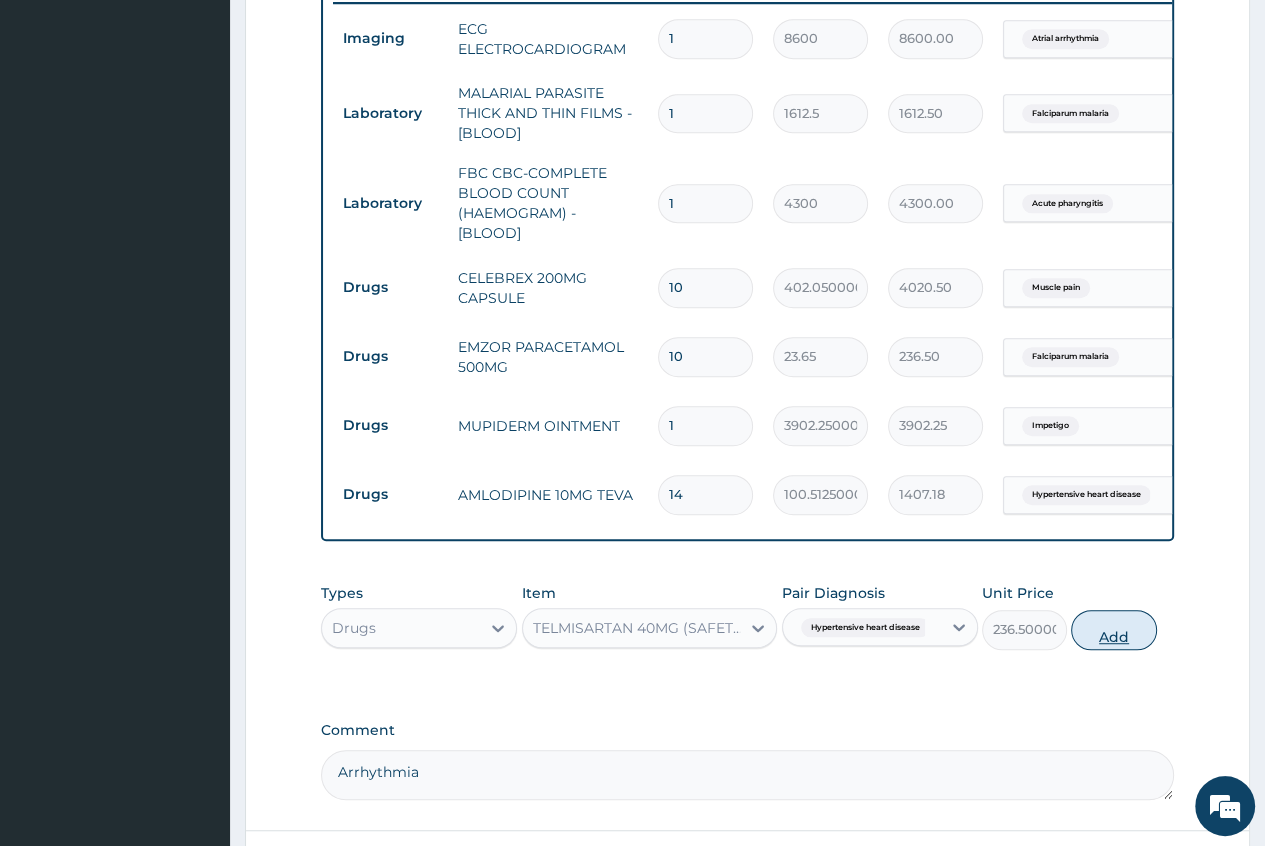 type on "0" 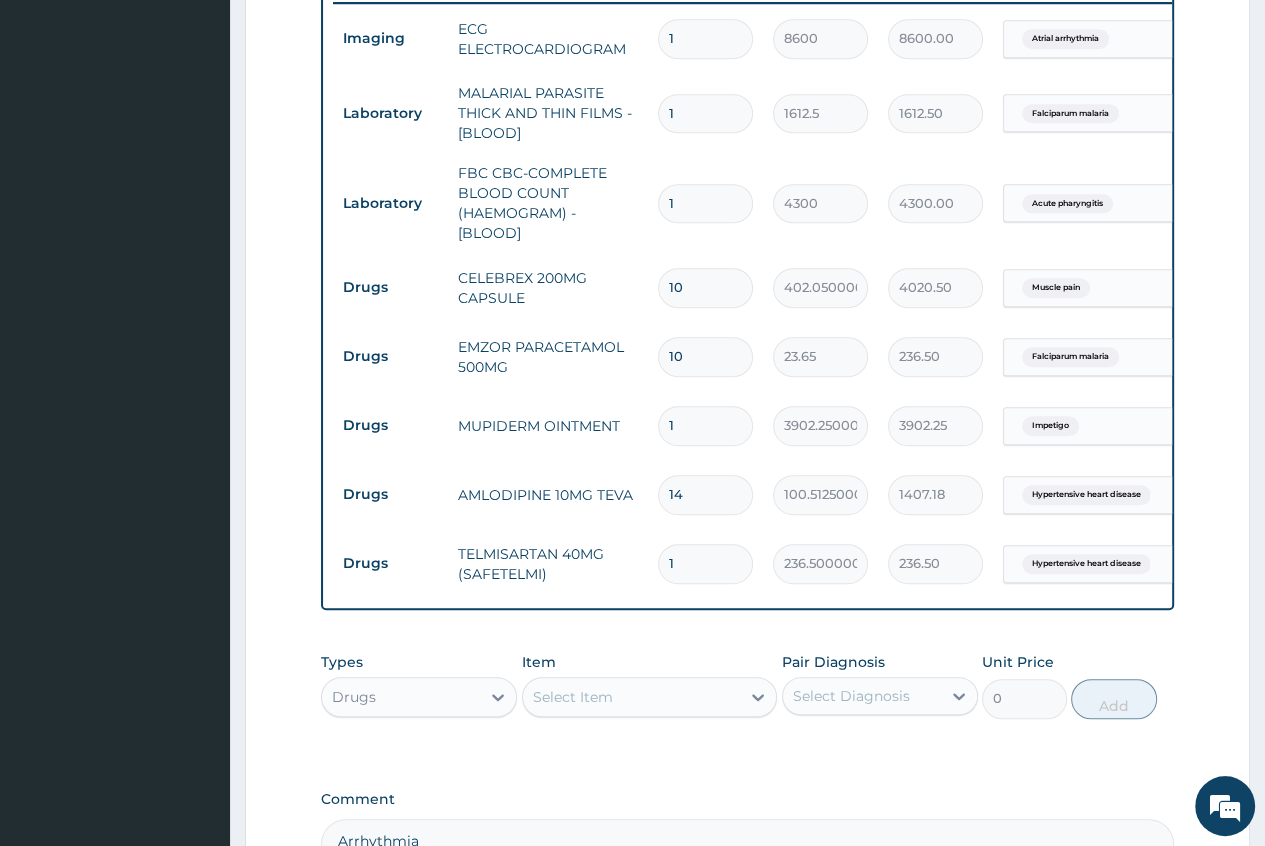type 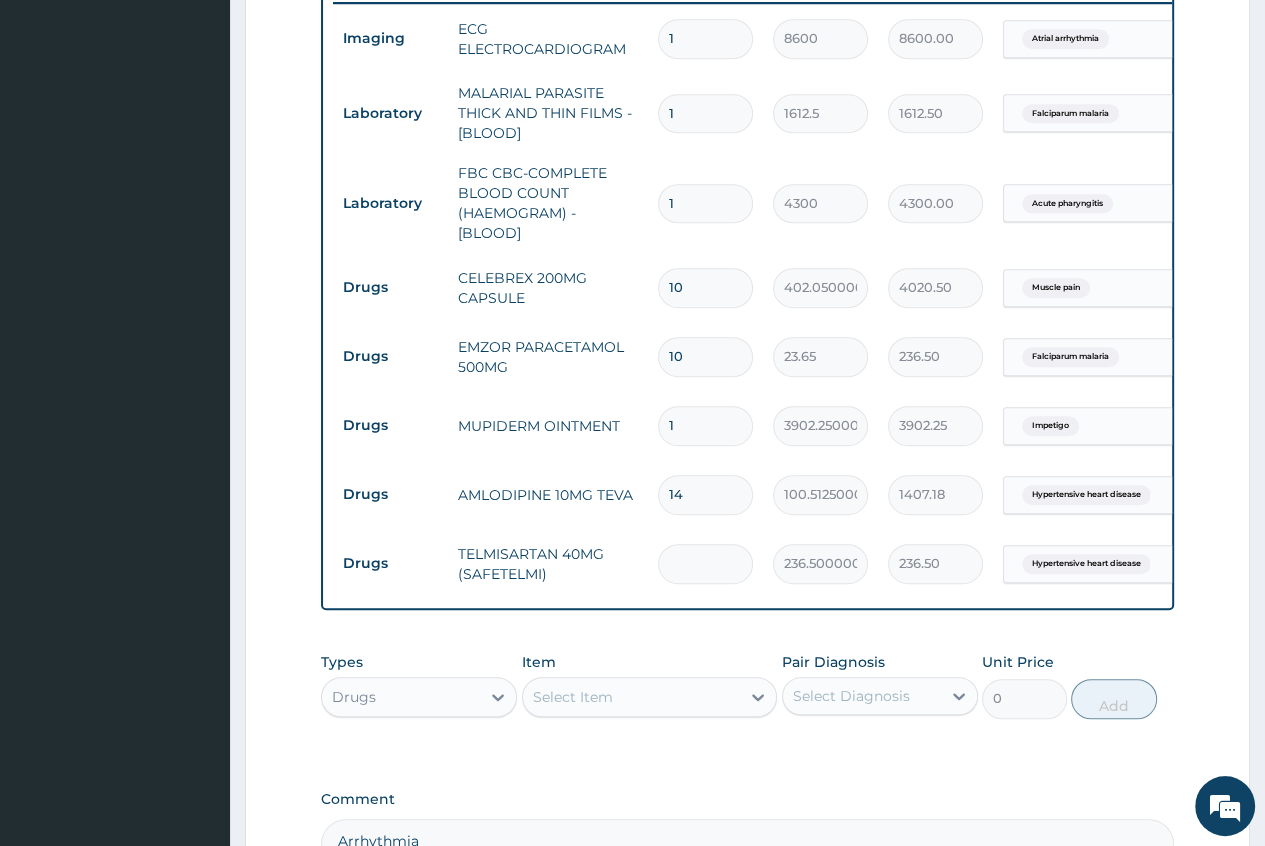 type on "0.00" 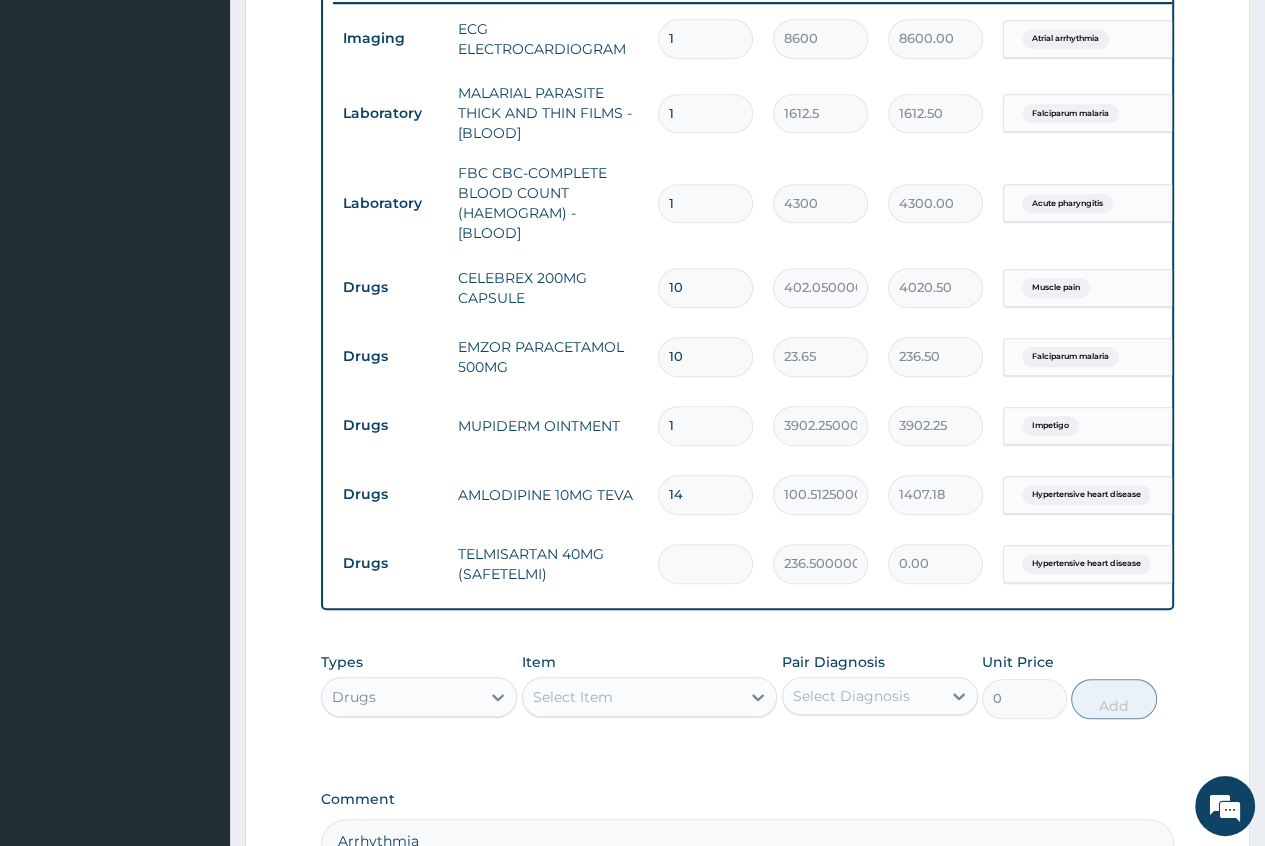 type on "7" 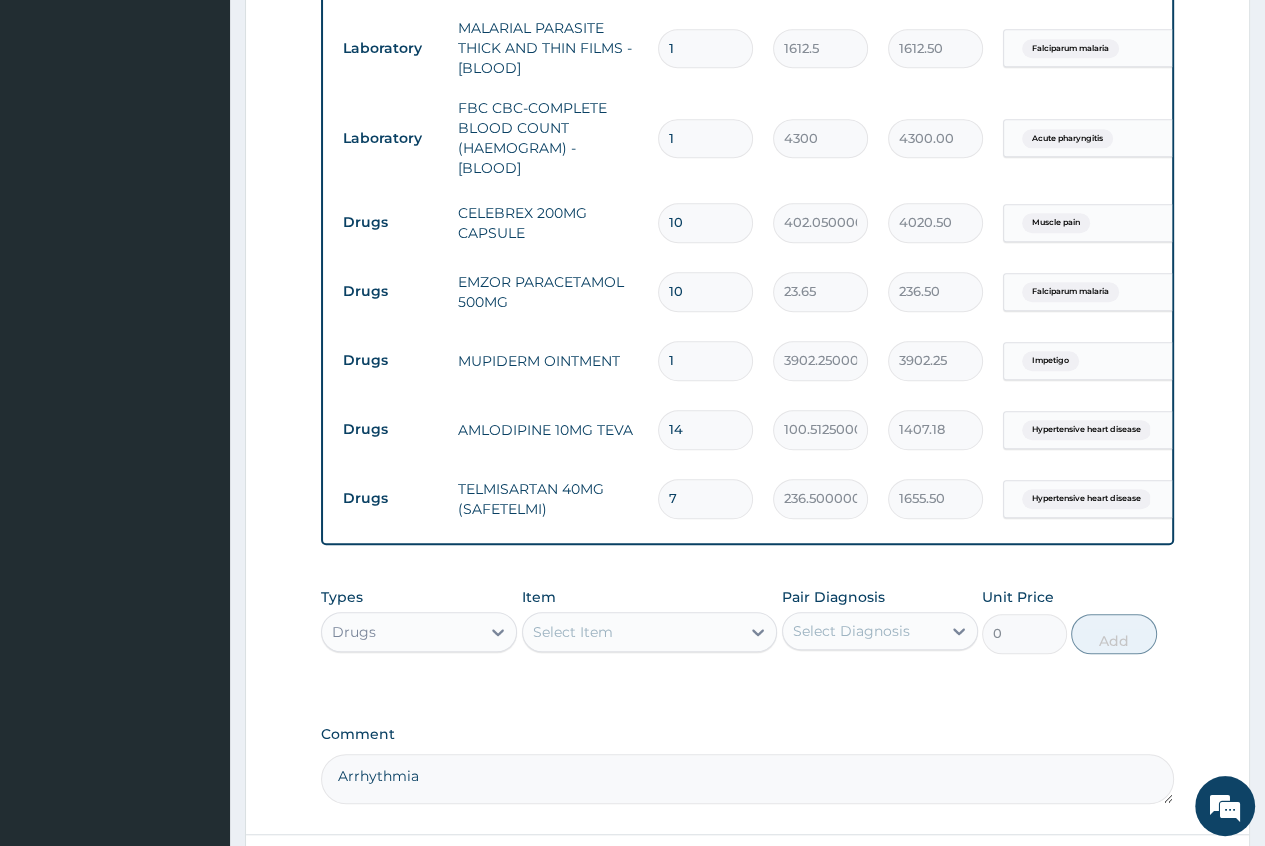 scroll, scrollTop: 931, scrollLeft: 0, axis: vertical 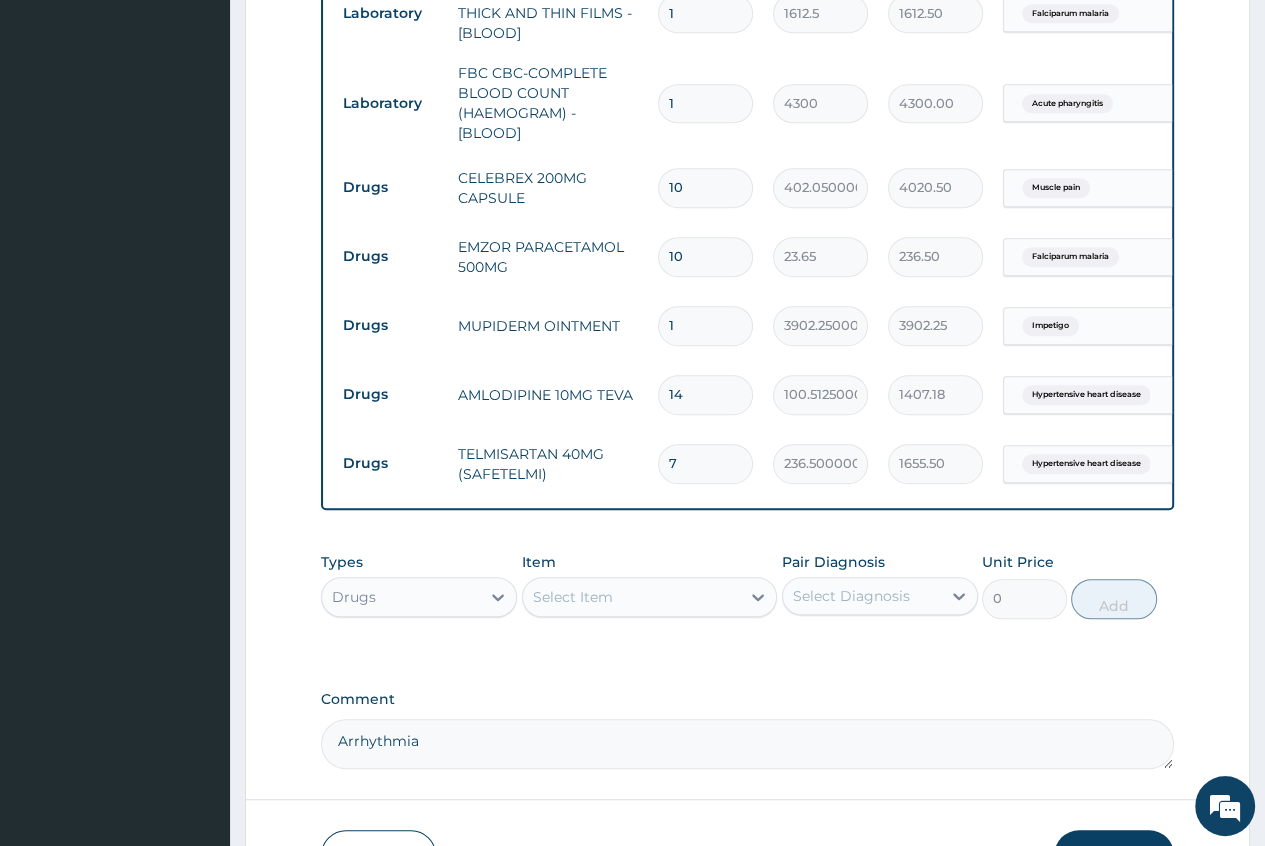 type on "7" 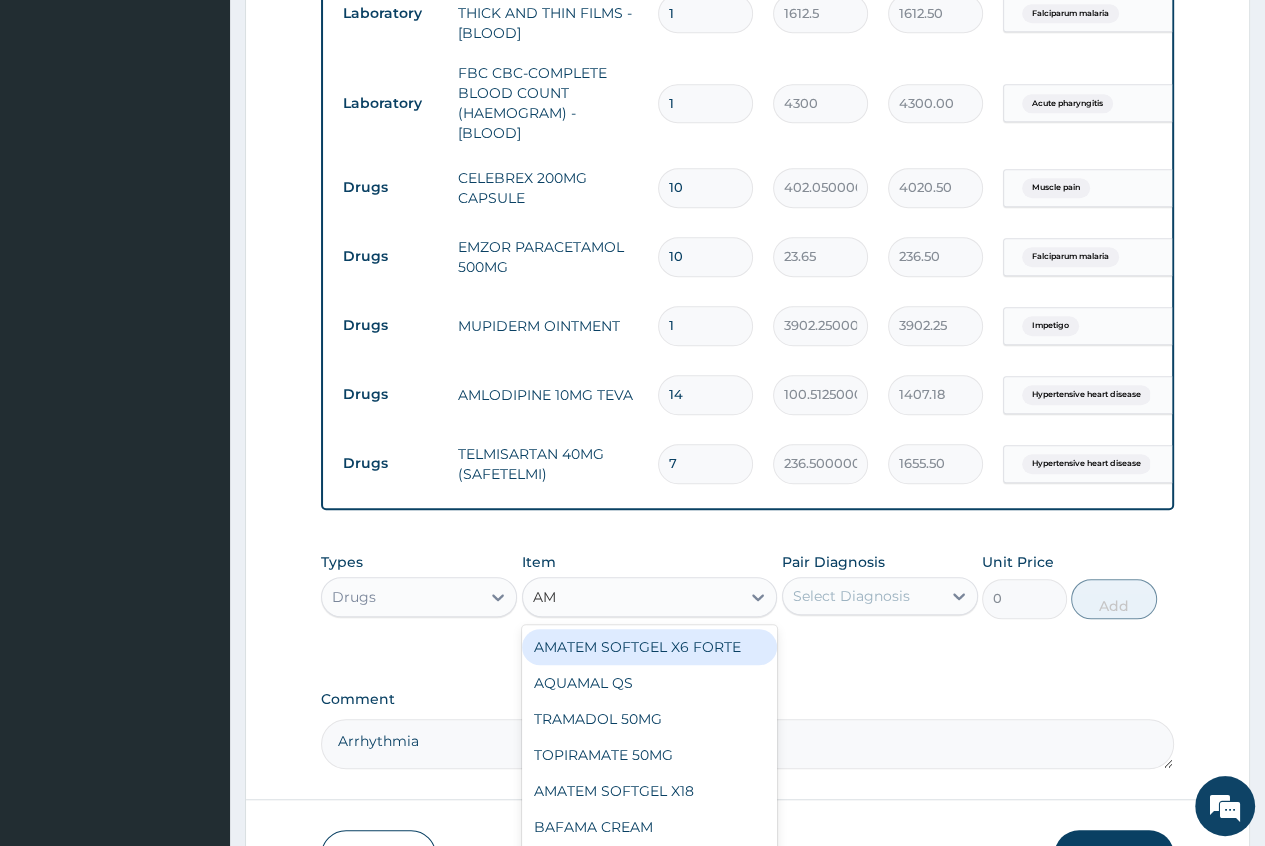 type on "A" 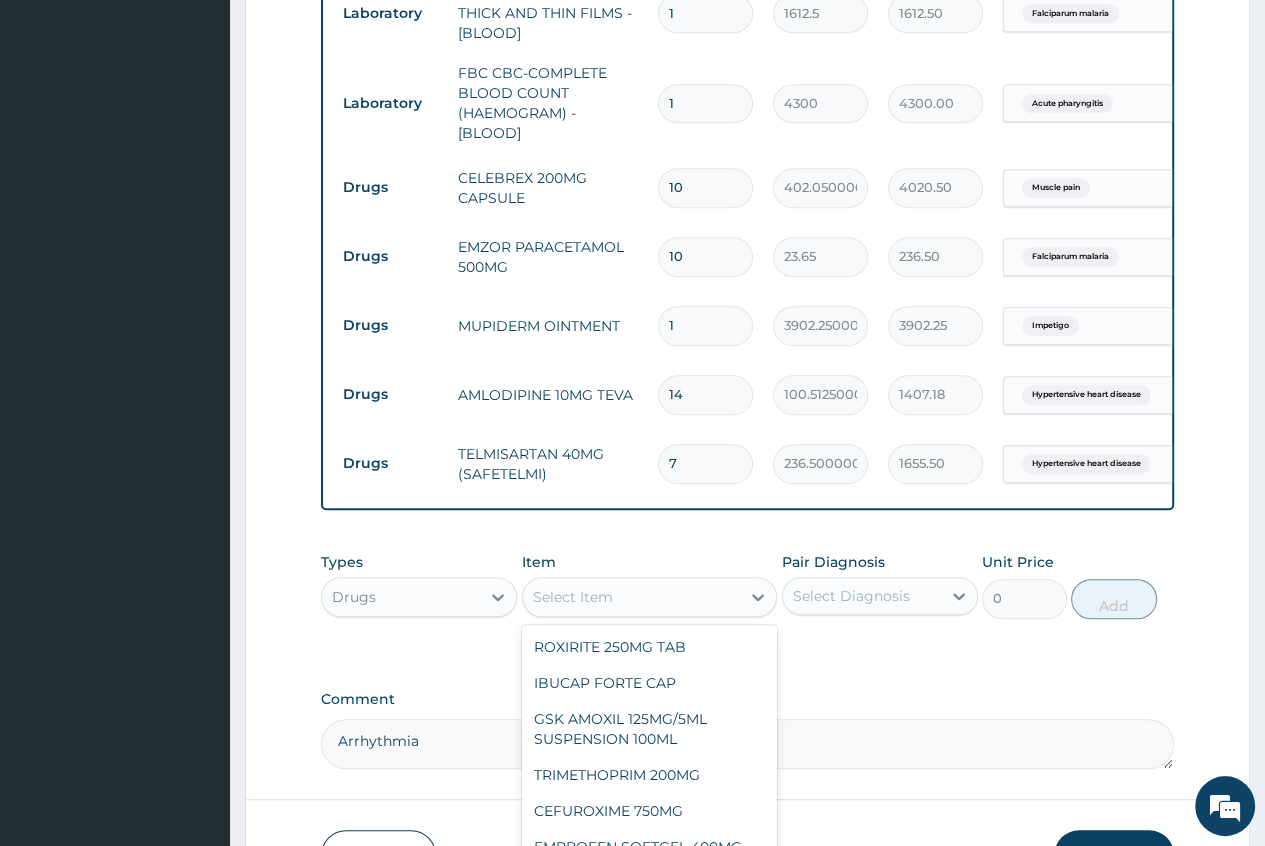 type on "C" 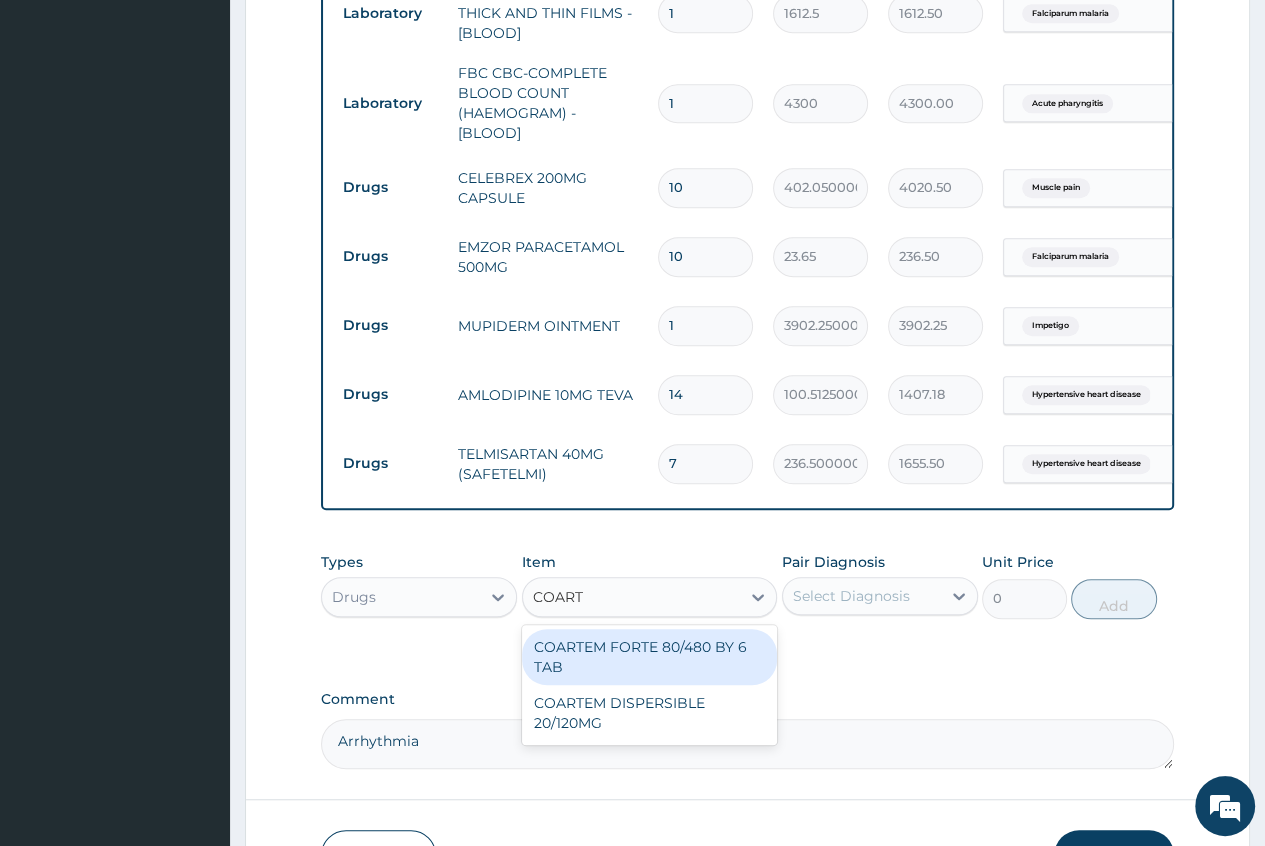 type on "COARTE" 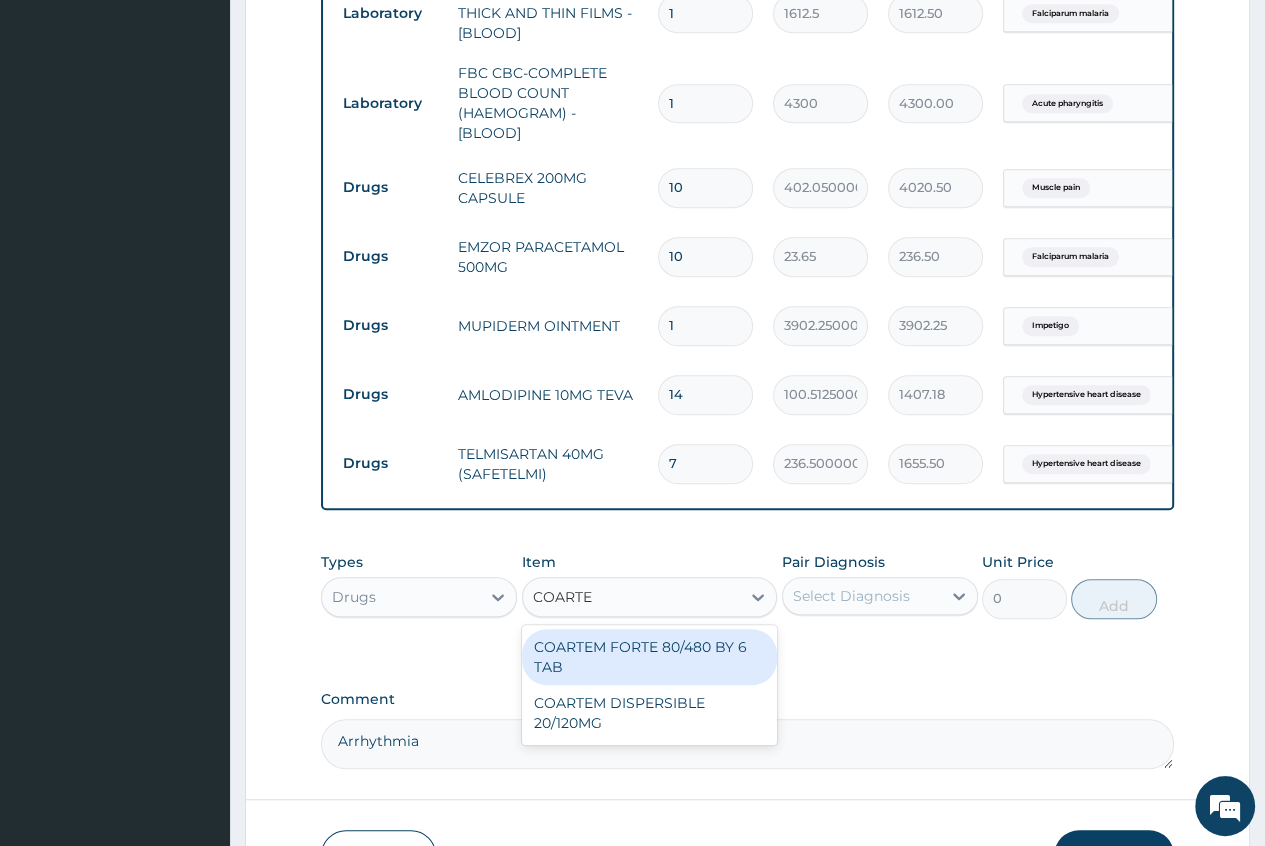 click on "COARTEM FORTE 80/480 BY 6 TAB" at bounding box center (650, 657) 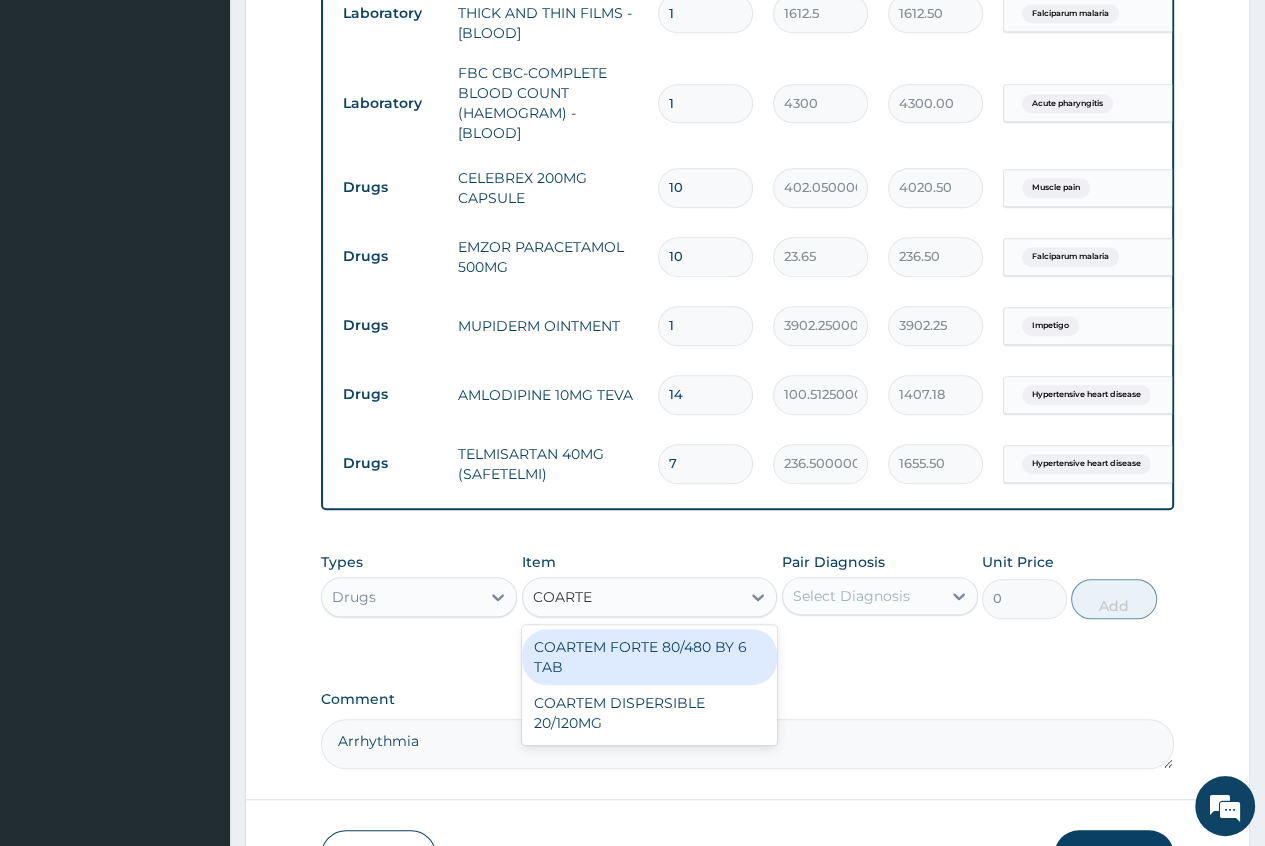 type 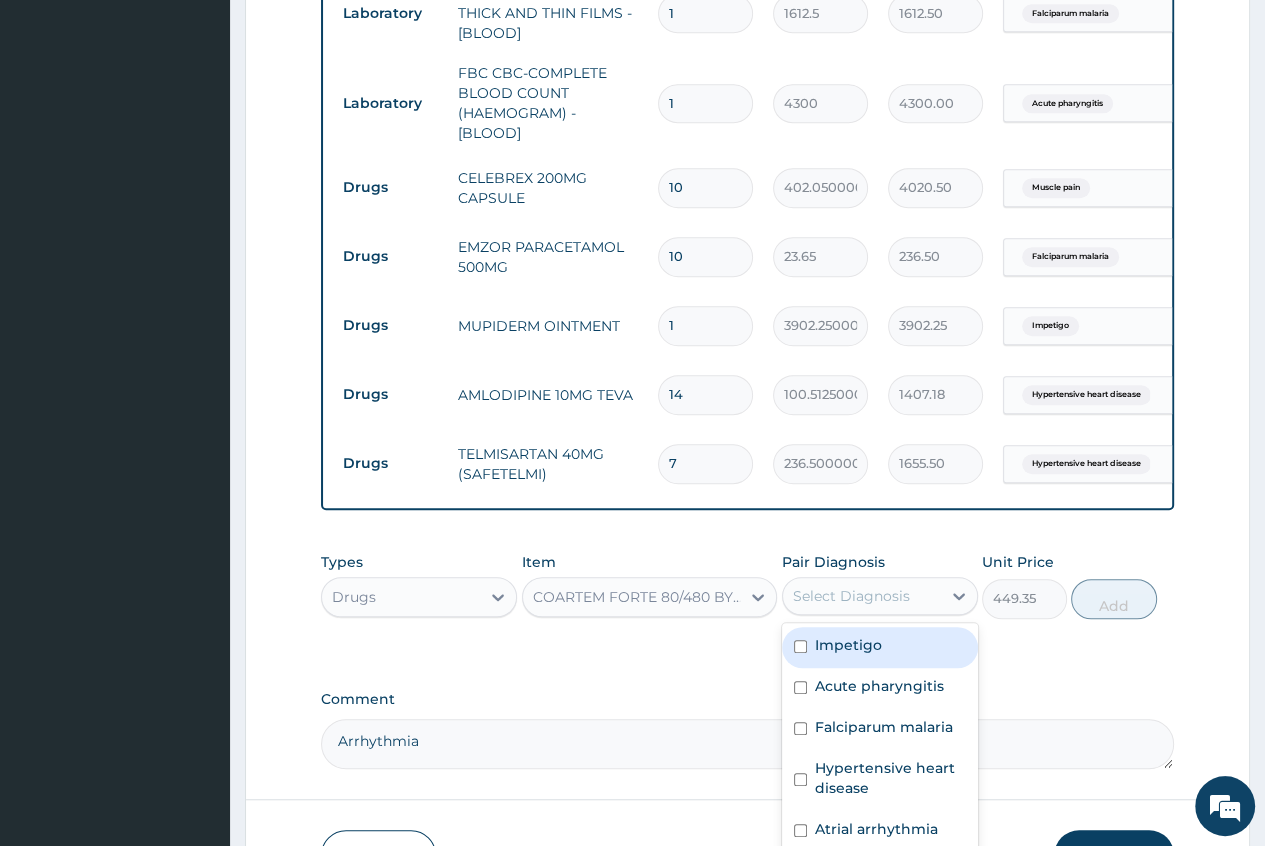click on "Select Diagnosis" at bounding box center [851, 596] 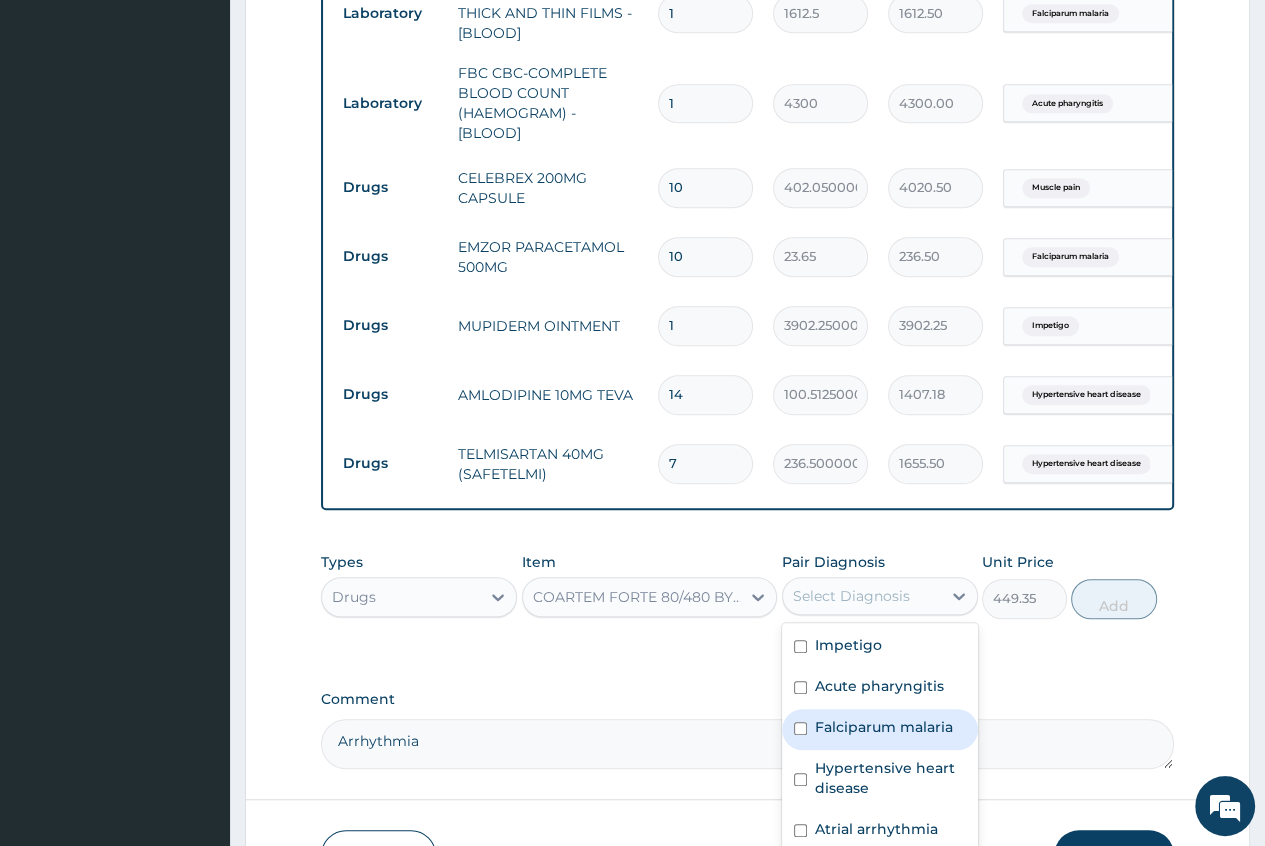 click on "Falciparum malaria" at bounding box center [884, 727] 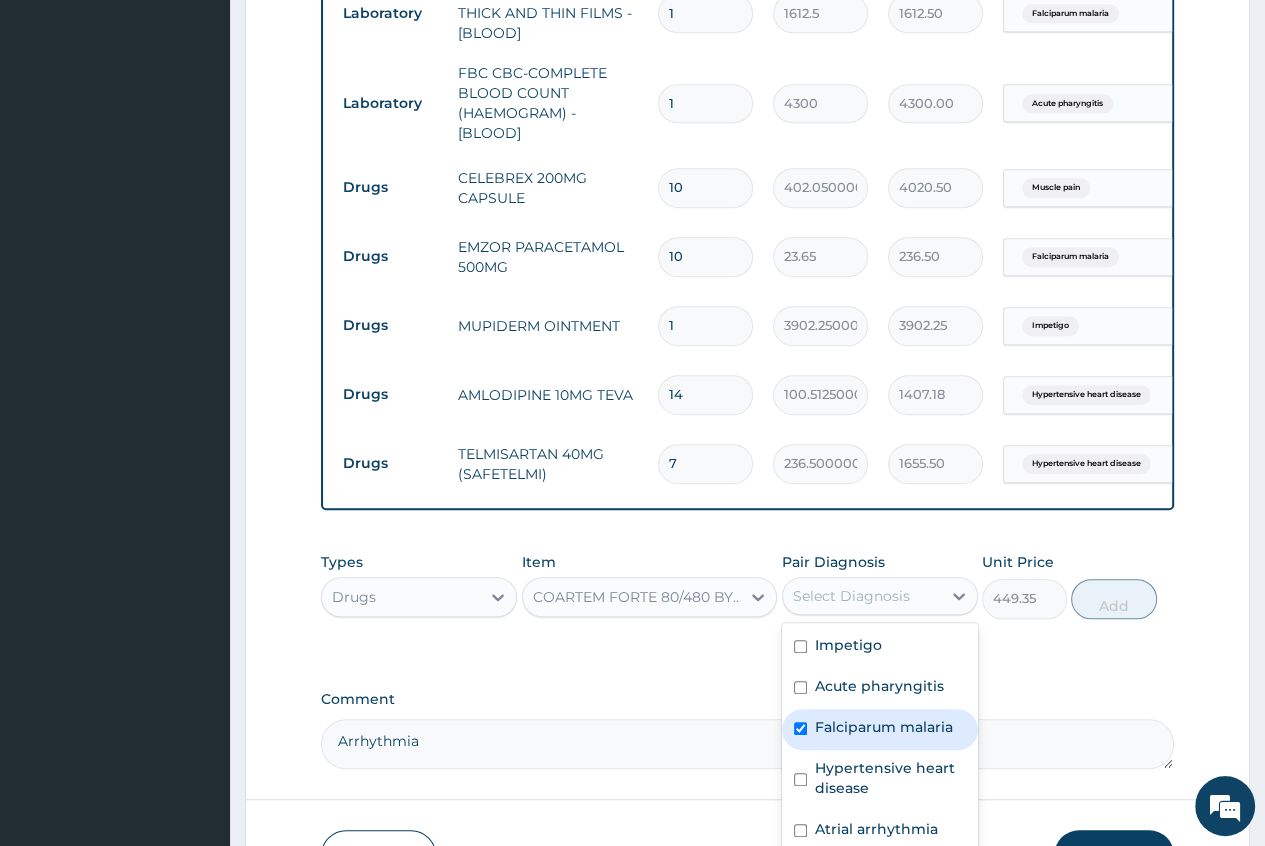 checkbox on "true" 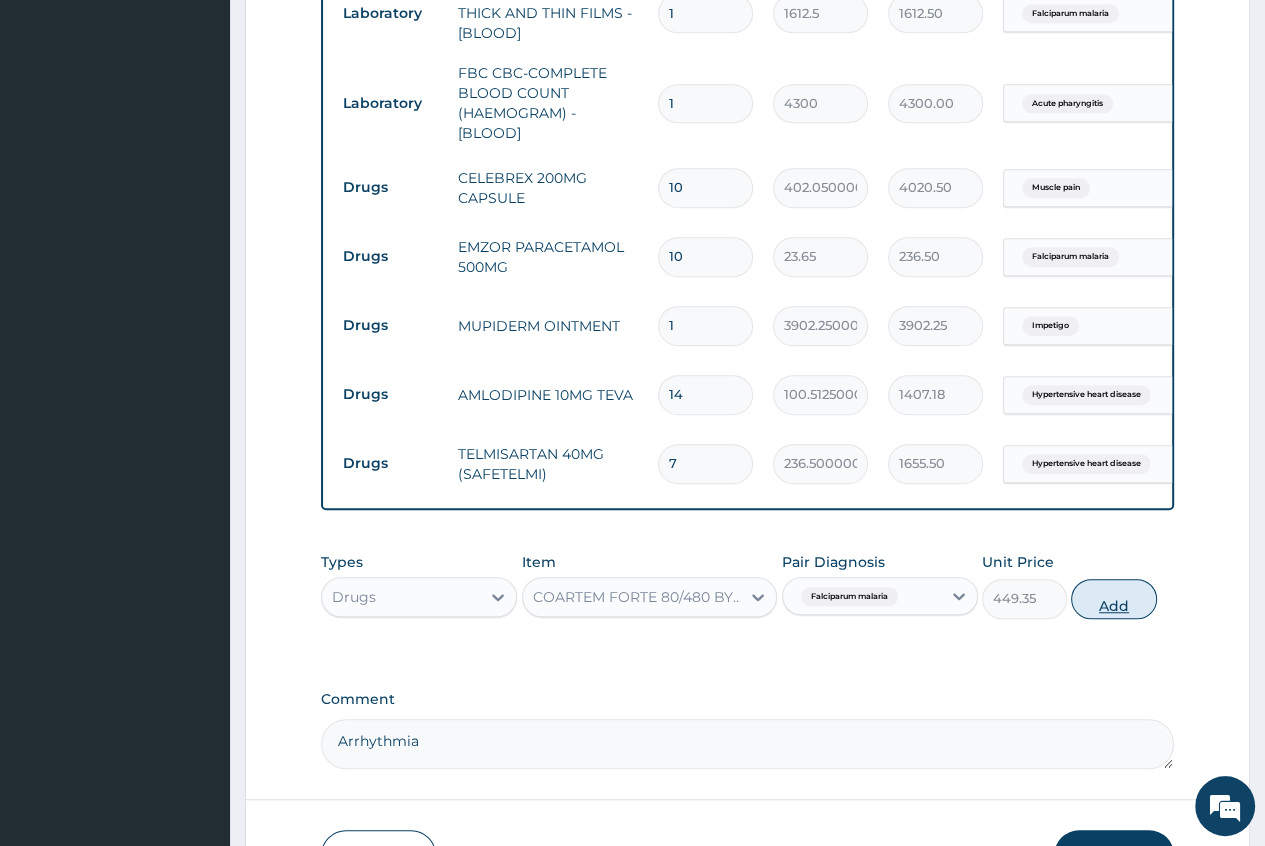 click on "Add" at bounding box center (1113, 599) 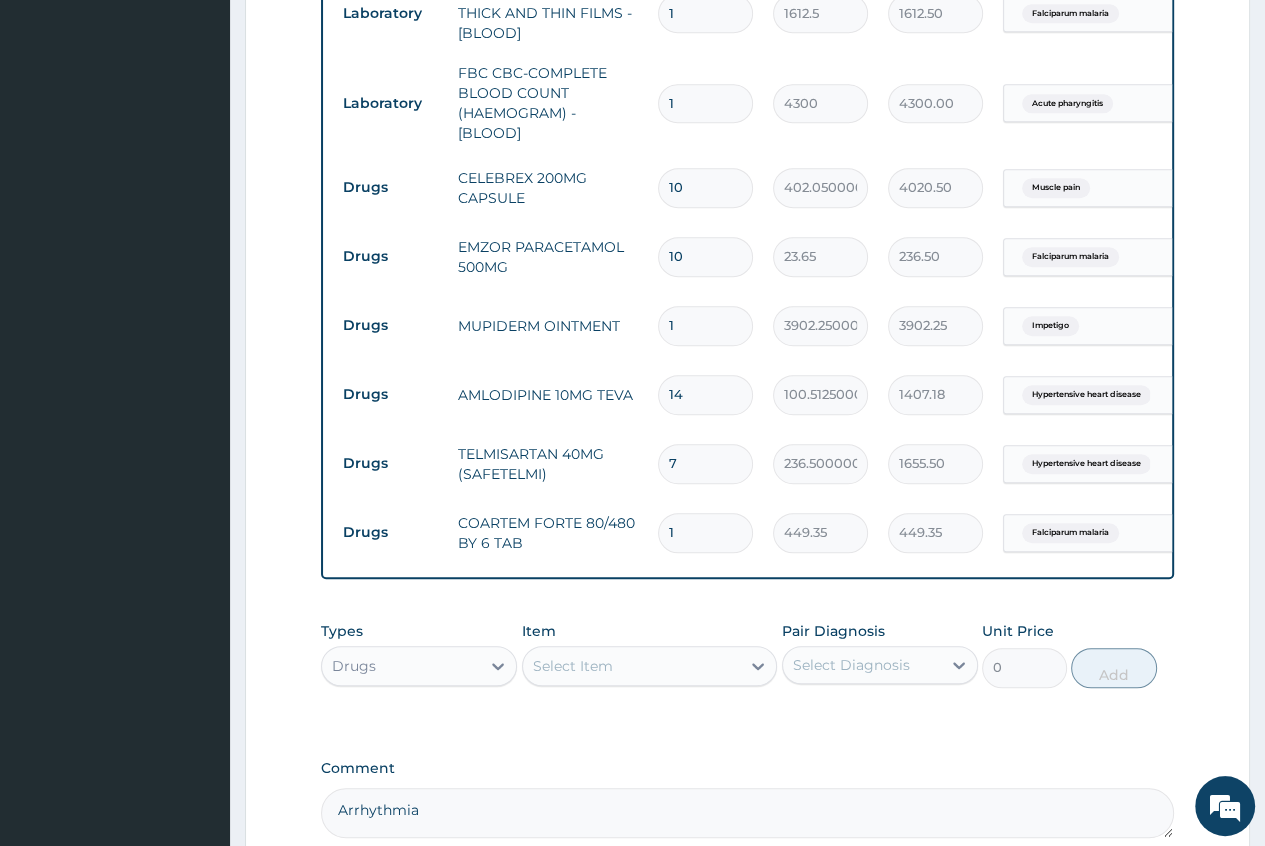 type 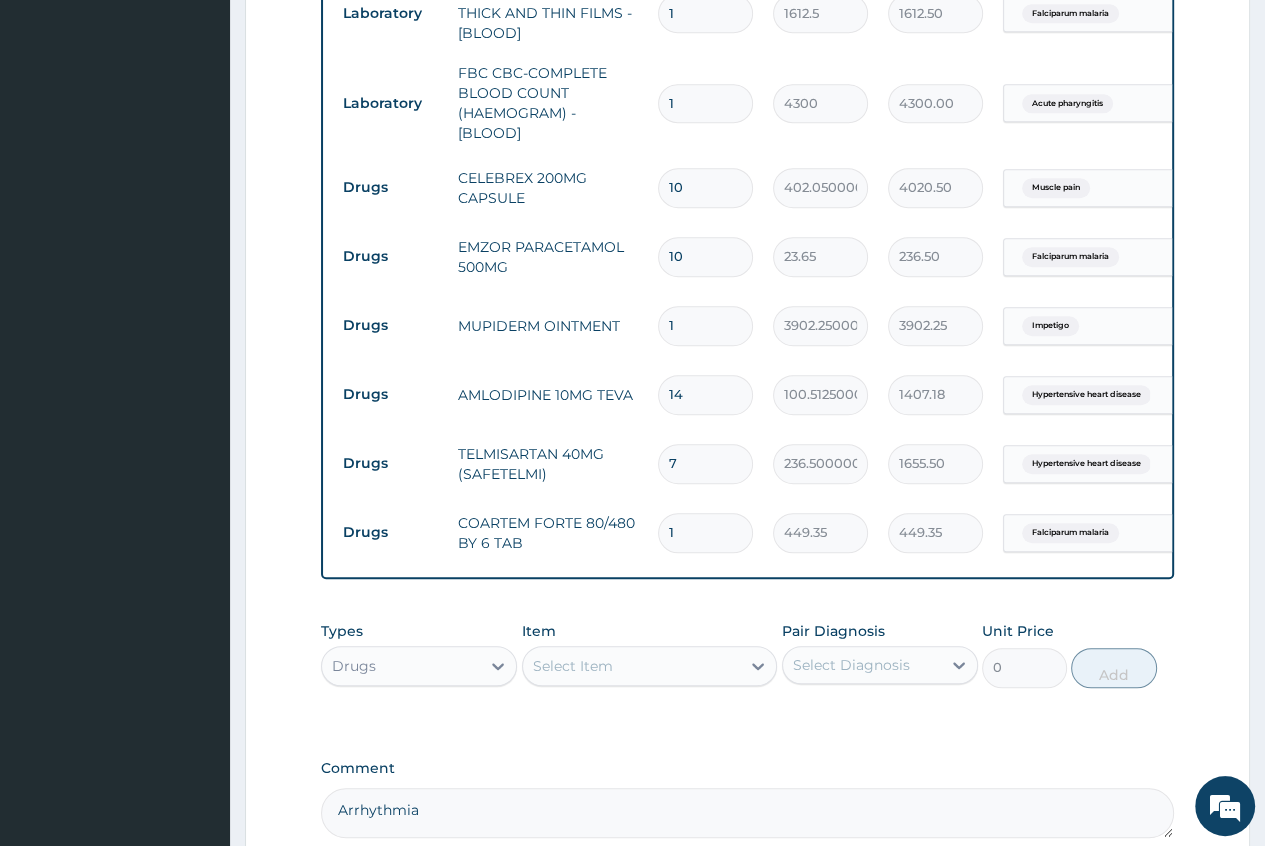 type on "0.00" 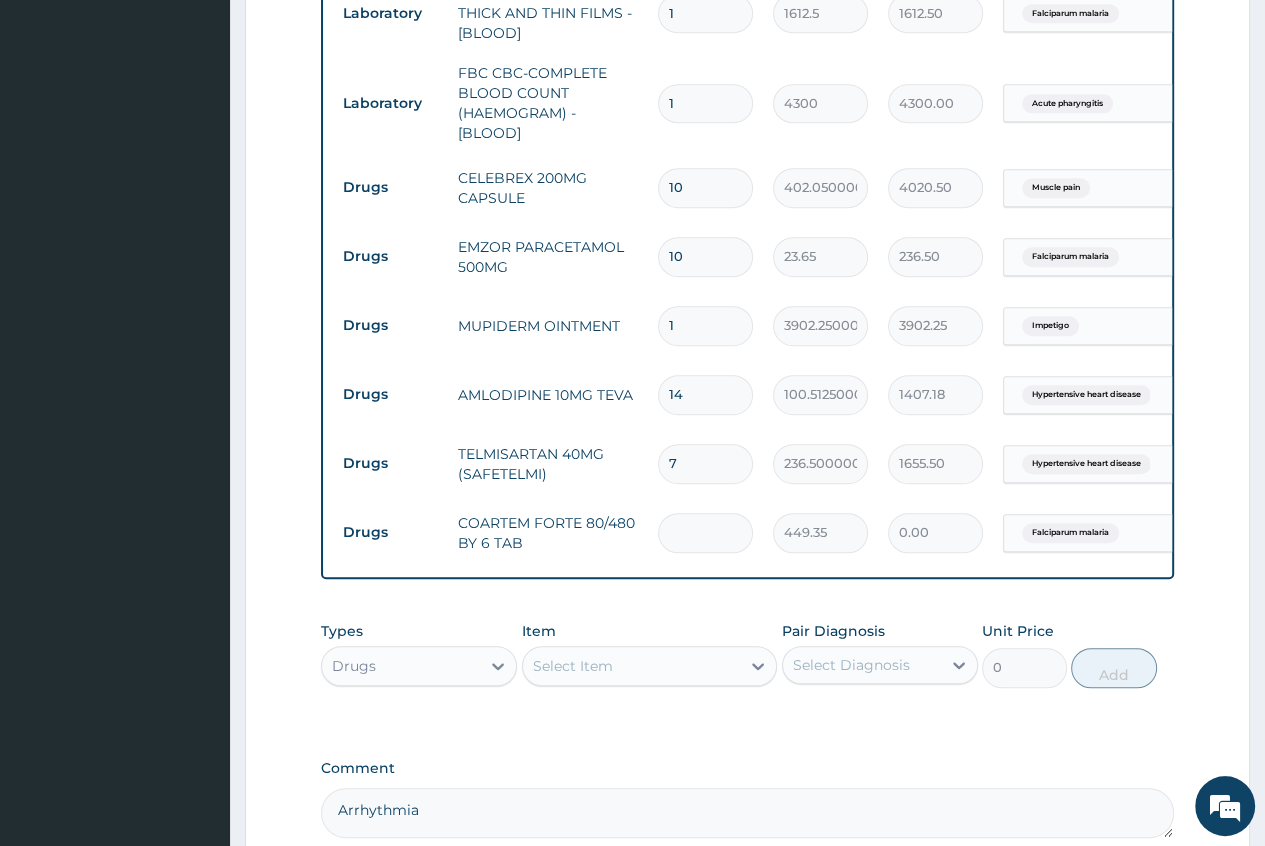 type on "6" 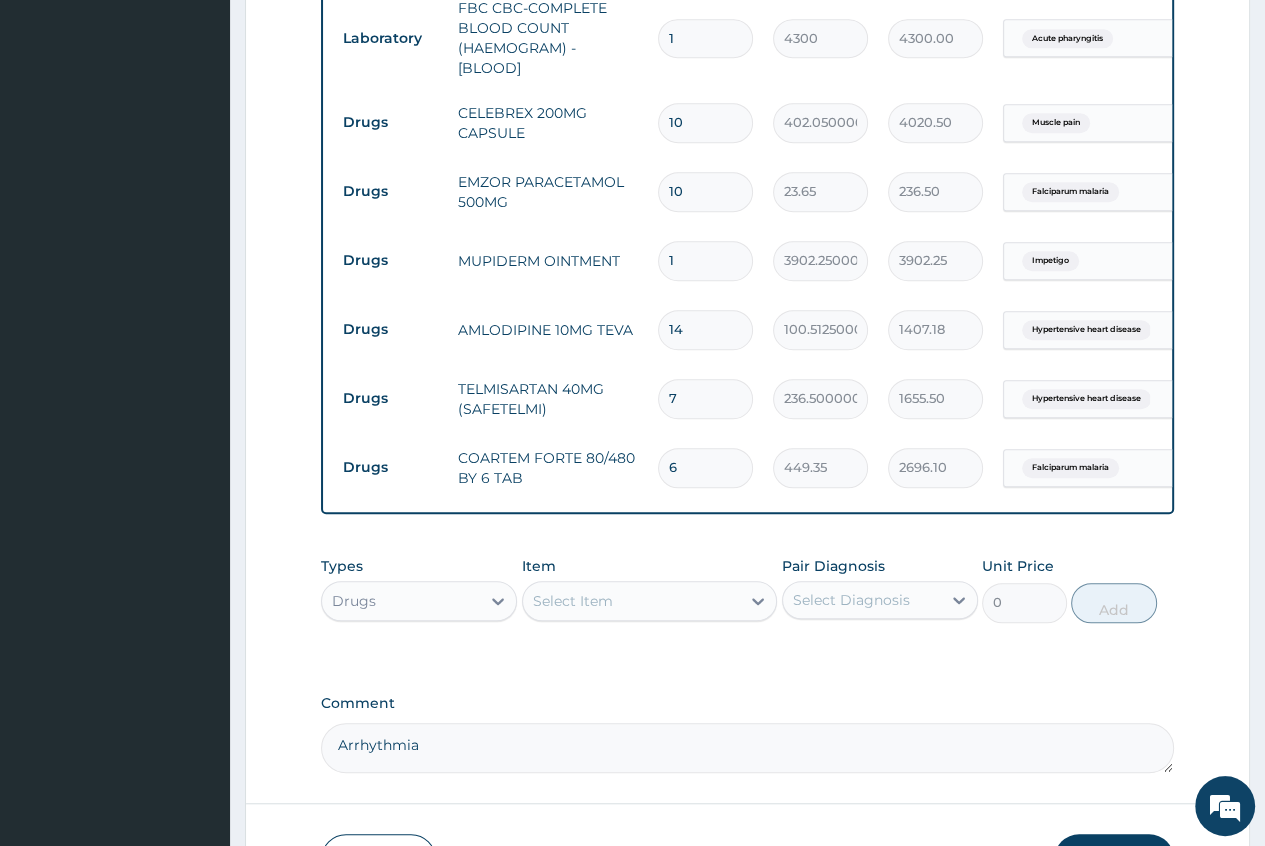 scroll, scrollTop: 1031, scrollLeft: 0, axis: vertical 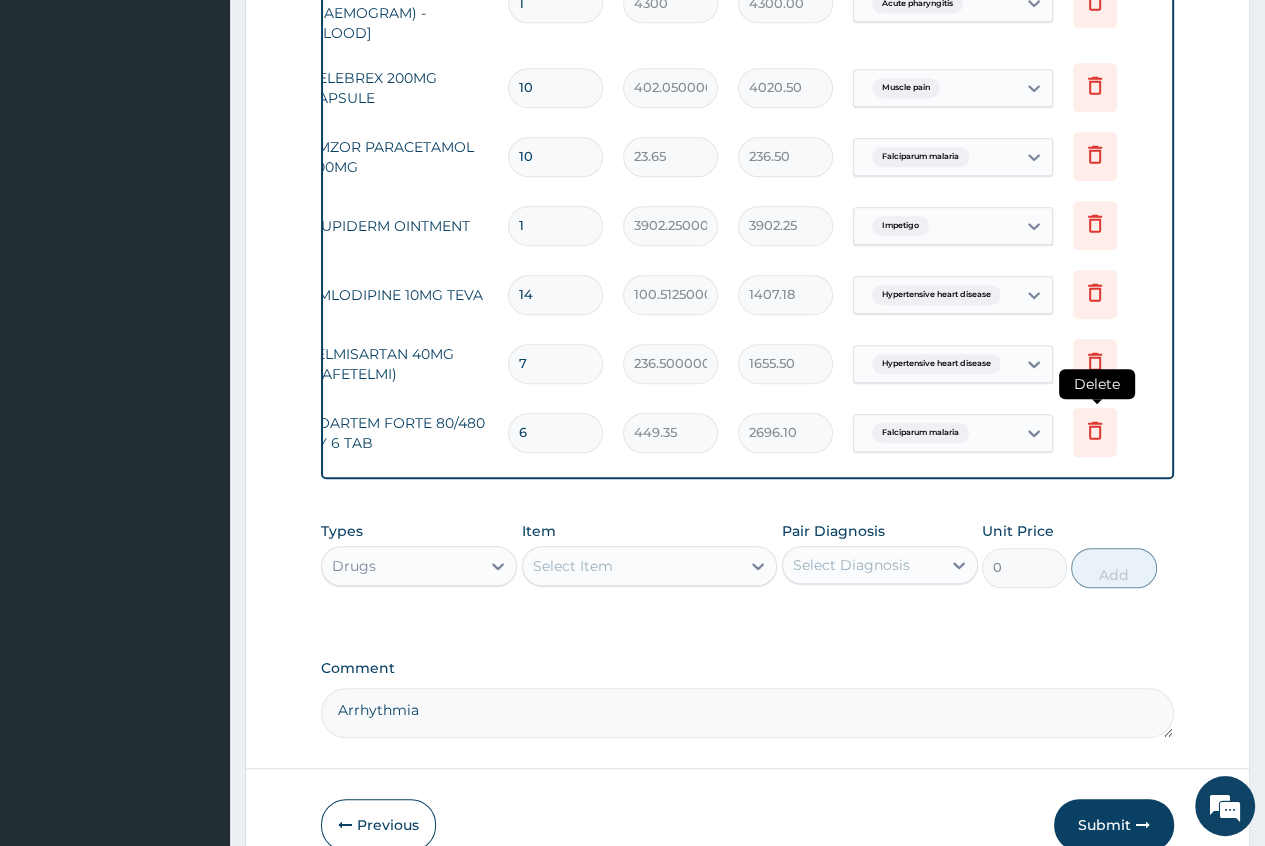 type on "6" 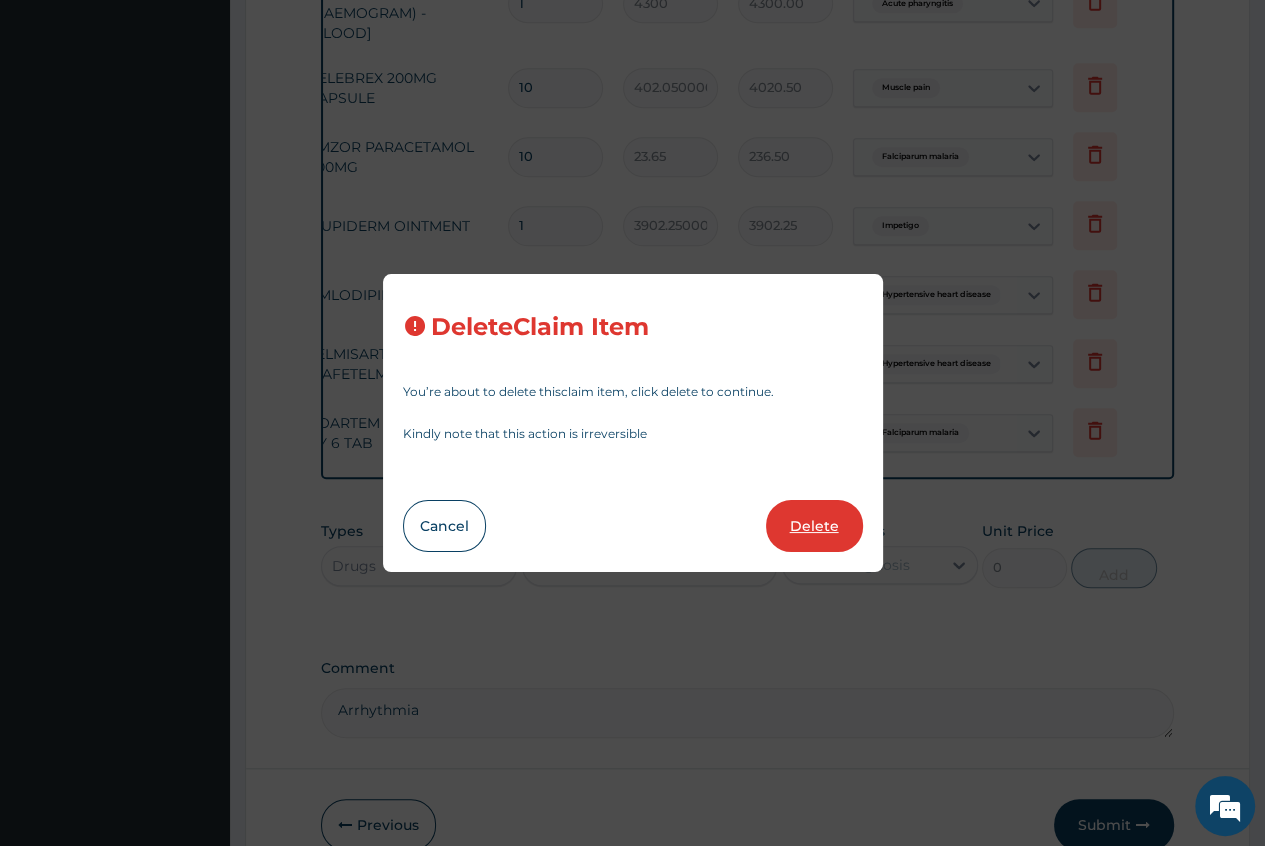 click on "Delete" at bounding box center [814, 526] 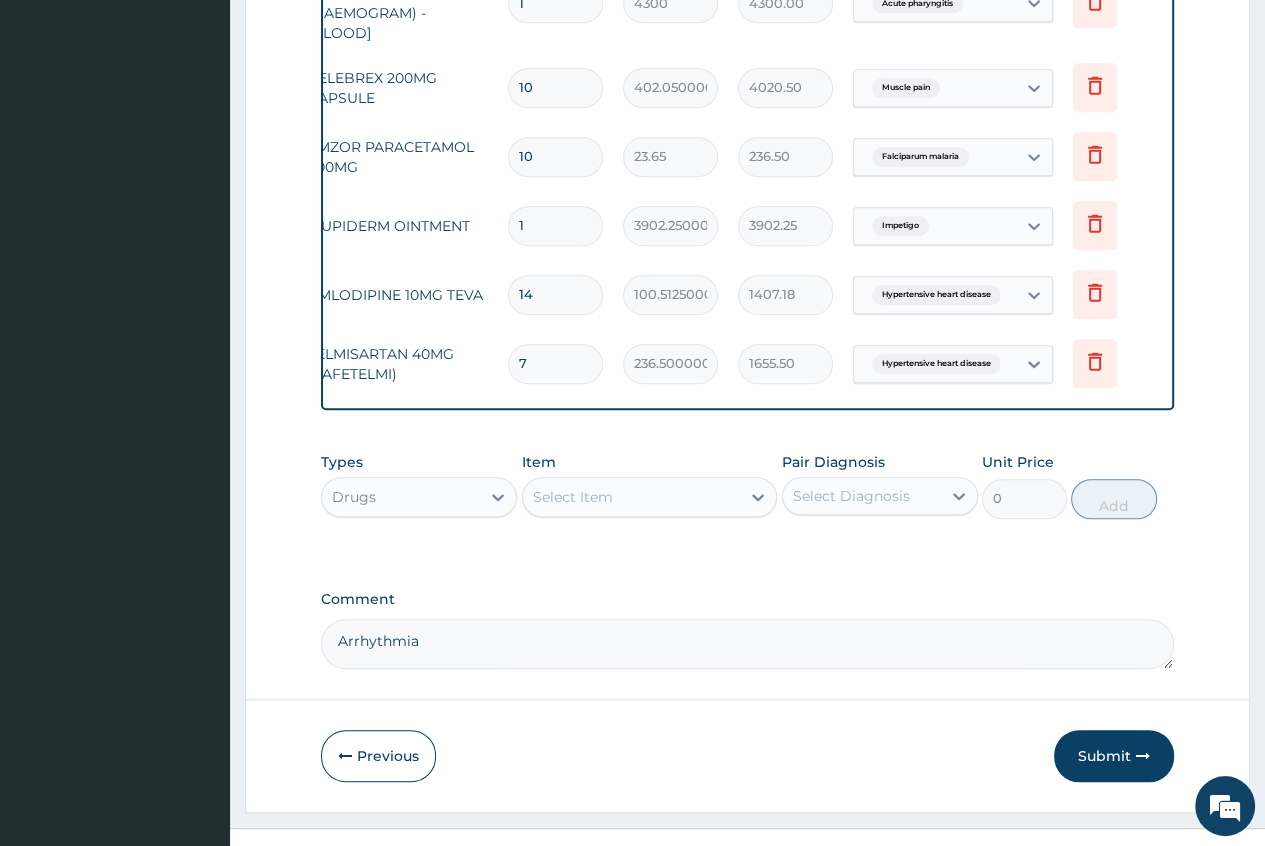 click on "Select Item" at bounding box center (573, 497) 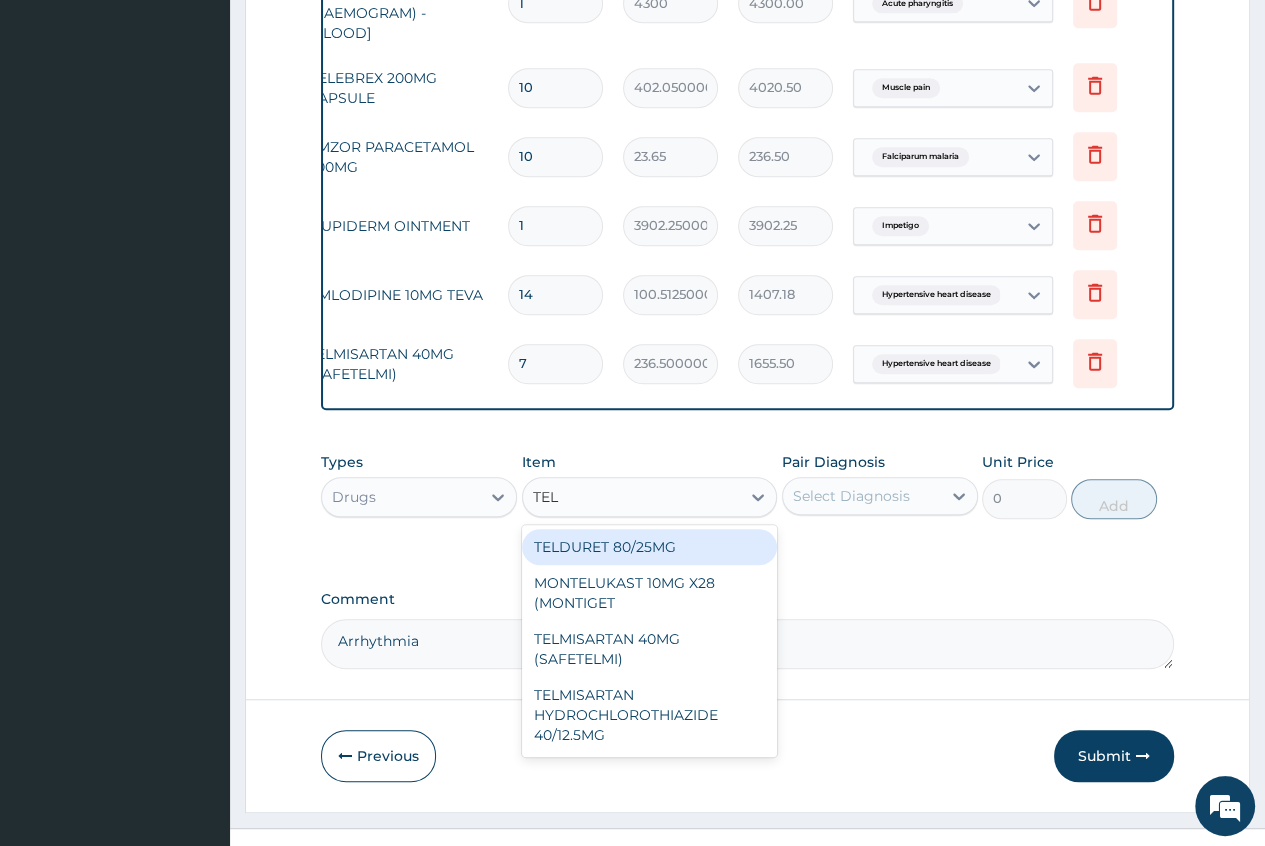 type on "TELM" 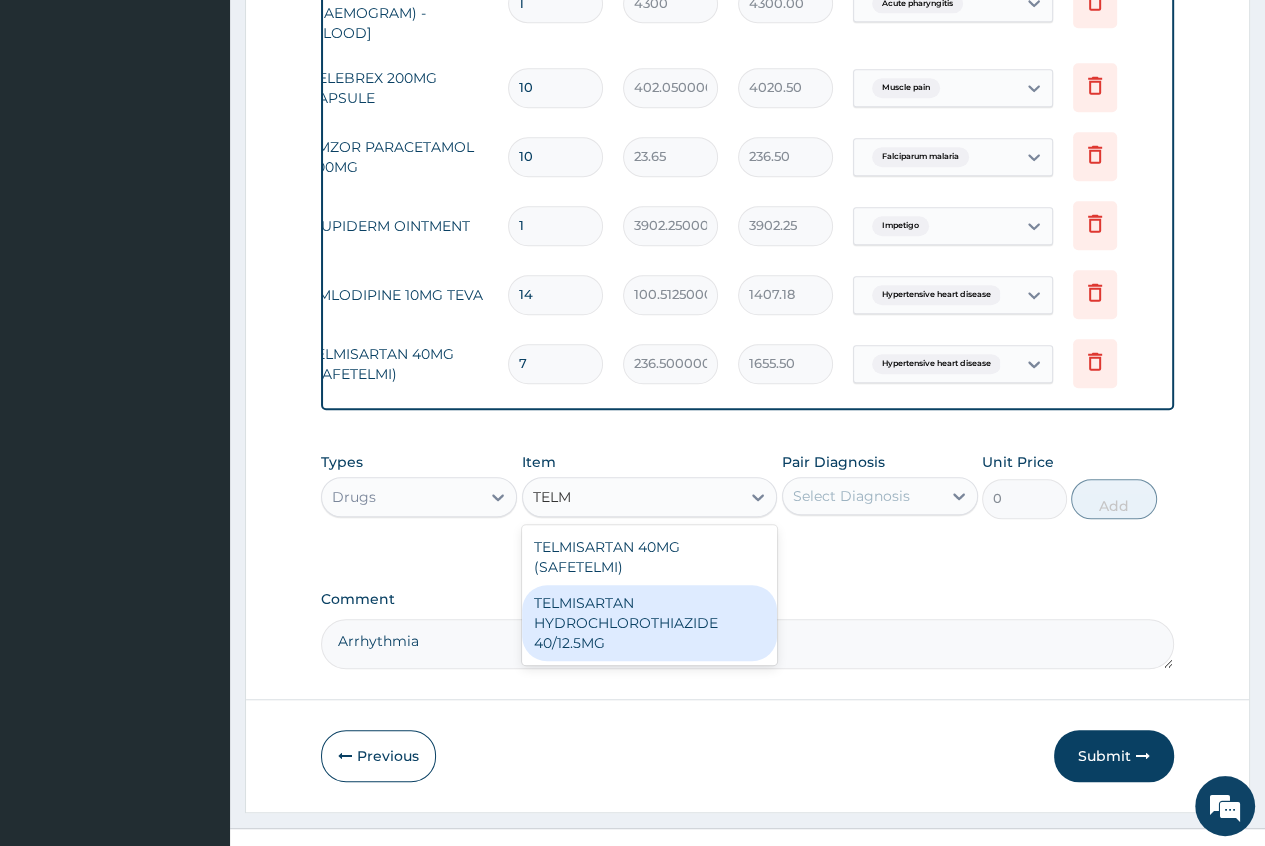 click on "TELMISARTAN HYDROCHLOROTHIAZIDE 40/12.5MG" at bounding box center [650, 623] 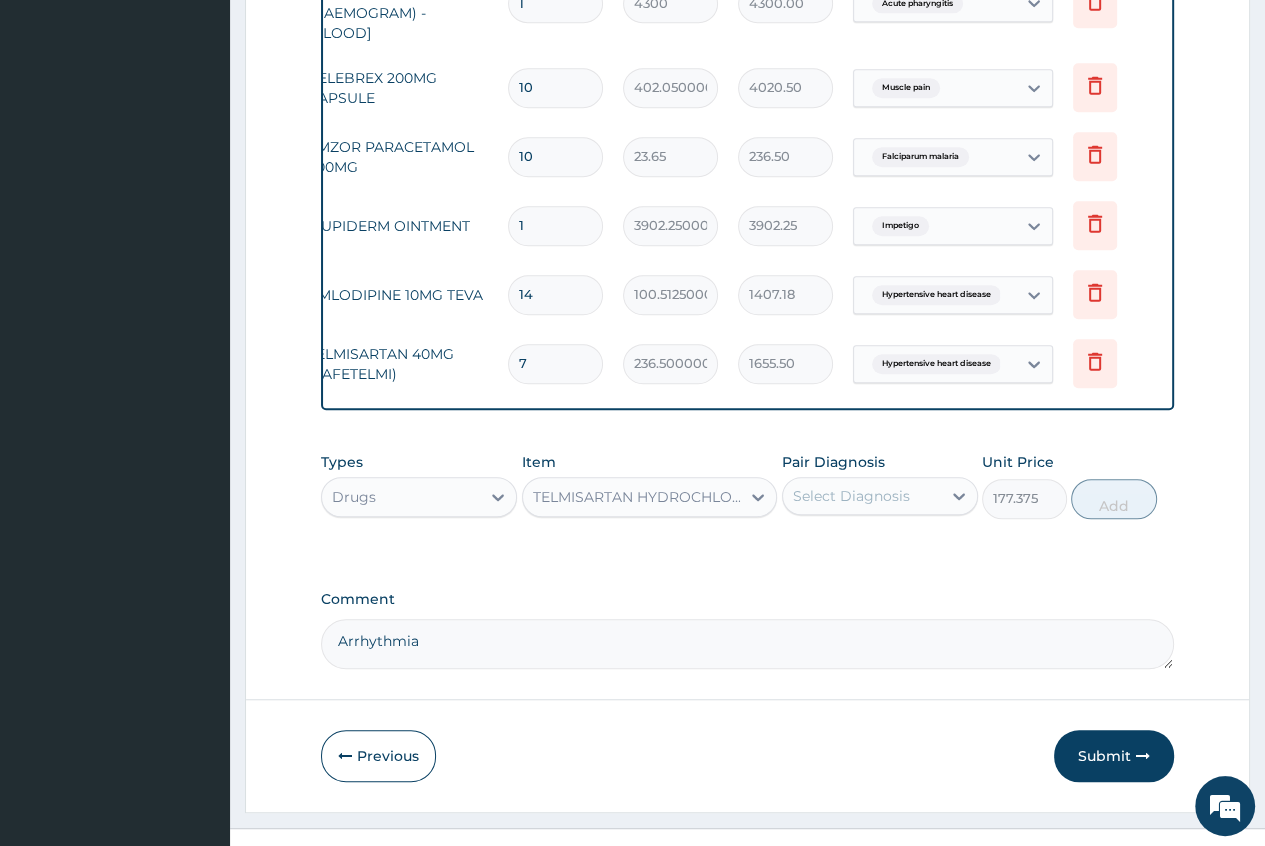 click on "Select Diagnosis" at bounding box center [851, 496] 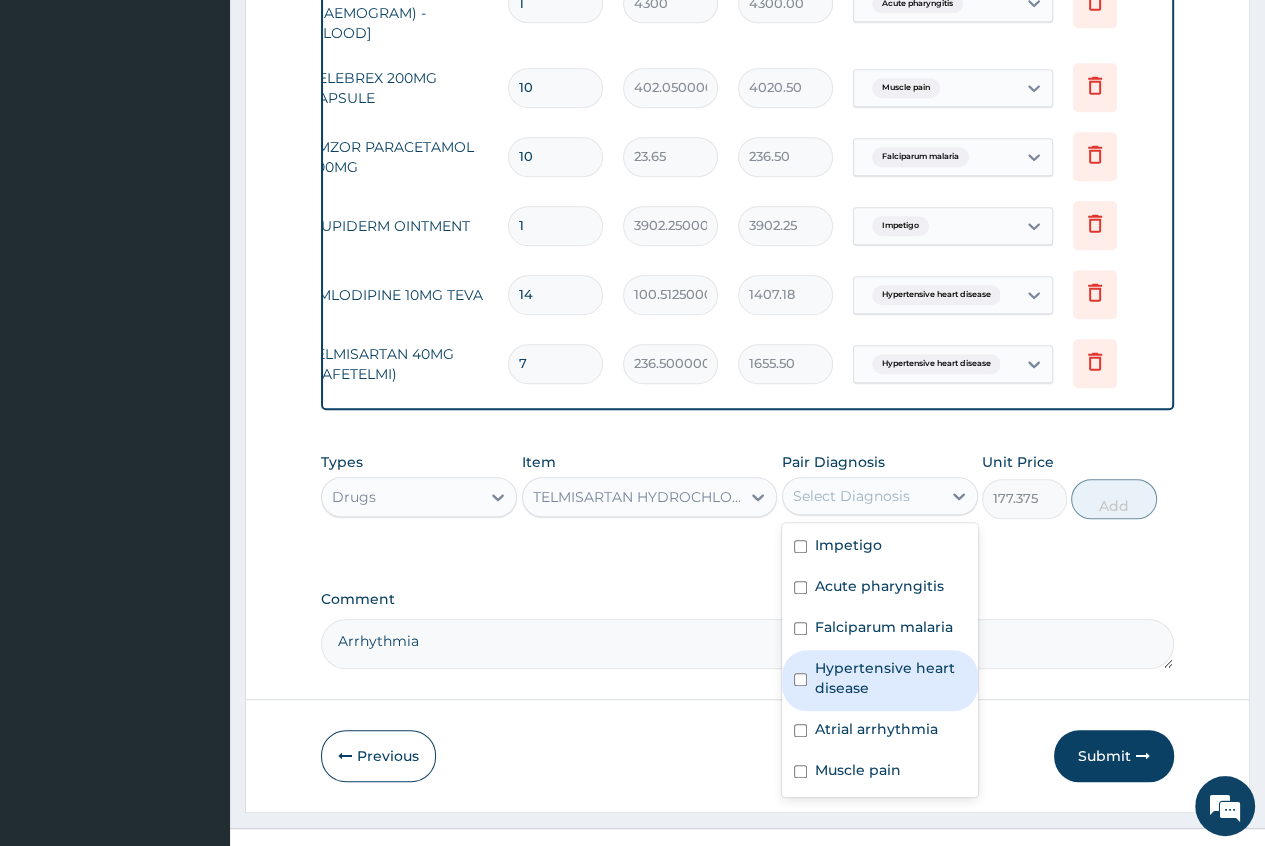click on "Hypertensive heart disease" at bounding box center [890, 678] 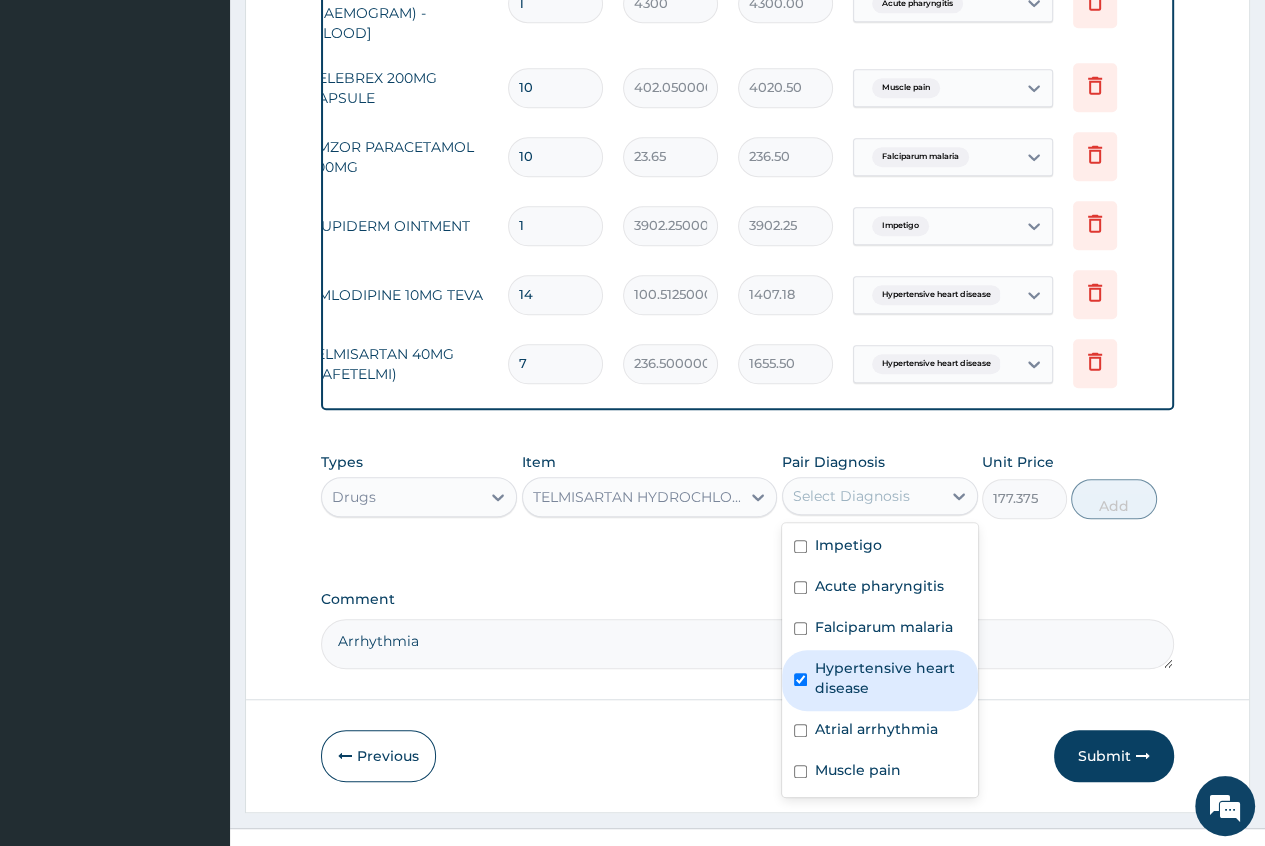 checkbox on "true" 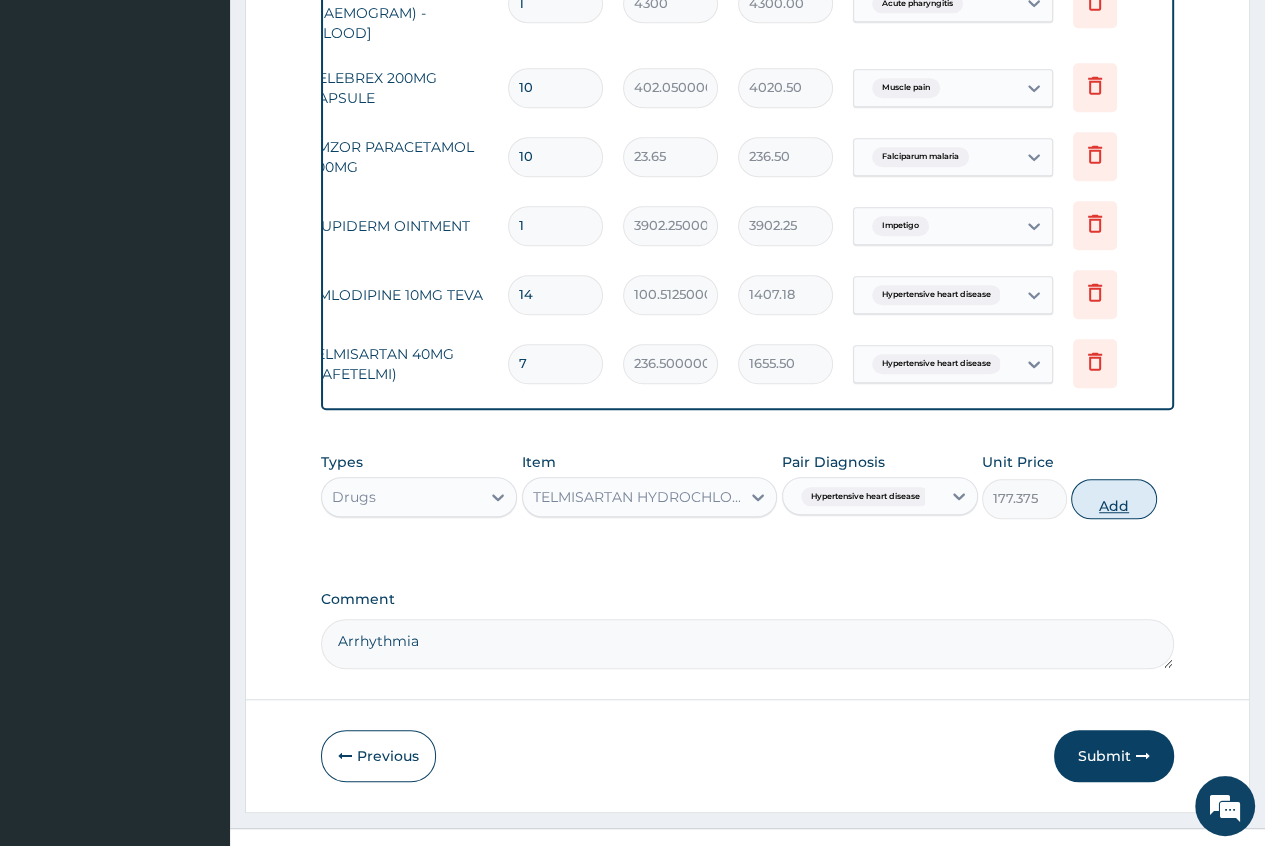 click on "Add" at bounding box center [1113, 499] 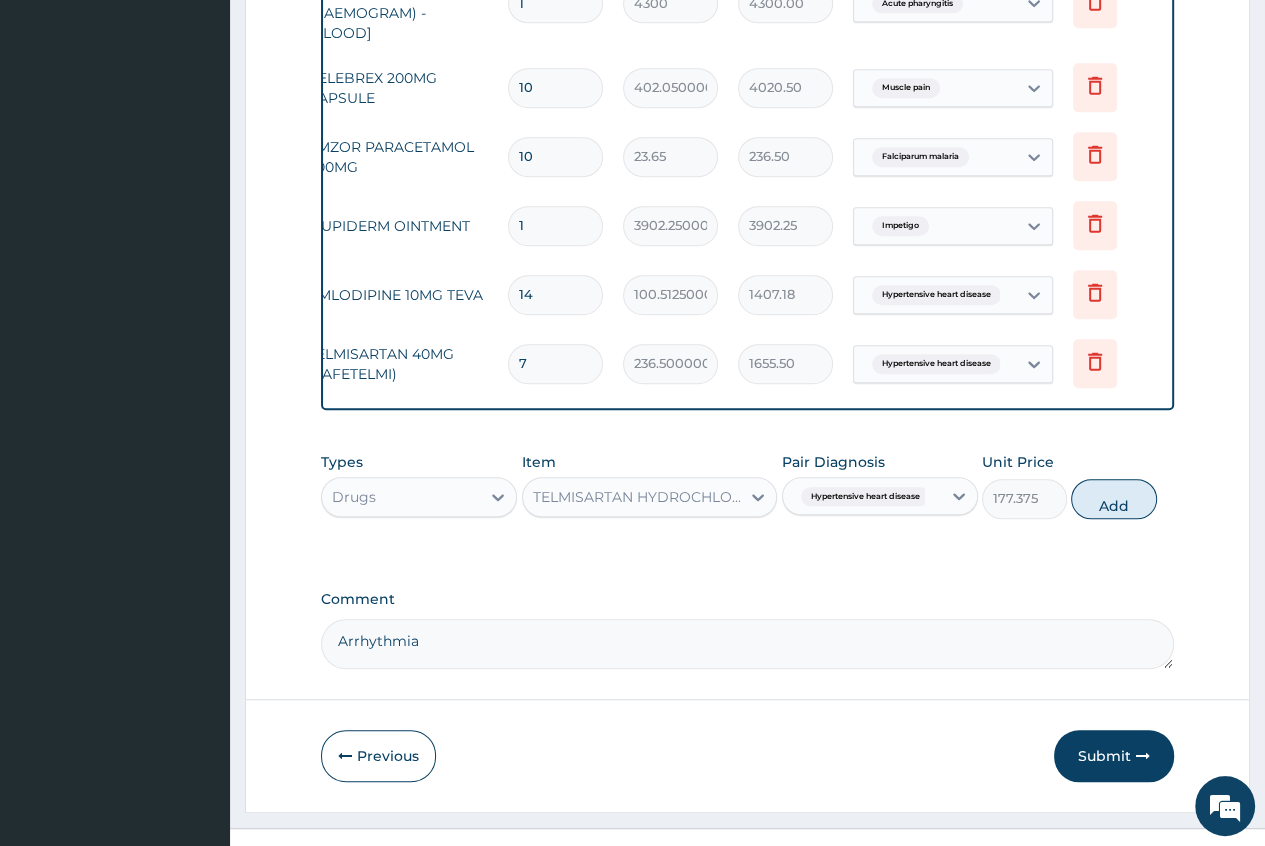 type on "0" 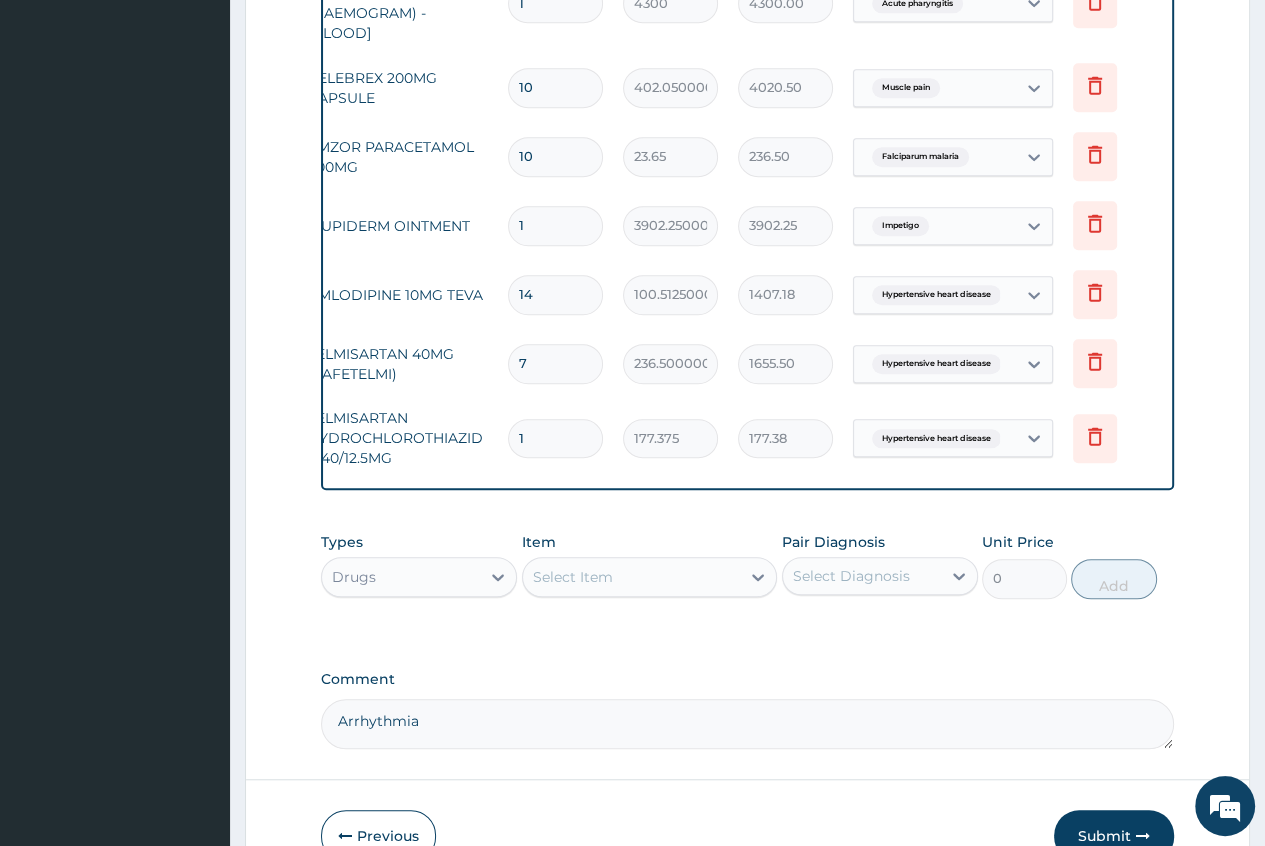 type 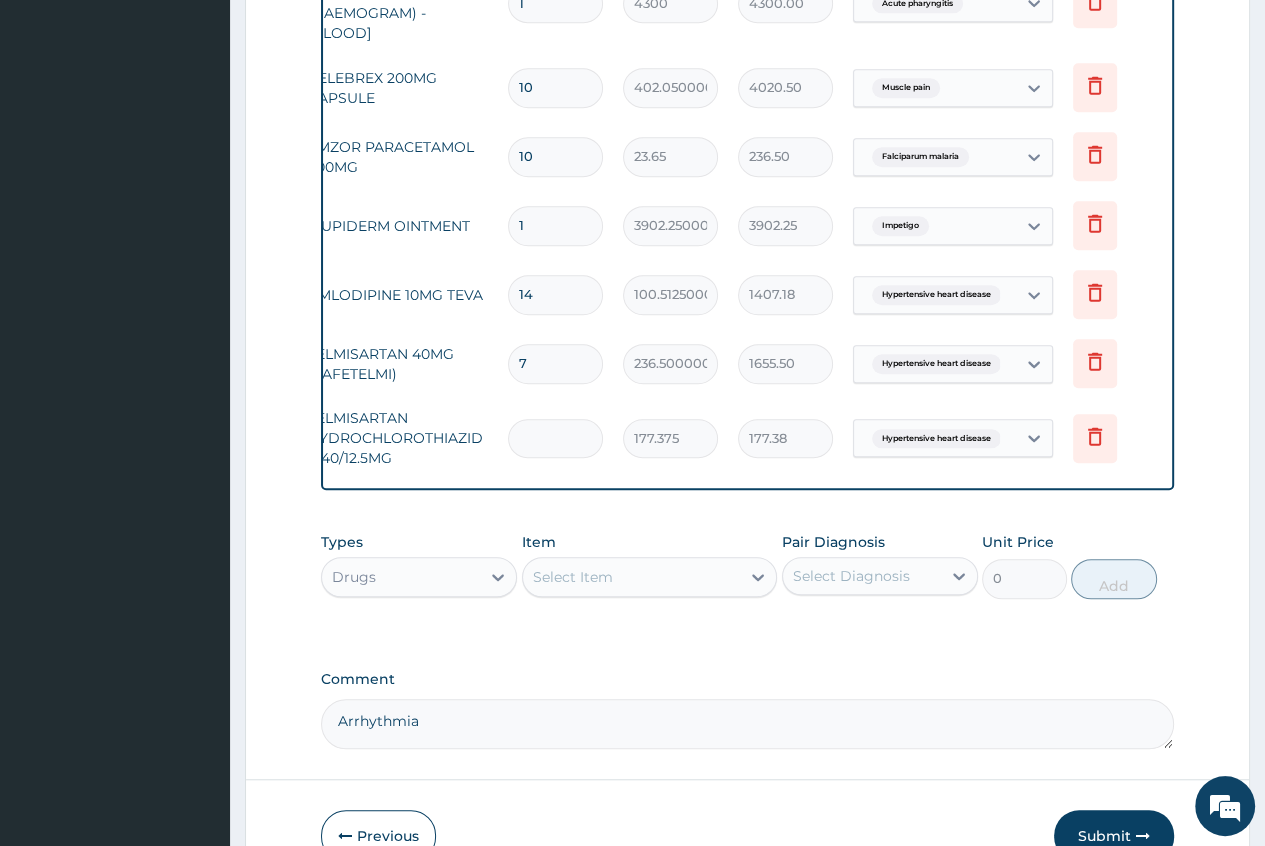 type on "0.00" 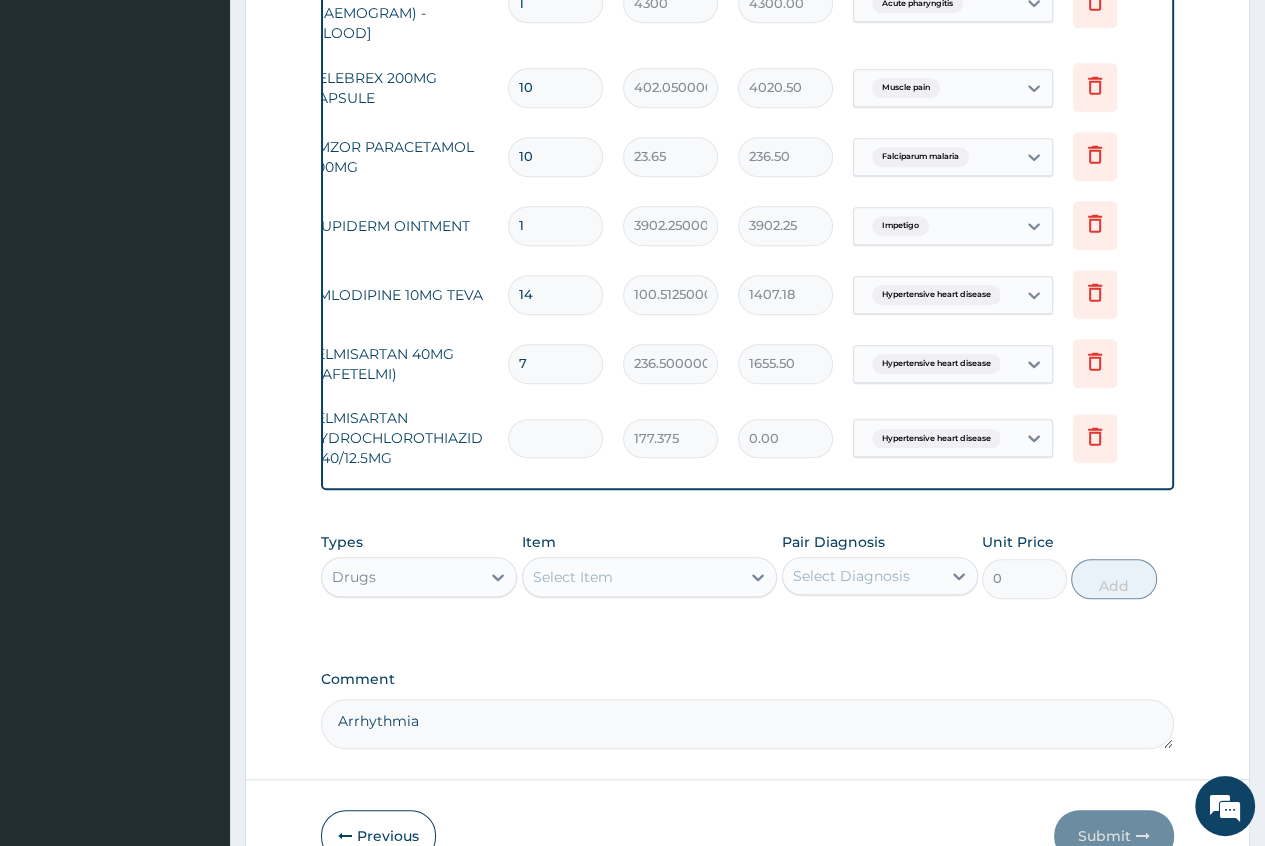type on "7" 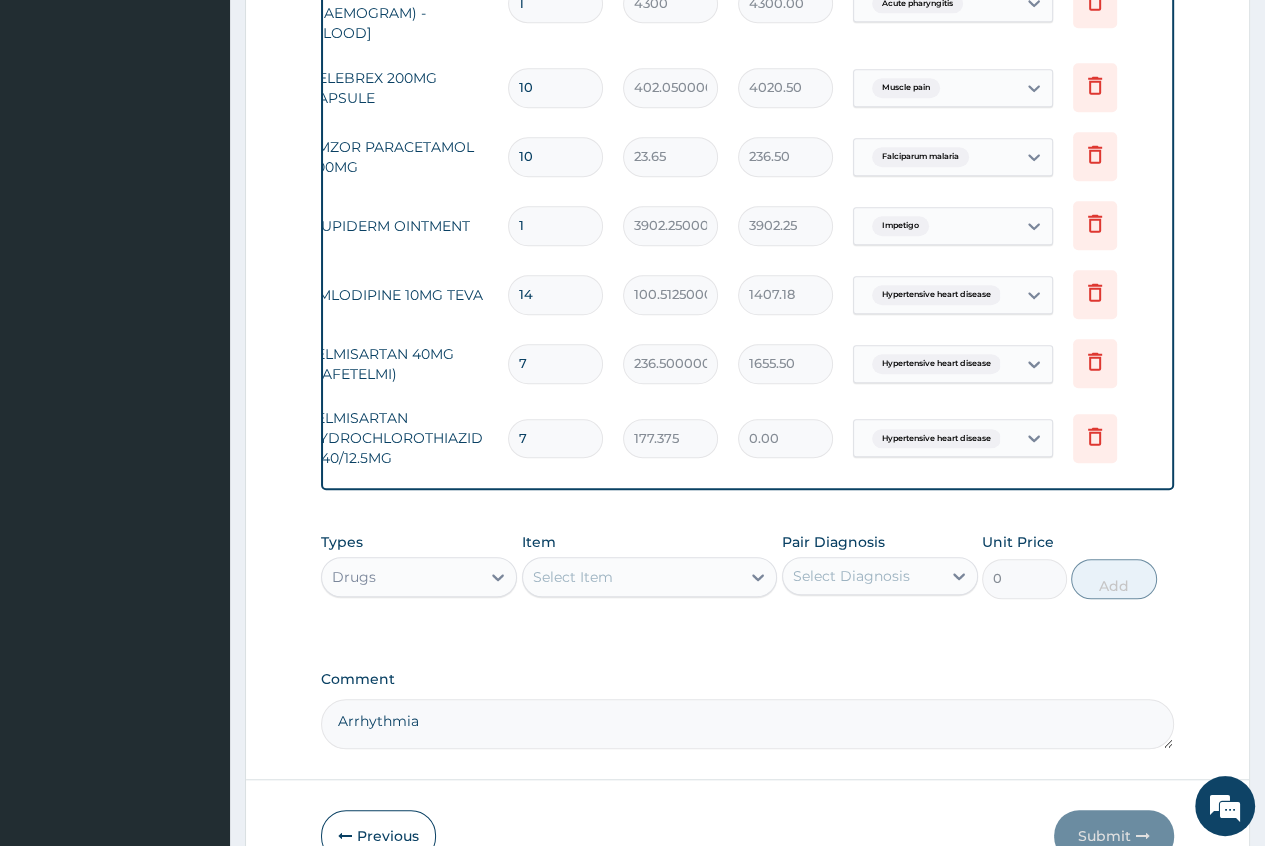 type on "1241.63" 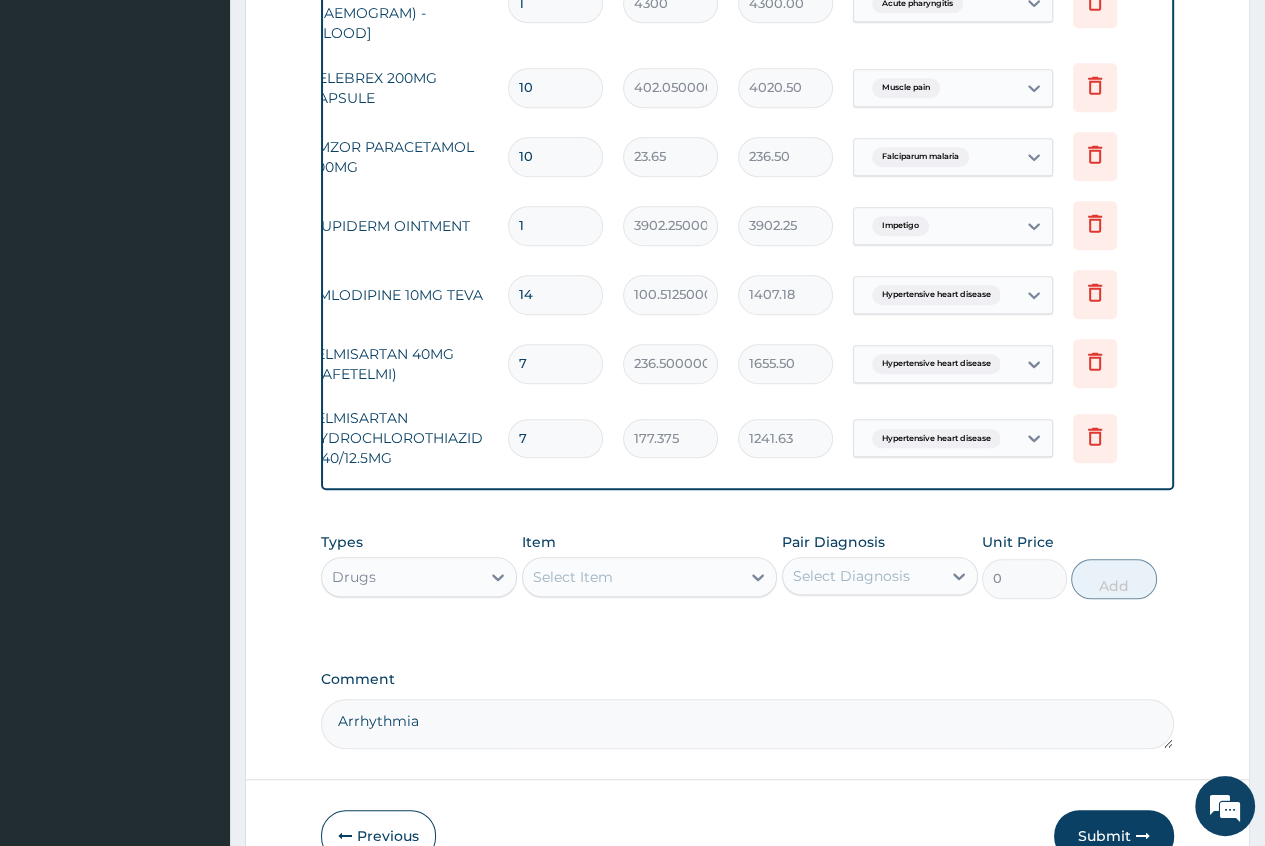 type on "7" 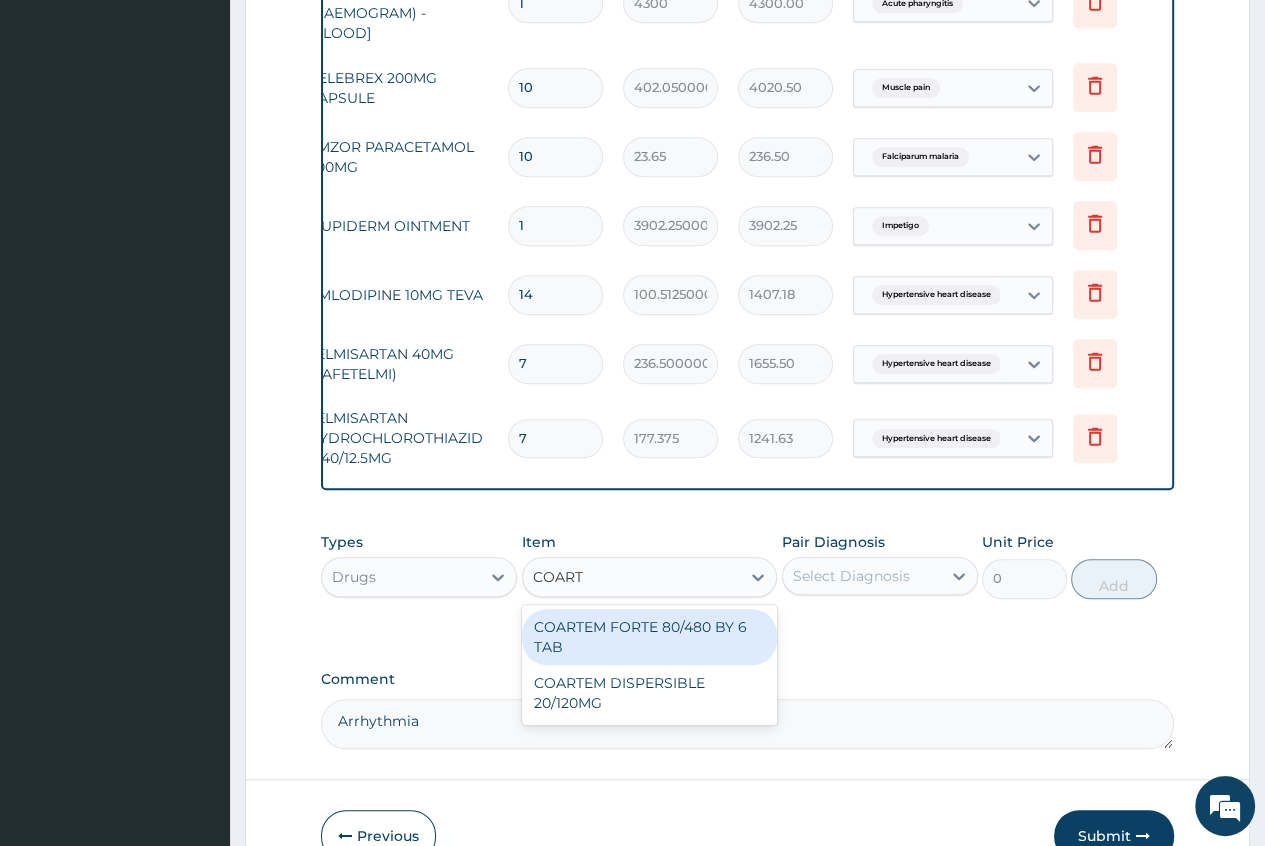 type on "COARTE" 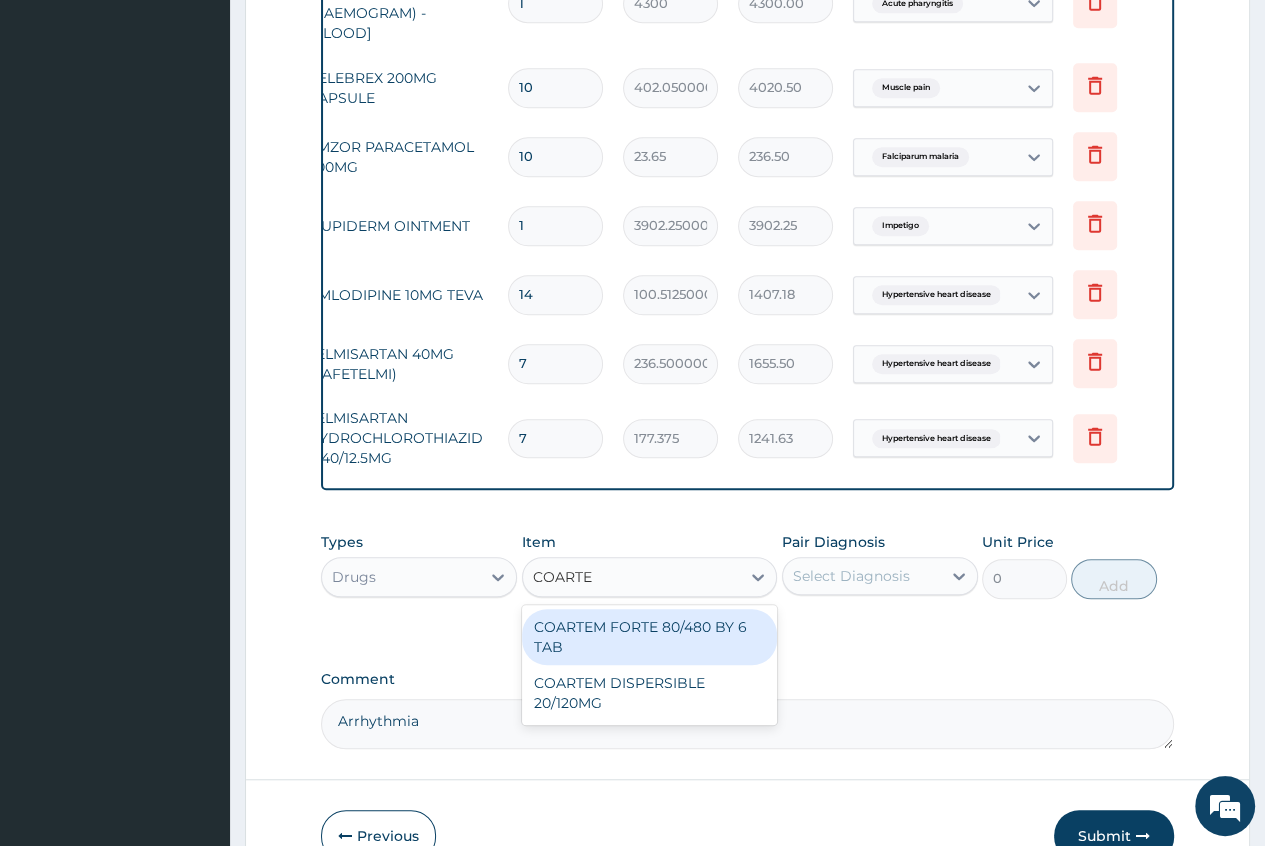 click on "COARTEM FORTE 80/480 BY 6 TAB" at bounding box center (650, 637) 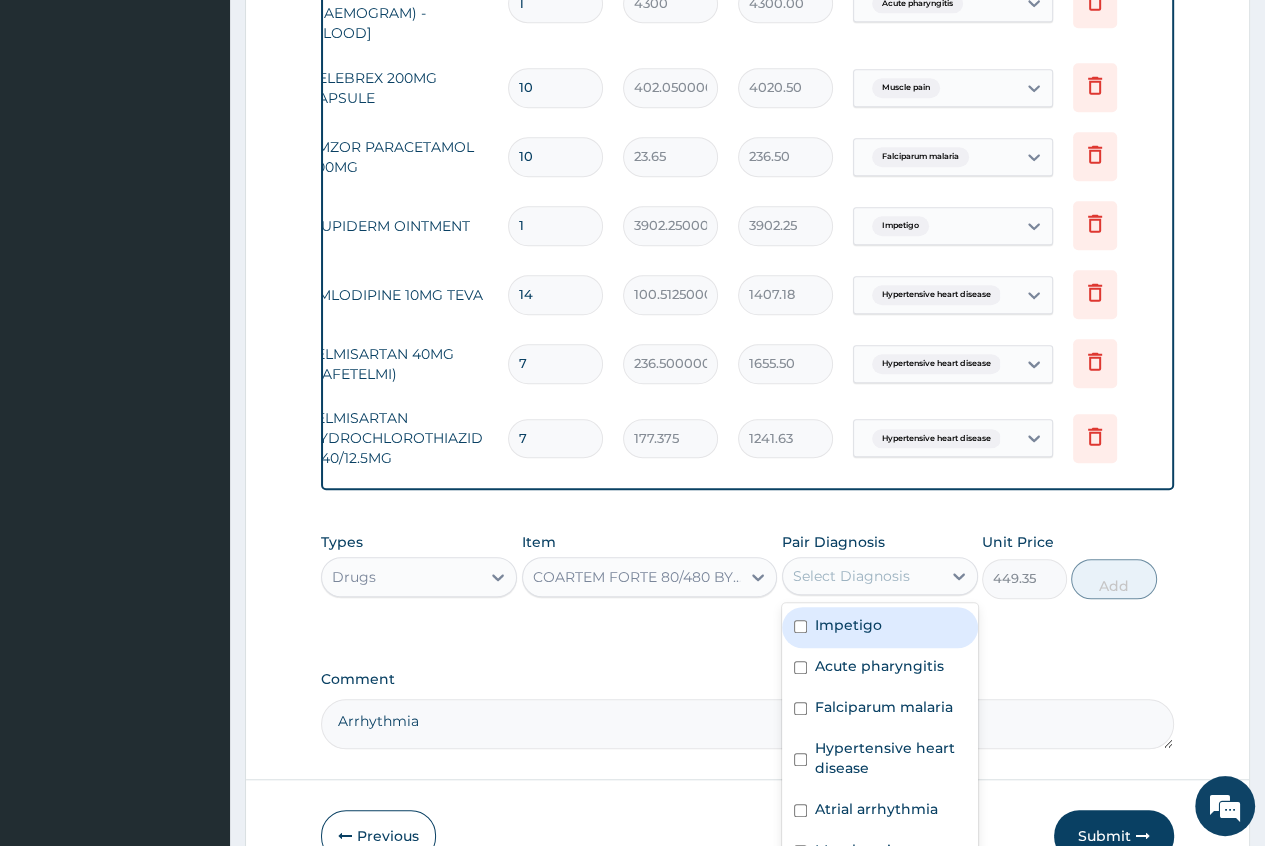 click on "Select Diagnosis" at bounding box center [851, 576] 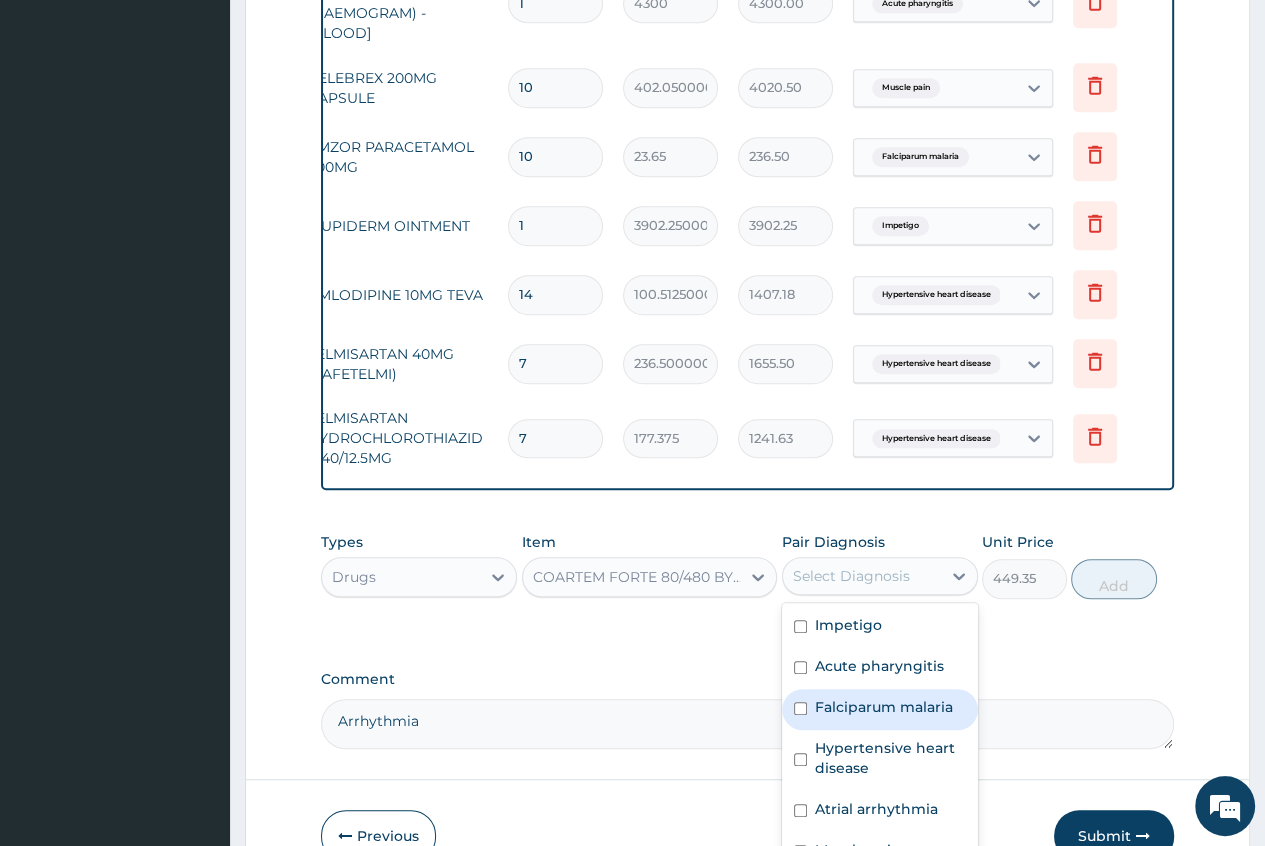 click on "Falciparum malaria" at bounding box center (884, 707) 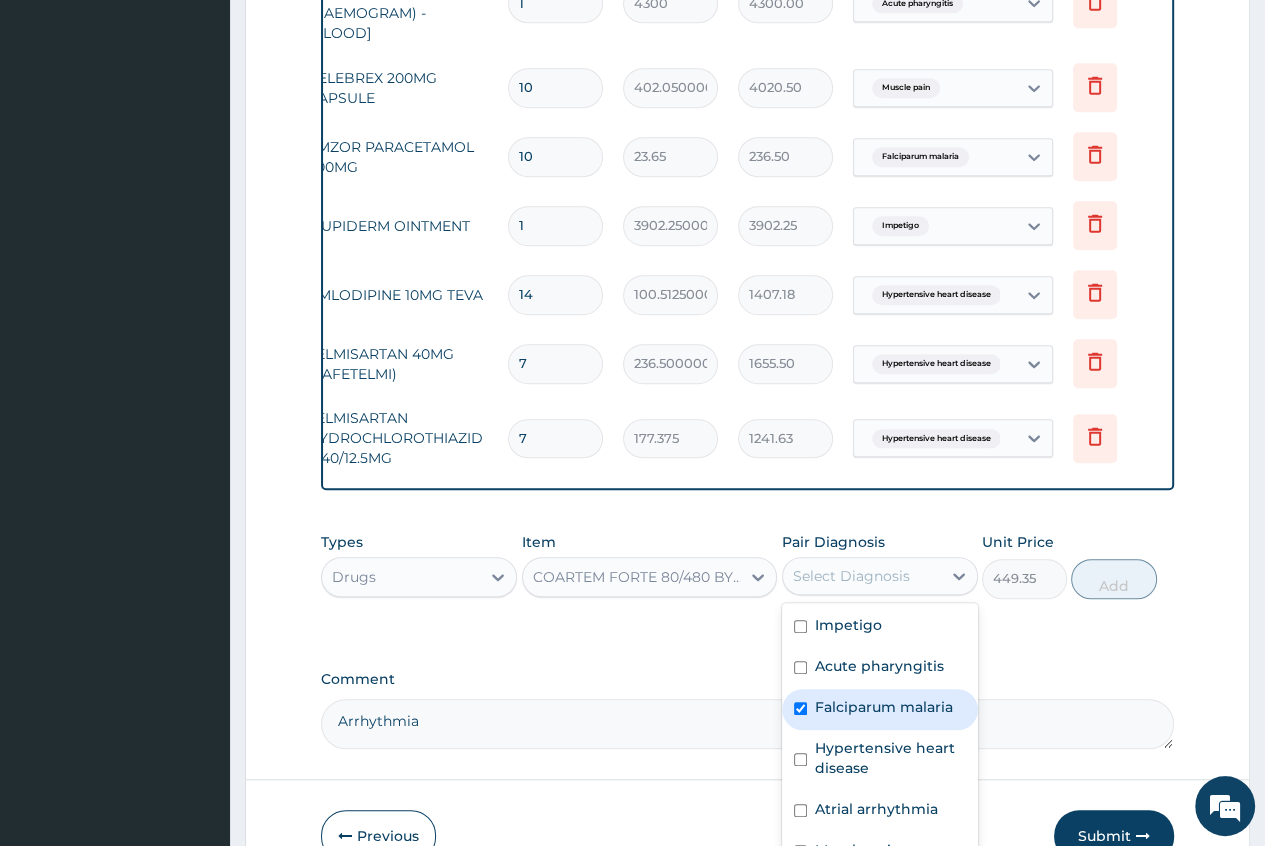checkbox on "true" 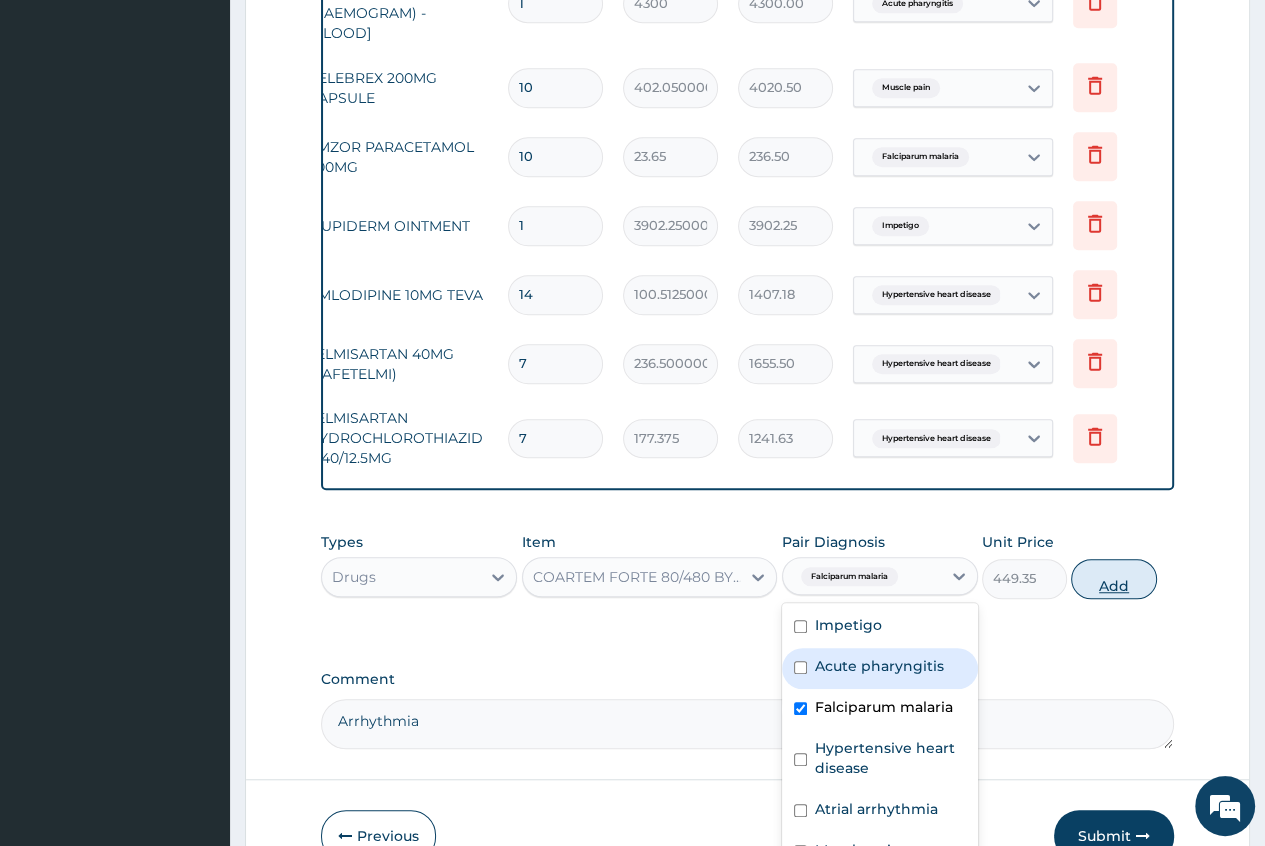 click on "Add" at bounding box center (1113, 579) 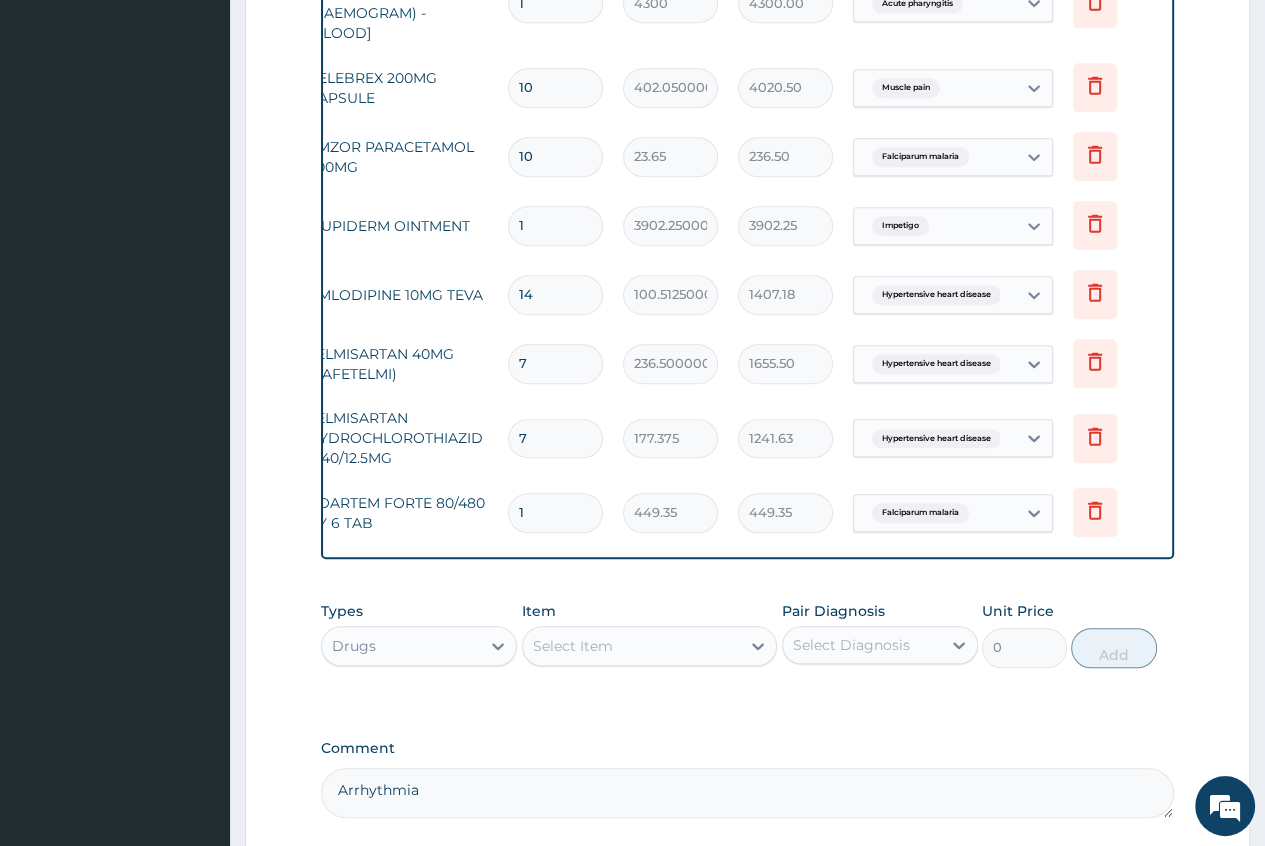 type 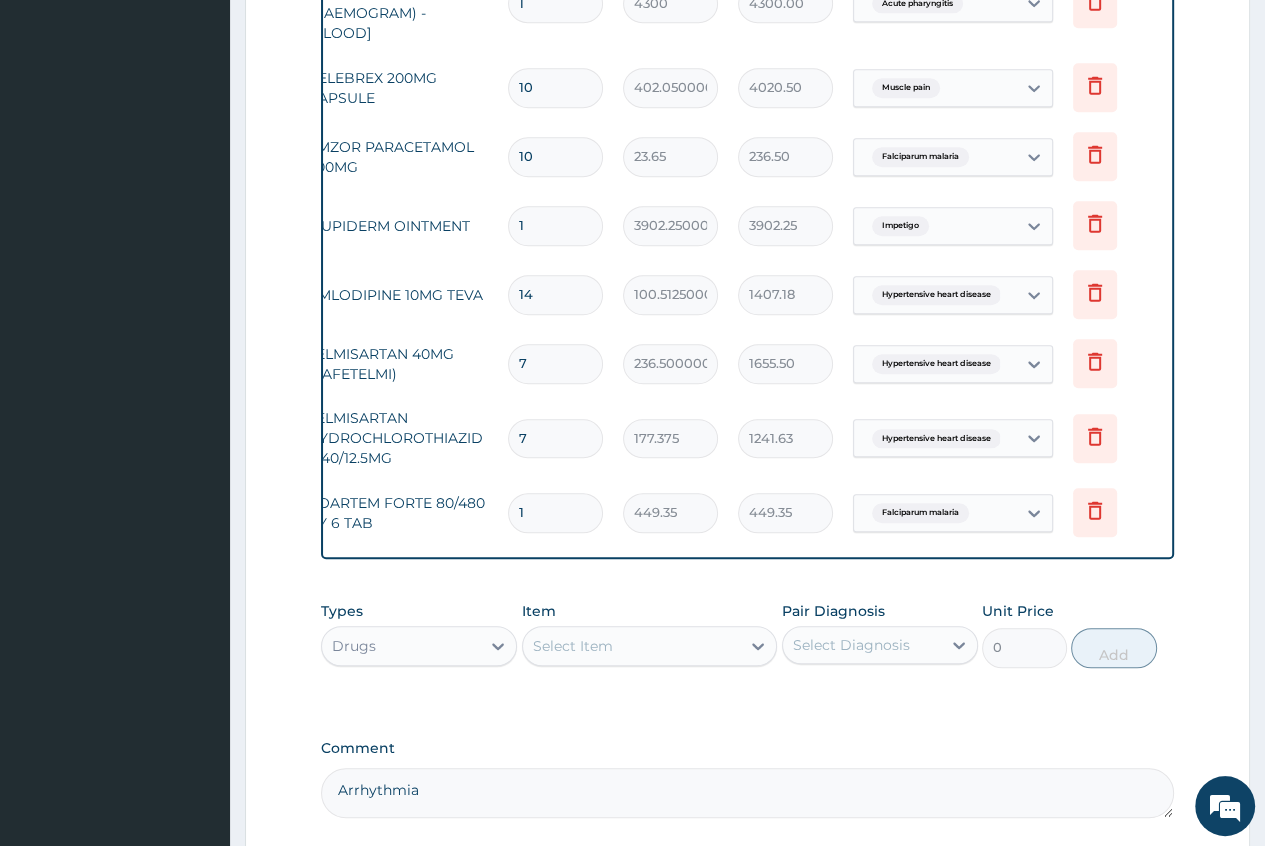 type on "0.00" 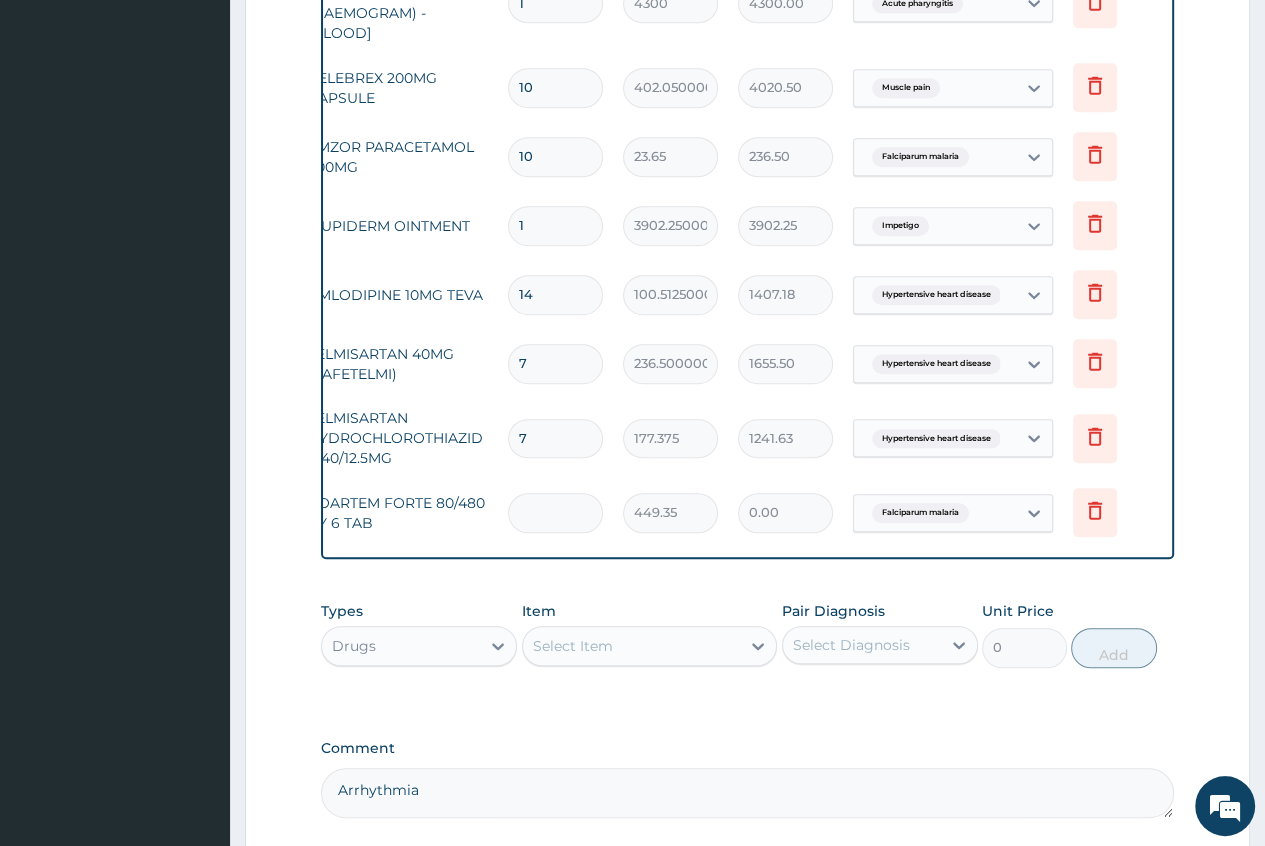 type on "6" 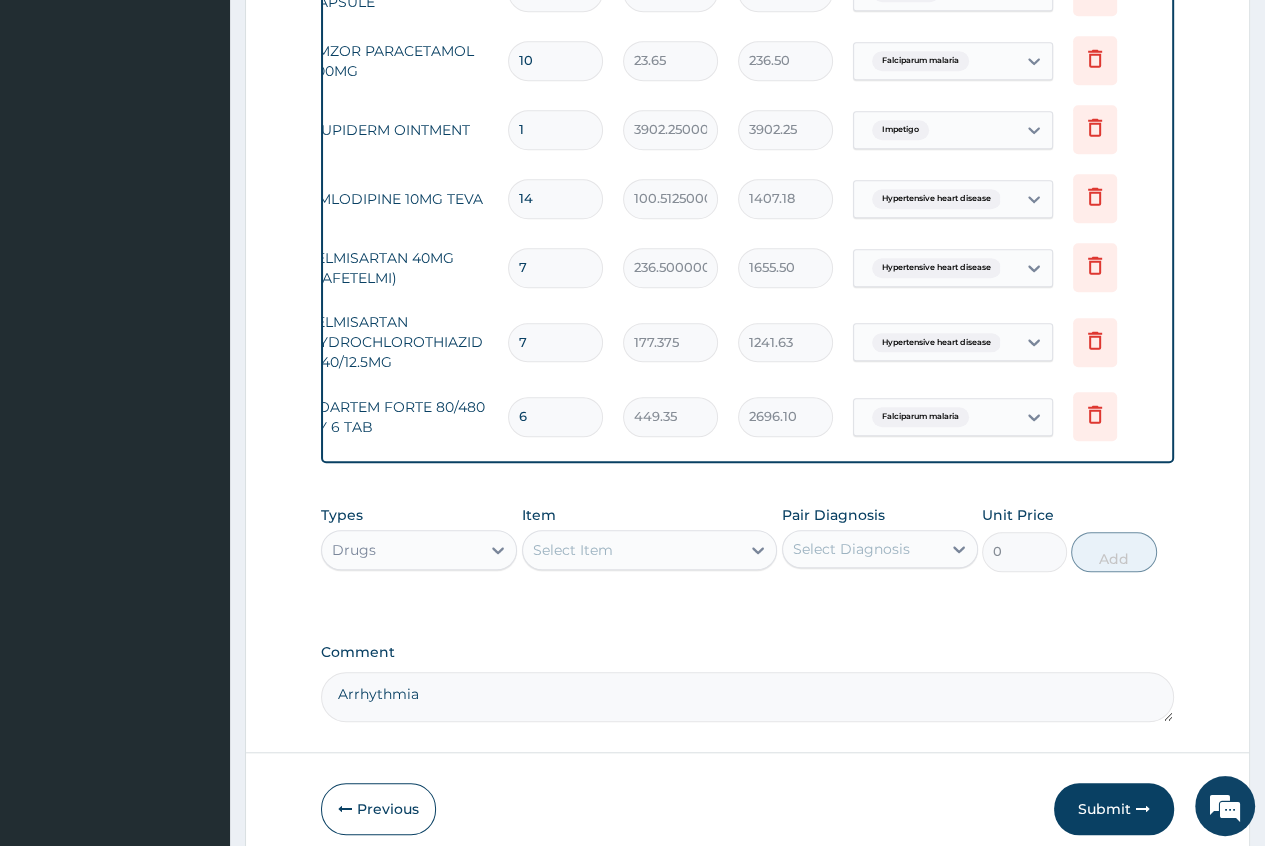 scroll, scrollTop: 1131, scrollLeft: 0, axis: vertical 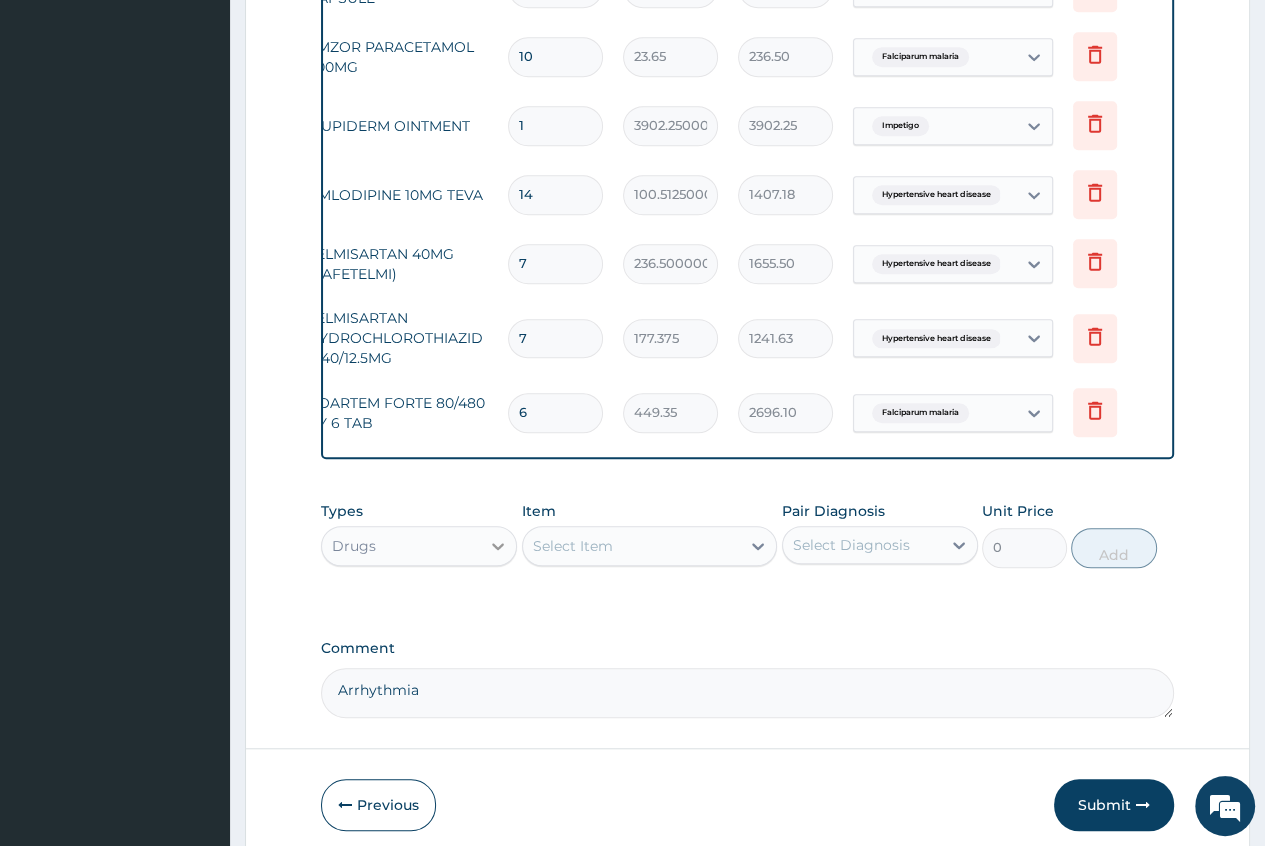 type on "6" 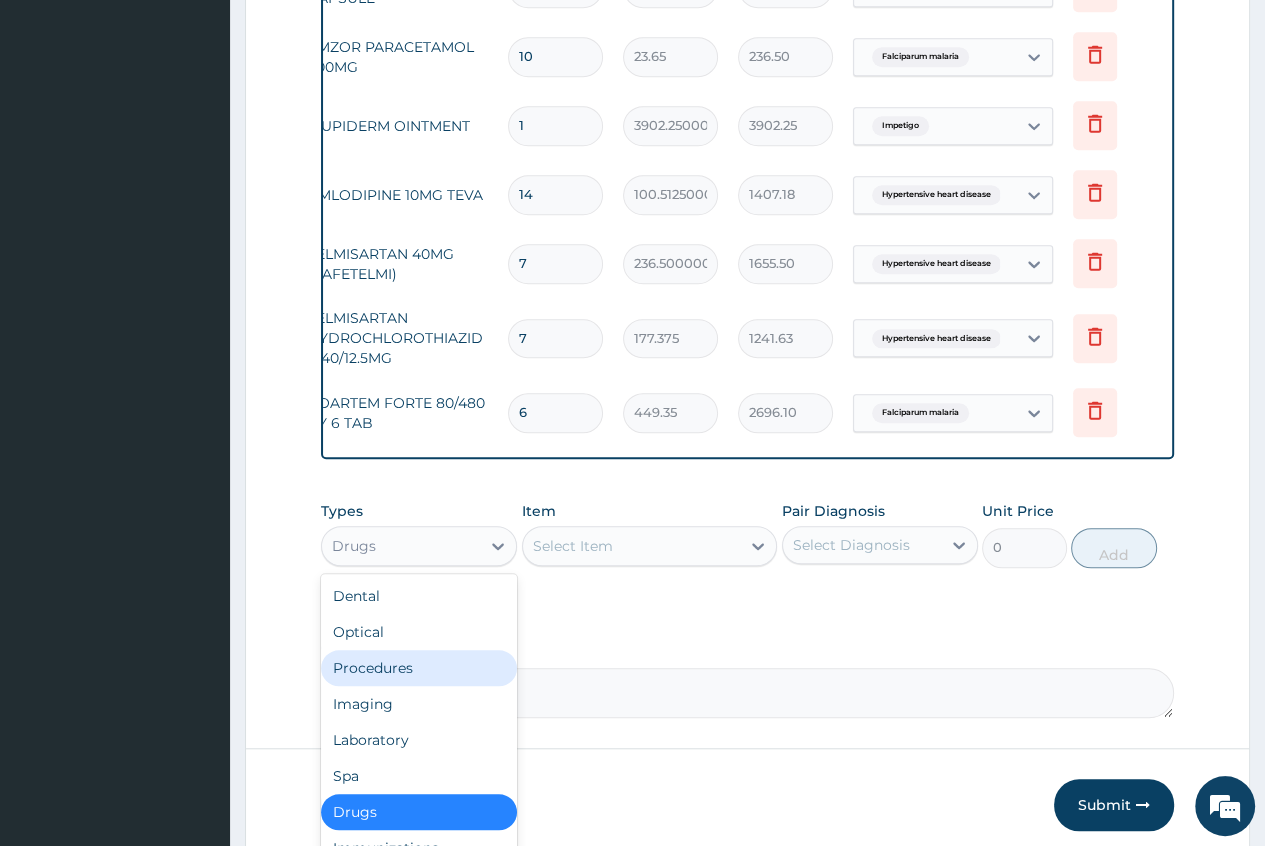 click on "Procedures" at bounding box center (419, 668) 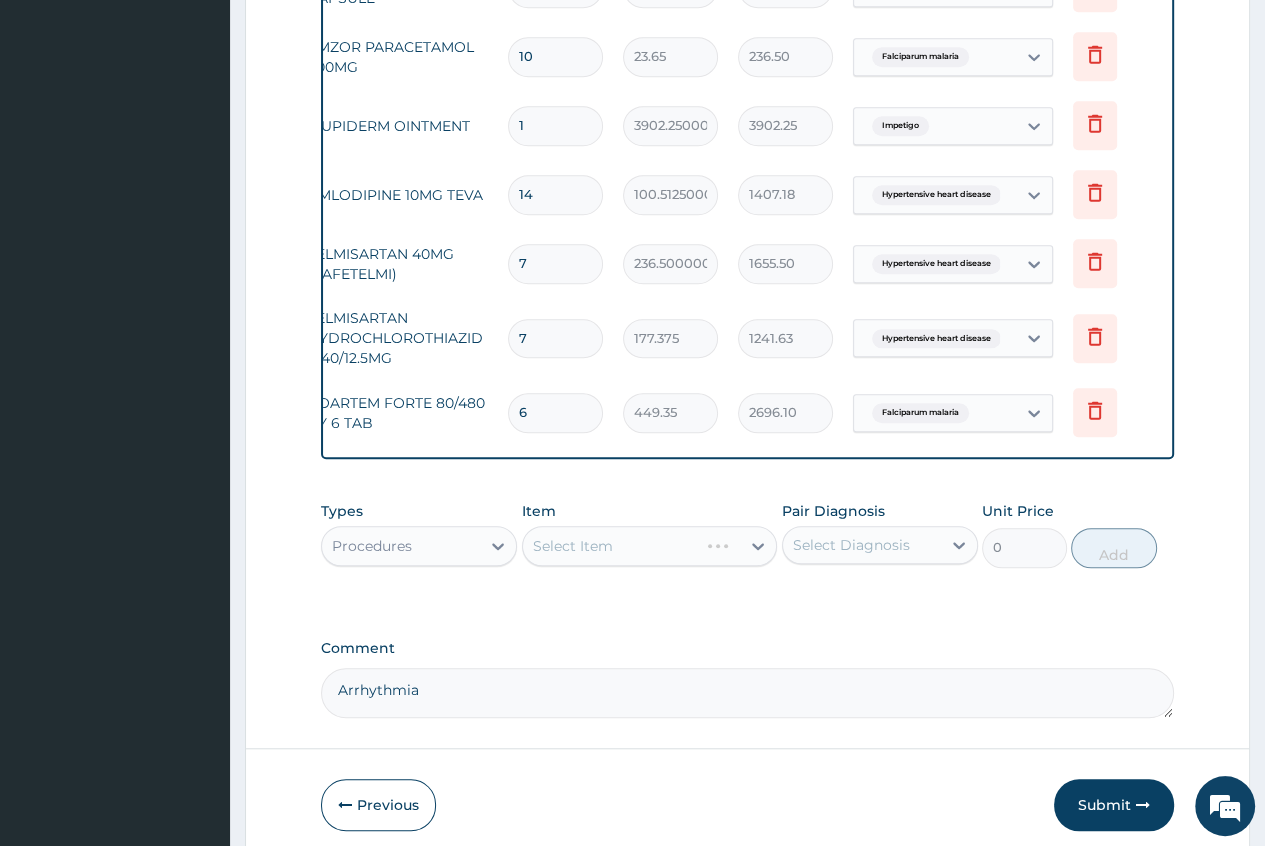 click on "Select Item" at bounding box center [650, 546] 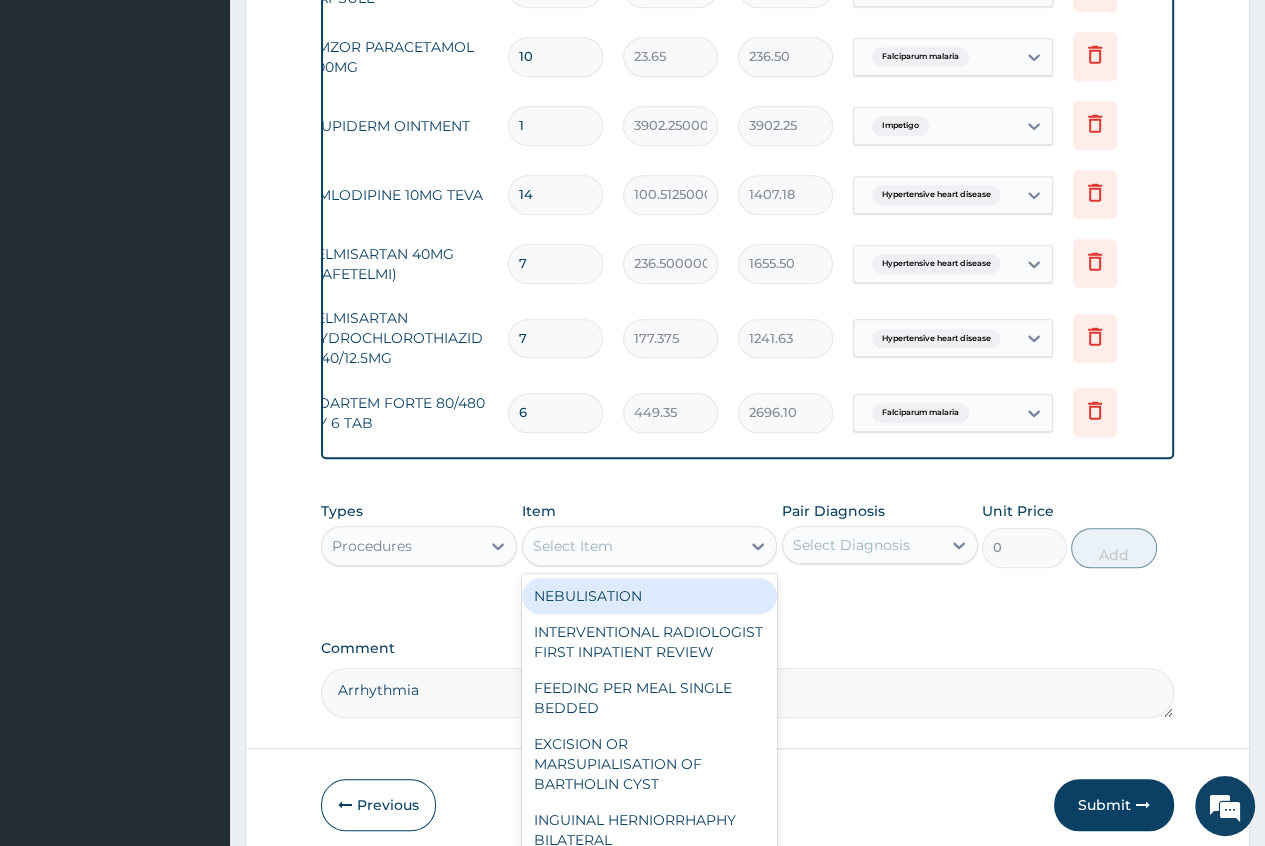 click on "Select Item" at bounding box center [632, 546] 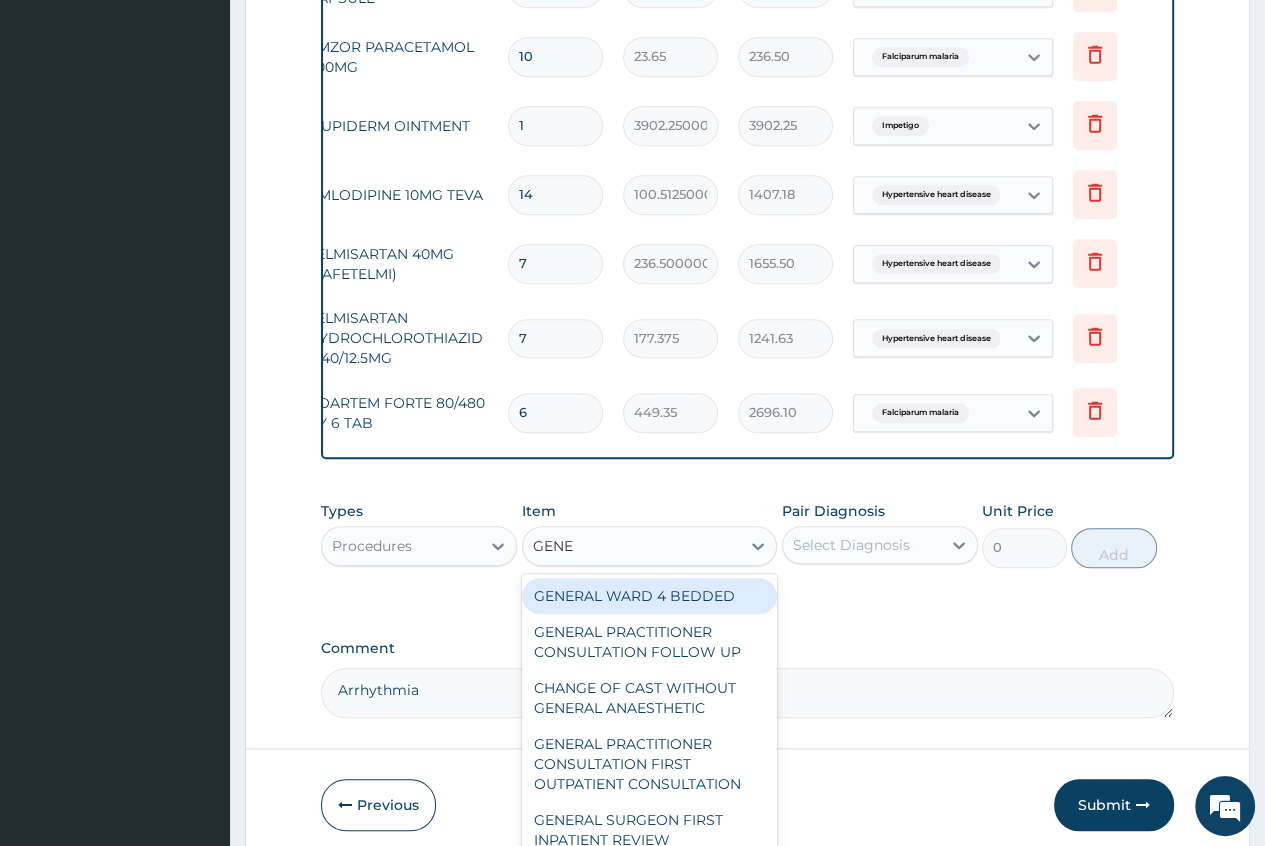 type on "GENER" 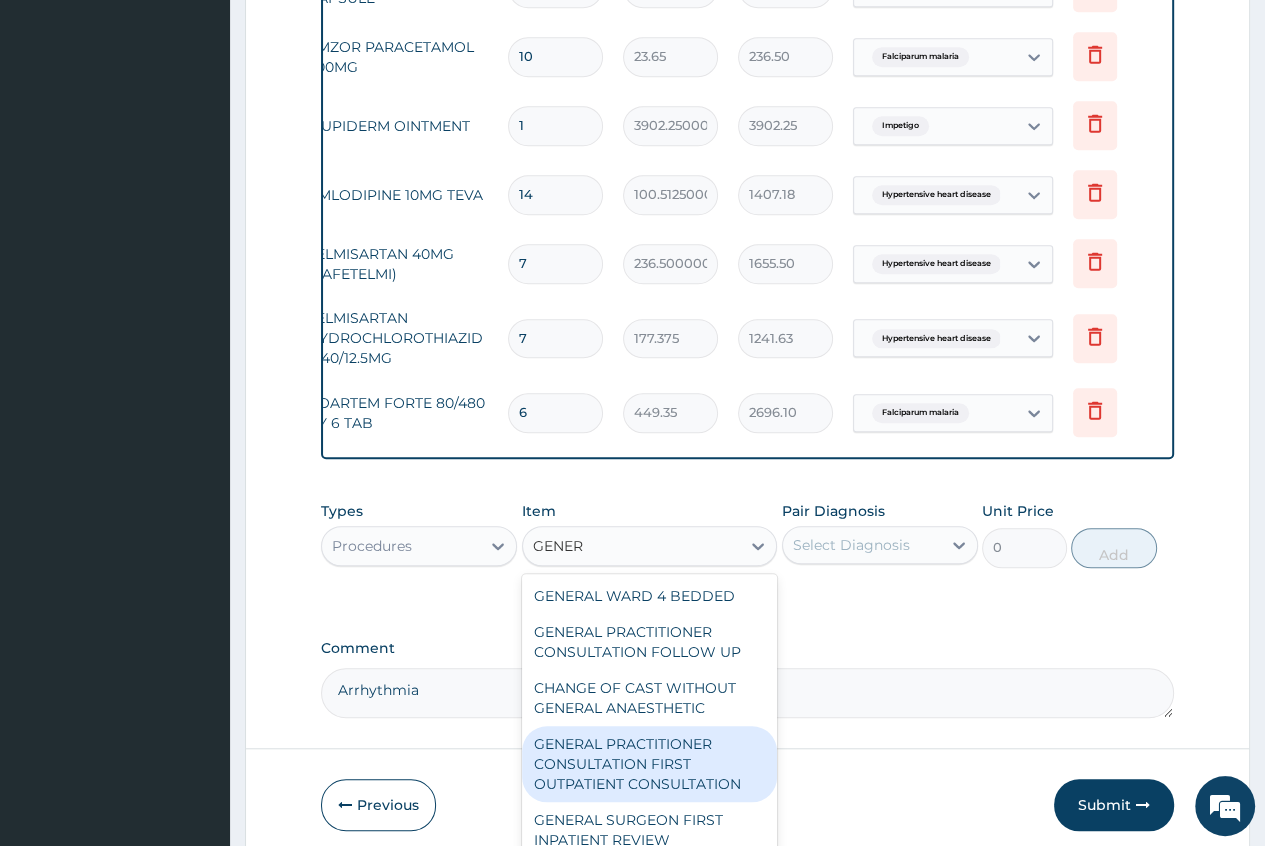 click on "GENERAL PRACTITIONER CONSULTATION FIRST OUTPATIENT CONSULTATION" at bounding box center (650, 764) 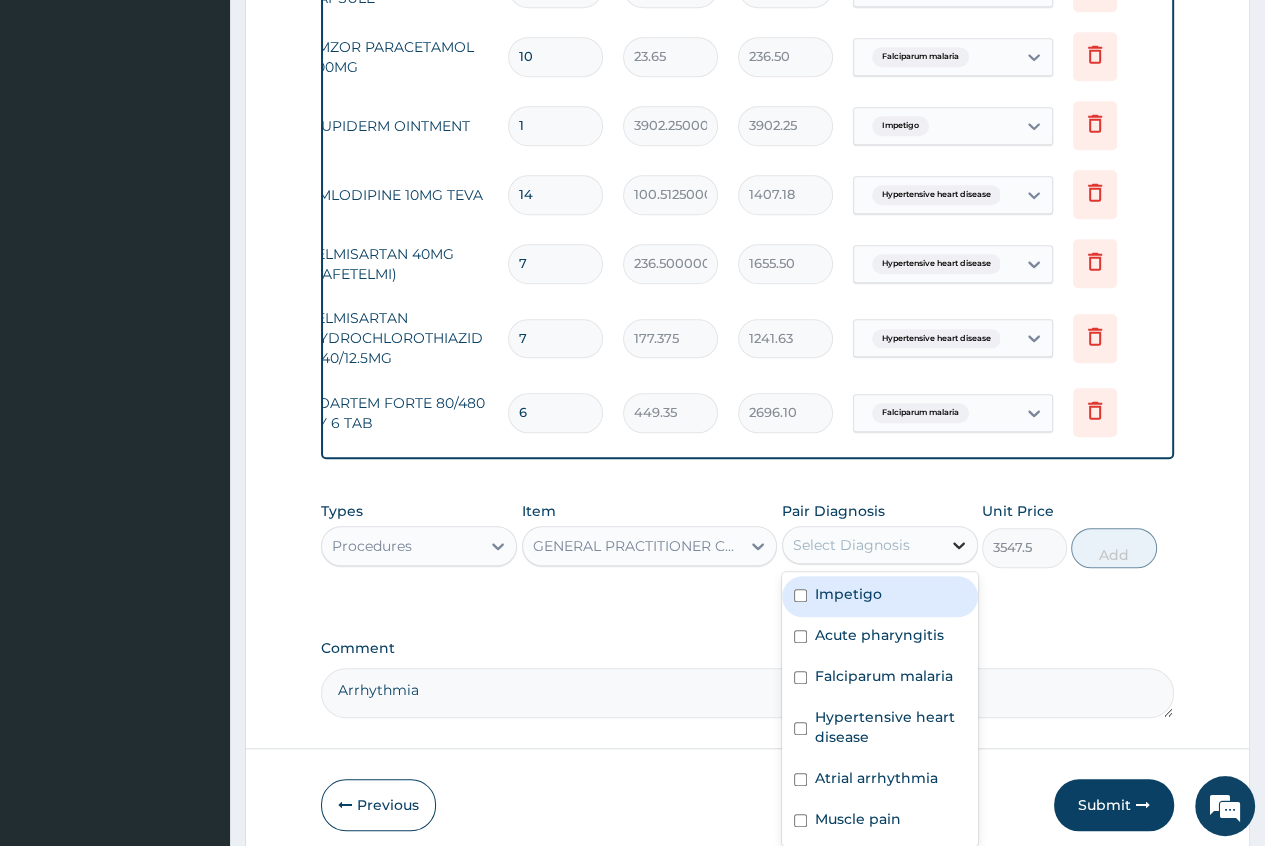 click at bounding box center [959, 545] 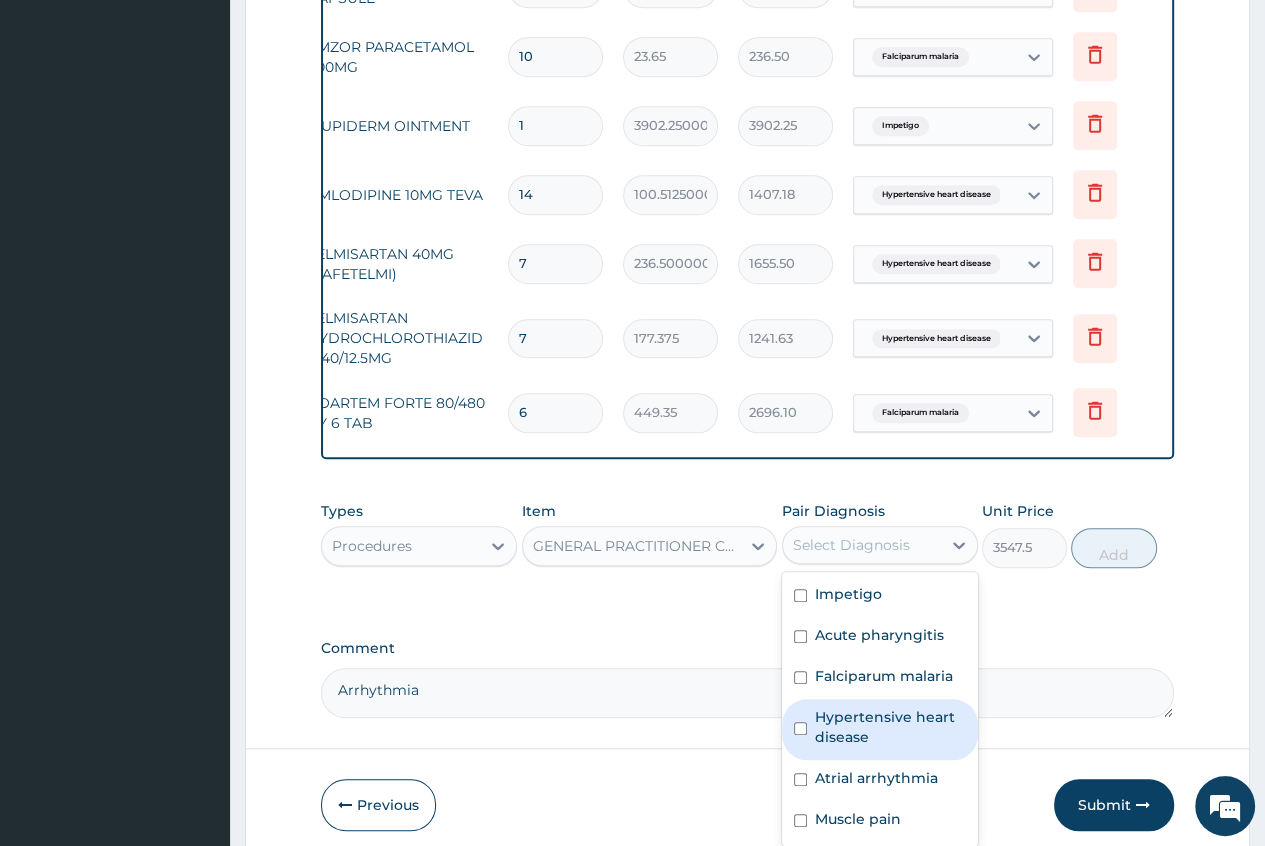 click on "Hypertensive heart disease" at bounding box center [890, 727] 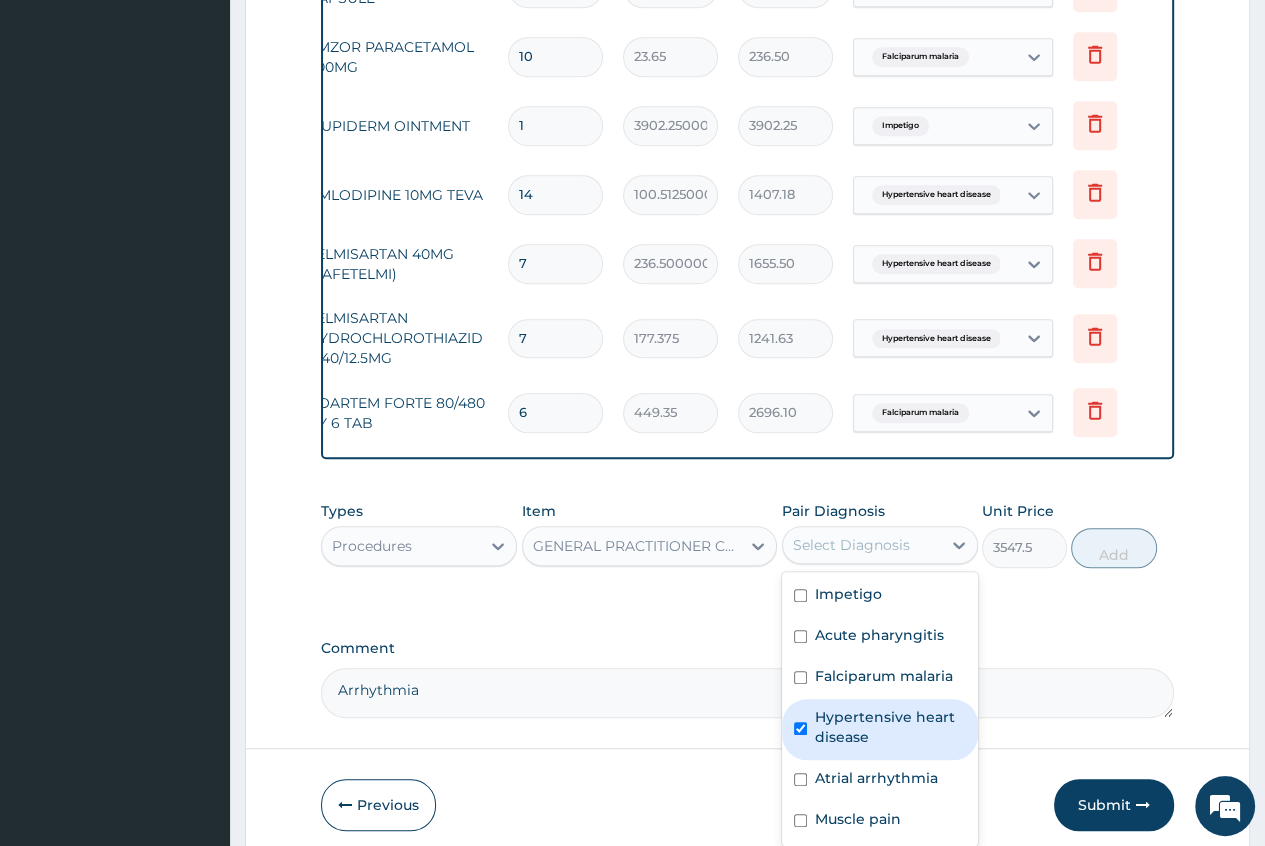 checkbox on "true" 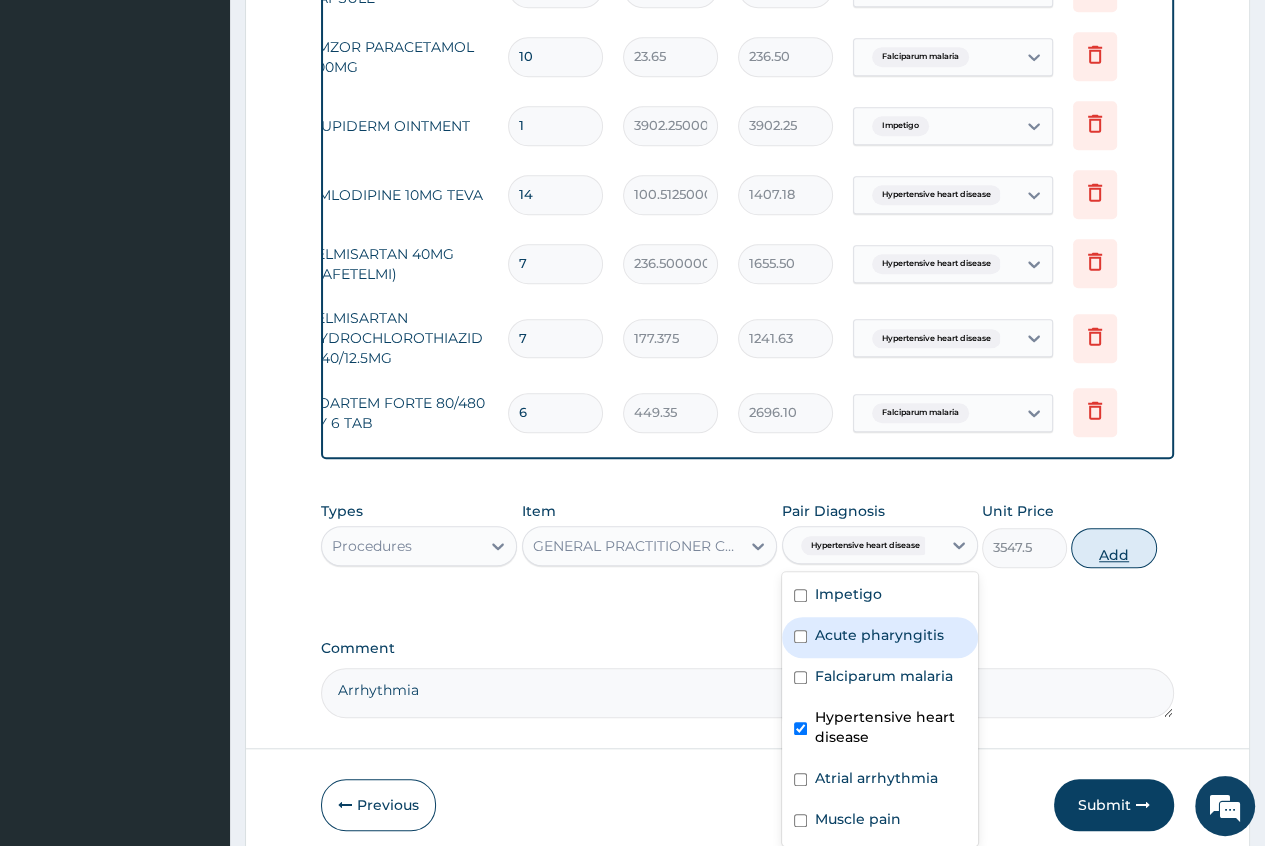 click on "Add" at bounding box center (1113, 548) 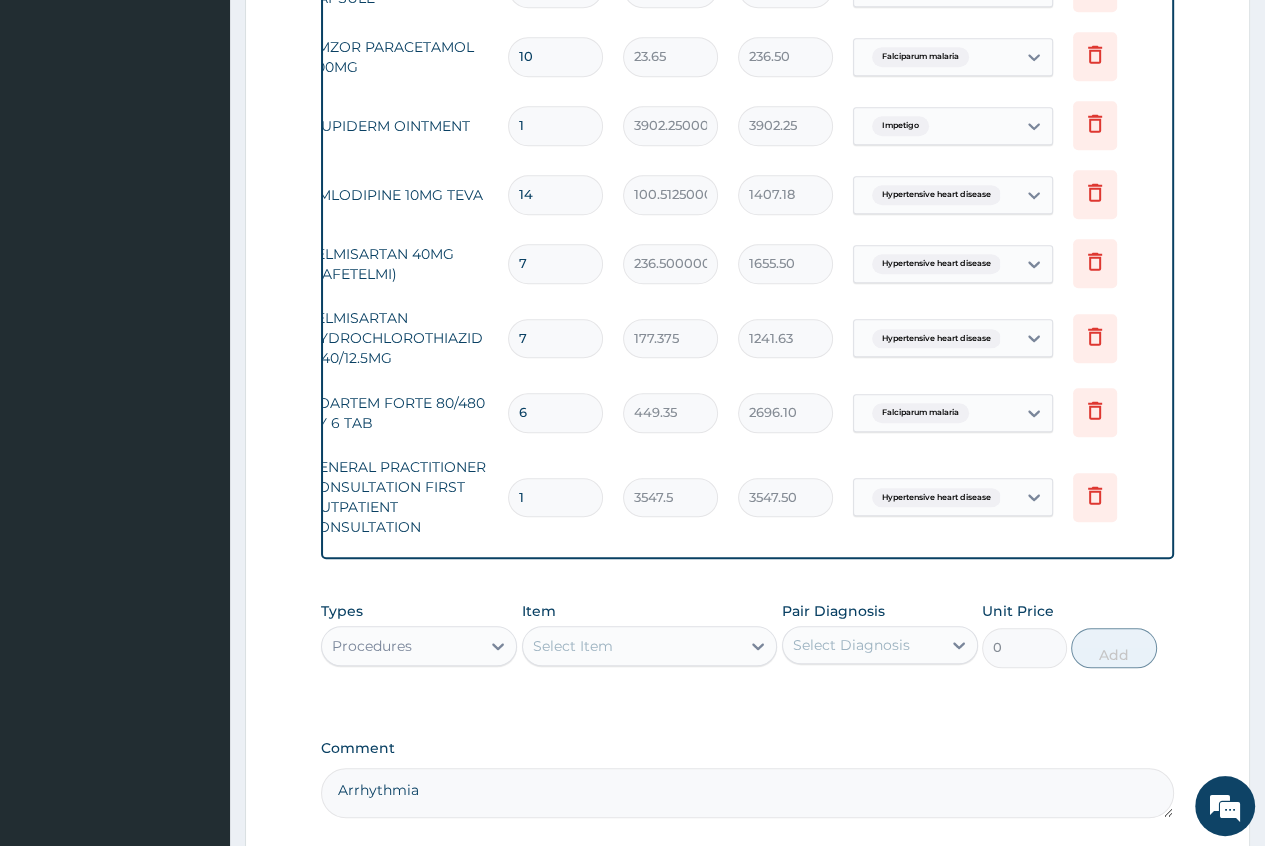click on "Procedures" at bounding box center (372, 646) 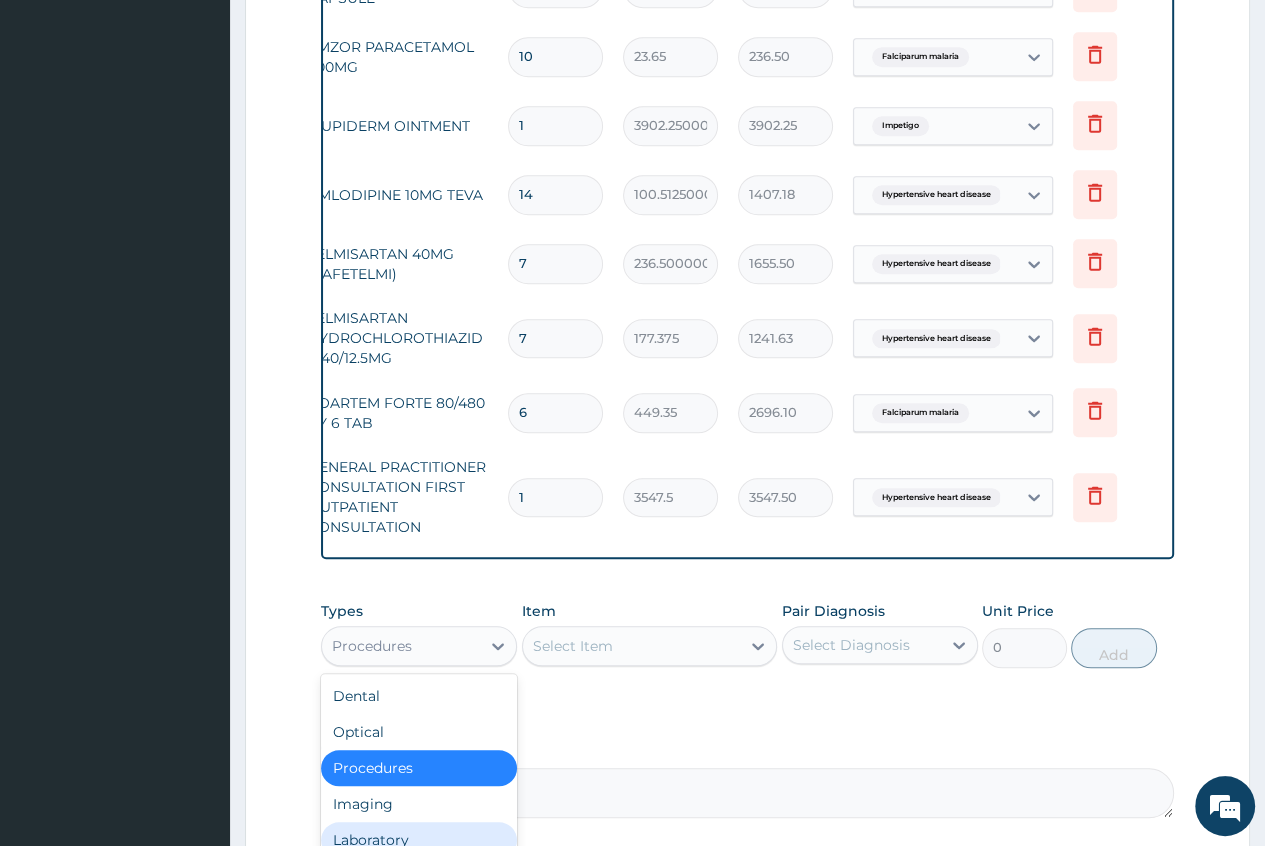 scroll, scrollTop: 68, scrollLeft: 0, axis: vertical 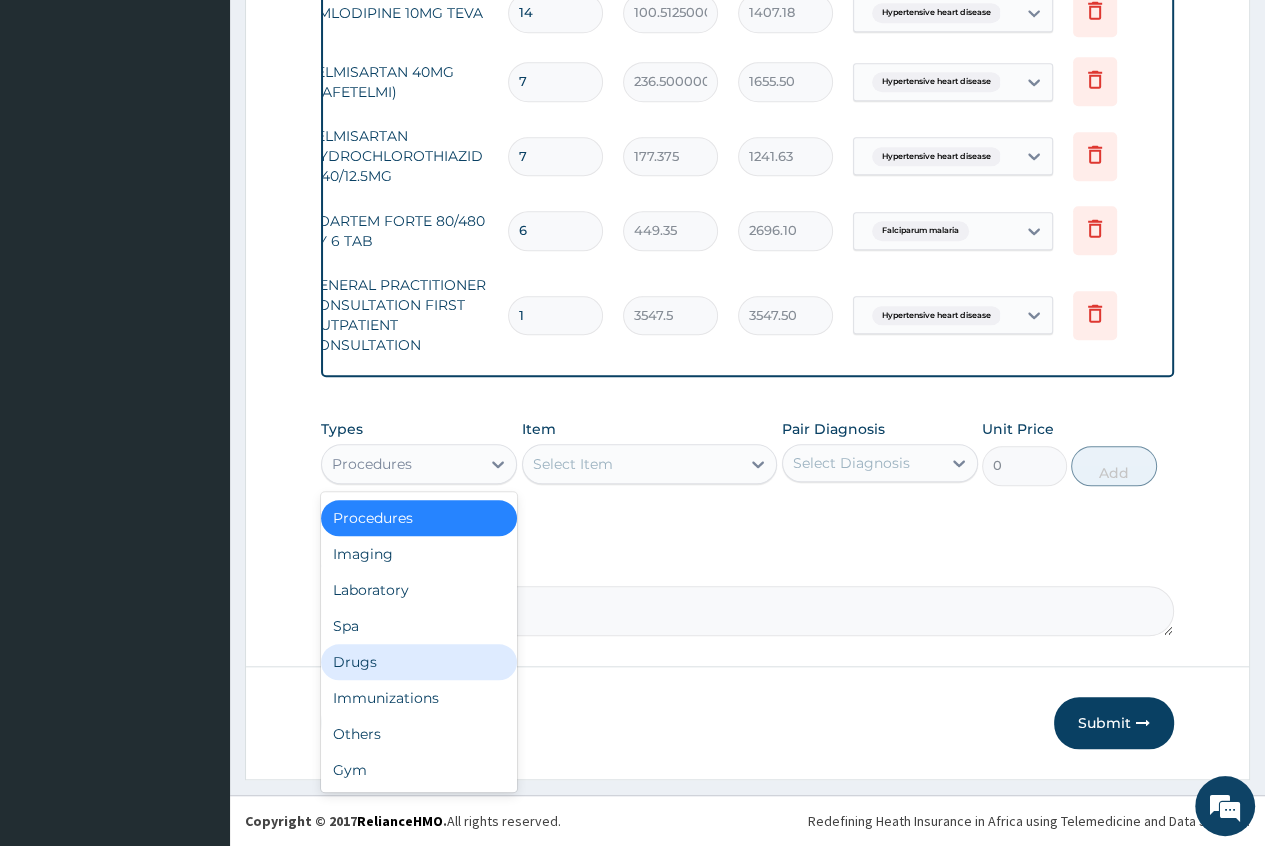 click on "Drugs" at bounding box center (419, 662) 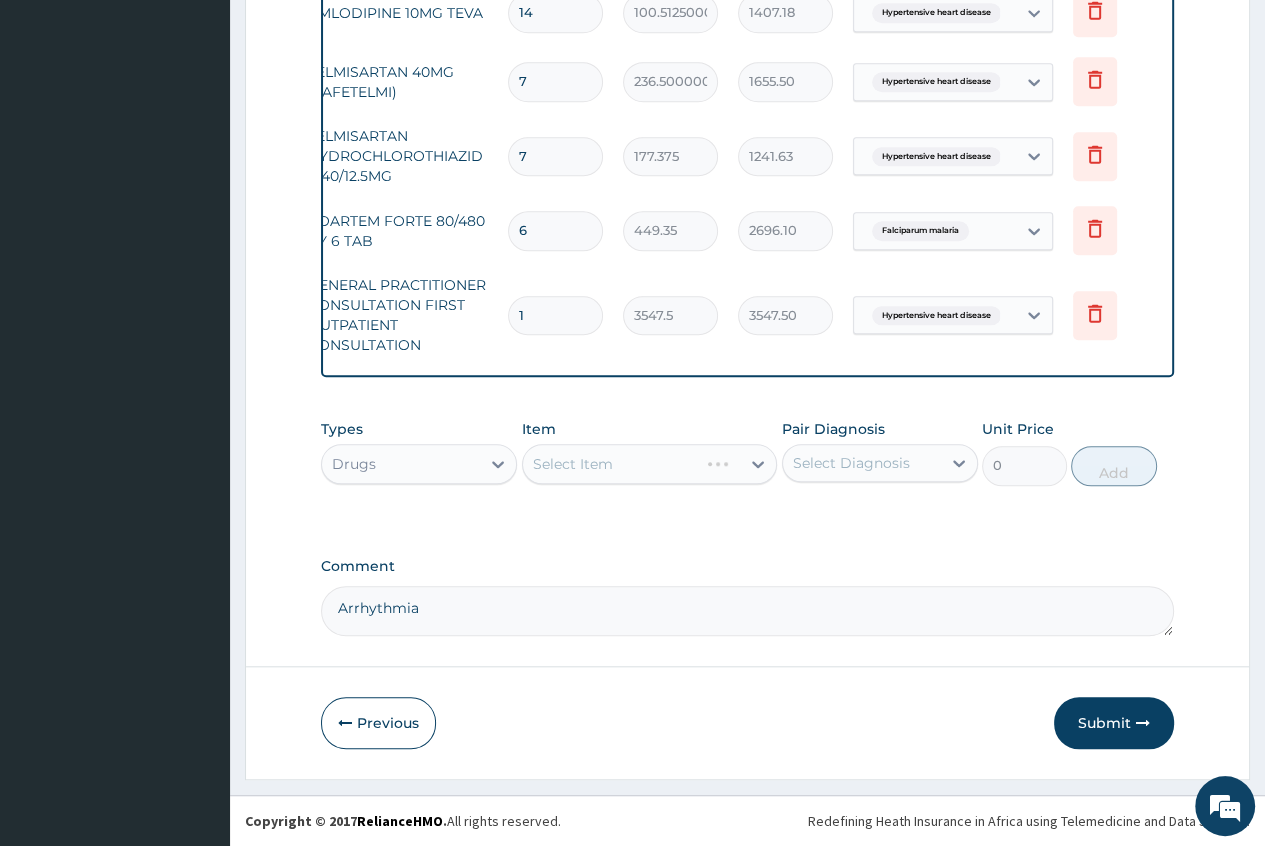 click on "Select Item" at bounding box center [650, 464] 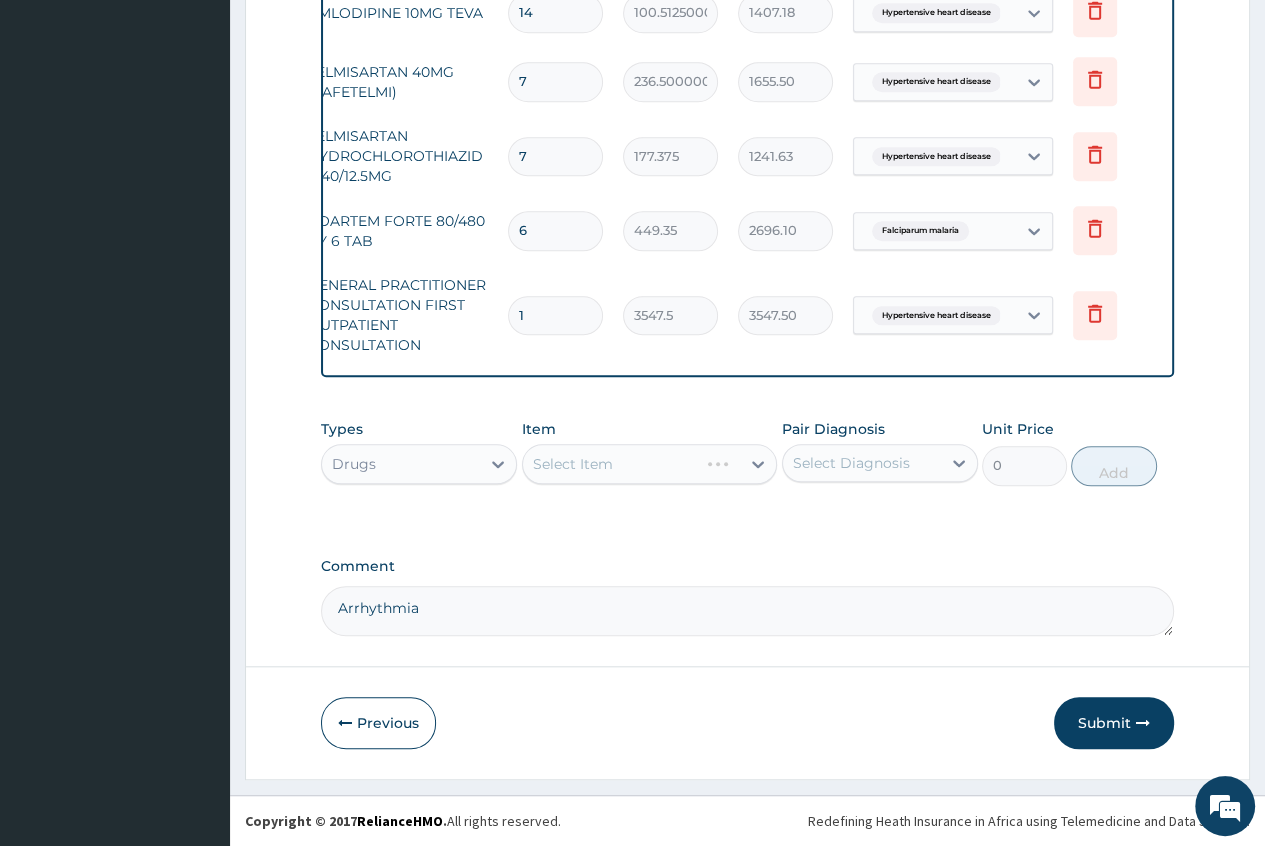 click on "Select Item" at bounding box center [650, 464] 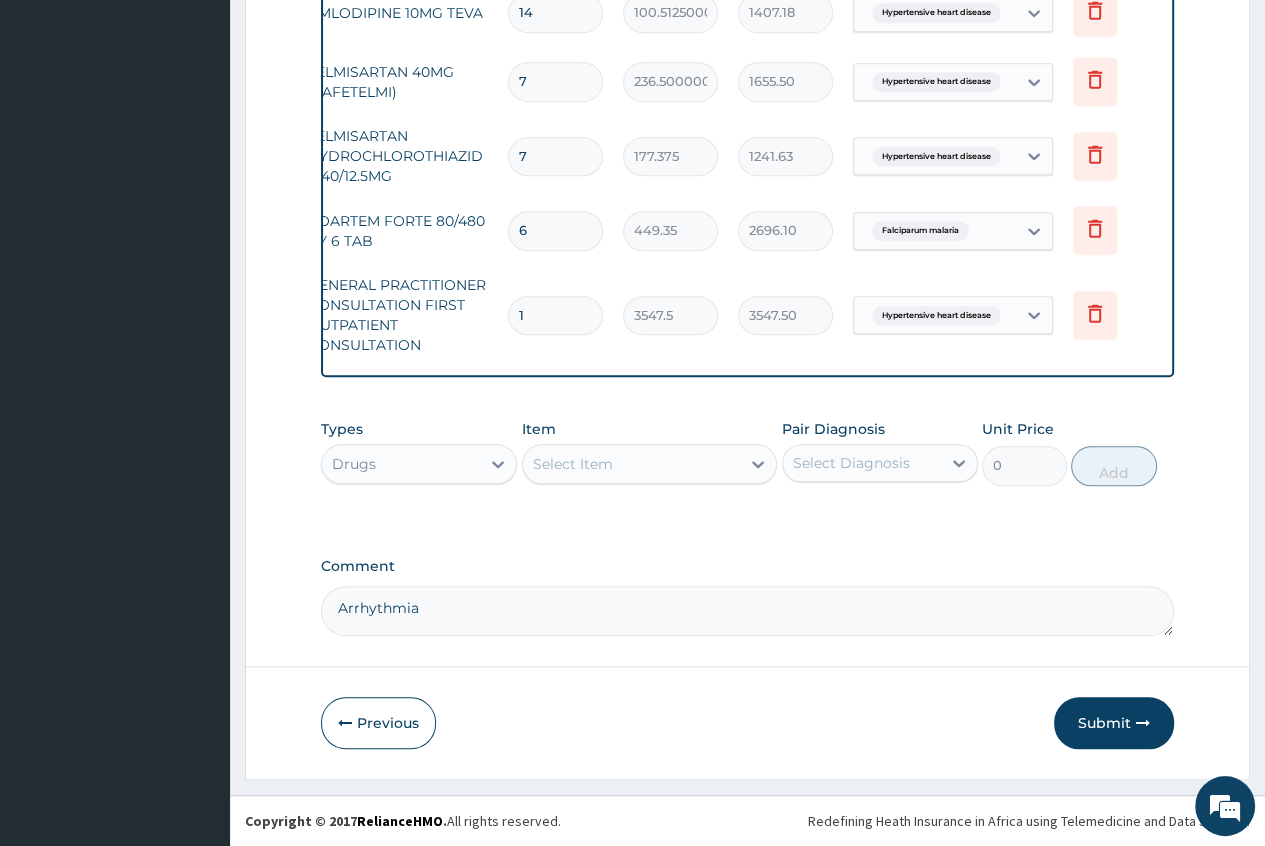 click on "Select Item" at bounding box center [573, 464] 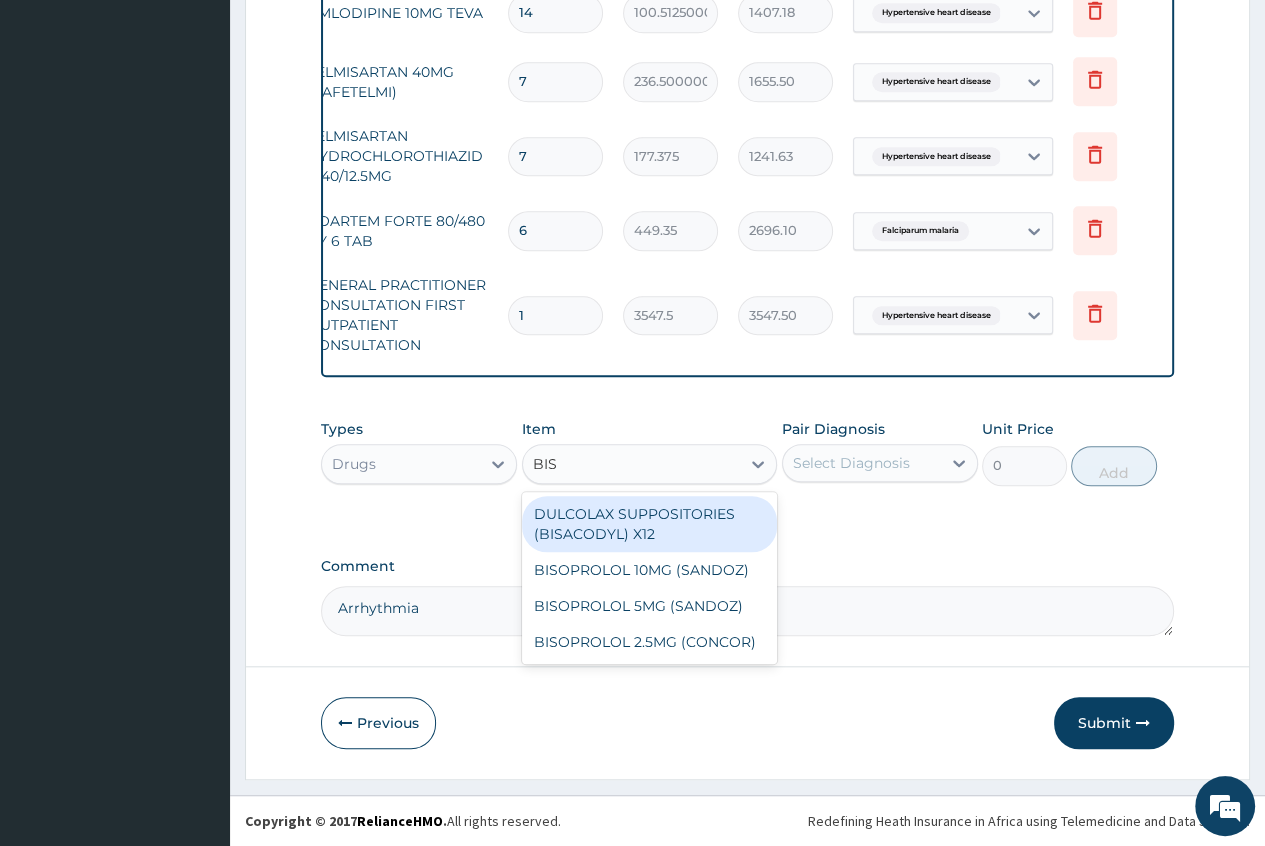 type on "BISO" 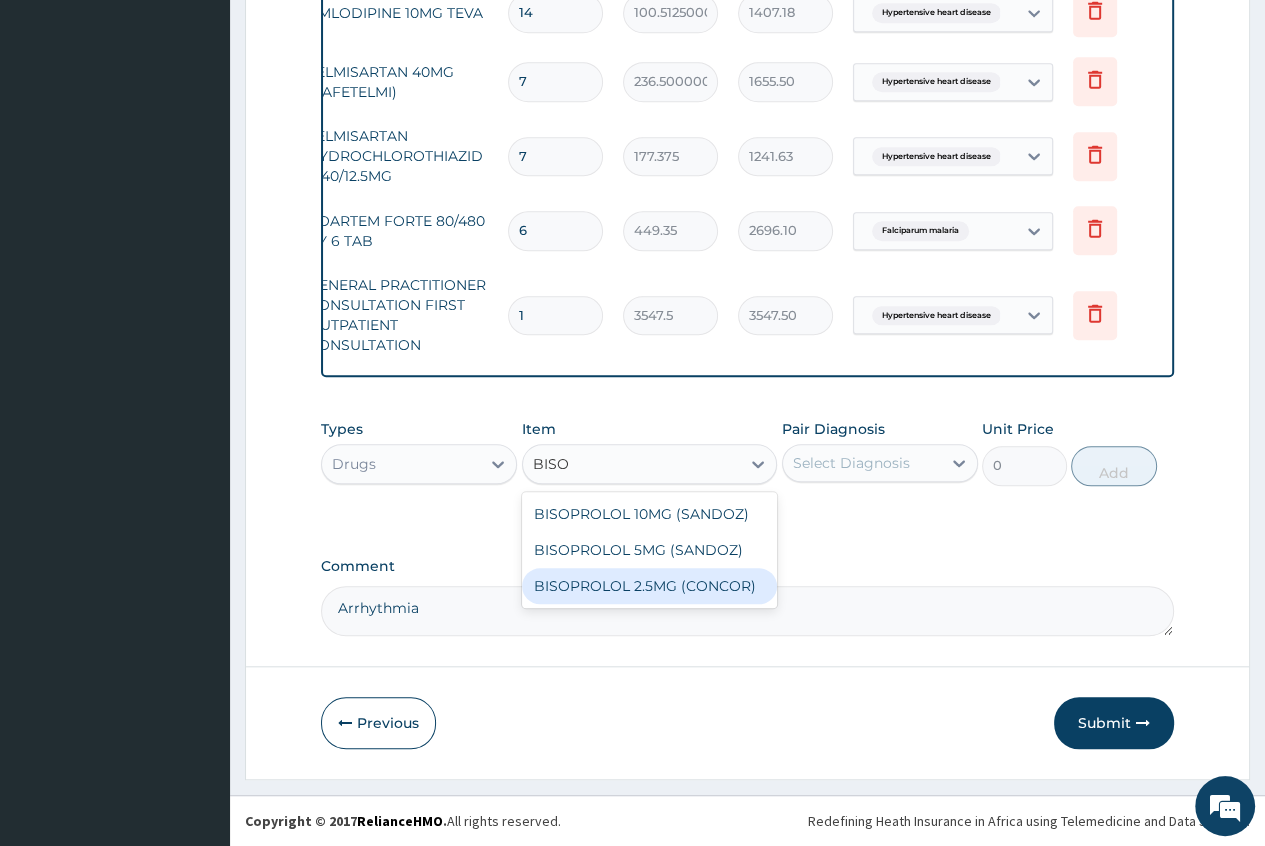 click on "BISOPROLOL 2.5MG (CONCOR)" at bounding box center [650, 586] 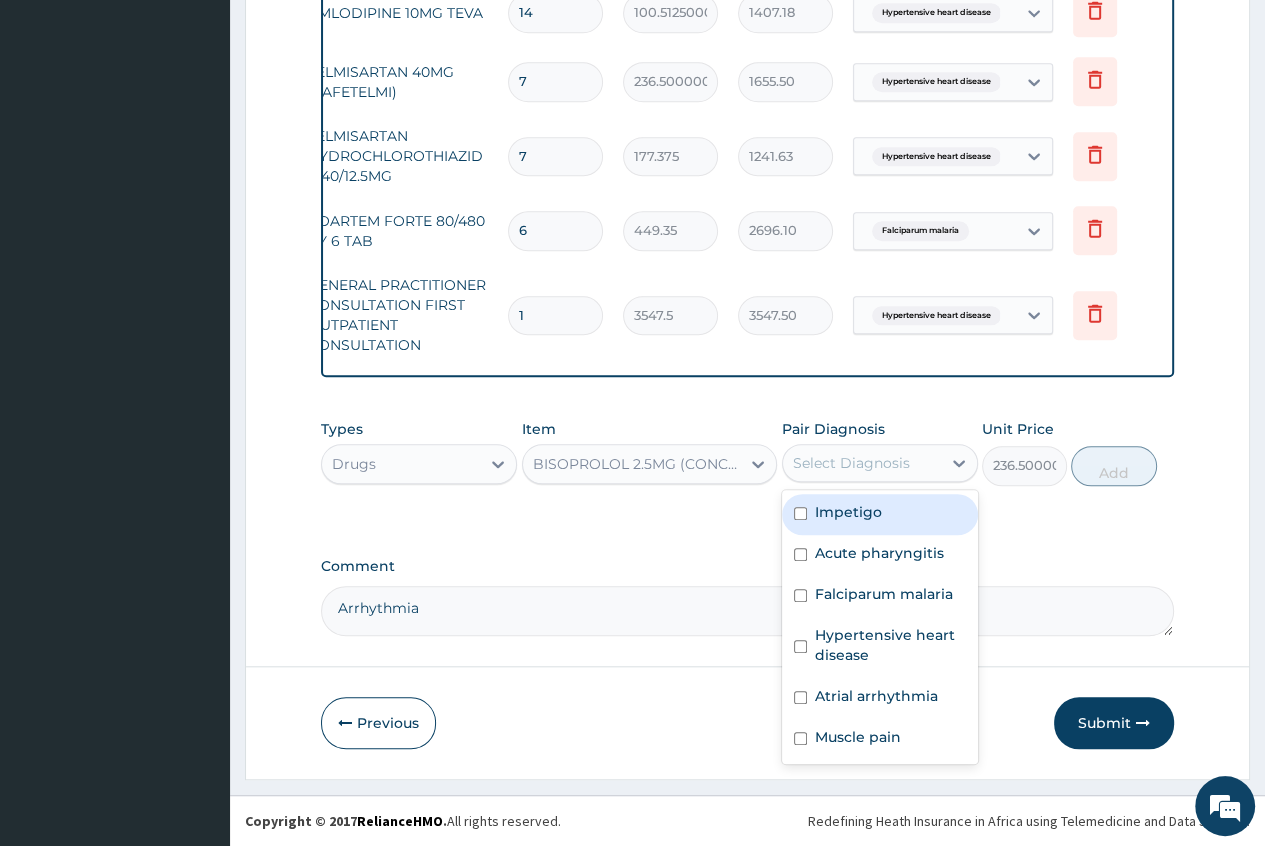 click on "Select Diagnosis" at bounding box center [851, 463] 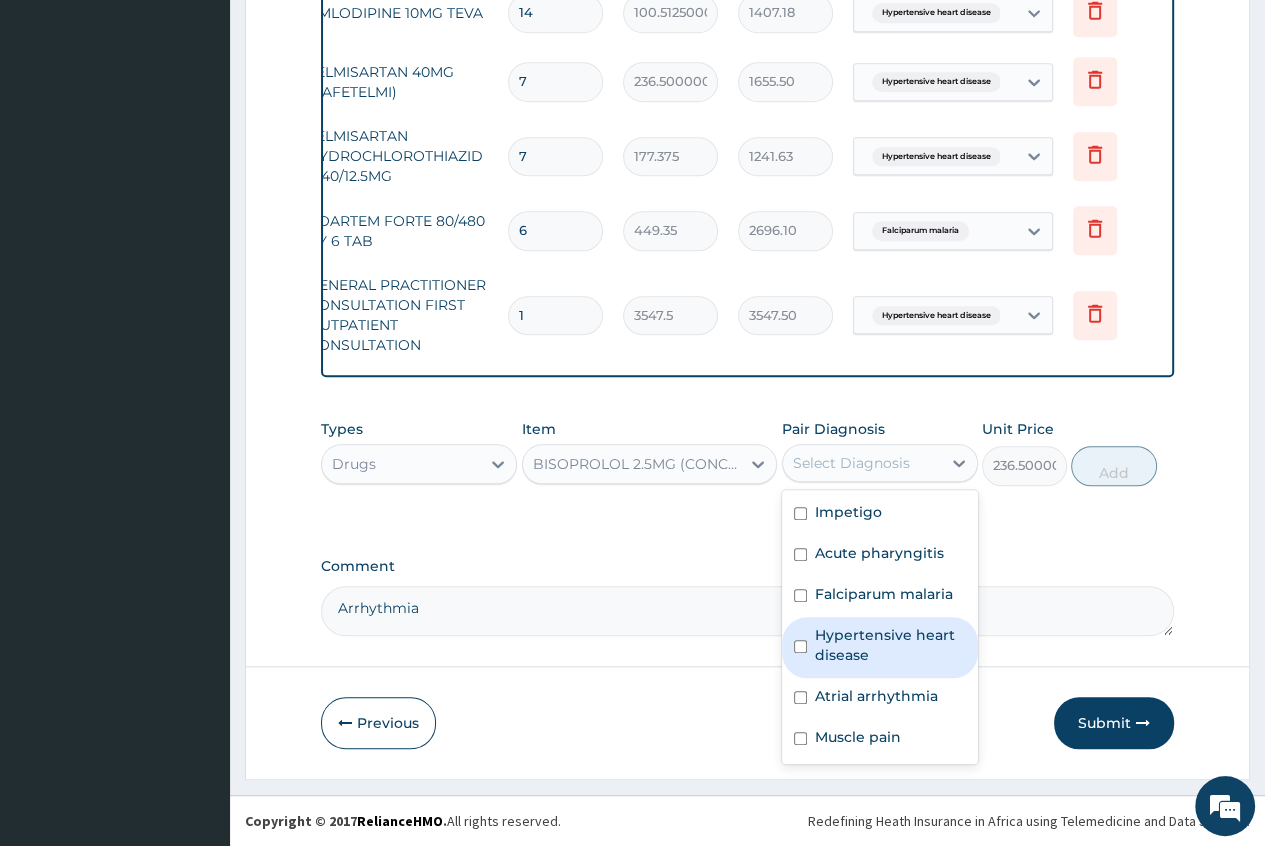 click on "Hypertensive heart disease" at bounding box center (890, 645) 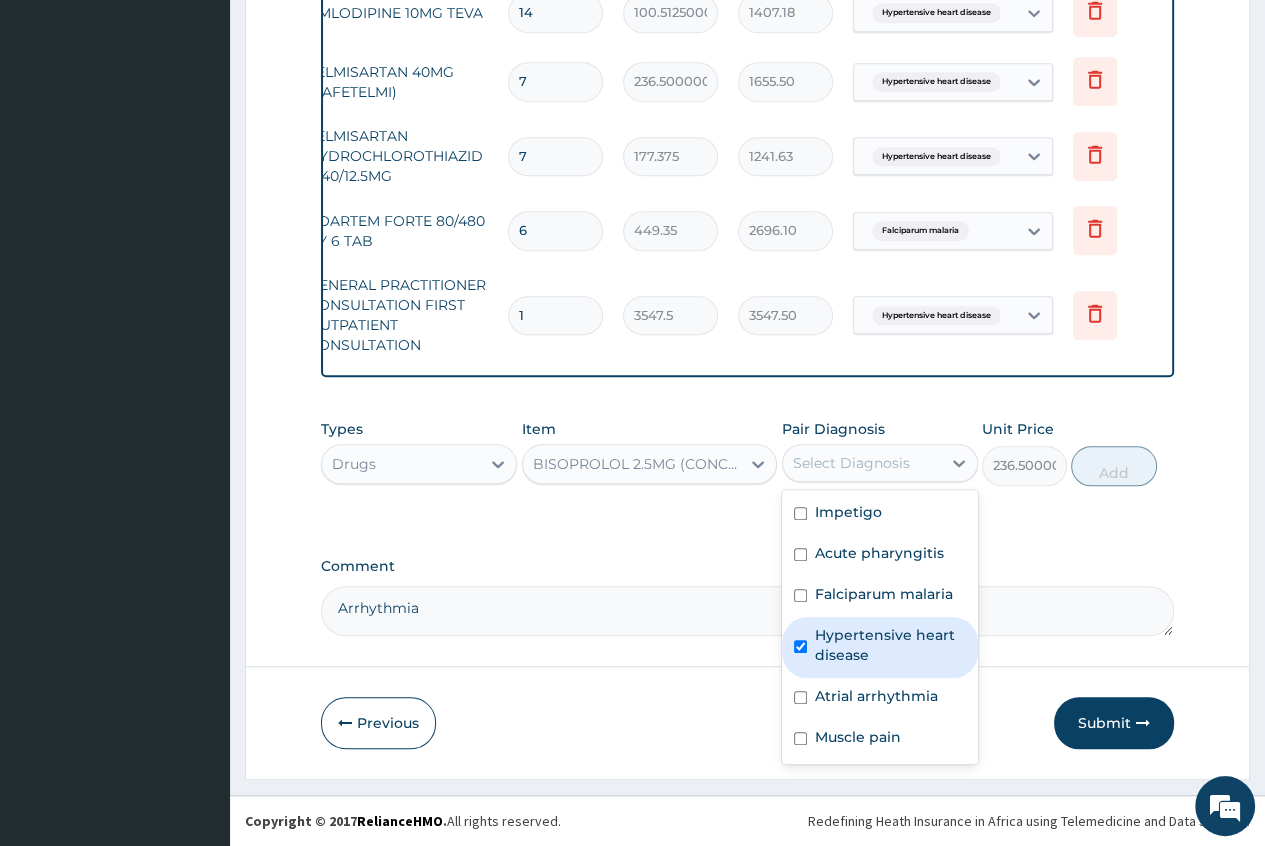 checkbox on "true" 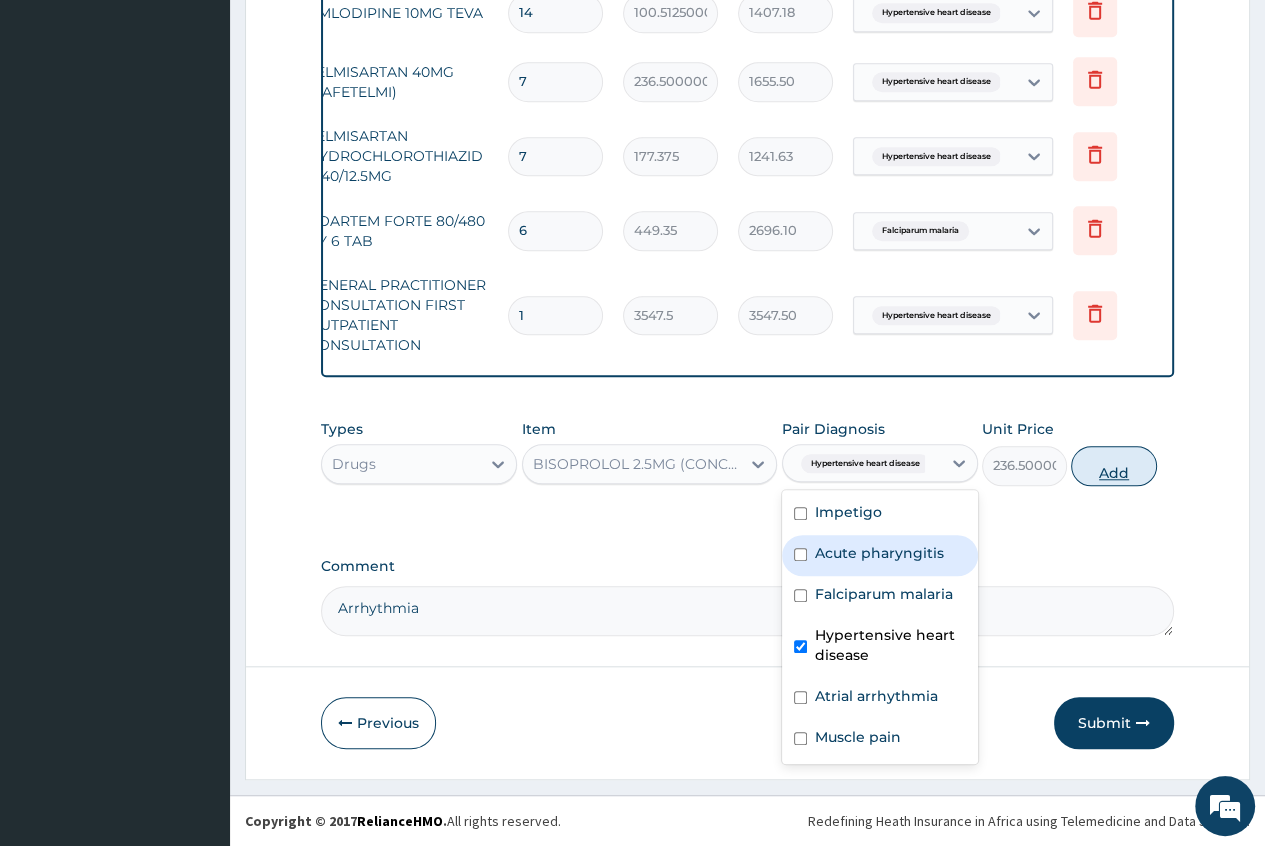 click on "Add" at bounding box center (1113, 466) 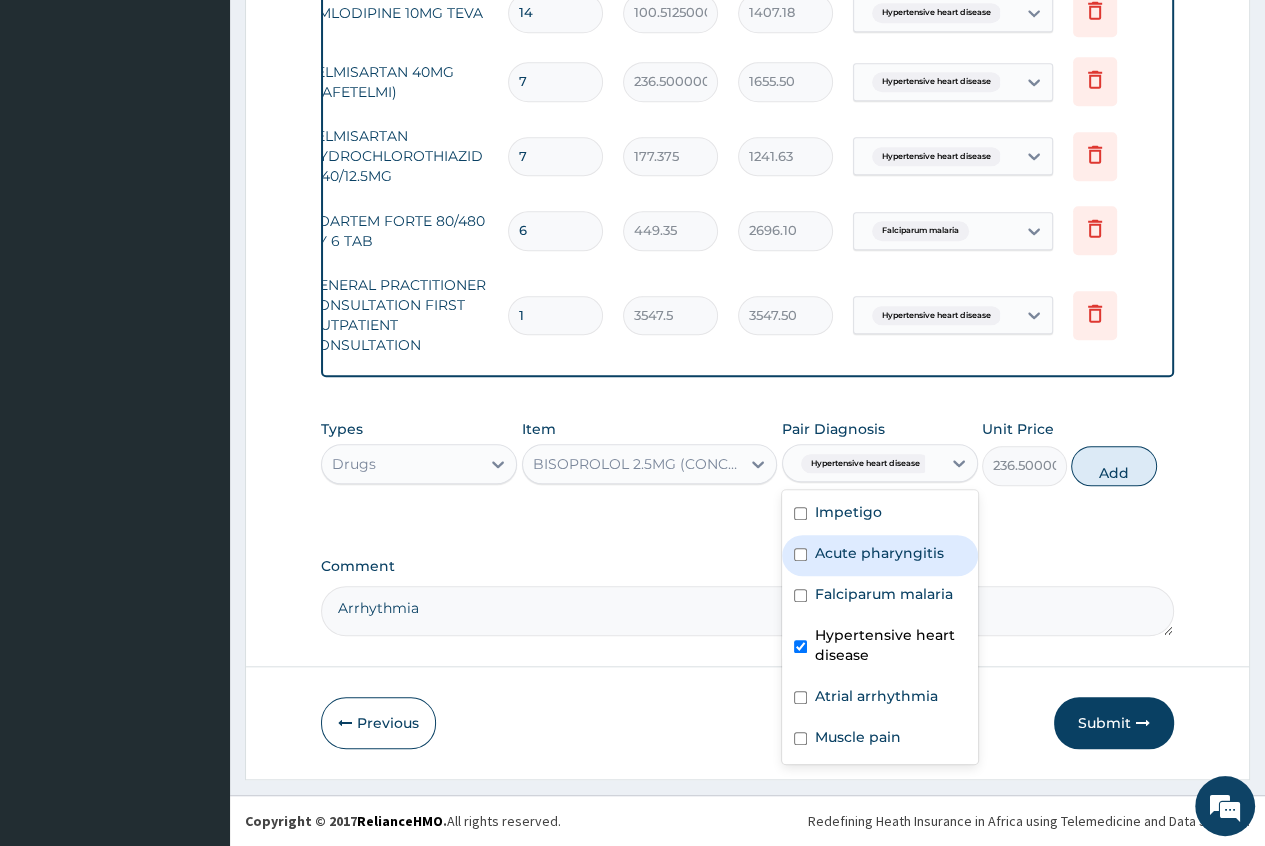type on "0" 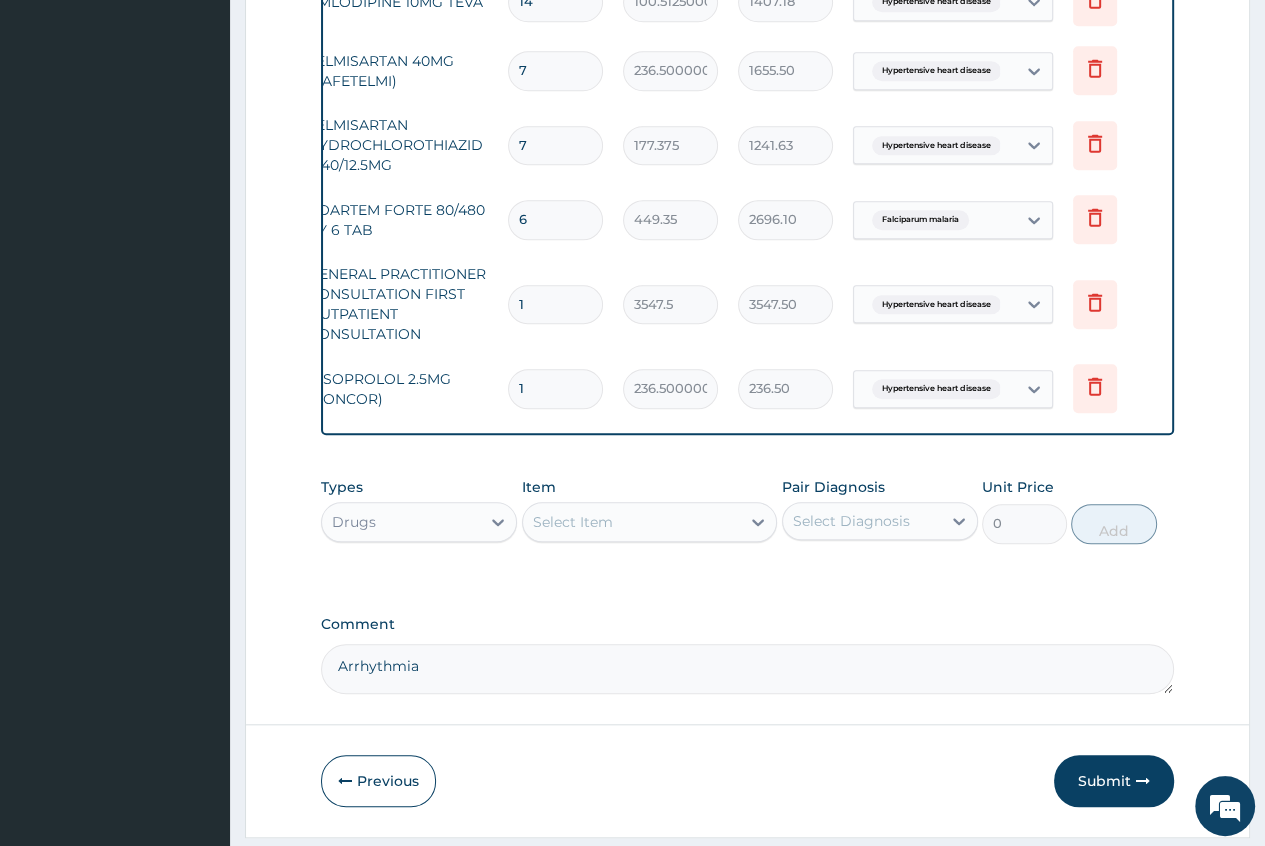 type on "14" 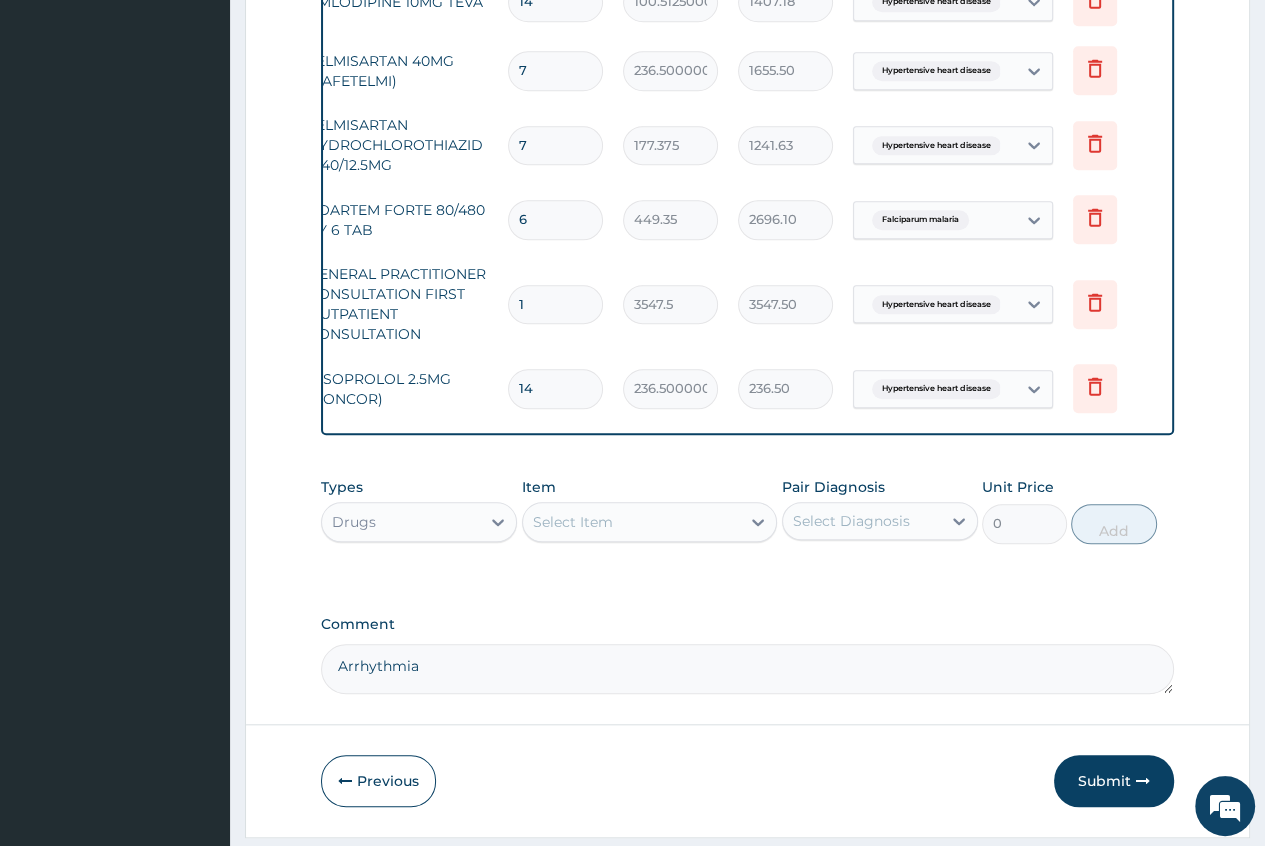 type on "3311.00" 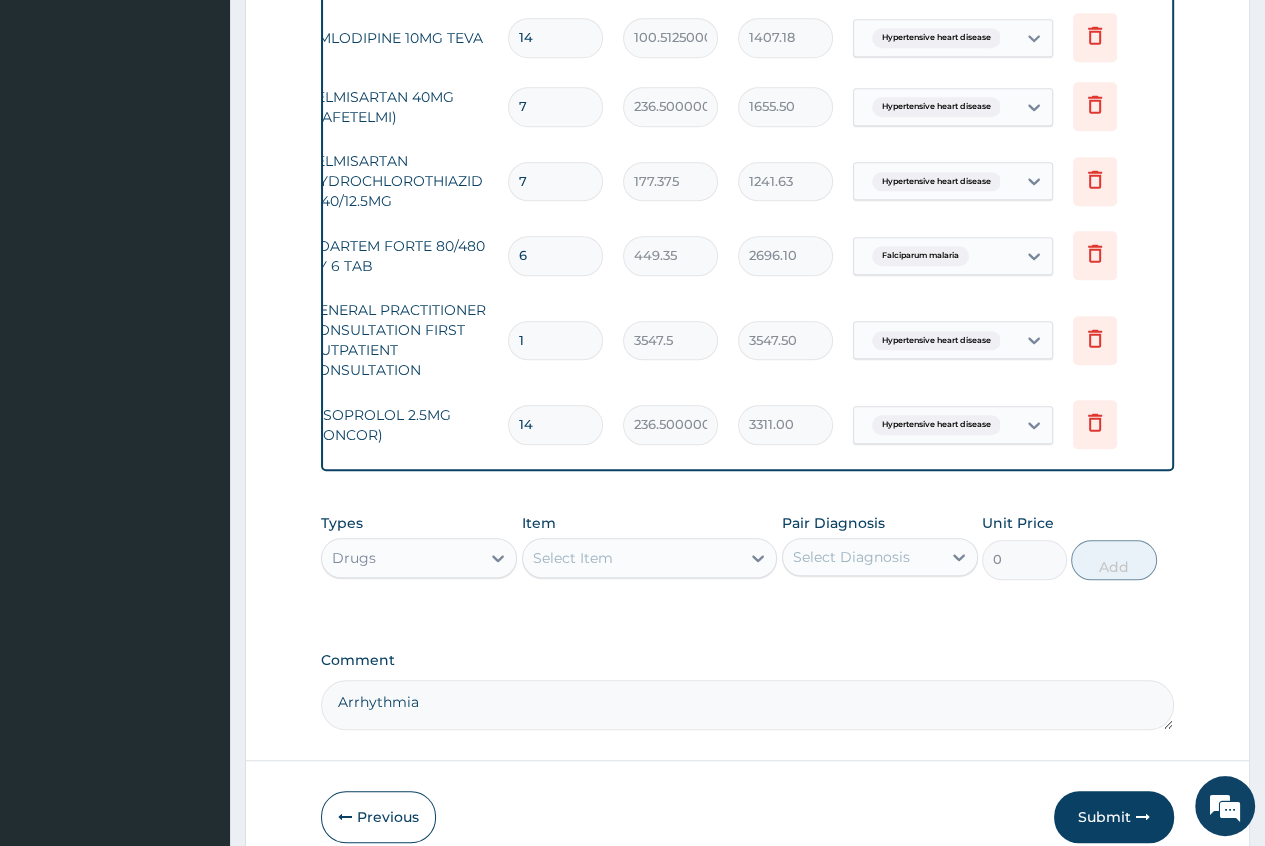 scroll, scrollTop: 1324, scrollLeft: 0, axis: vertical 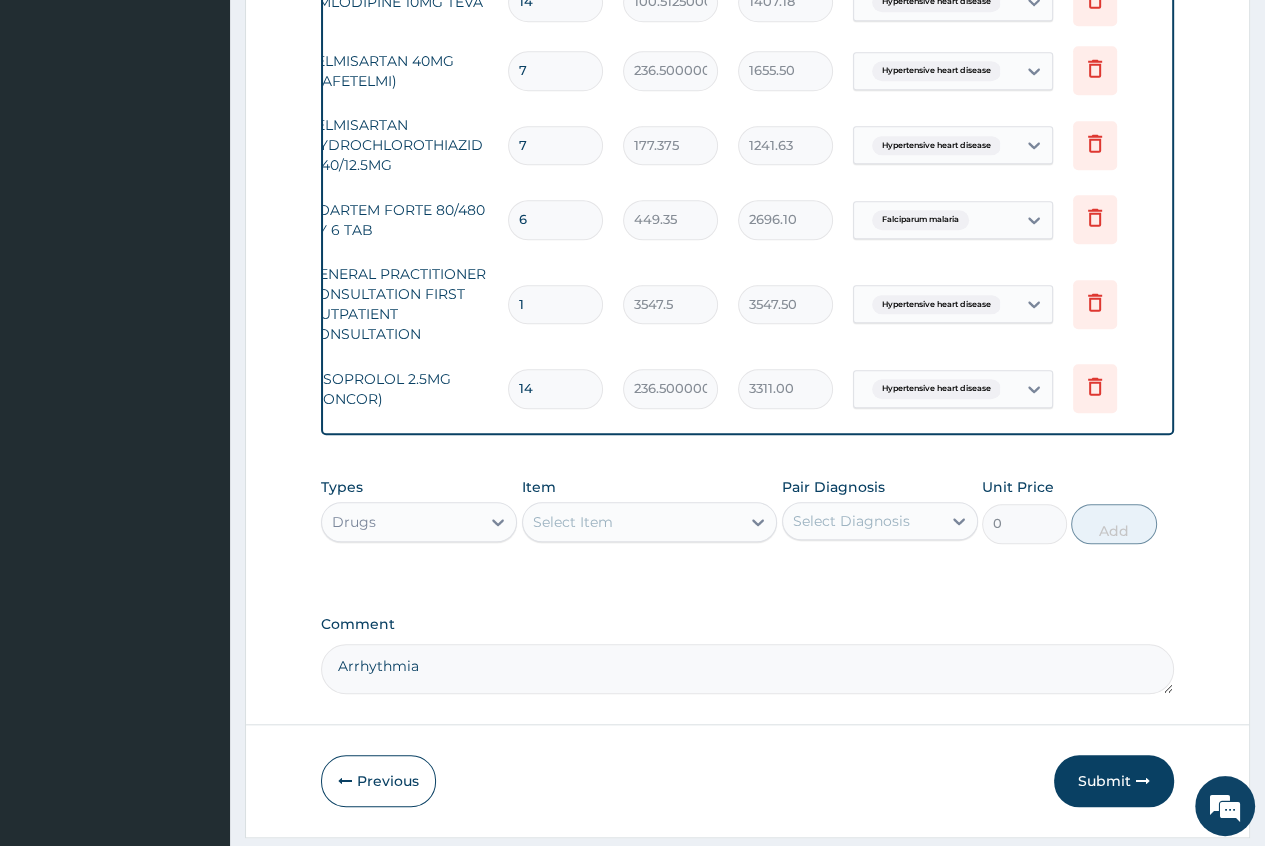 type on "14" 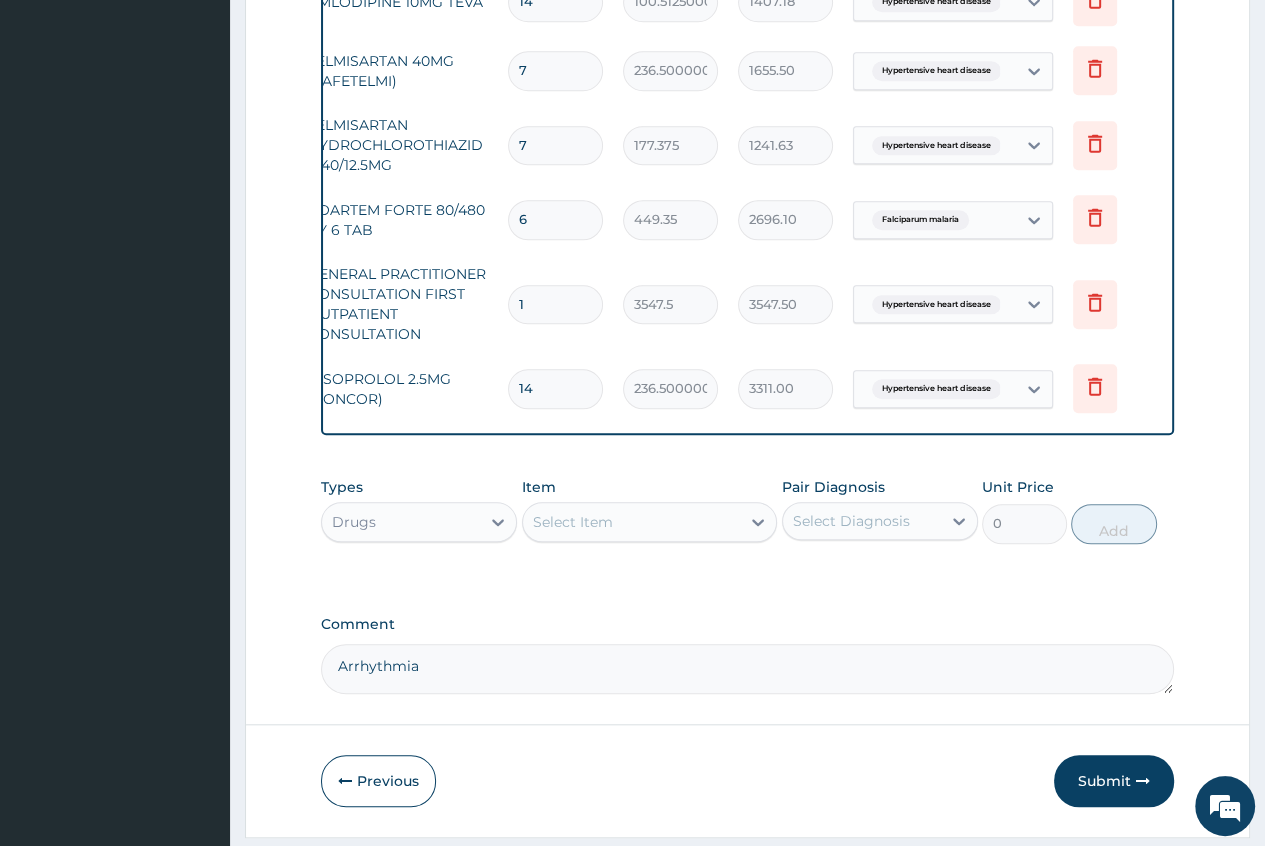 click on "Drugs" at bounding box center [401, 522] 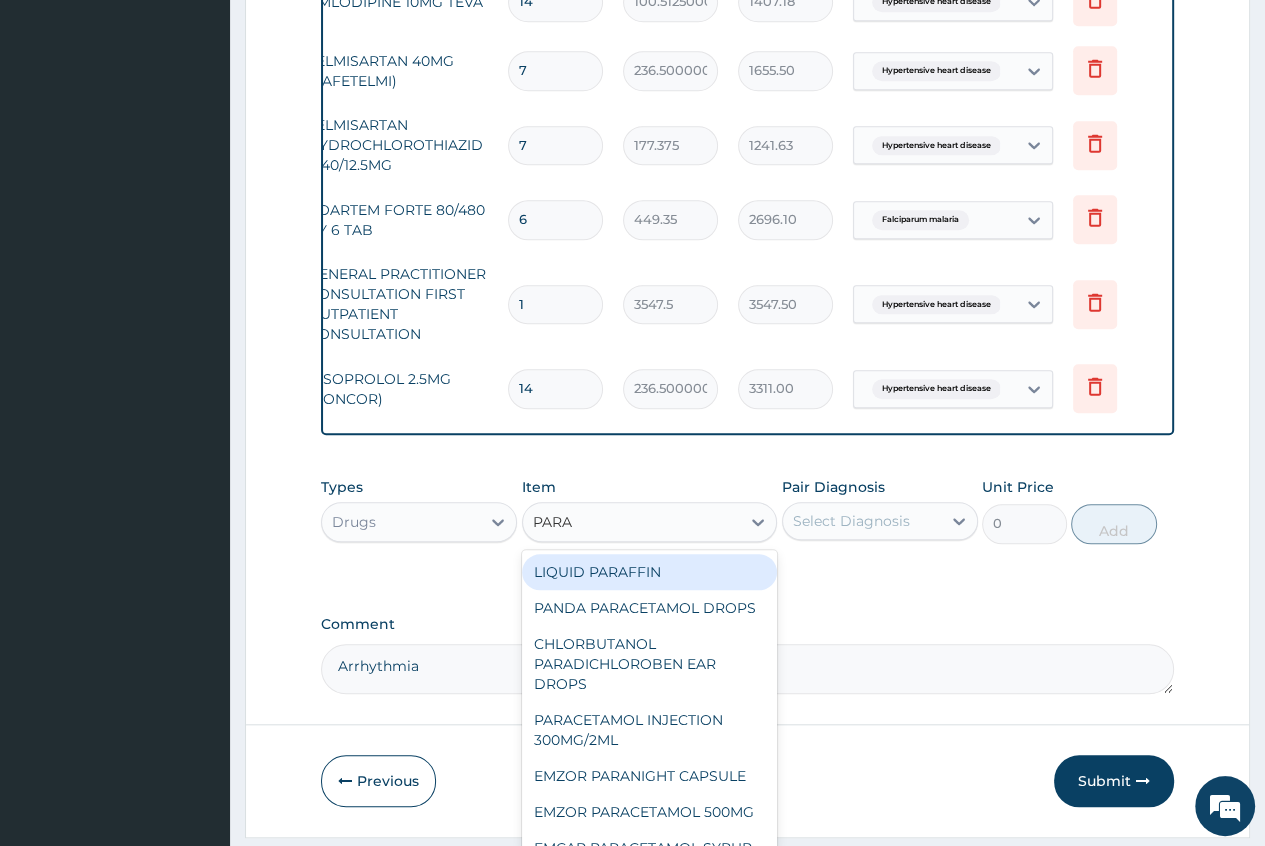 type on "PARAC" 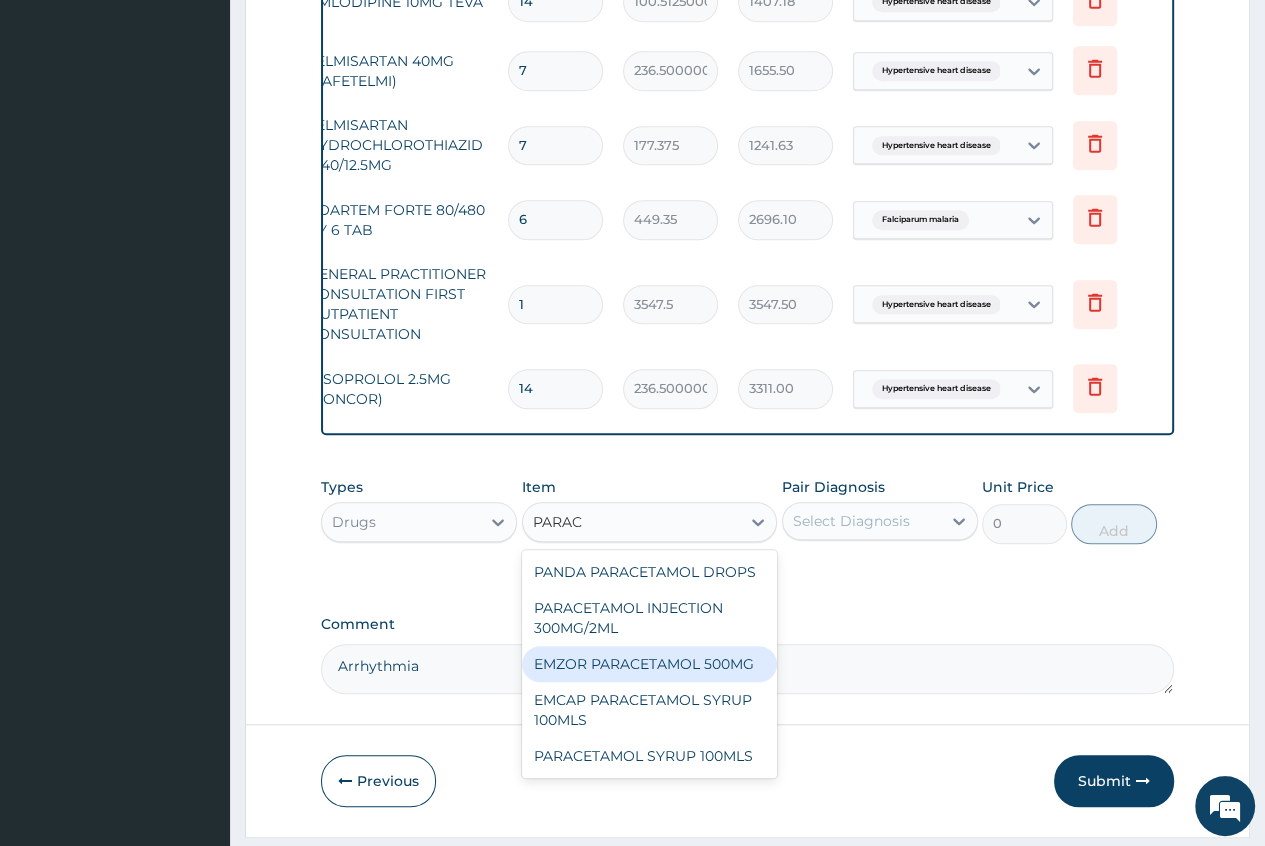 click on "EMZOR PARACETAMOL 500MG" at bounding box center [650, 664] 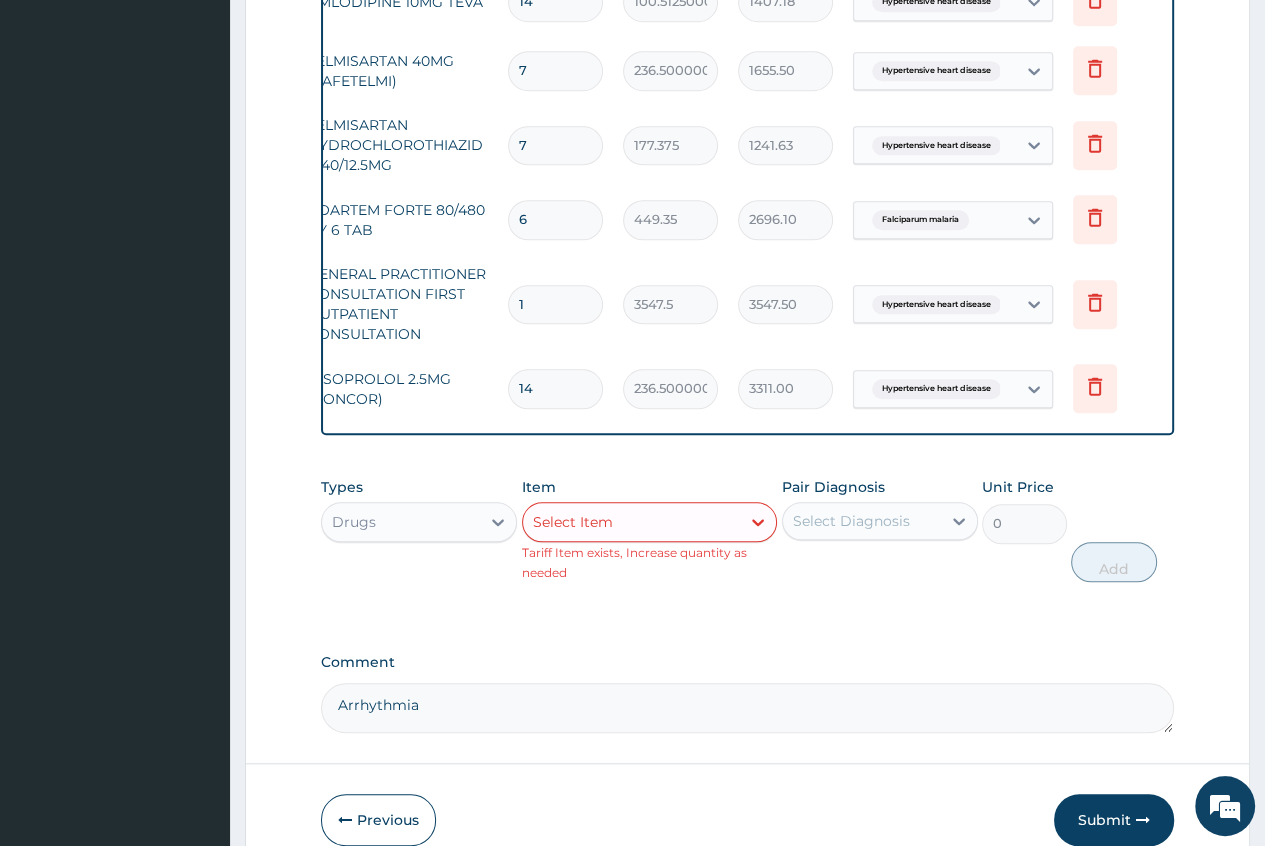 click on "Select Item" at bounding box center (632, 522) 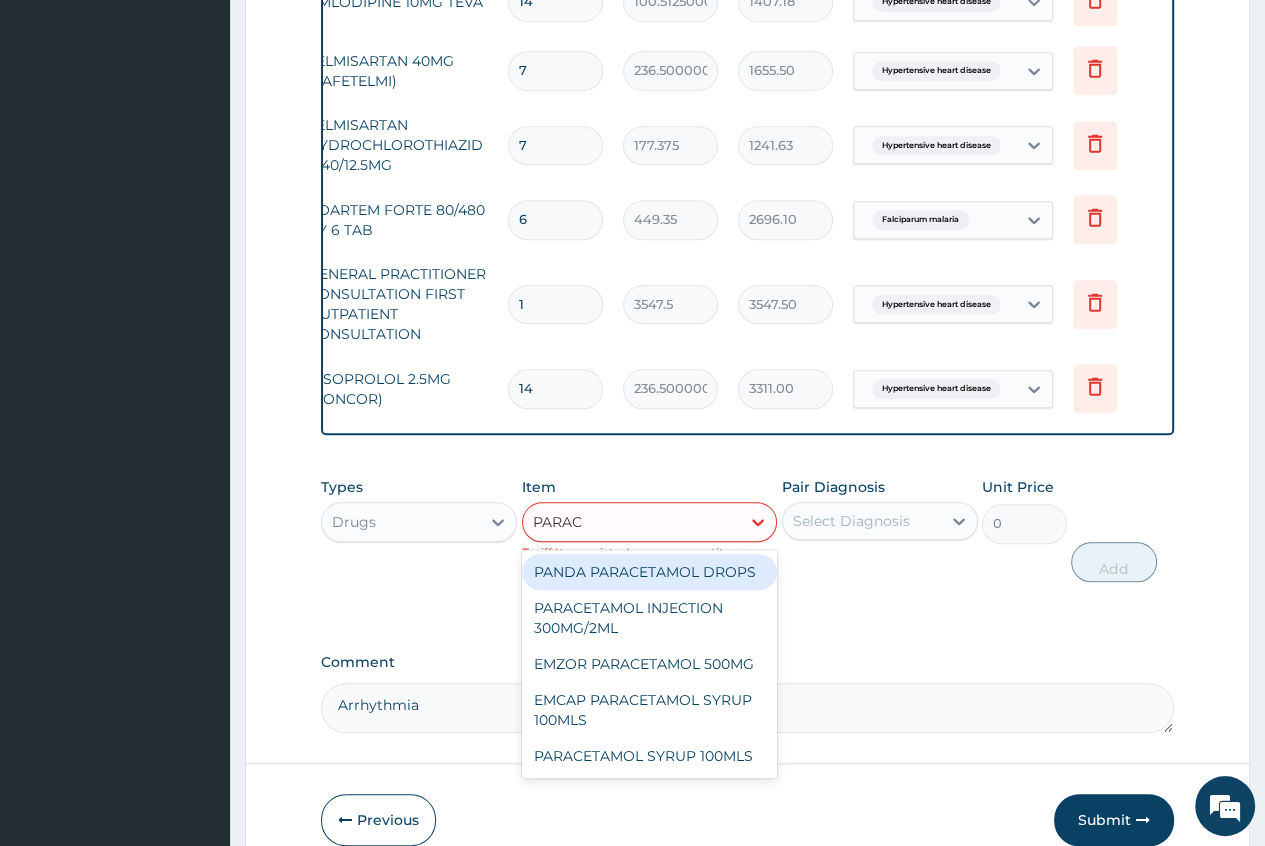 type on "PARACE" 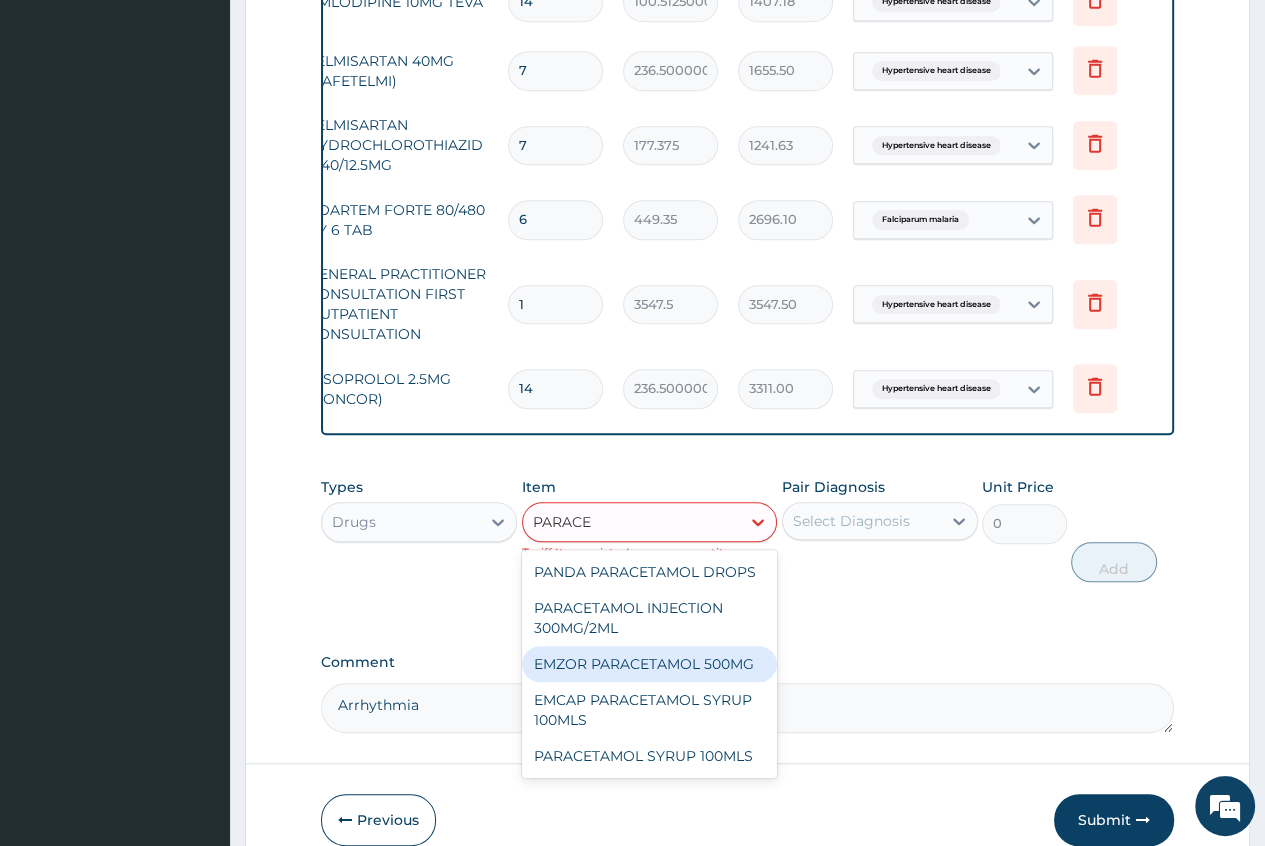 click on "EMZOR PARACETAMOL 500MG" at bounding box center (650, 664) 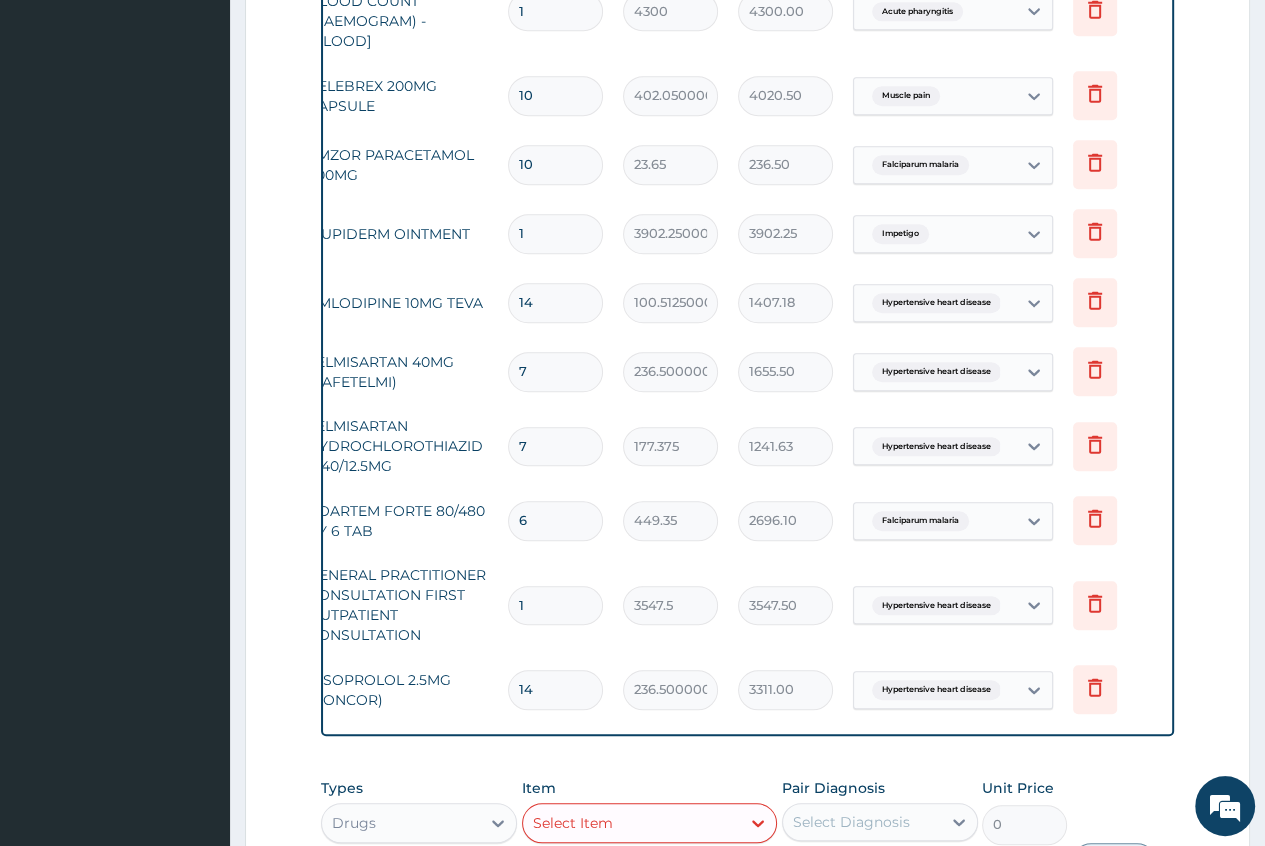 scroll, scrollTop: 1024, scrollLeft: 0, axis: vertical 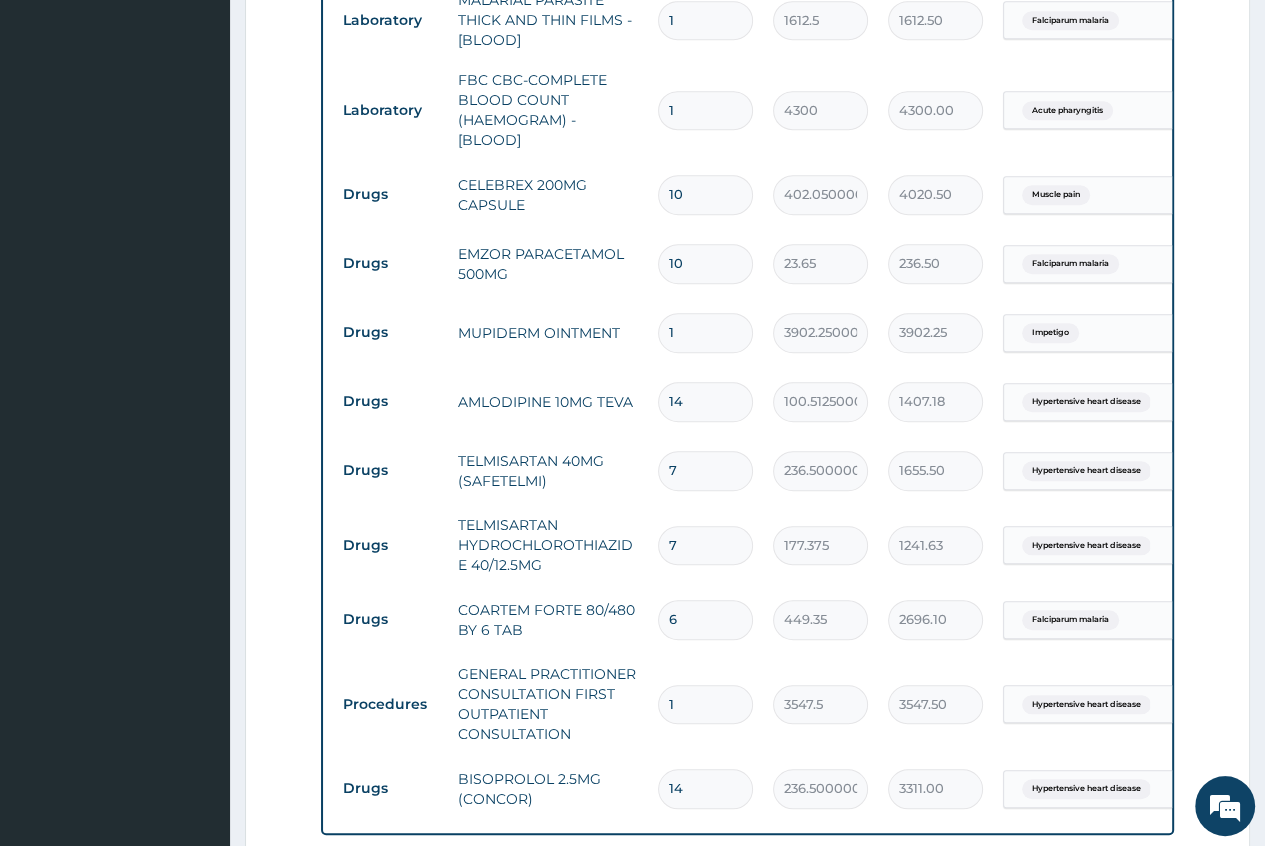 click on "10" at bounding box center [705, 263] 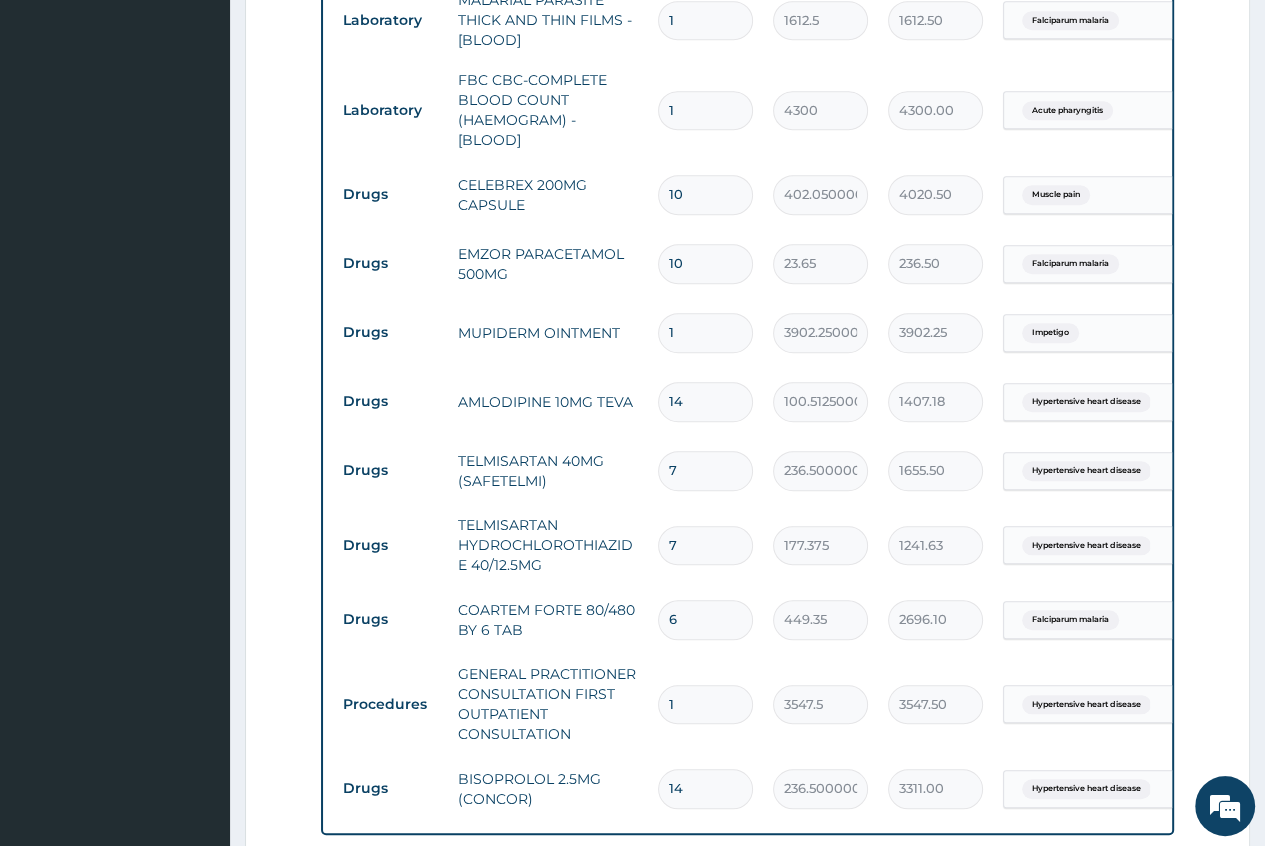 type on "1" 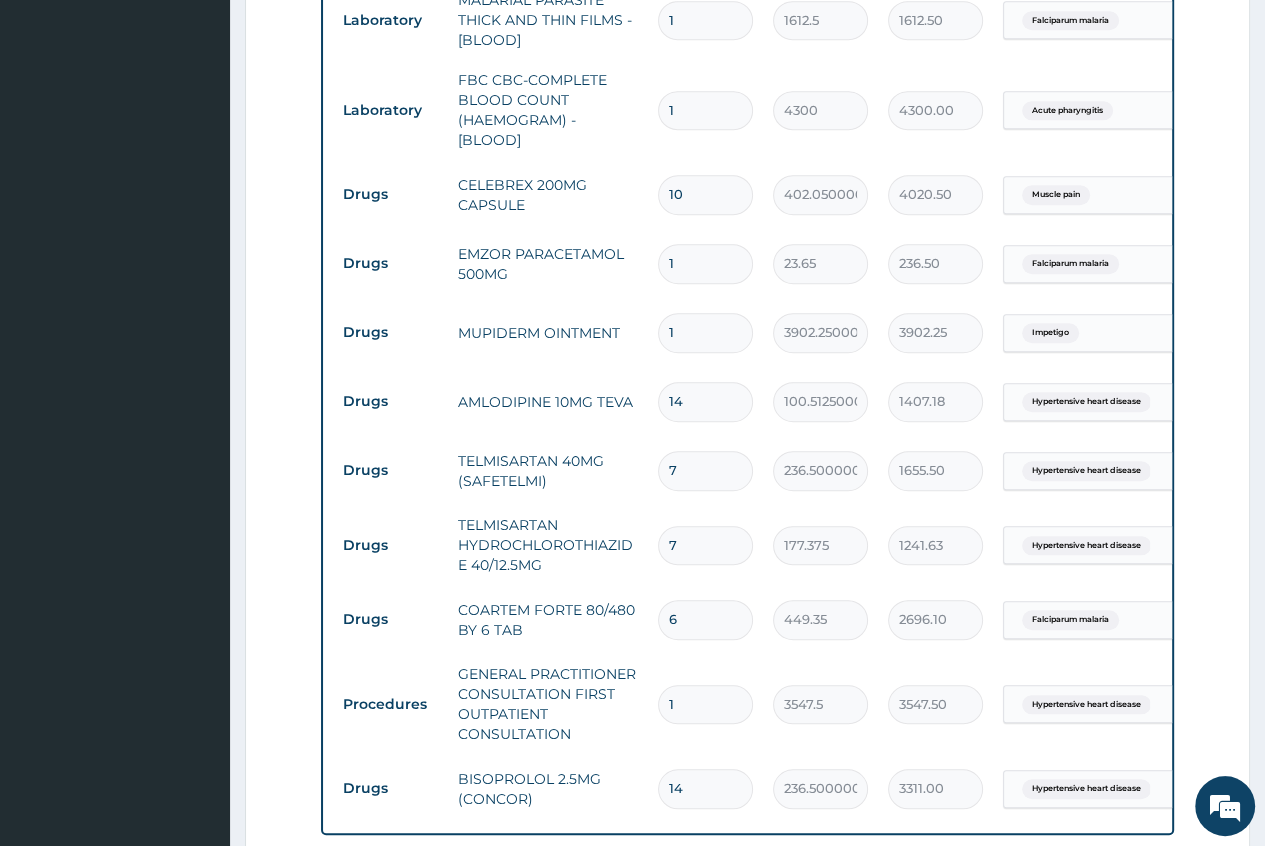 type on "23.65" 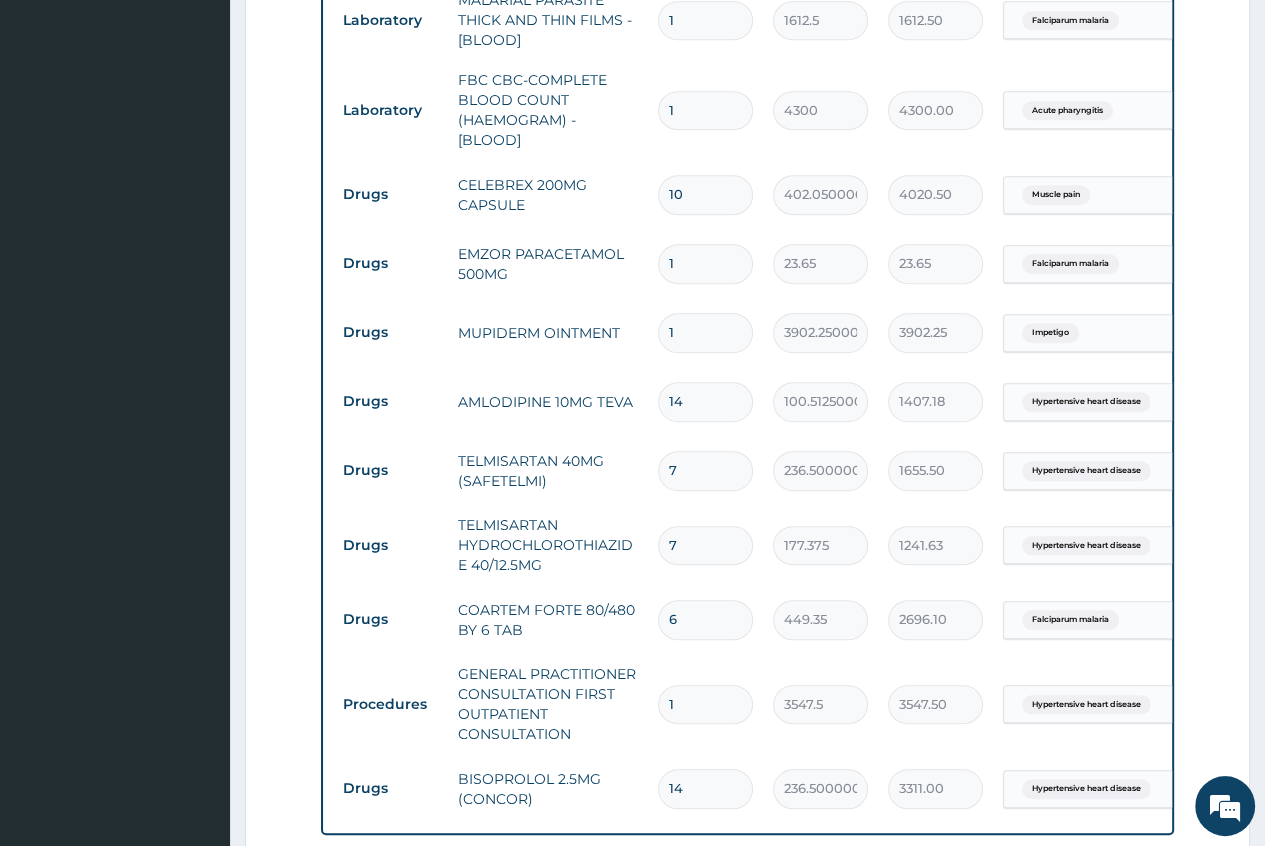 type on "18" 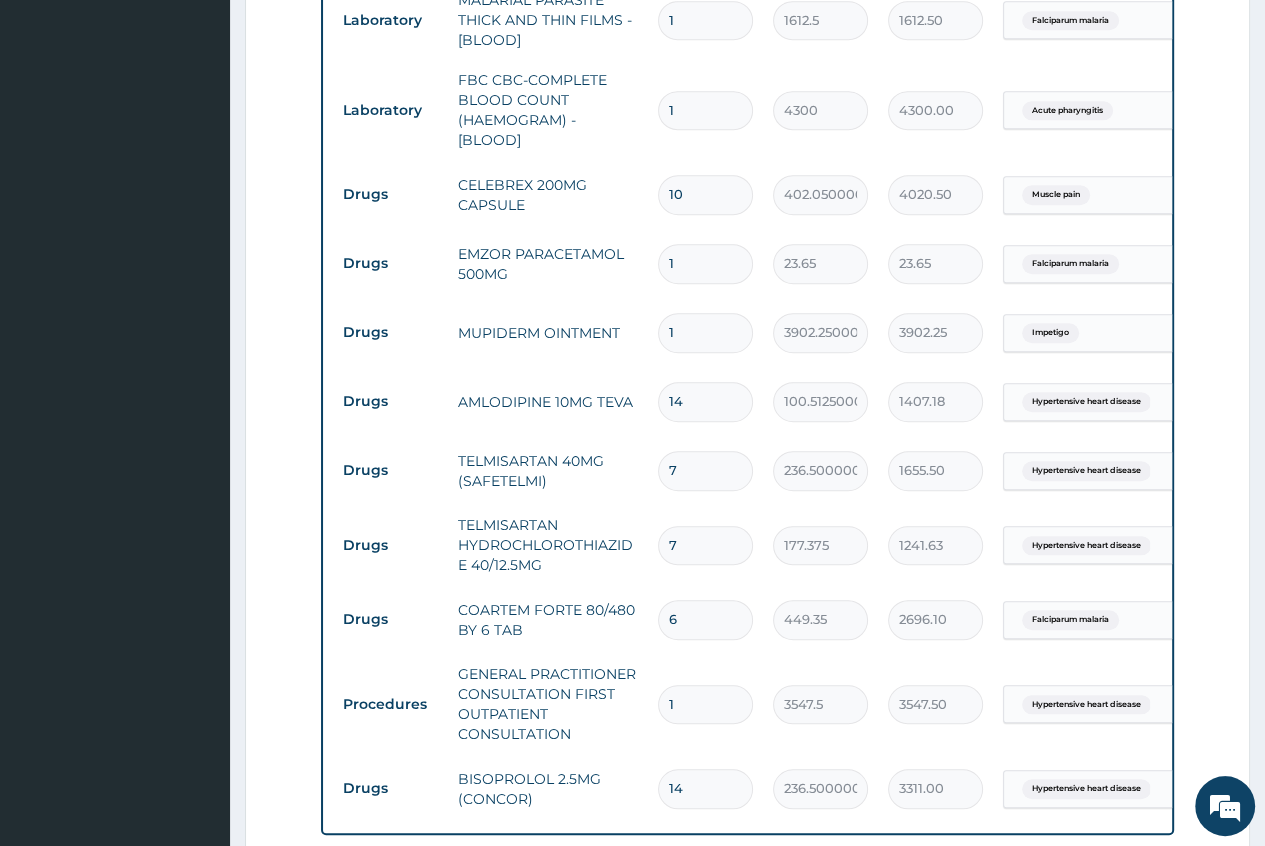type on "425.70" 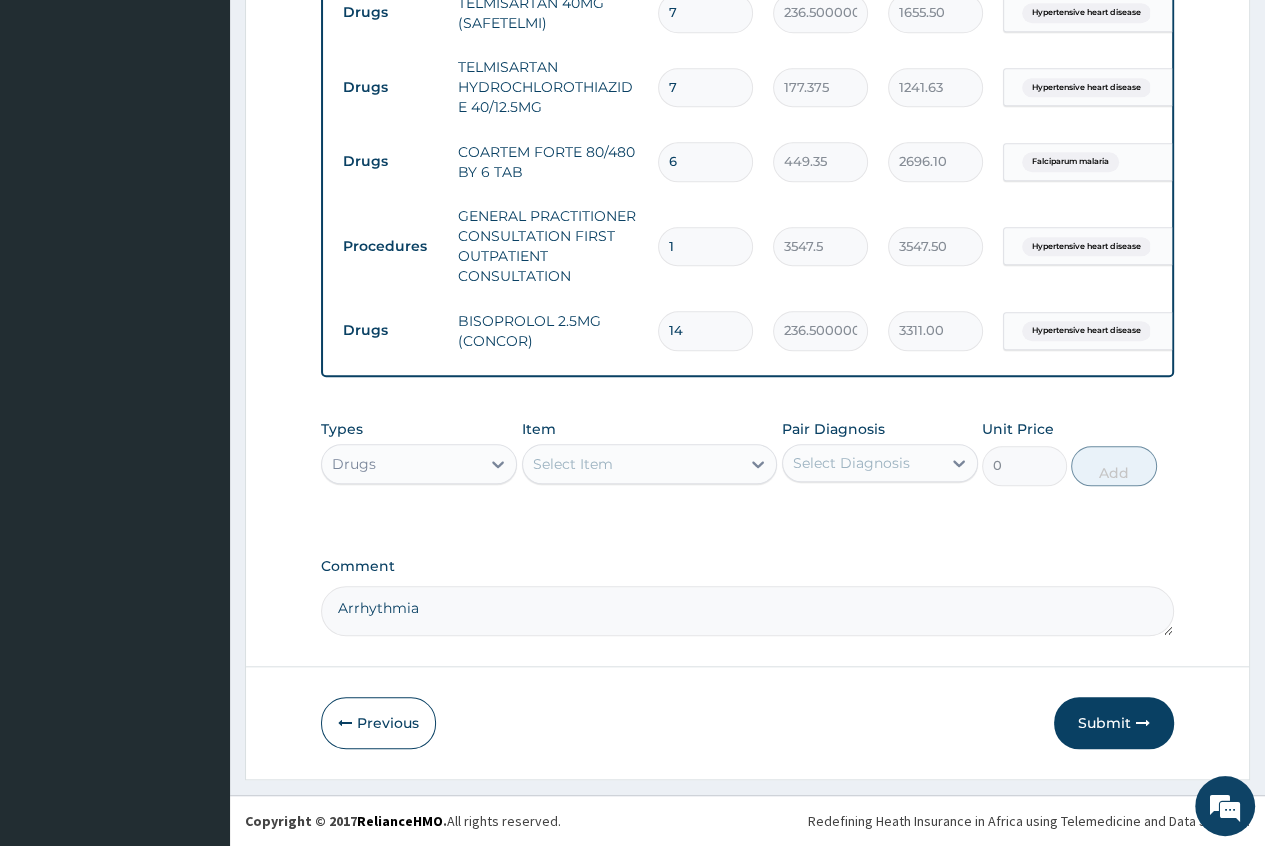 scroll, scrollTop: 1392, scrollLeft: 0, axis: vertical 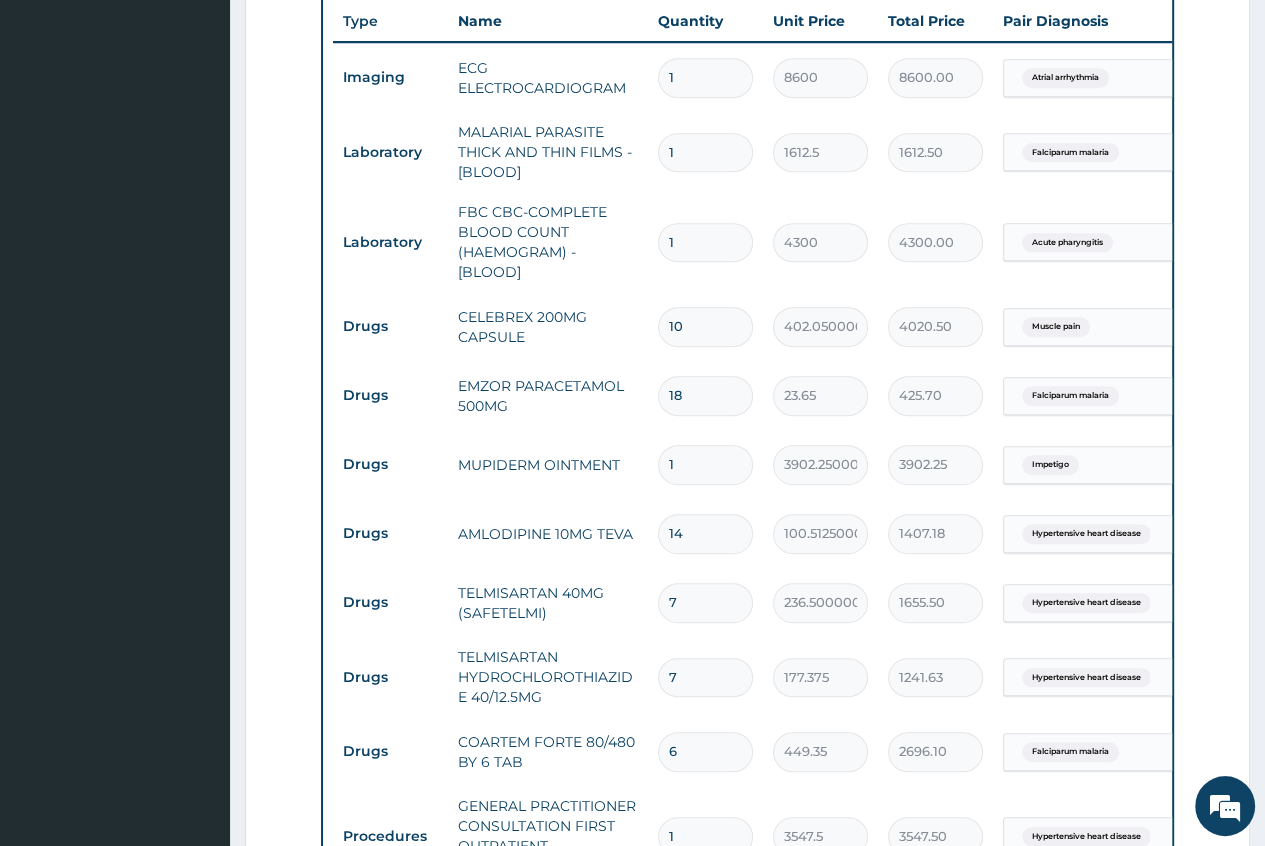 type on "19" 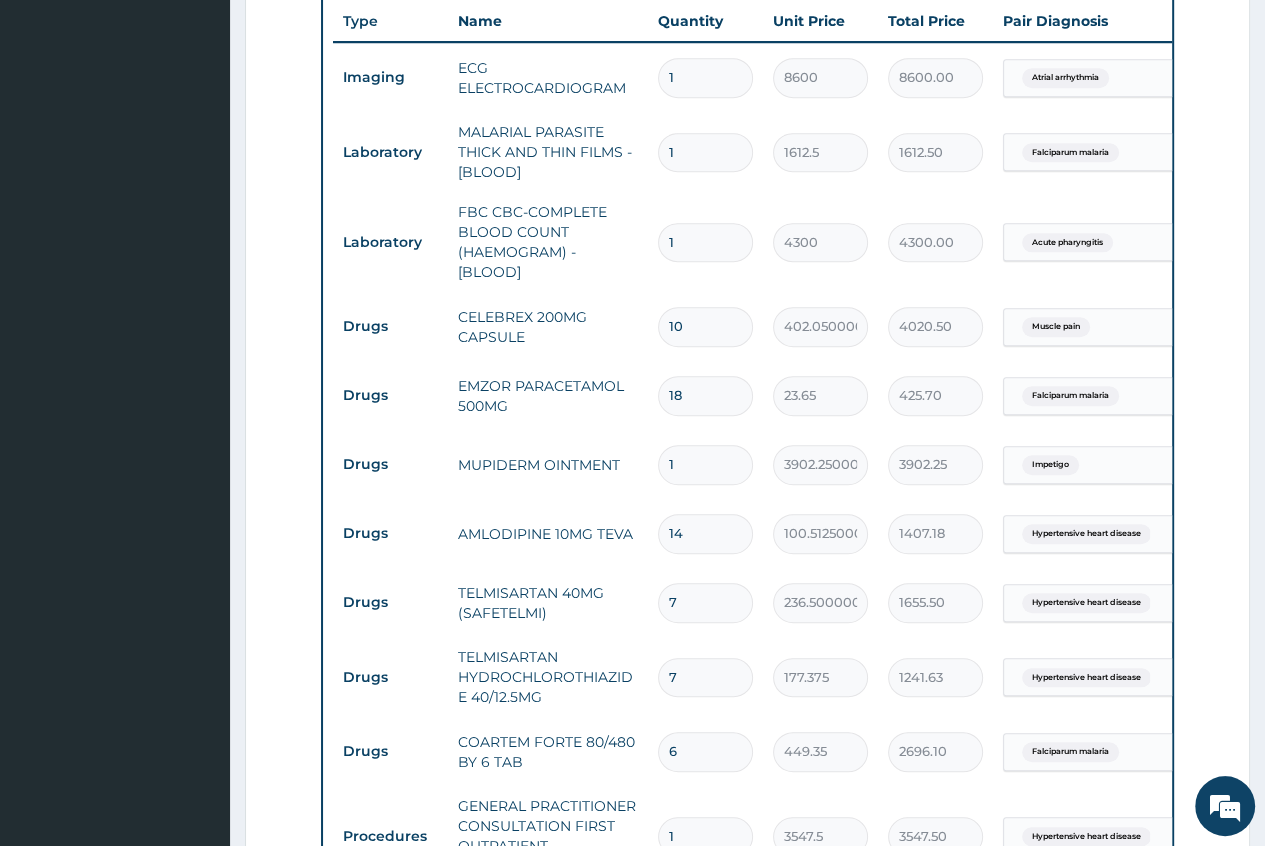 type on "449.35" 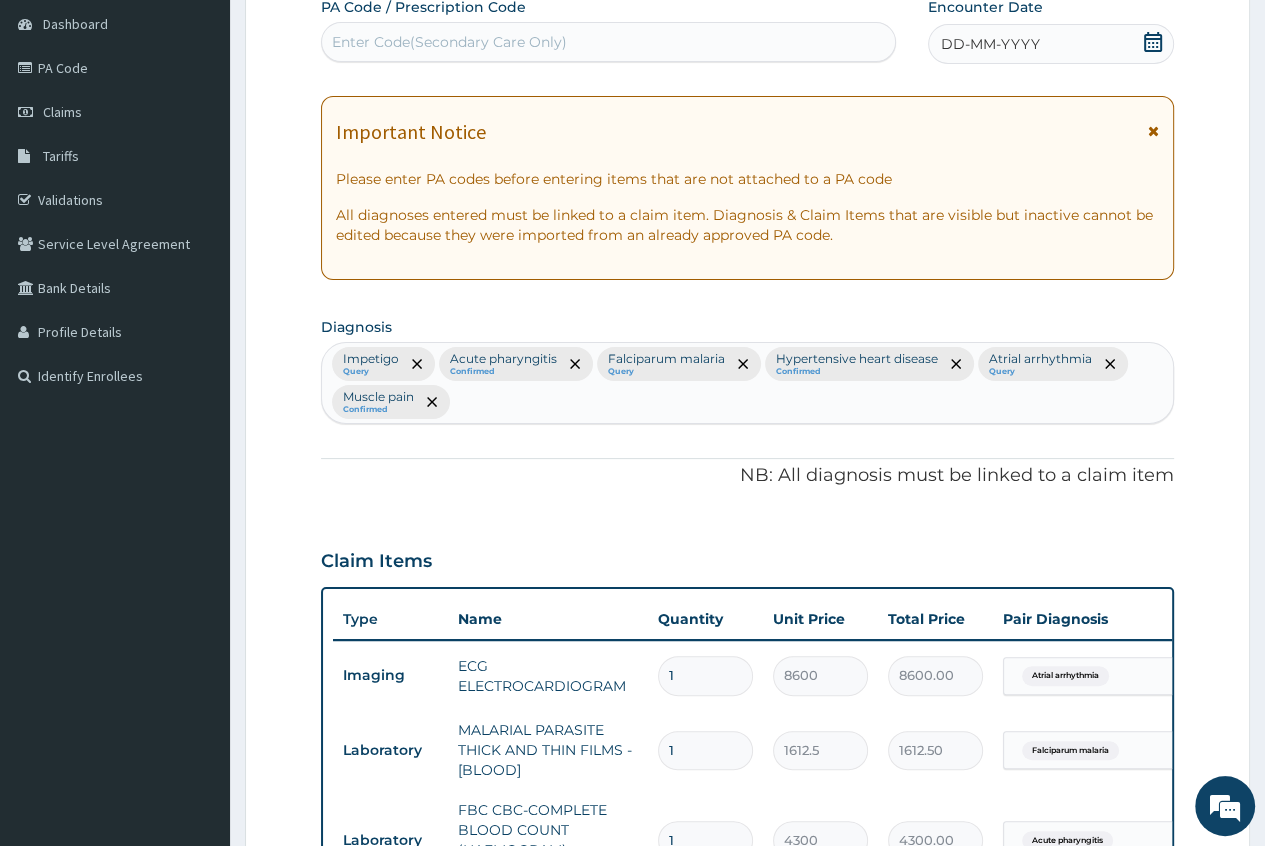 scroll, scrollTop: 192, scrollLeft: 0, axis: vertical 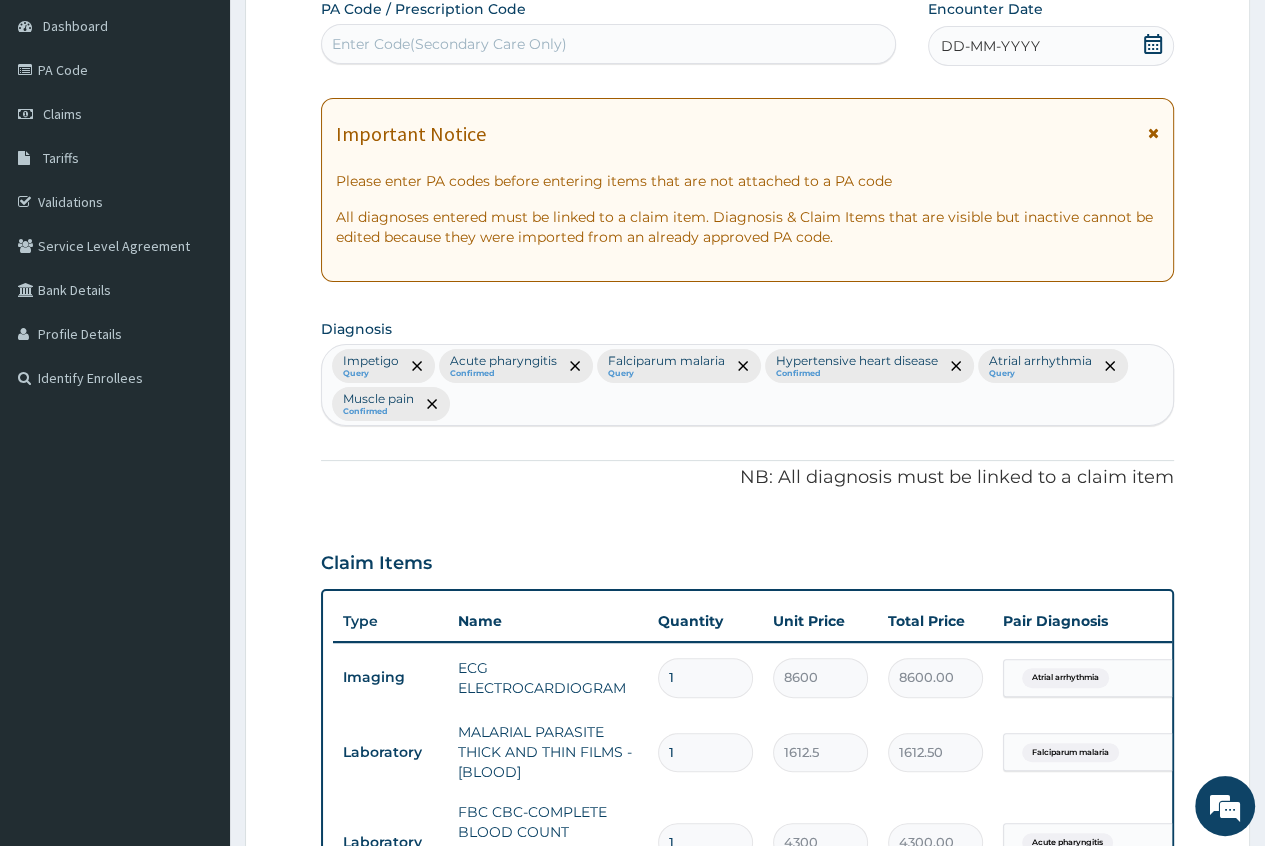 type on "19" 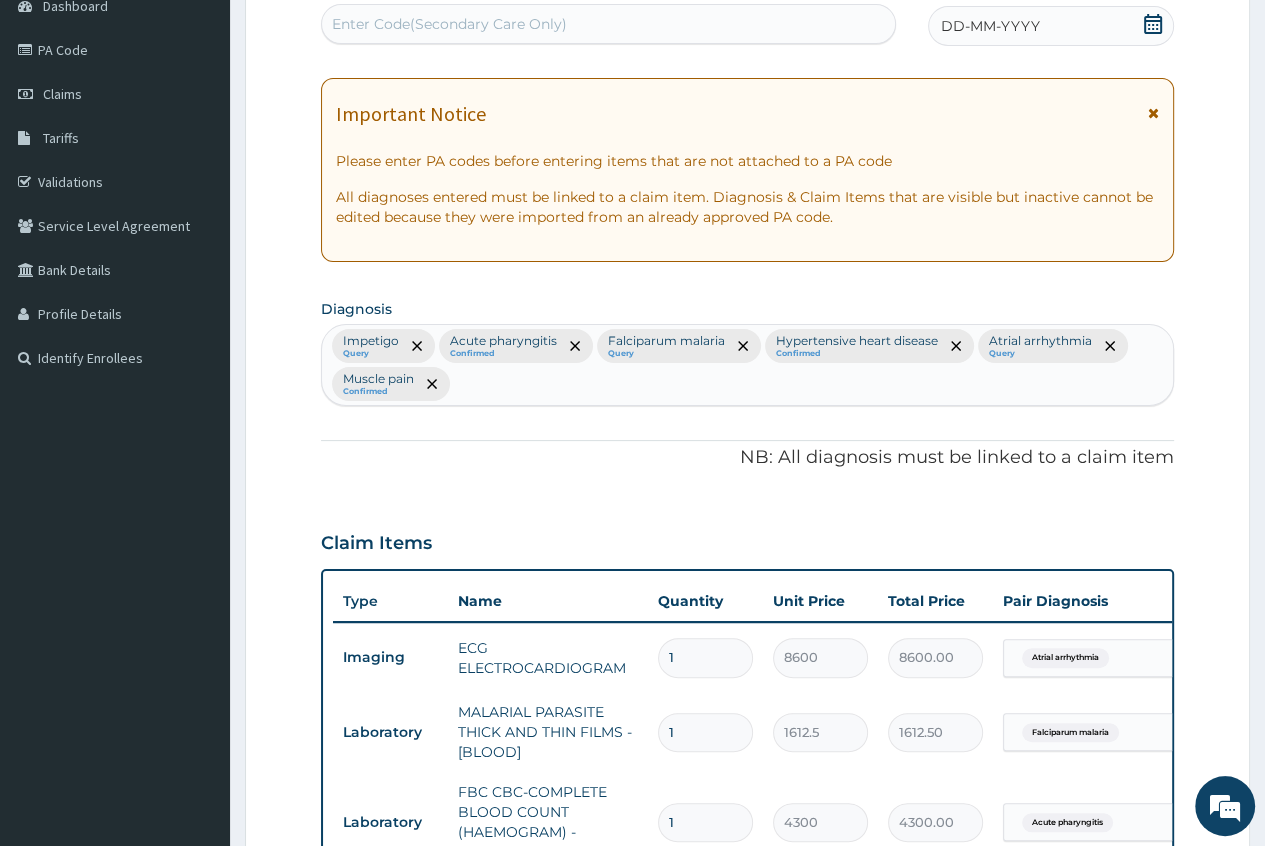 scroll, scrollTop: 192, scrollLeft: 0, axis: vertical 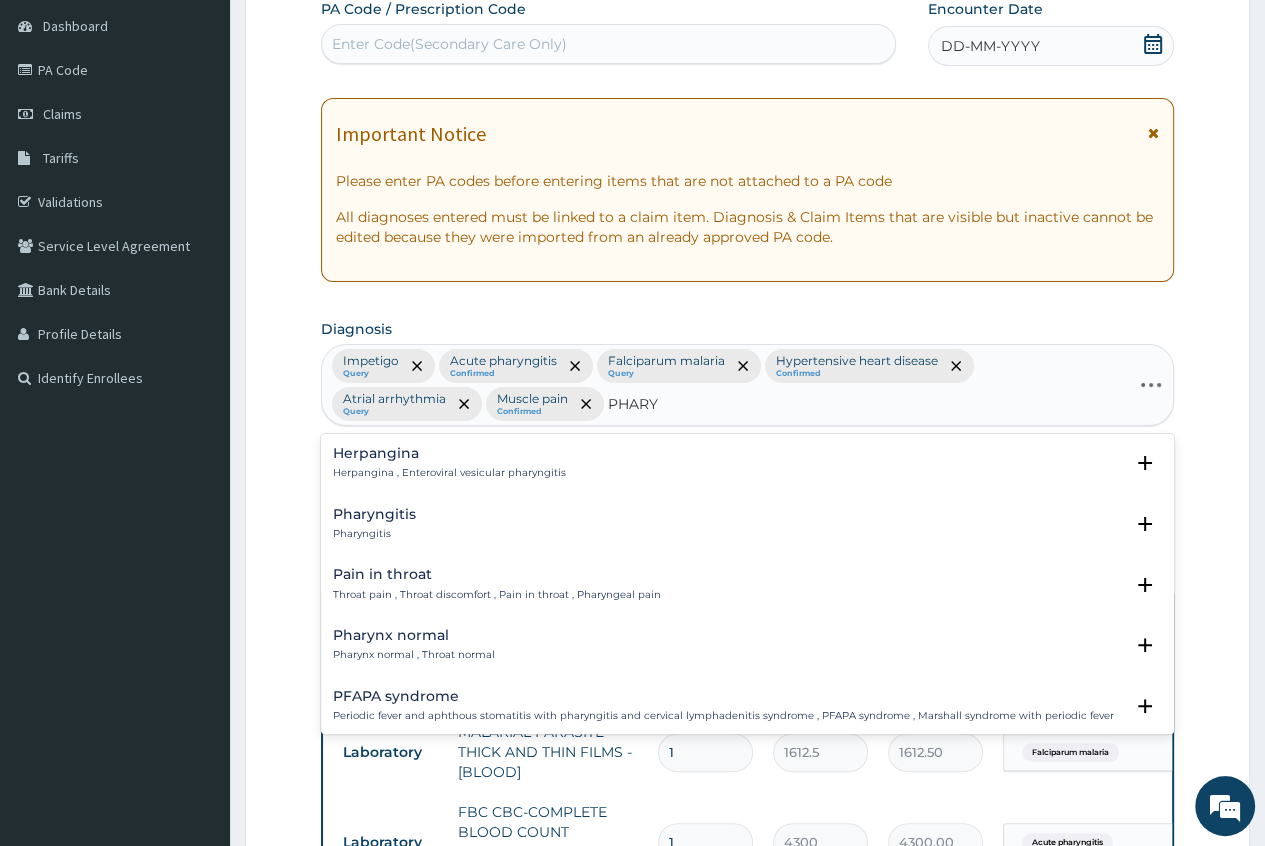 type on "PHARYN" 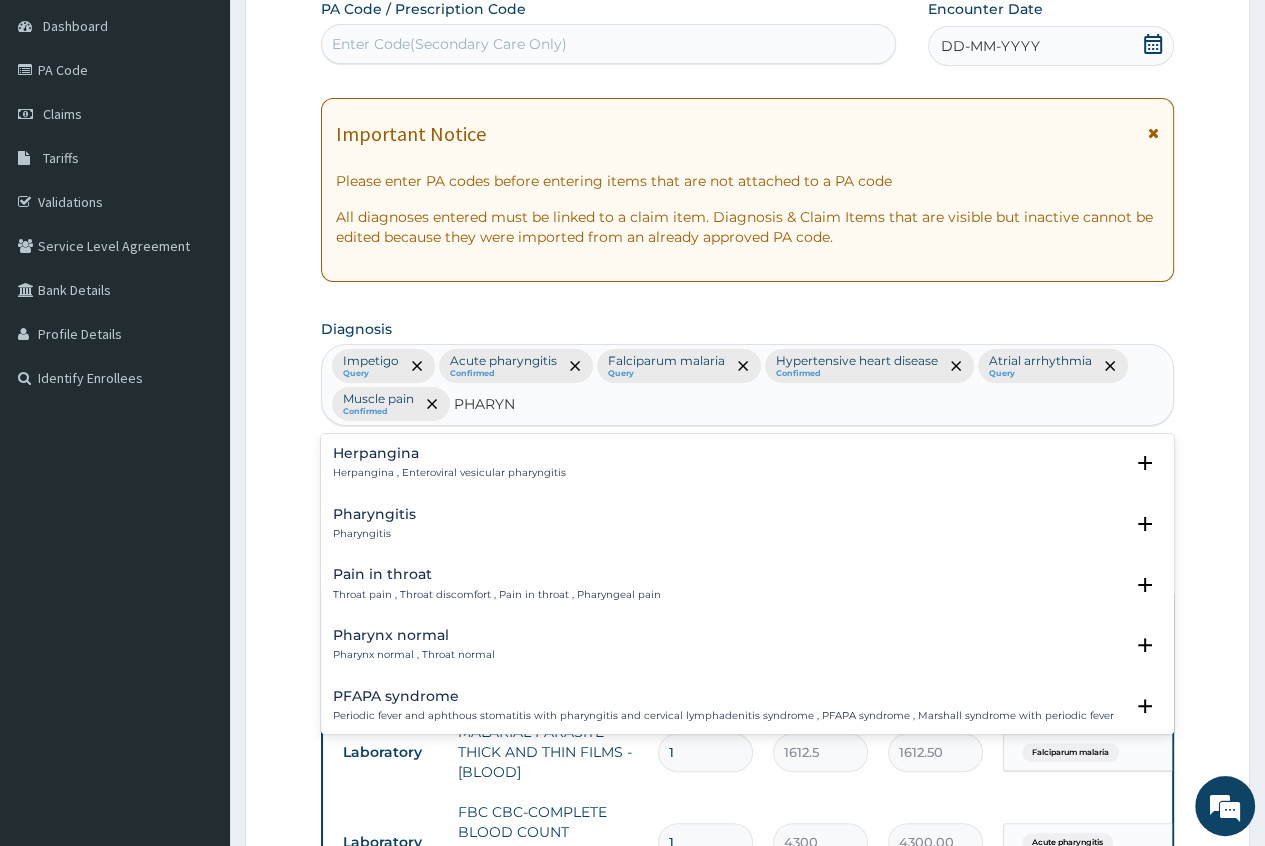 click on "Pharyngitis Pharyngitis" at bounding box center [747, 524] 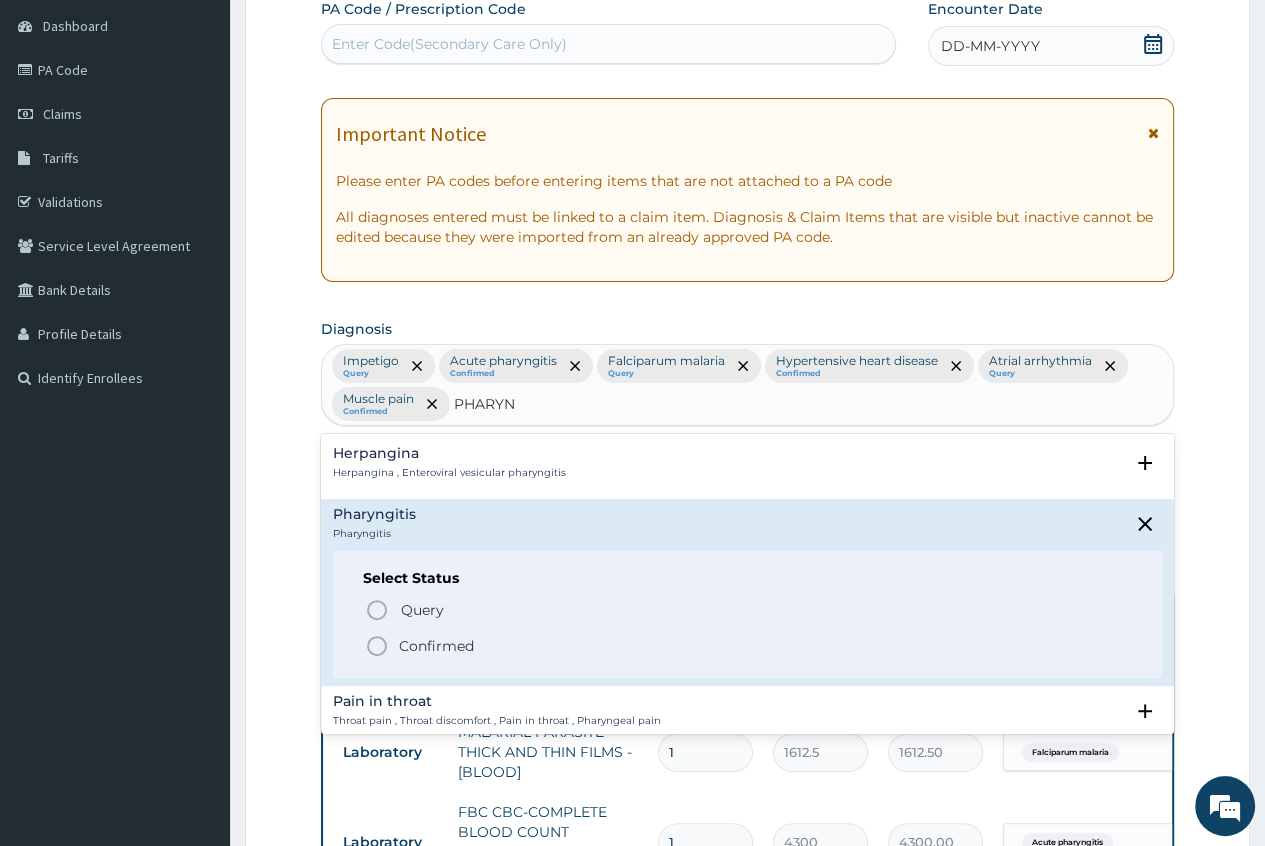 click on "Confirmed" at bounding box center [436, 646] 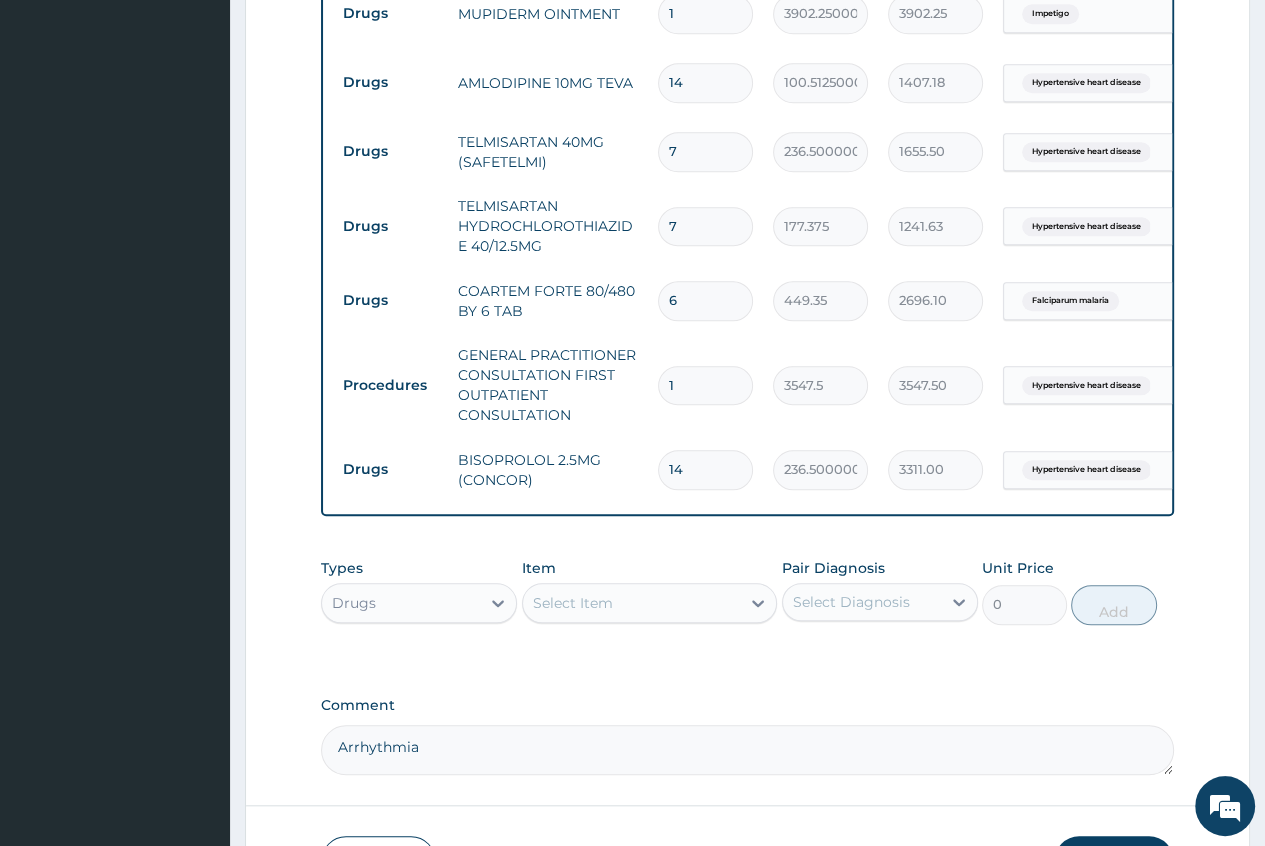 scroll, scrollTop: 1392, scrollLeft: 0, axis: vertical 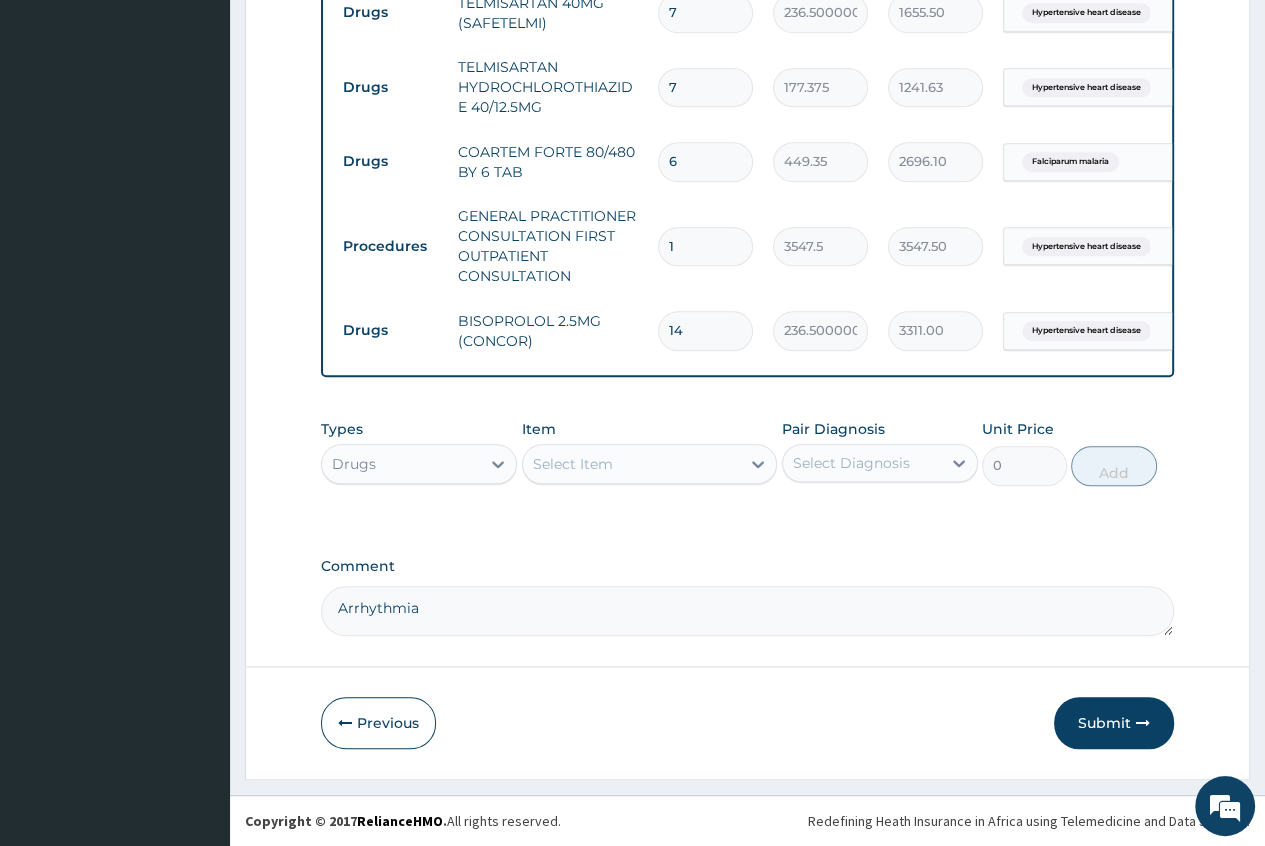 click on "Select Item" at bounding box center [573, 464] 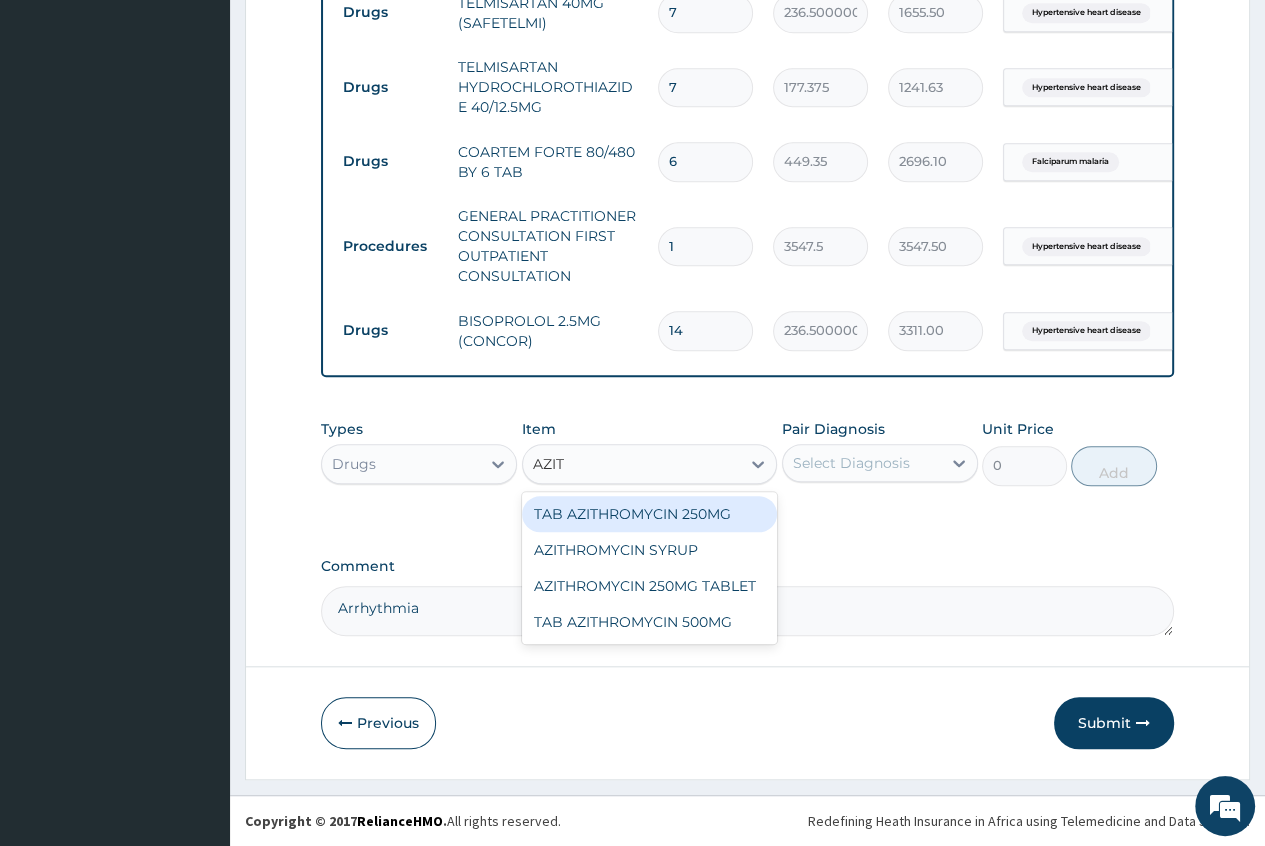 type on "AZITH" 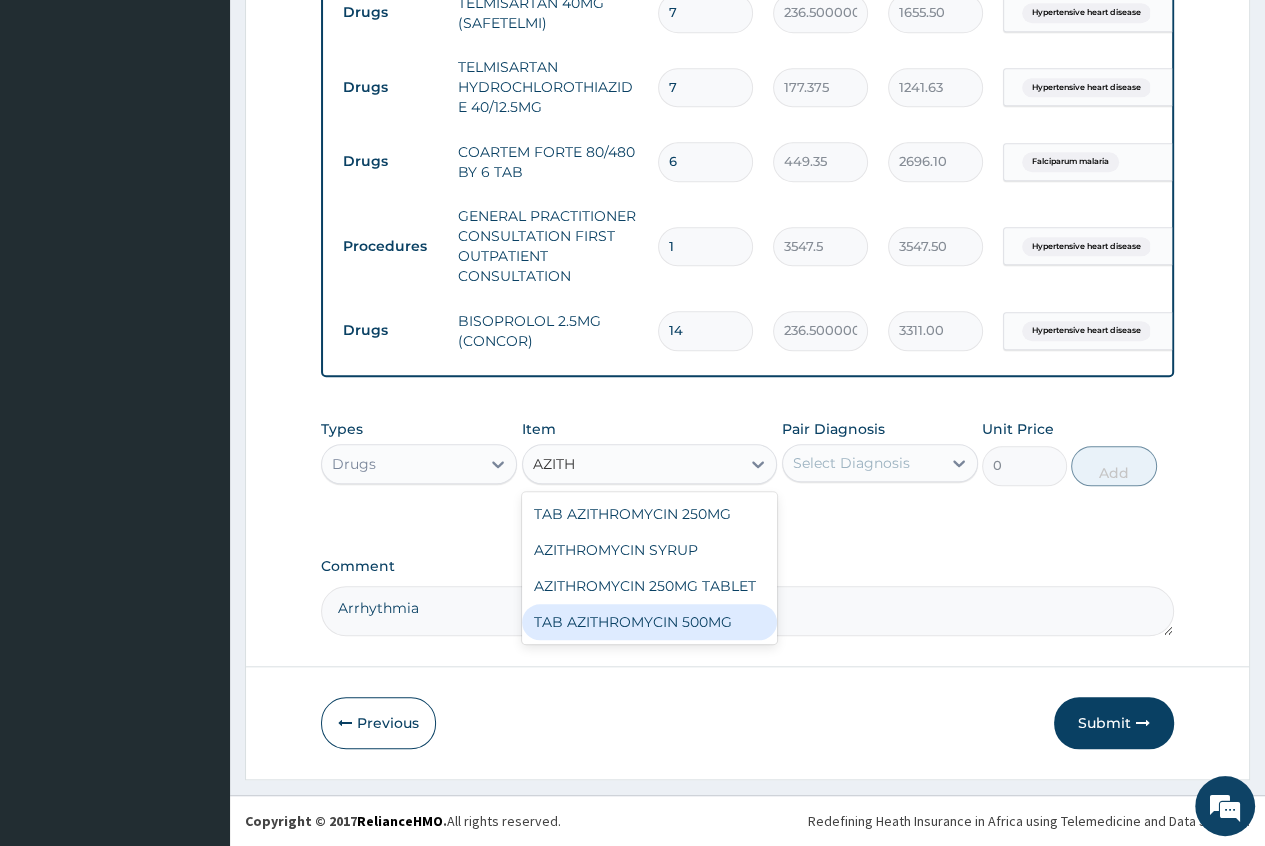 click on "TAB AZITHROMYCIN 500MG" at bounding box center [650, 622] 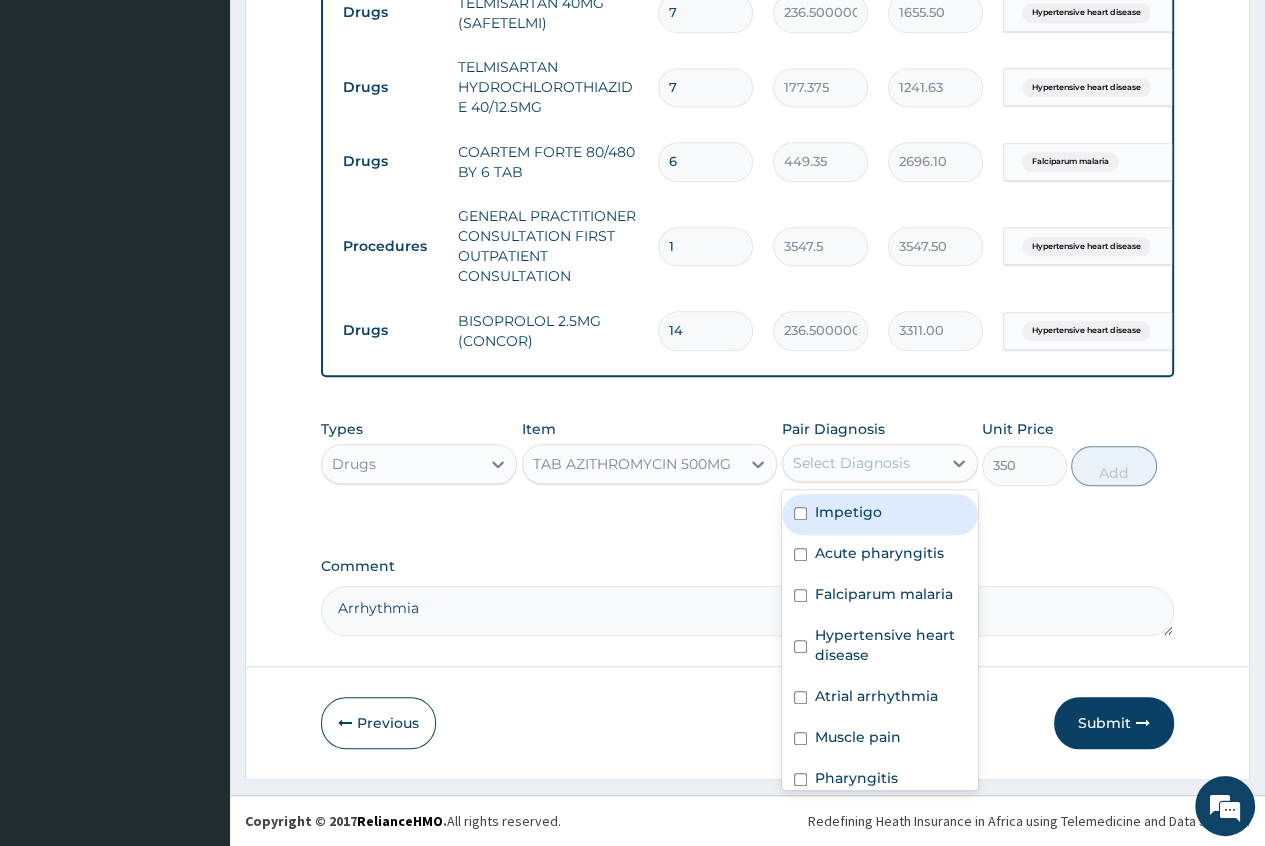 click on "Select Diagnosis" at bounding box center (851, 463) 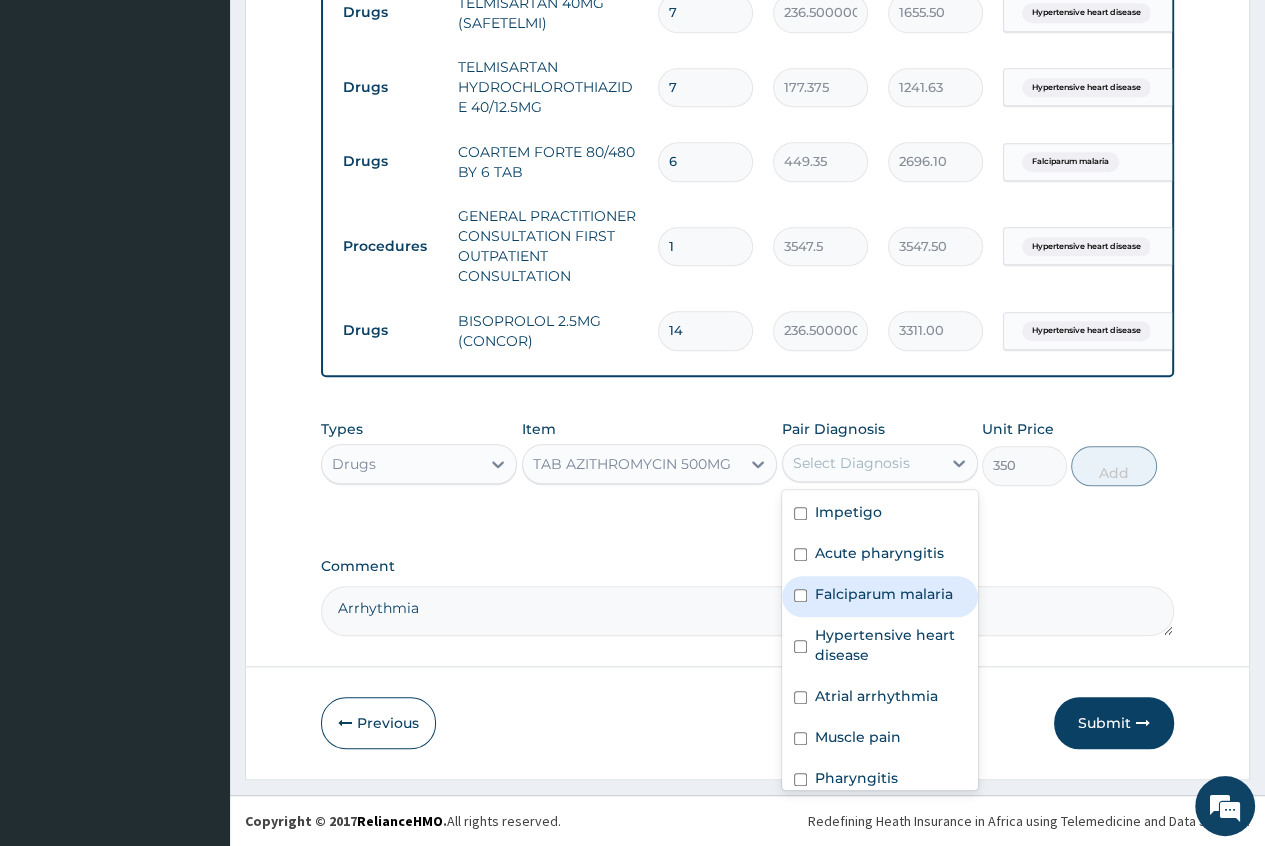 scroll, scrollTop: 35, scrollLeft: 0, axis: vertical 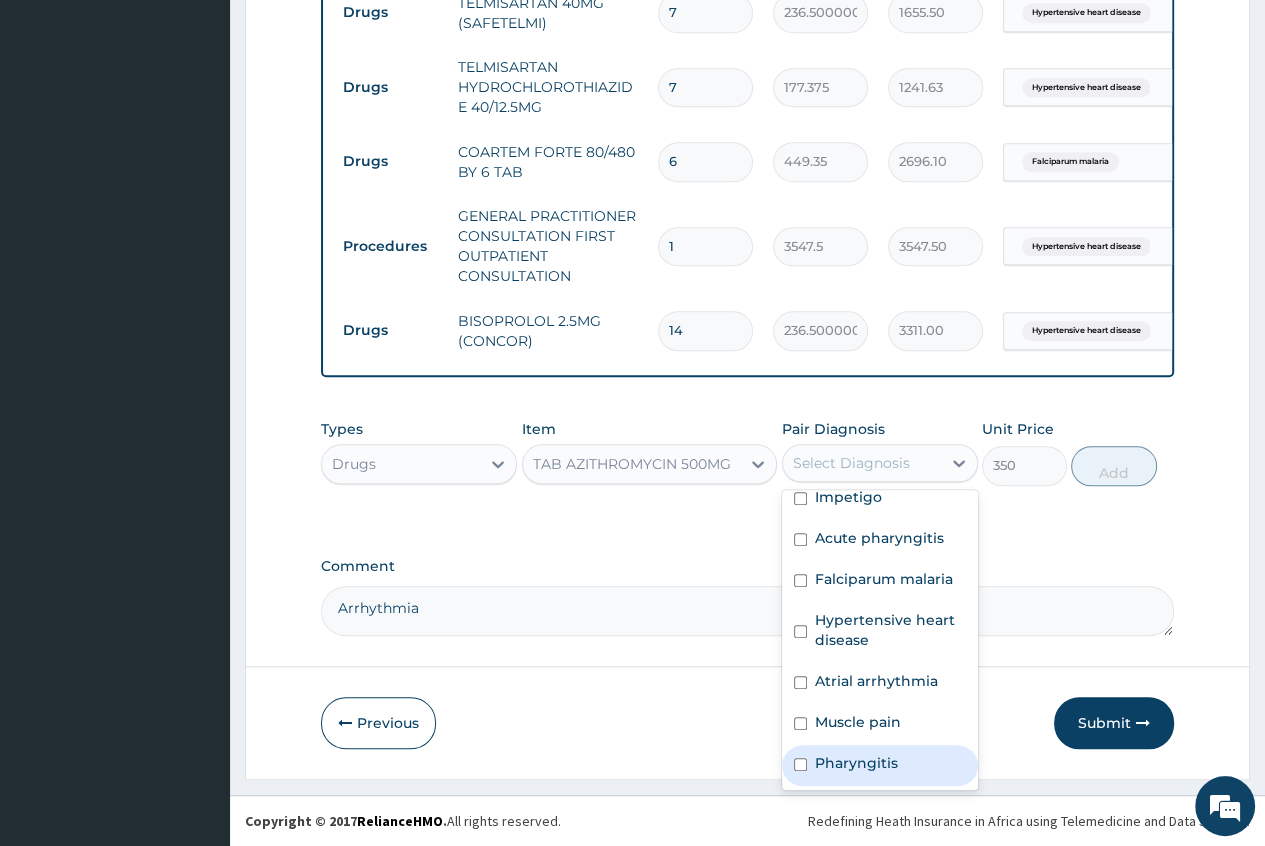 click on "Pharyngitis" at bounding box center [856, 763] 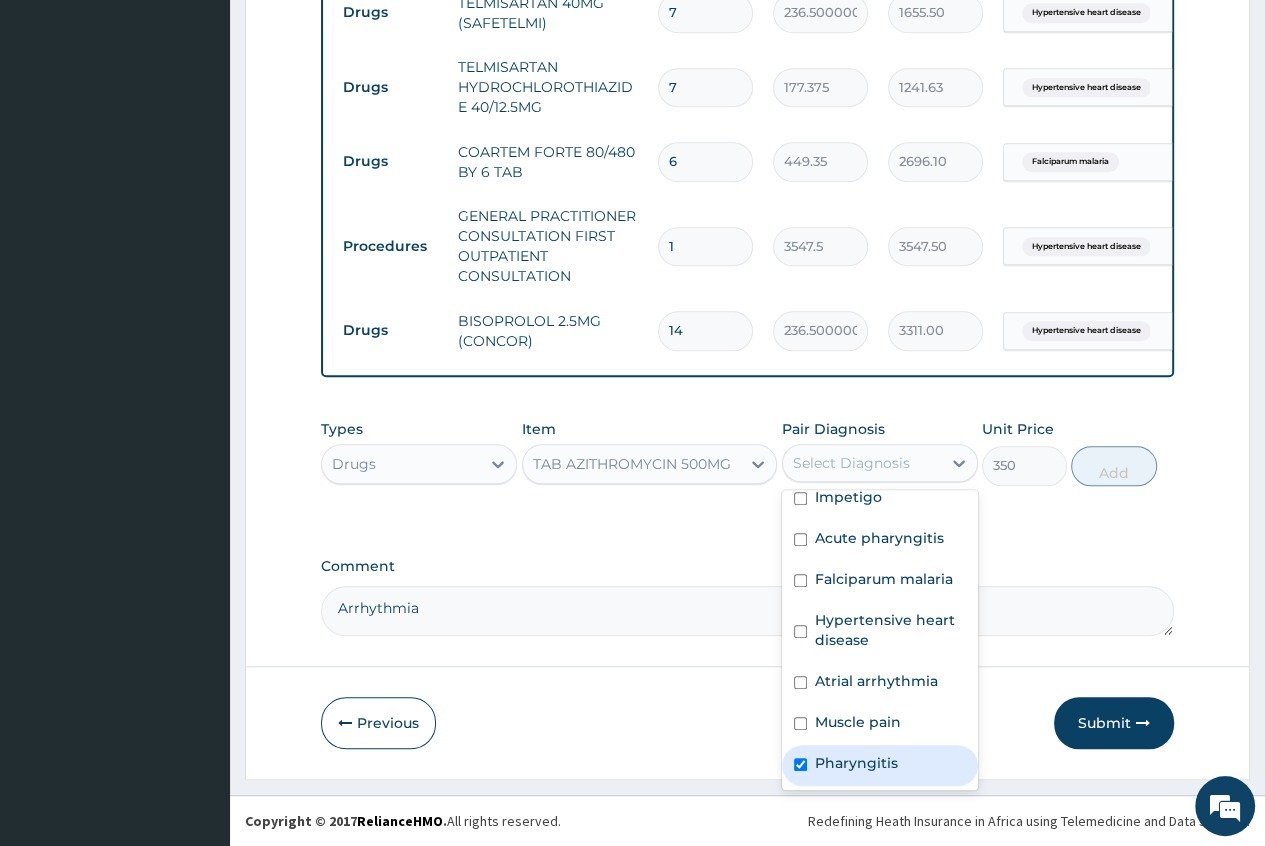 checkbox on "true" 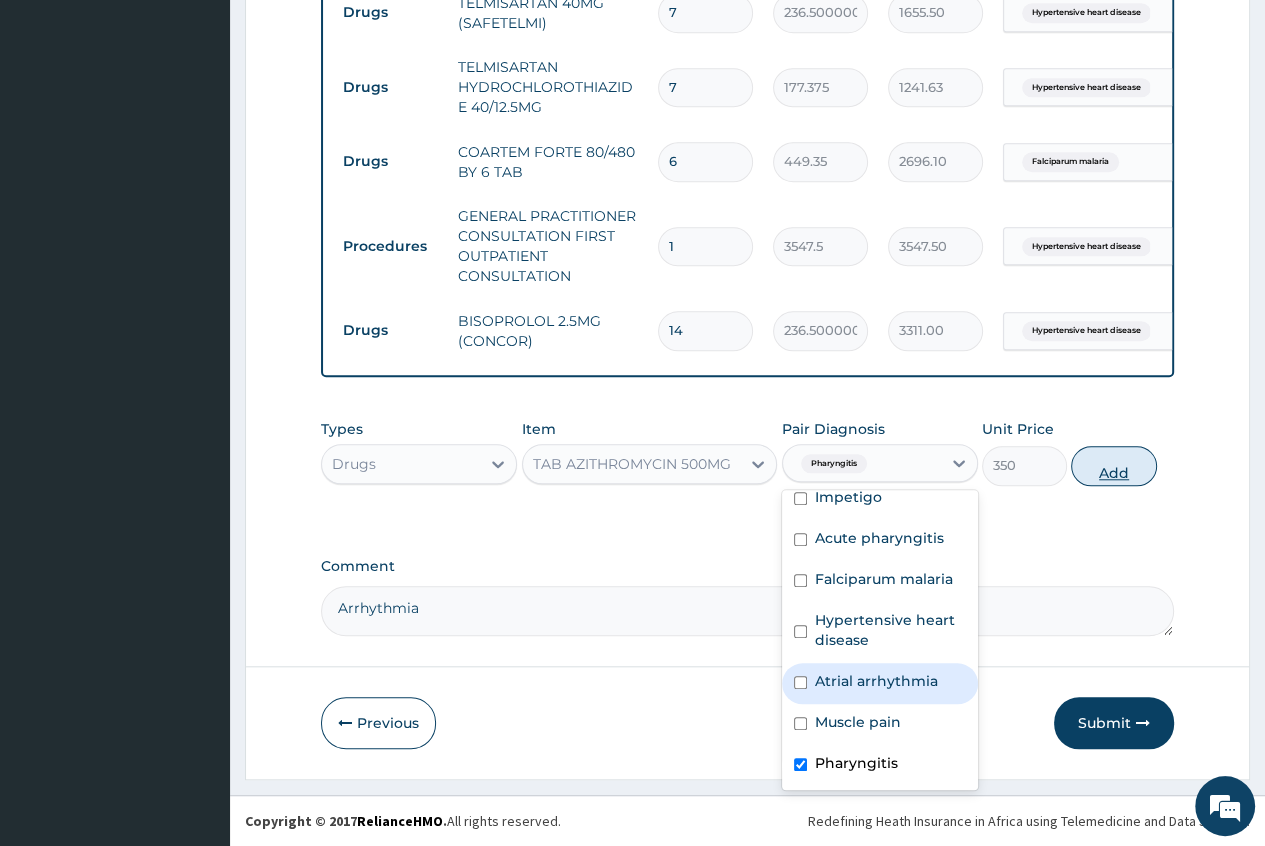 click on "Add" at bounding box center [1113, 466] 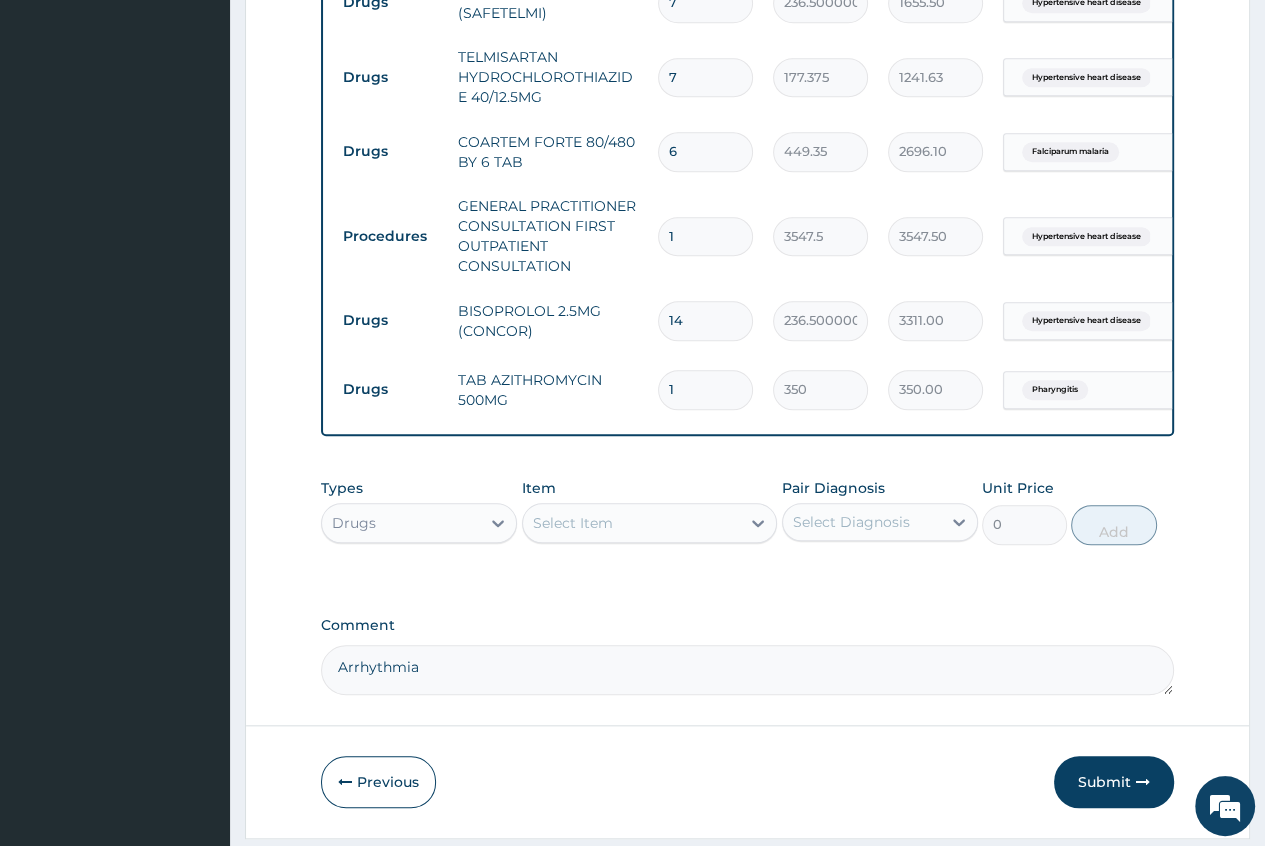 type 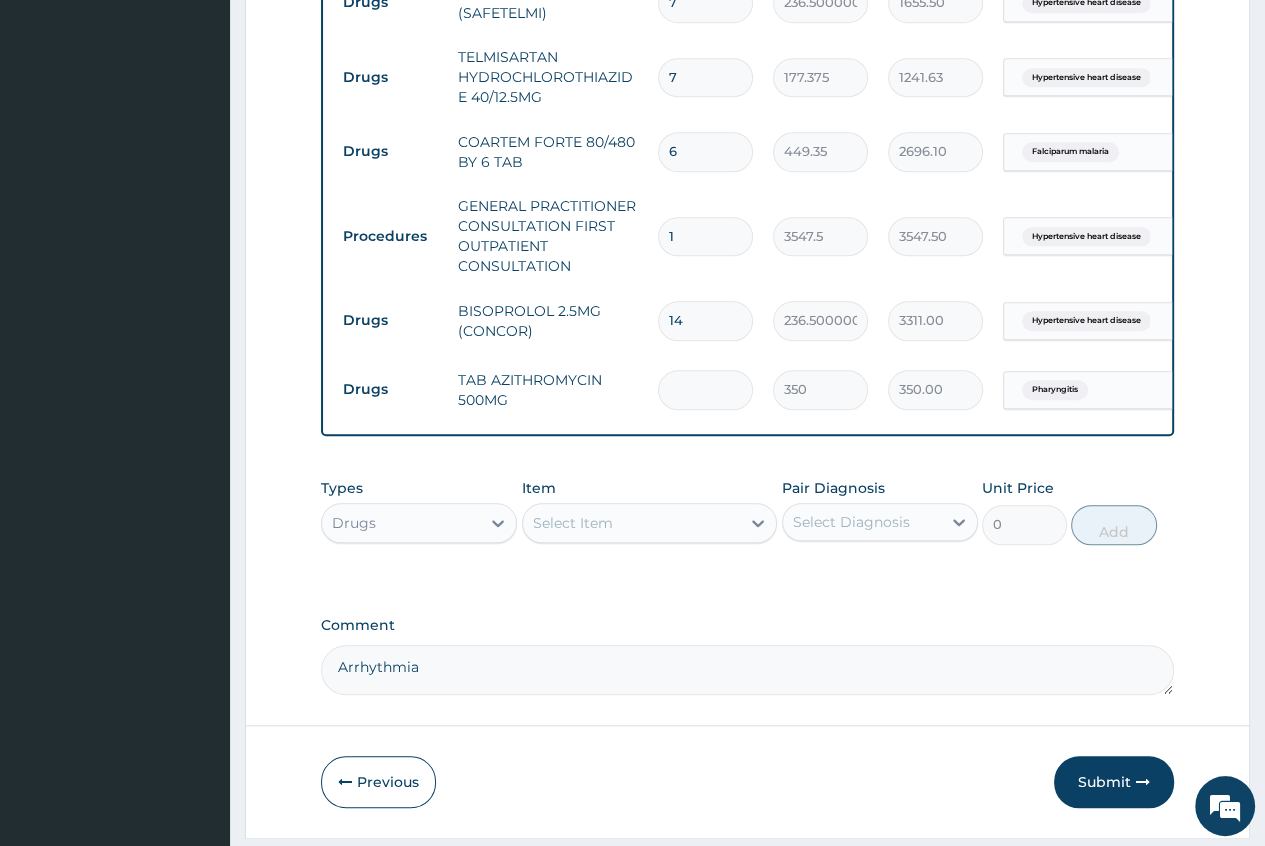 type on "0.00" 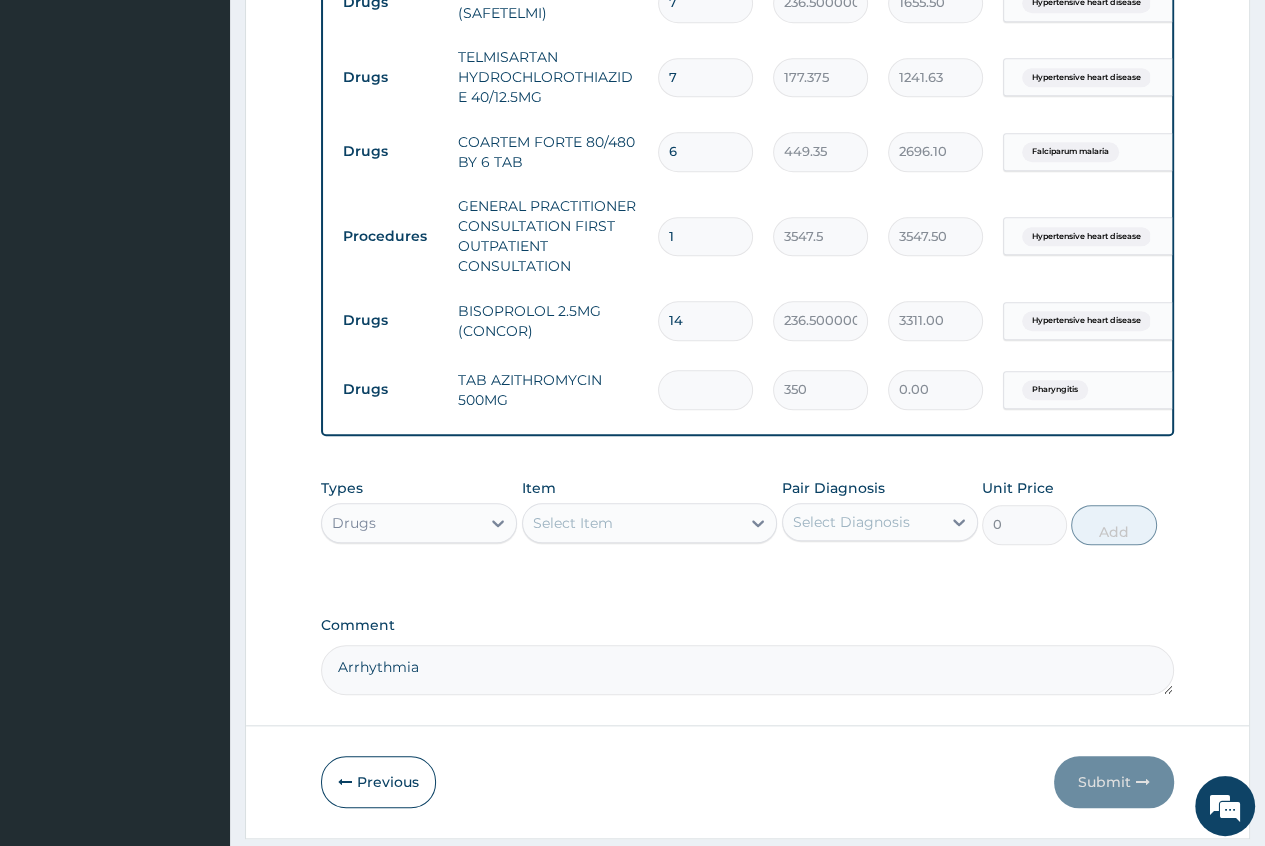 type on "7" 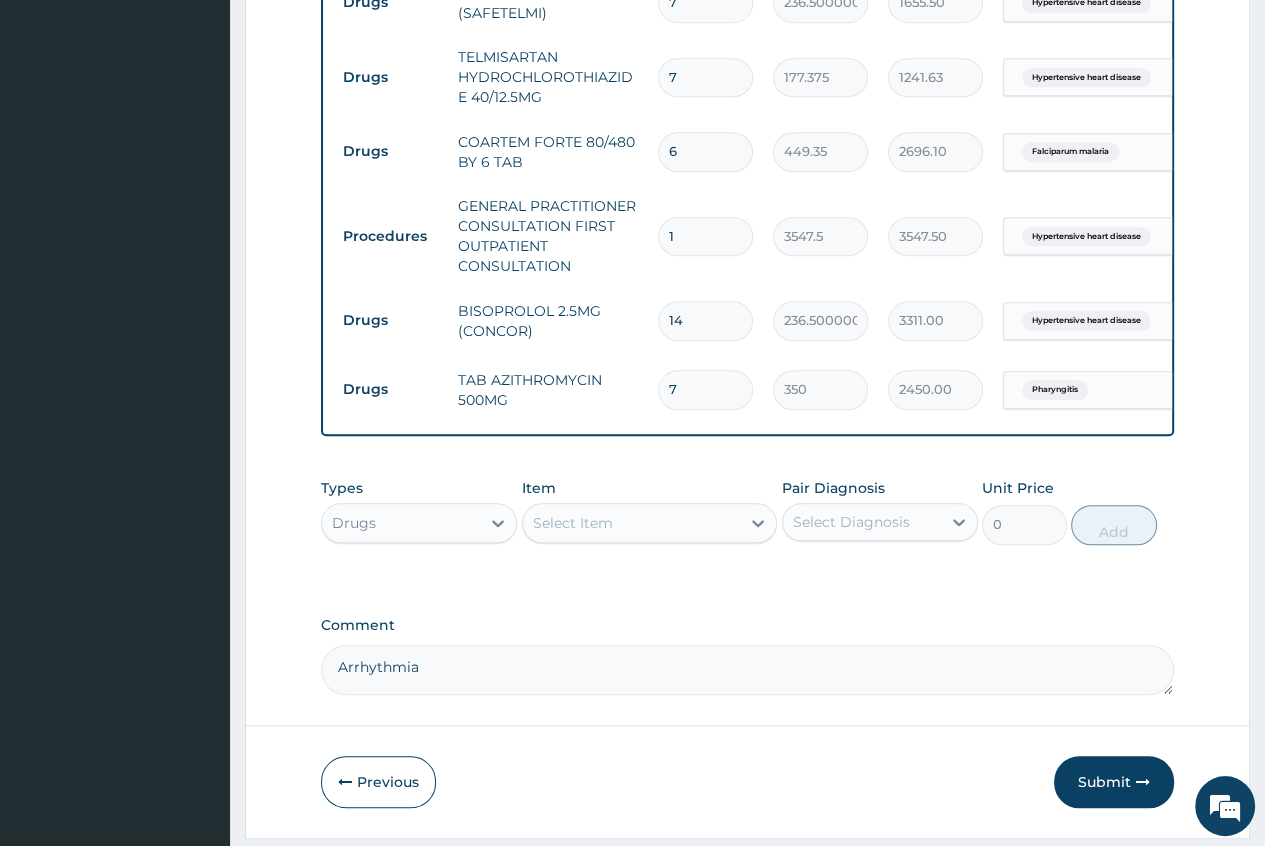 type 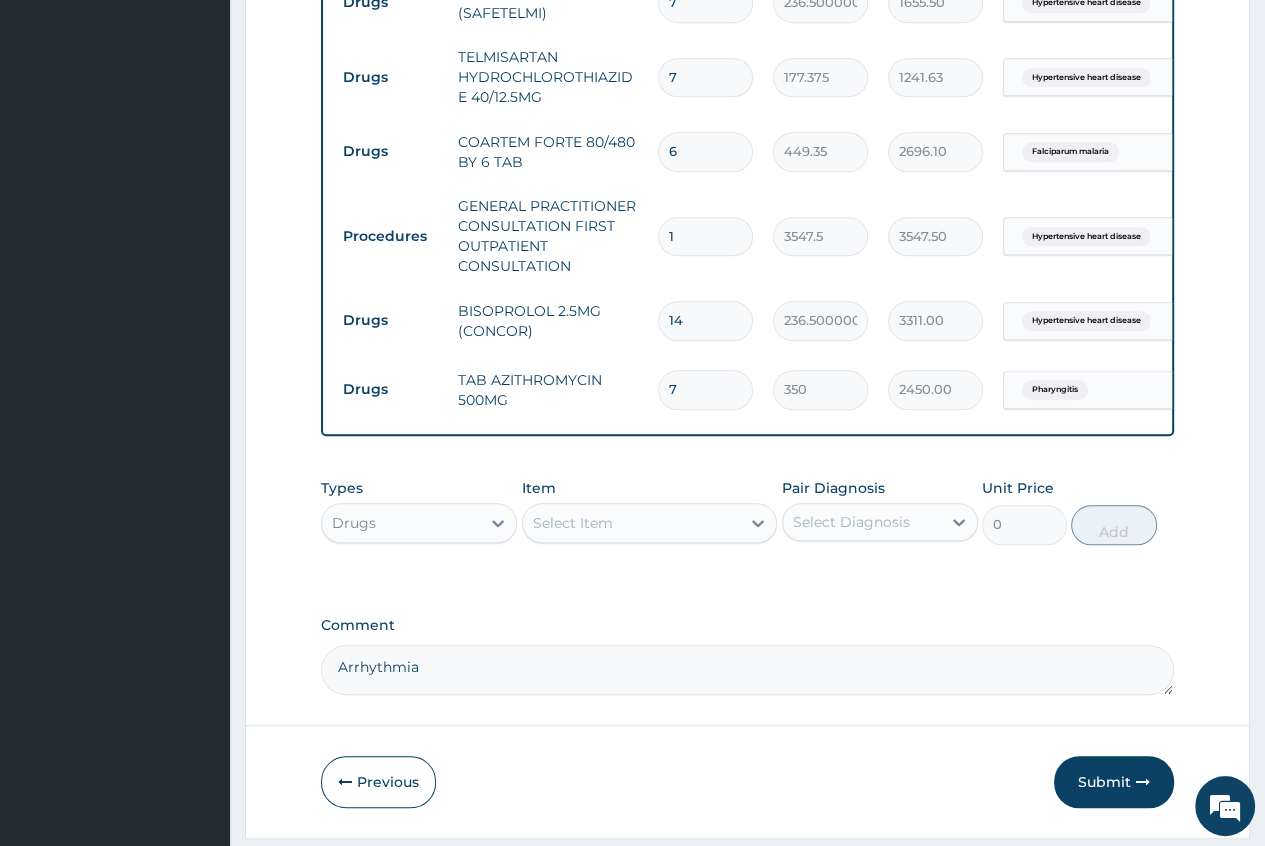 type on "0.00" 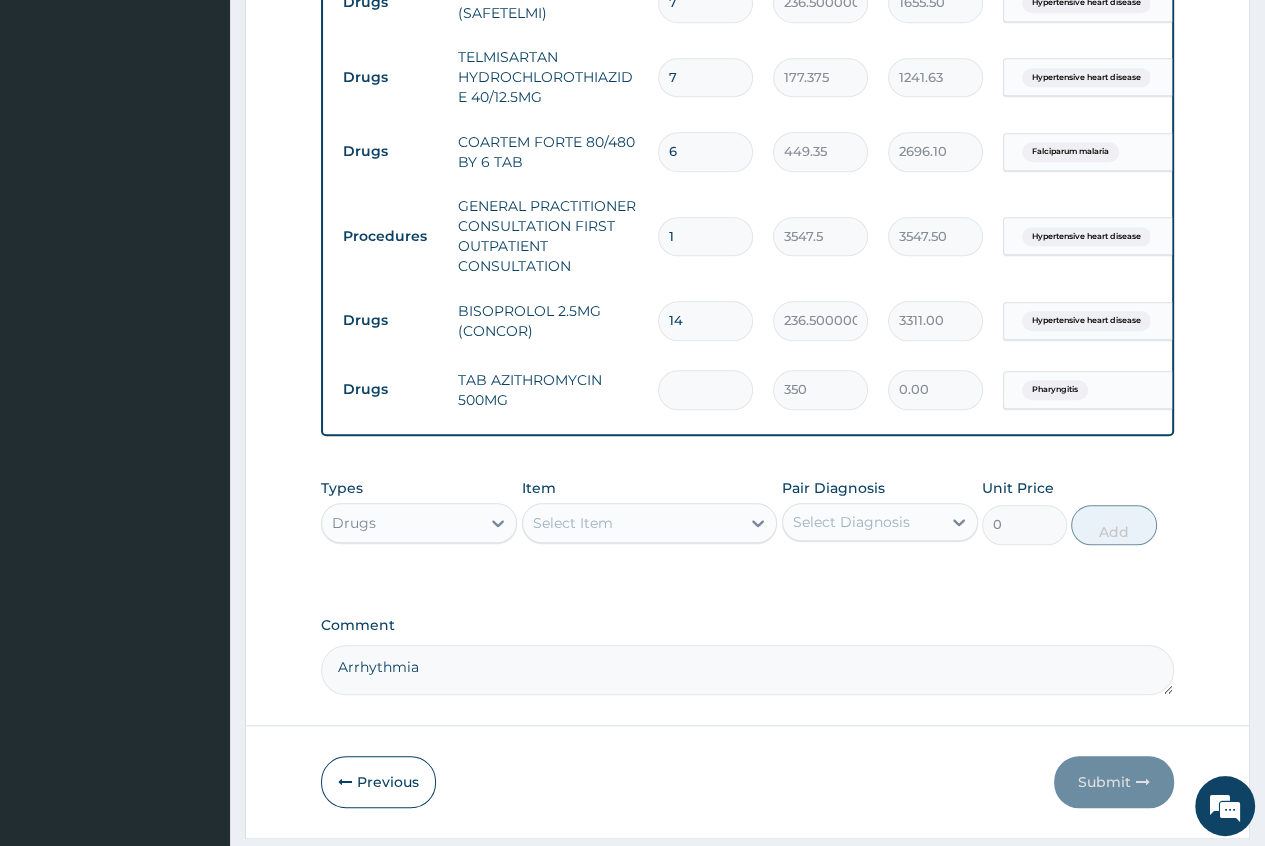 type on "5" 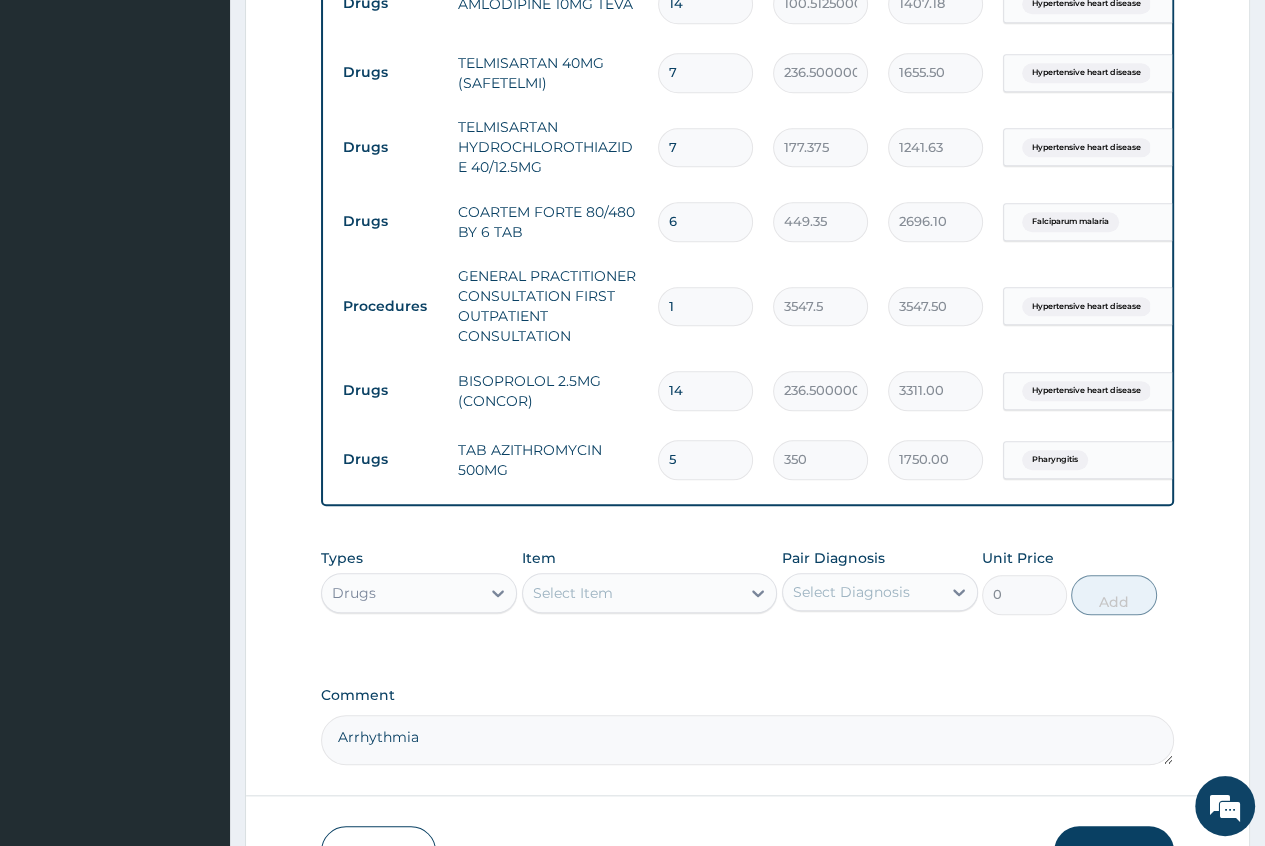 scroll, scrollTop: 1461, scrollLeft: 0, axis: vertical 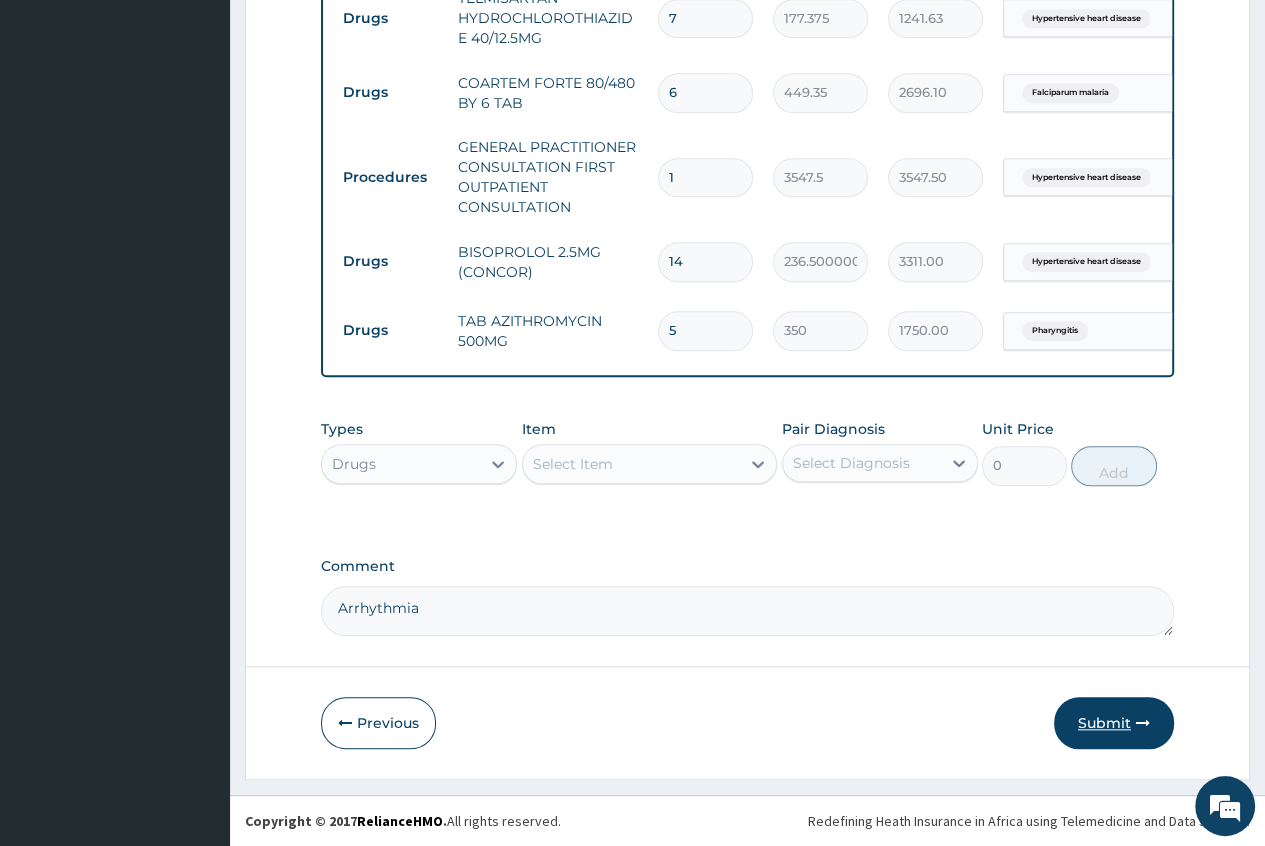 type on "5" 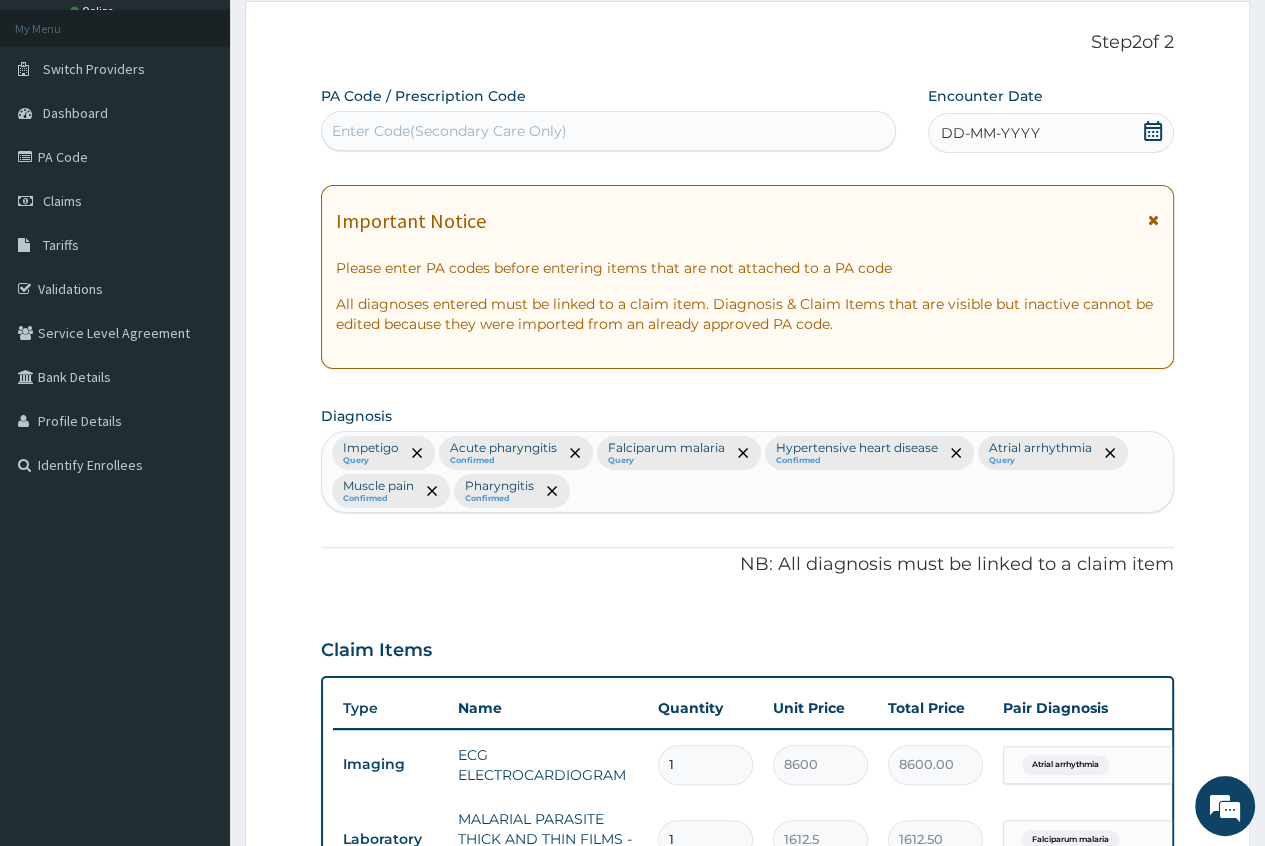 scroll, scrollTop: 0, scrollLeft: 0, axis: both 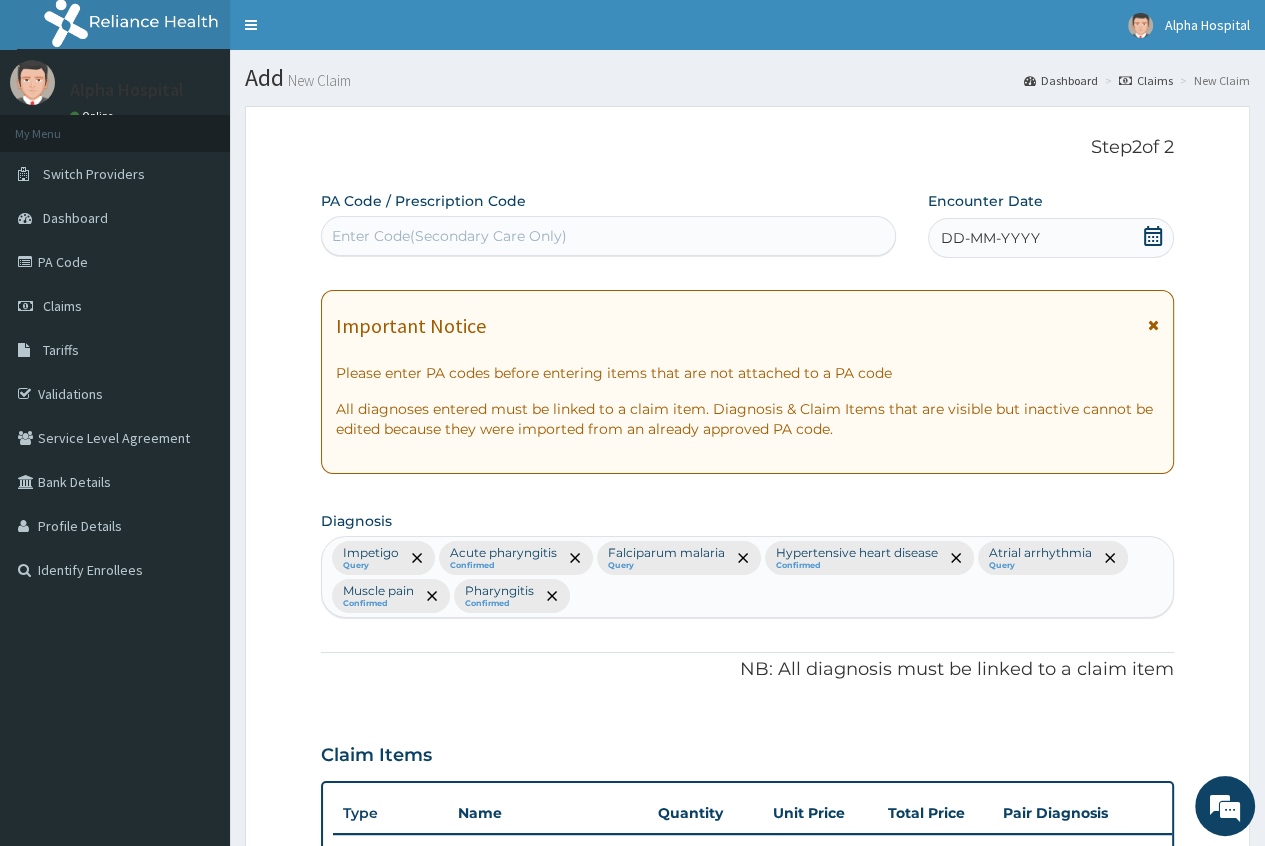click 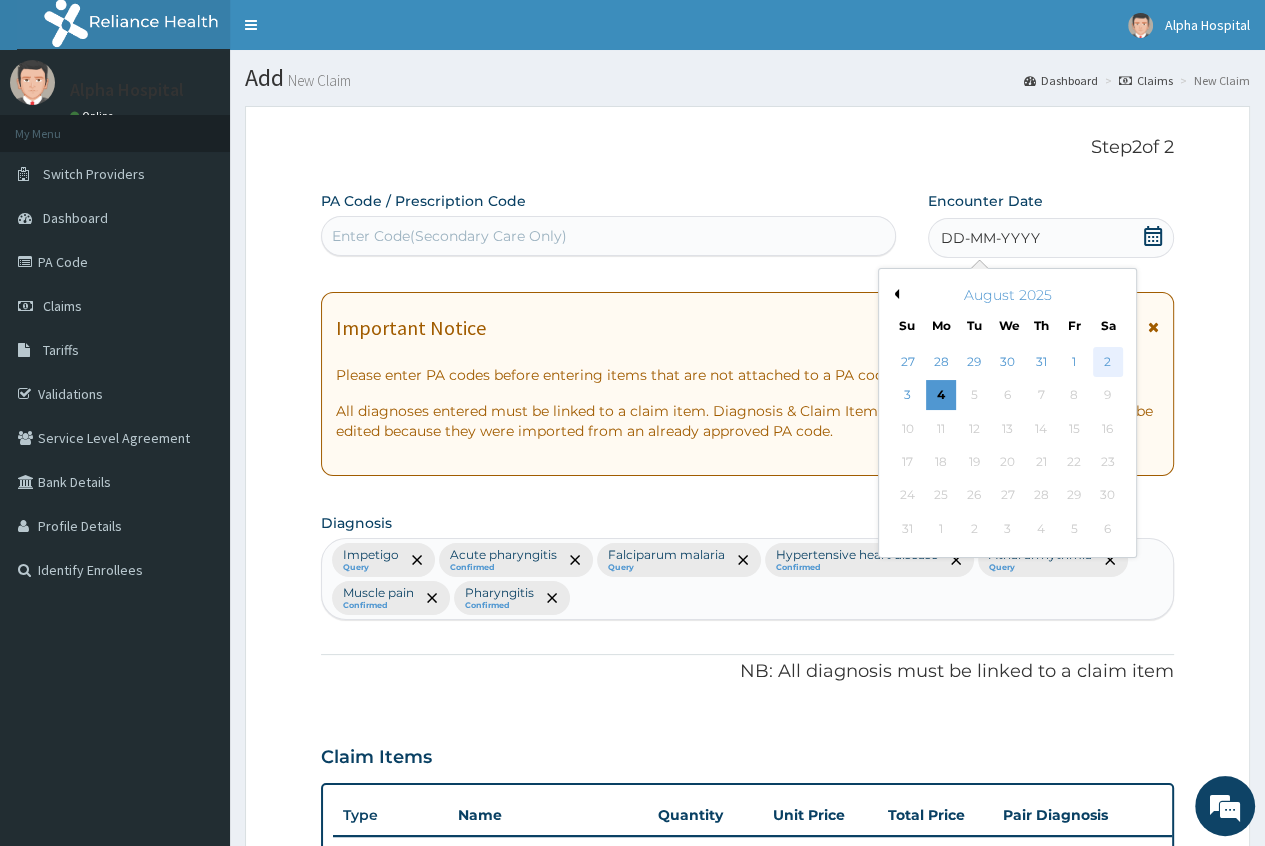 click on "2" at bounding box center (1107, 362) 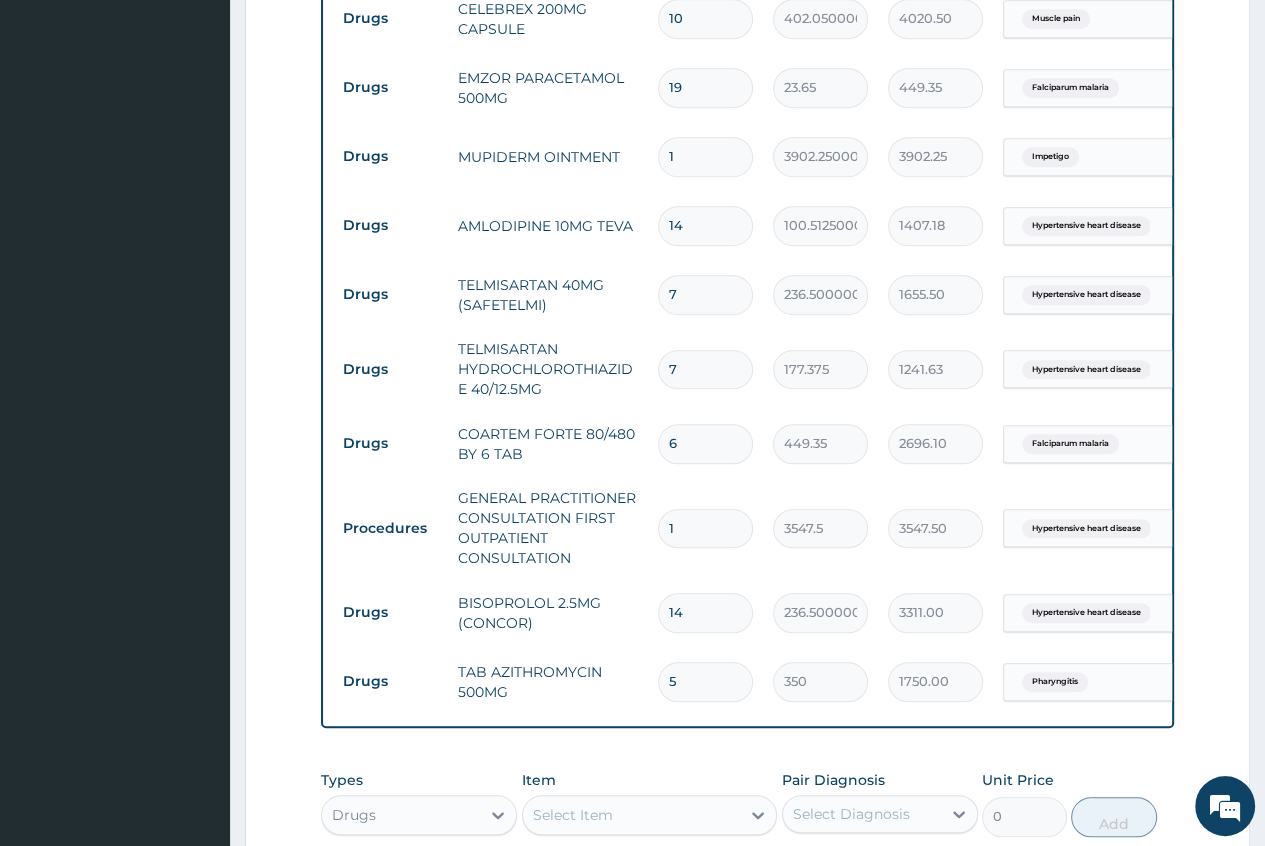 scroll, scrollTop: 1461, scrollLeft: 0, axis: vertical 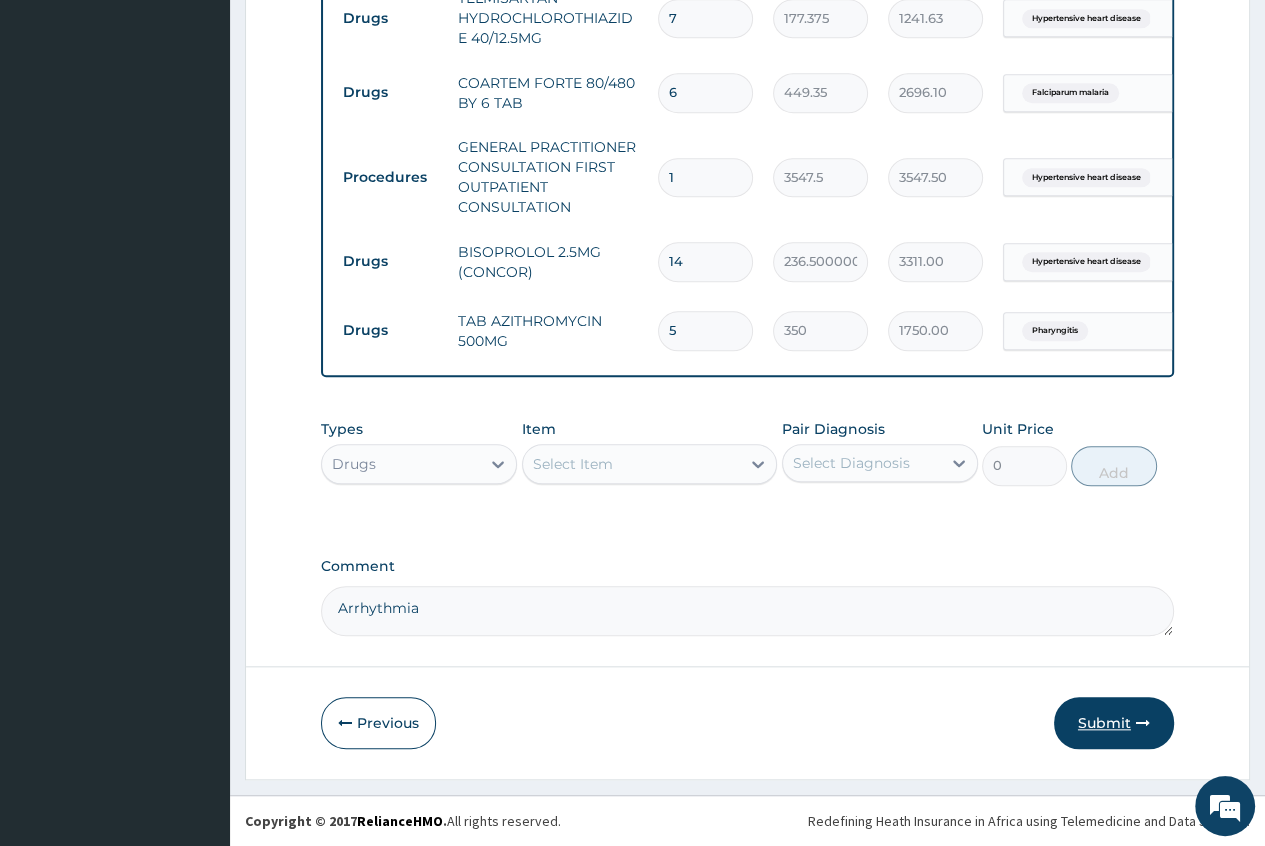 click on "Submit" at bounding box center [1114, 723] 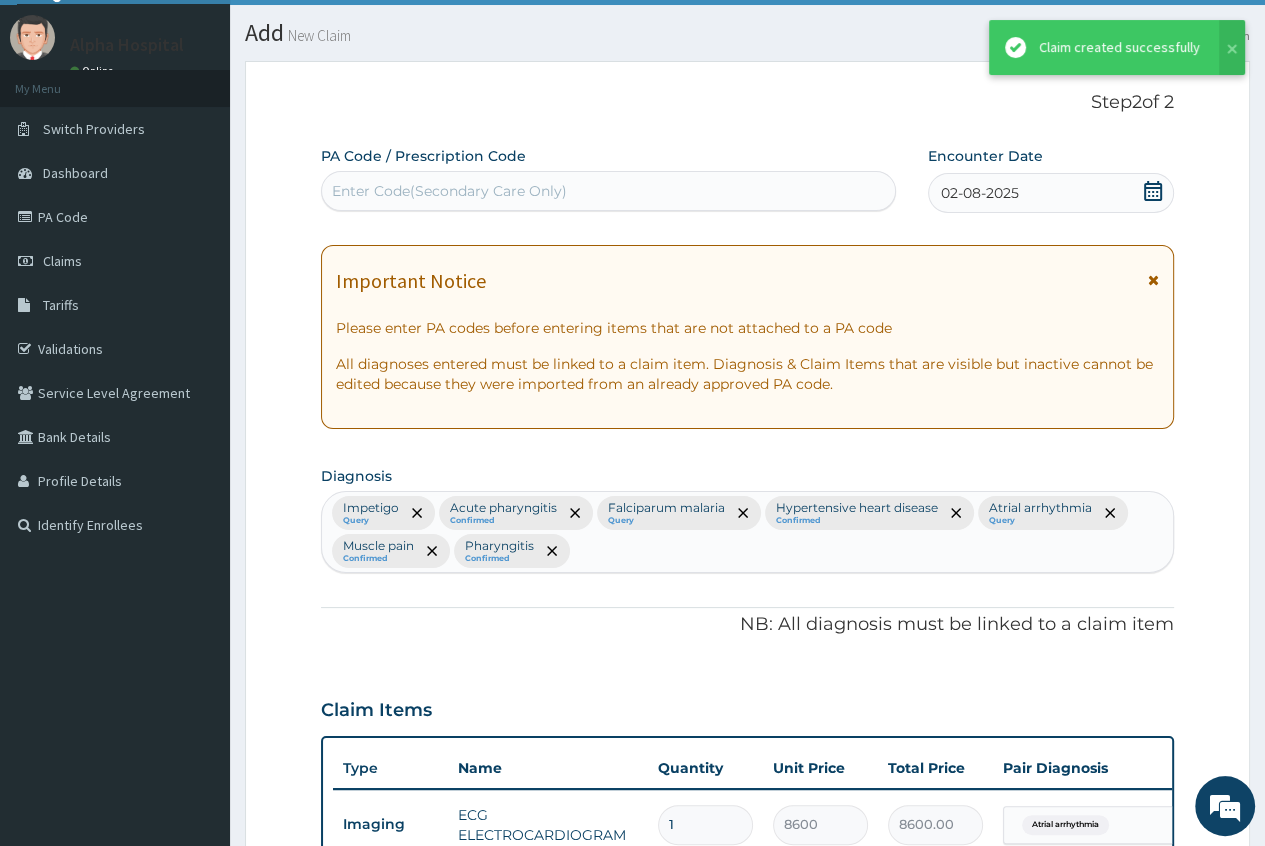 scroll, scrollTop: 1461, scrollLeft: 0, axis: vertical 